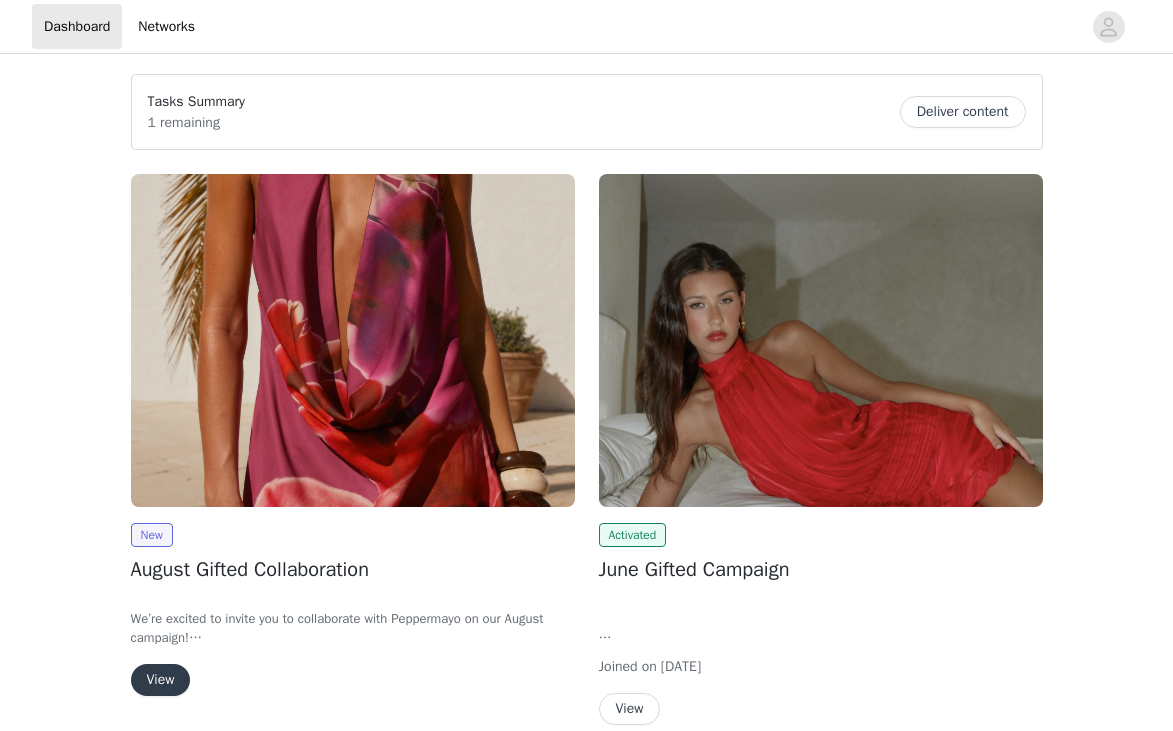 scroll, scrollTop: 0, scrollLeft: 0, axis: both 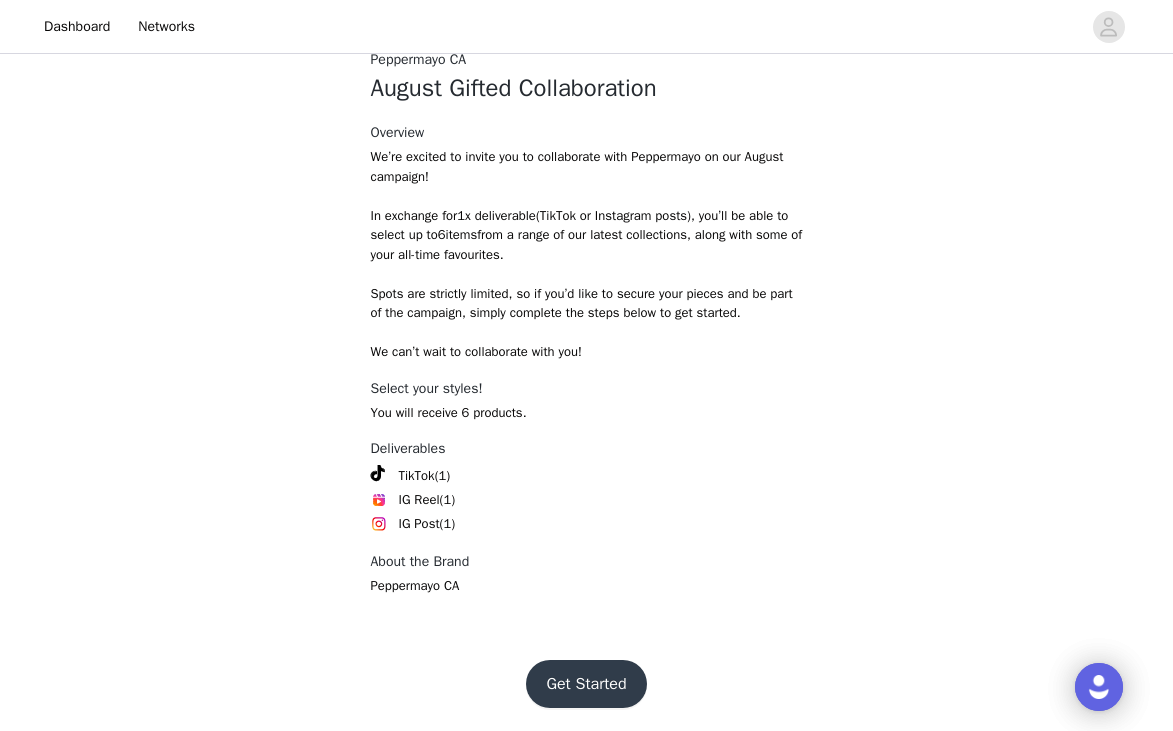 click on "Get Started" at bounding box center [586, 684] 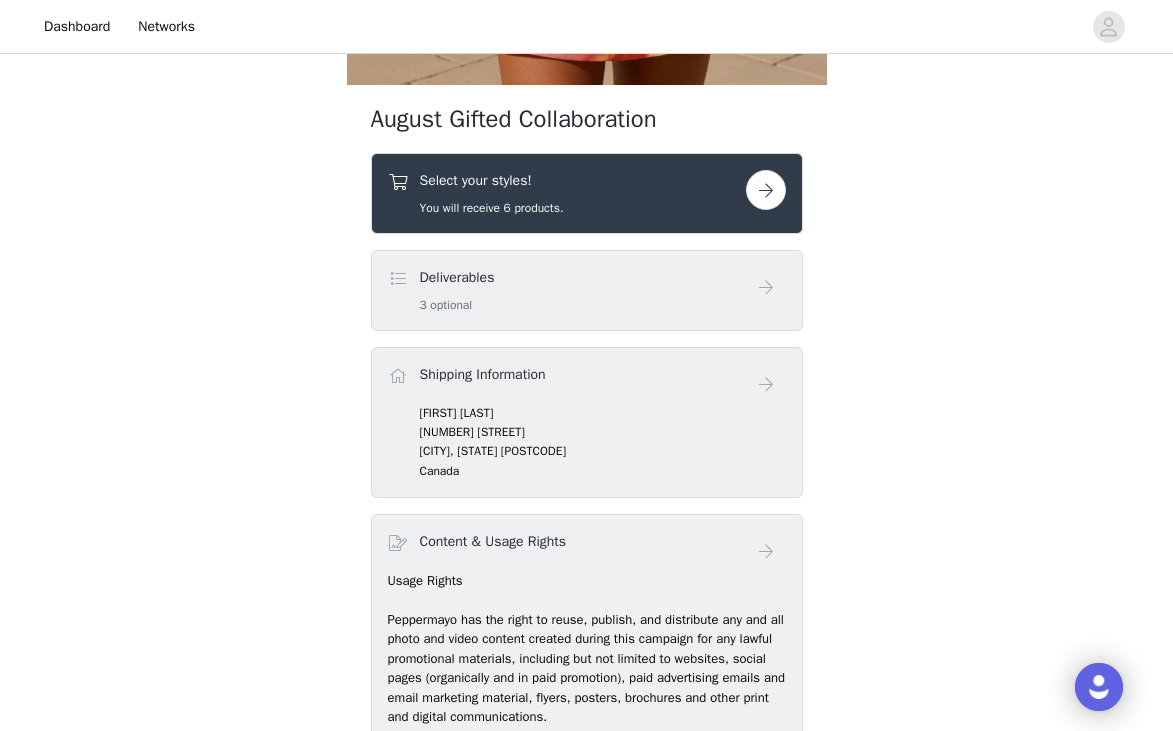 scroll, scrollTop: 633, scrollLeft: 0, axis: vertical 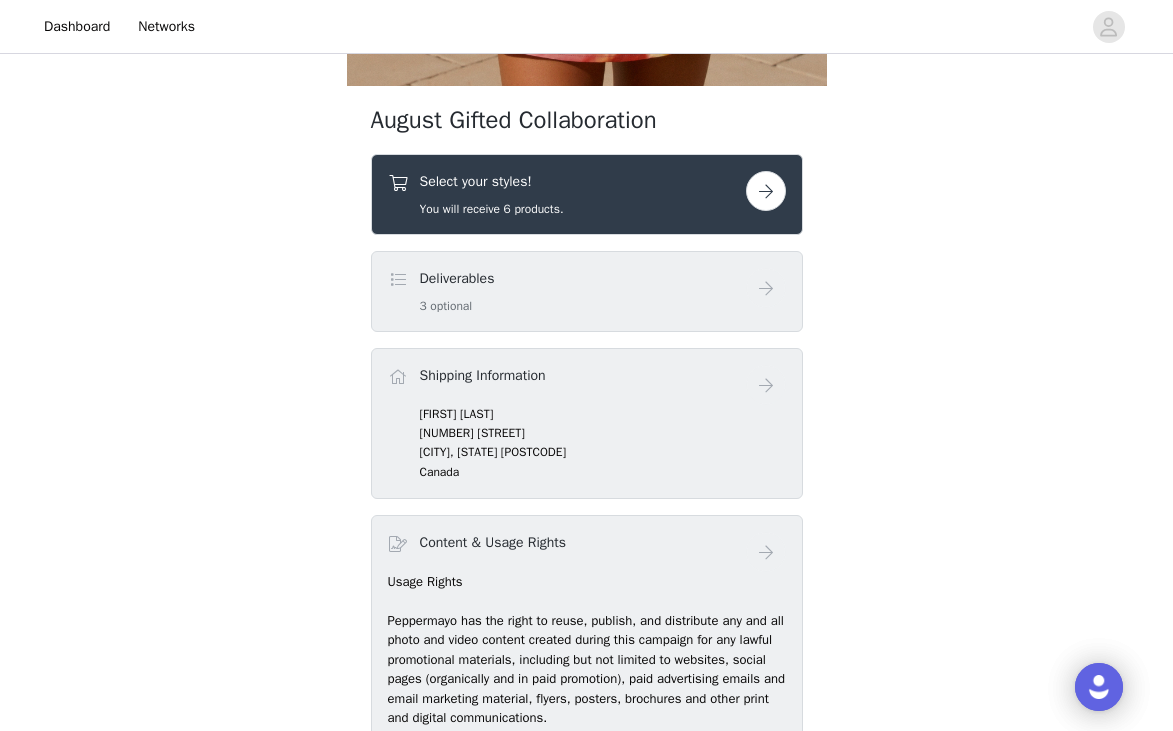 click on "Deliverables" at bounding box center (457, 278) 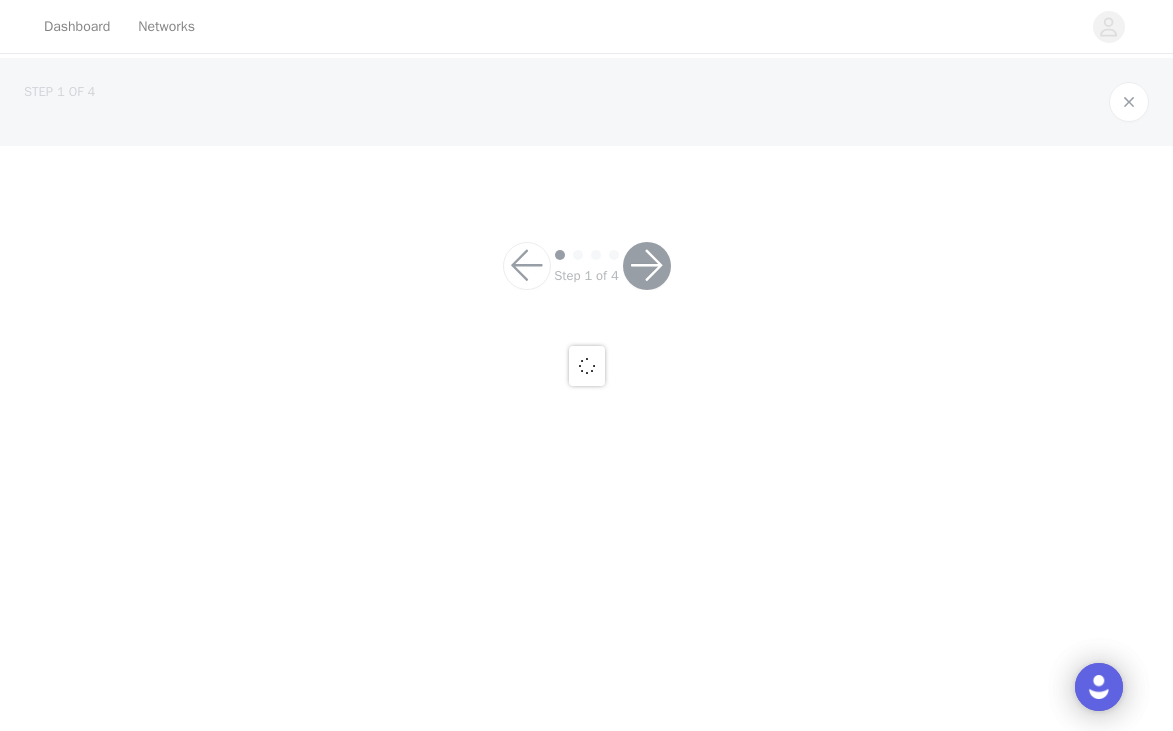 scroll, scrollTop: 0, scrollLeft: 0, axis: both 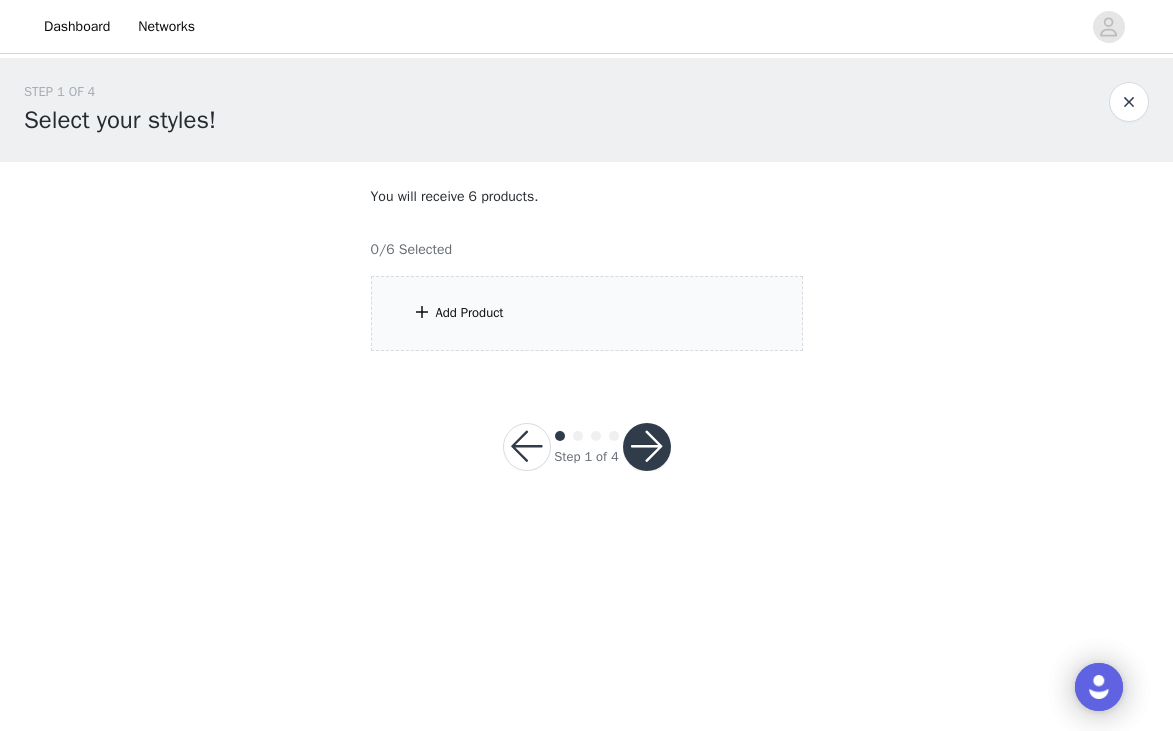 click on "Add Product" at bounding box center (587, 313) 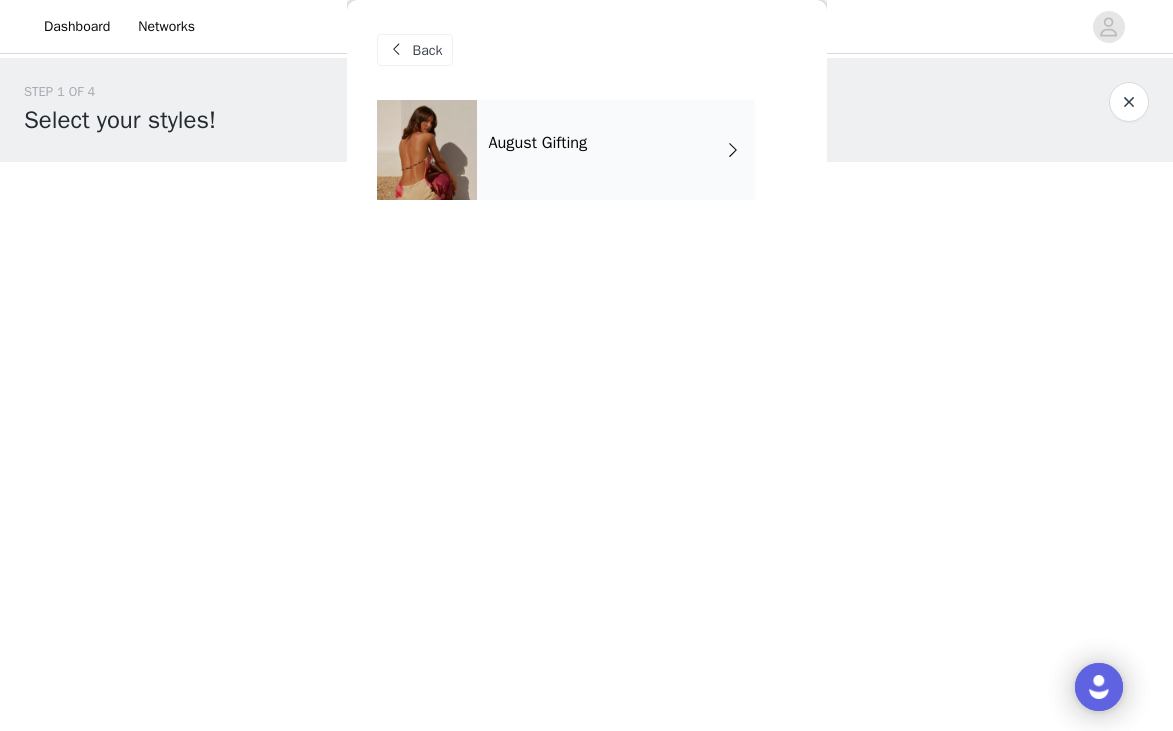 click on "August Gifting" at bounding box center (616, 150) 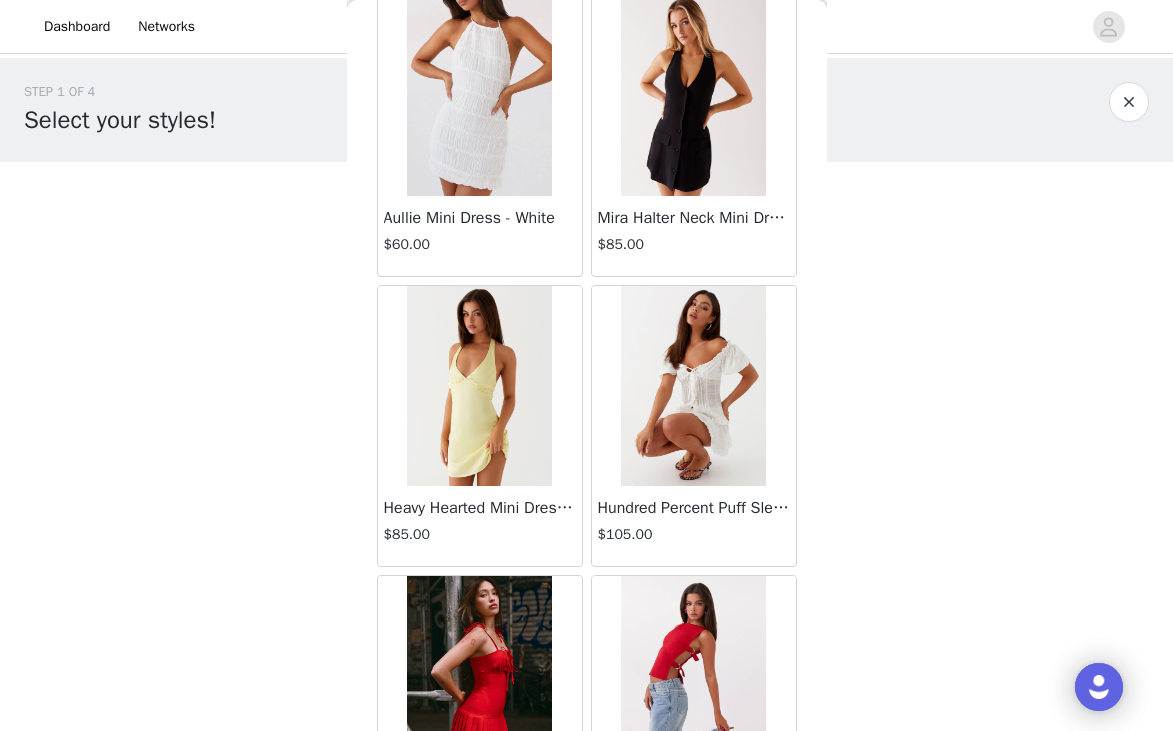 scroll, scrollTop: 0, scrollLeft: 0, axis: both 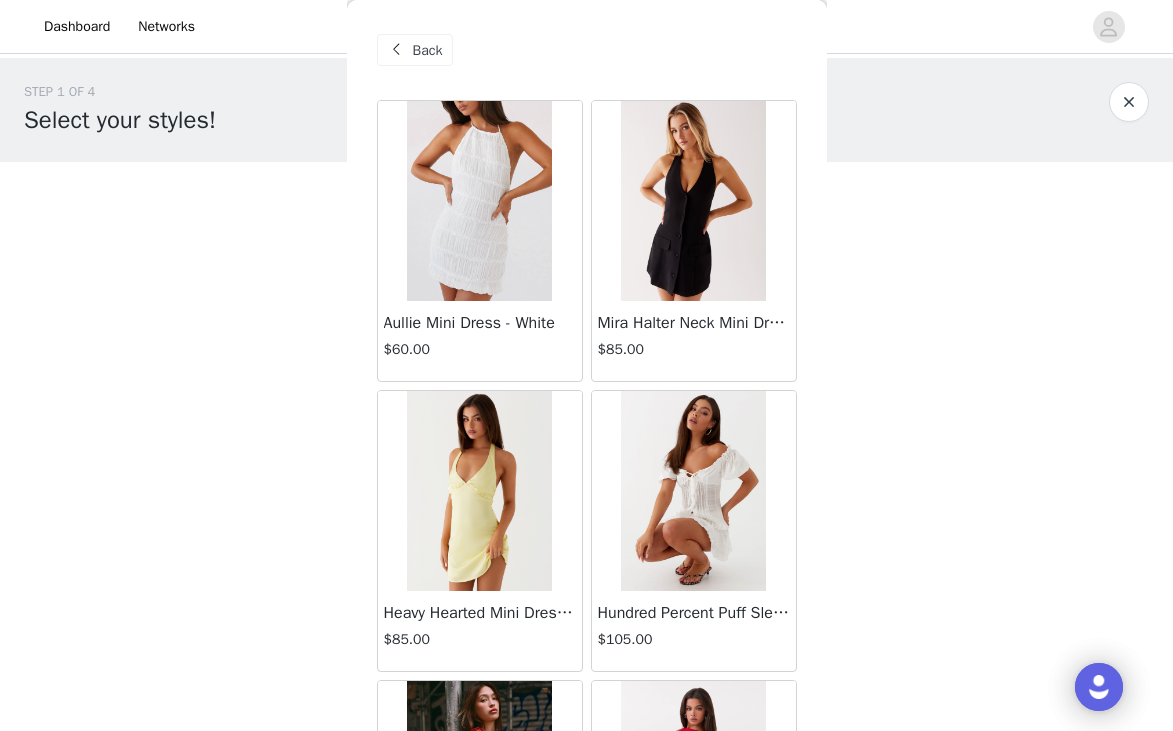 click at bounding box center [397, 50] 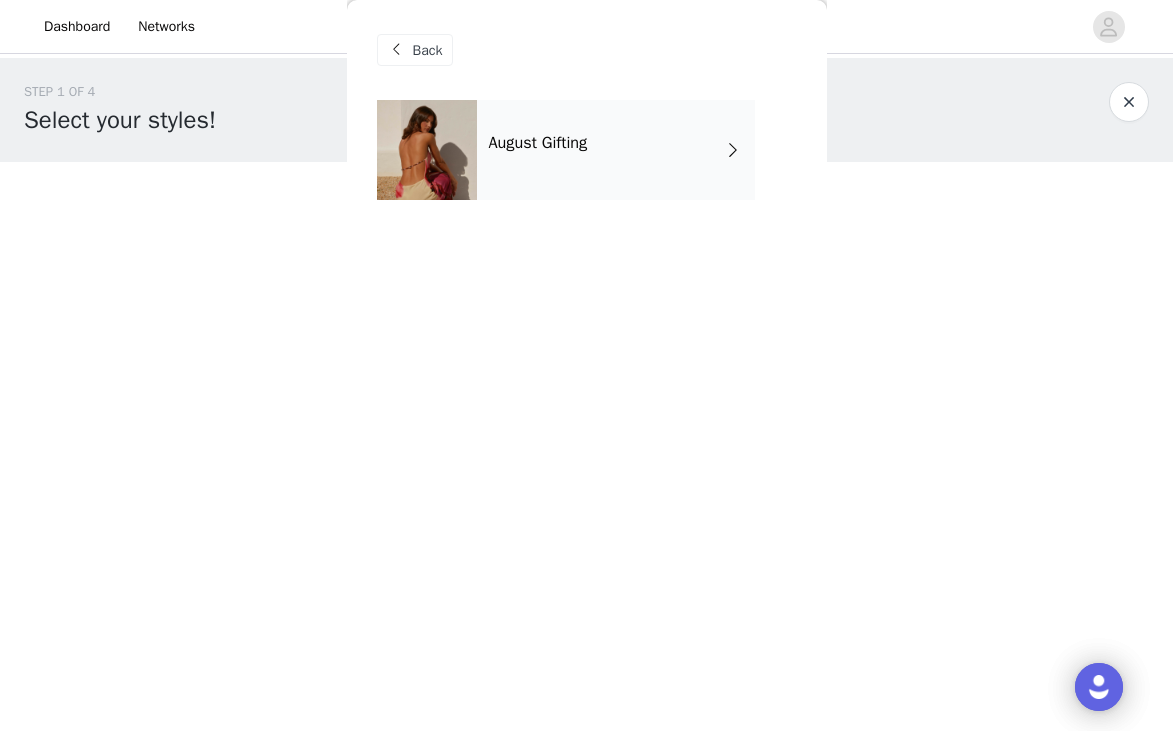 click on "August Gifting" at bounding box center [616, 150] 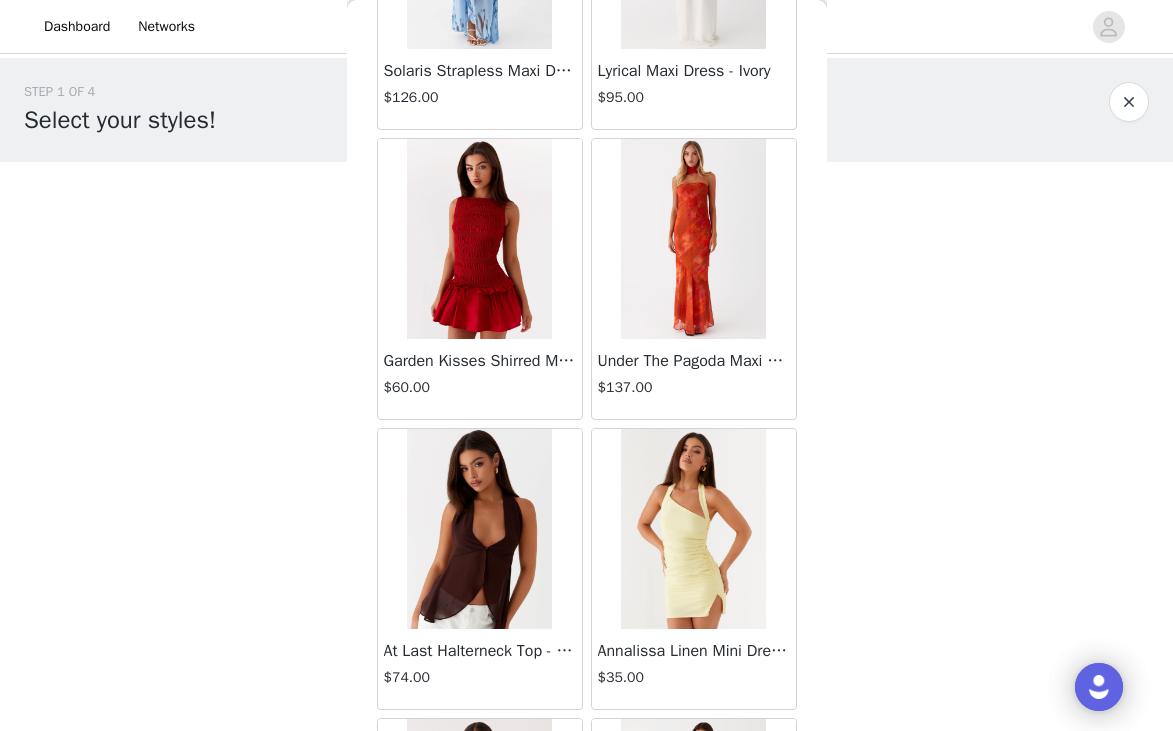 scroll, scrollTop: 2329, scrollLeft: 0, axis: vertical 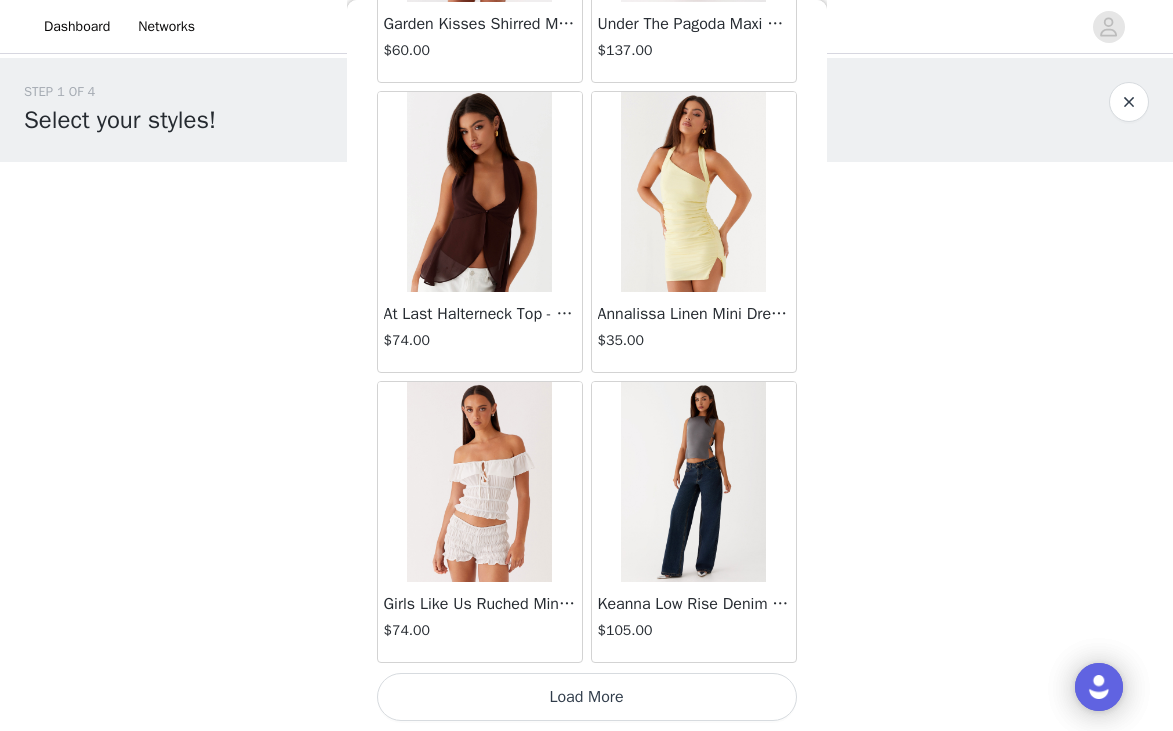 click on "Load More" at bounding box center (587, 697) 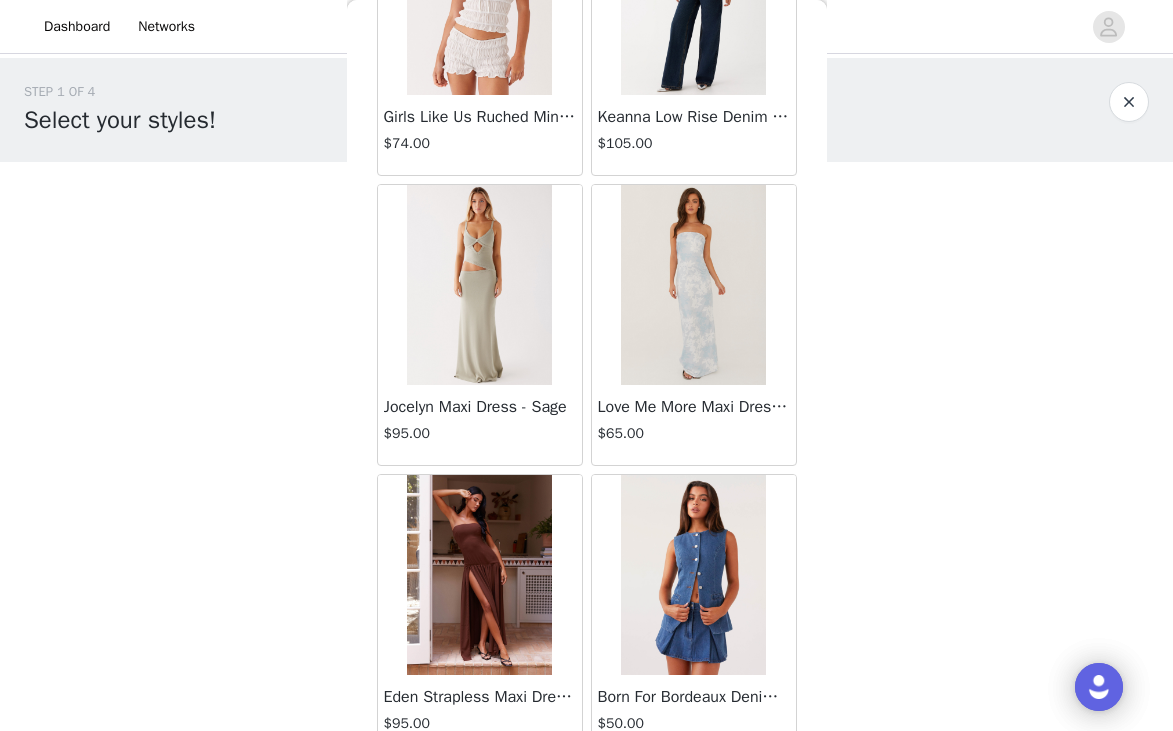 scroll, scrollTop: 2827, scrollLeft: 0, axis: vertical 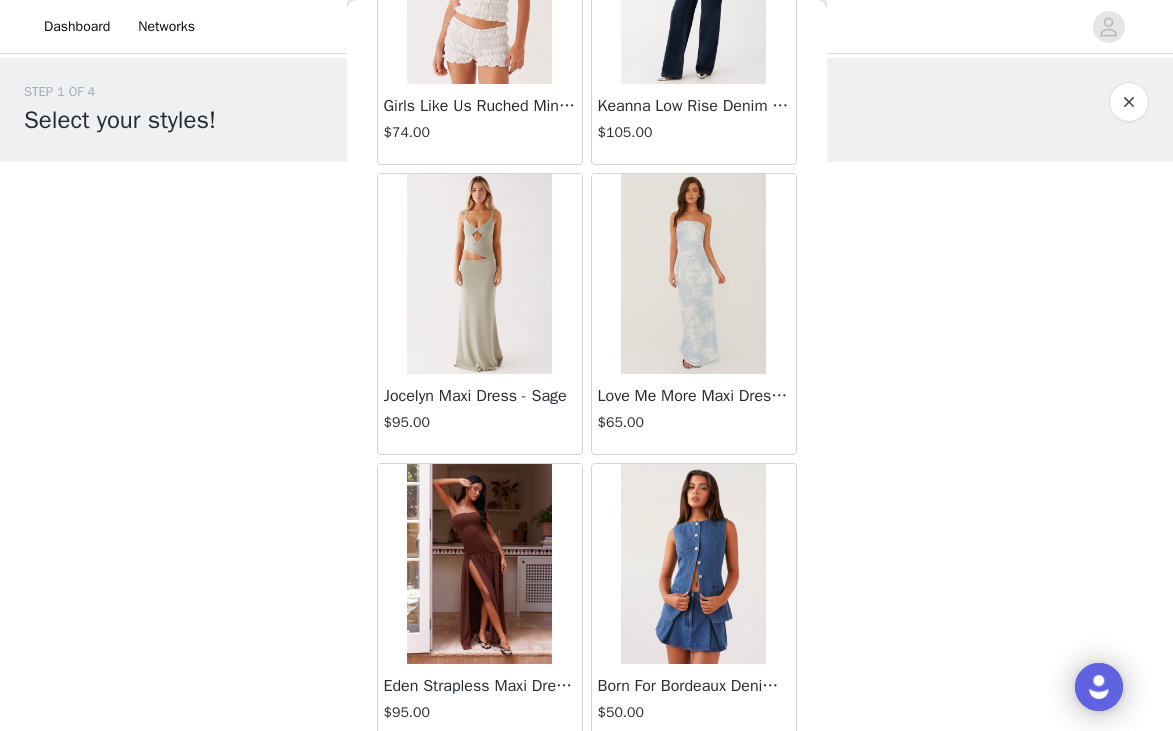 click on "Love Me More Maxi Dress - Blue Blossom" at bounding box center [694, 396] 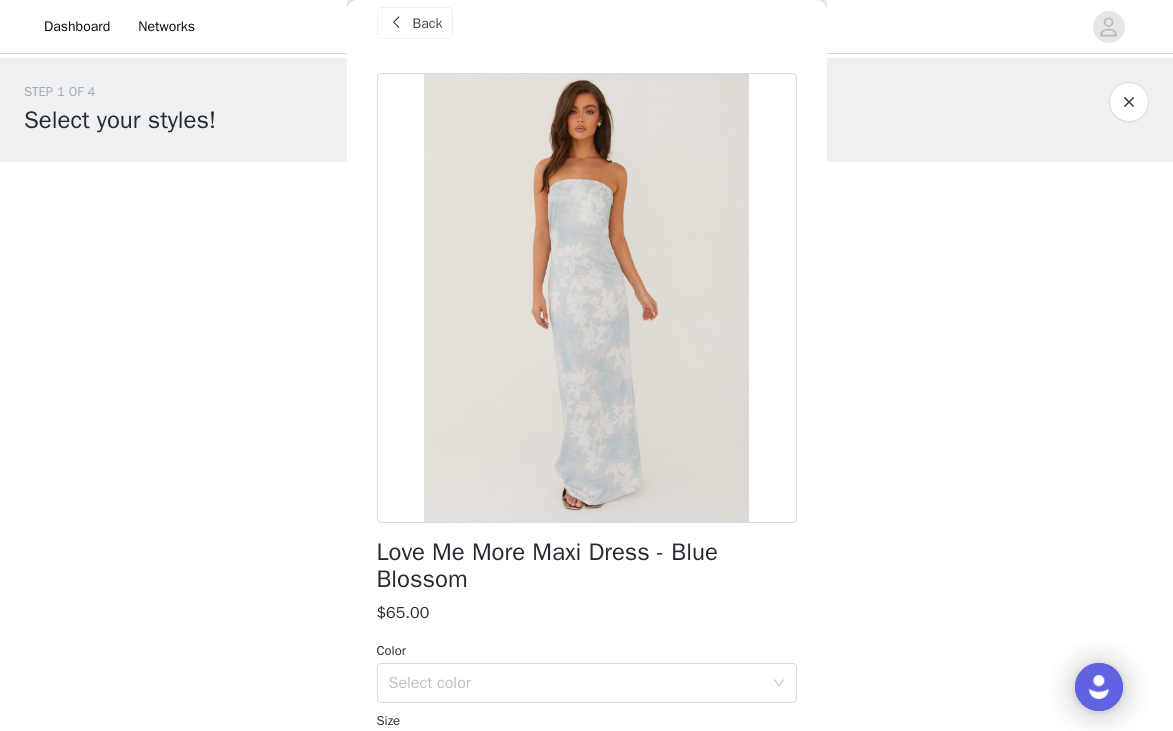 scroll, scrollTop: 25, scrollLeft: 0, axis: vertical 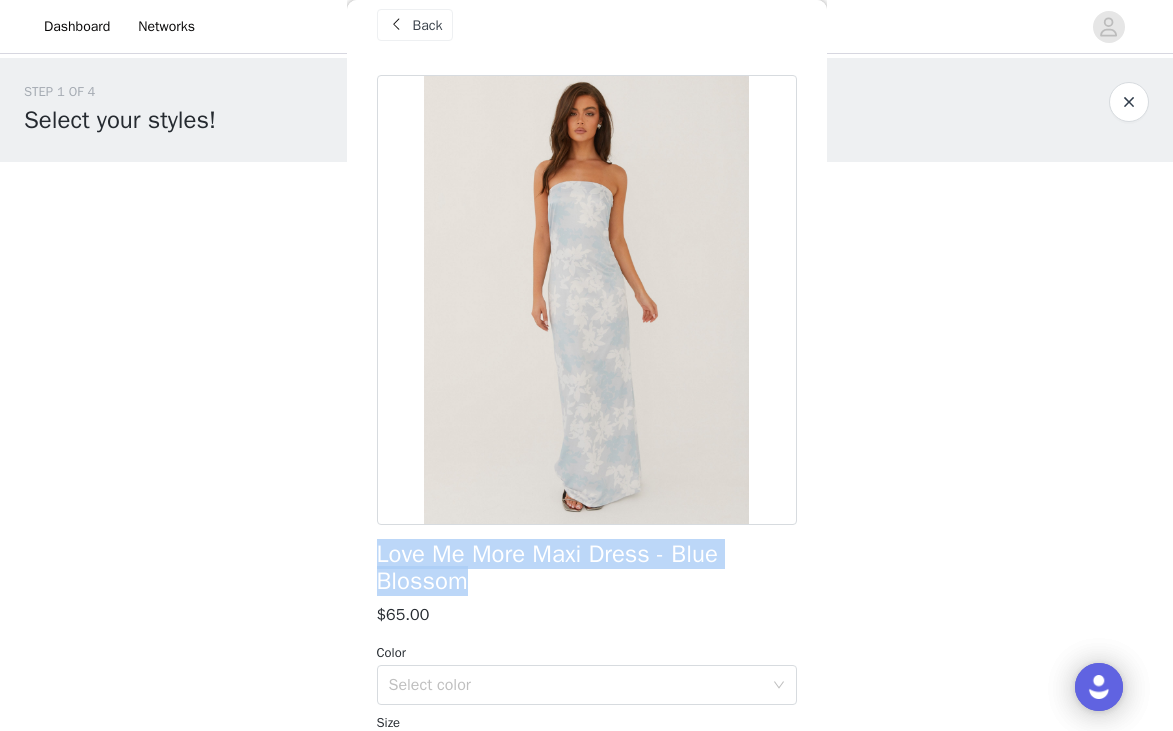 drag, startPoint x: 479, startPoint y: 582, endPoint x: 375, endPoint y: 553, distance: 107.96759 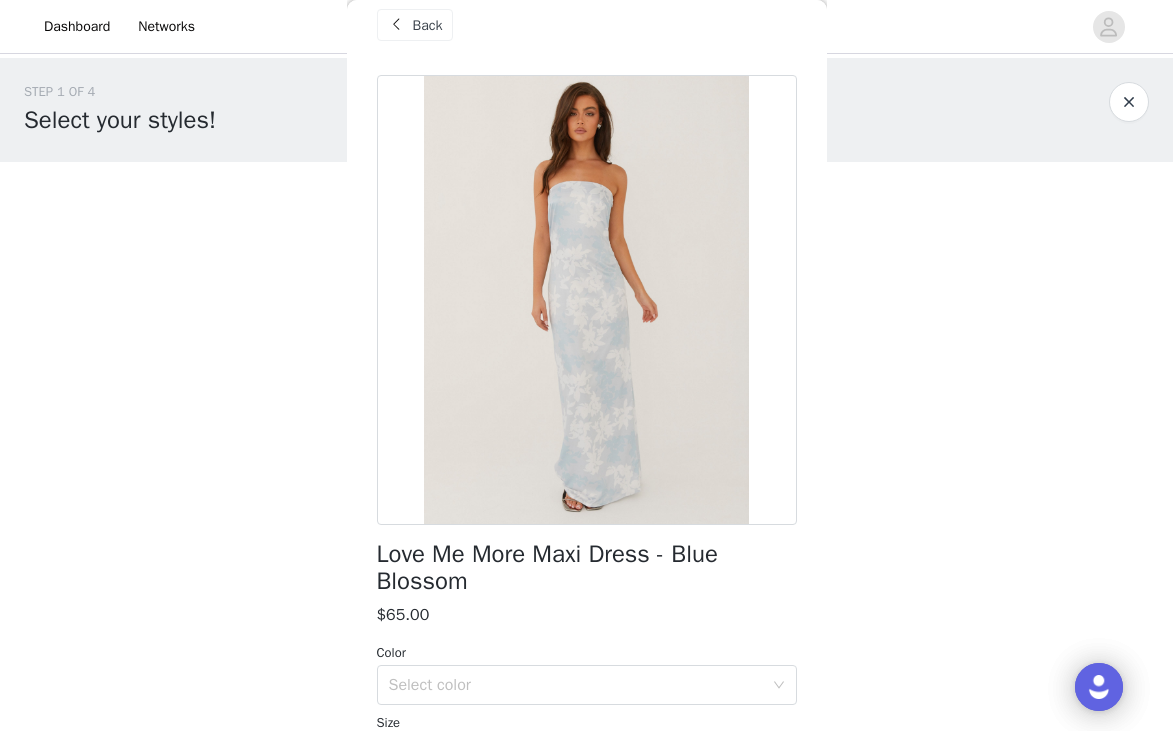 click on "Back" at bounding box center (428, 25) 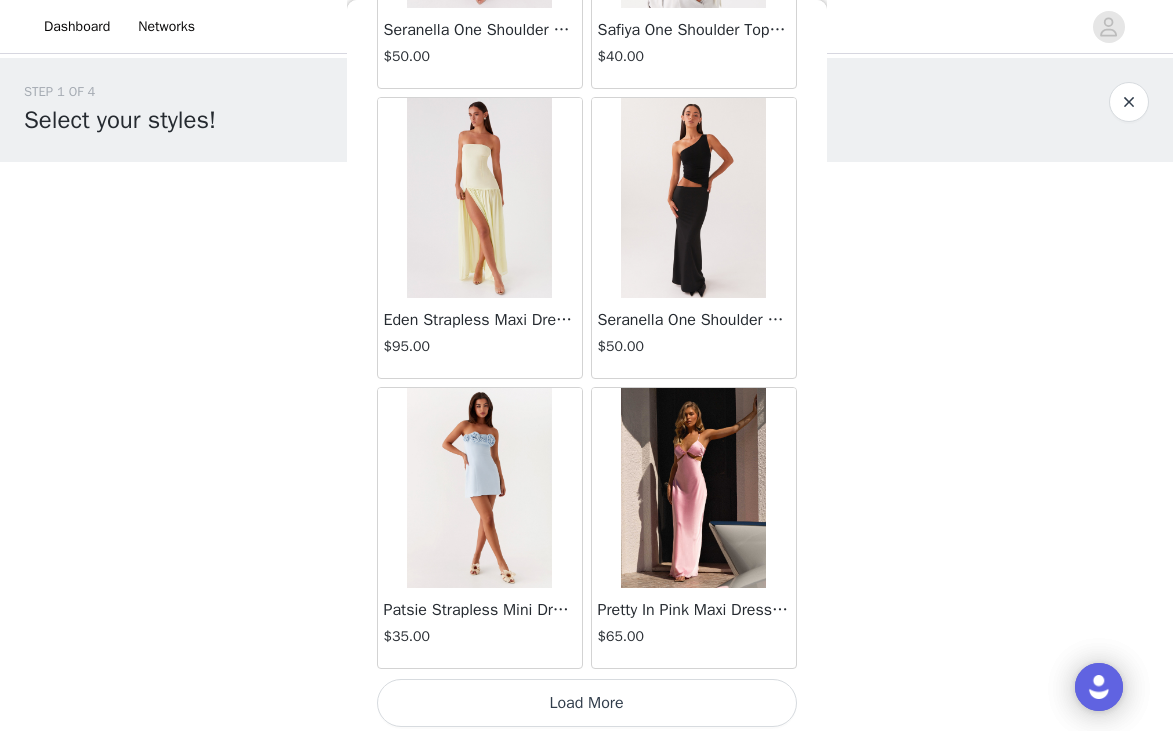 scroll, scrollTop: 5229, scrollLeft: 0, axis: vertical 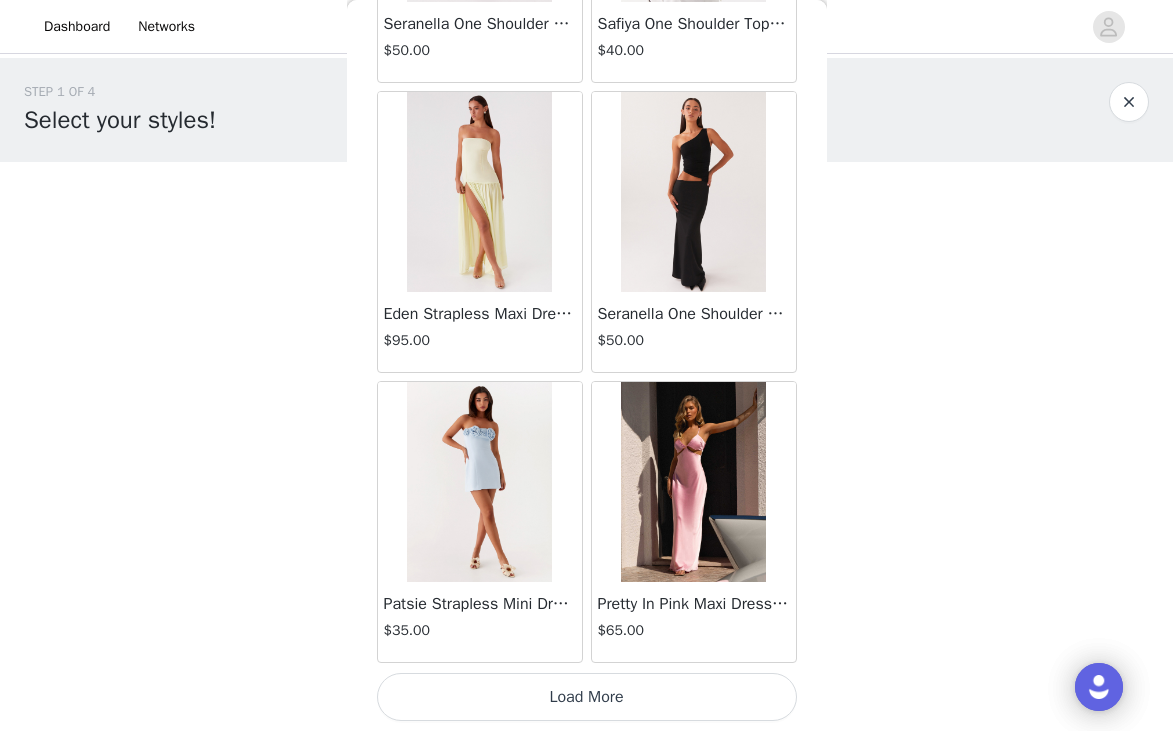 click on "Load More" at bounding box center [587, 697] 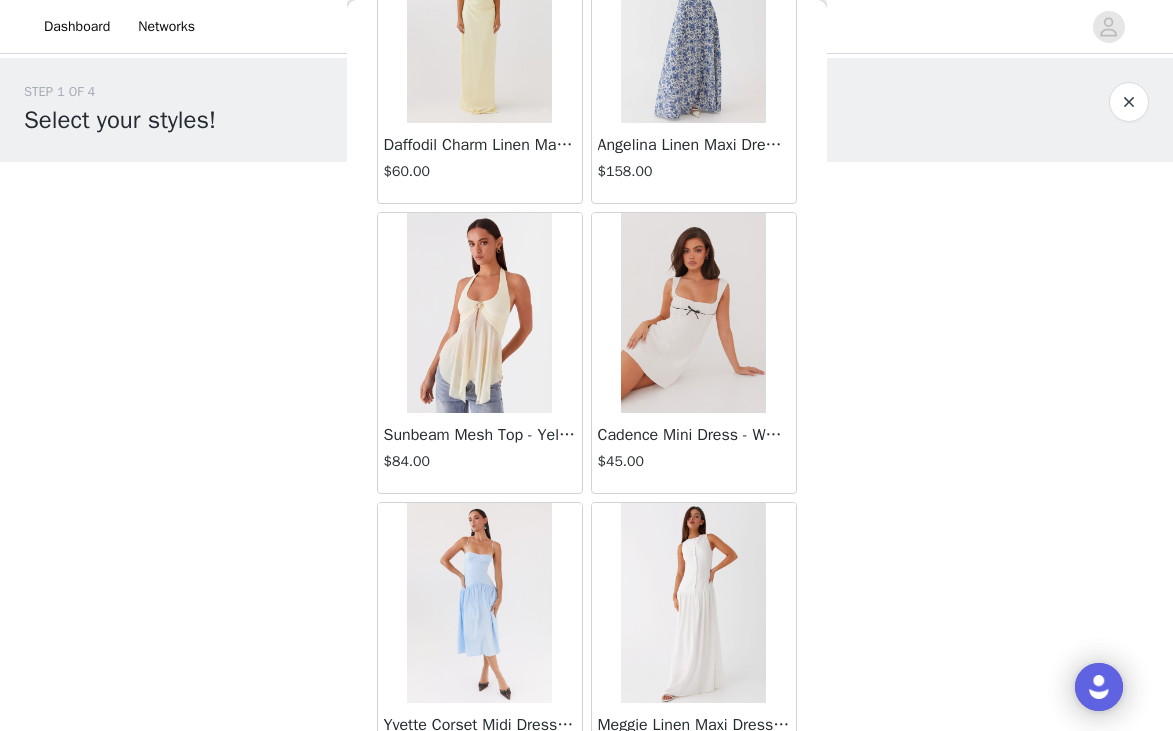 scroll, scrollTop: 7147, scrollLeft: 0, axis: vertical 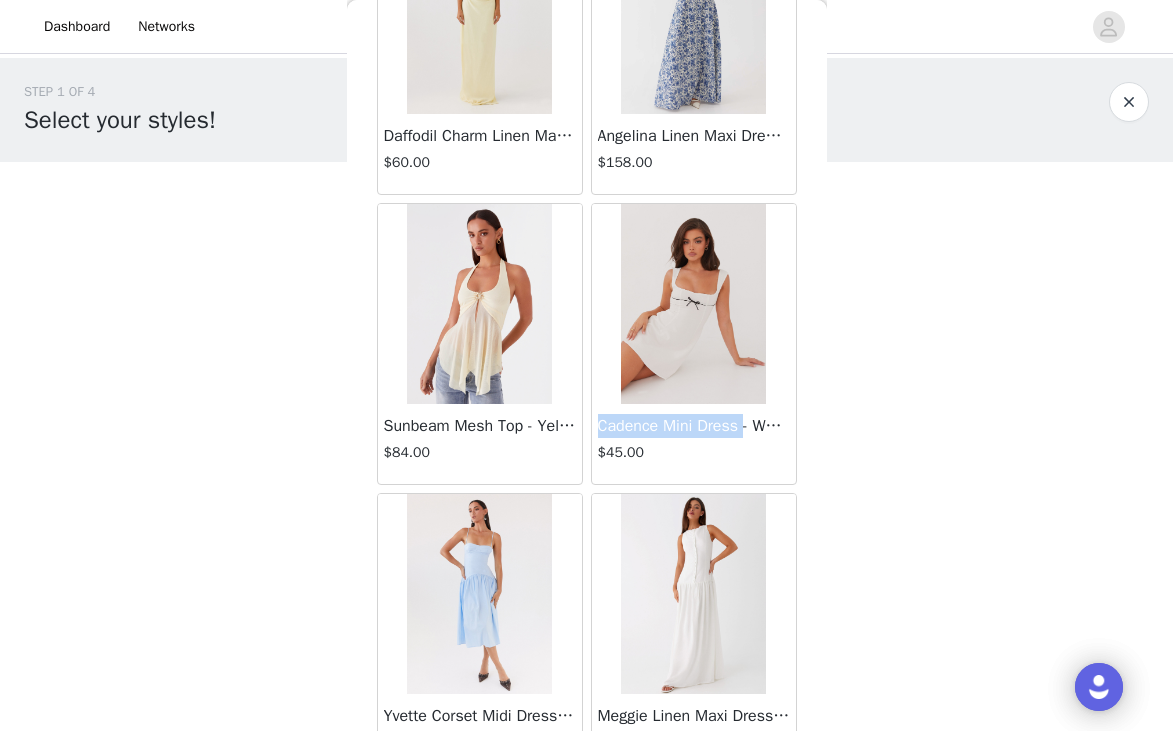 drag, startPoint x: 598, startPoint y: 425, endPoint x: 753, endPoint y: 426, distance: 155.00322 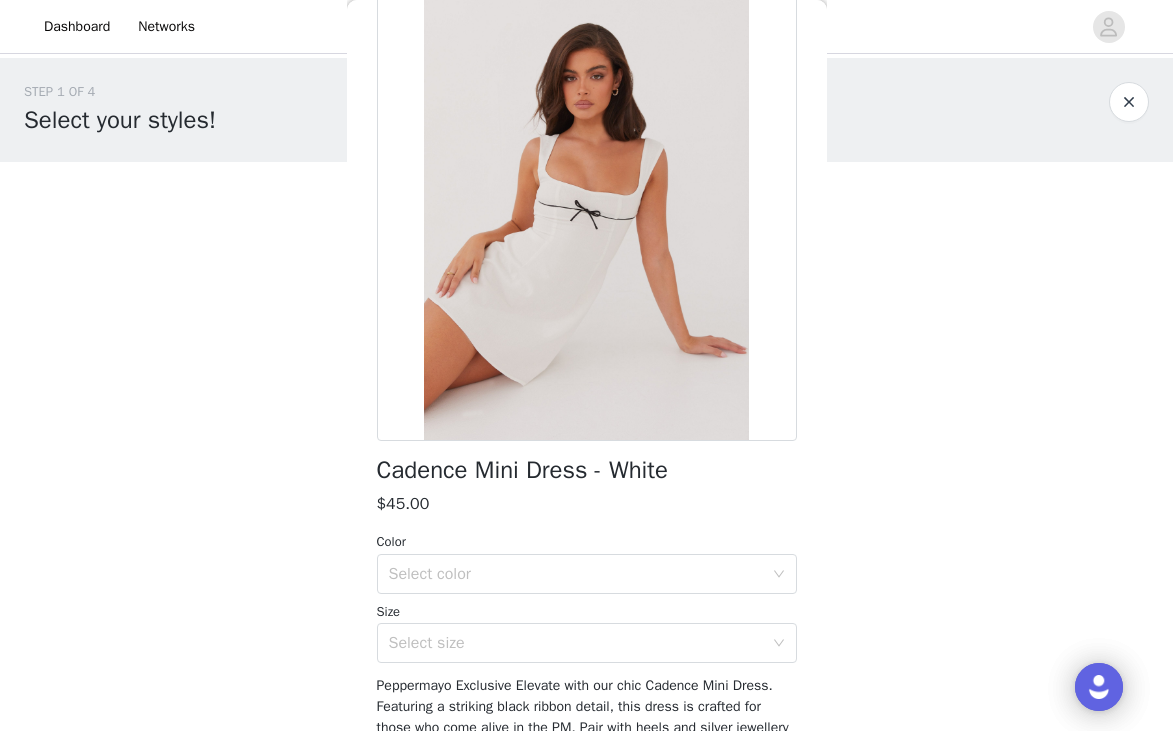 scroll, scrollTop: 0, scrollLeft: 0, axis: both 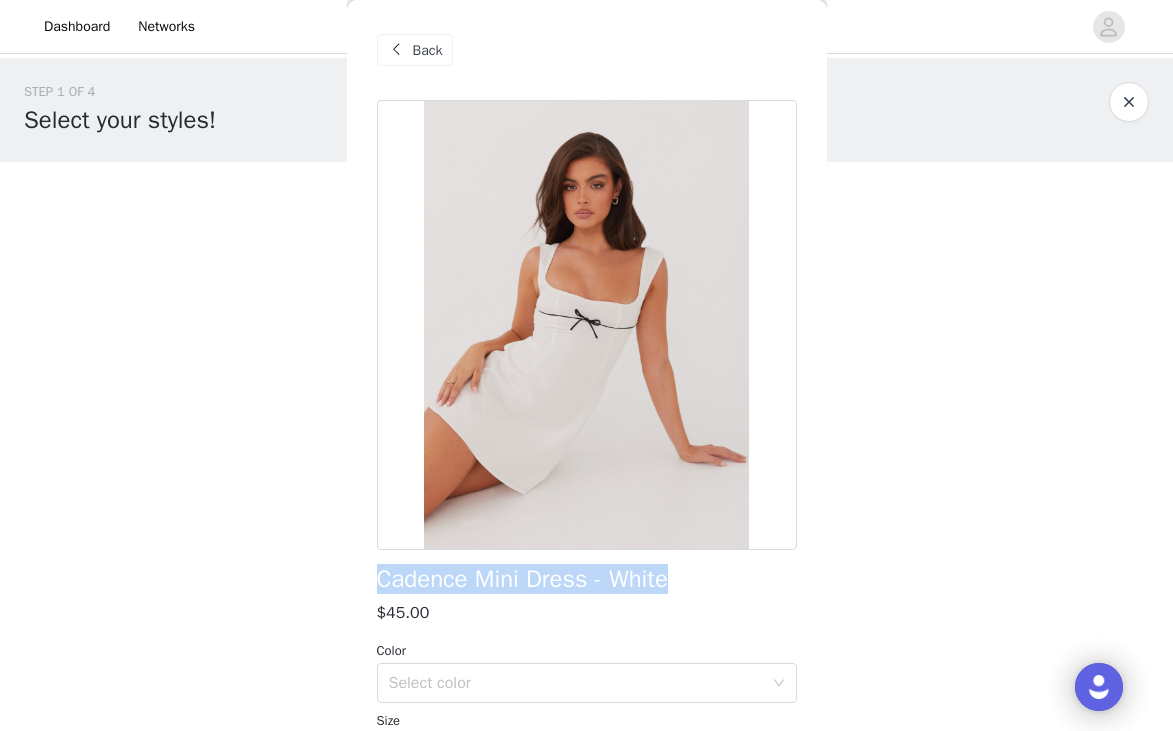 drag, startPoint x: 683, startPoint y: 584, endPoint x: 368, endPoint y: 589, distance: 315.03967 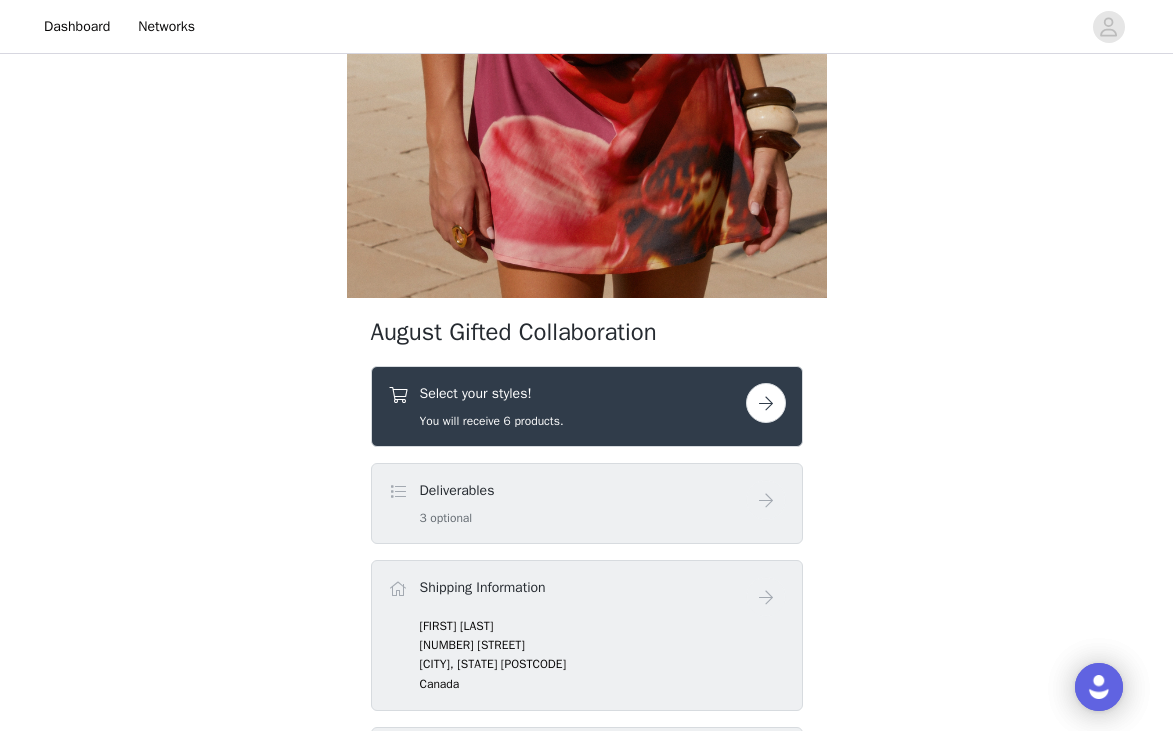 scroll, scrollTop: 422, scrollLeft: 0, axis: vertical 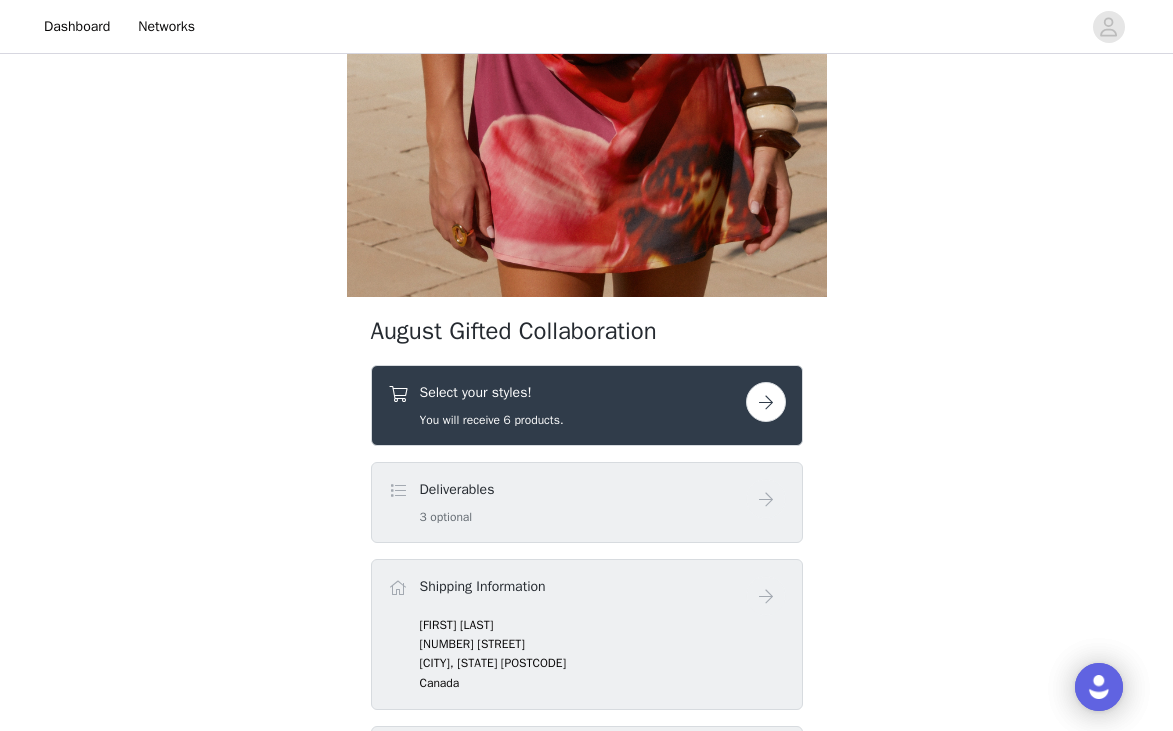 click on "Select your styles!   You will receive 6 products." at bounding box center [567, 405] 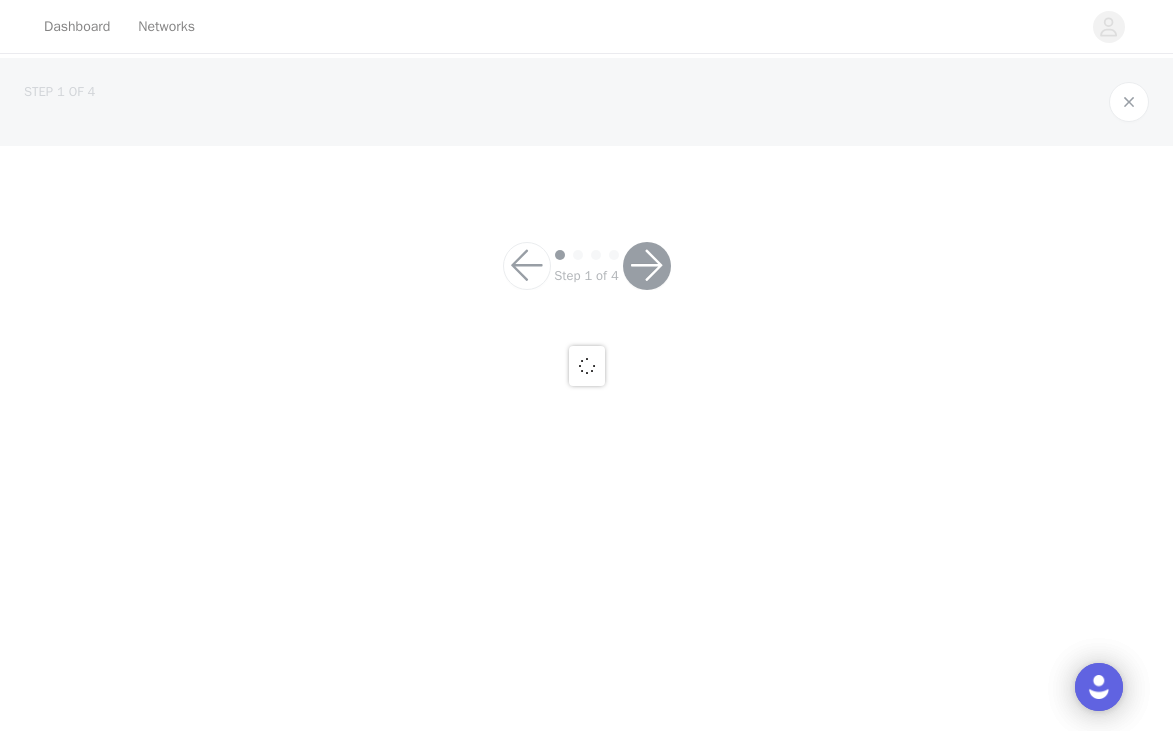scroll, scrollTop: 0, scrollLeft: 0, axis: both 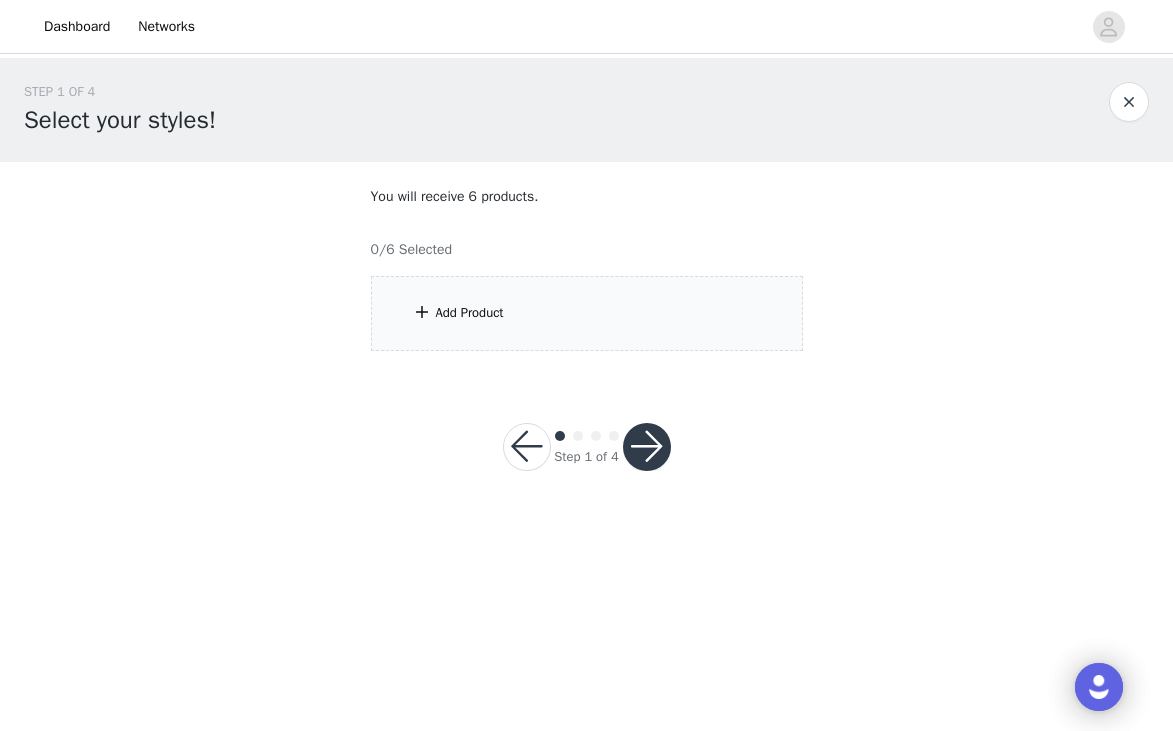 click on "Add Product" at bounding box center (587, 313) 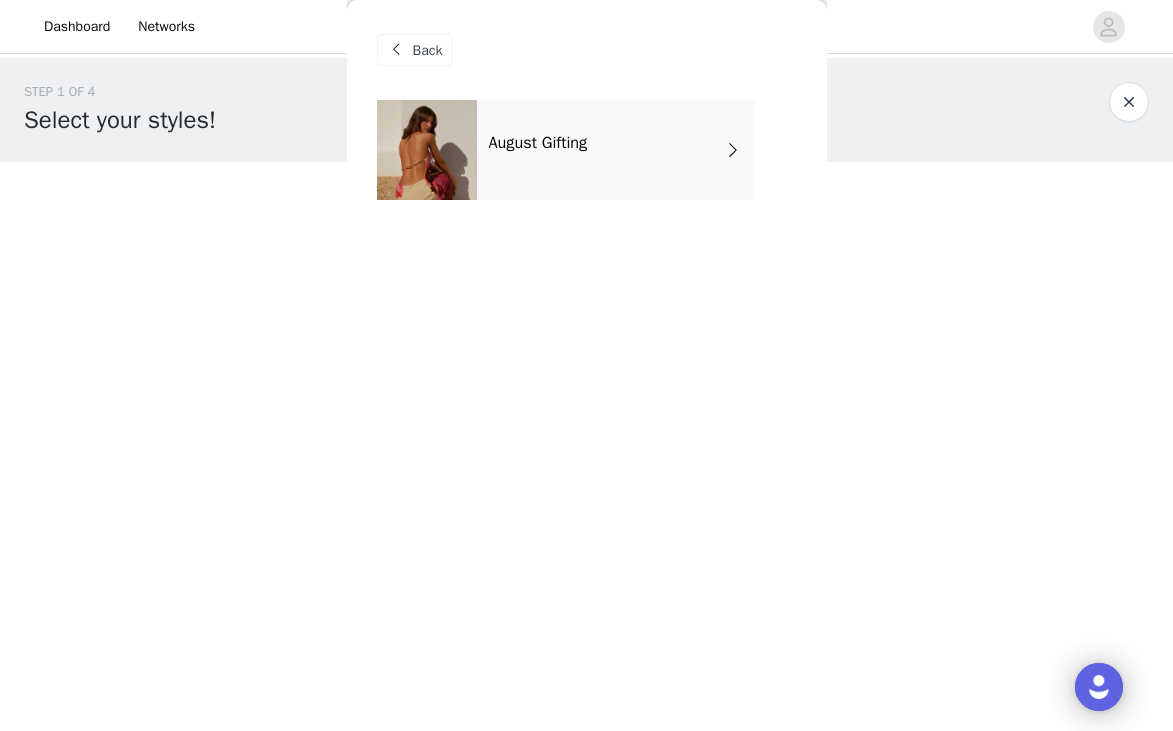 click on "August Gifting" at bounding box center [538, 143] 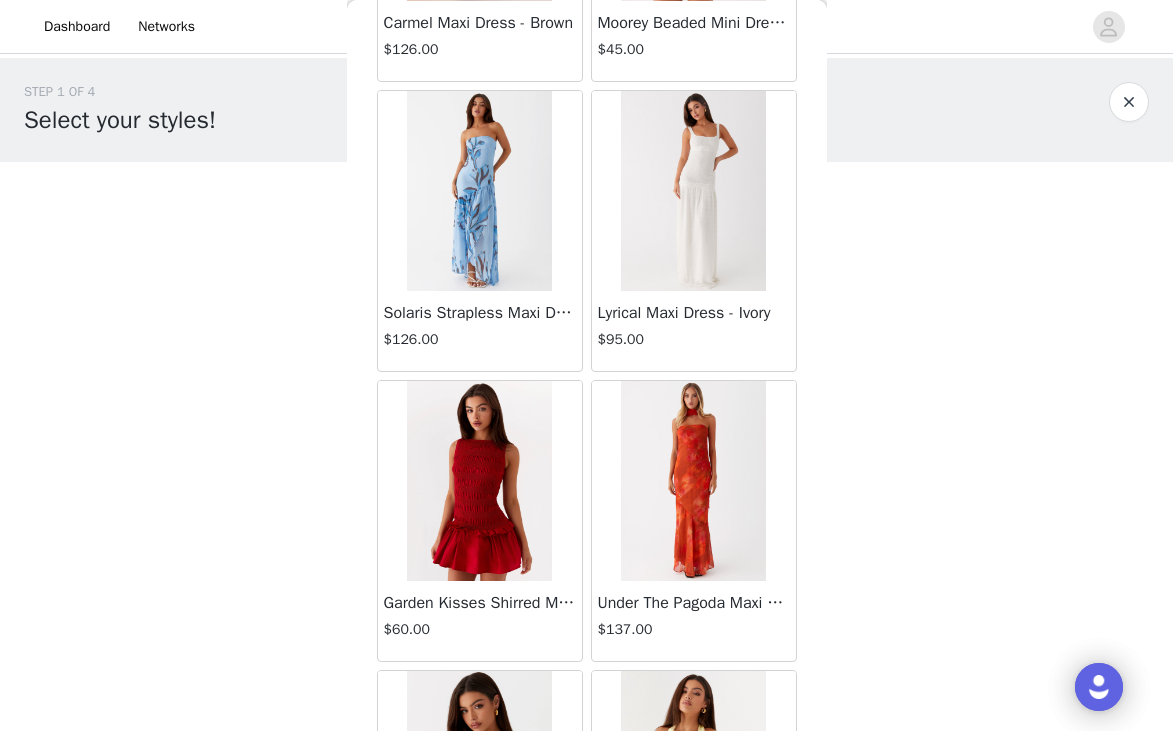 scroll, scrollTop: 2329, scrollLeft: 0, axis: vertical 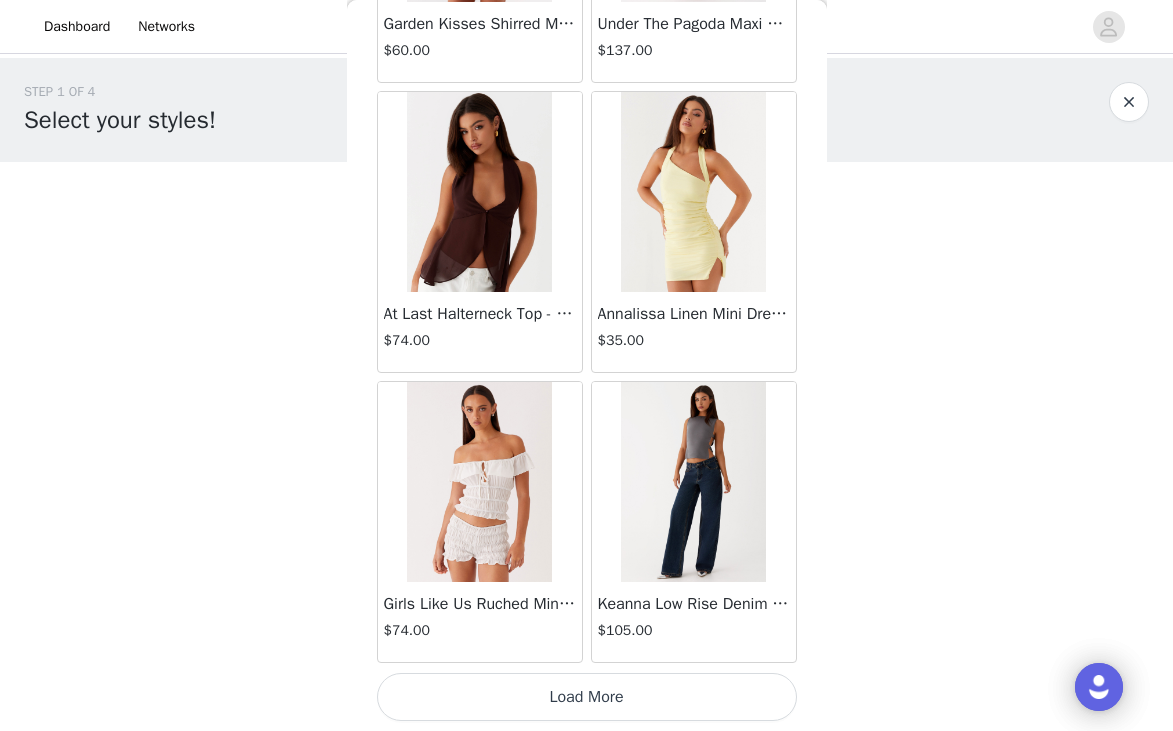 click on "Load More" at bounding box center [587, 697] 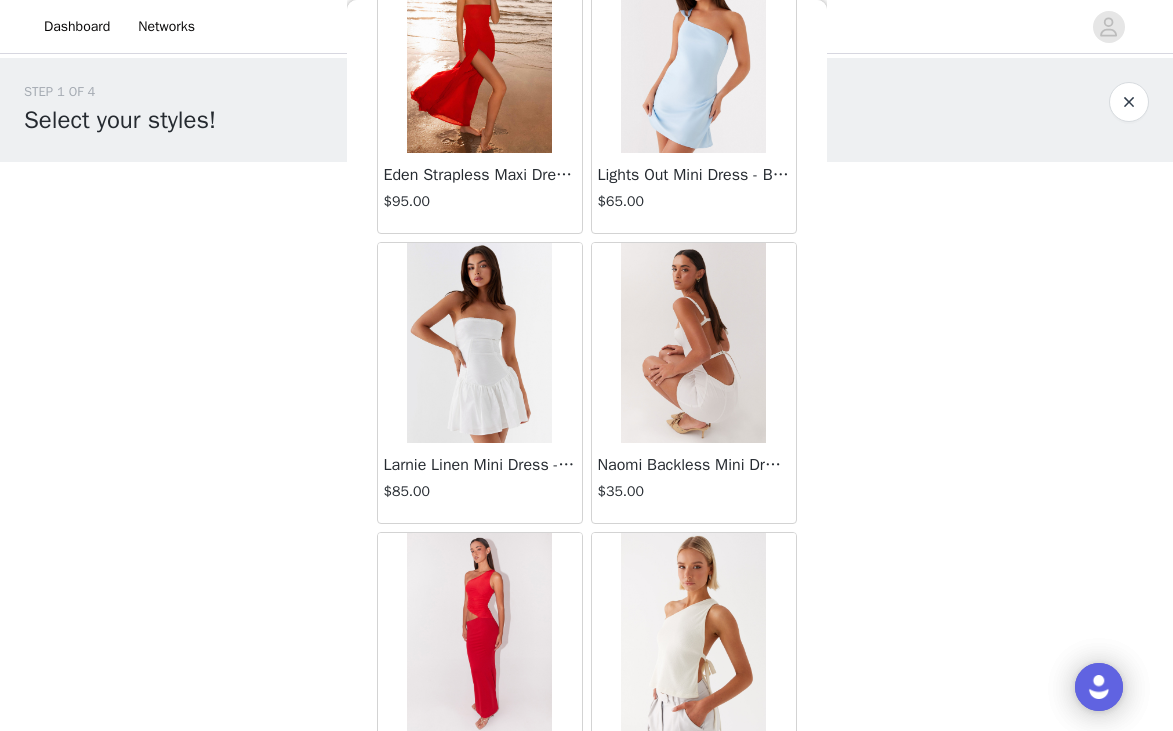 scroll, scrollTop: 5229, scrollLeft: 0, axis: vertical 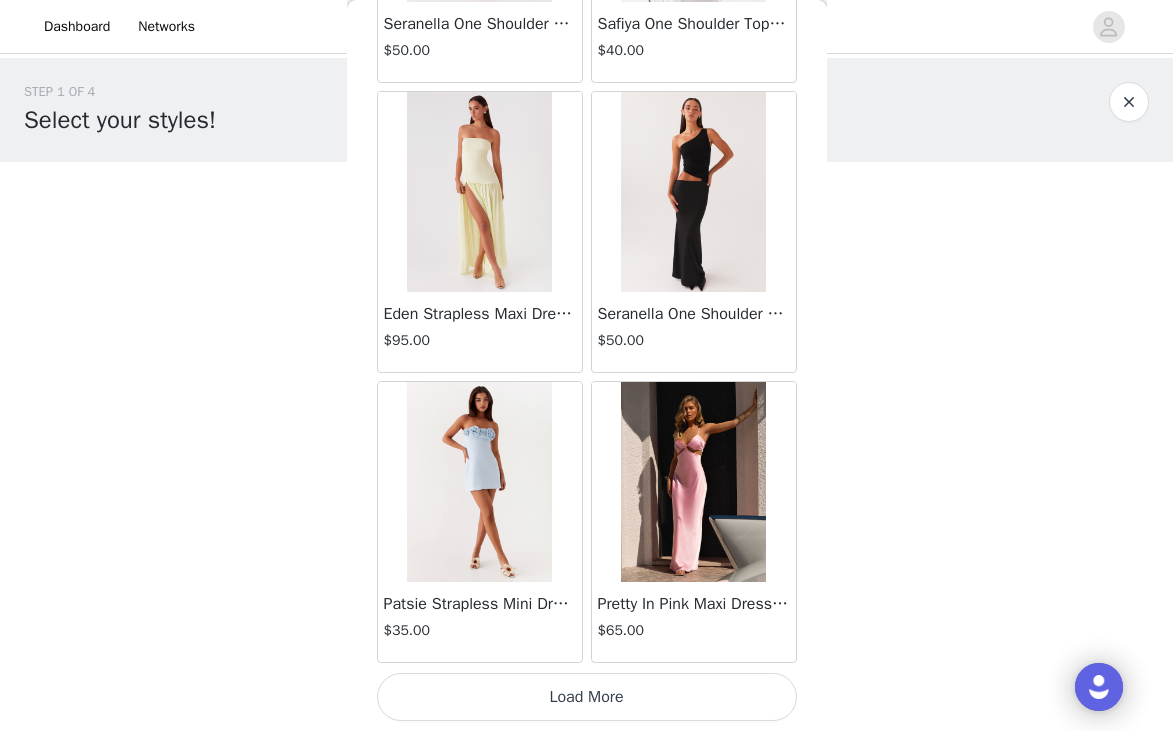 click on "Load More" at bounding box center [587, 697] 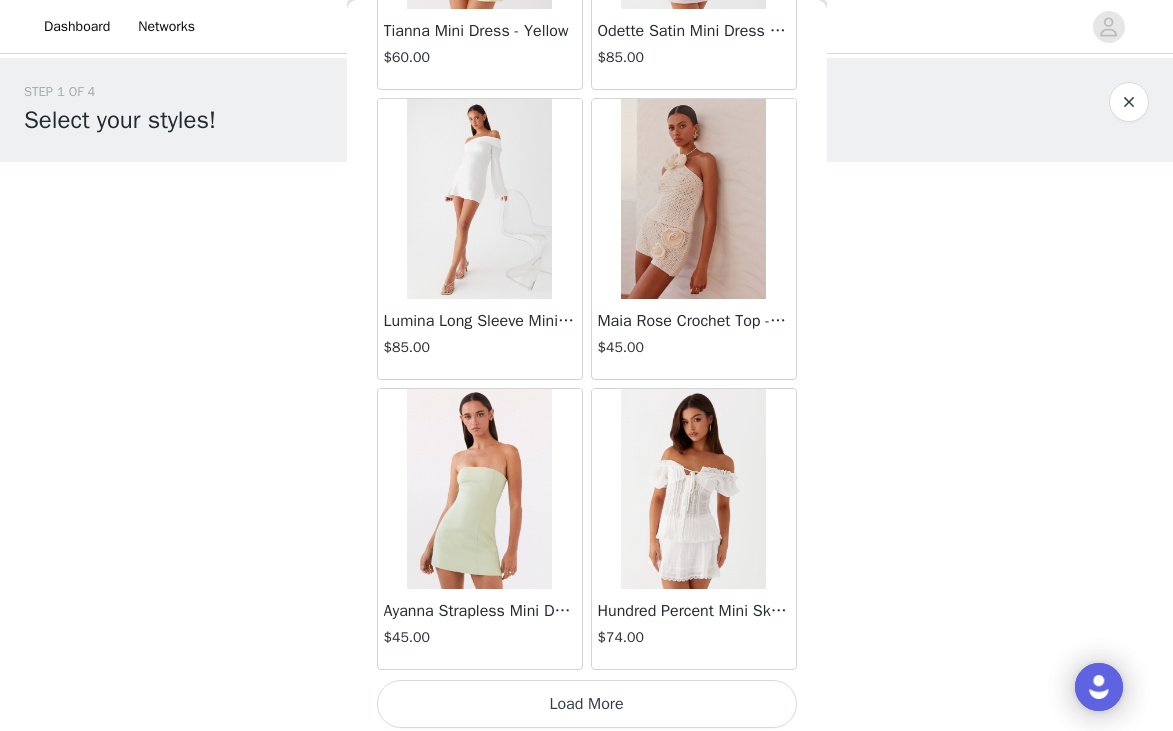 scroll, scrollTop: 8129, scrollLeft: 0, axis: vertical 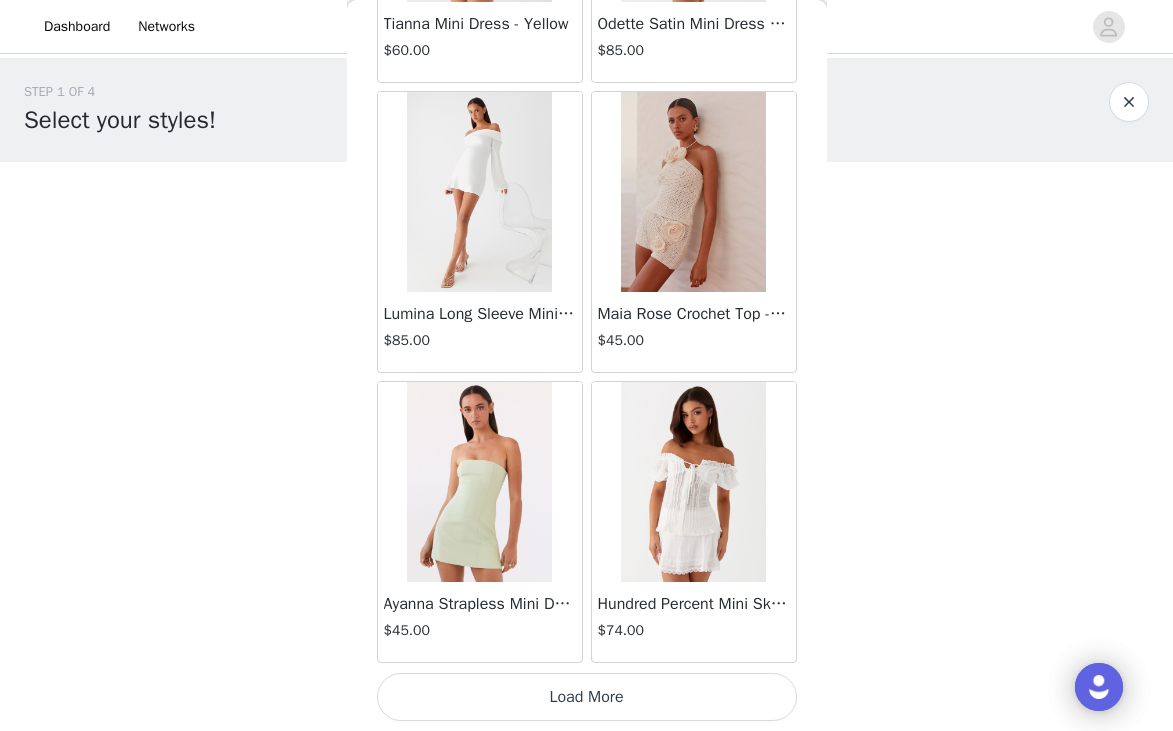 click on "Load More" at bounding box center [587, 697] 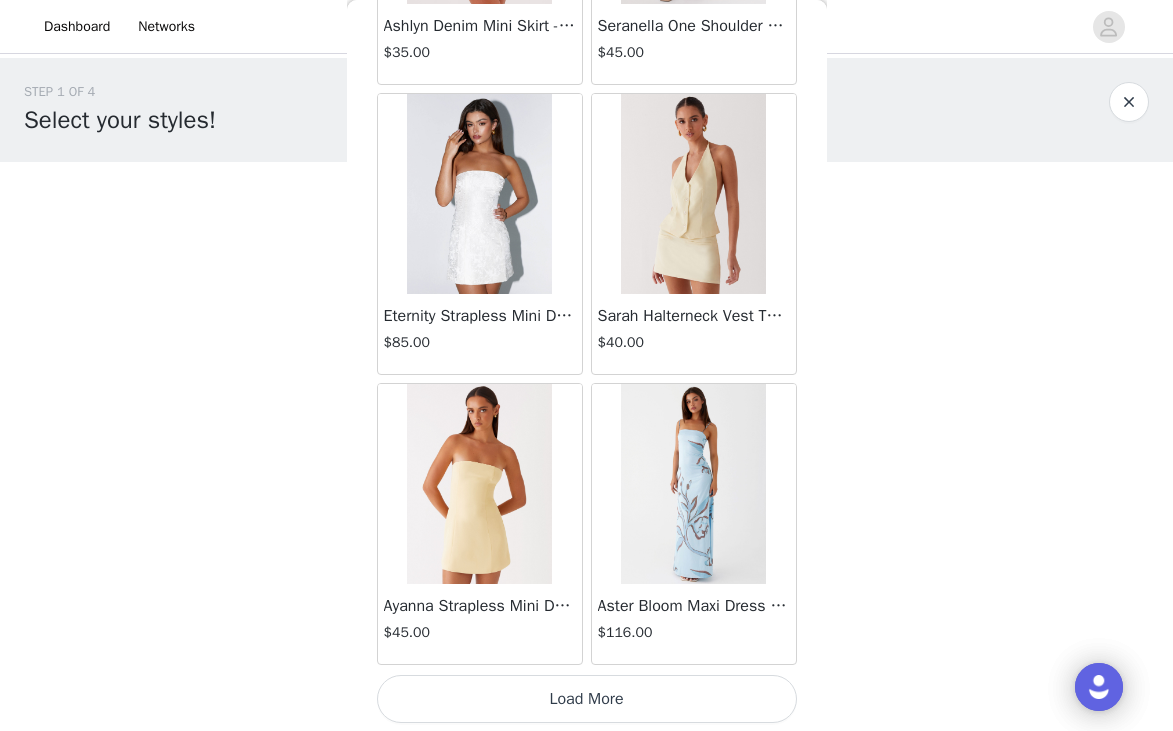 scroll, scrollTop: 11029, scrollLeft: 0, axis: vertical 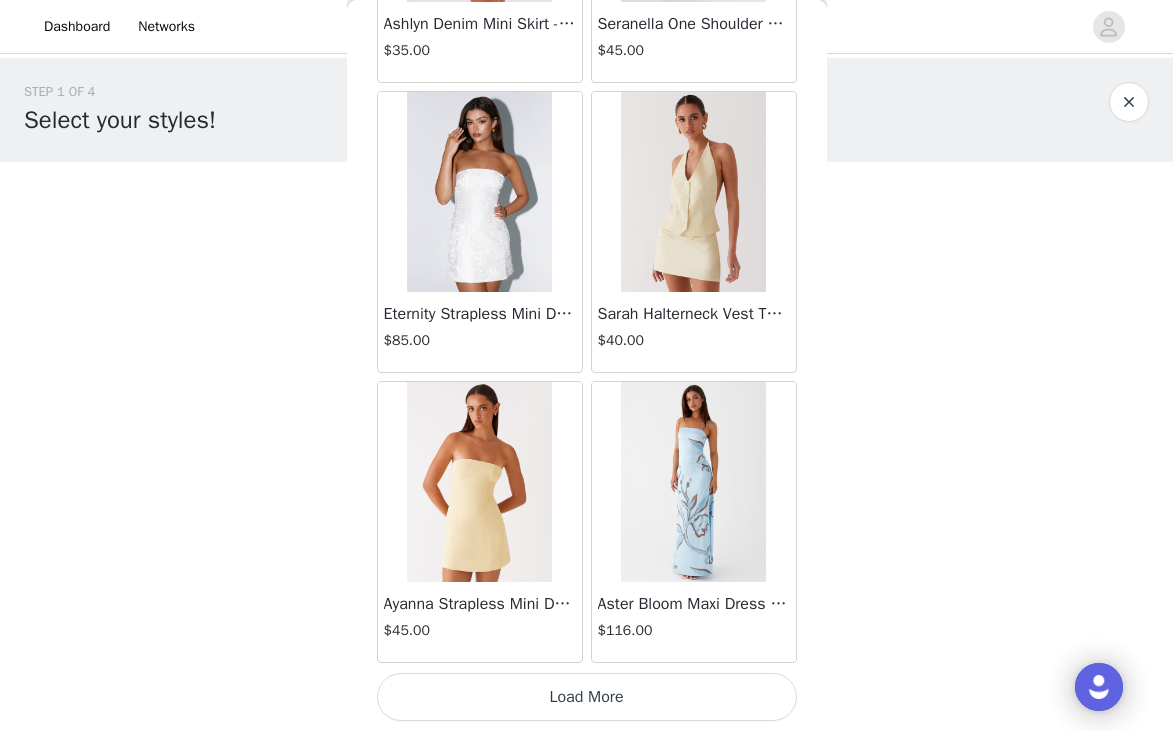 click on "Load More" at bounding box center (587, 697) 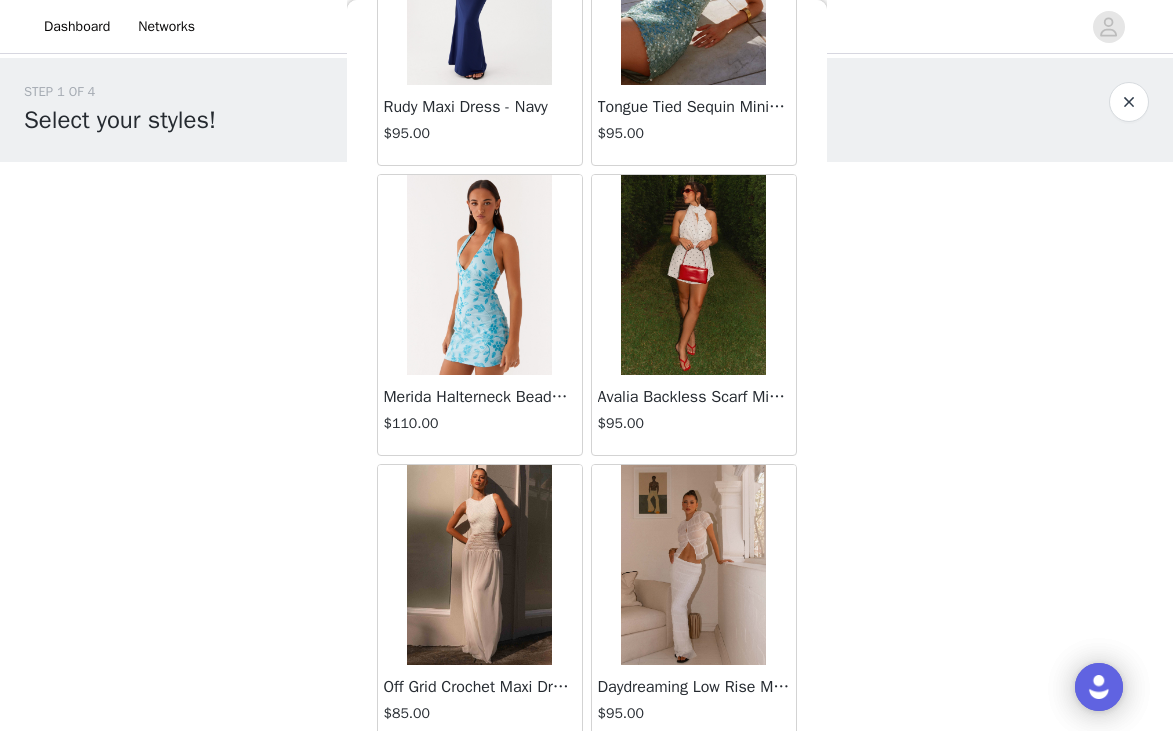 scroll, scrollTop: 13929, scrollLeft: 0, axis: vertical 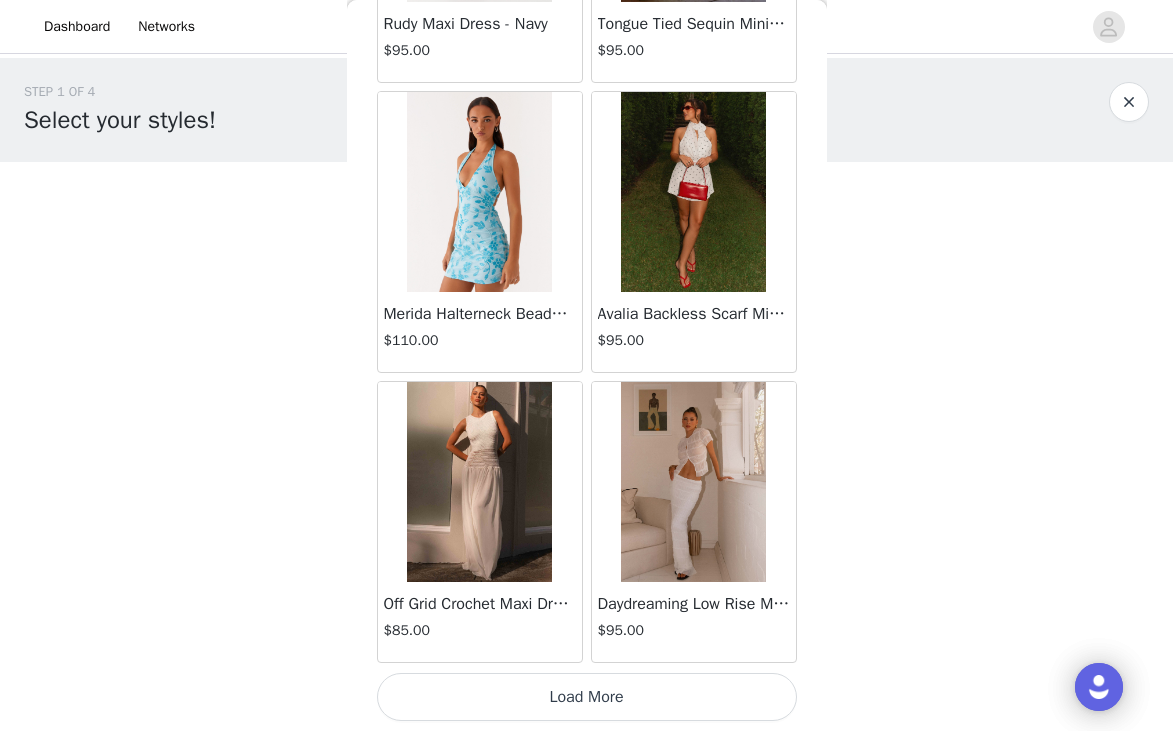 click on "Load More" at bounding box center (587, 697) 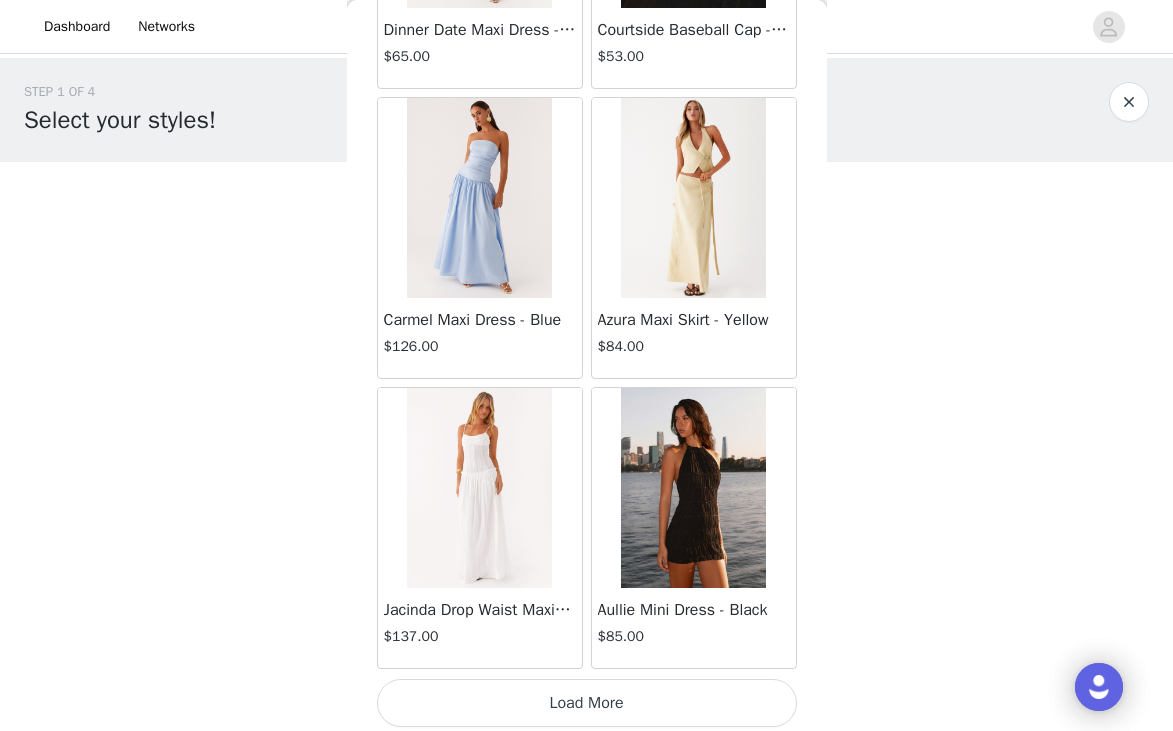 scroll, scrollTop: 16829, scrollLeft: 0, axis: vertical 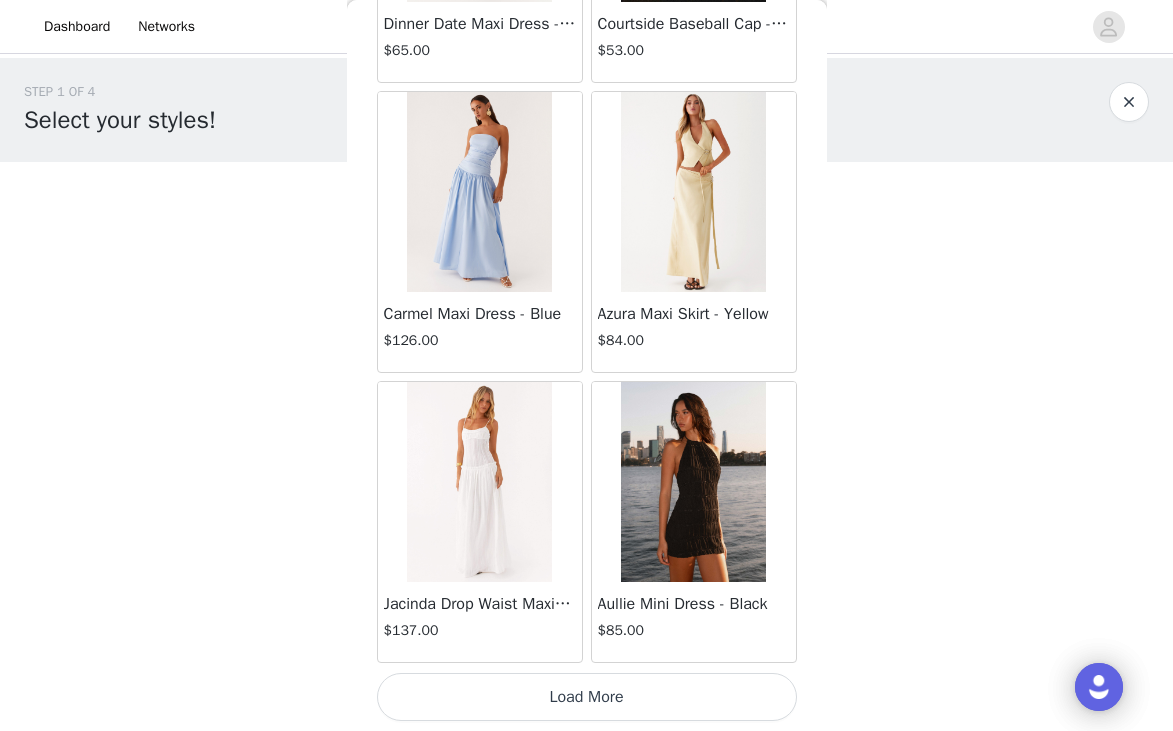 click on "Load More" at bounding box center [587, 697] 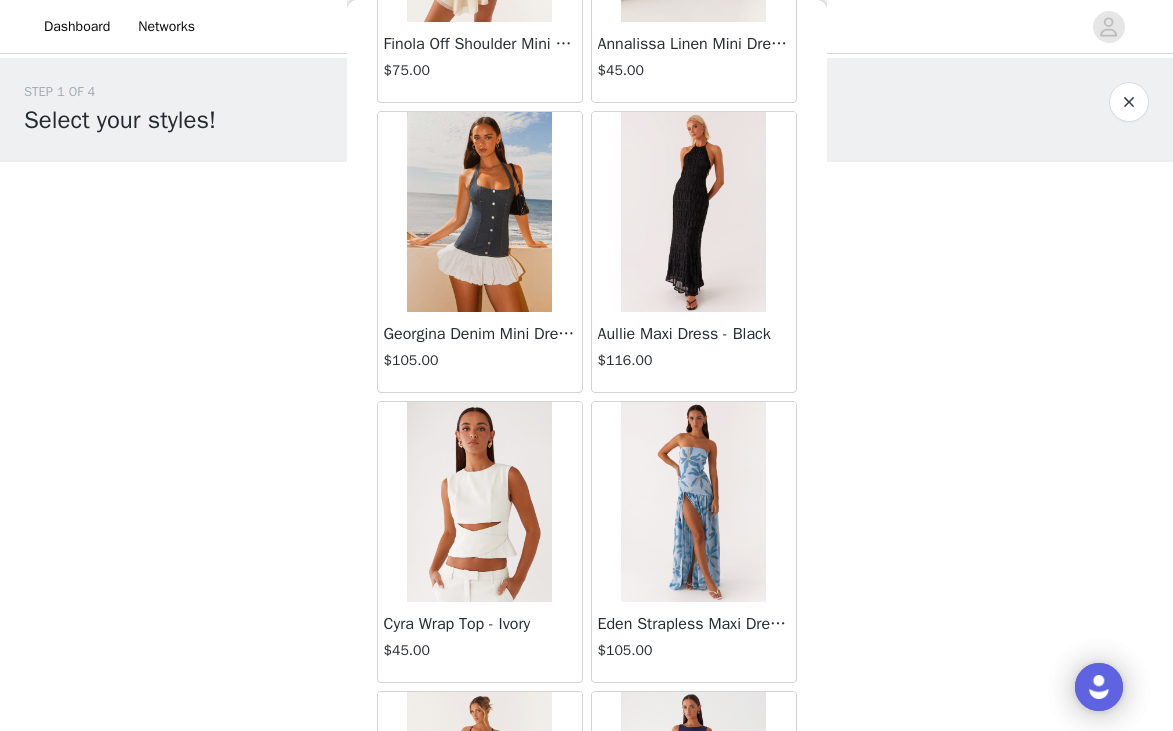 scroll, scrollTop: 19729, scrollLeft: 0, axis: vertical 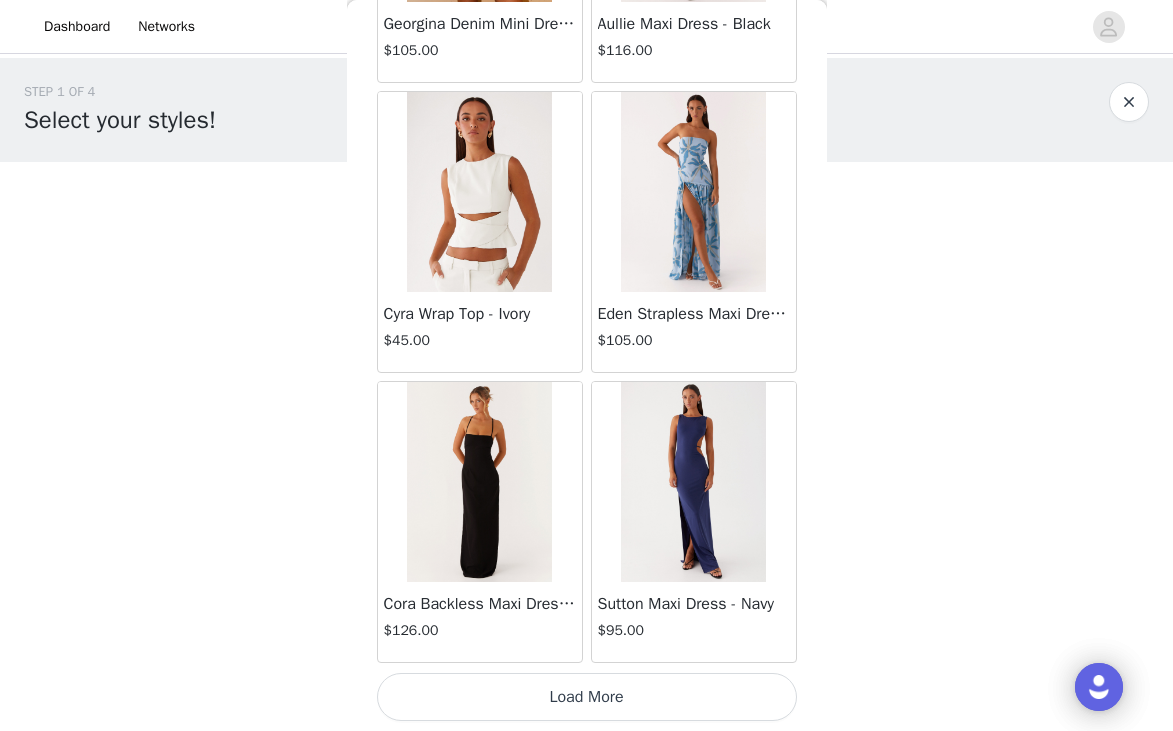 click on "Load More" at bounding box center [587, 697] 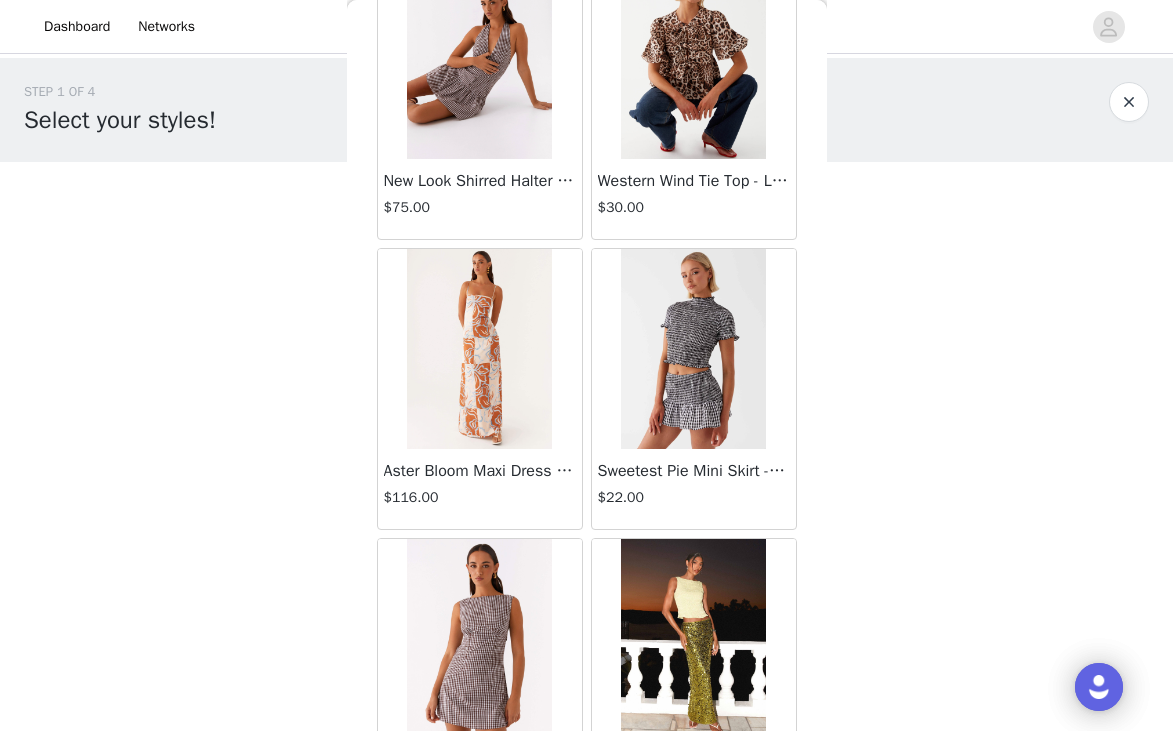 scroll, scrollTop: 22629, scrollLeft: 0, axis: vertical 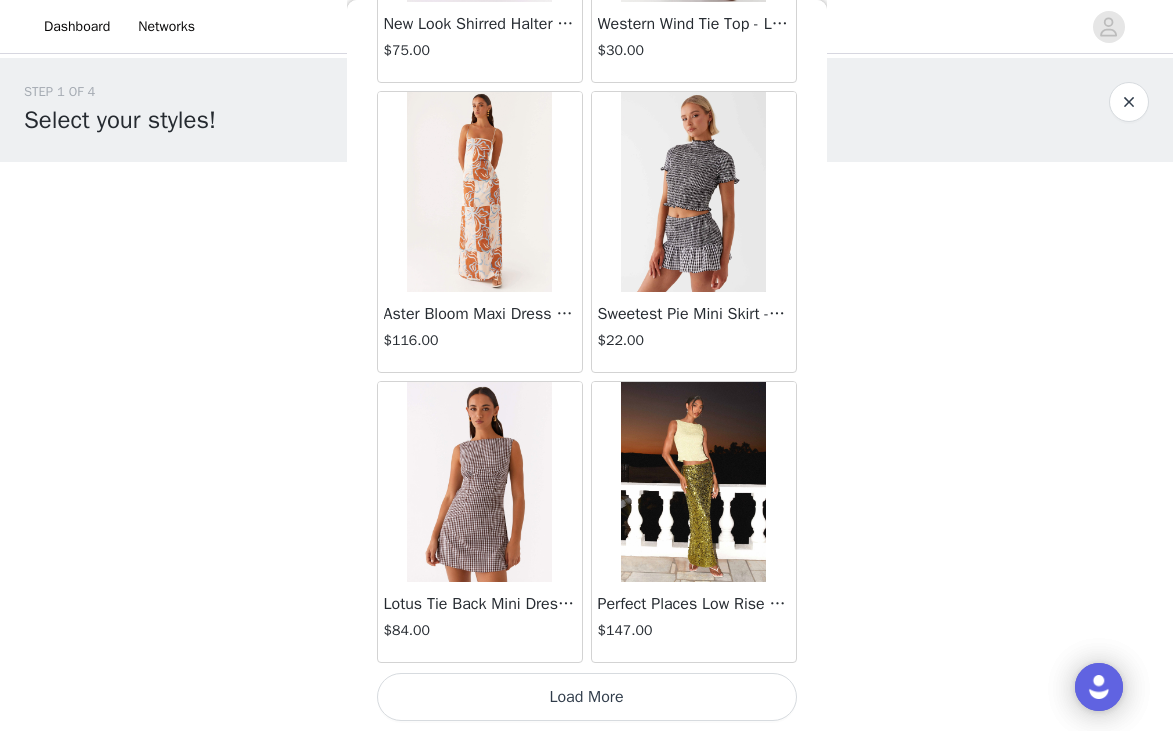 click on "Load More" at bounding box center [587, 697] 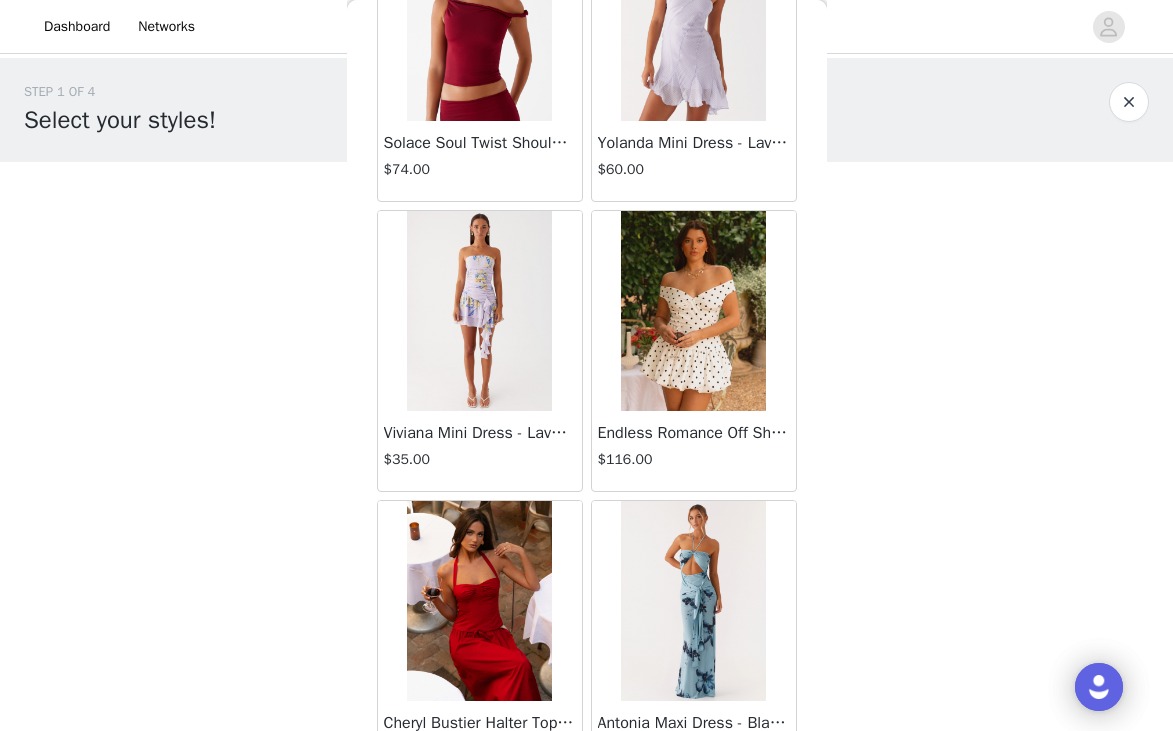 scroll, scrollTop: 25529, scrollLeft: 0, axis: vertical 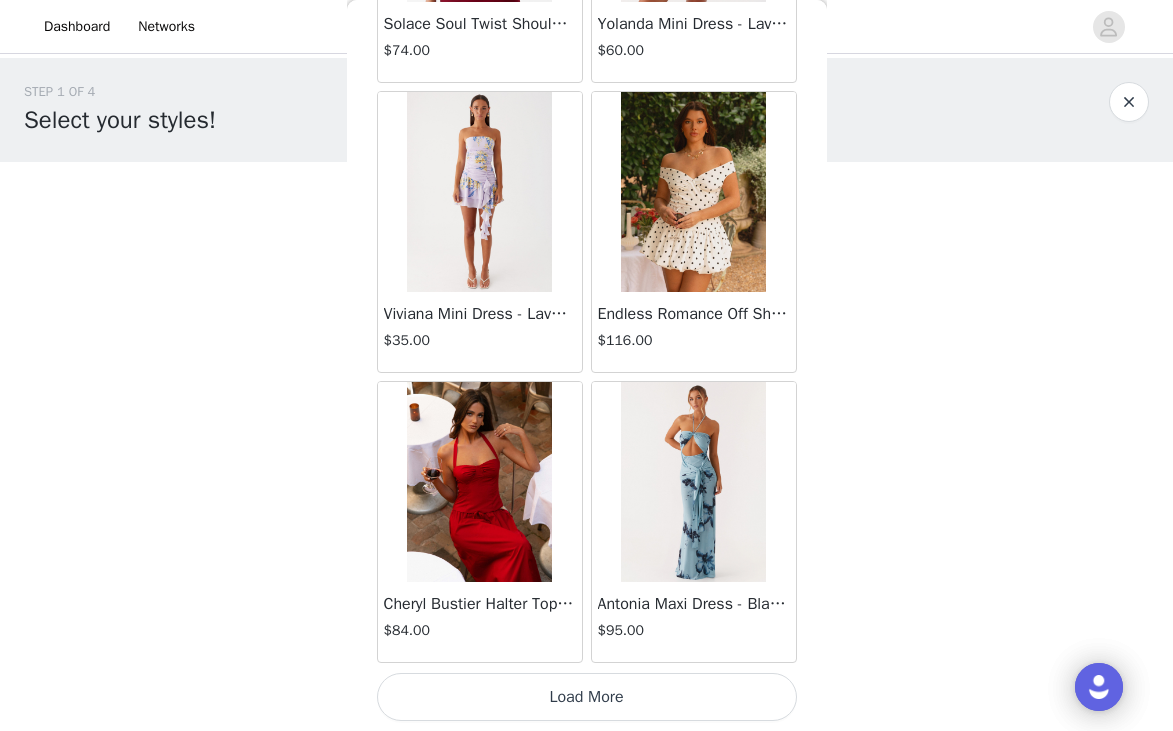click on "Load More" at bounding box center (587, 697) 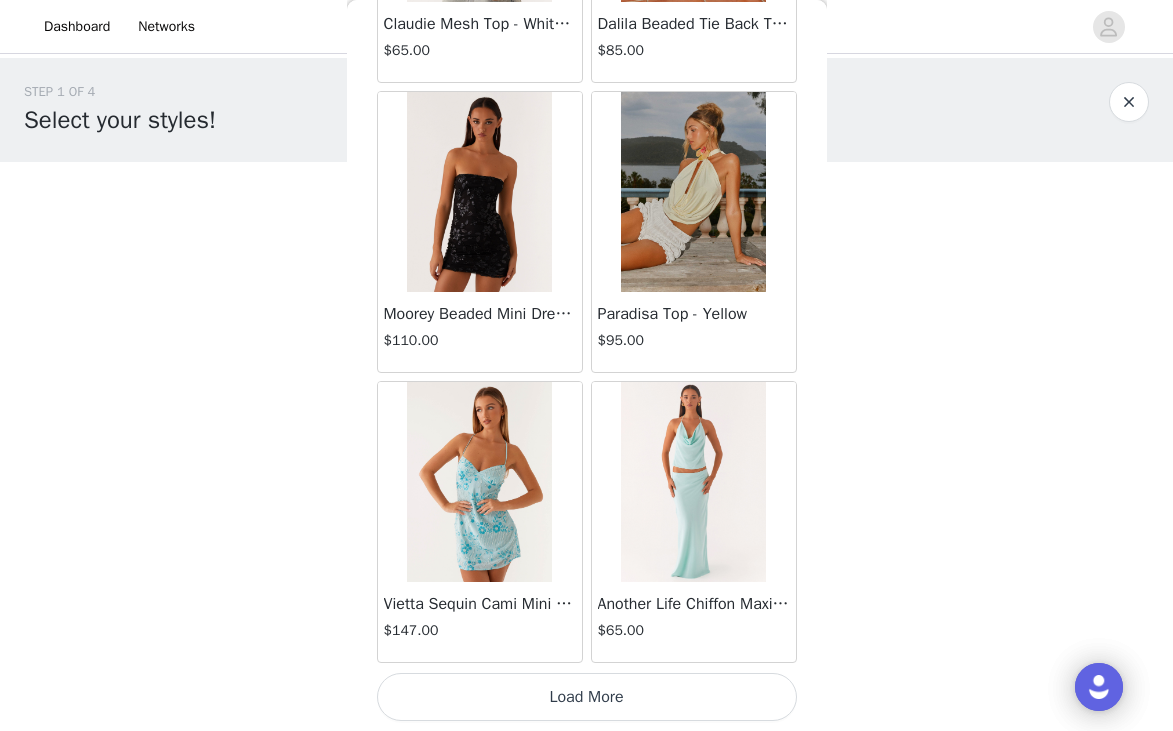 scroll, scrollTop: 28424, scrollLeft: 0, axis: vertical 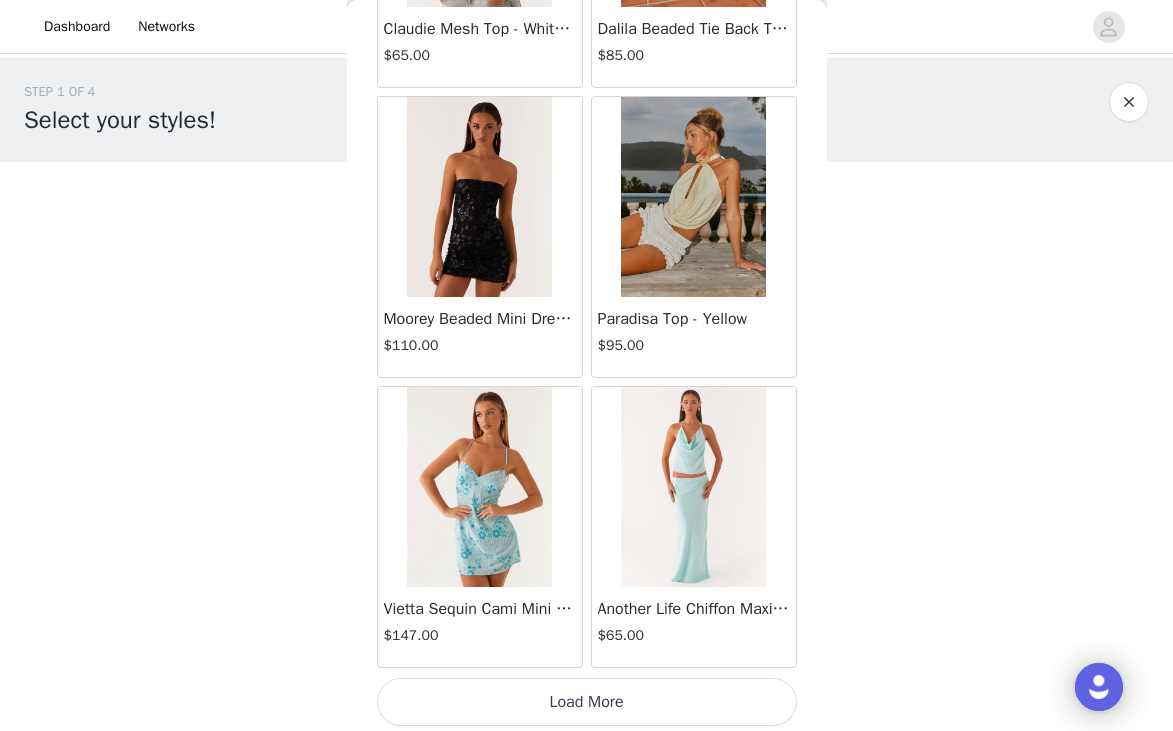 click on "Load More" at bounding box center (587, 702) 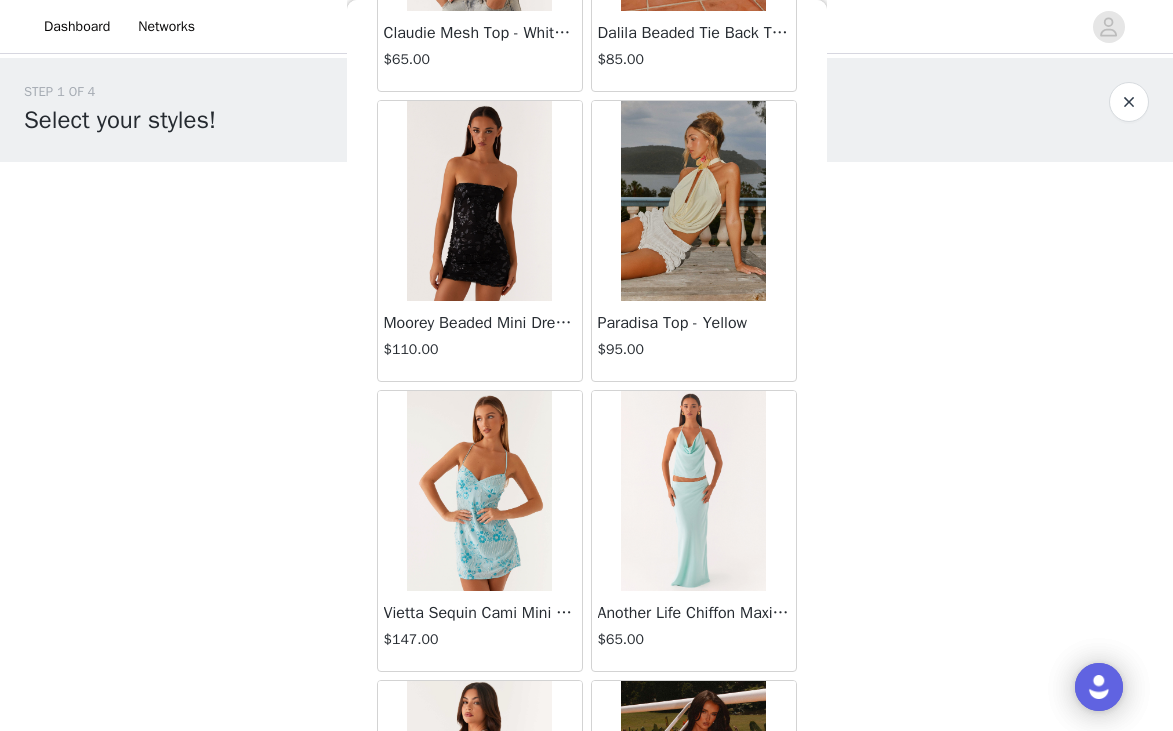 scroll, scrollTop: 28424, scrollLeft: 0, axis: vertical 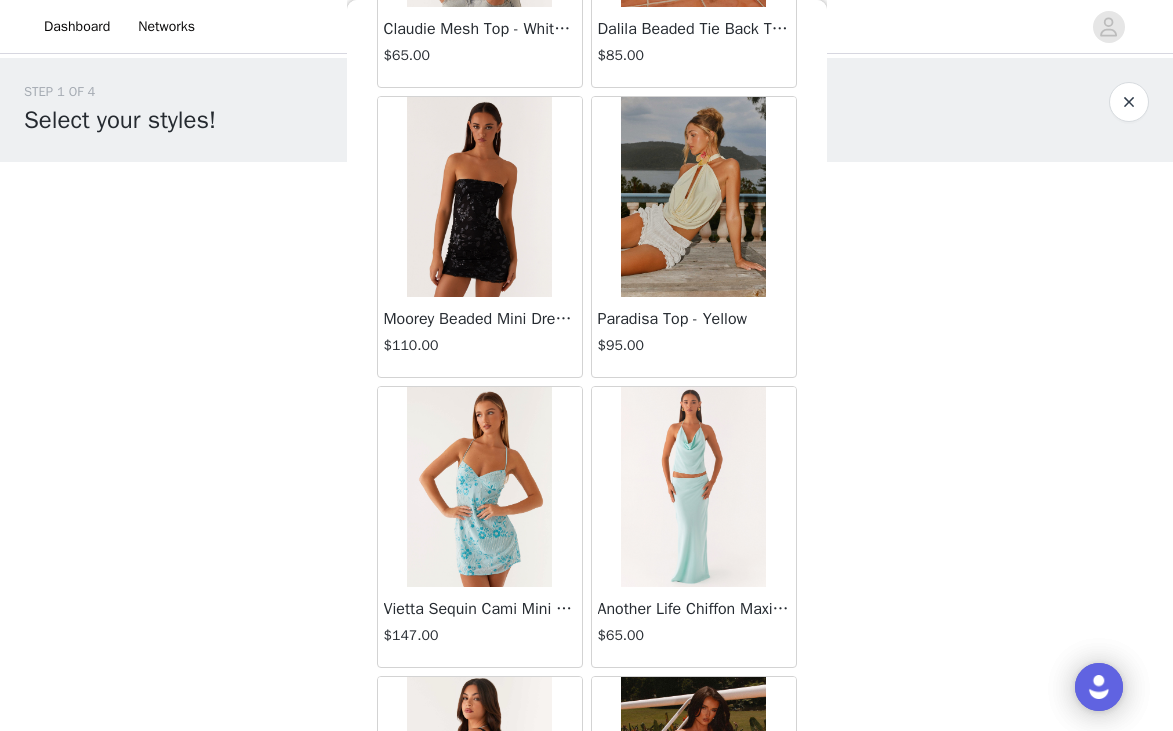click at bounding box center (479, 197) 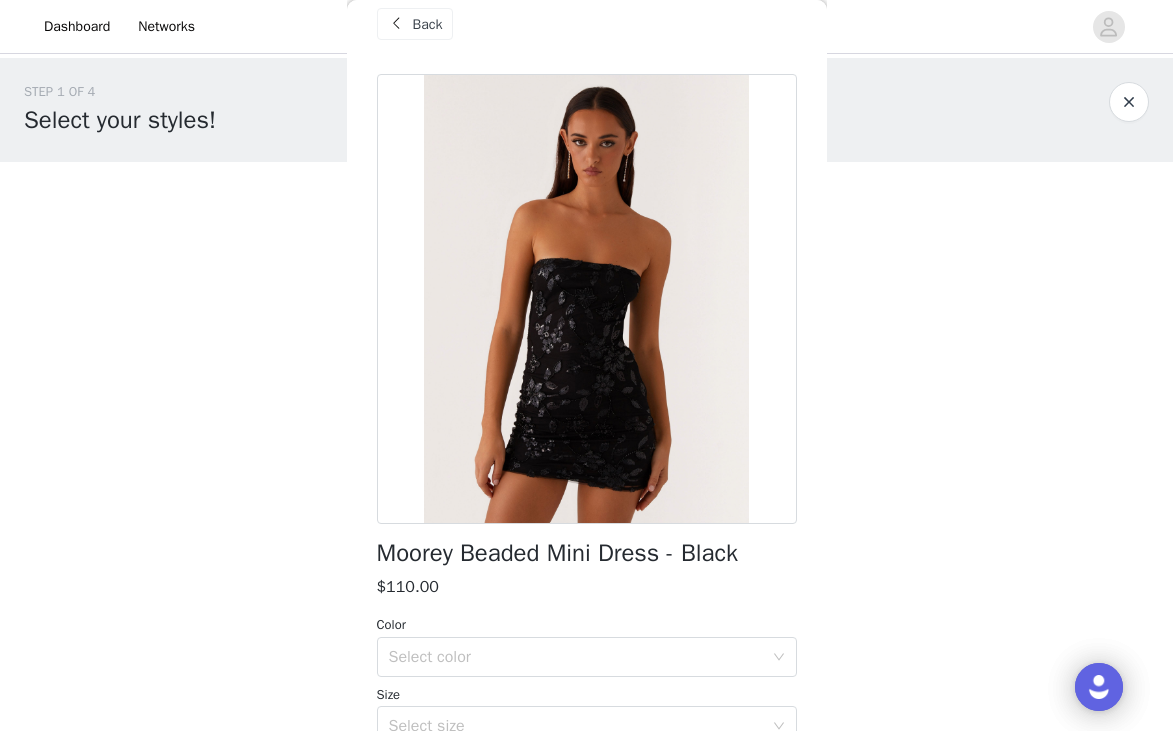 scroll, scrollTop: 0, scrollLeft: 0, axis: both 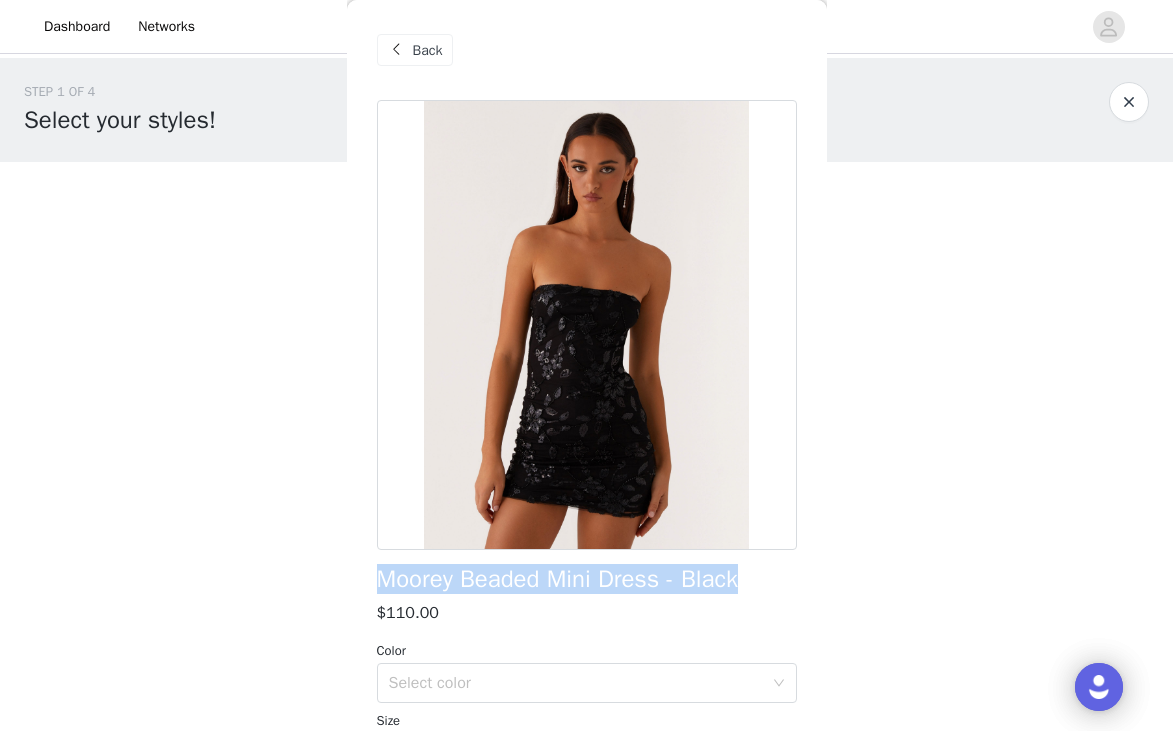 drag, startPoint x: 753, startPoint y: 579, endPoint x: 354, endPoint y: 580, distance: 399.00125 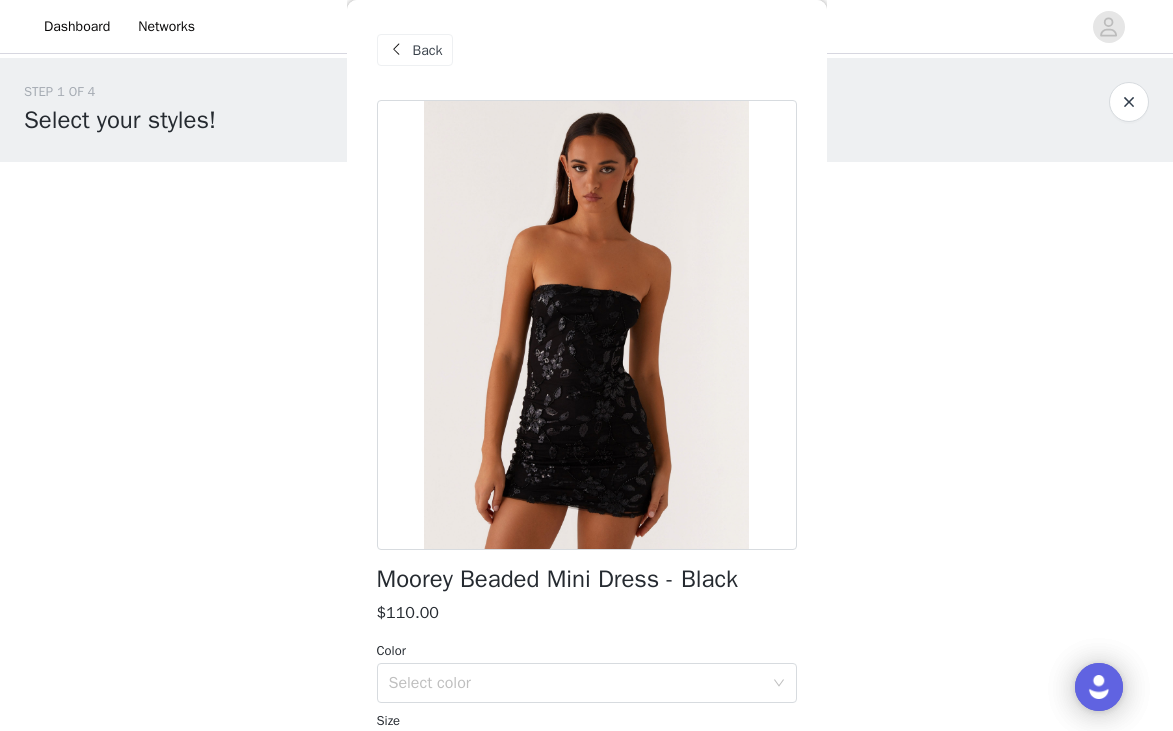 click on "Back" at bounding box center (415, 50) 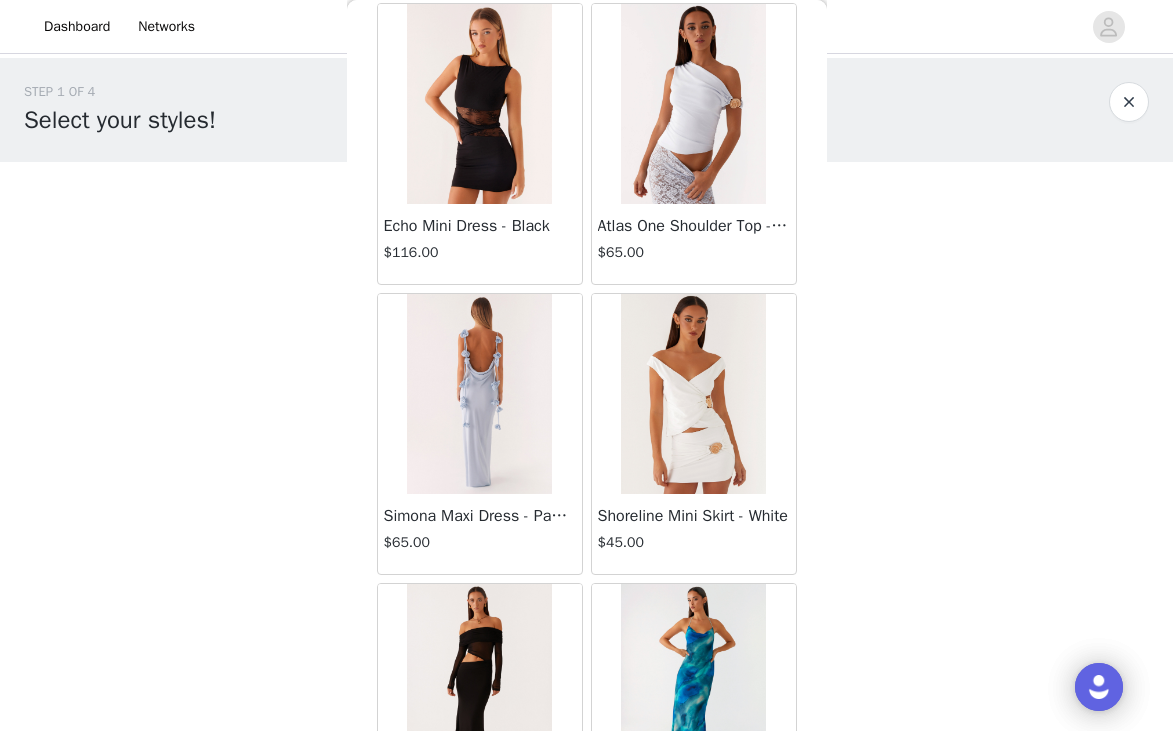 scroll, scrollTop: 31329, scrollLeft: 0, axis: vertical 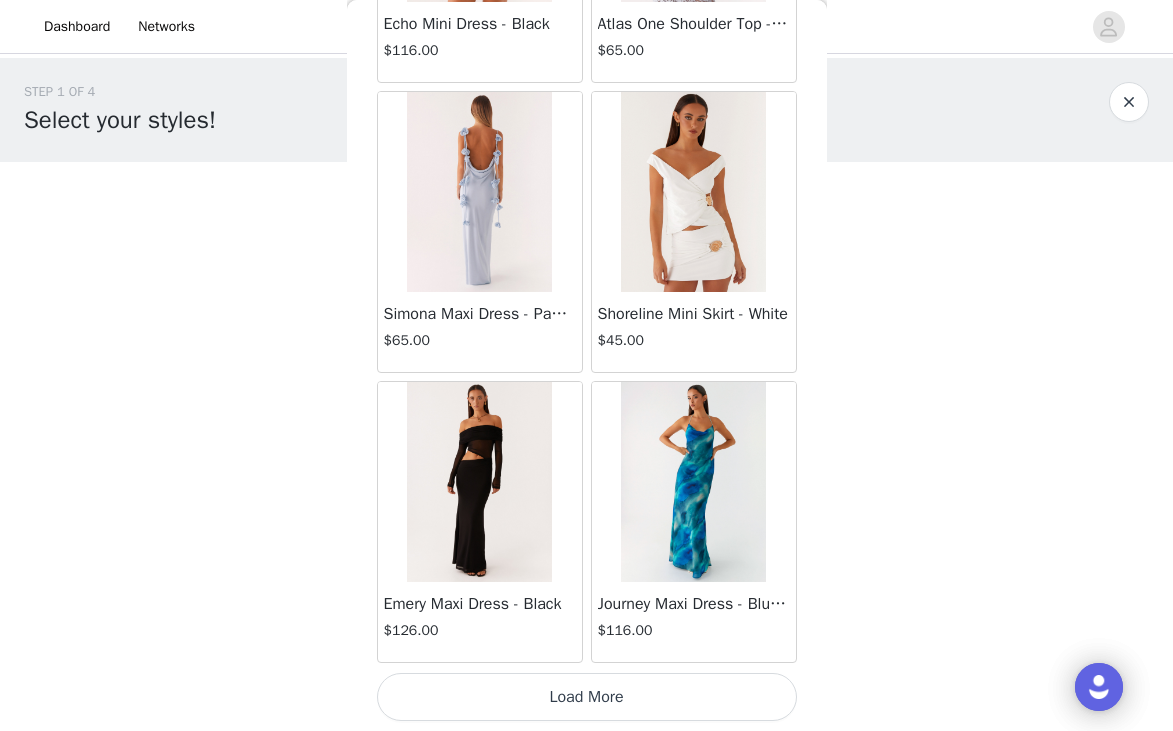 click on "Load More" at bounding box center [587, 697] 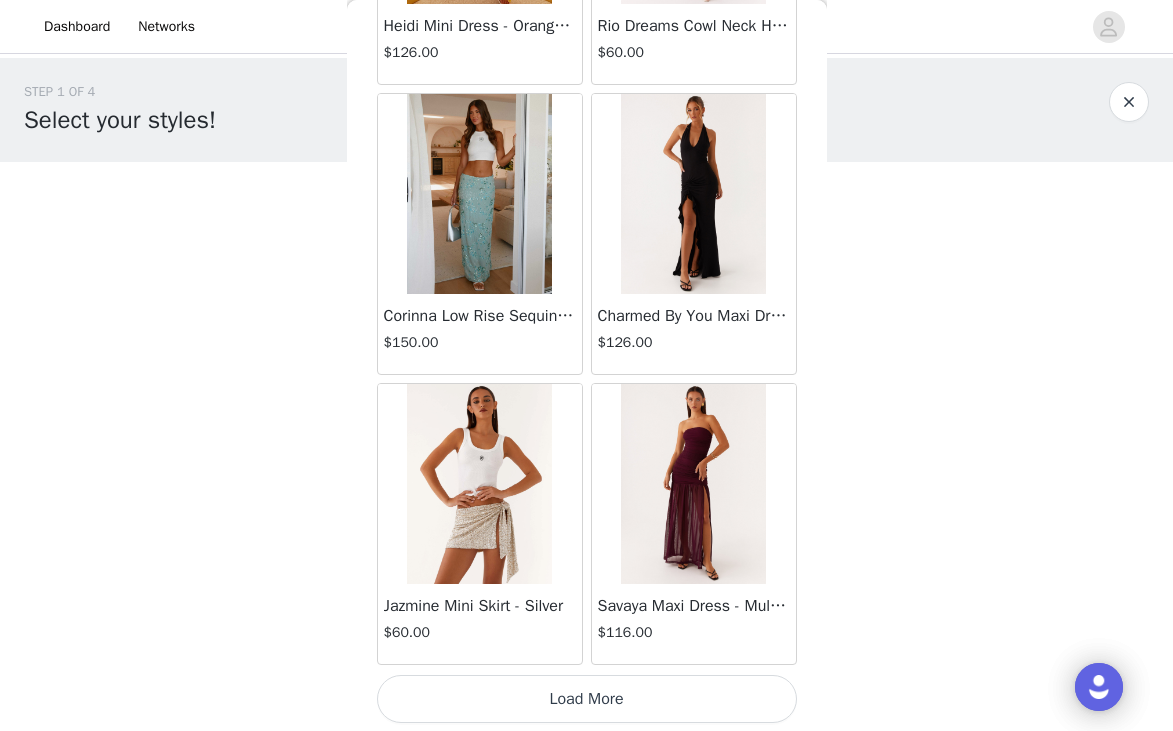scroll, scrollTop: 34229, scrollLeft: 0, axis: vertical 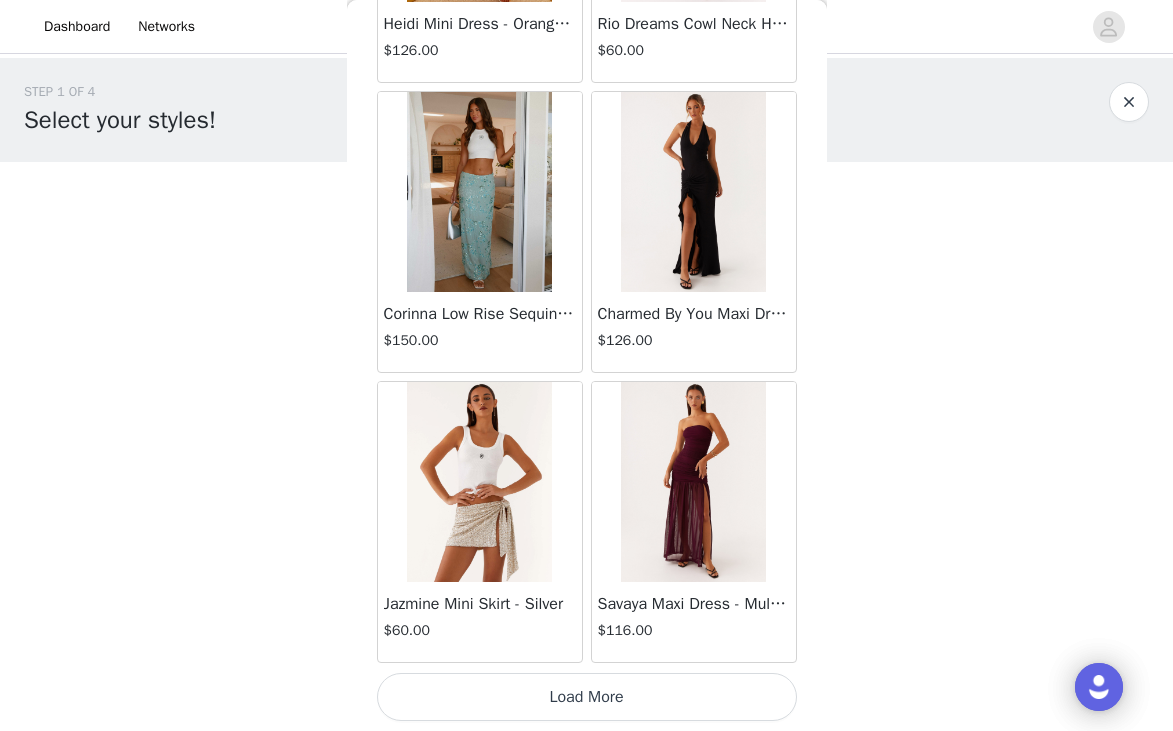click on "Load More" at bounding box center (587, 697) 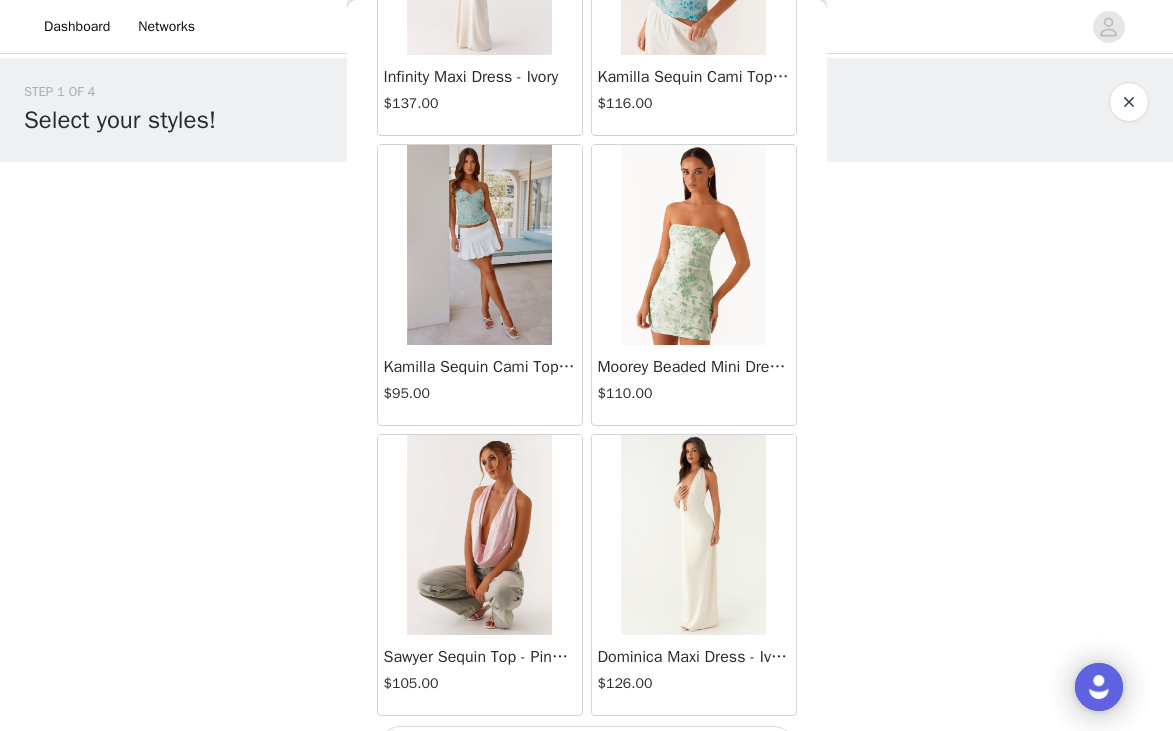scroll, scrollTop: 37129, scrollLeft: 0, axis: vertical 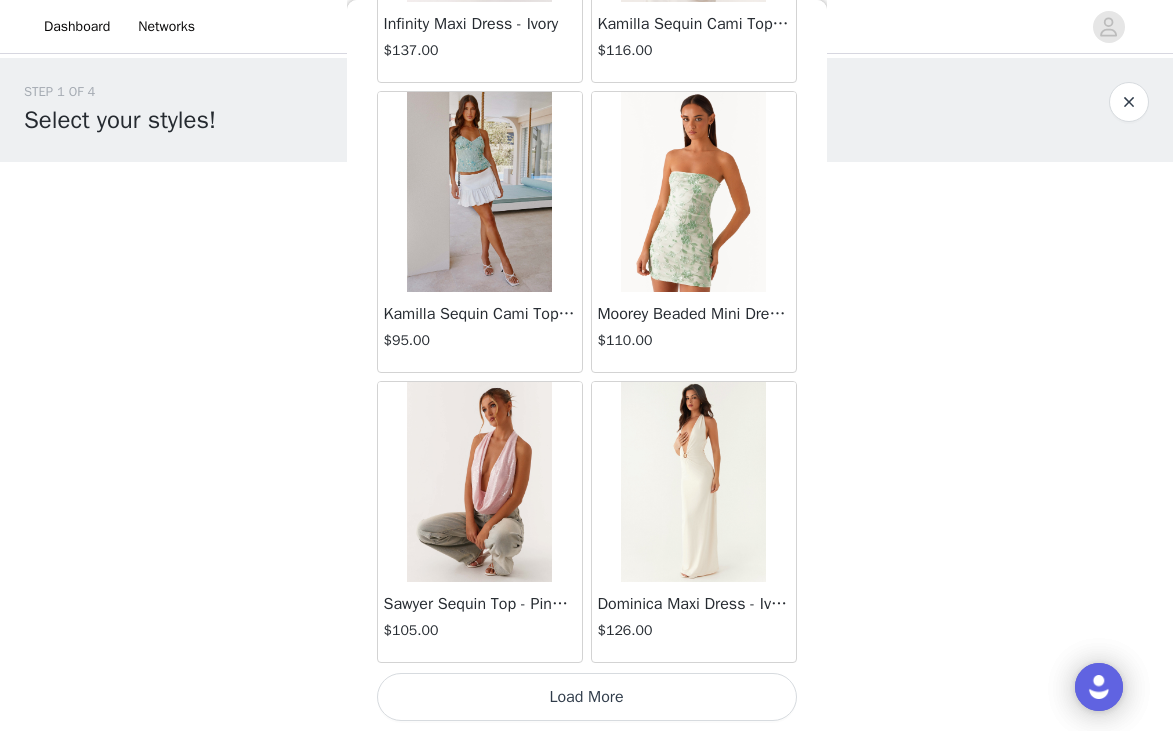 click on "Load More" at bounding box center [587, 697] 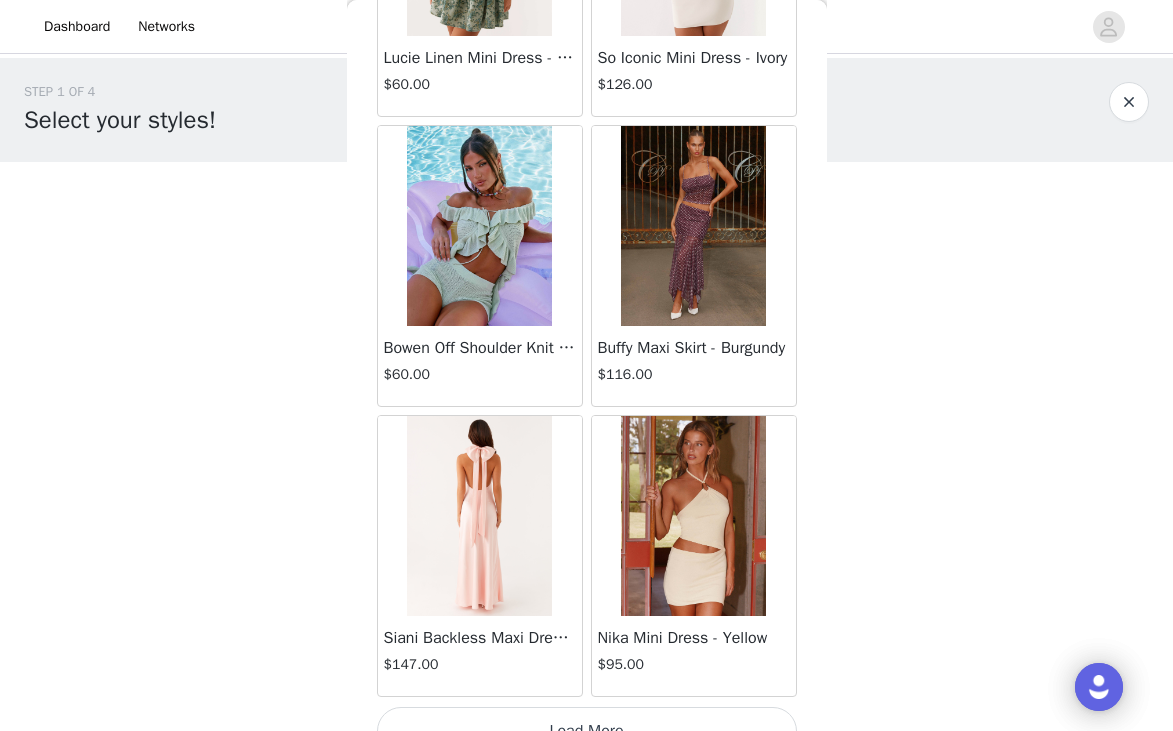 scroll, scrollTop: 40029, scrollLeft: 0, axis: vertical 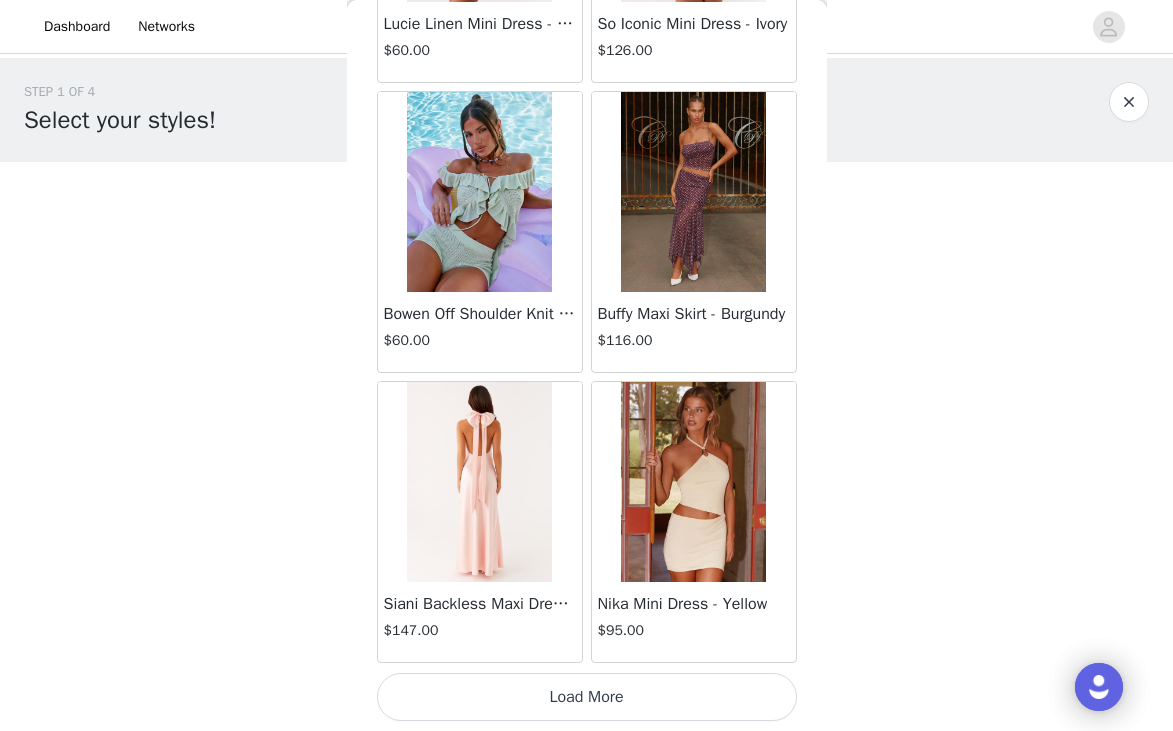 click on "Load More" at bounding box center (587, 697) 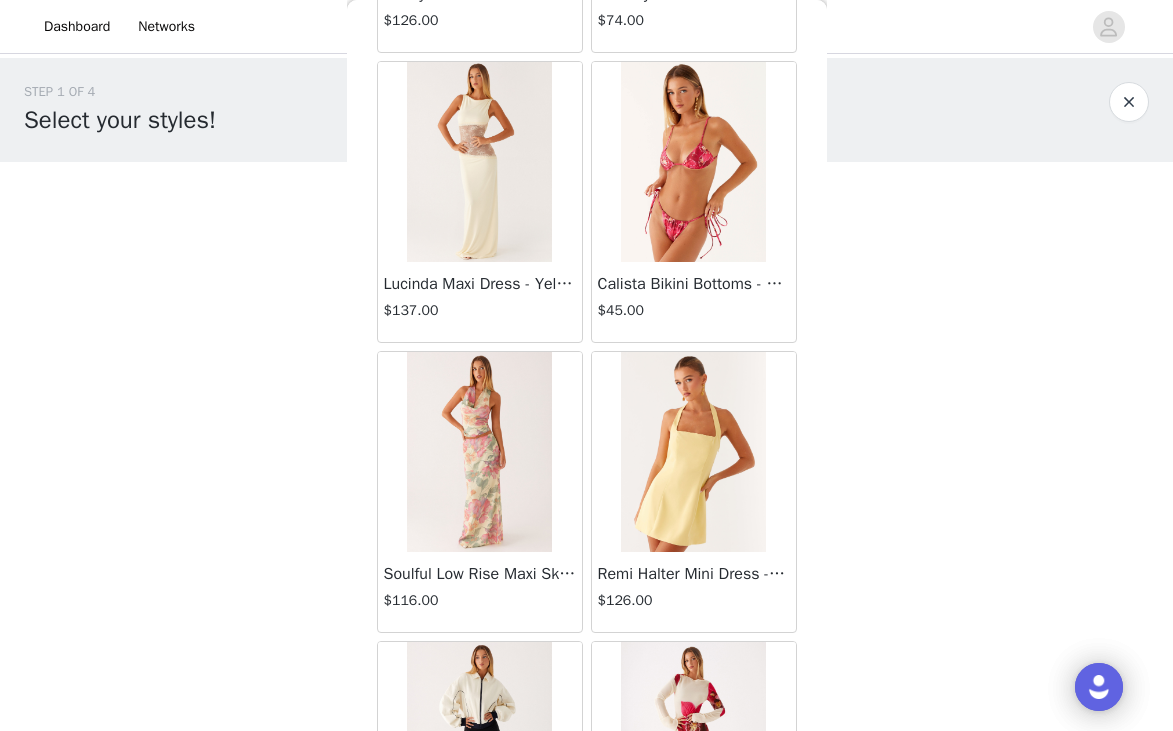 scroll, scrollTop: 42929, scrollLeft: 0, axis: vertical 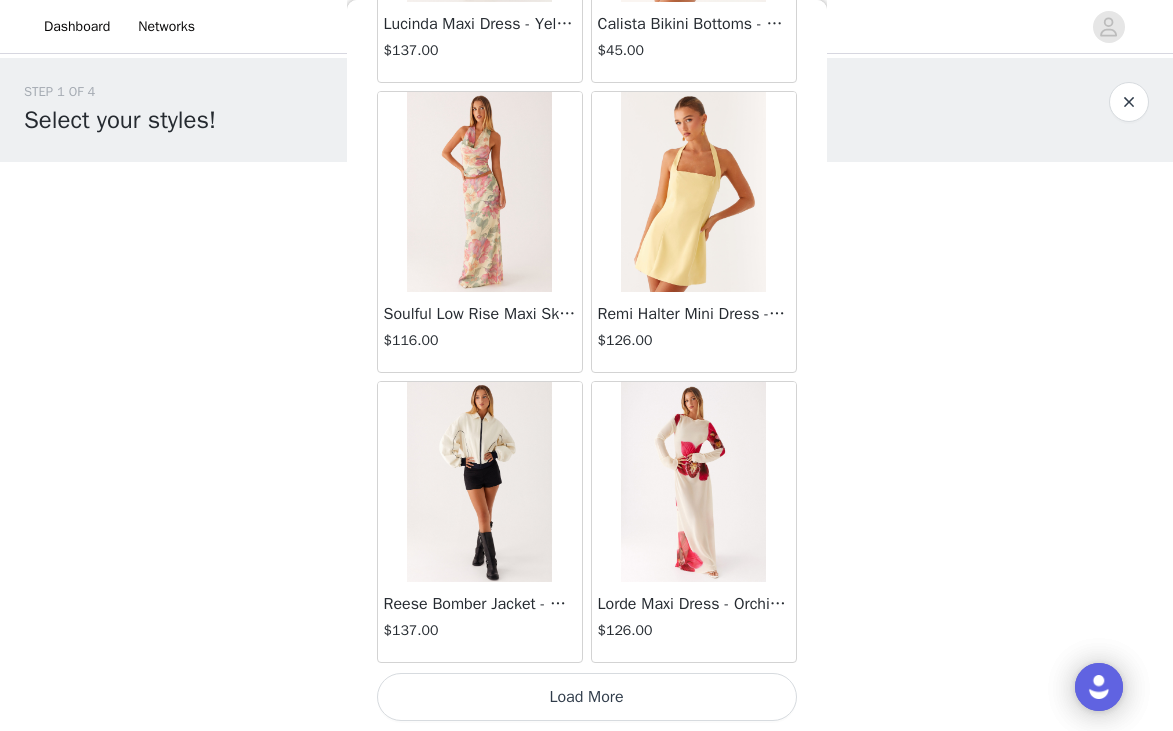 click on "Load More" at bounding box center [587, 697] 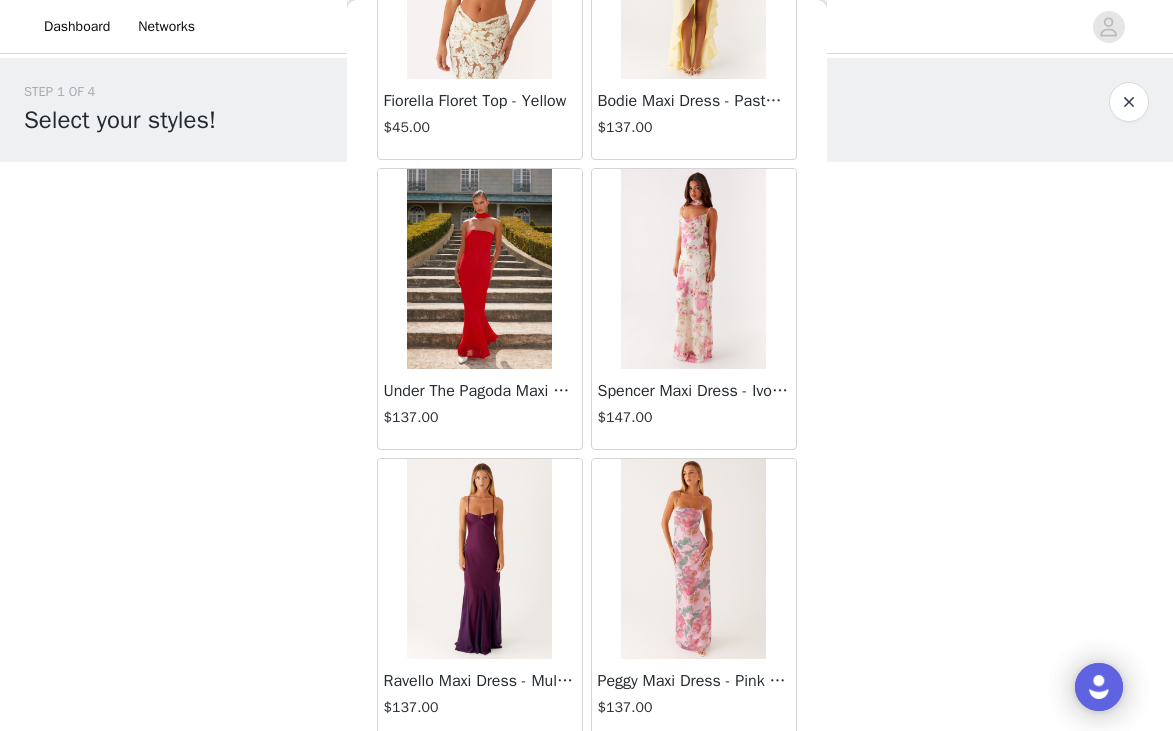 scroll, scrollTop: 43719, scrollLeft: 0, axis: vertical 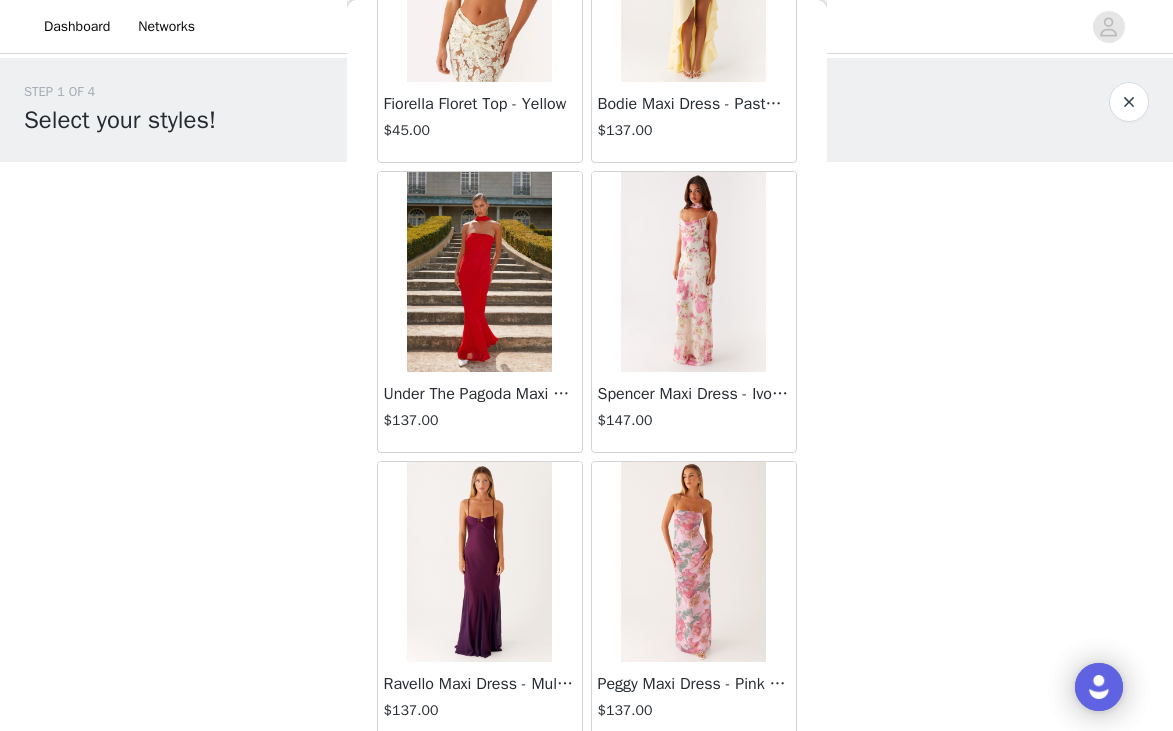 click at bounding box center (693, 272) 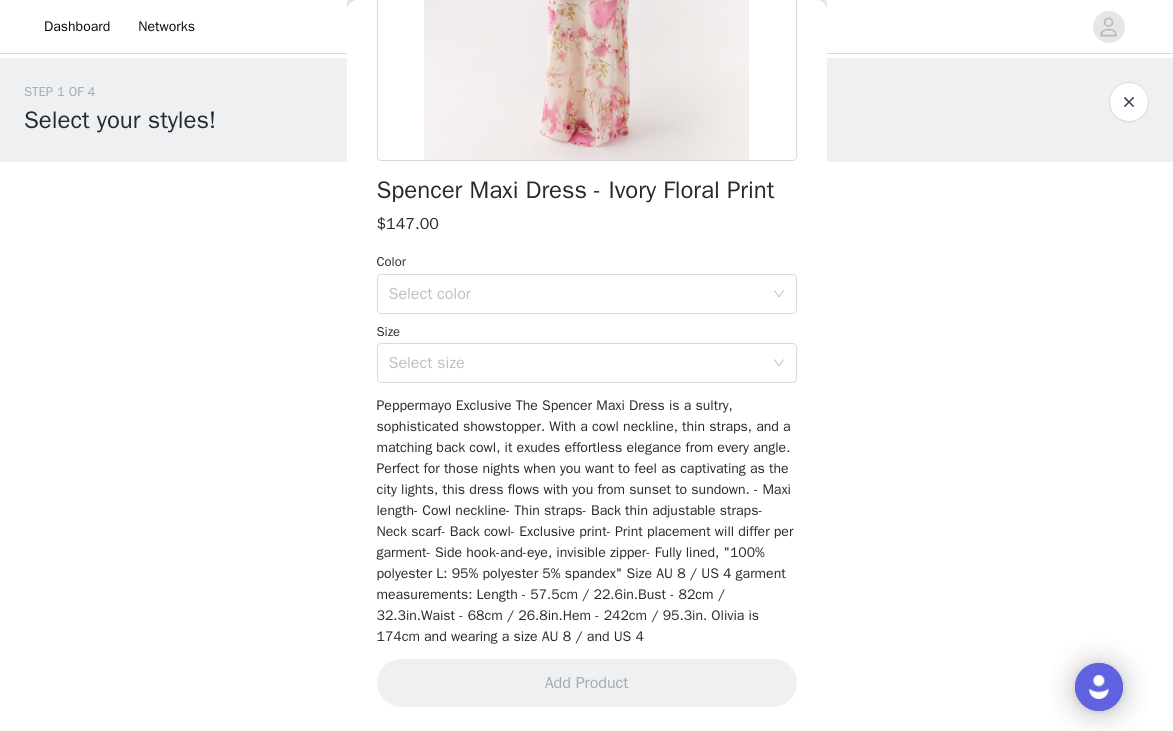 scroll, scrollTop: 417, scrollLeft: 0, axis: vertical 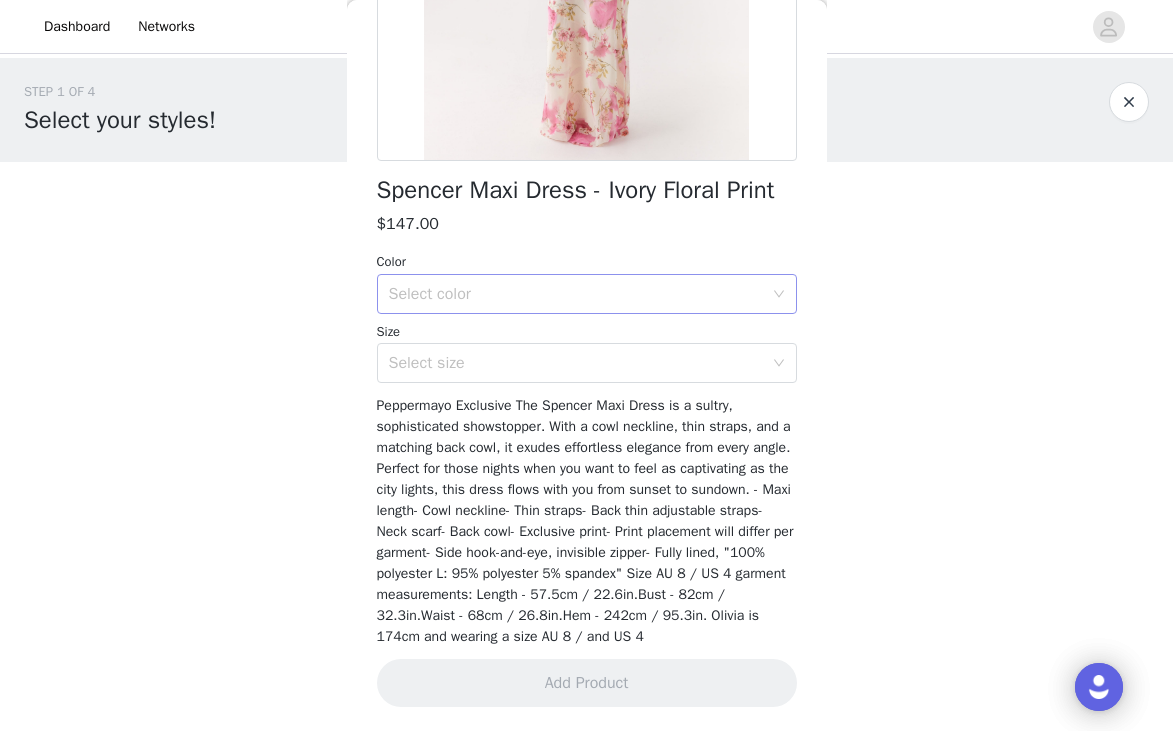 click on "Select color" at bounding box center [576, 294] 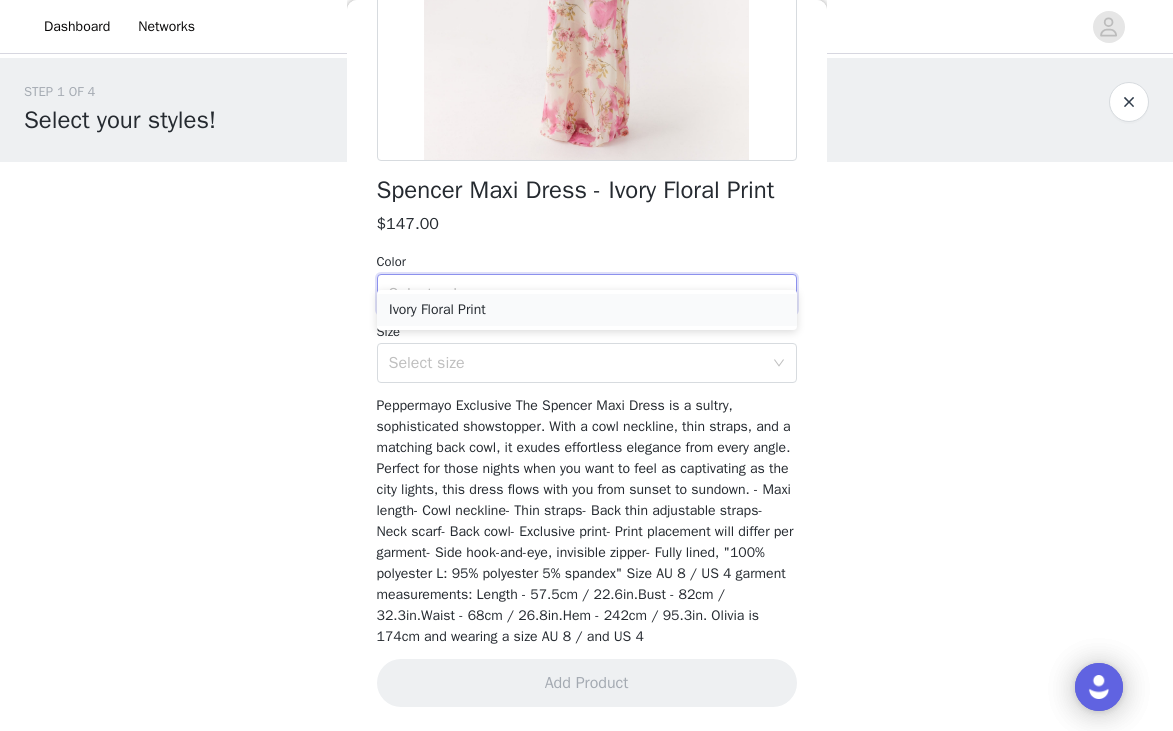 click on "Ivory Floral Print" at bounding box center [587, 310] 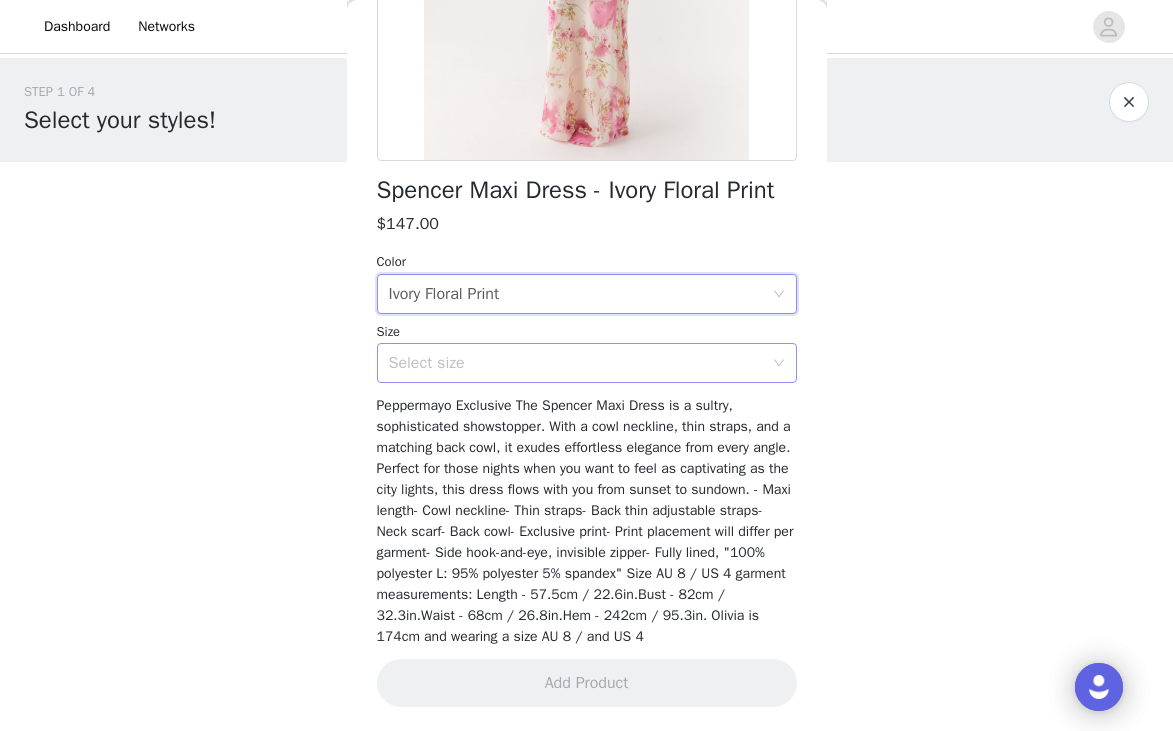 click on "Select size" at bounding box center (576, 363) 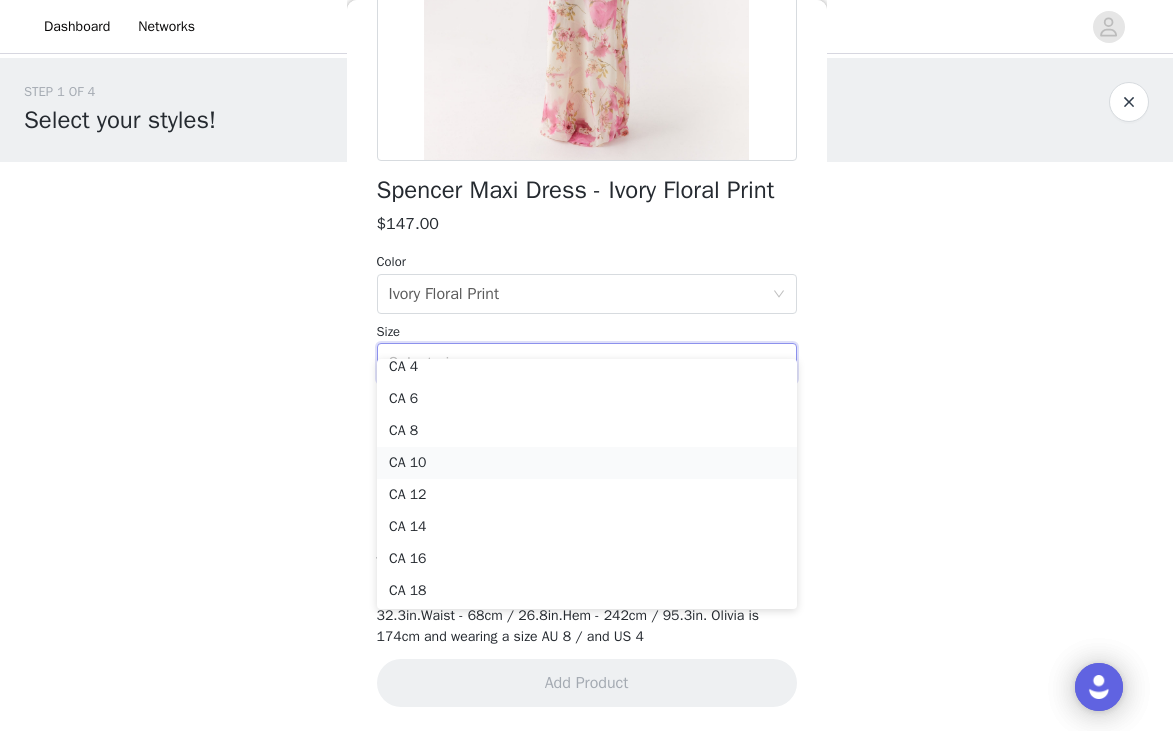 scroll, scrollTop: 78, scrollLeft: 0, axis: vertical 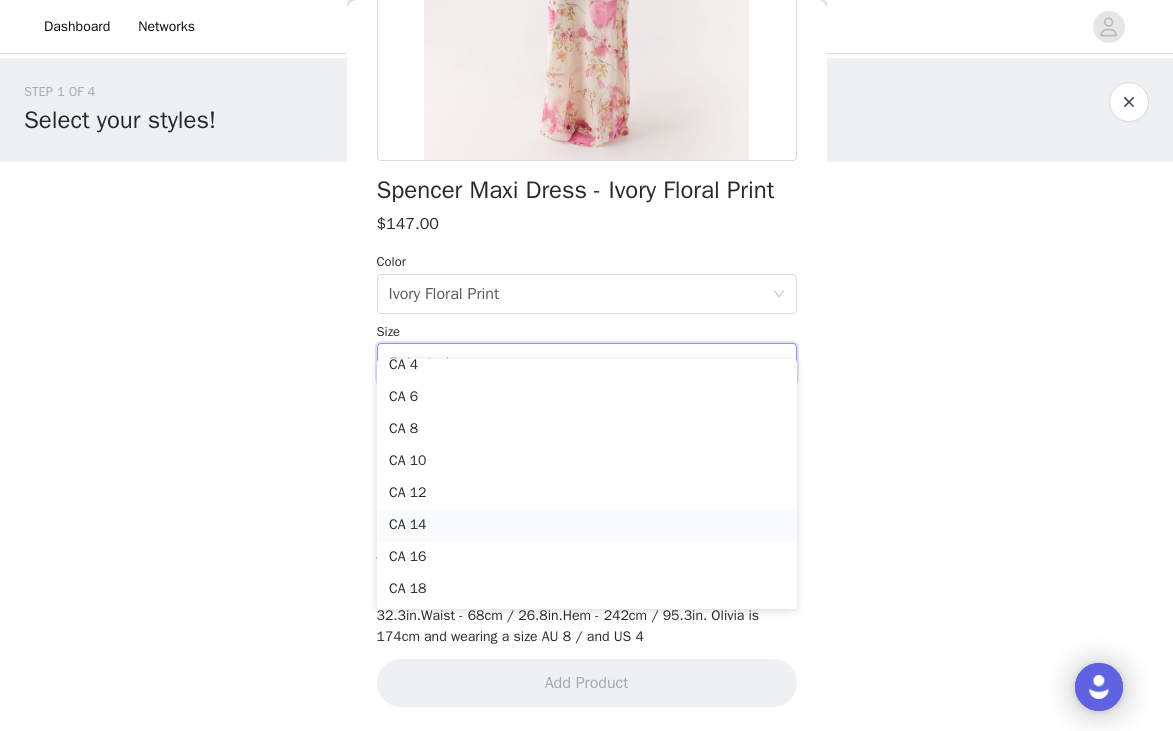 click on "CA 14" at bounding box center (587, 525) 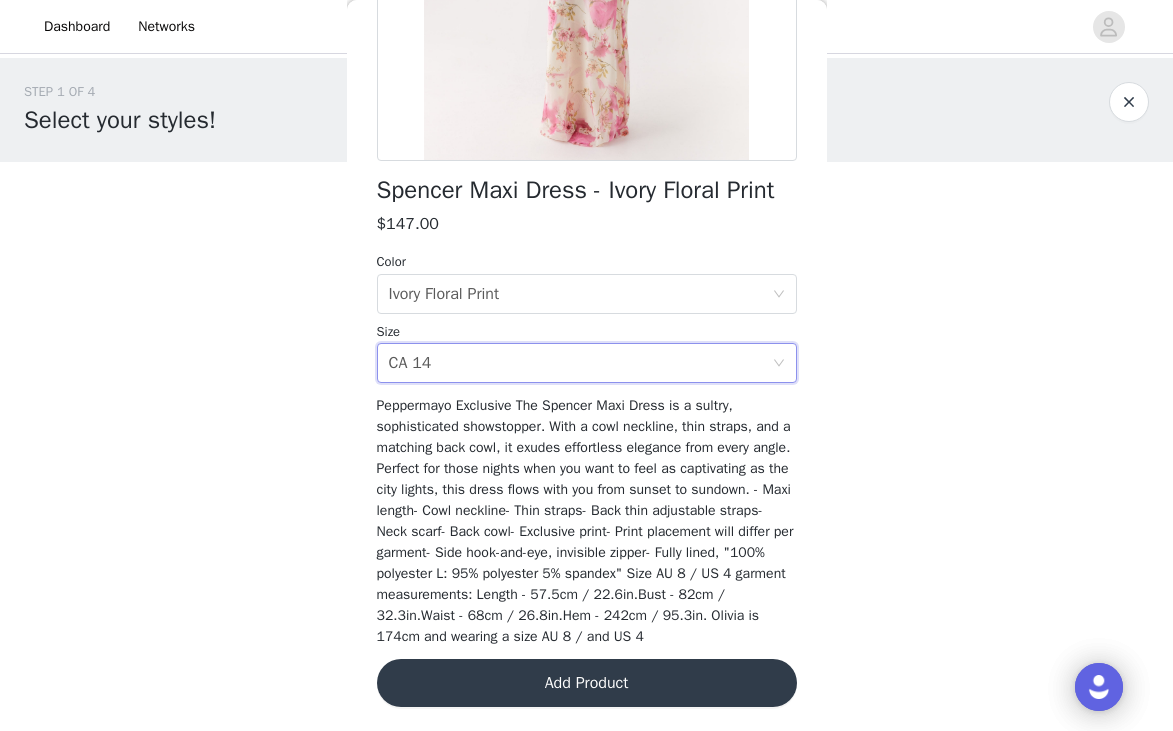 click on "Add Product" at bounding box center (587, 683) 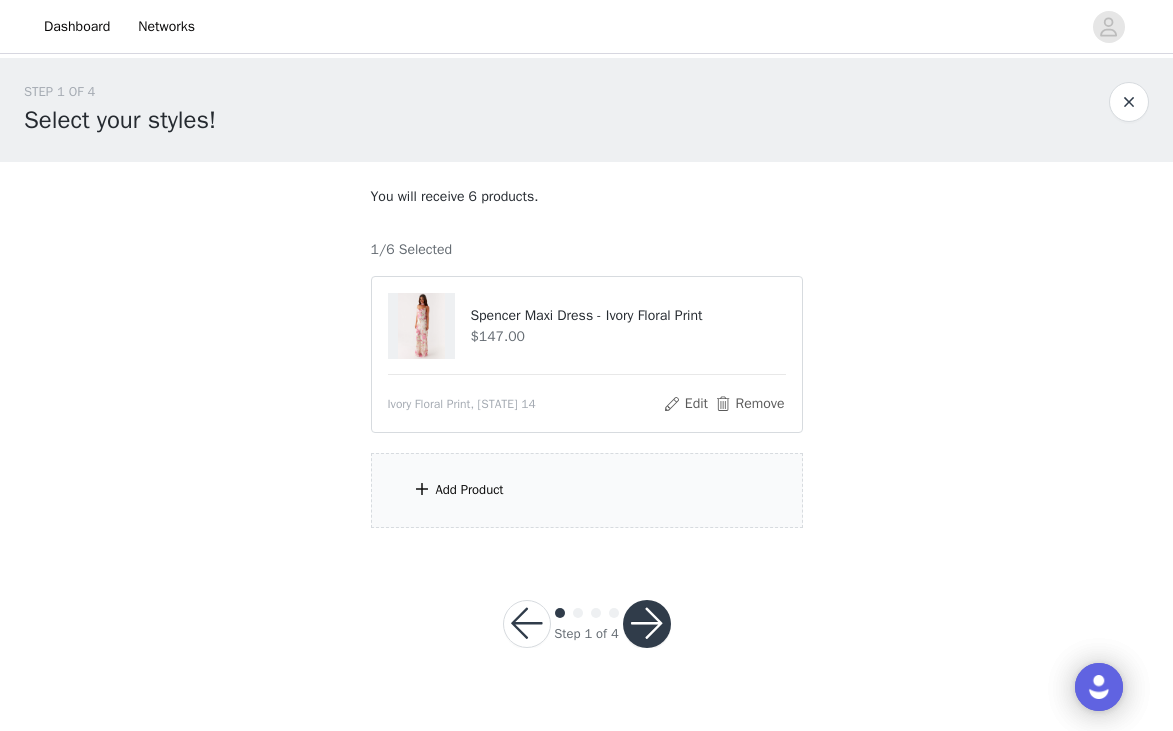 click on "Add Product" at bounding box center (587, 490) 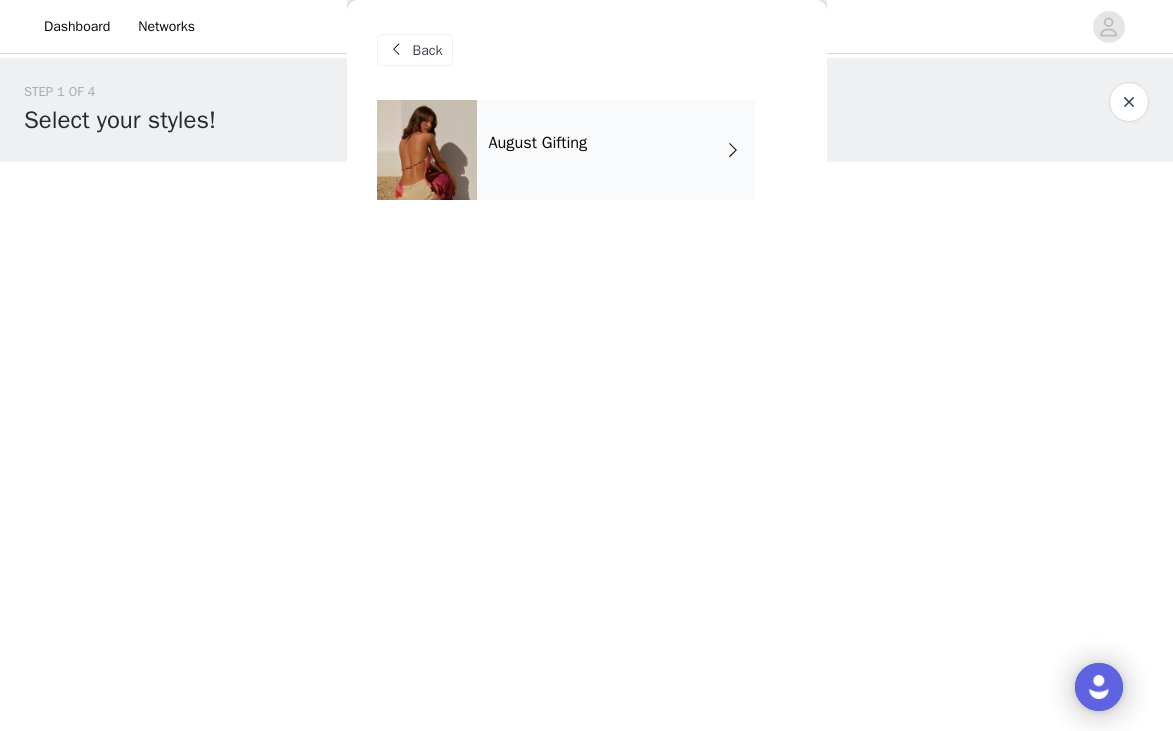 click on "August Gifting" at bounding box center (616, 150) 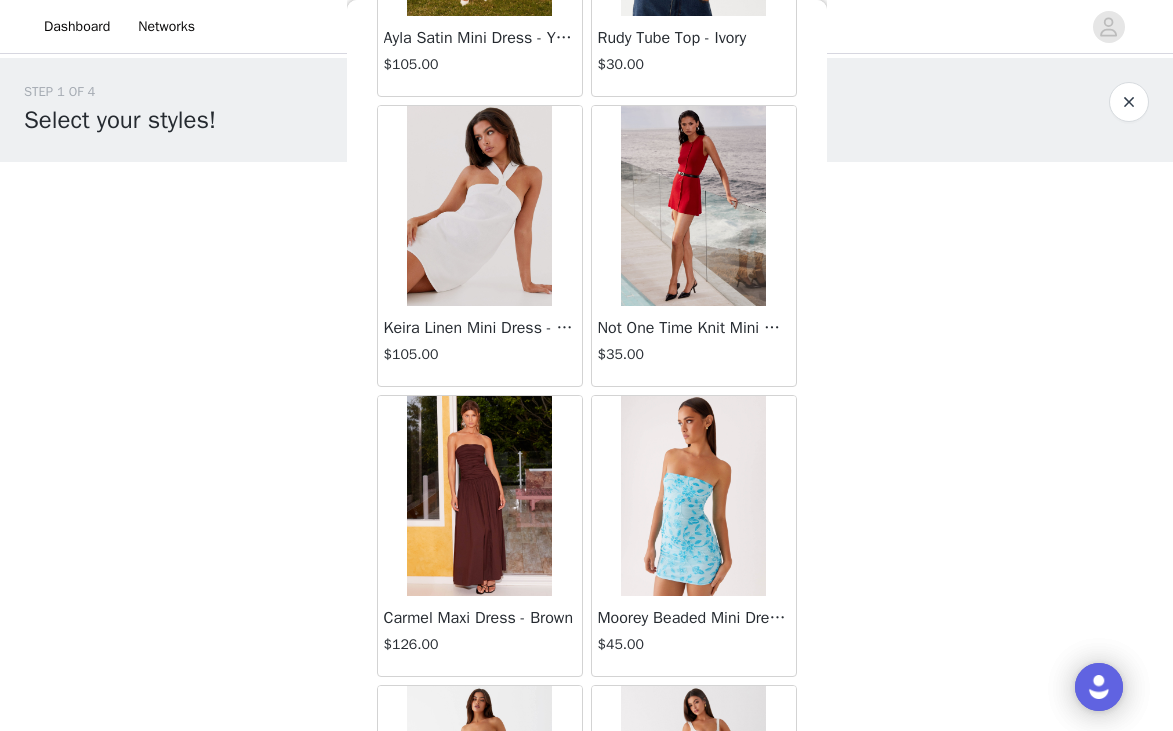 scroll, scrollTop: 2329, scrollLeft: 0, axis: vertical 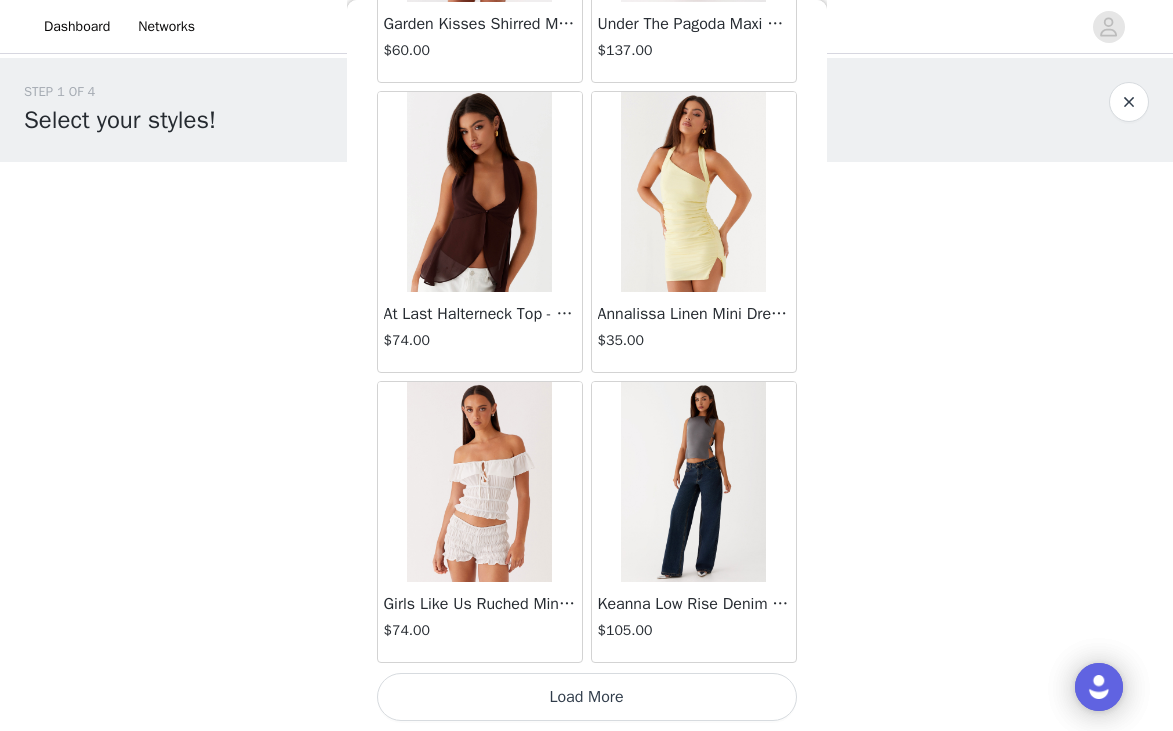 click on "Load More" at bounding box center (587, 697) 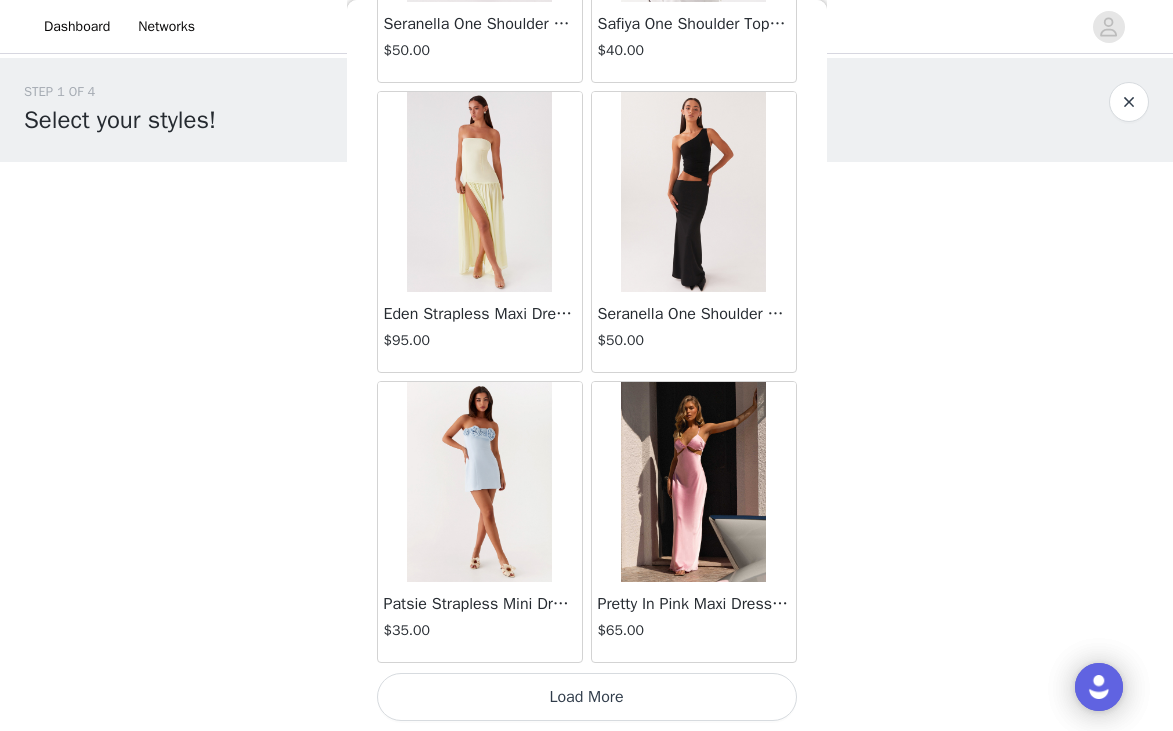 click on "Load More" at bounding box center (587, 697) 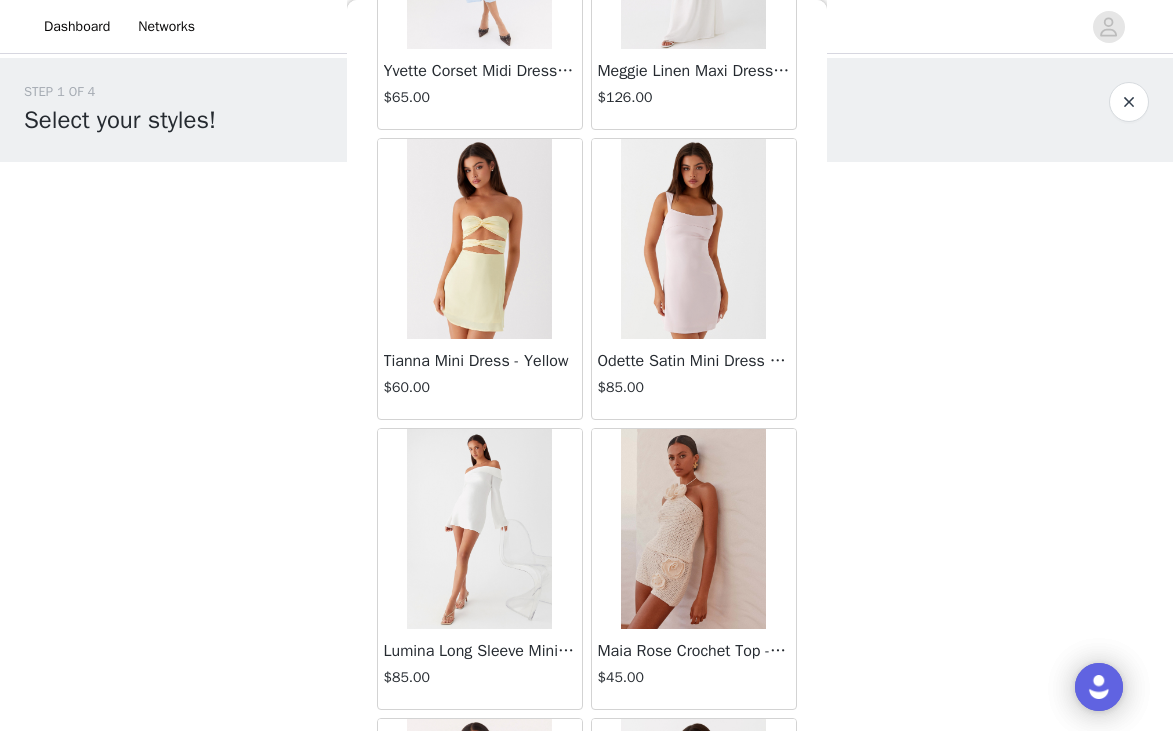 scroll, scrollTop: 8129, scrollLeft: 0, axis: vertical 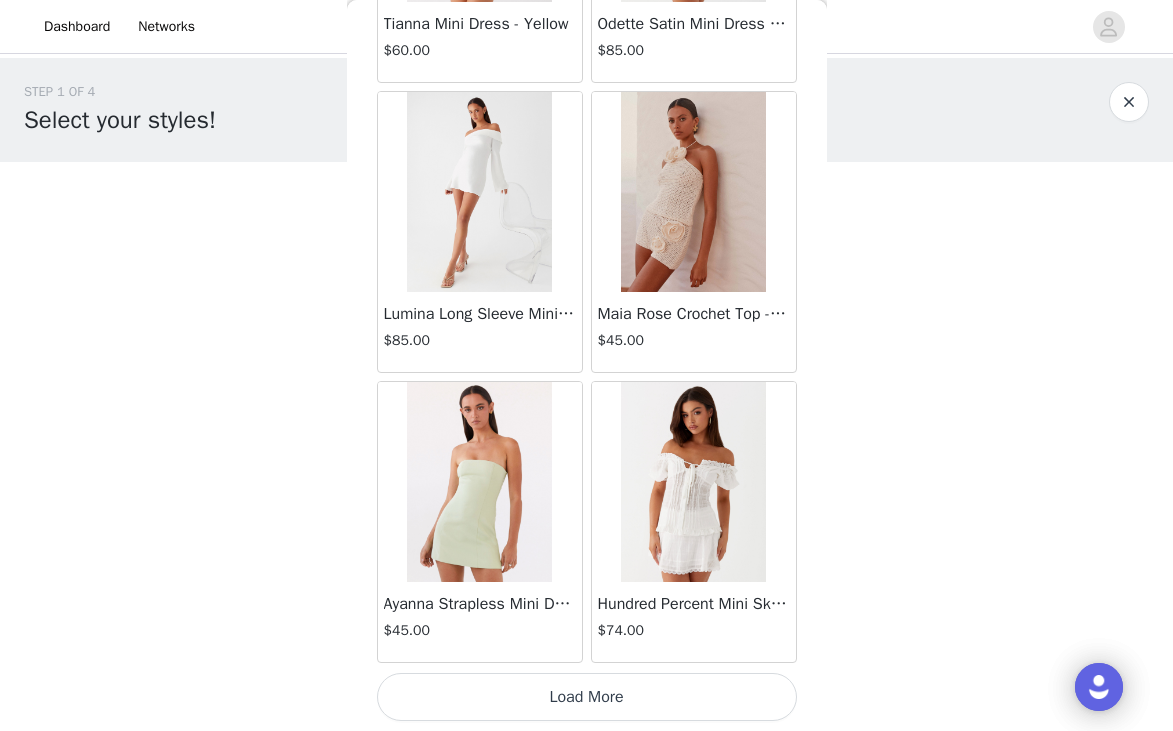click on "Load More" at bounding box center [587, 697] 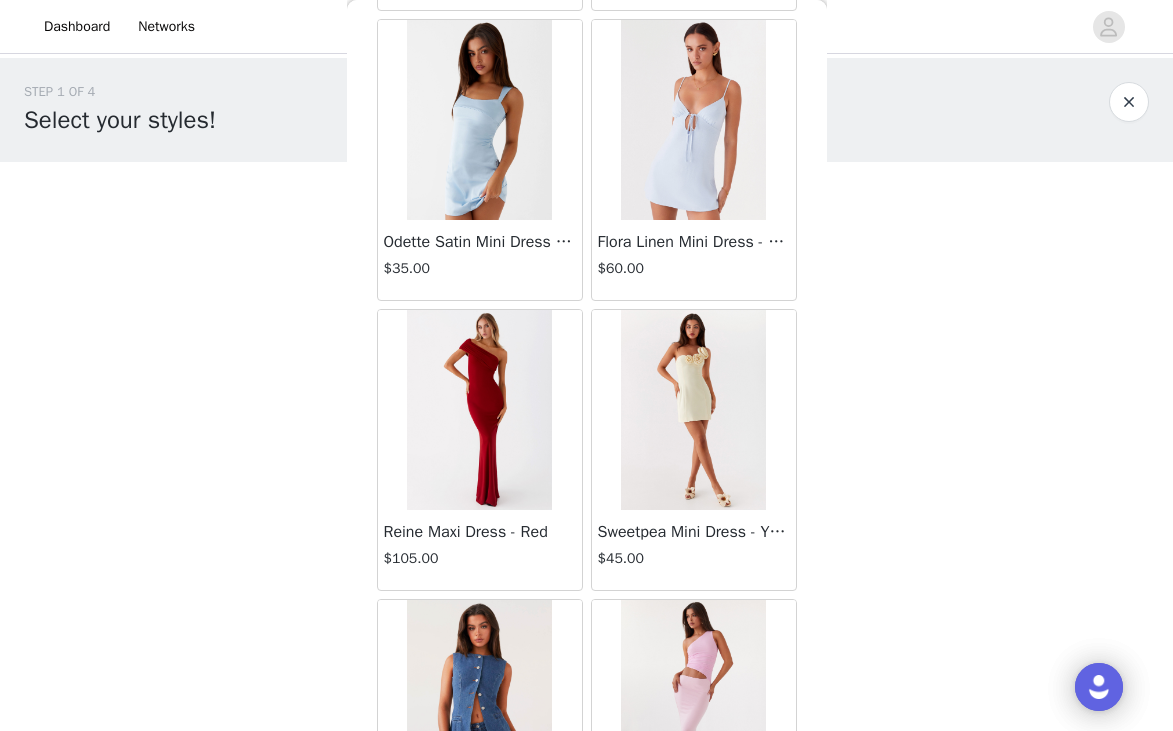 scroll, scrollTop: 11029, scrollLeft: 0, axis: vertical 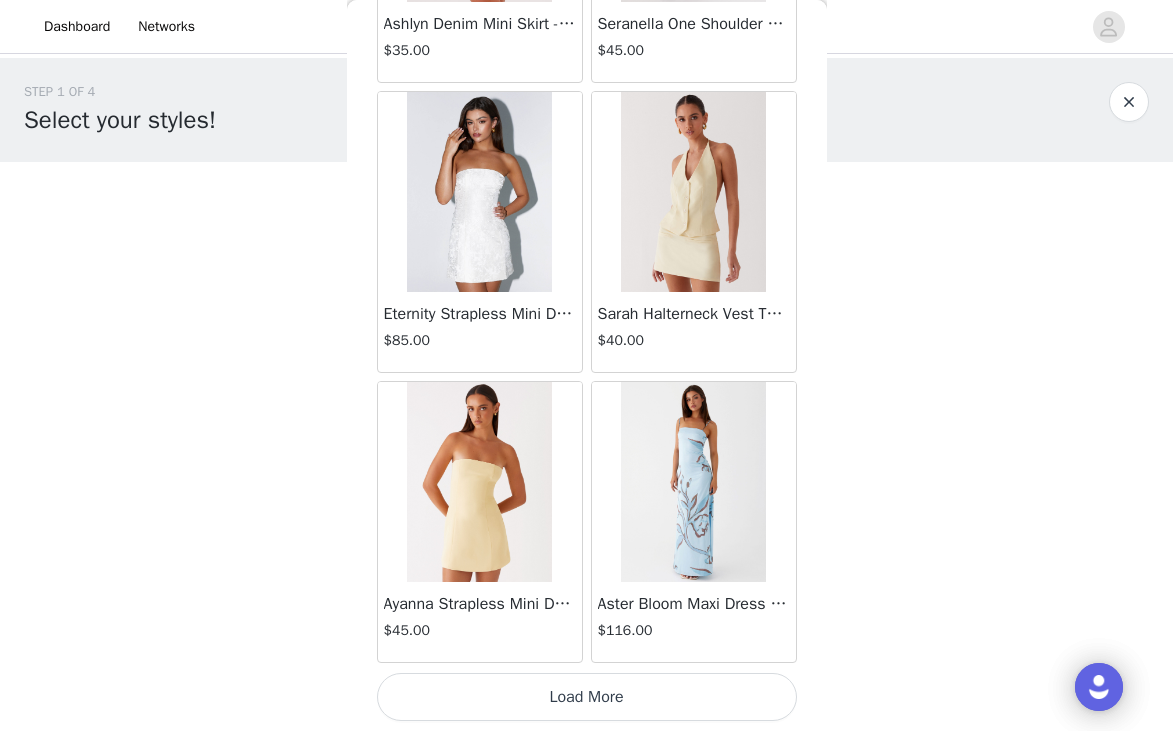 click on "Load More" at bounding box center [587, 697] 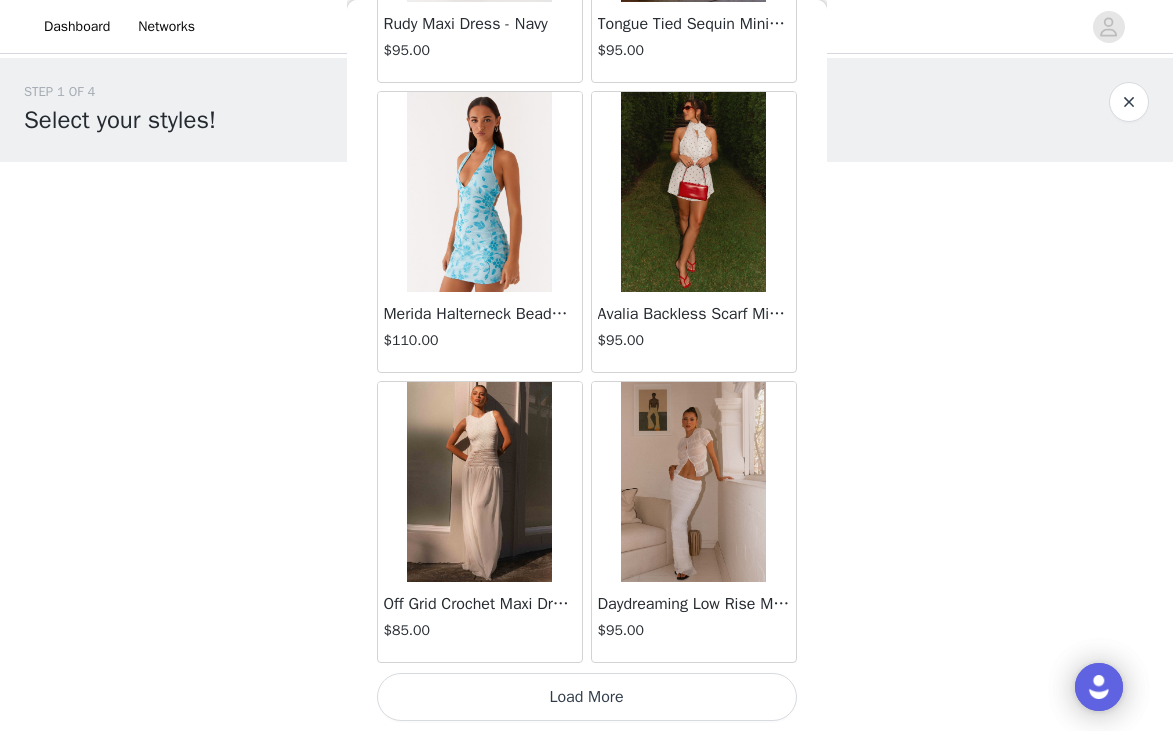 click on "Load More" at bounding box center [587, 697] 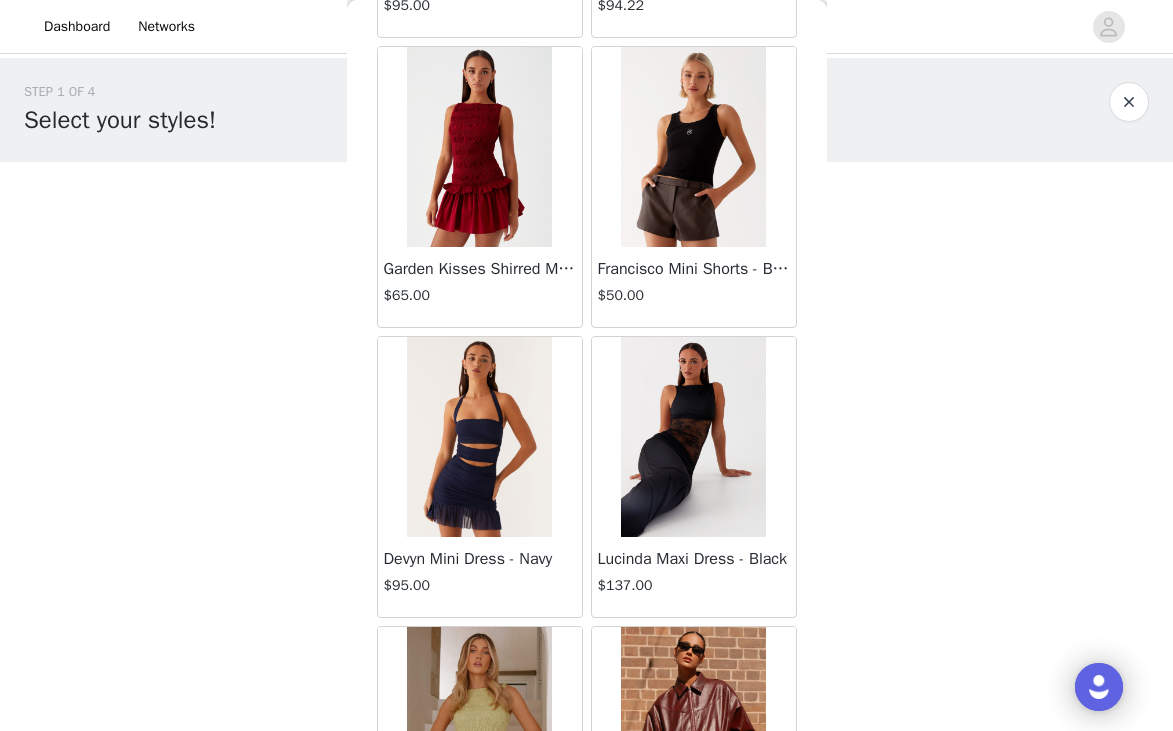 scroll, scrollTop: 16829, scrollLeft: 0, axis: vertical 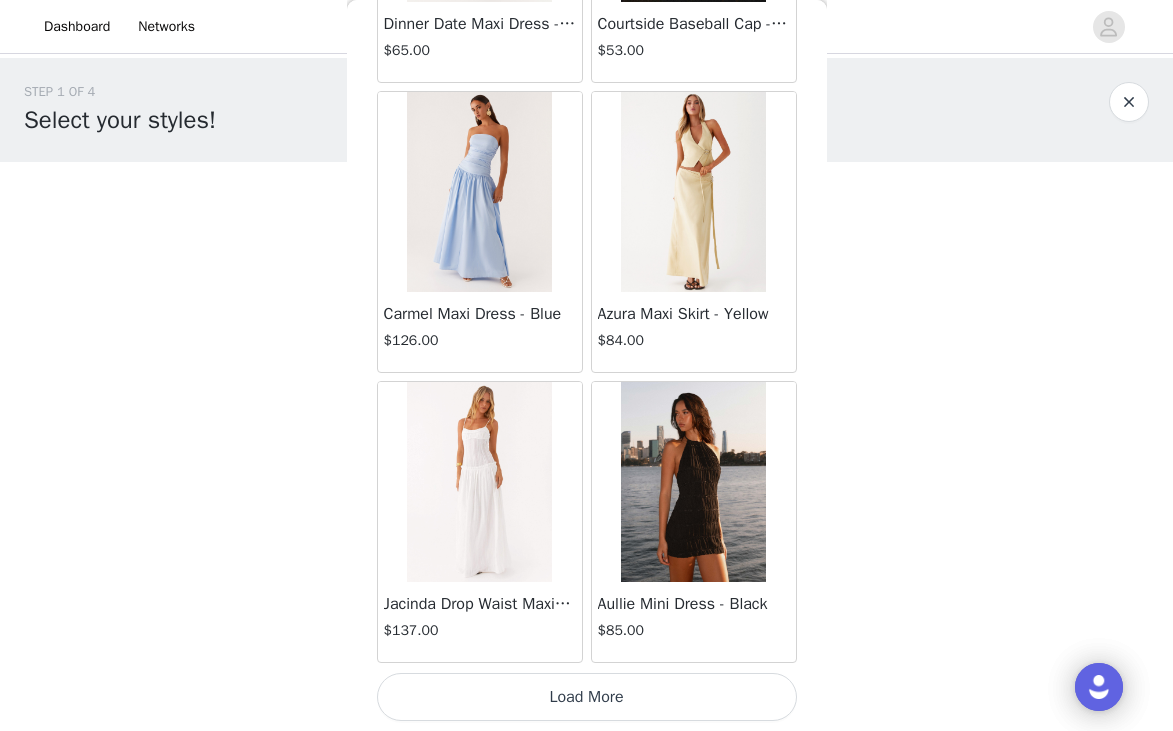click on "Load More" at bounding box center [587, 697] 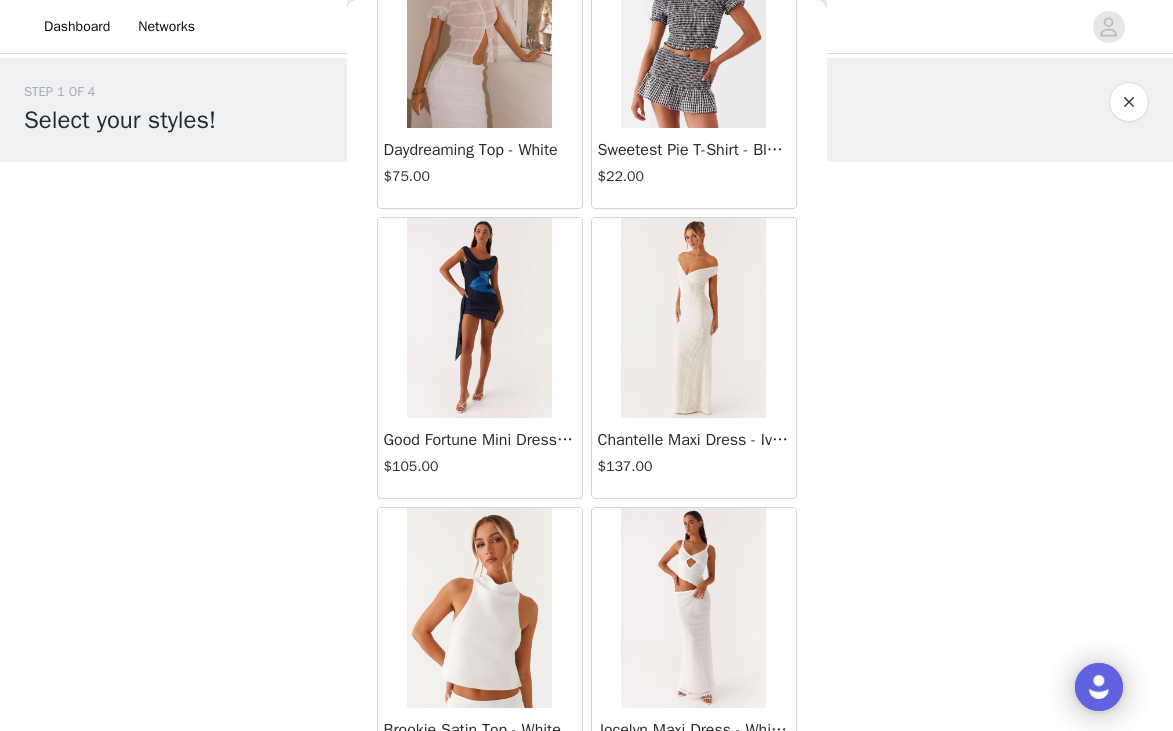 scroll, scrollTop: 19729, scrollLeft: 0, axis: vertical 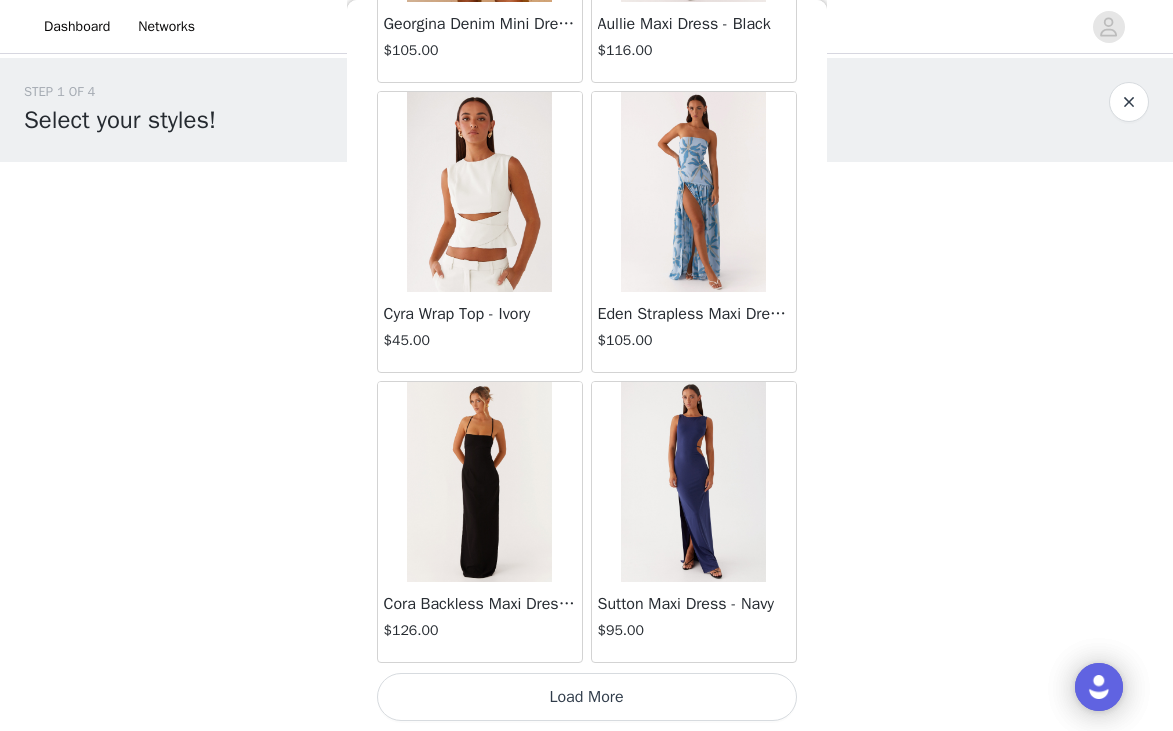 click on "Load More" at bounding box center (587, 697) 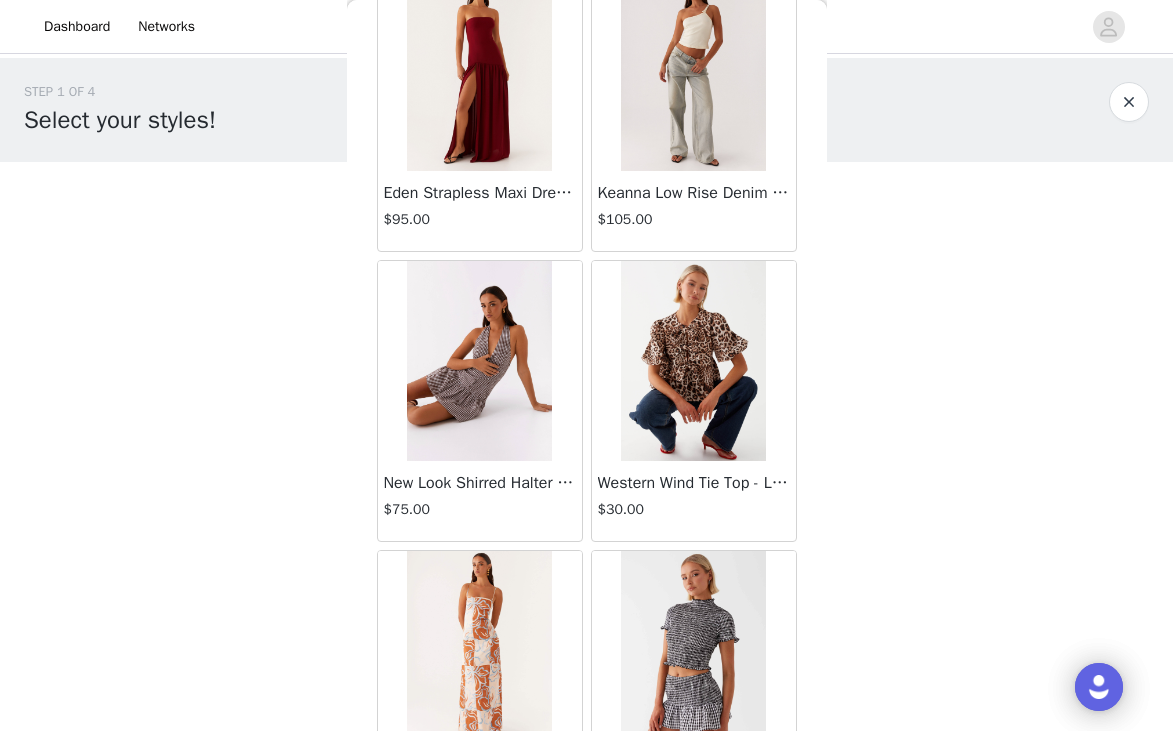 scroll, scrollTop: 22503, scrollLeft: 0, axis: vertical 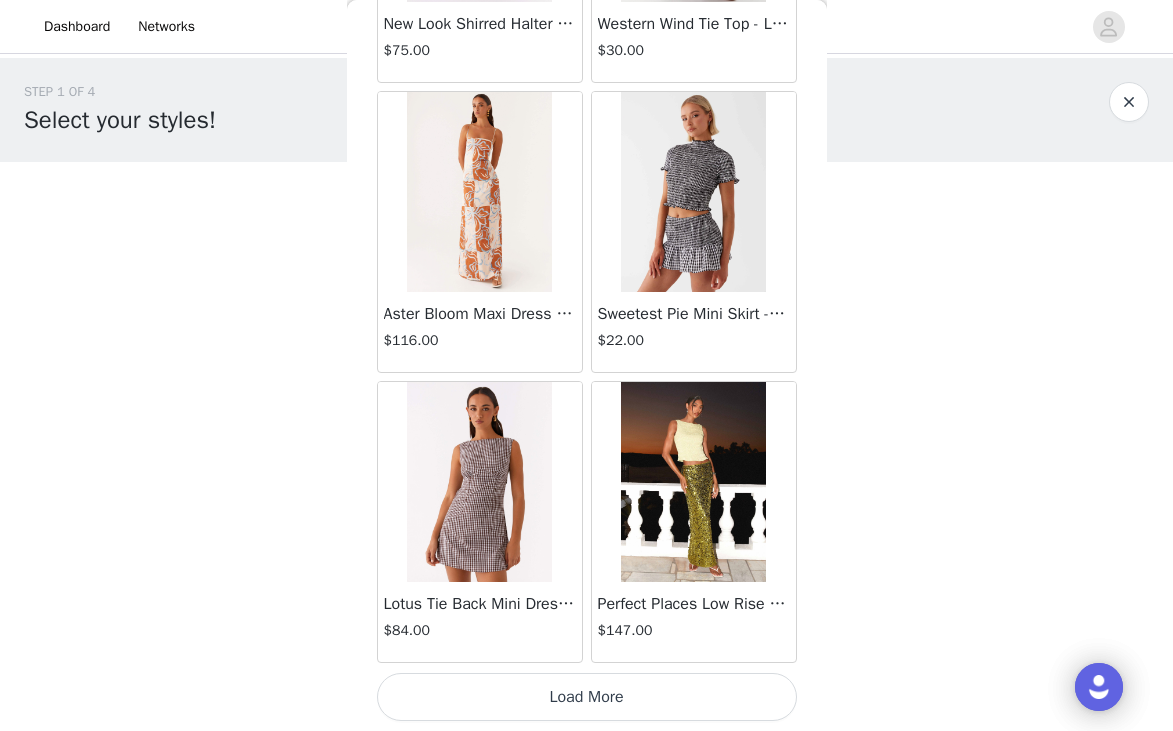 click on "Load More" at bounding box center [587, 697] 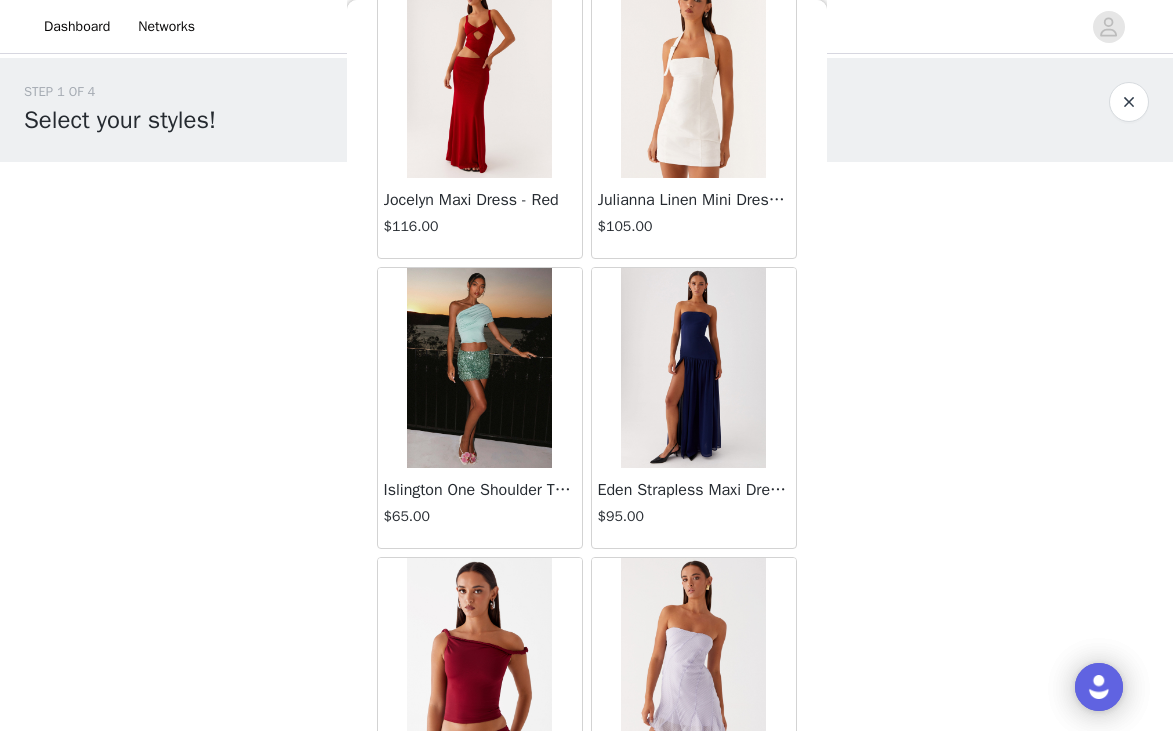 scroll, scrollTop: 25529, scrollLeft: 0, axis: vertical 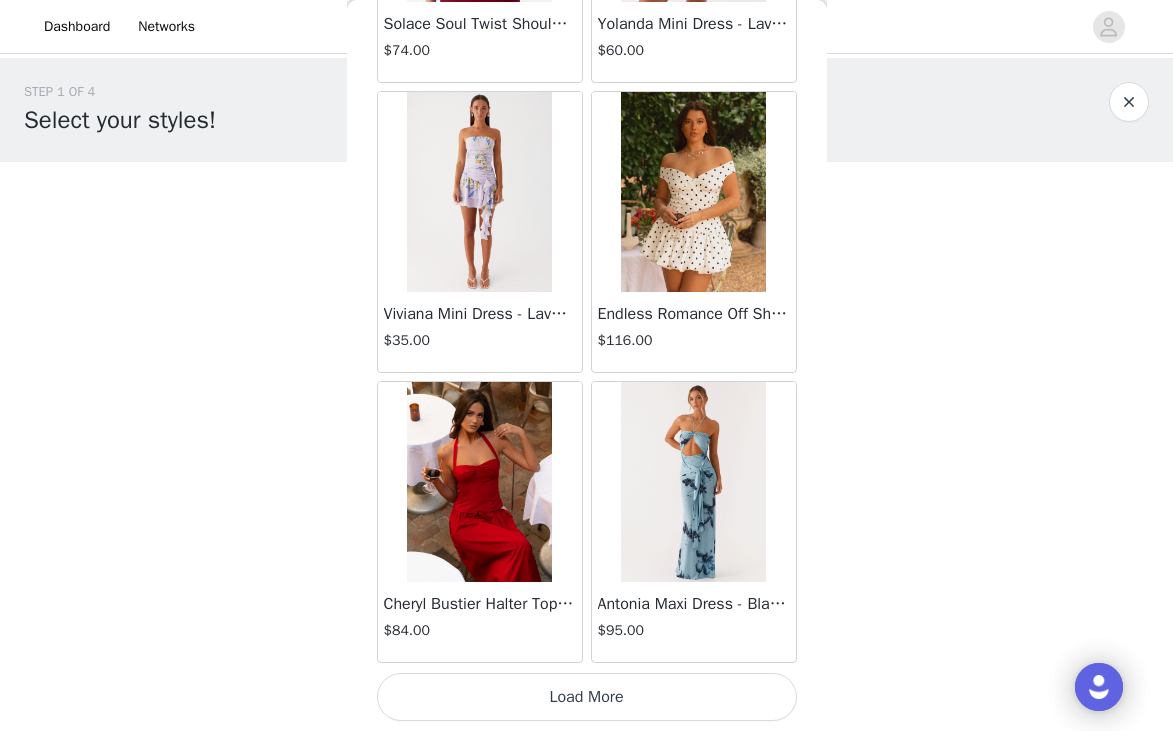 click on "Load More" at bounding box center [587, 697] 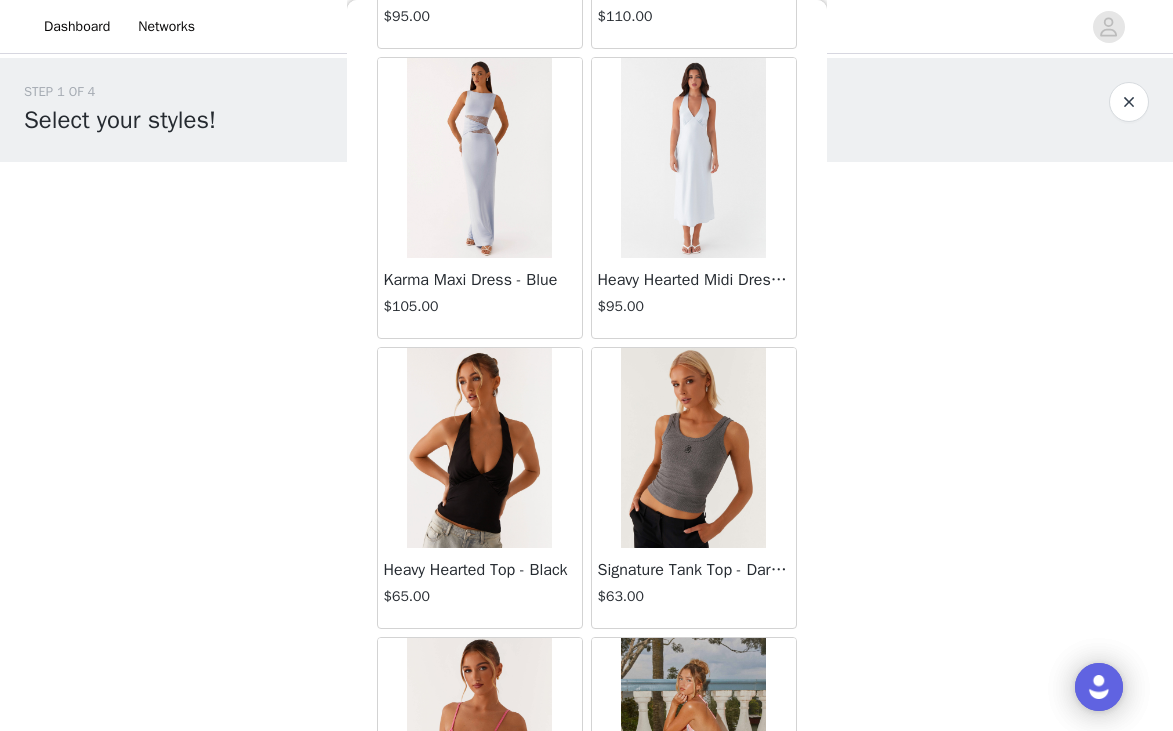 scroll, scrollTop: 28429, scrollLeft: 0, axis: vertical 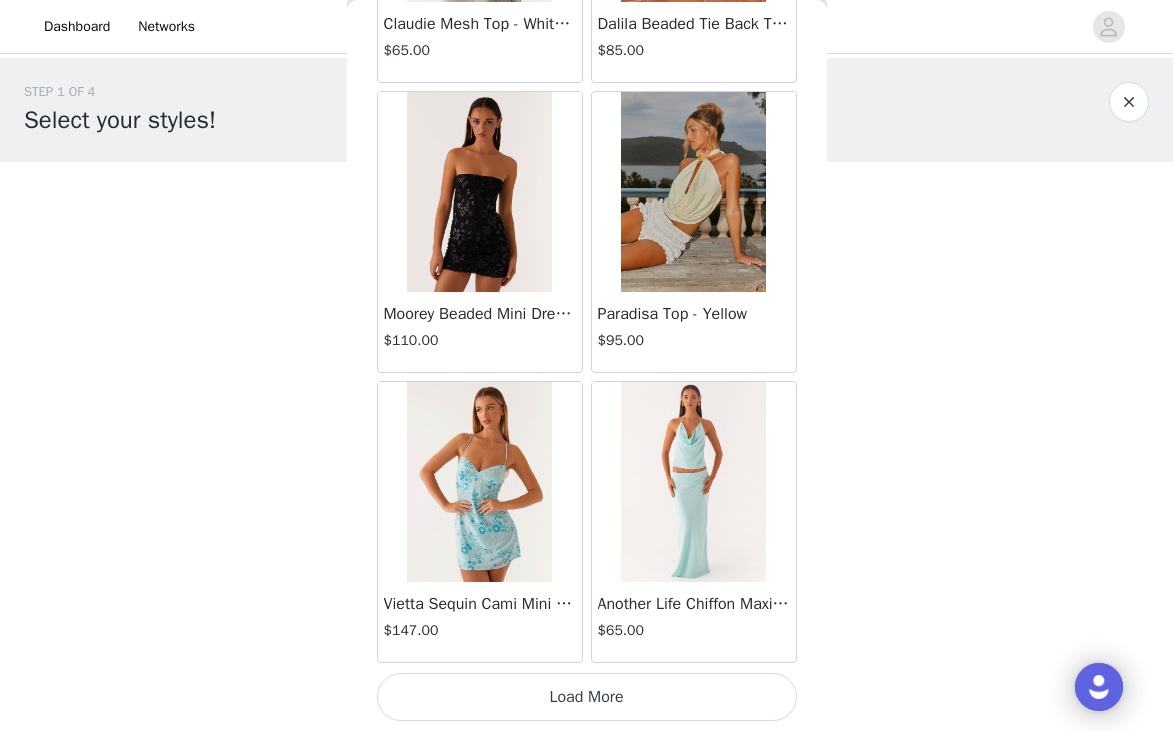 click on "Load More" at bounding box center [587, 697] 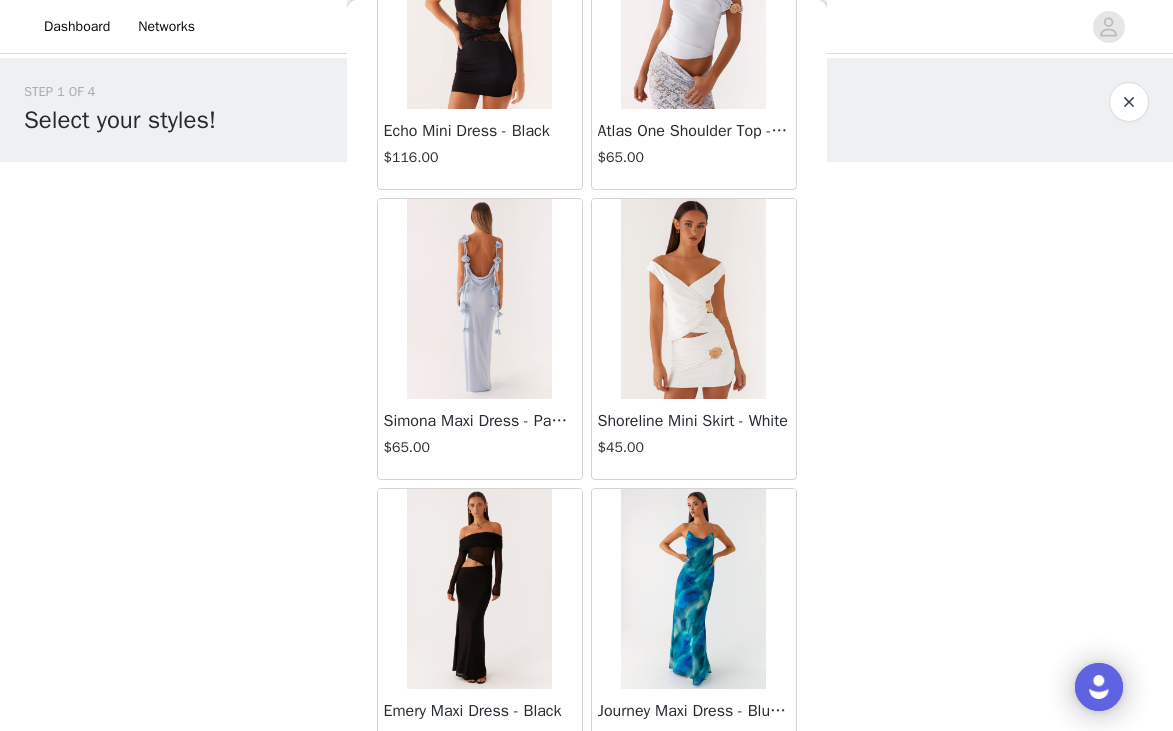 scroll, scrollTop: 31329, scrollLeft: 0, axis: vertical 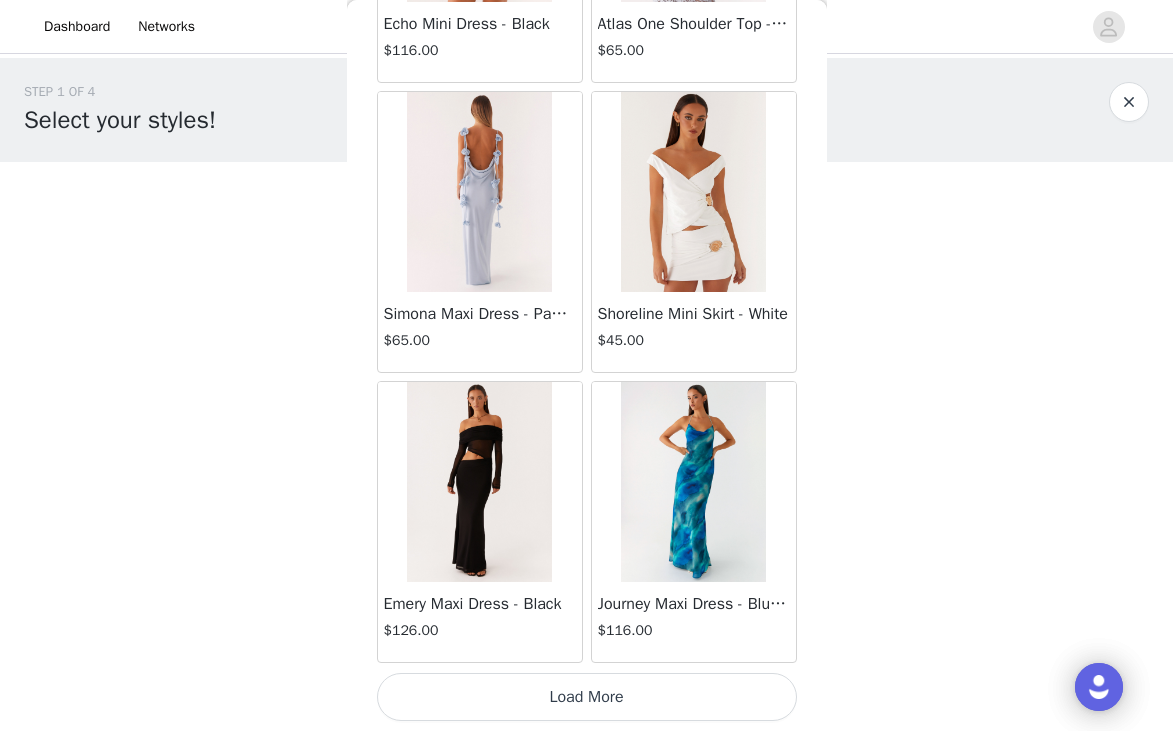 click on "Load More" at bounding box center [587, 697] 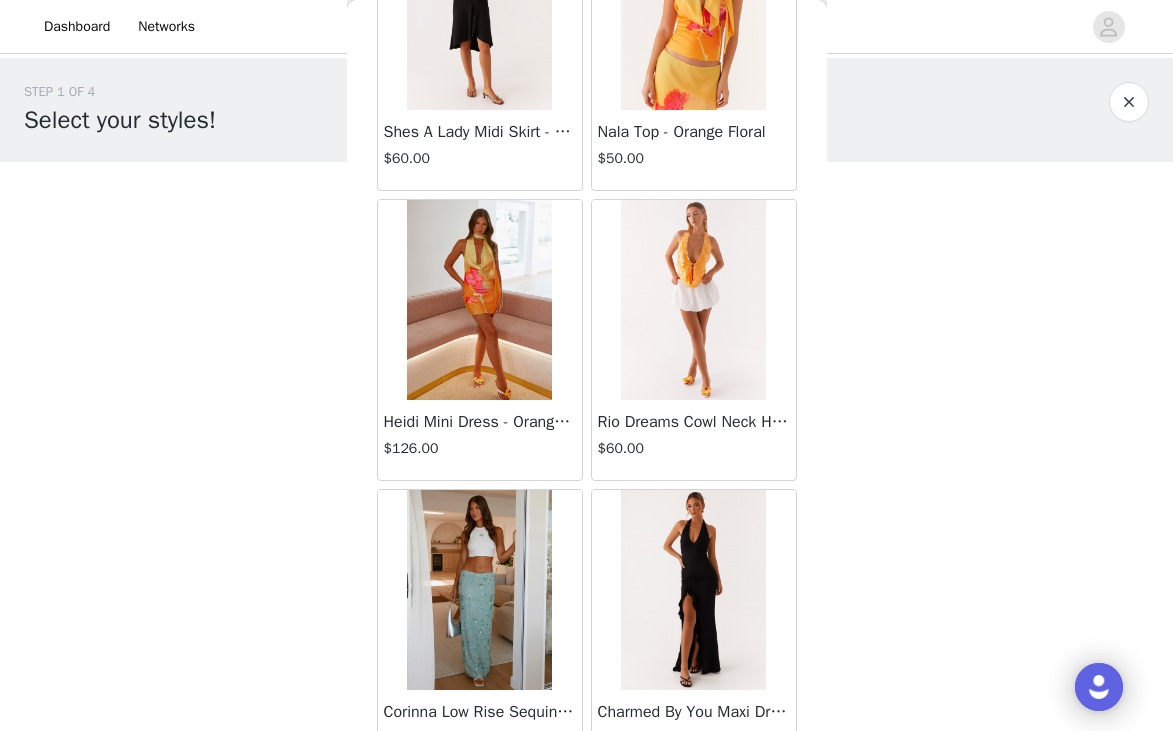 scroll, scrollTop: 34229, scrollLeft: 0, axis: vertical 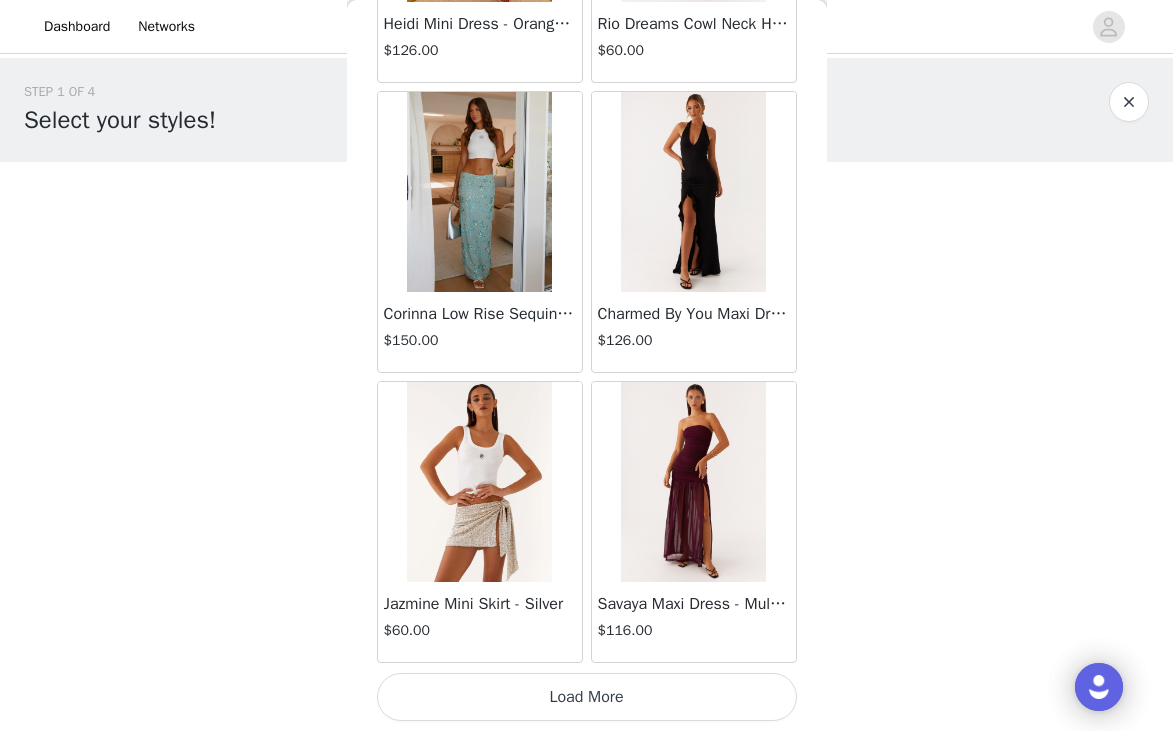 click on "Load More" at bounding box center (587, 697) 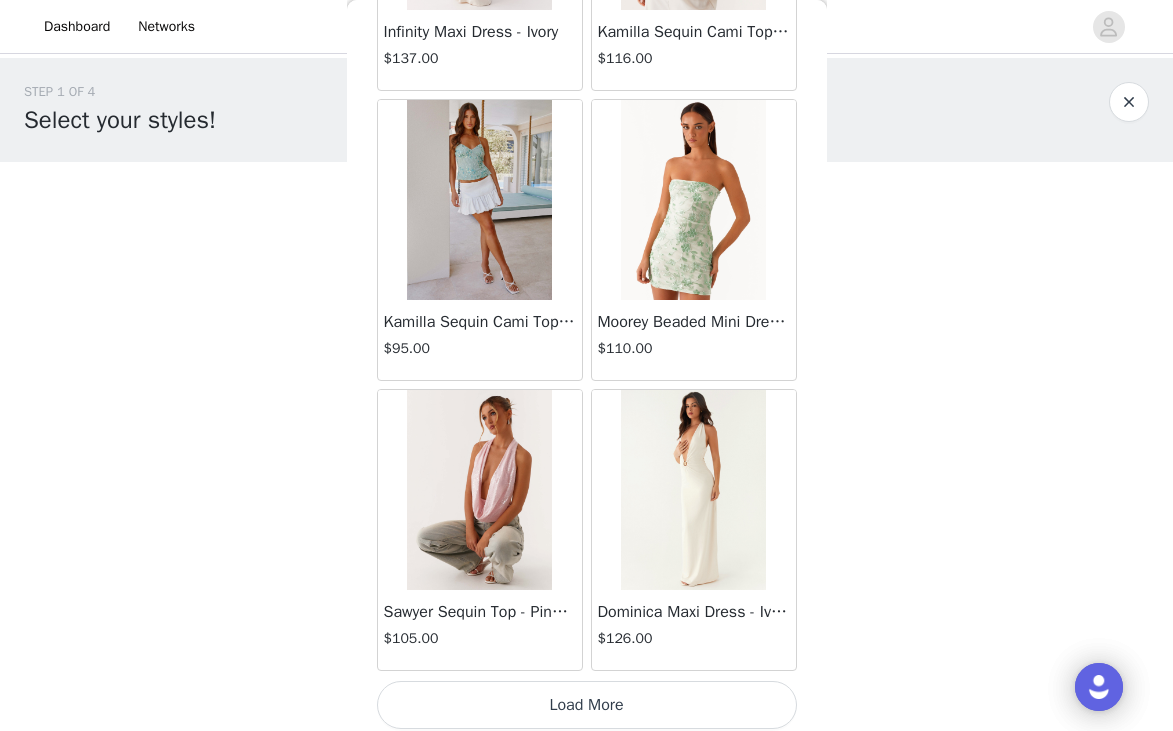 scroll, scrollTop: 37129, scrollLeft: 0, axis: vertical 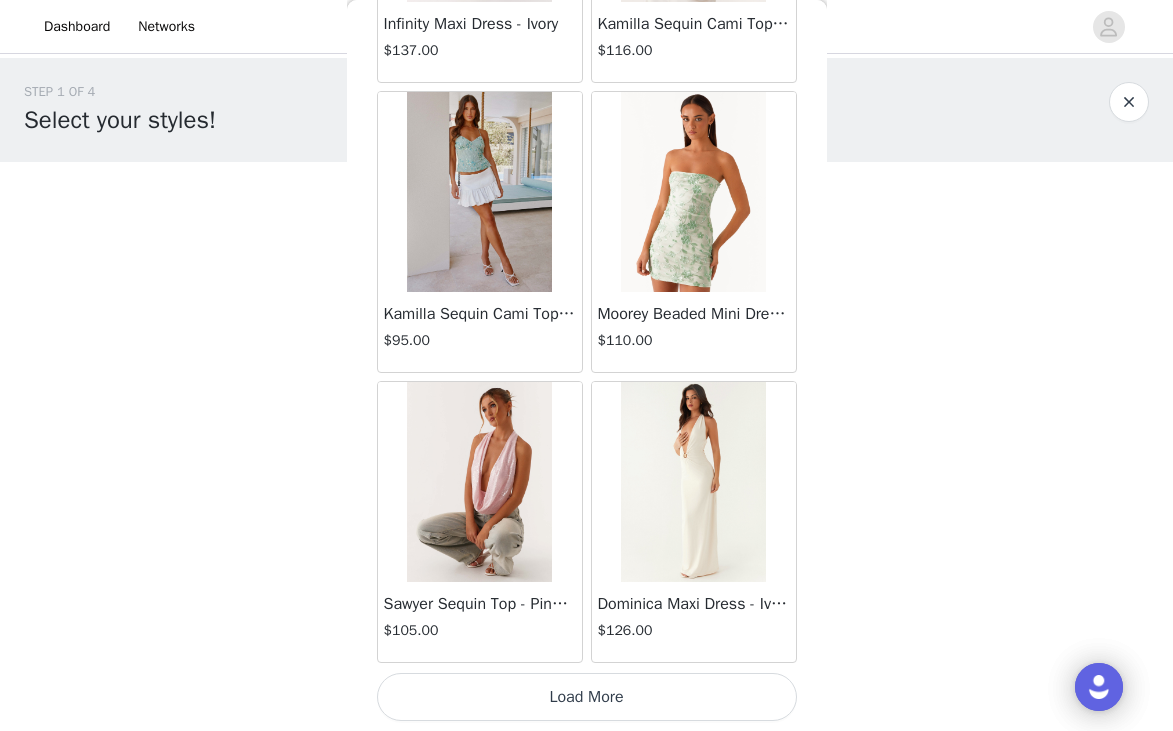 click on "Load More" at bounding box center (587, 697) 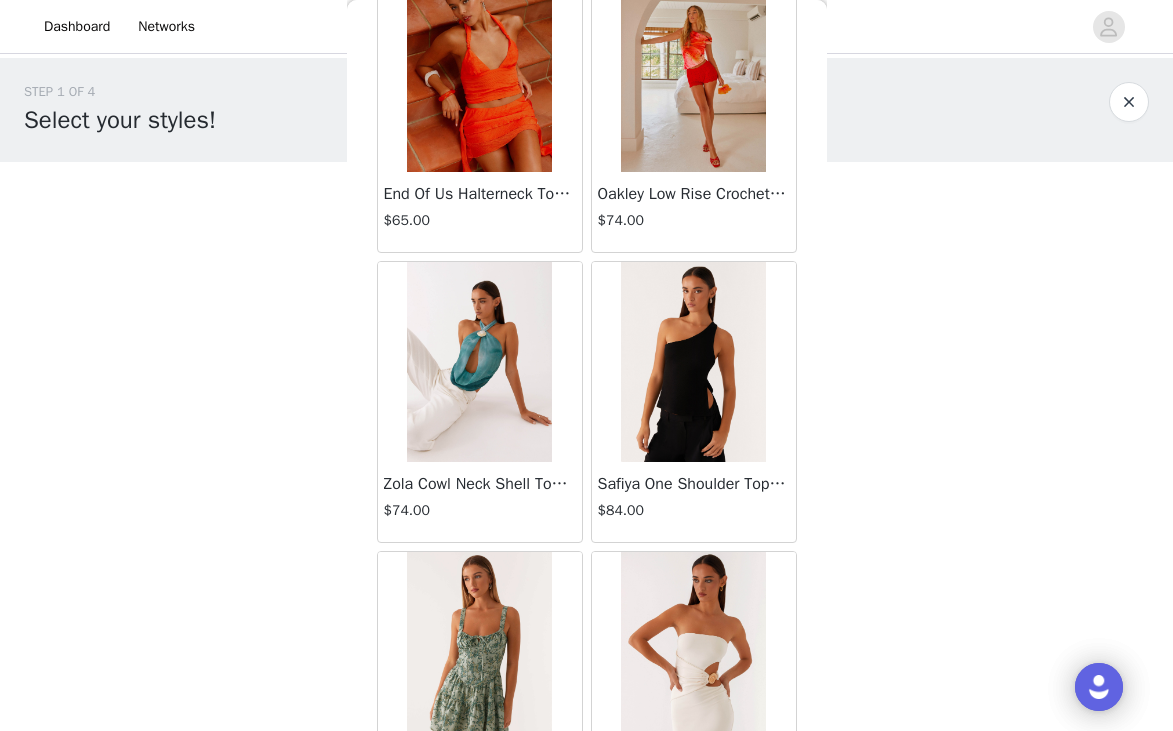 scroll, scrollTop: 40029, scrollLeft: 0, axis: vertical 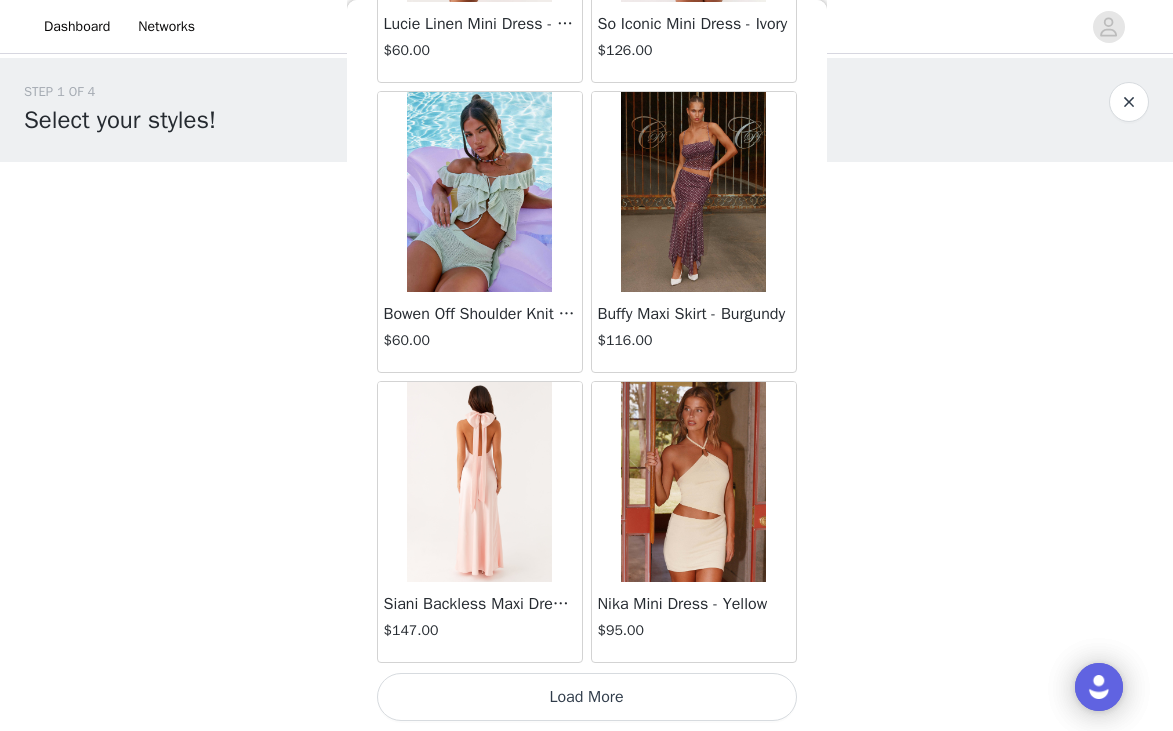 click on "Load More" at bounding box center [587, 697] 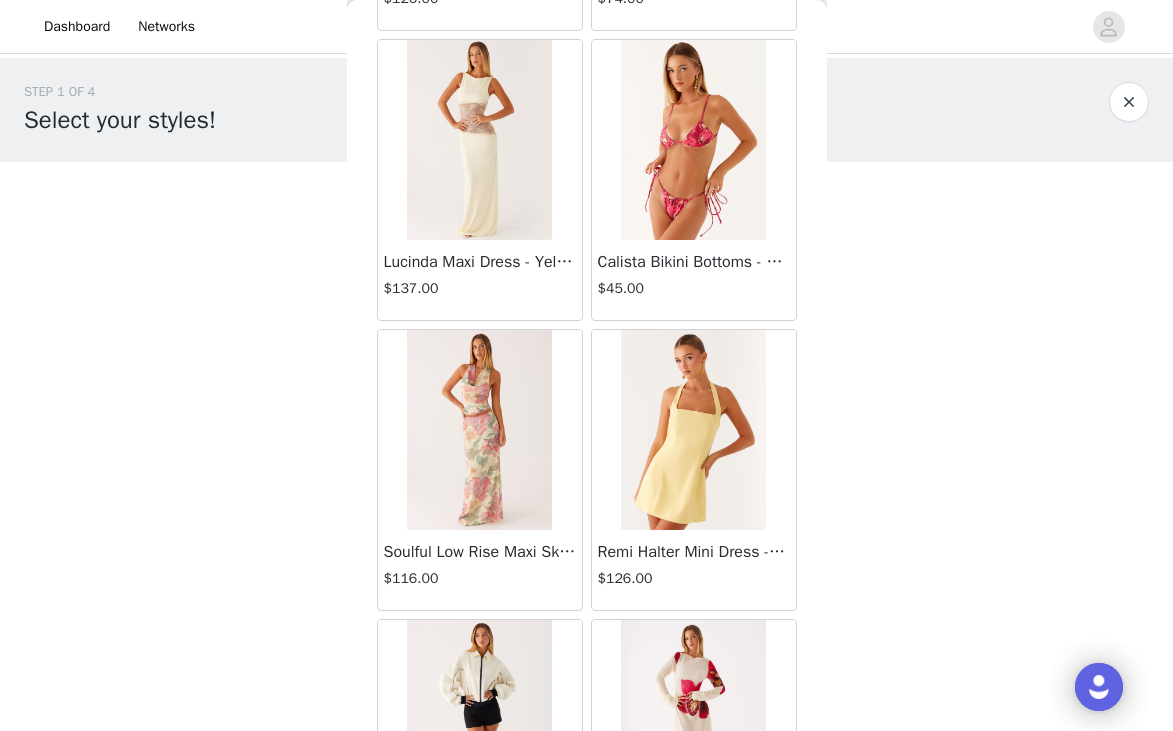 scroll, scrollTop: 42929, scrollLeft: 0, axis: vertical 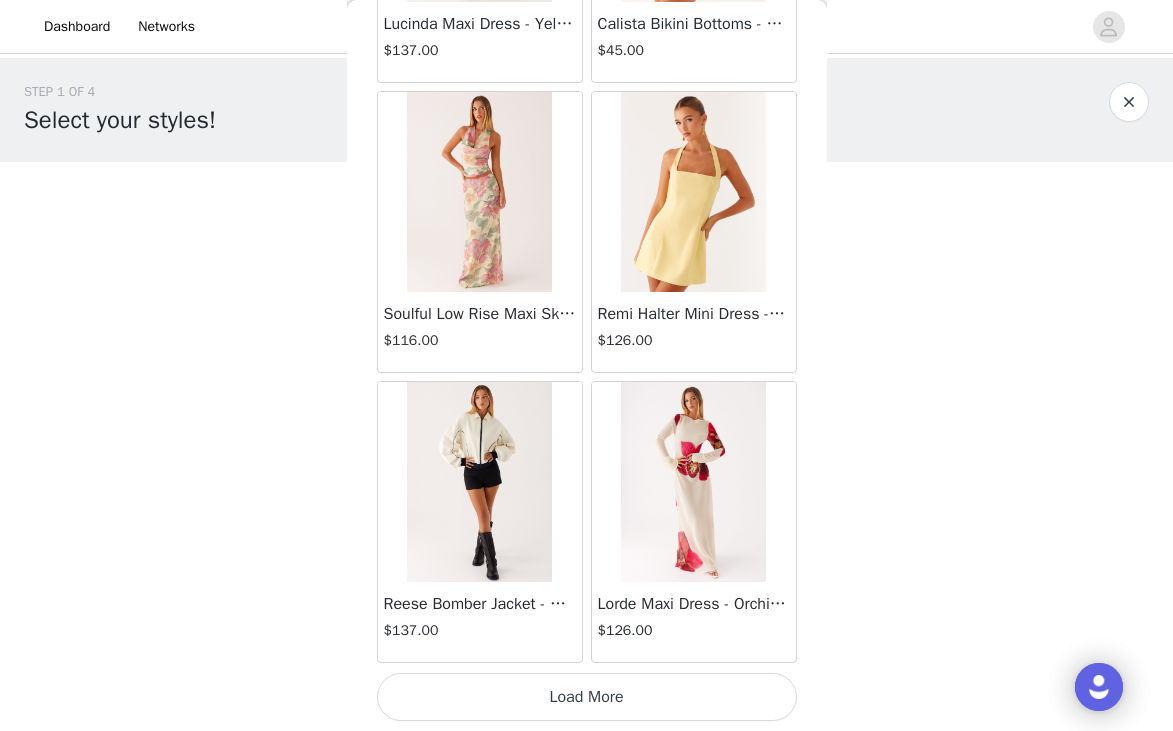 click on "Load More" at bounding box center [587, 697] 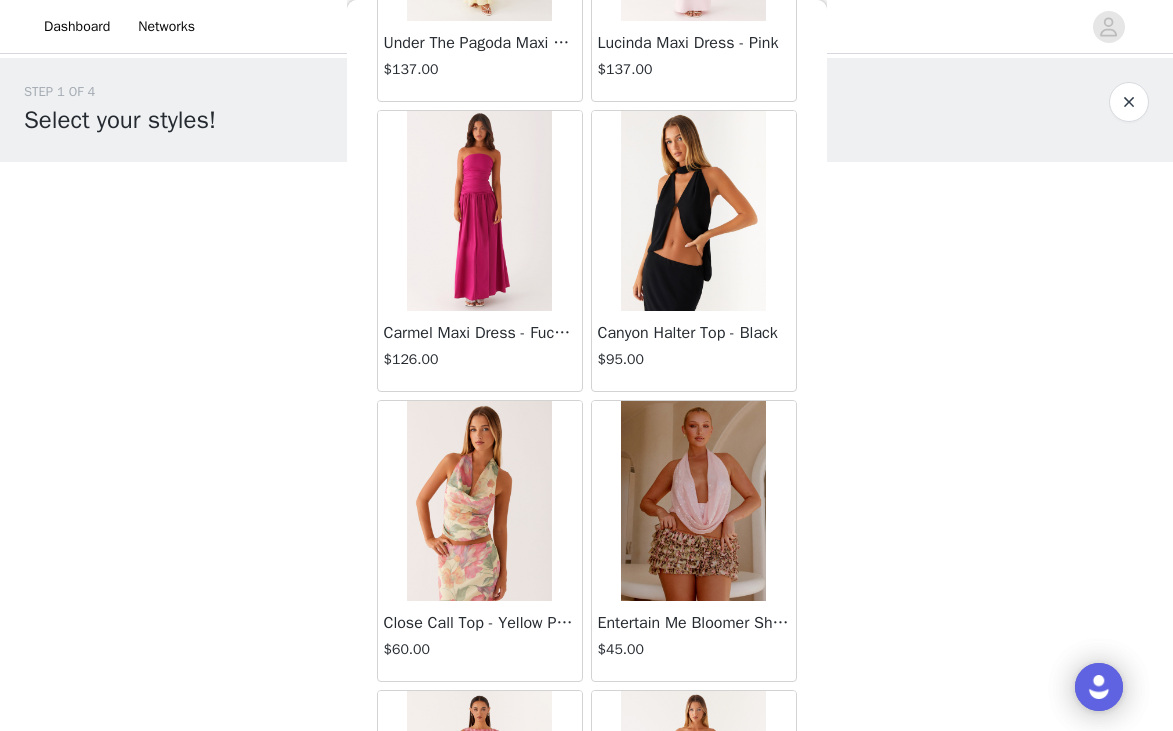 scroll, scrollTop: 45829, scrollLeft: 0, axis: vertical 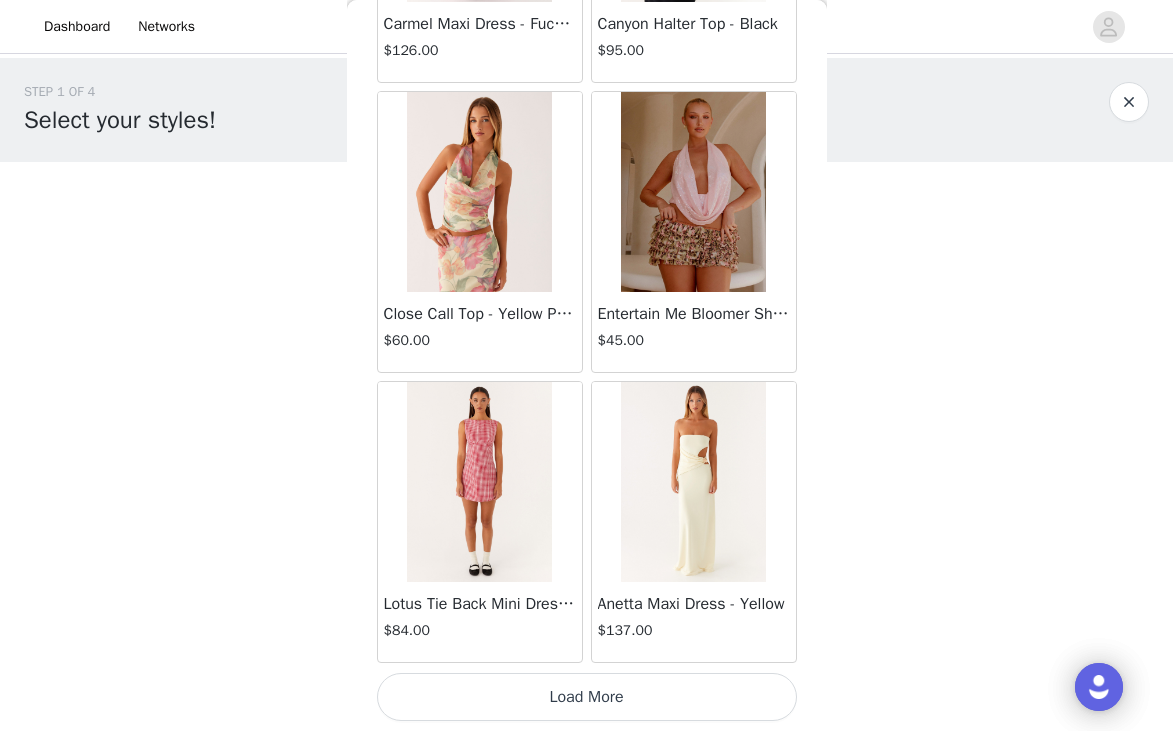 click on "Load More" at bounding box center [587, 697] 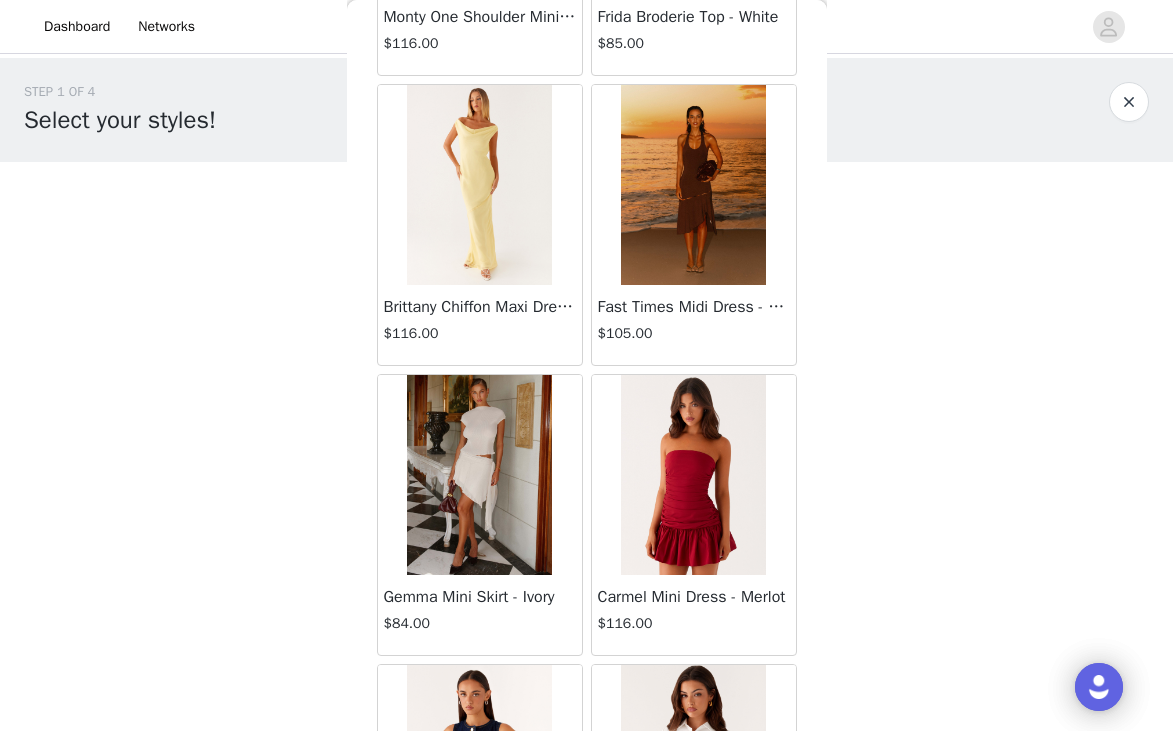 scroll, scrollTop: 48729, scrollLeft: 0, axis: vertical 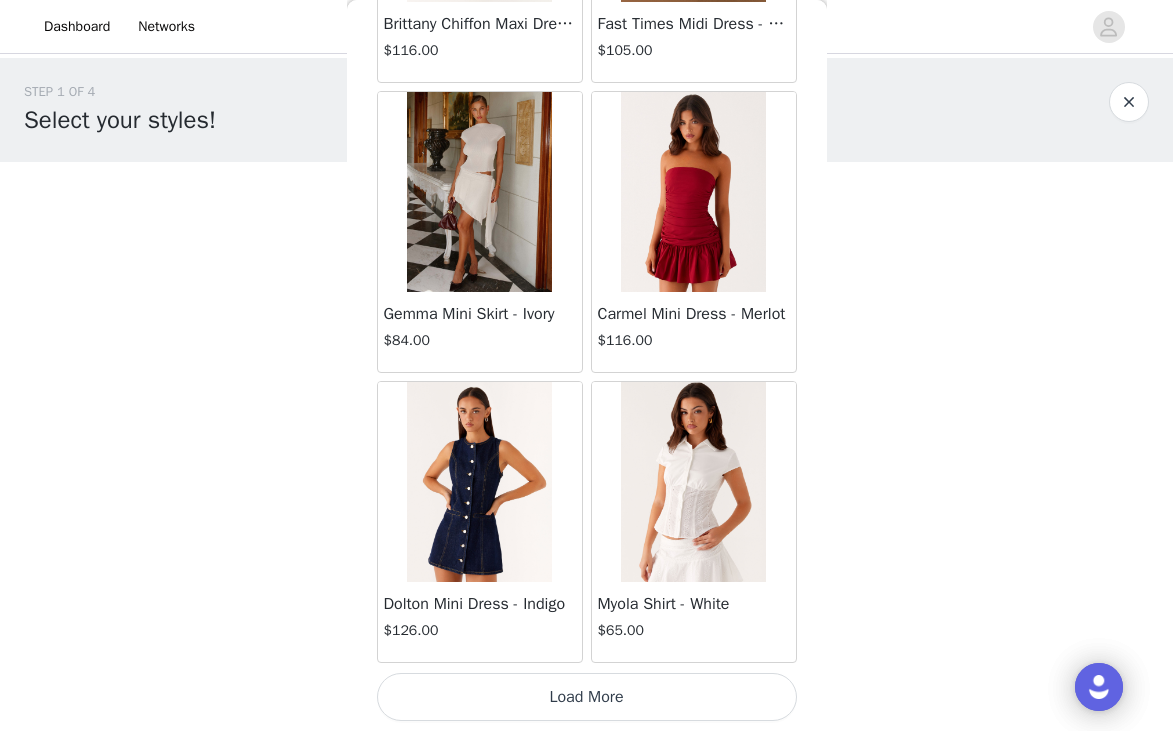 click on "Load More" at bounding box center [587, 697] 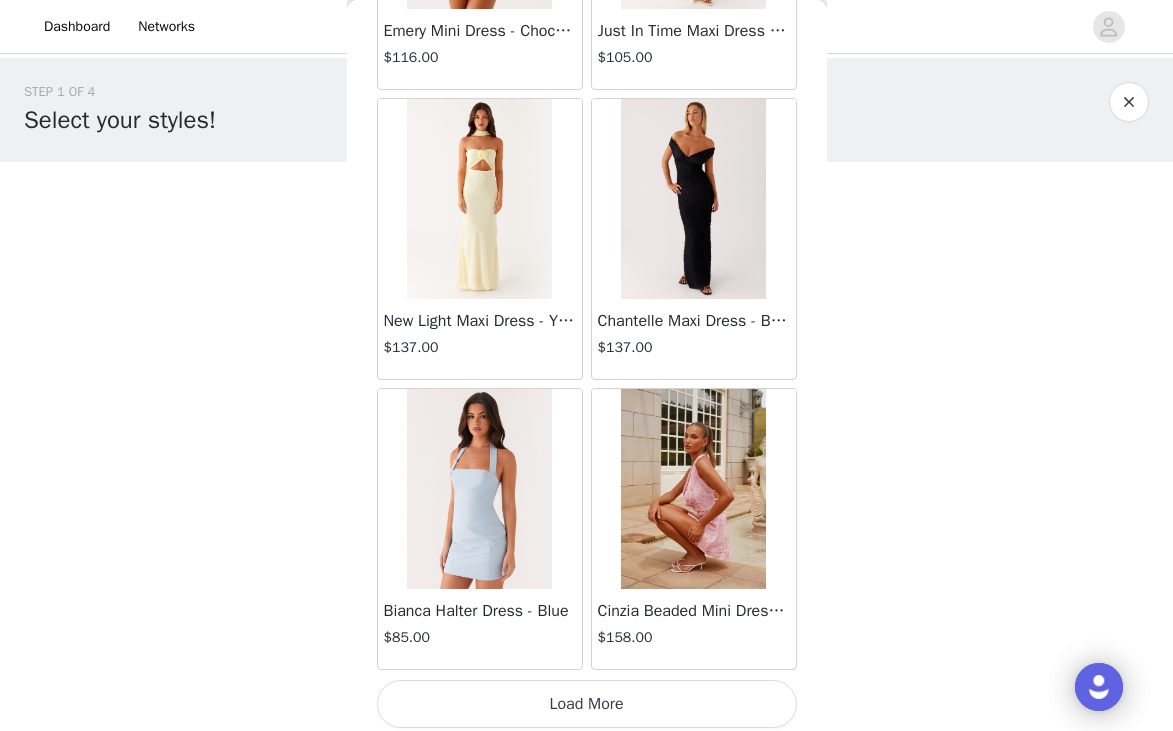 scroll, scrollTop: 51629, scrollLeft: 0, axis: vertical 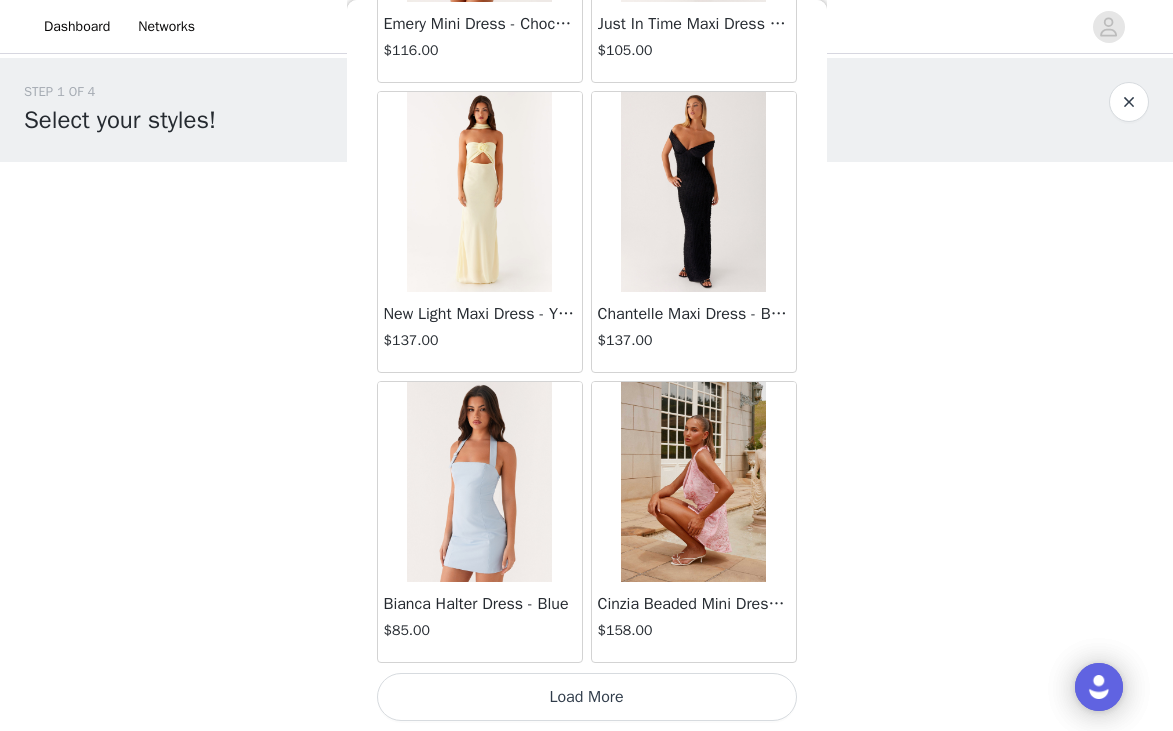 click on "Load More" at bounding box center (587, 697) 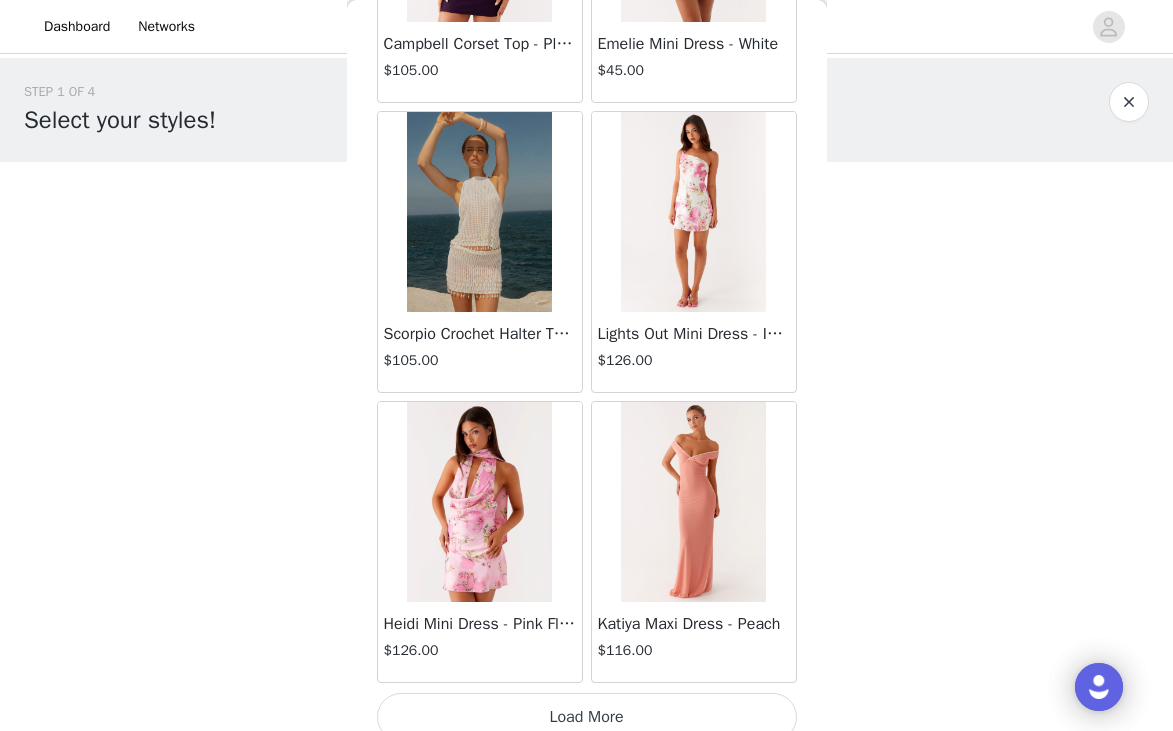 scroll, scrollTop: 54529, scrollLeft: 0, axis: vertical 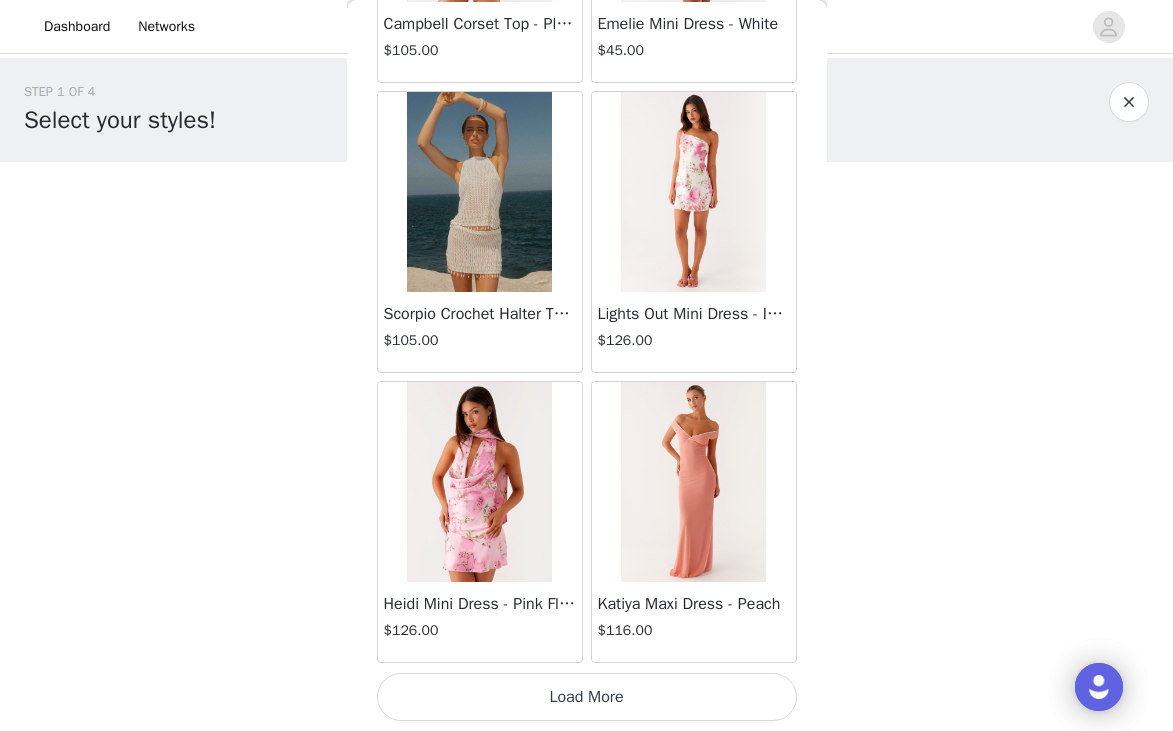 click on "Load More" at bounding box center [587, 697] 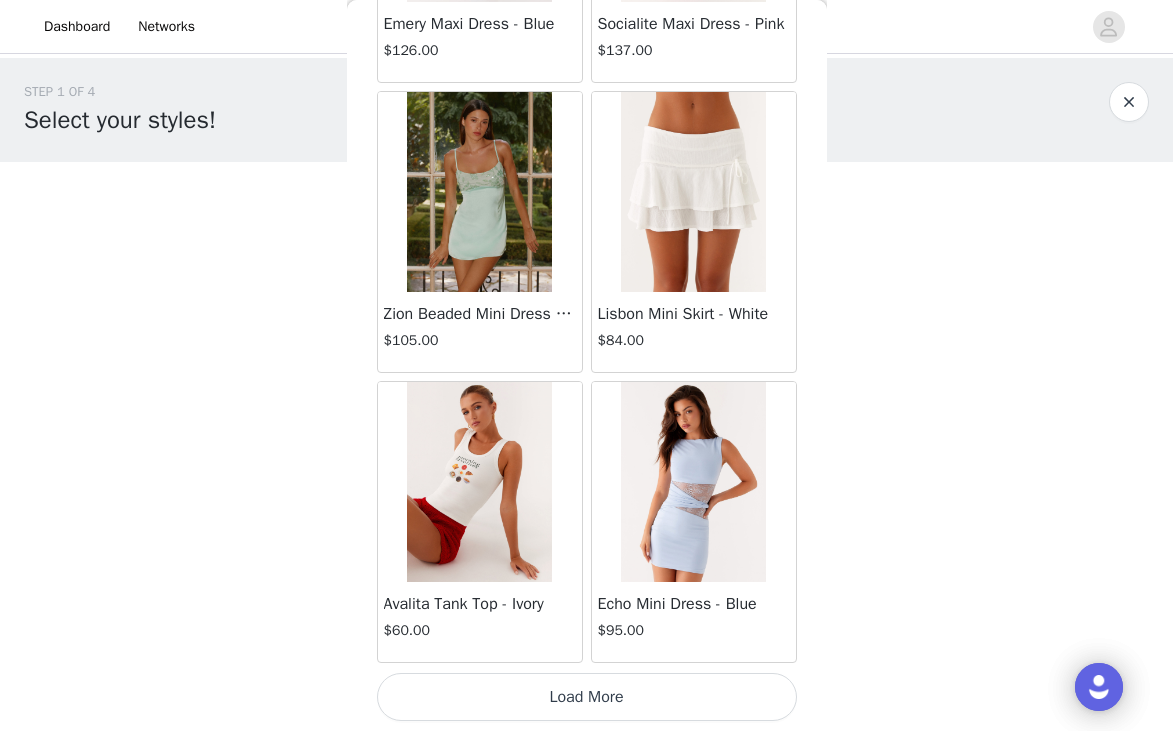 scroll, scrollTop: 57427, scrollLeft: 0, axis: vertical 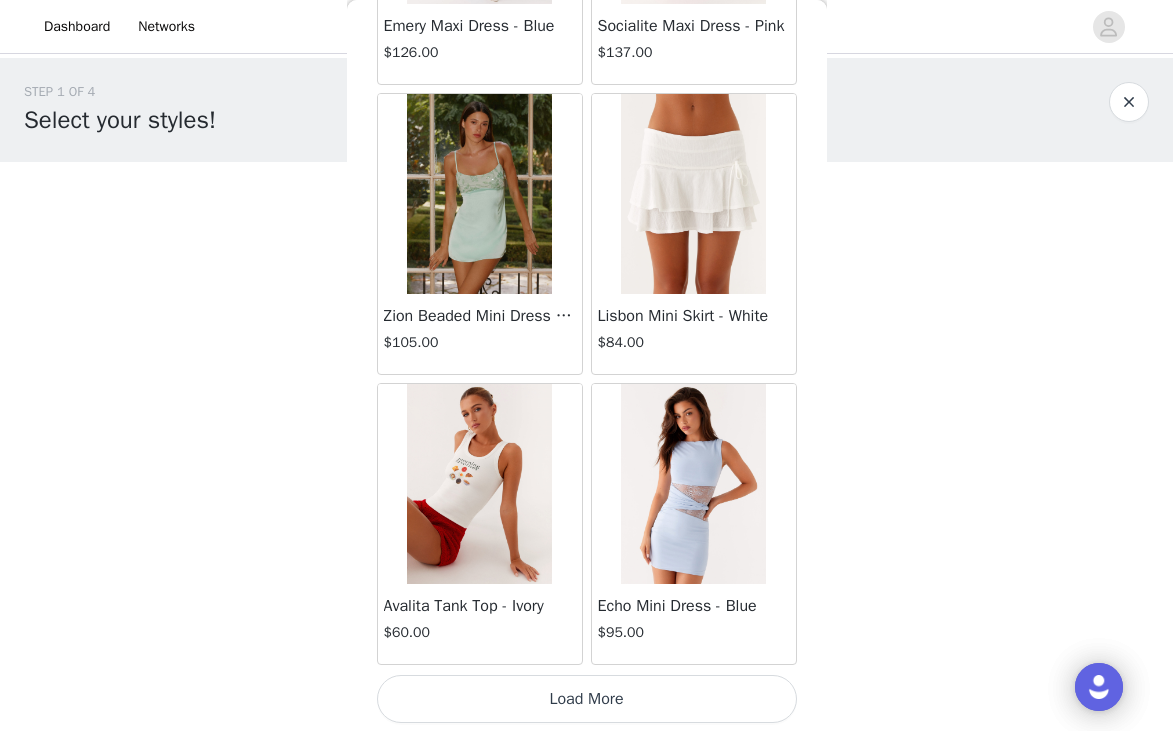 click on "Load More" at bounding box center (587, 699) 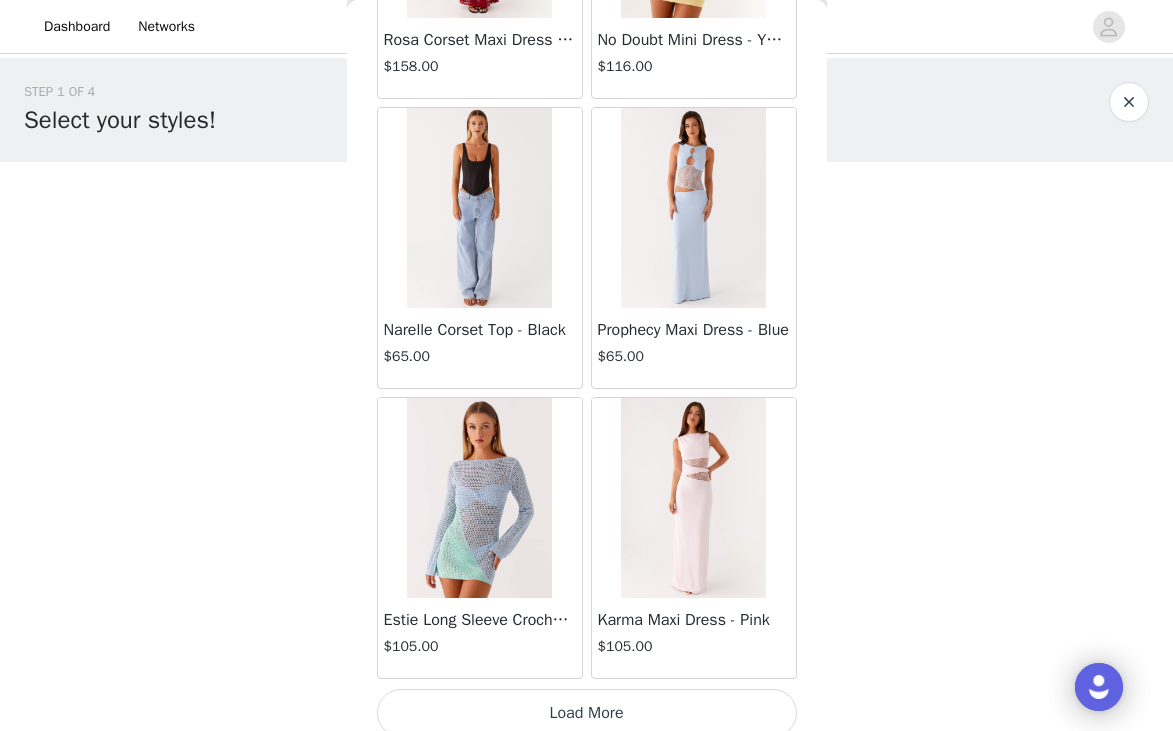 scroll, scrollTop: 60329, scrollLeft: 0, axis: vertical 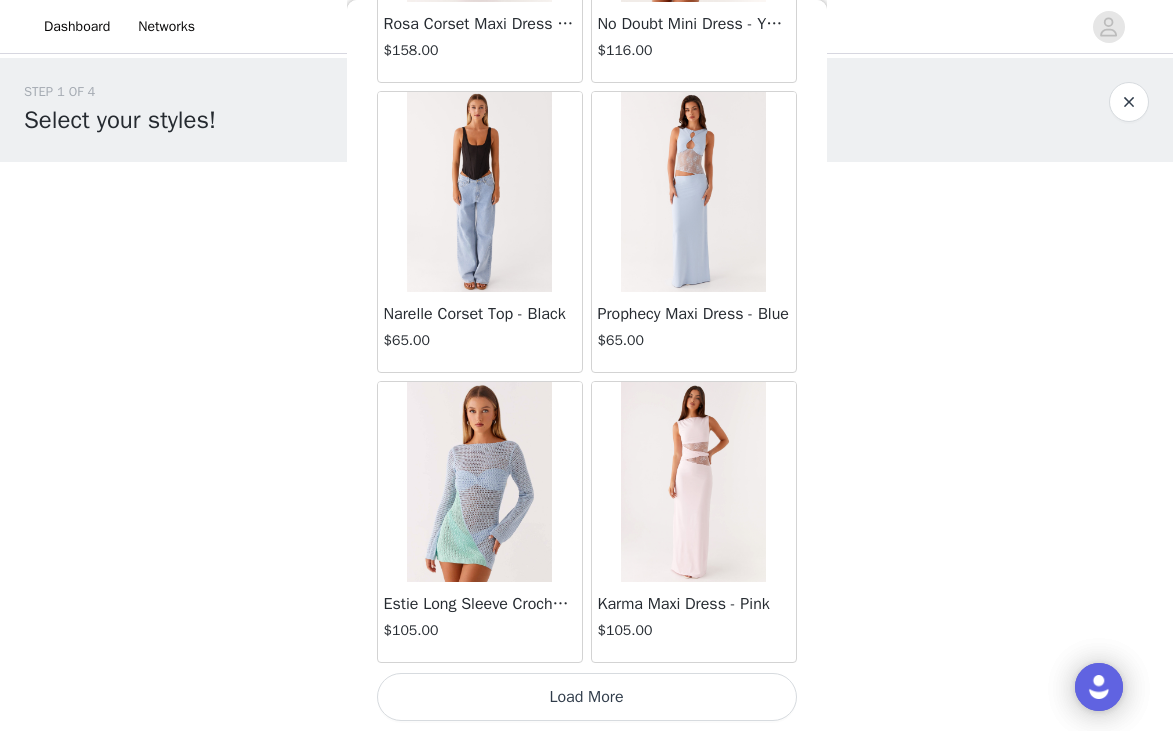 click on "Load More" at bounding box center (587, 697) 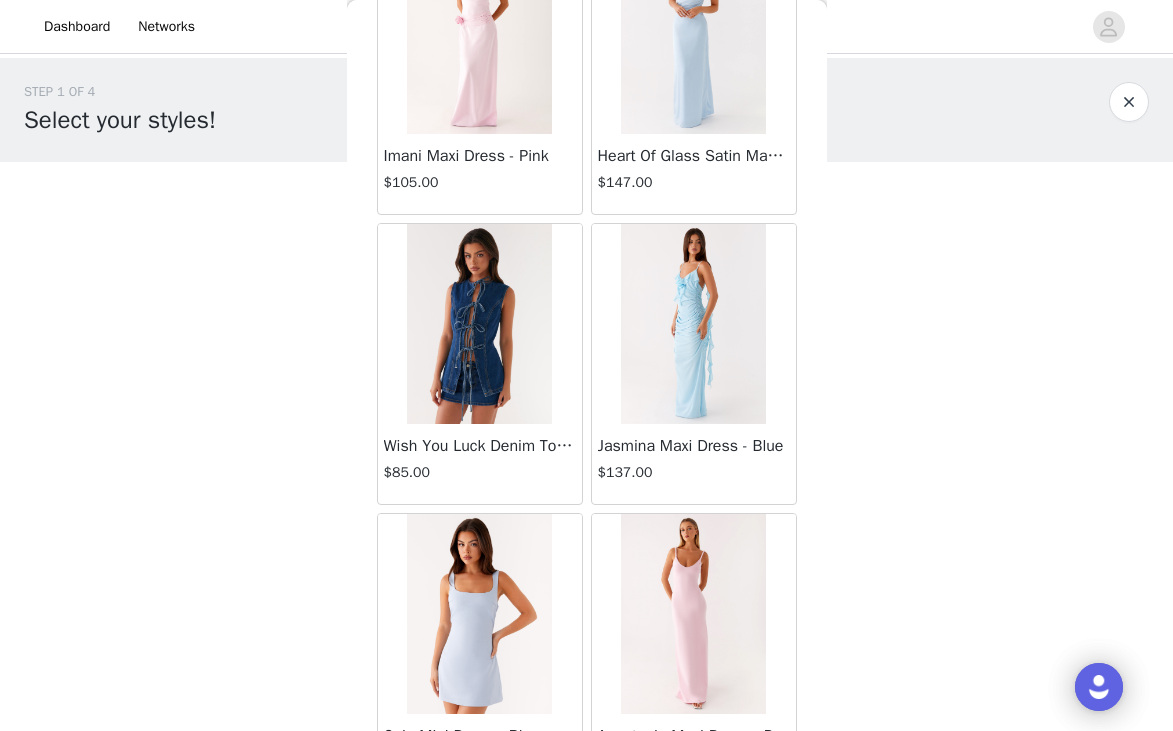 scroll, scrollTop: 61068, scrollLeft: 0, axis: vertical 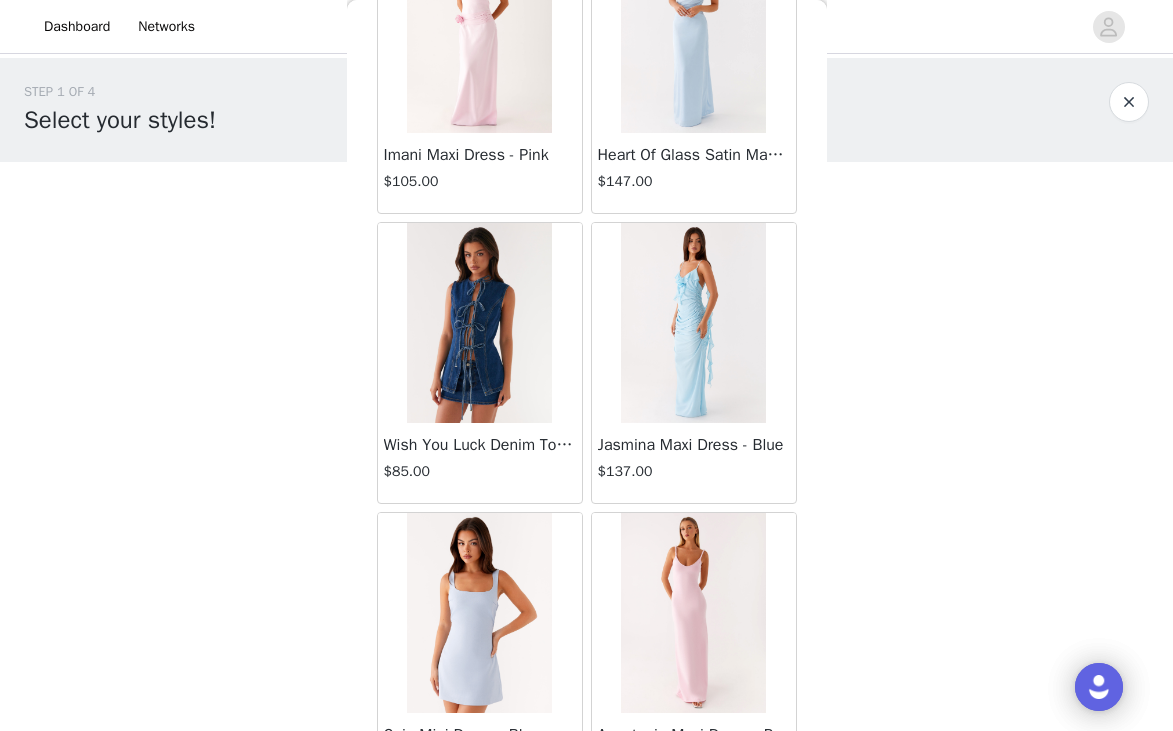 click on "Jasmina Maxi Dress - Blue" at bounding box center [694, 445] 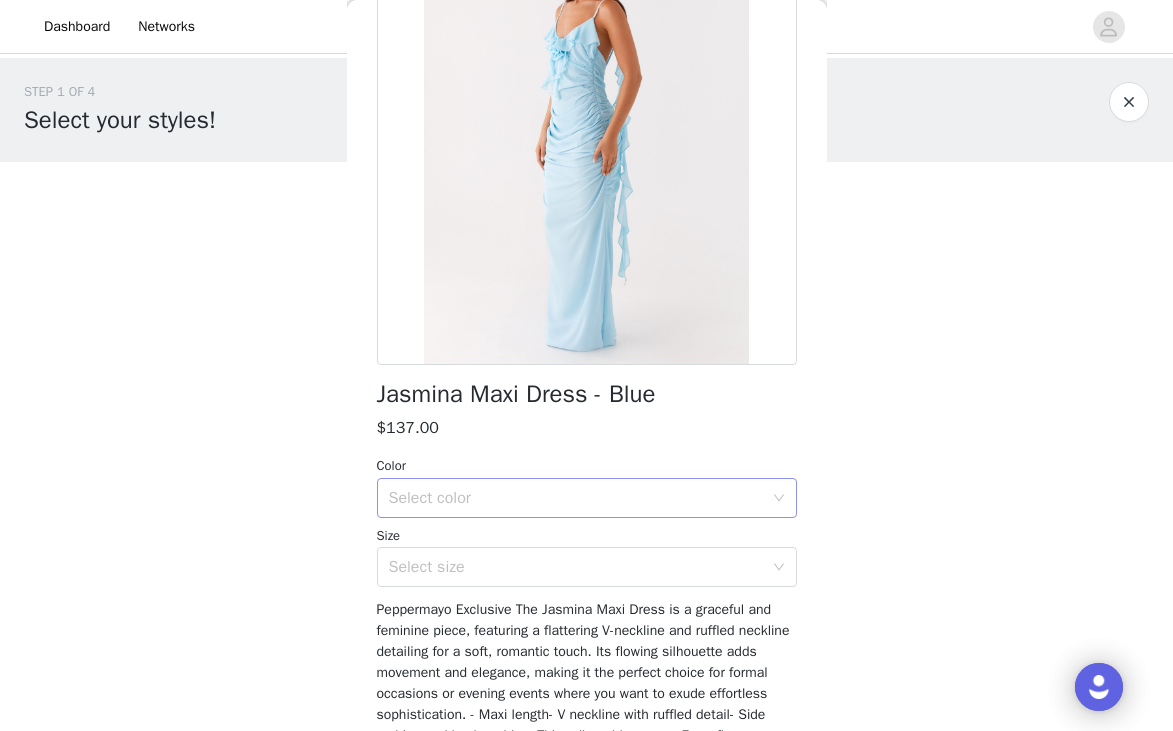 scroll, scrollTop: 186, scrollLeft: 0, axis: vertical 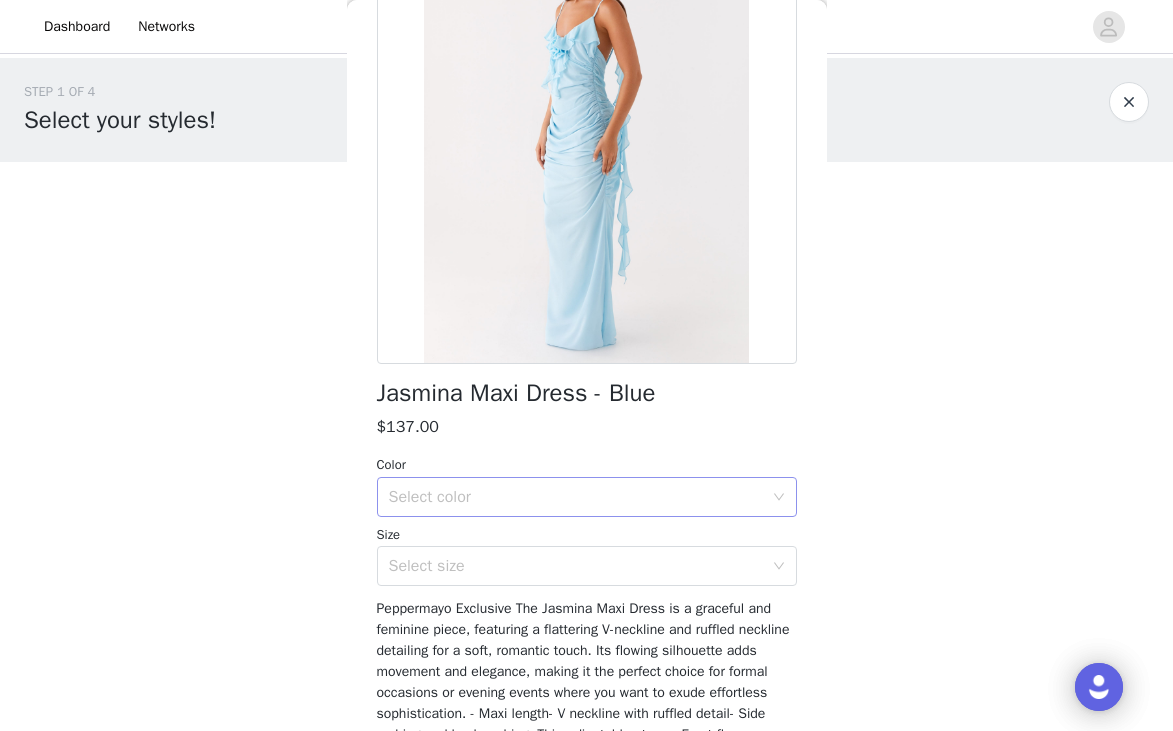 click on "Select color" at bounding box center [576, 497] 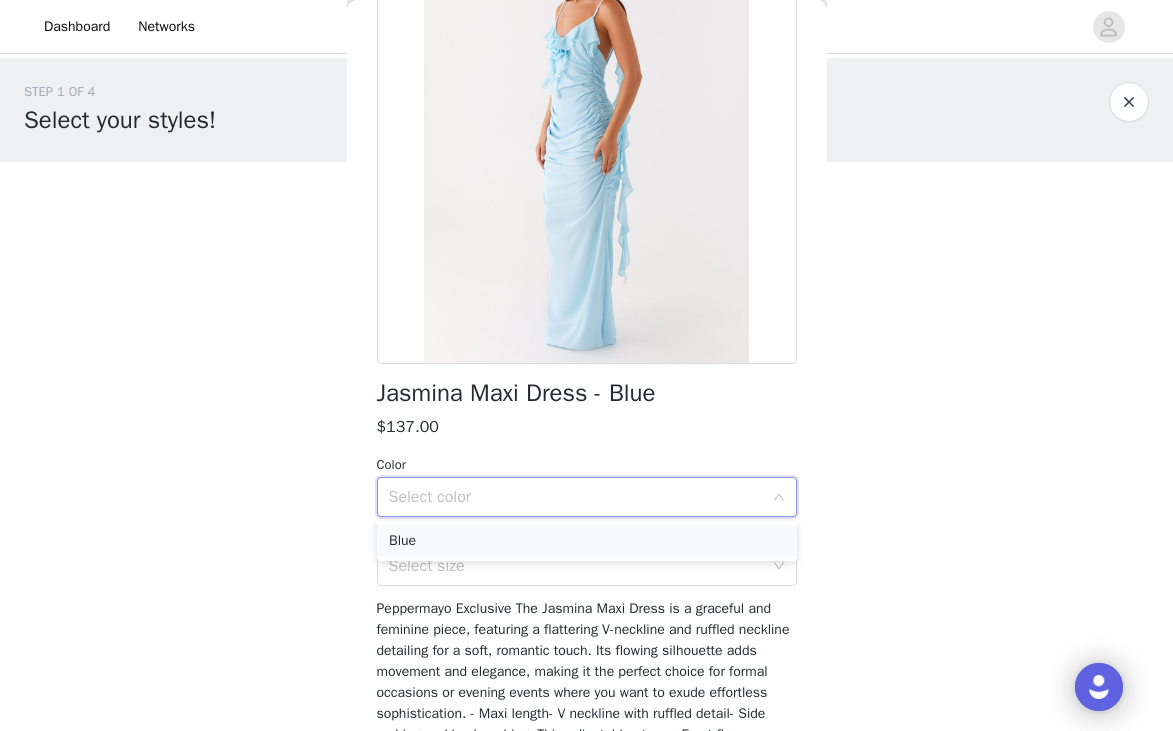 click on "Blue" at bounding box center (587, 541) 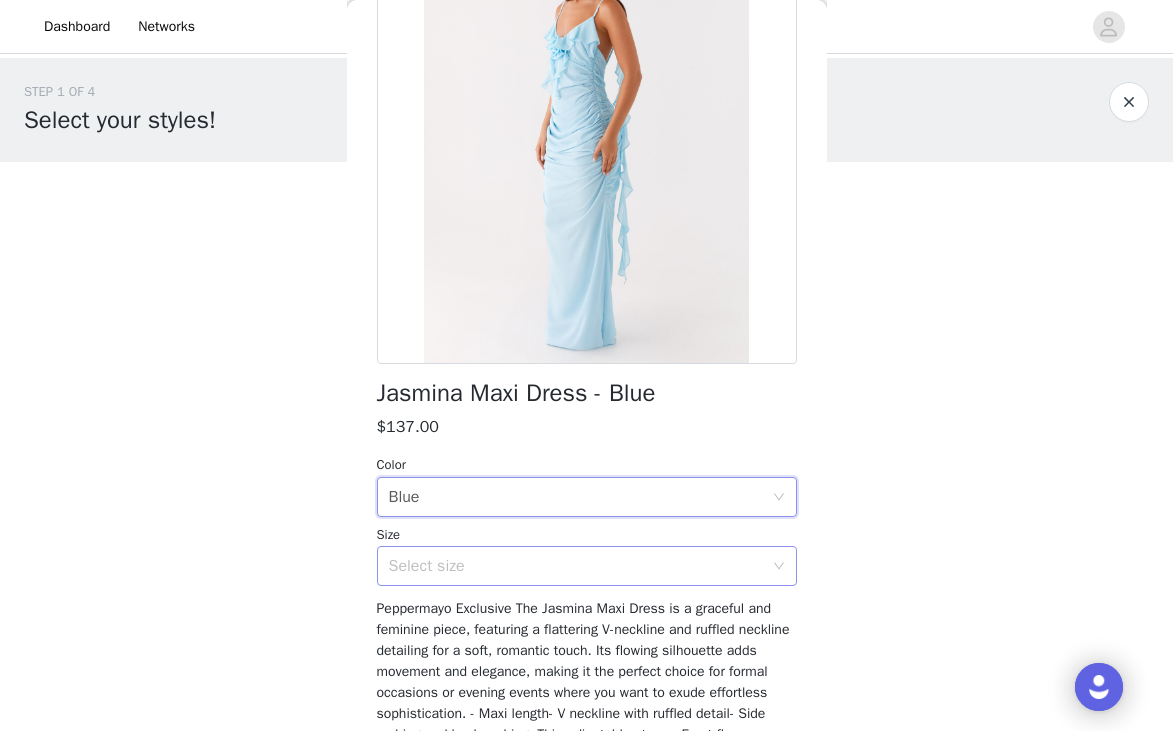 click on "Select size" at bounding box center [576, 566] 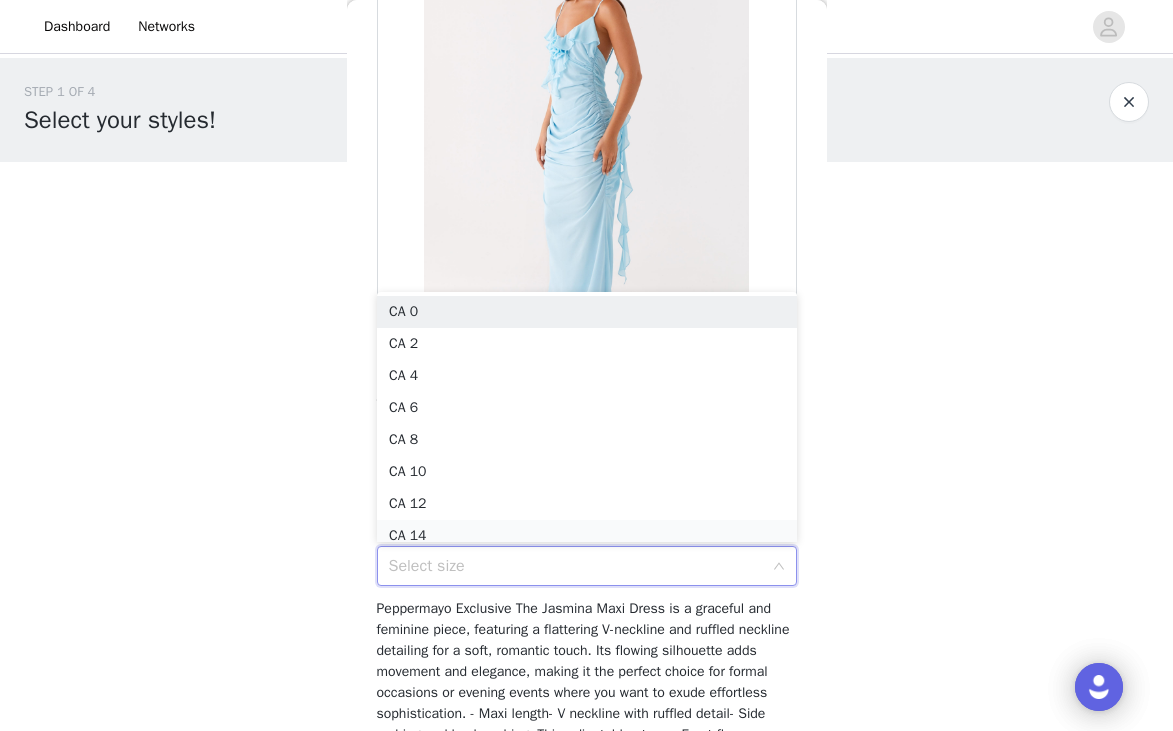 scroll, scrollTop: 10, scrollLeft: 0, axis: vertical 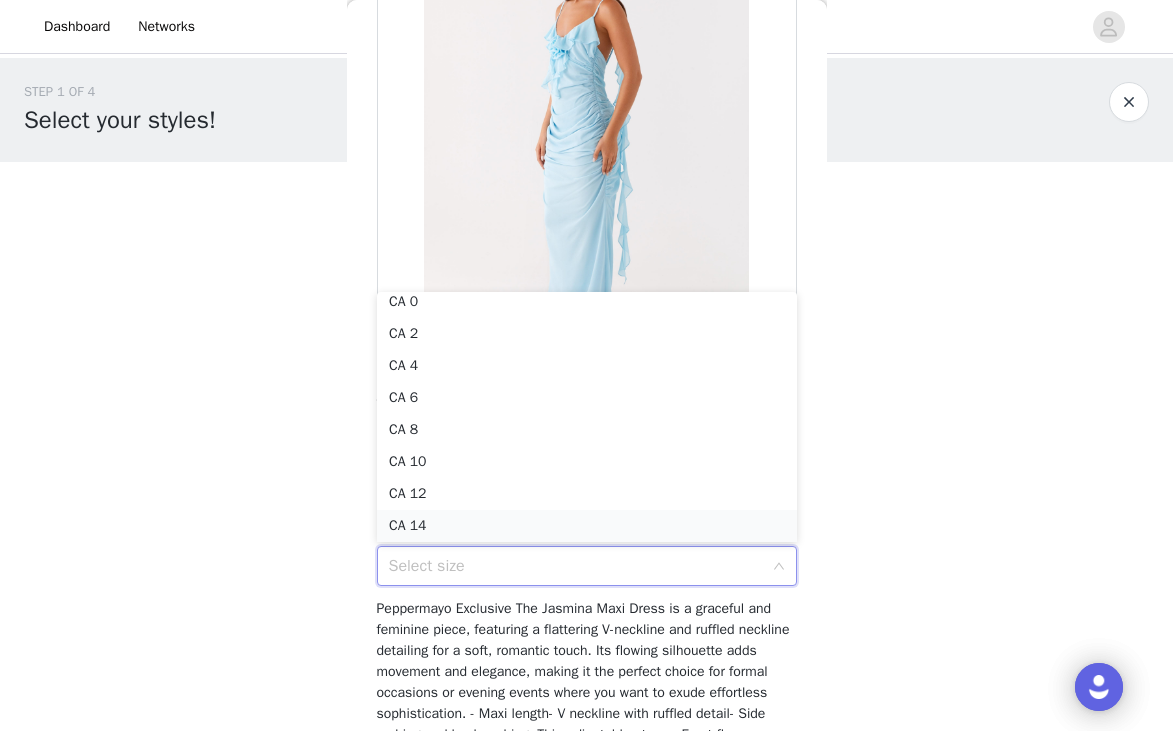 click on "CA 14" at bounding box center [587, 526] 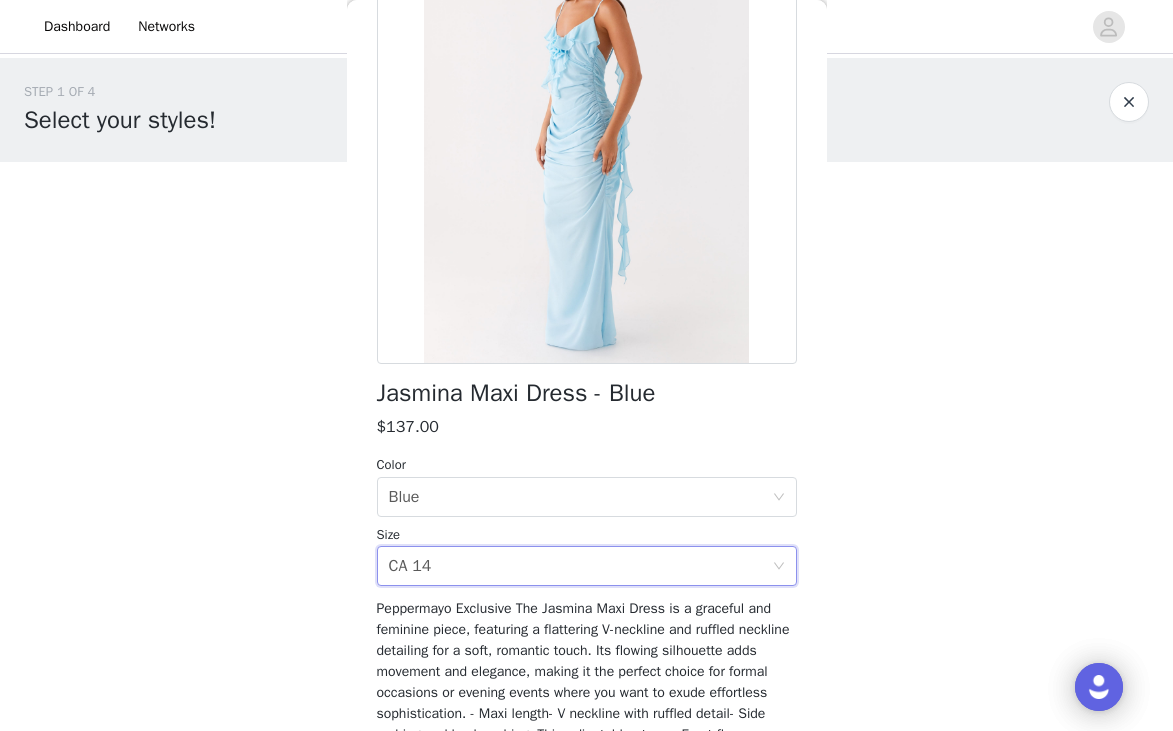 click on "STEP 1 OF 4
Select your styles!
You will receive 6 products.       1/6 Selected           Spencer Maxi Dress - Ivory Floral Print     $147.00       Ivory Floral Print, [STATE] 14       Edit   Remove     Add Product       Back     Jasmina Maxi Dress - Blue       $137.00         Color   Select color Blue Size   Select size [STATE] 14     Add Product" at bounding box center (586, 305) 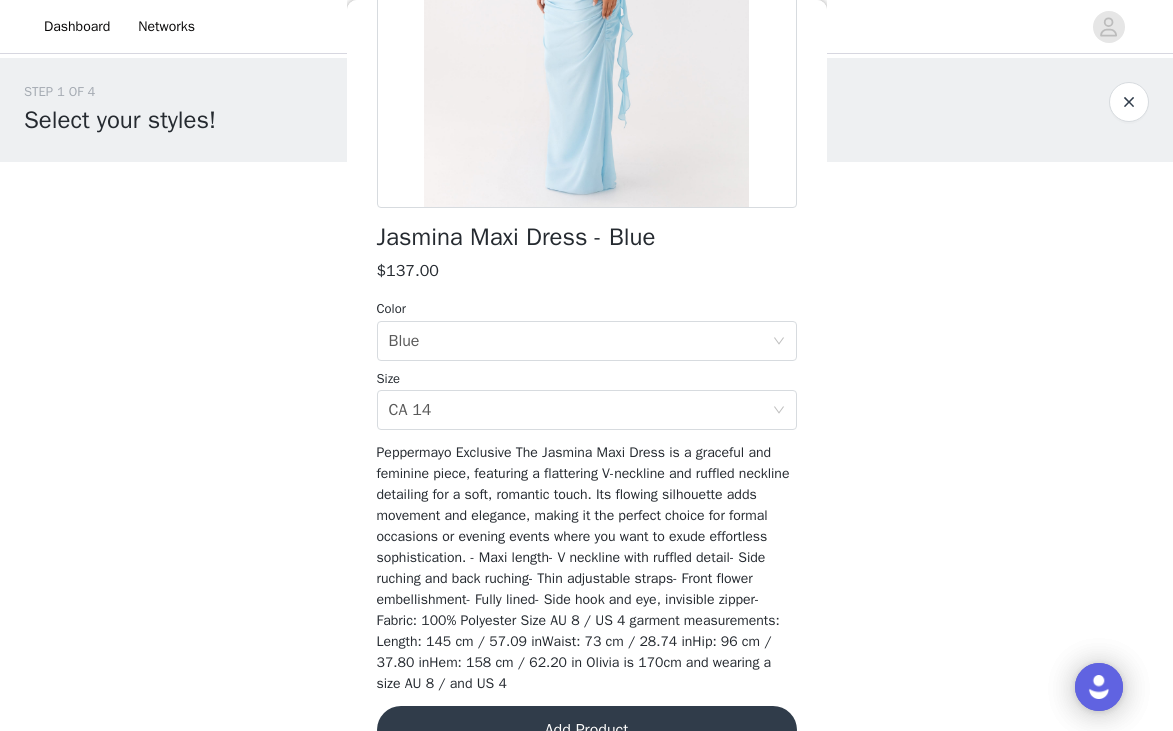 scroll, scrollTop: 395, scrollLeft: 0, axis: vertical 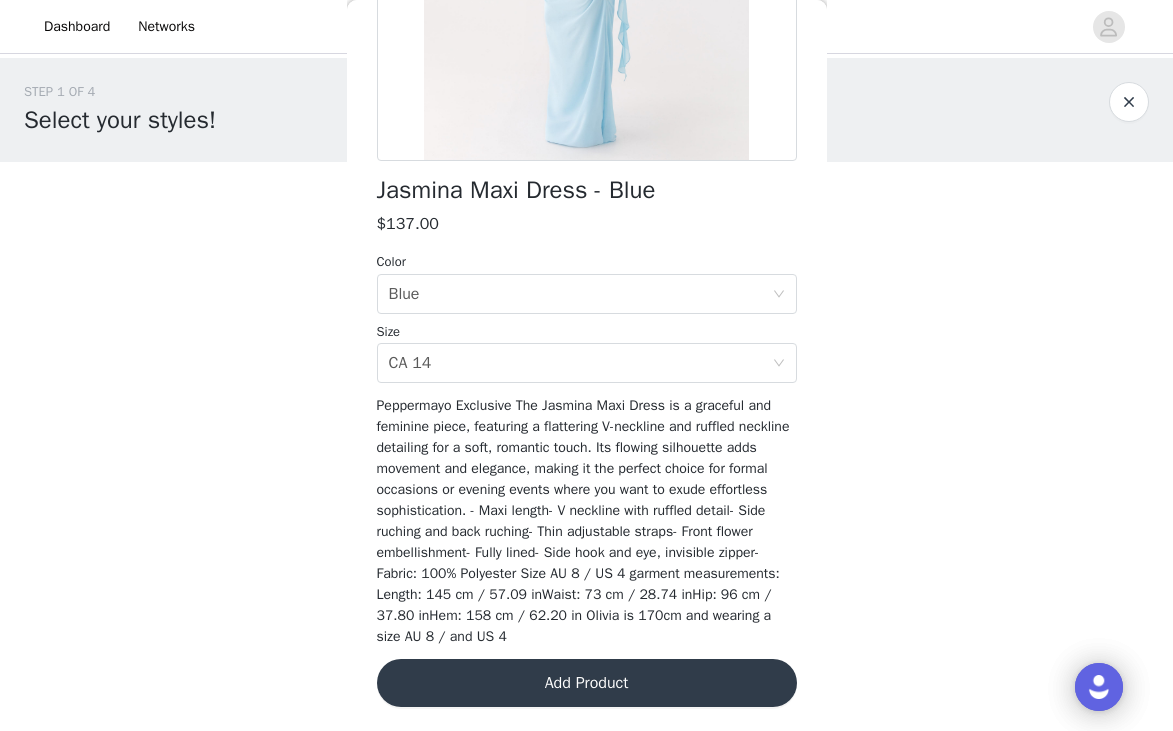 click on "Add Product" at bounding box center [587, 683] 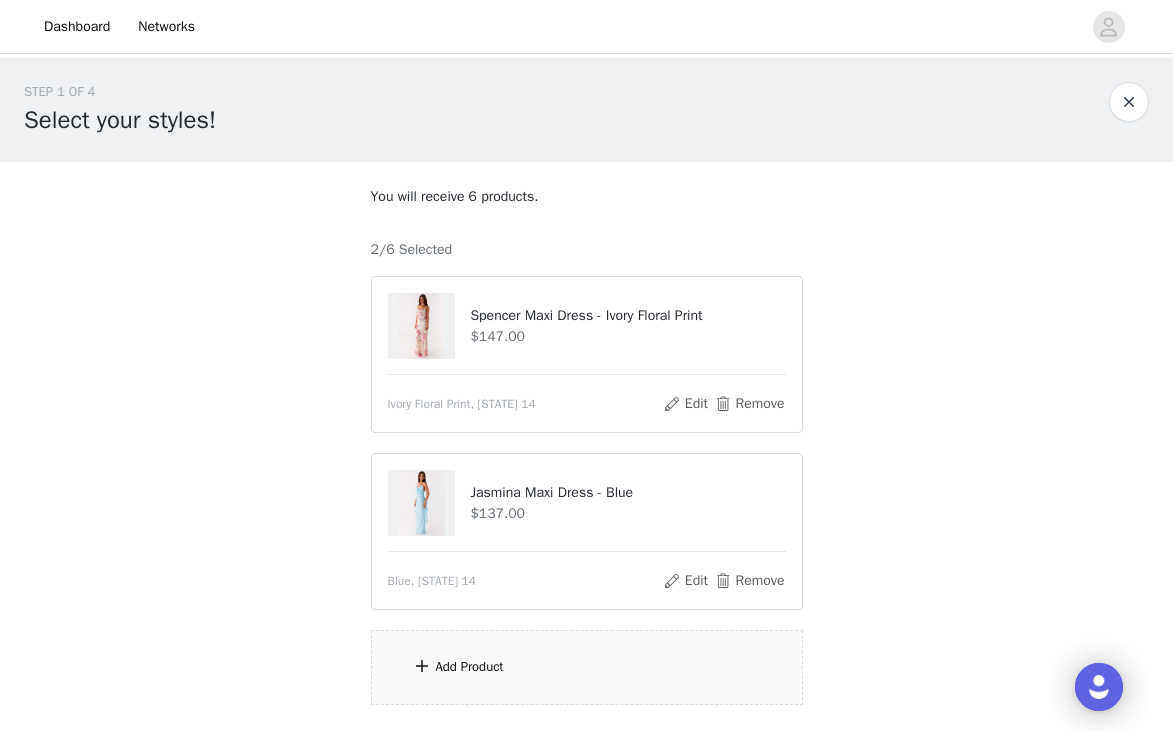 click on "Add Product" at bounding box center (470, 667) 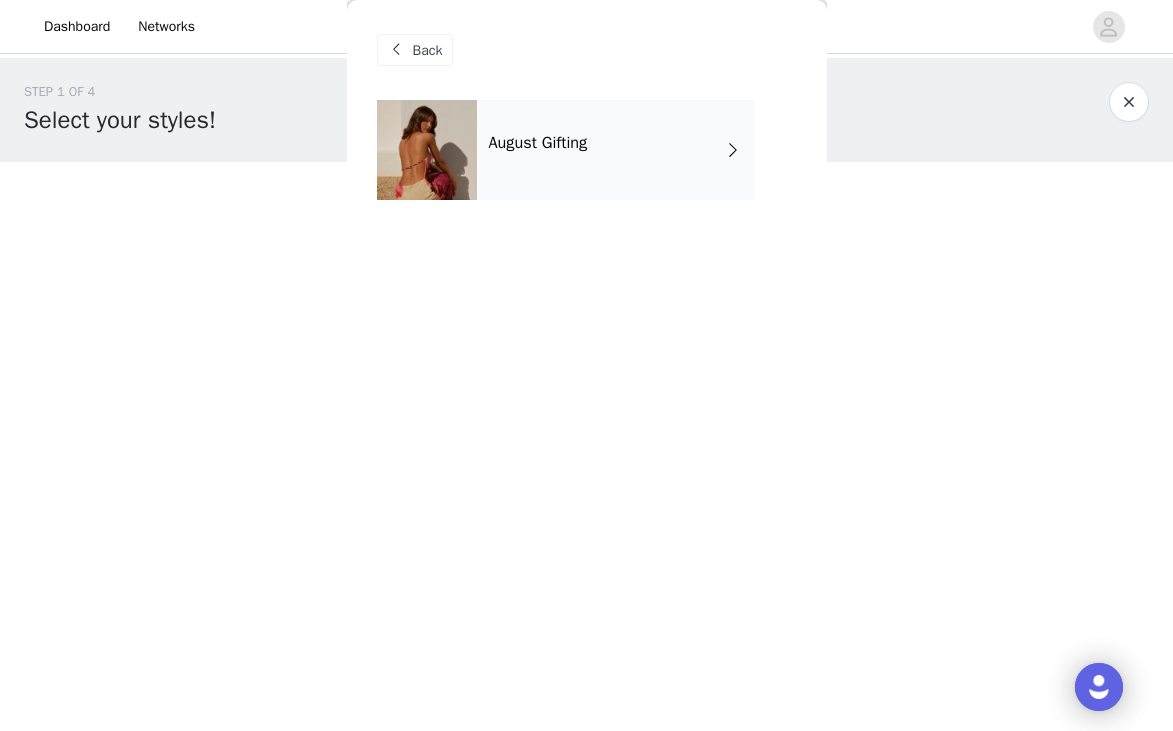 click on "August Gifting" at bounding box center [616, 150] 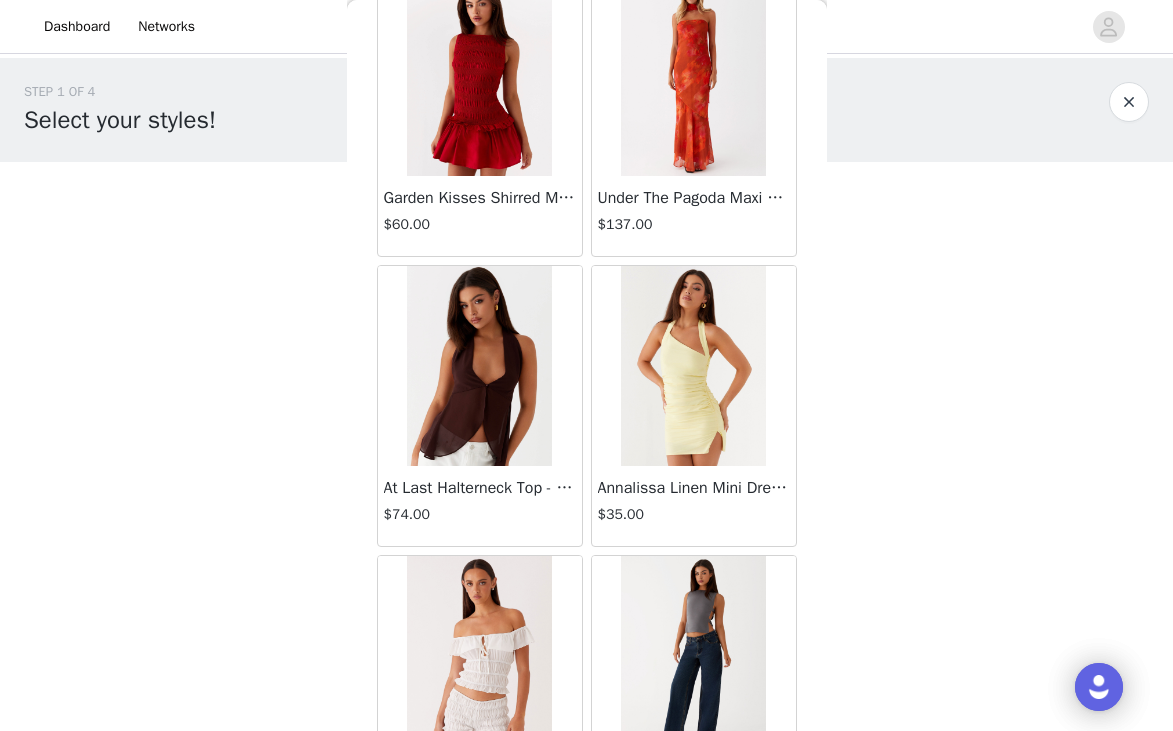 scroll, scrollTop: 2329, scrollLeft: 0, axis: vertical 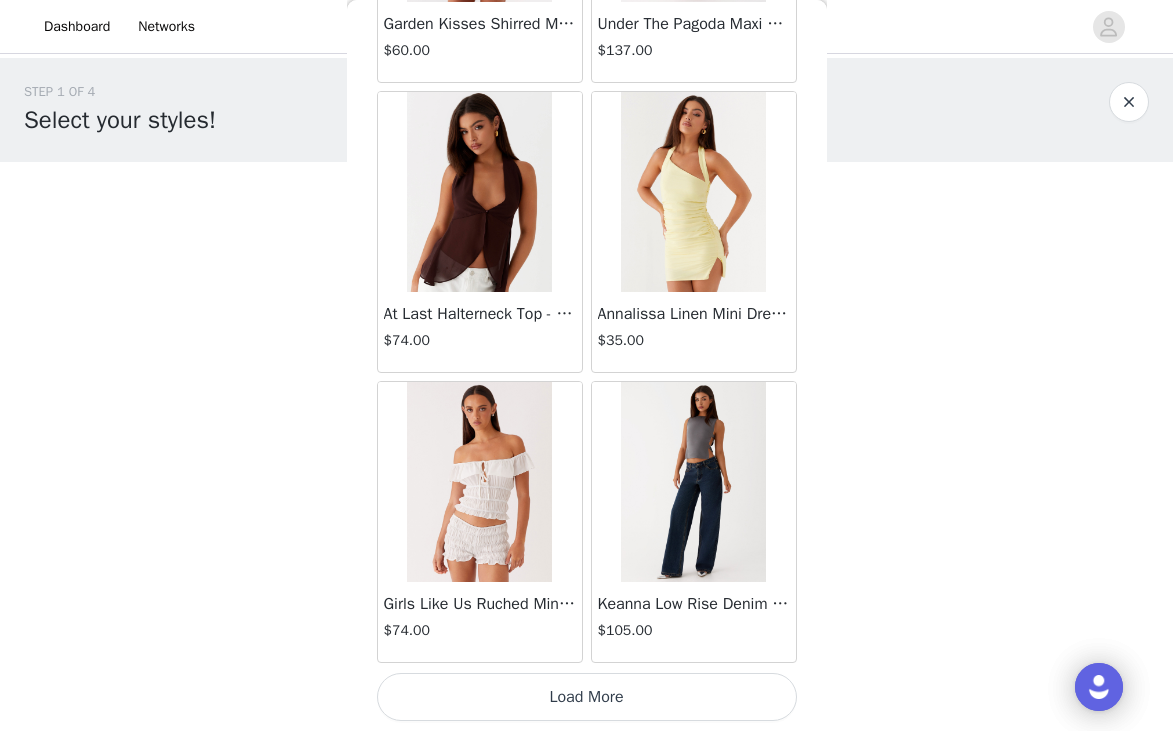 click on "Load More" at bounding box center (587, 697) 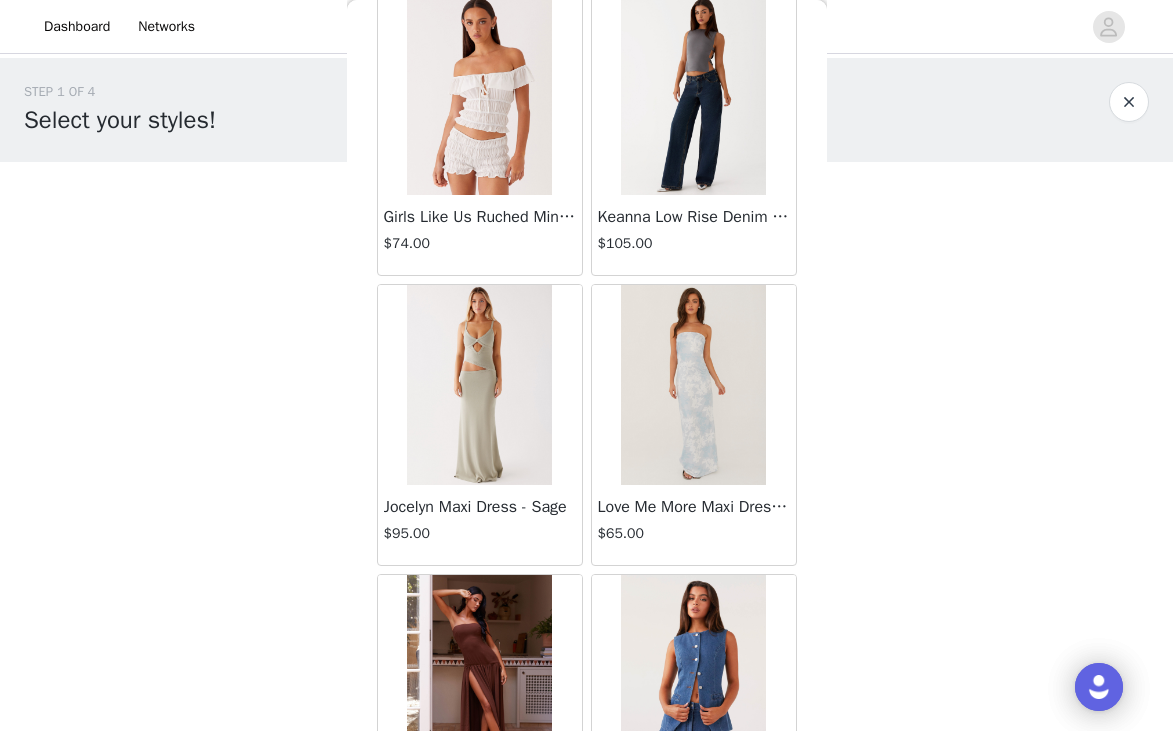 scroll, scrollTop: 2750, scrollLeft: 0, axis: vertical 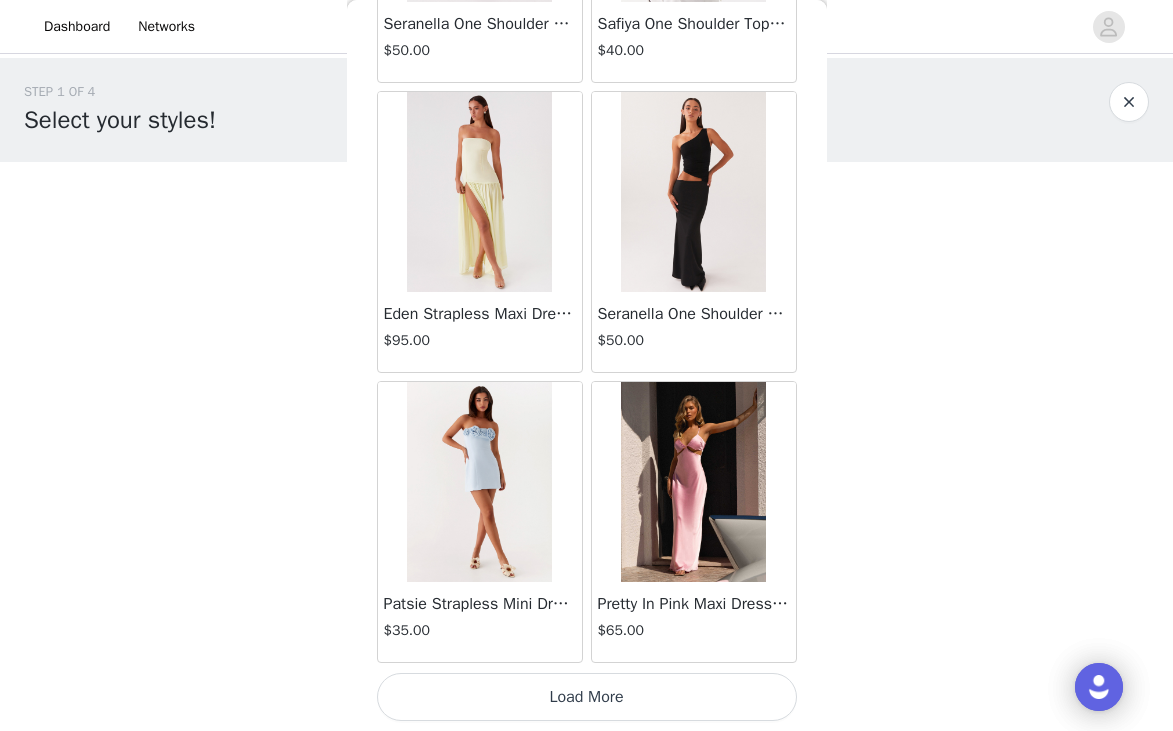 click on "Load More" at bounding box center (587, 697) 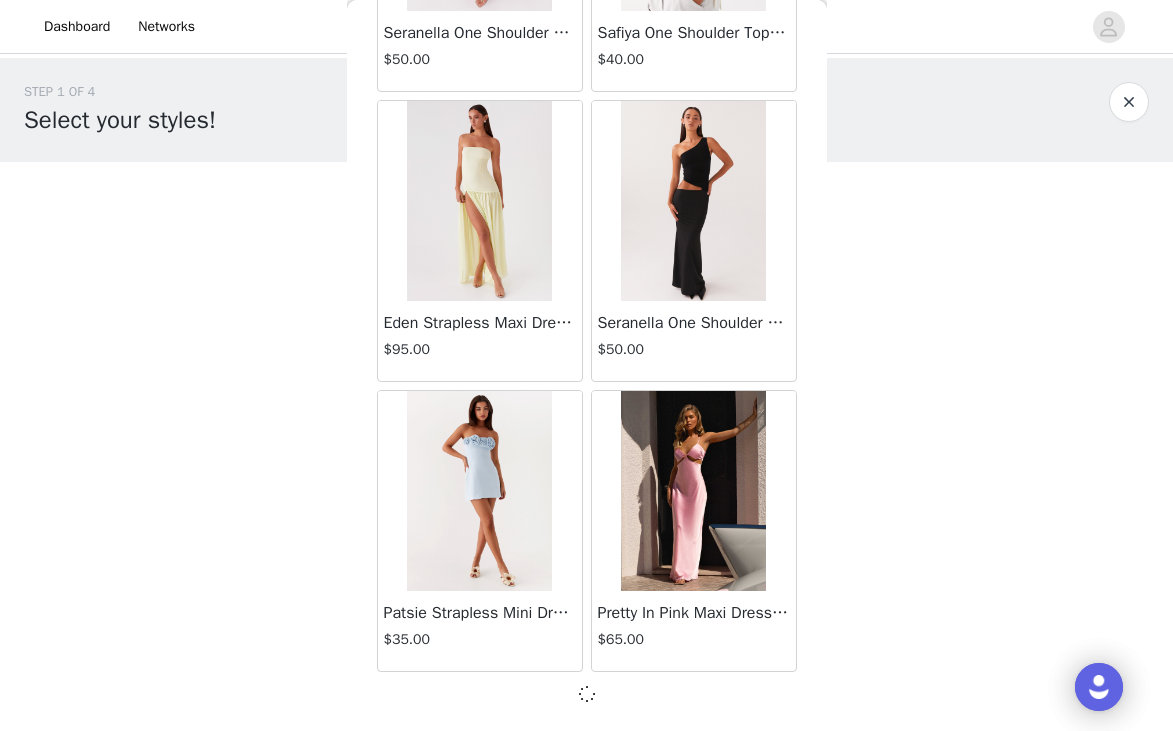 scroll, scrollTop: 5220, scrollLeft: 0, axis: vertical 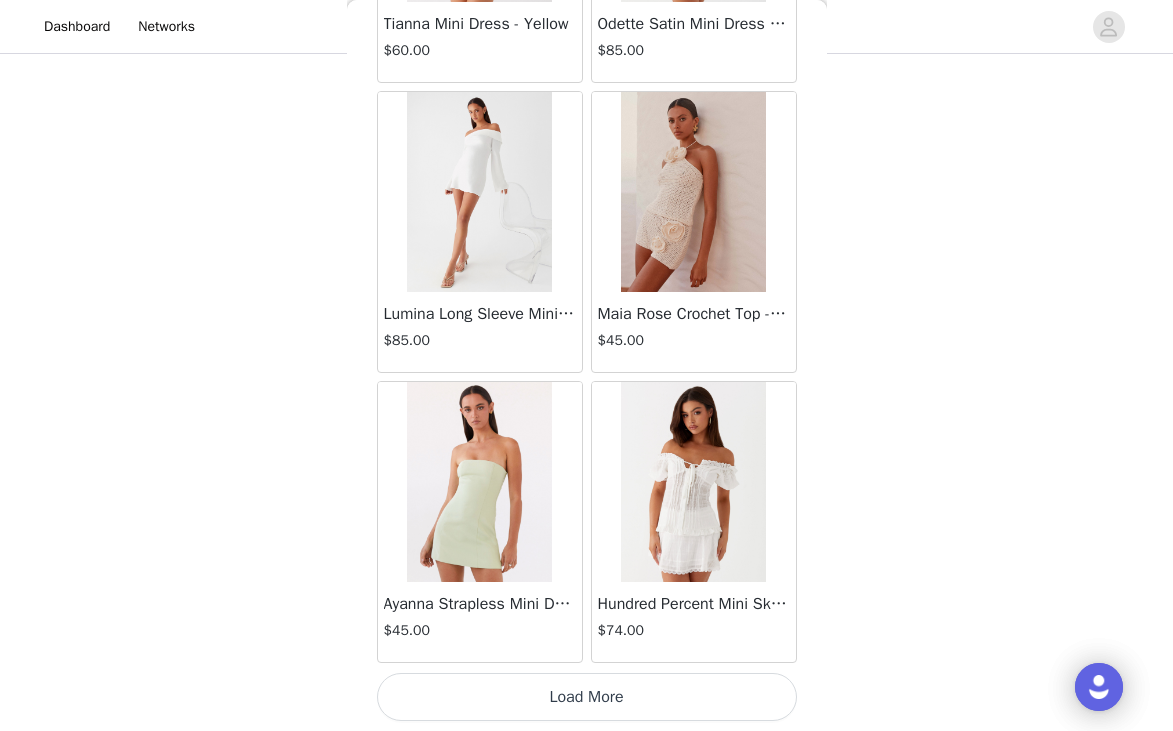 click on "Load More" at bounding box center (587, 697) 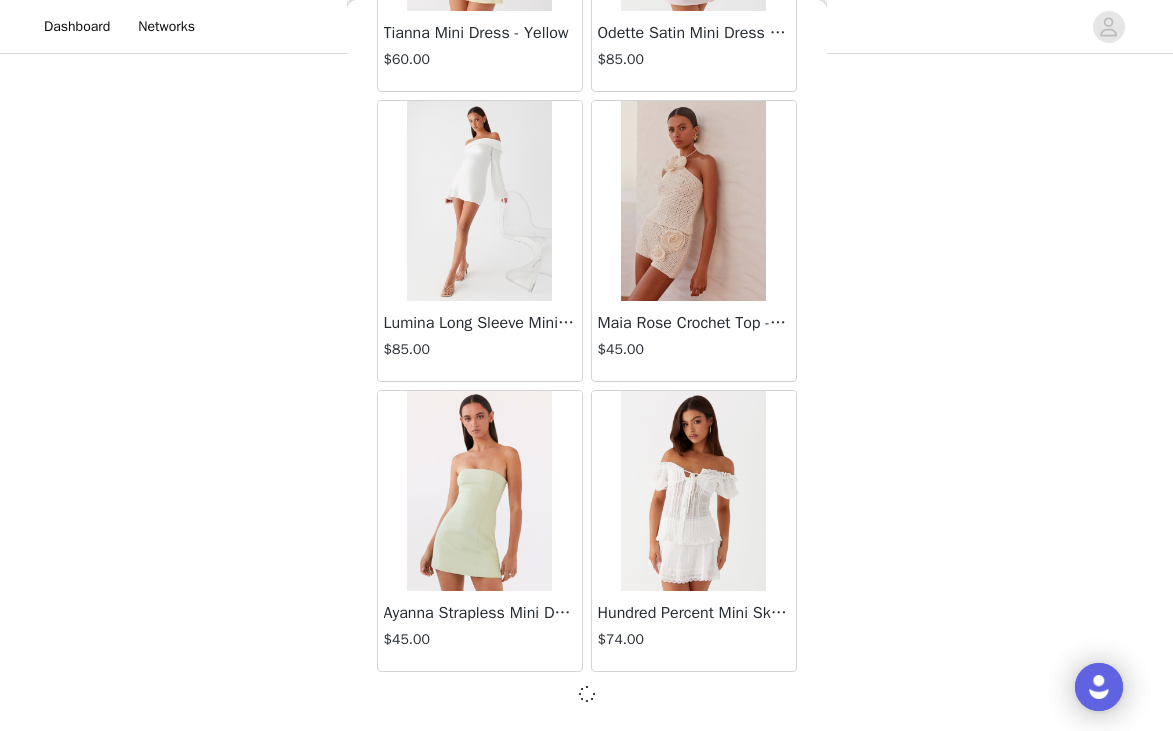 scroll, scrollTop: 8120, scrollLeft: 0, axis: vertical 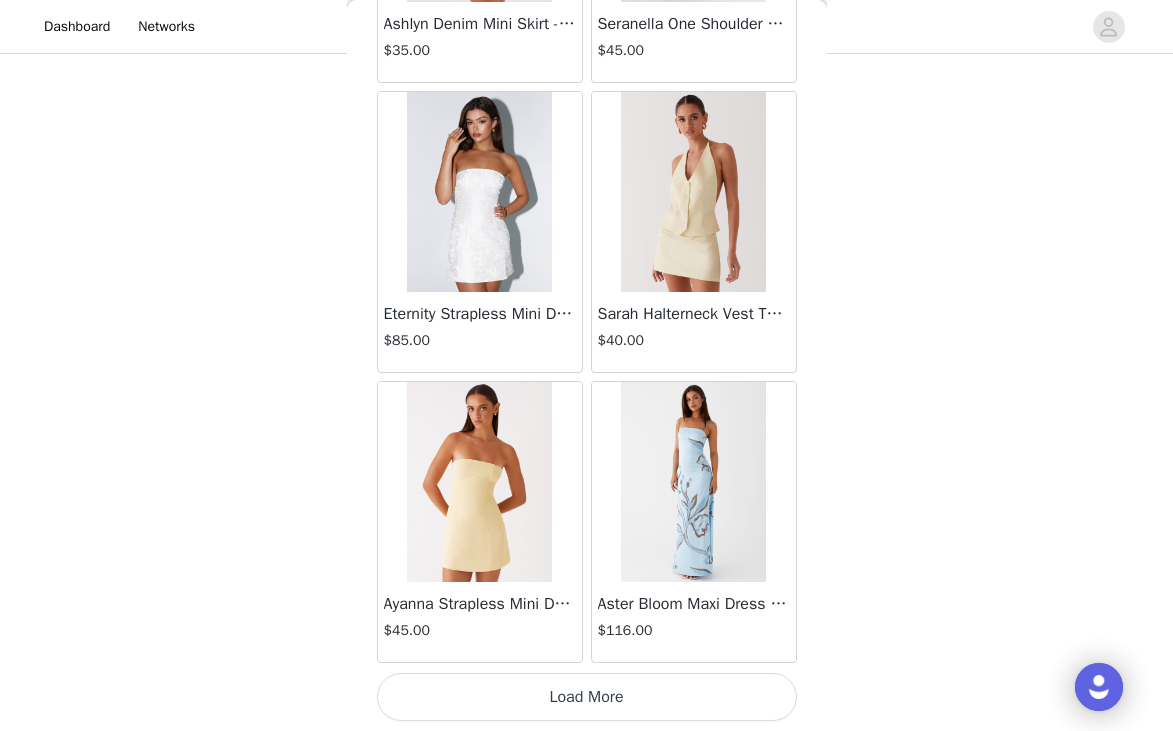 click on "Load More" at bounding box center [587, 697] 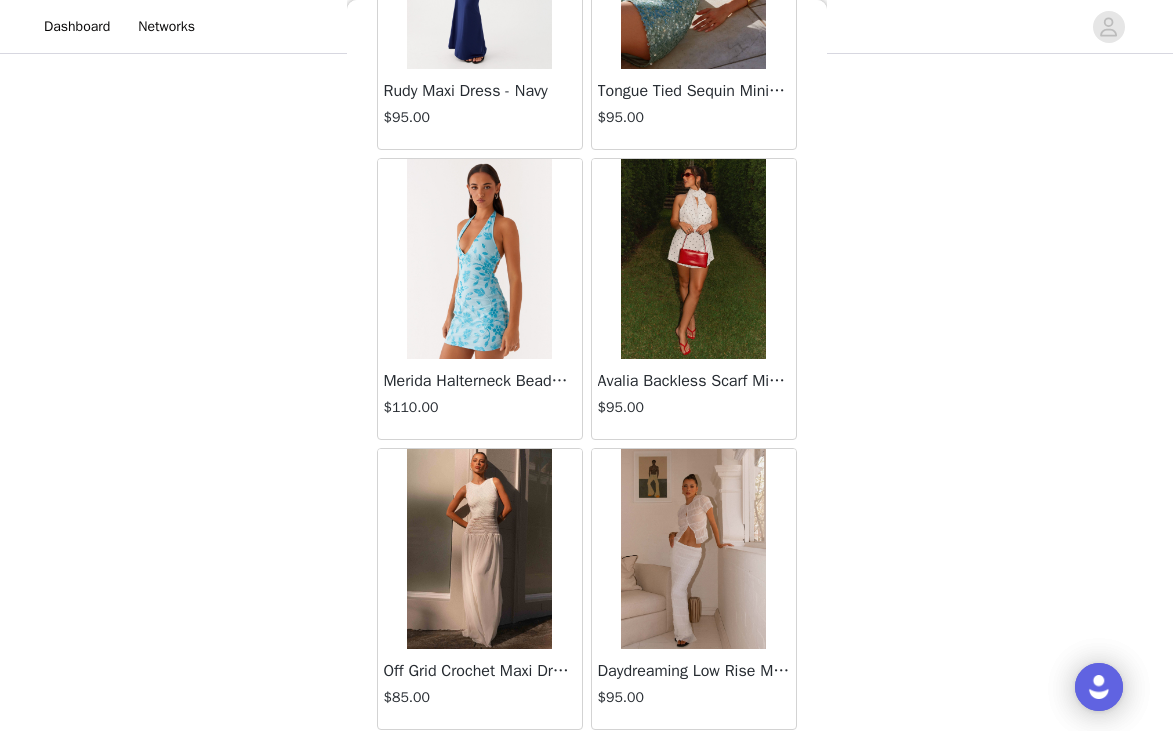 scroll, scrollTop: 13929, scrollLeft: 0, axis: vertical 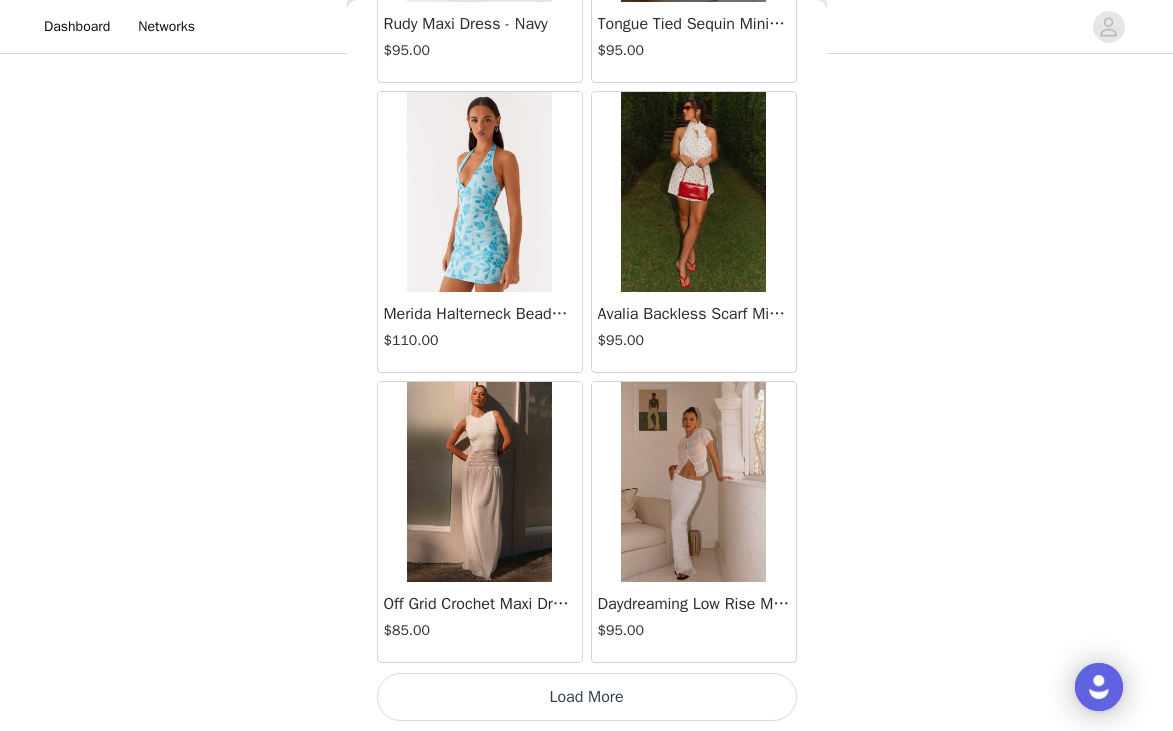 click on "Load More" at bounding box center [587, 697] 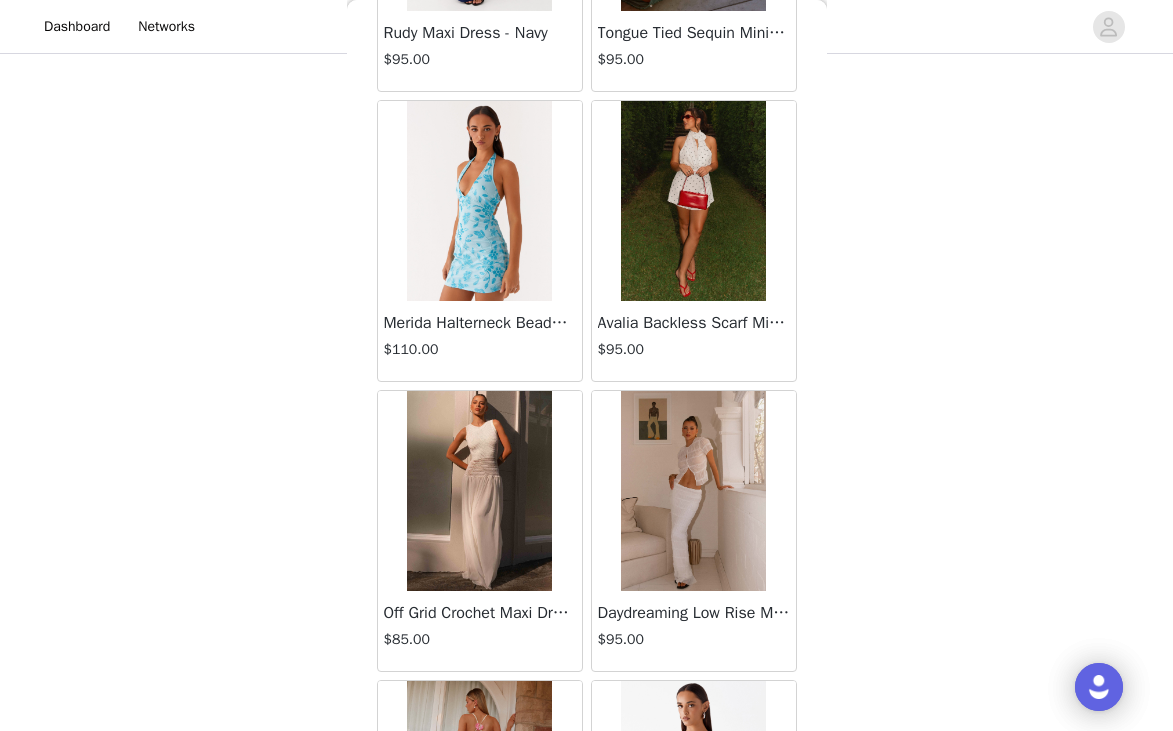 scroll, scrollTop: 13929, scrollLeft: 0, axis: vertical 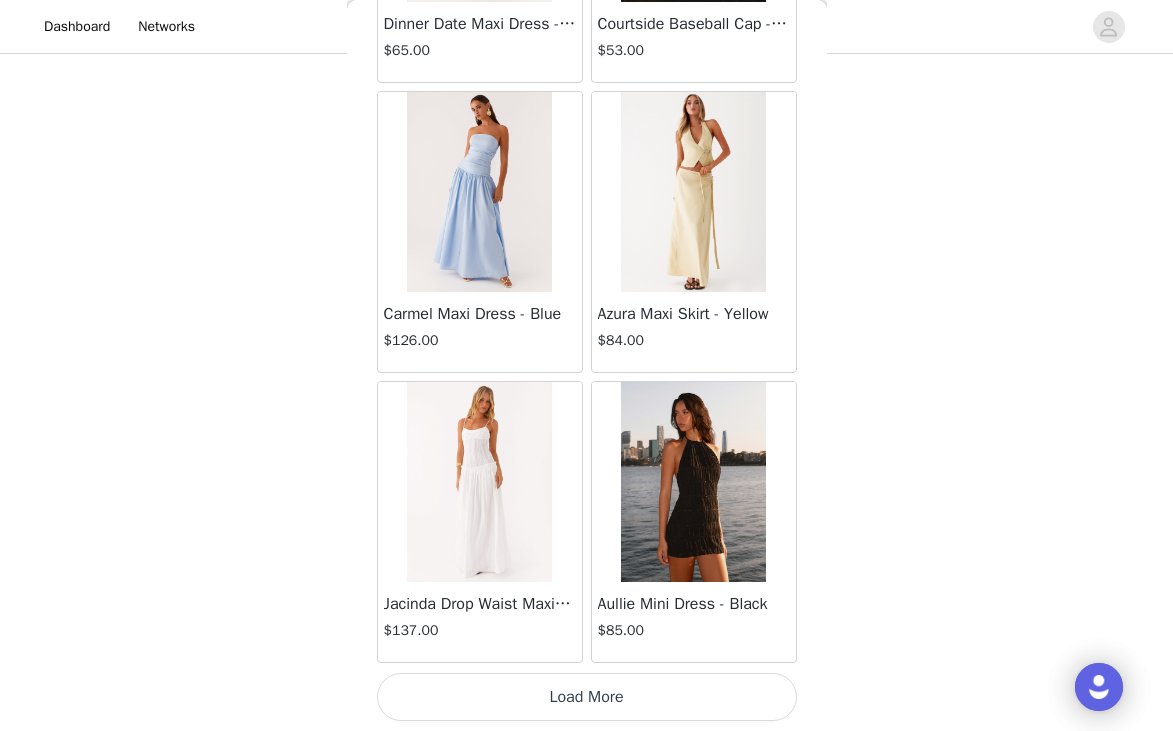click on "Load More" at bounding box center (587, 697) 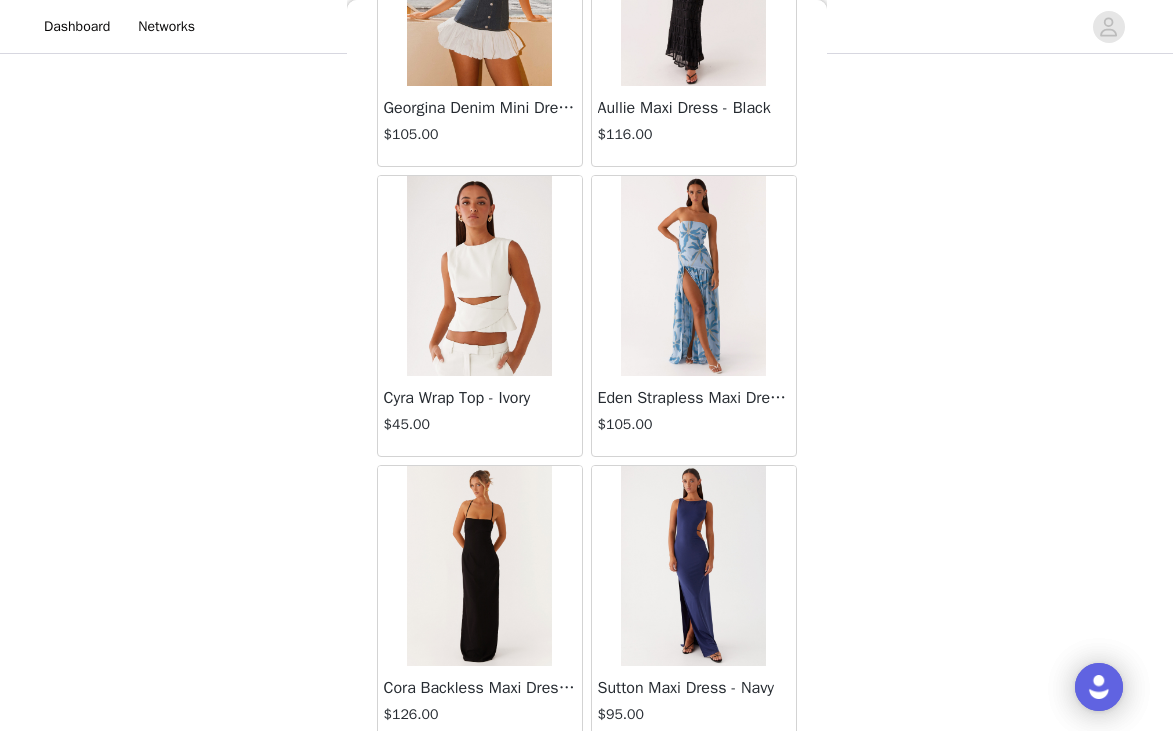 scroll, scrollTop: 19729, scrollLeft: 0, axis: vertical 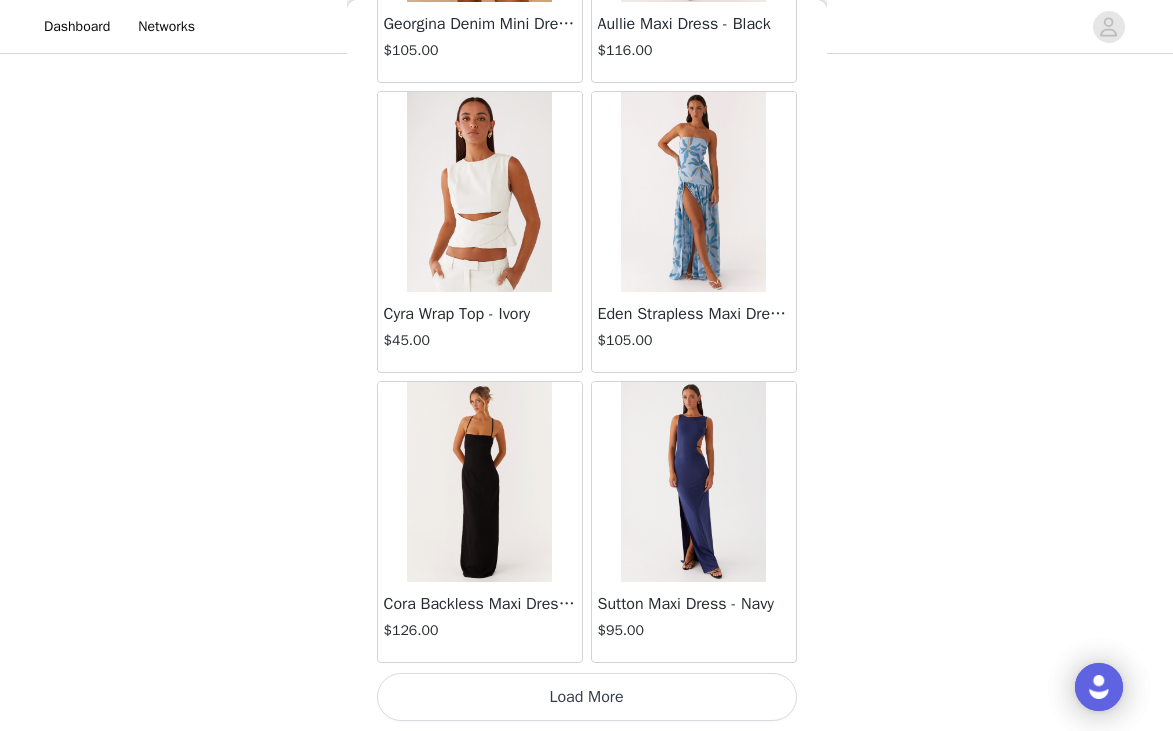 click on "Load More" at bounding box center [587, 697] 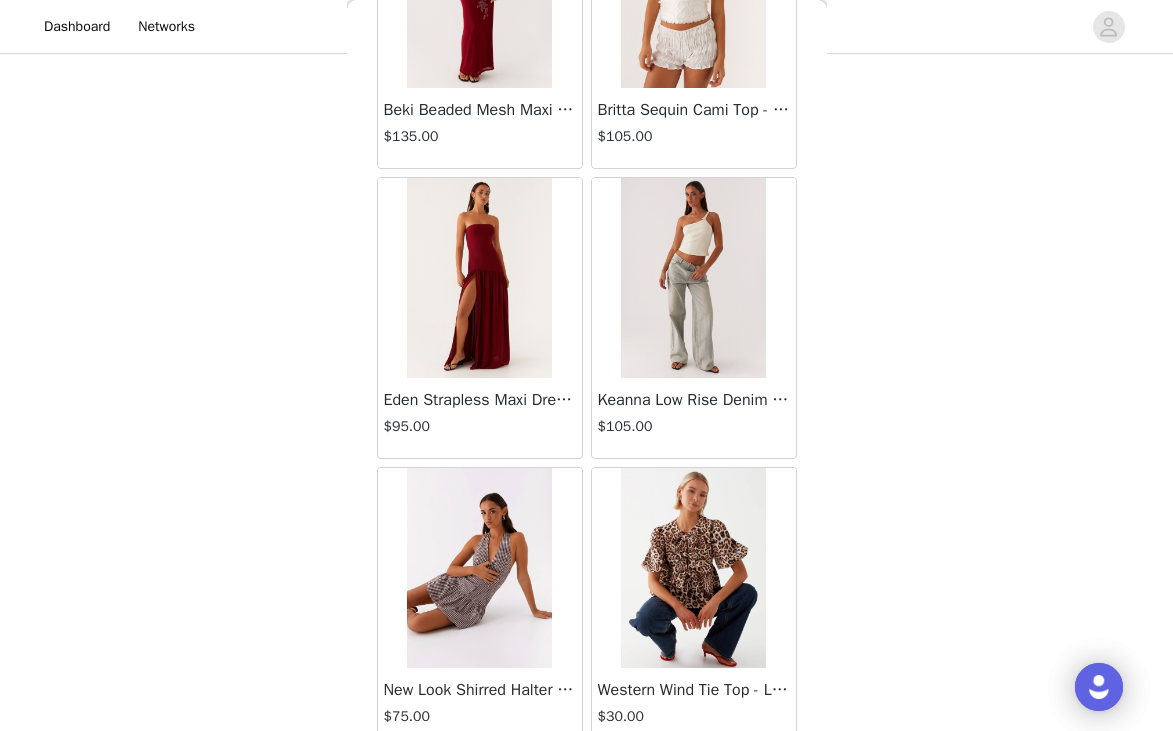 scroll, scrollTop: 22629, scrollLeft: 0, axis: vertical 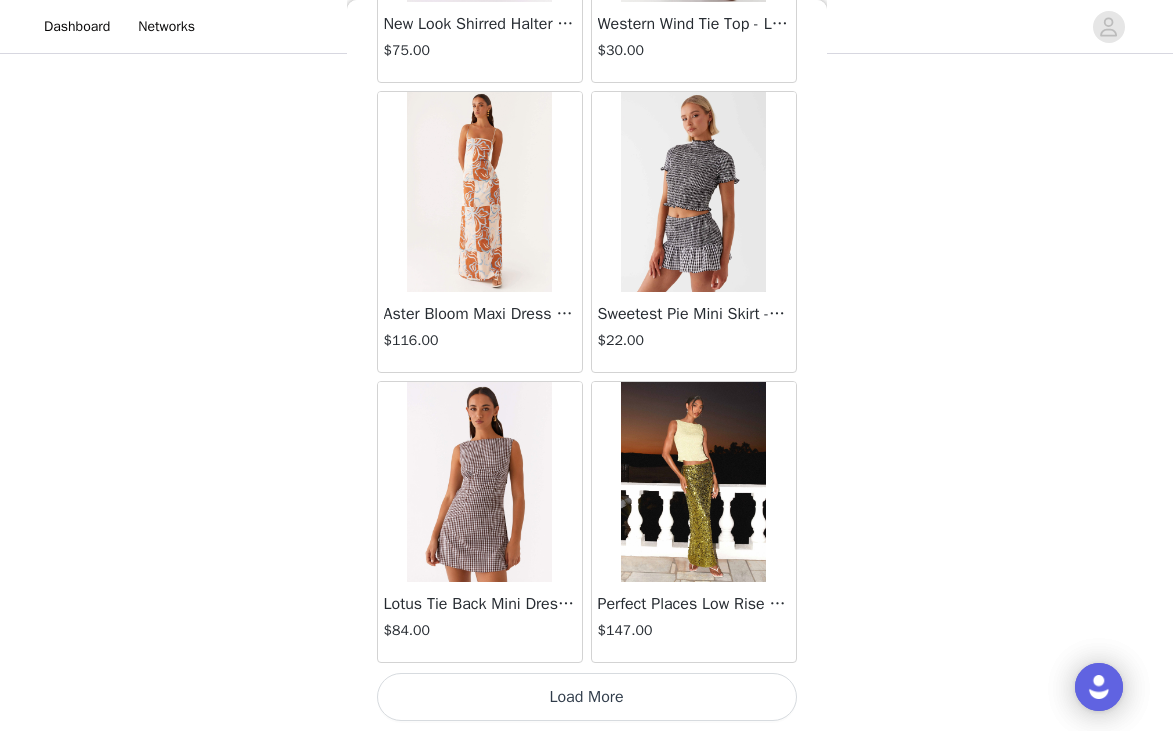 click on "Load More" at bounding box center [587, 697] 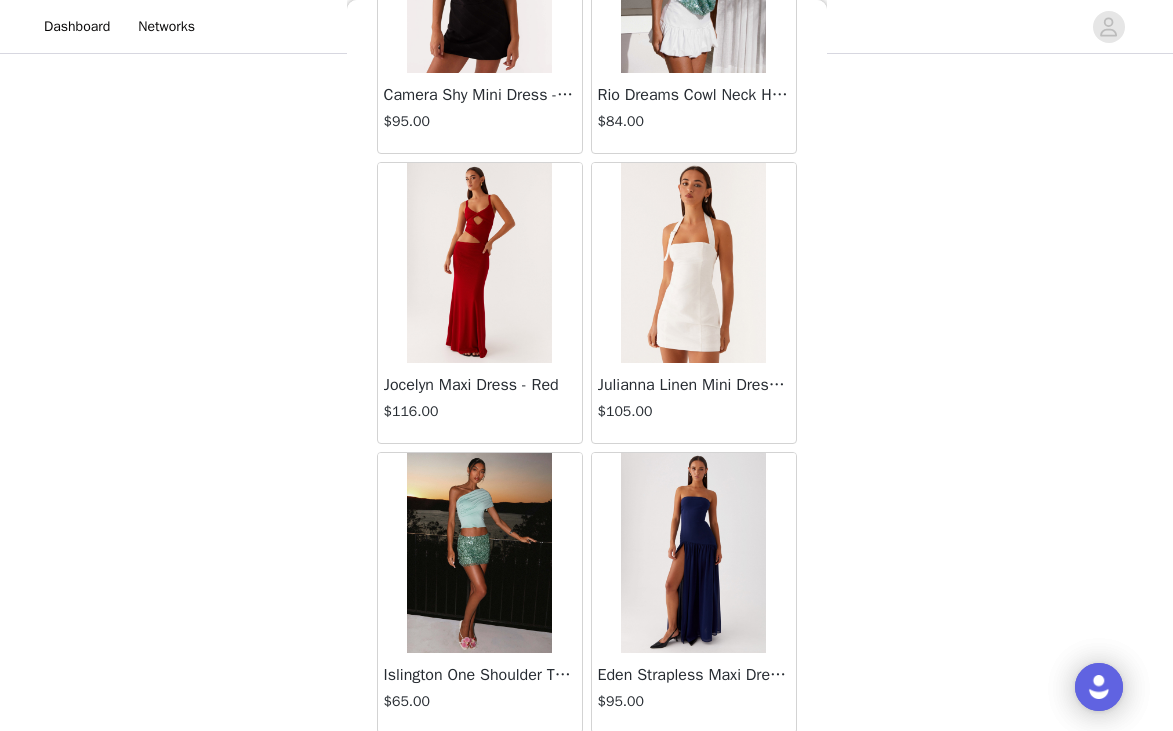 scroll, scrollTop: 25529, scrollLeft: 0, axis: vertical 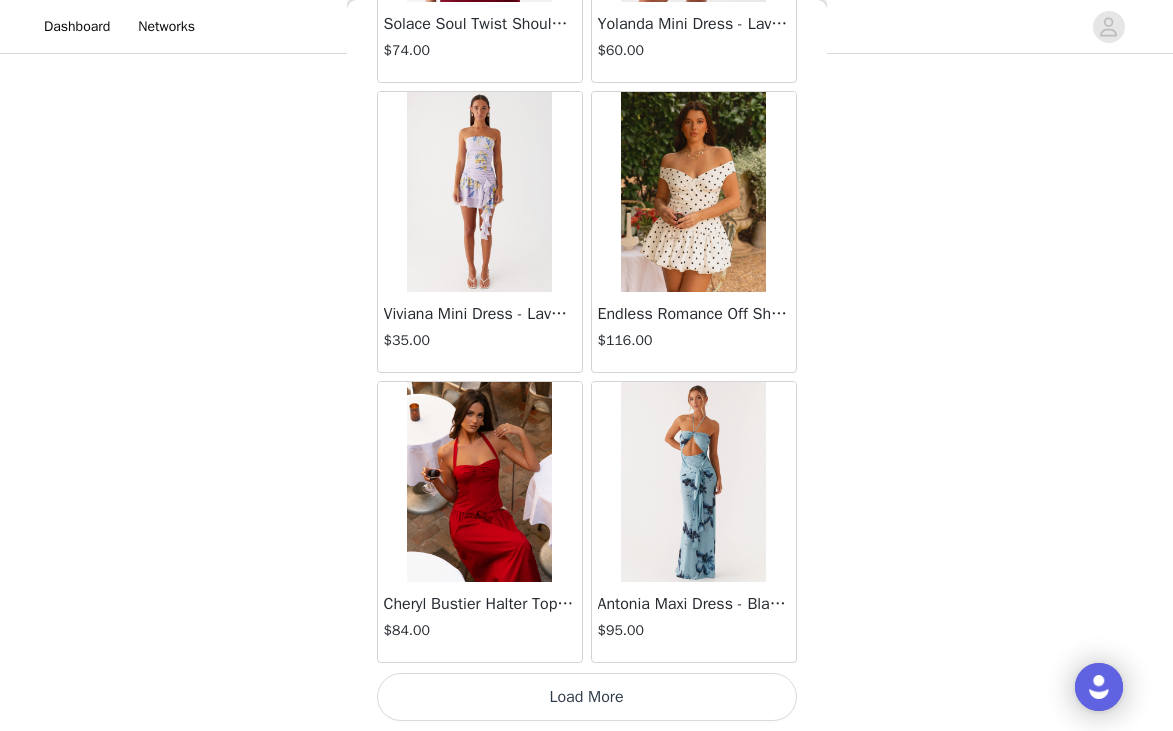 click on "Load More" at bounding box center [587, 697] 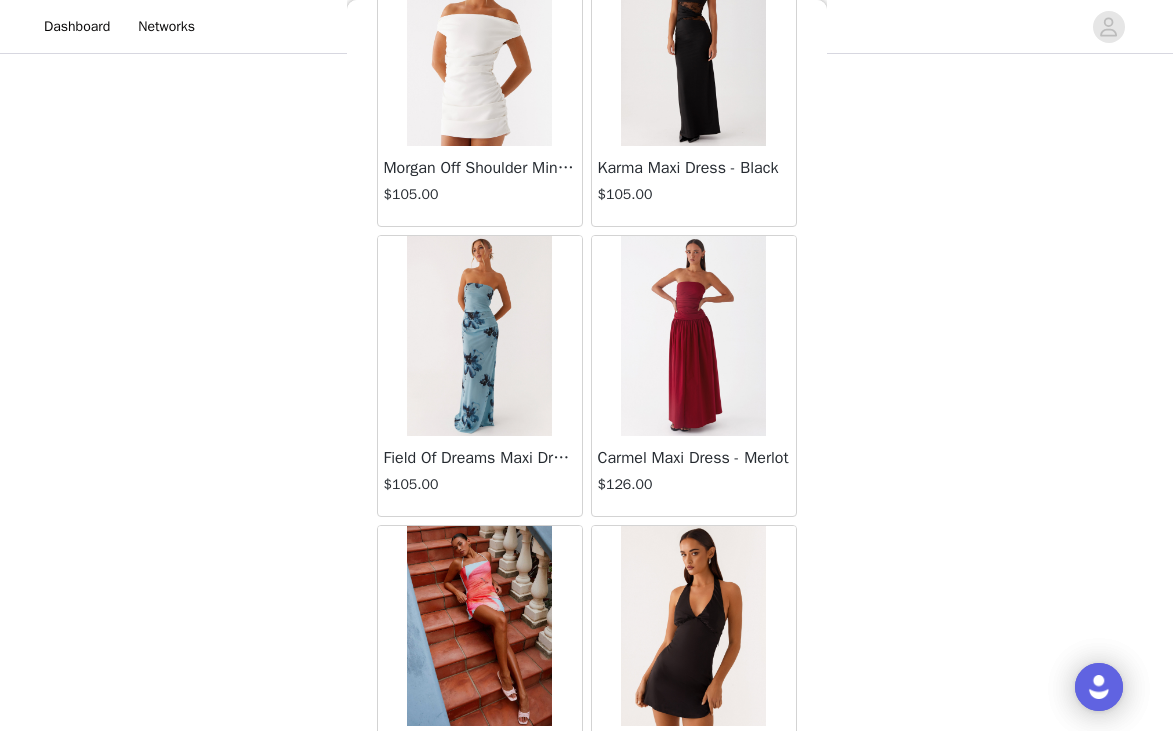 scroll, scrollTop: 26261, scrollLeft: 0, axis: vertical 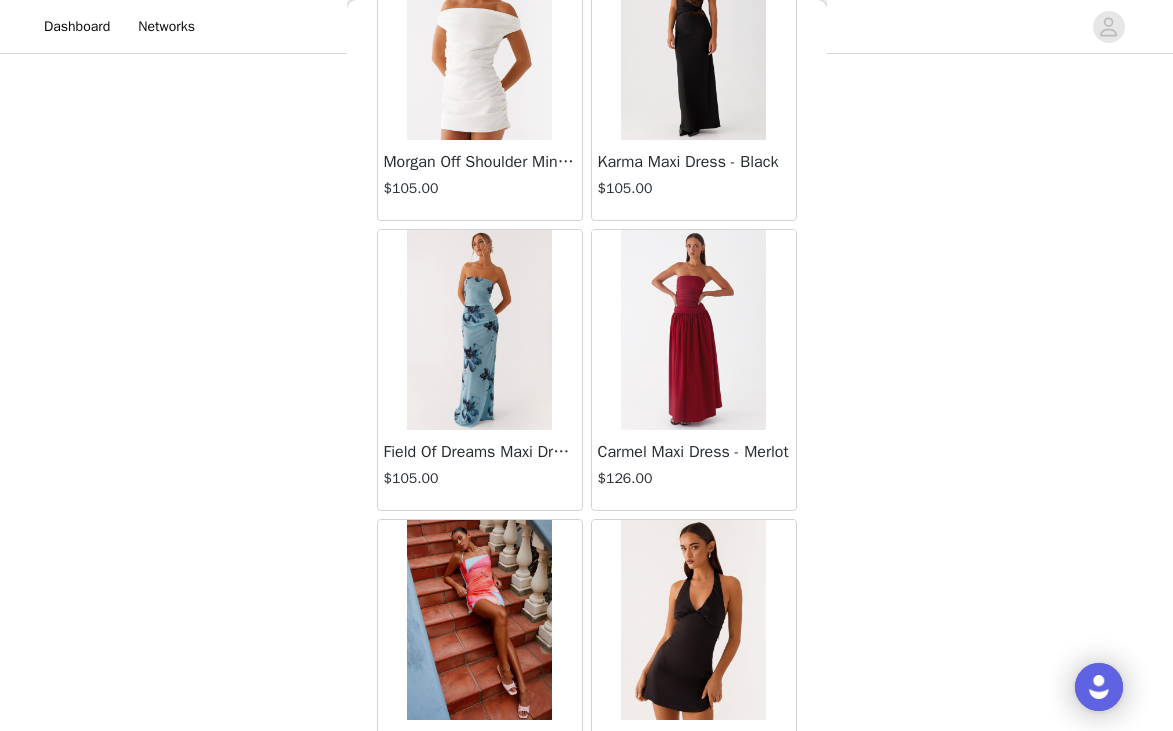 click at bounding box center (479, 330) 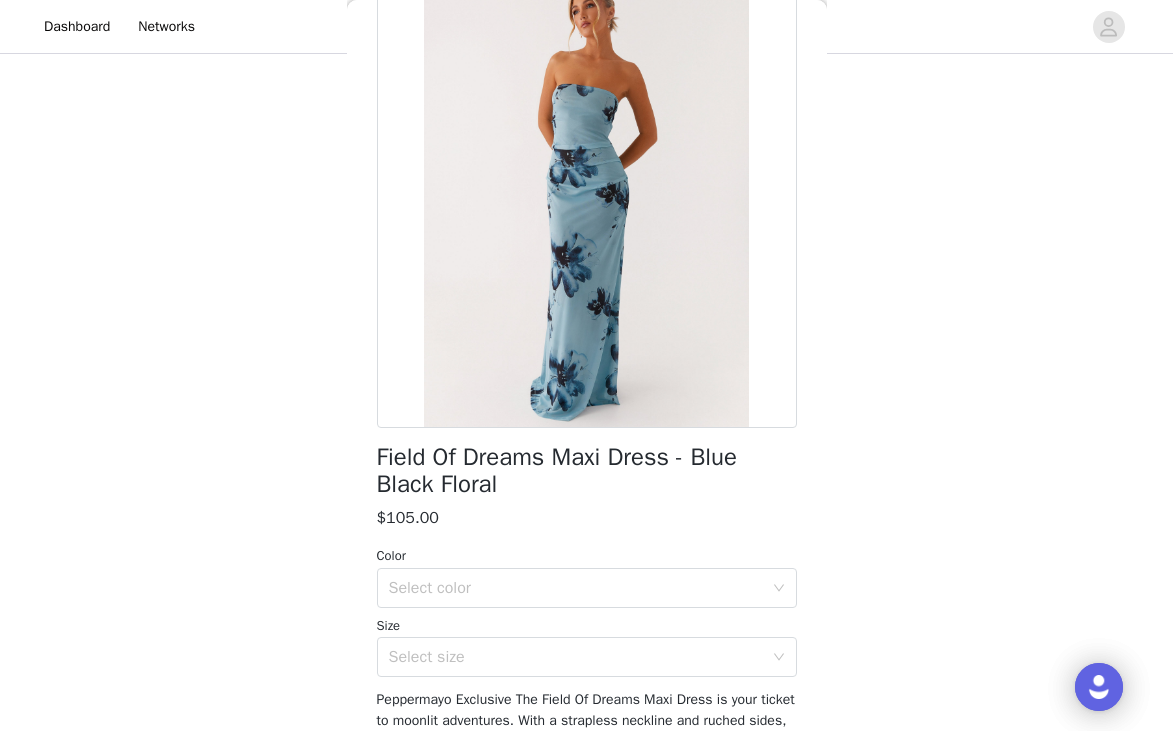 scroll, scrollTop: 124, scrollLeft: 0, axis: vertical 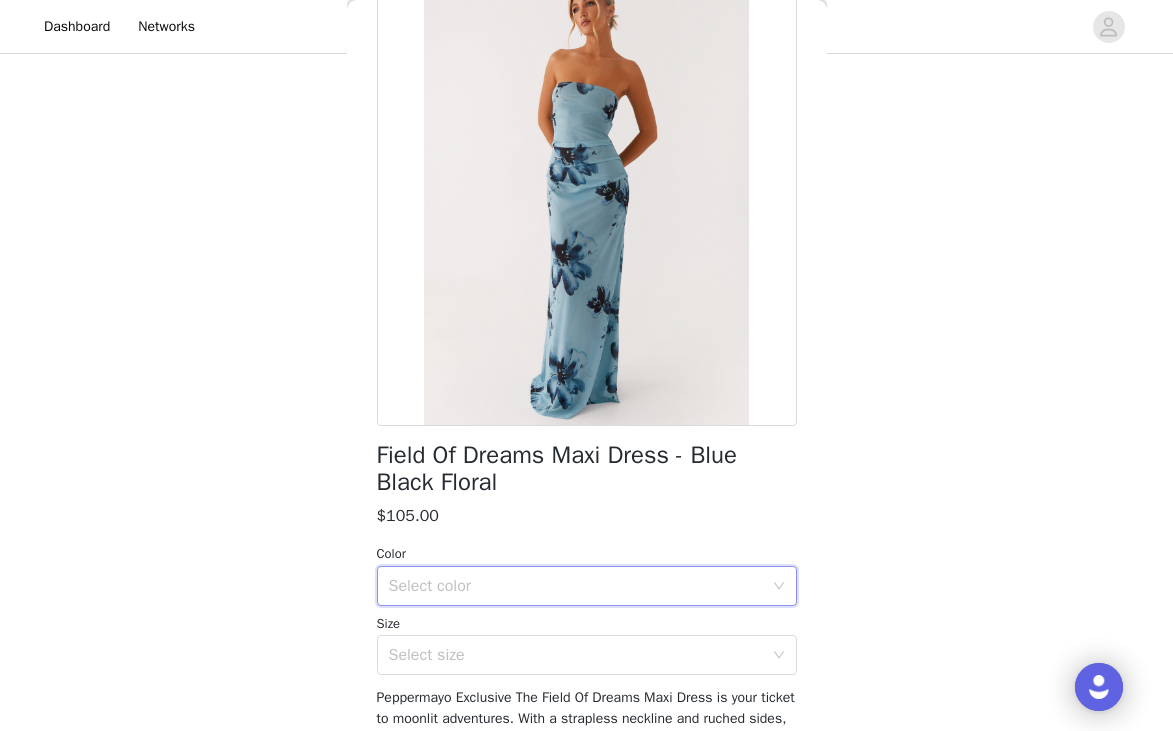 click on "Select color" at bounding box center (580, 586) 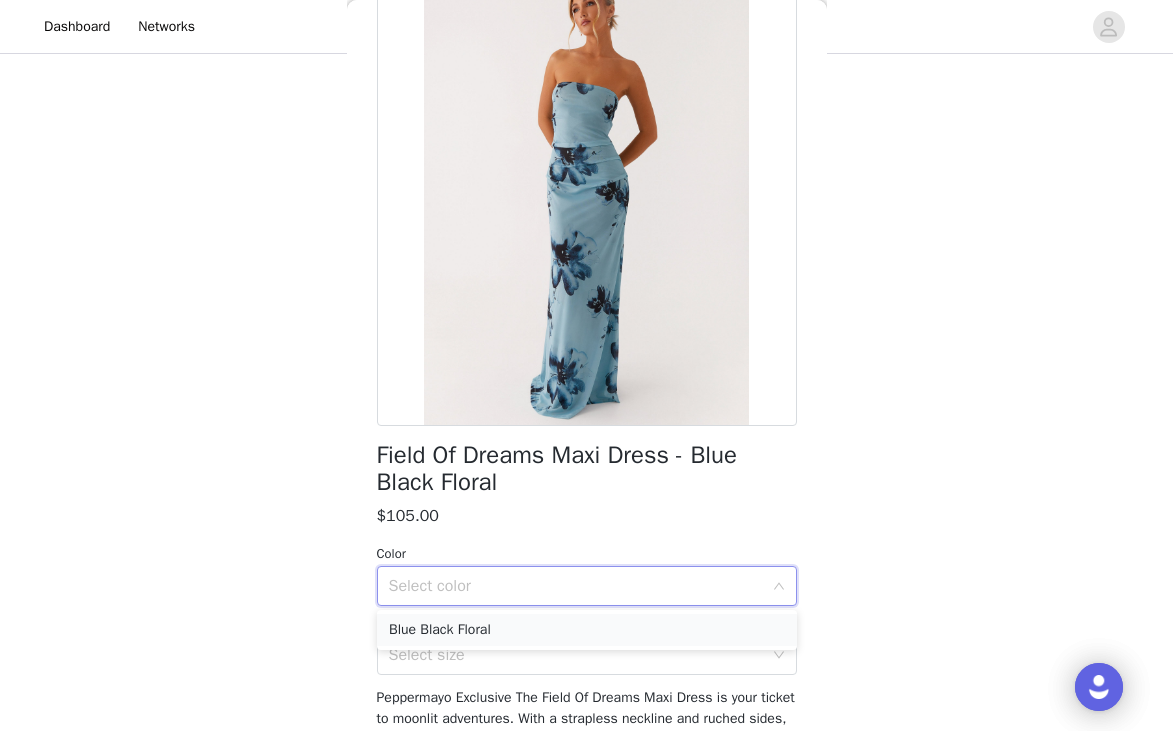click on "Blue Black Floral" at bounding box center [587, 630] 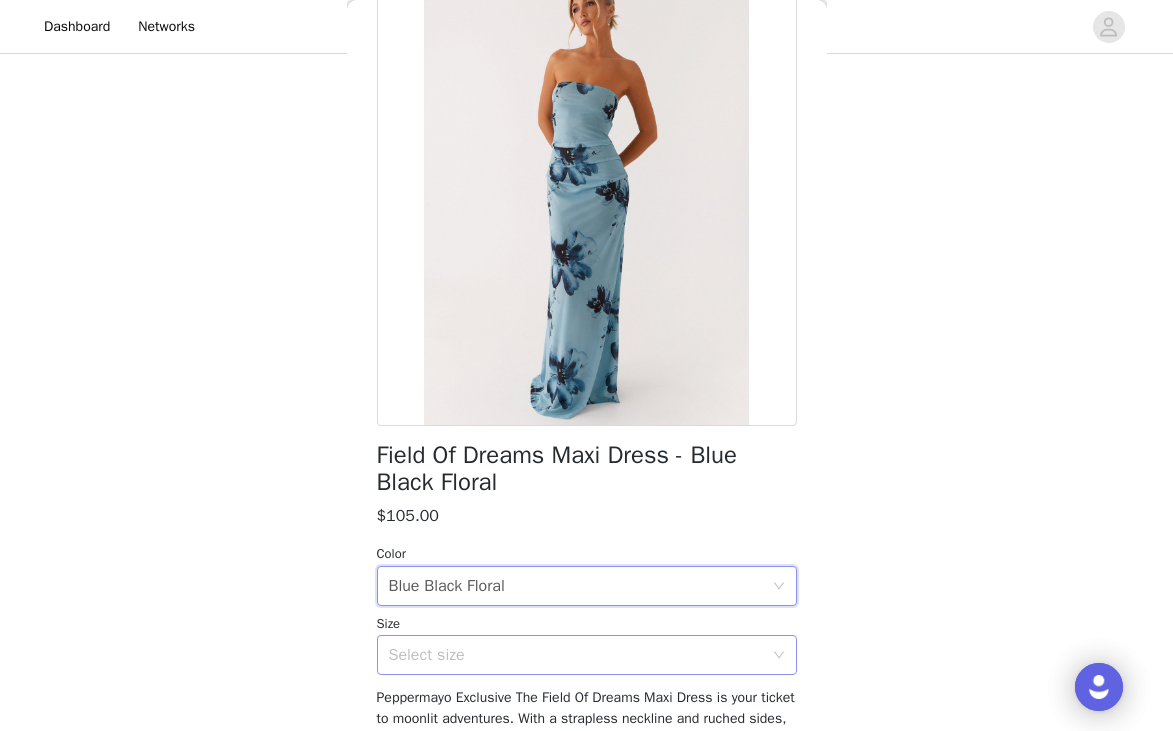 click on "Select size" at bounding box center (576, 655) 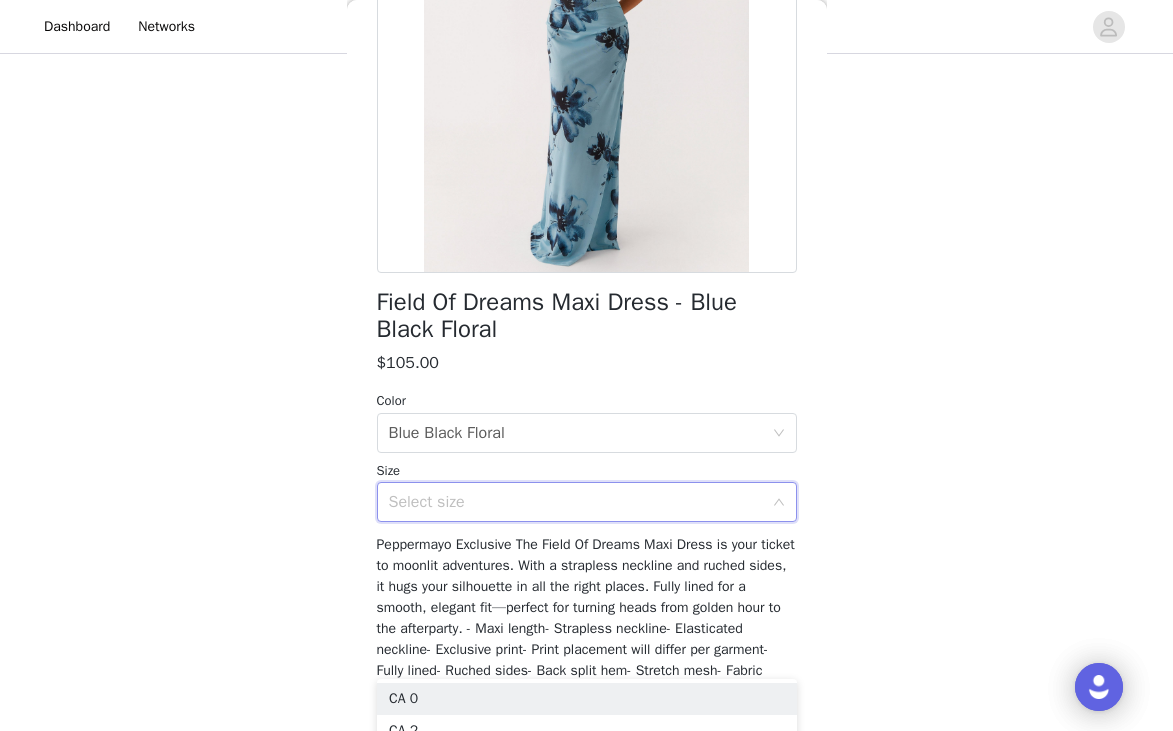 scroll, scrollTop: 282, scrollLeft: 0, axis: vertical 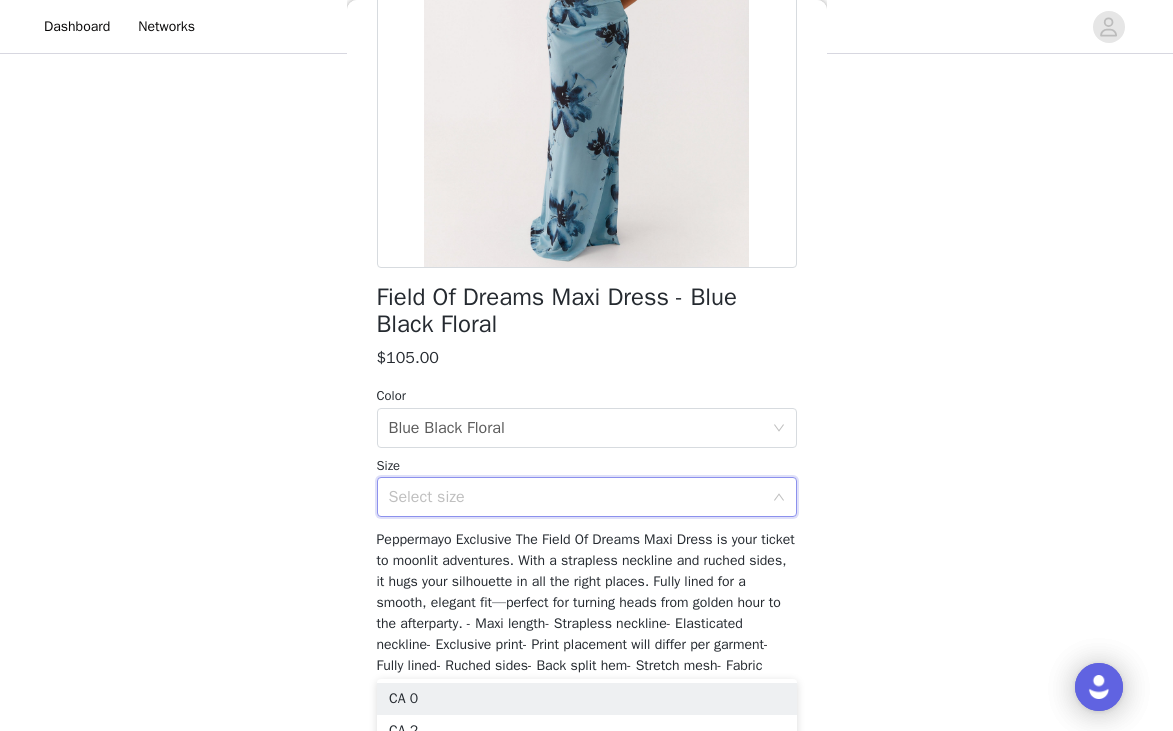 click on "Select size" at bounding box center (576, 497) 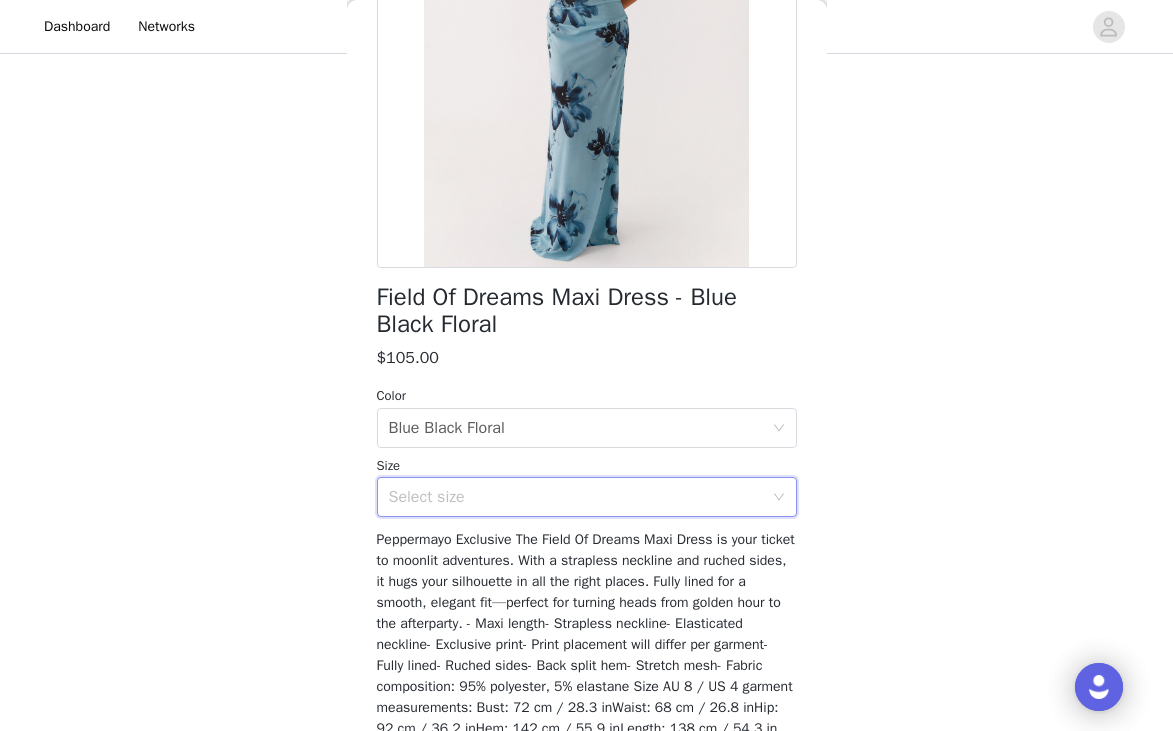 click on "Select size" at bounding box center [576, 497] 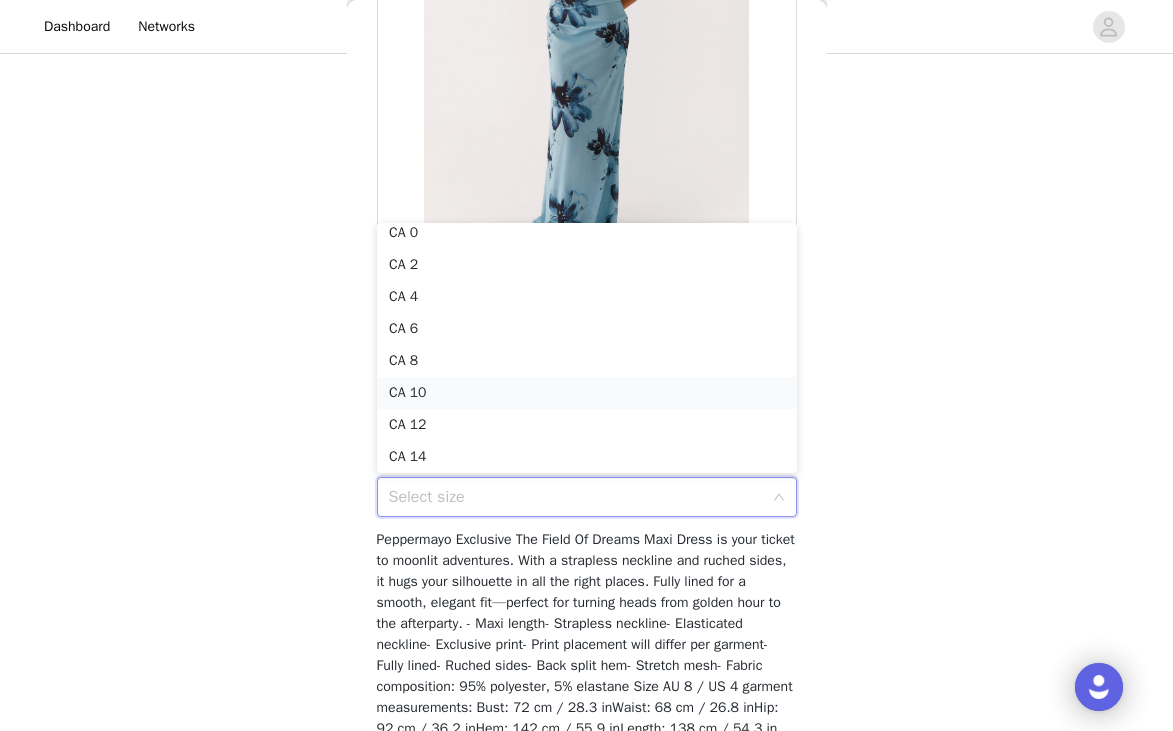 scroll, scrollTop: 78, scrollLeft: 0, axis: vertical 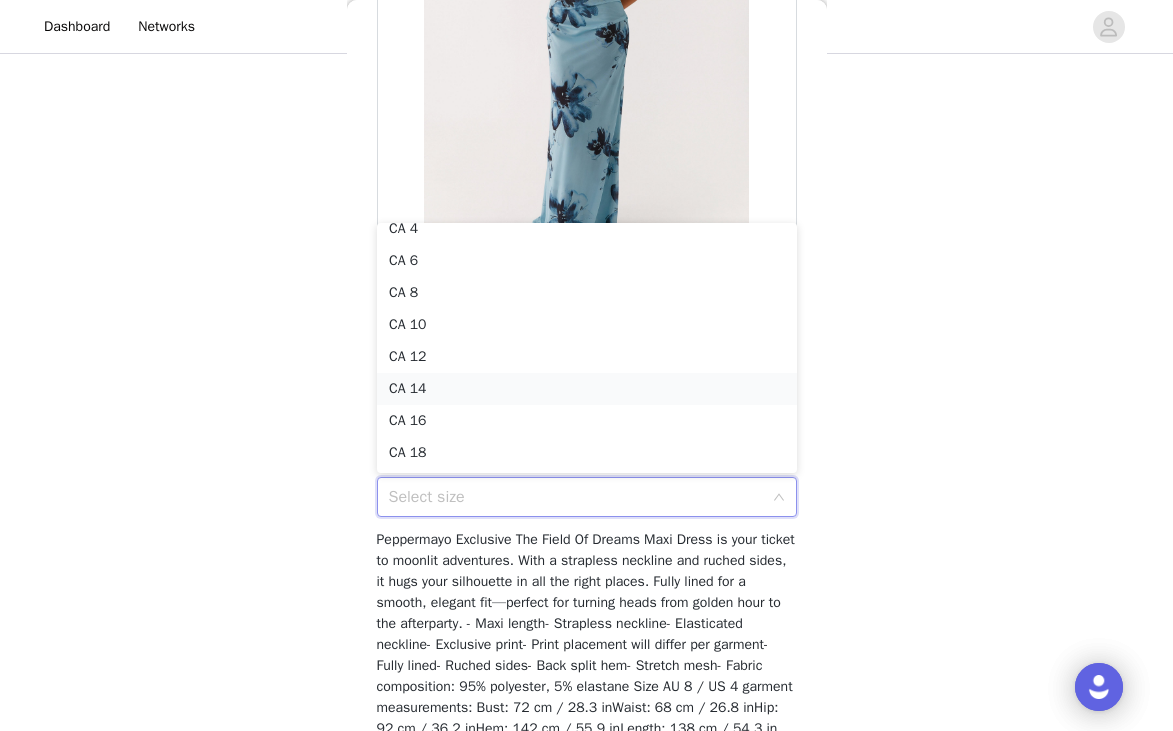 click on "CA 14" at bounding box center (587, 389) 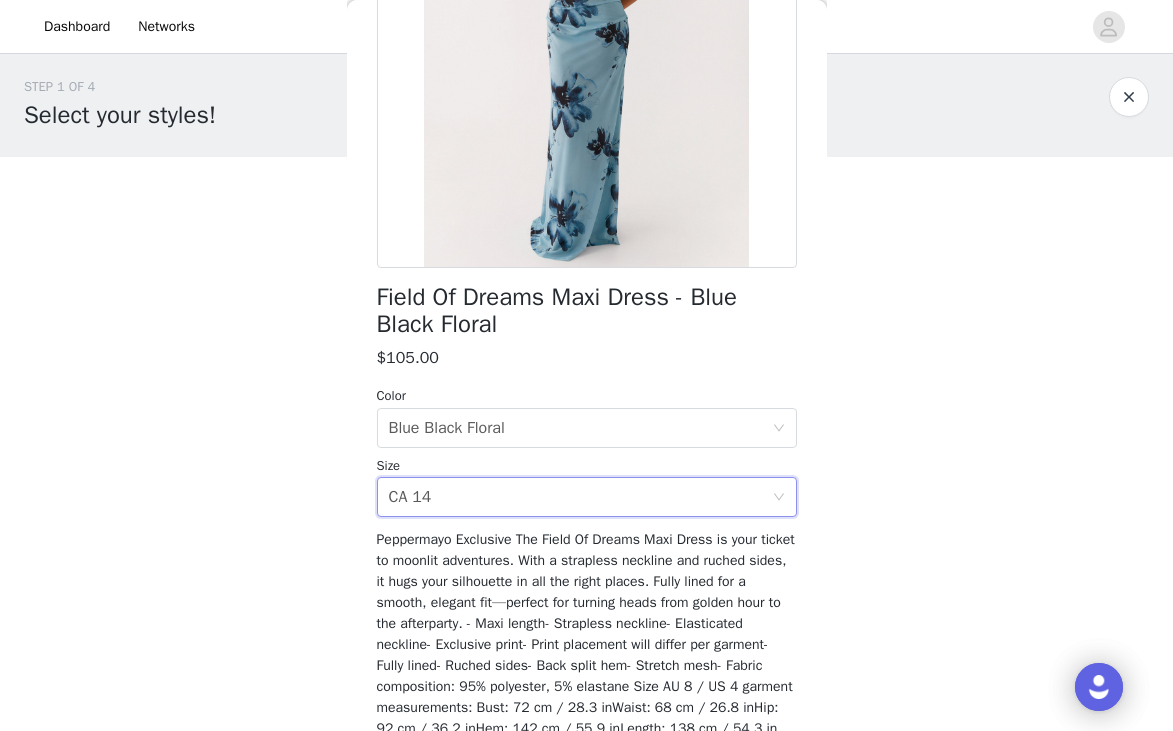scroll, scrollTop: 0, scrollLeft: 0, axis: both 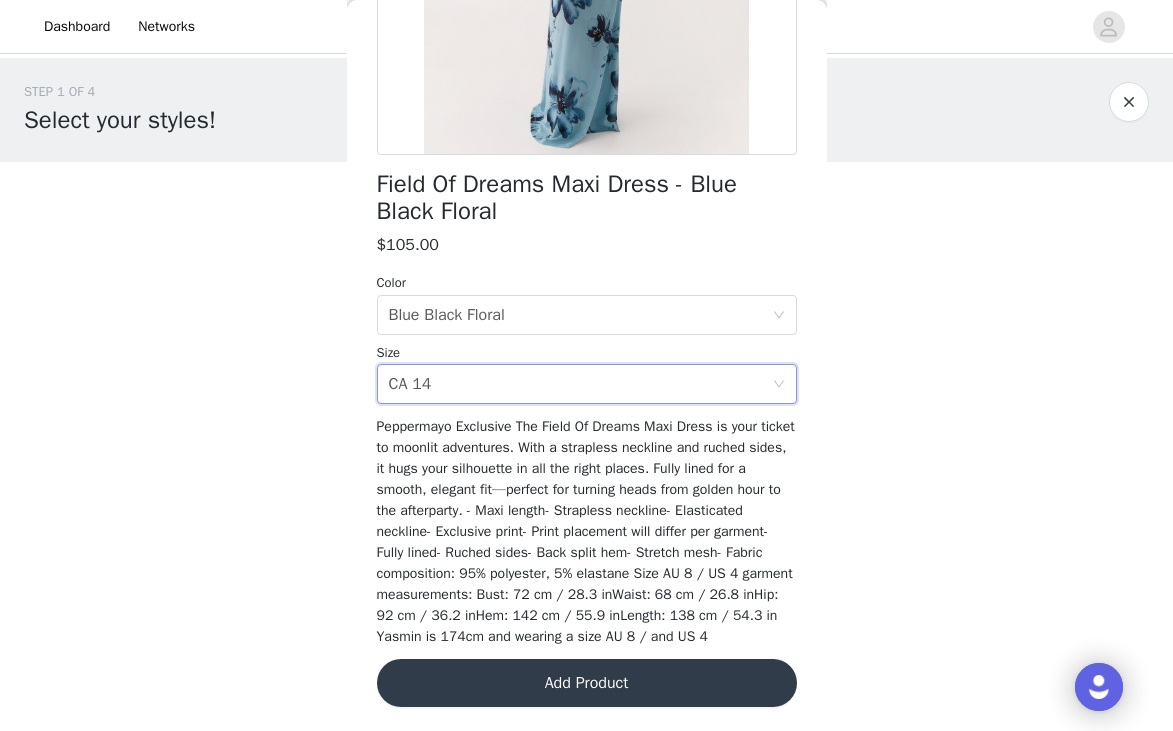 click on "Add Product" at bounding box center [587, 683] 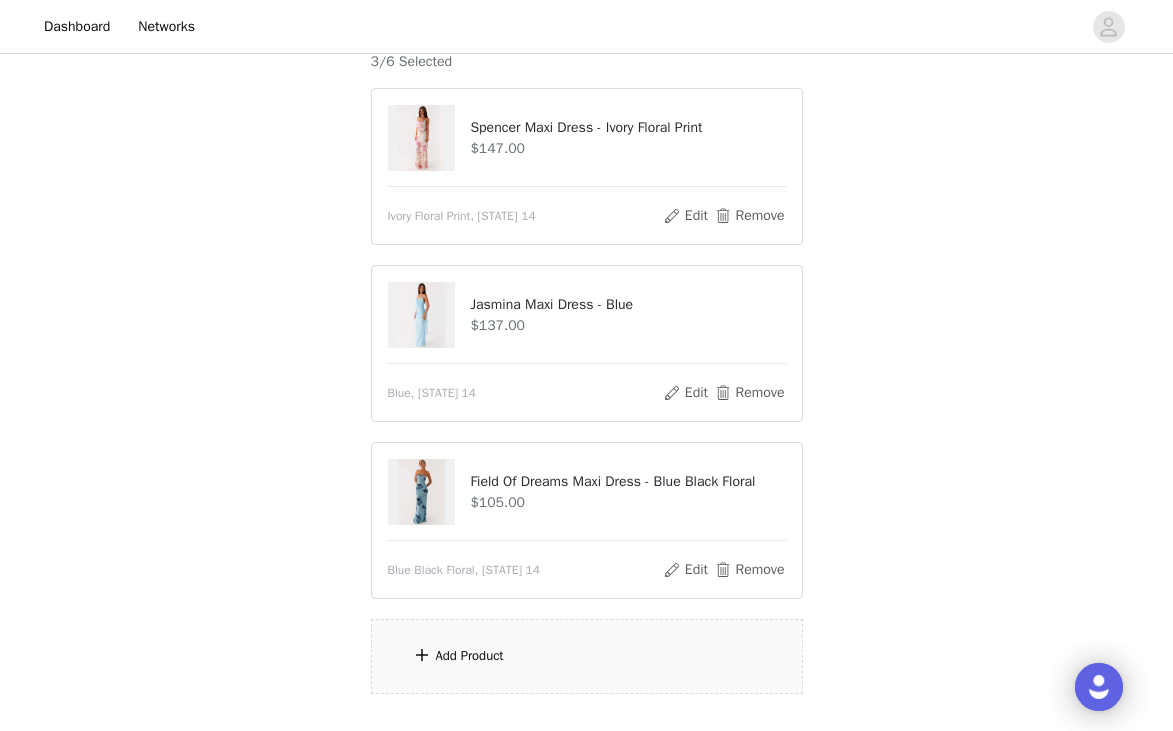 scroll, scrollTop: 193, scrollLeft: 0, axis: vertical 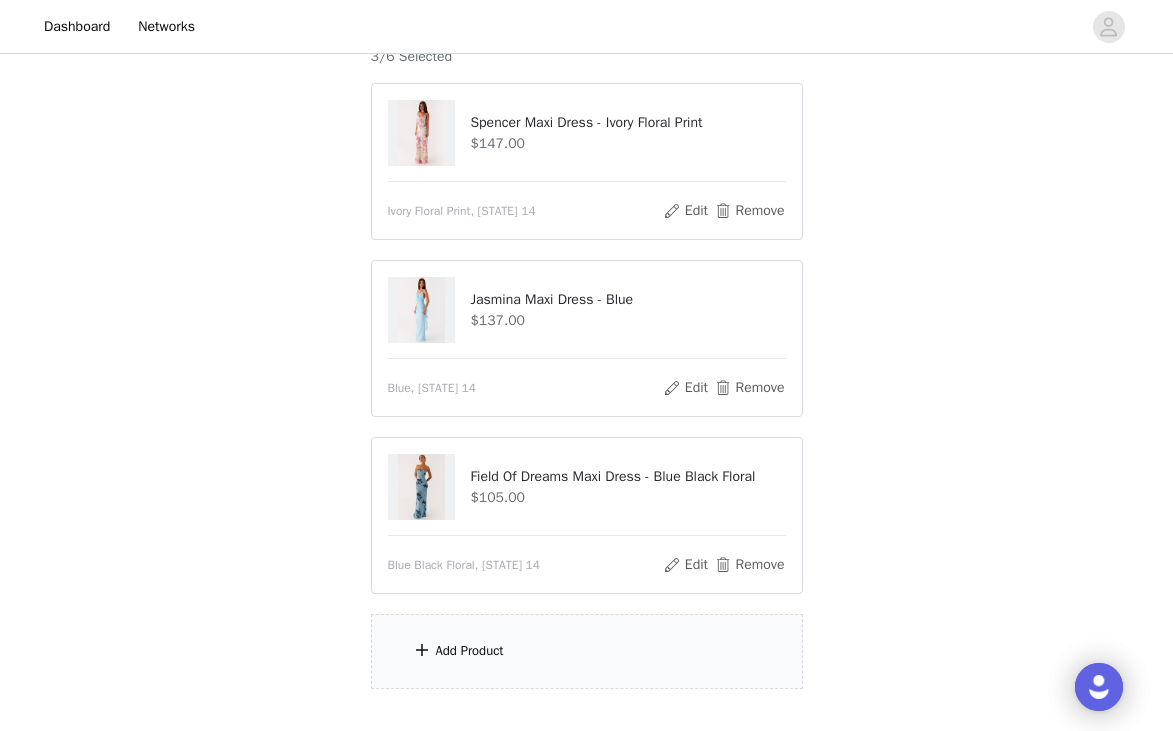 click on "Add Product" at bounding box center [470, 651] 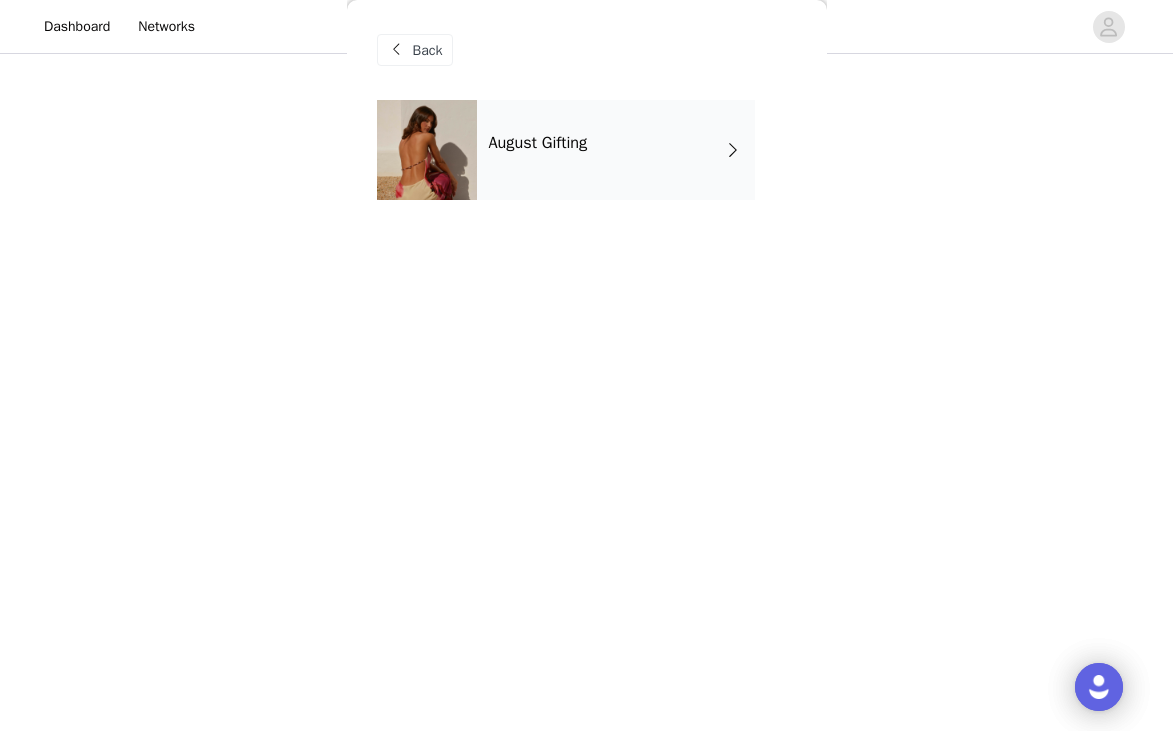 click on "August Gifting" at bounding box center (616, 150) 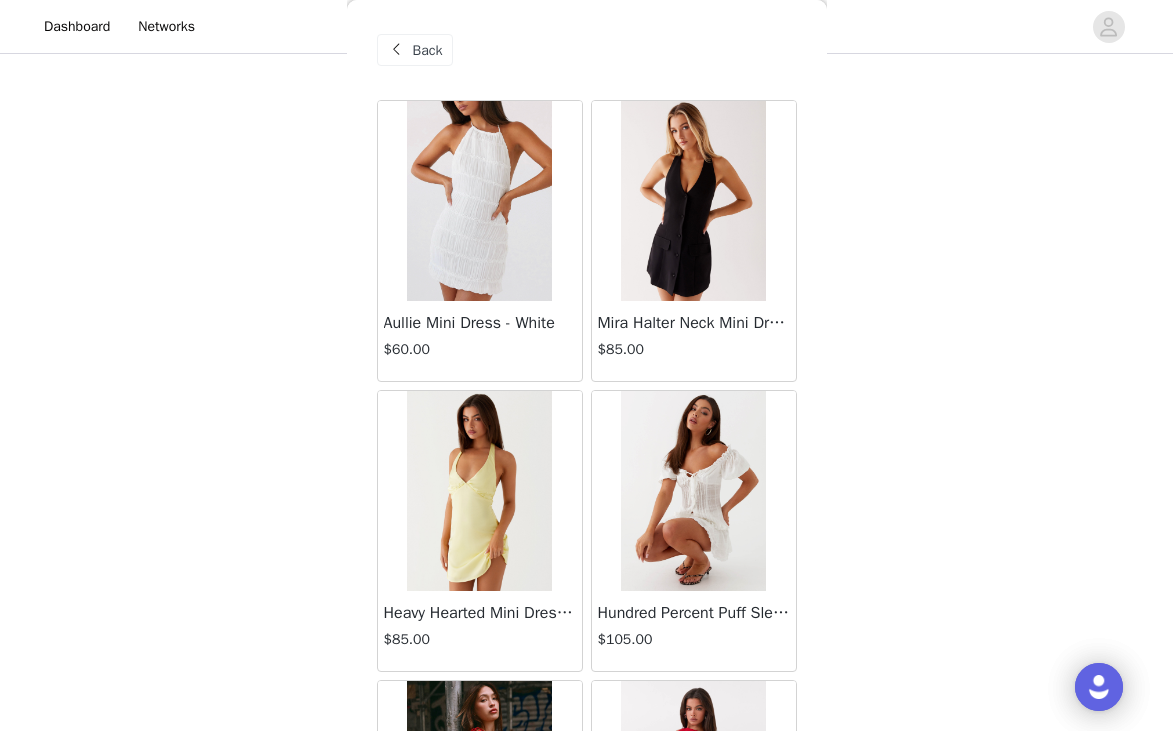 scroll, scrollTop: 2329, scrollLeft: 0, axis: vertical 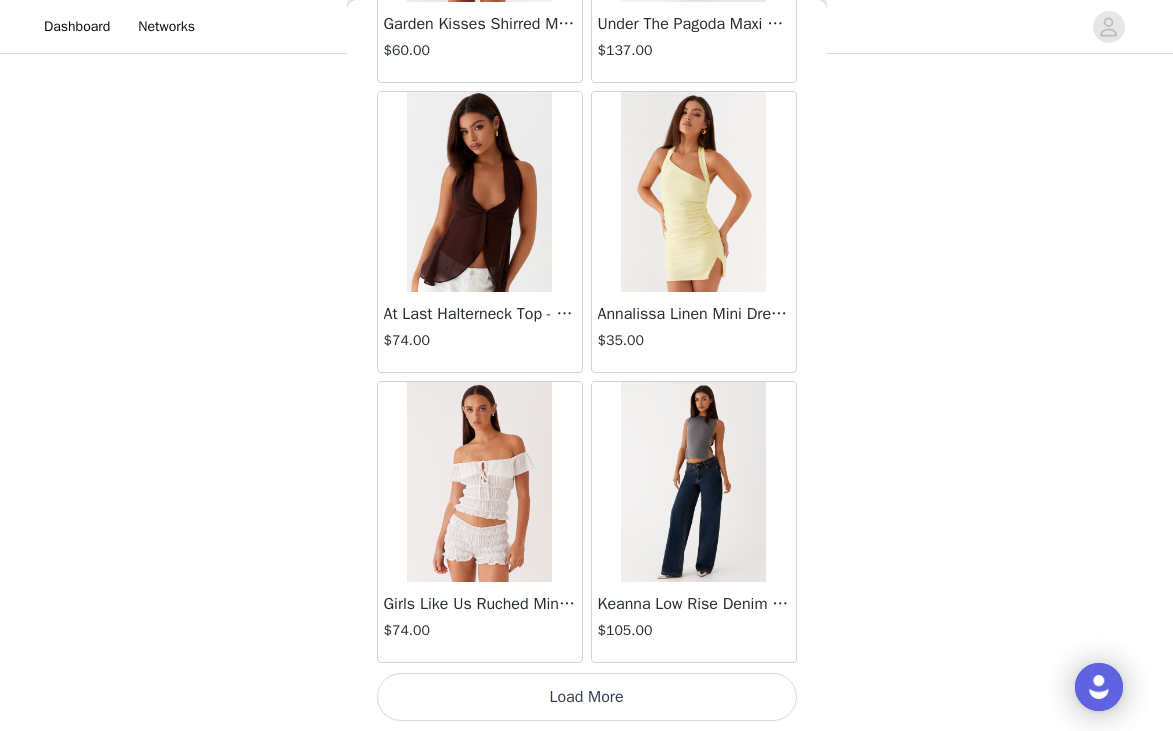 click on "Load More" at bounding box center [587, 697] 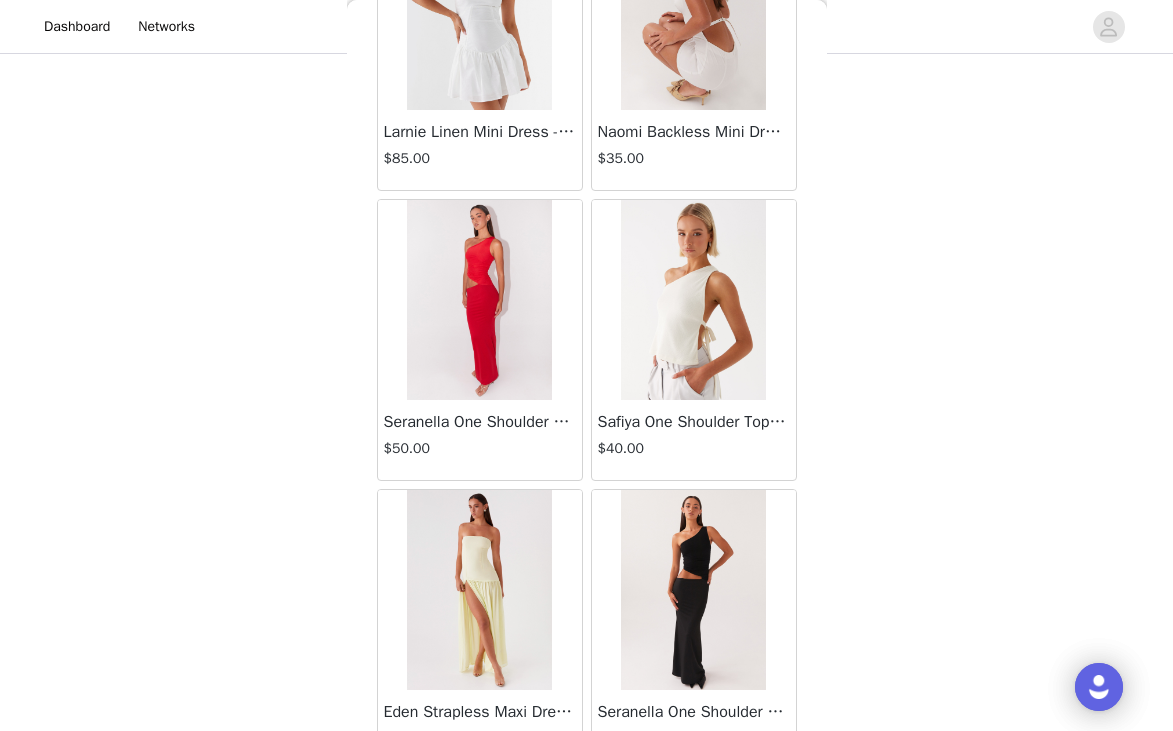 scroll, scrollTop: 5229, scrollLeft: 0, axis: vertical 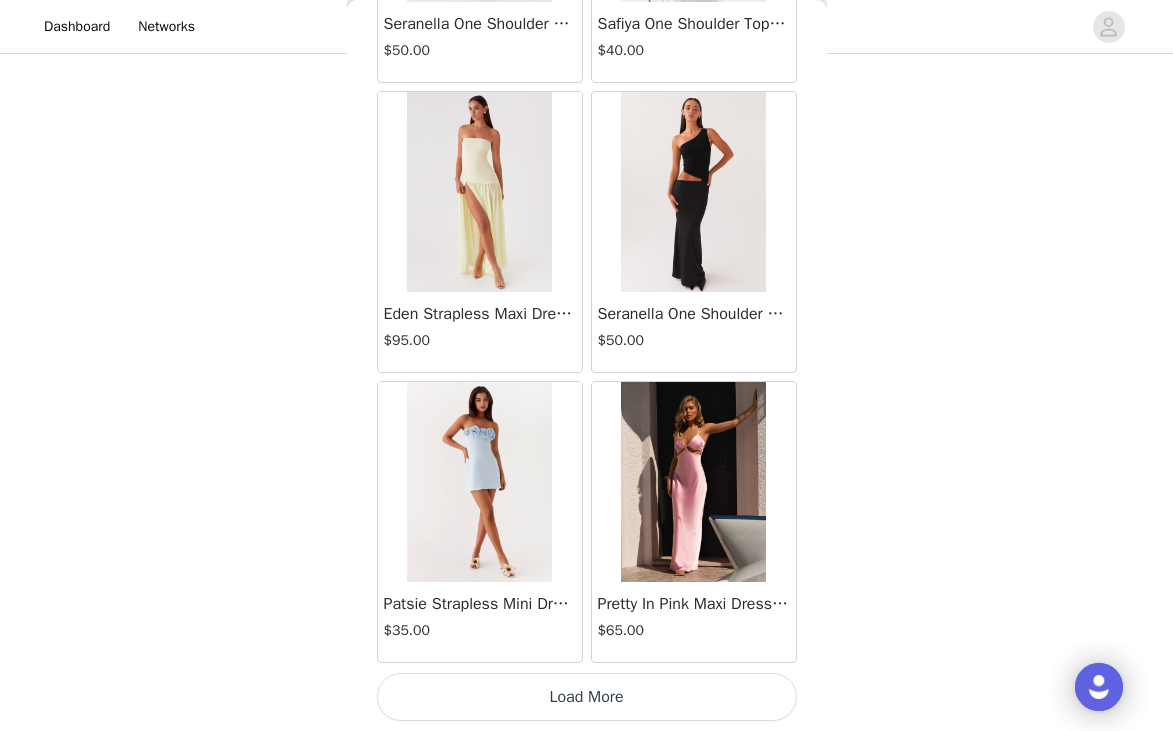 click on "Load More" at bounding box center (587, 697) 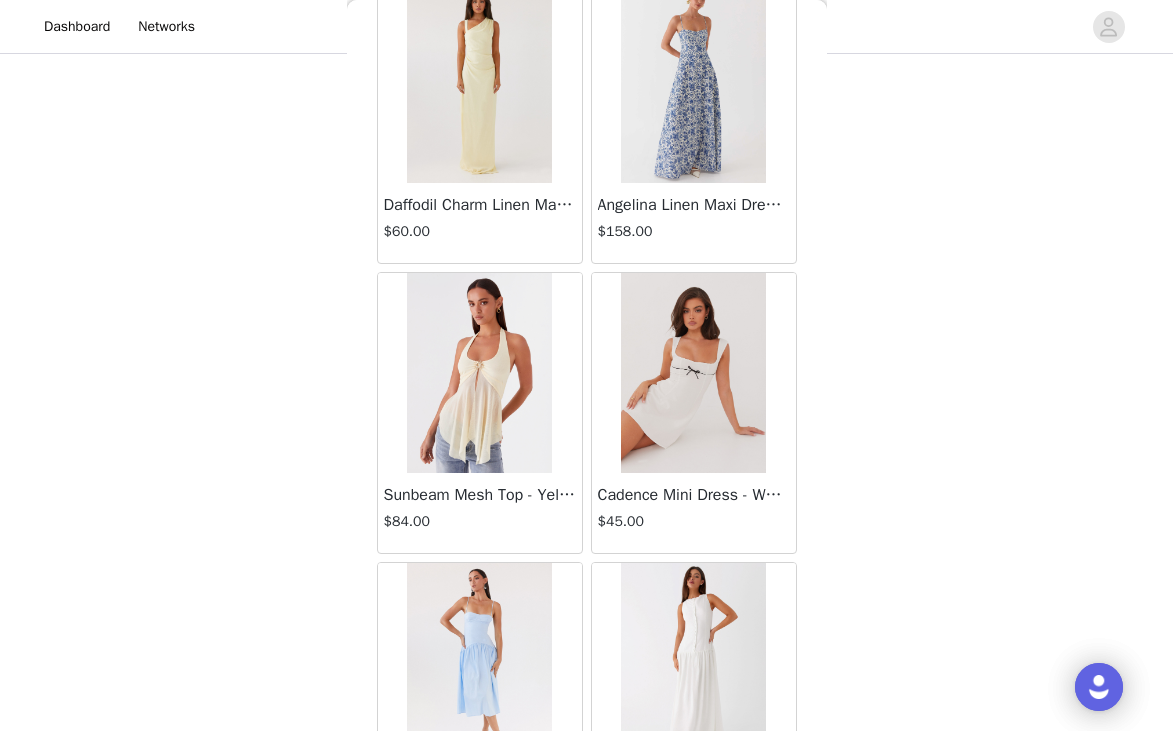 scroll, scrollTop: 8129, scrollLeft: 0, axis: vertical 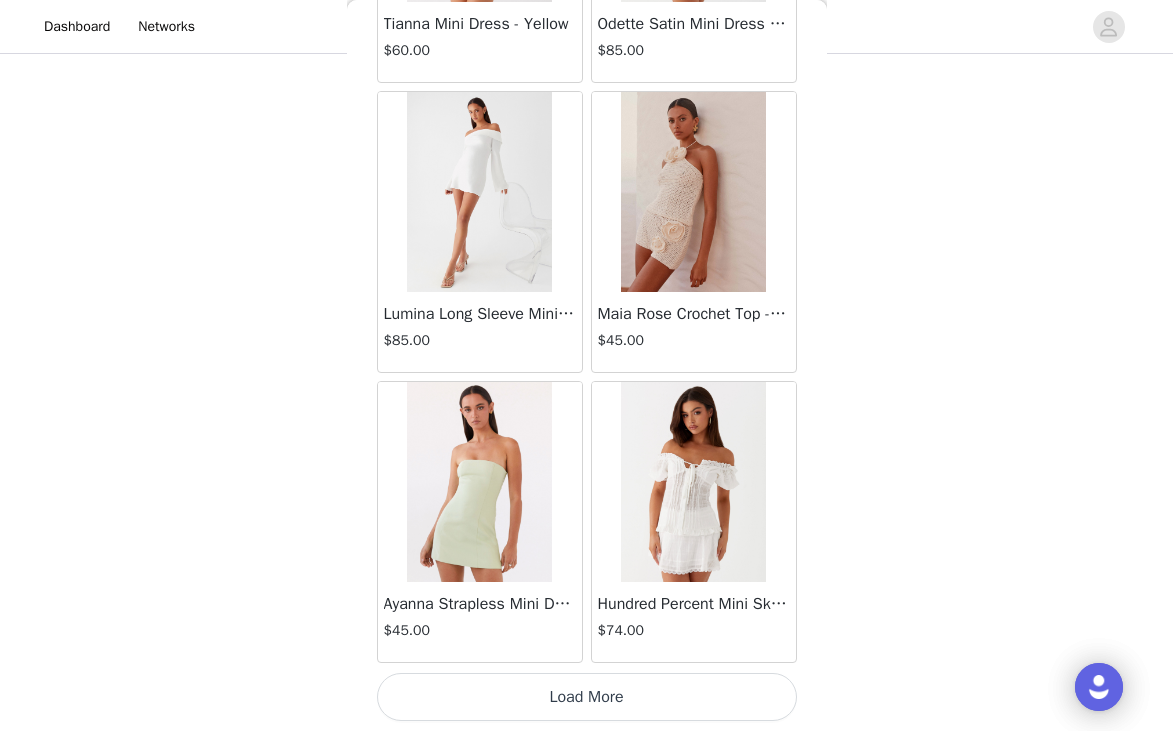 click on "Load More" at bounding box center [587, 697] 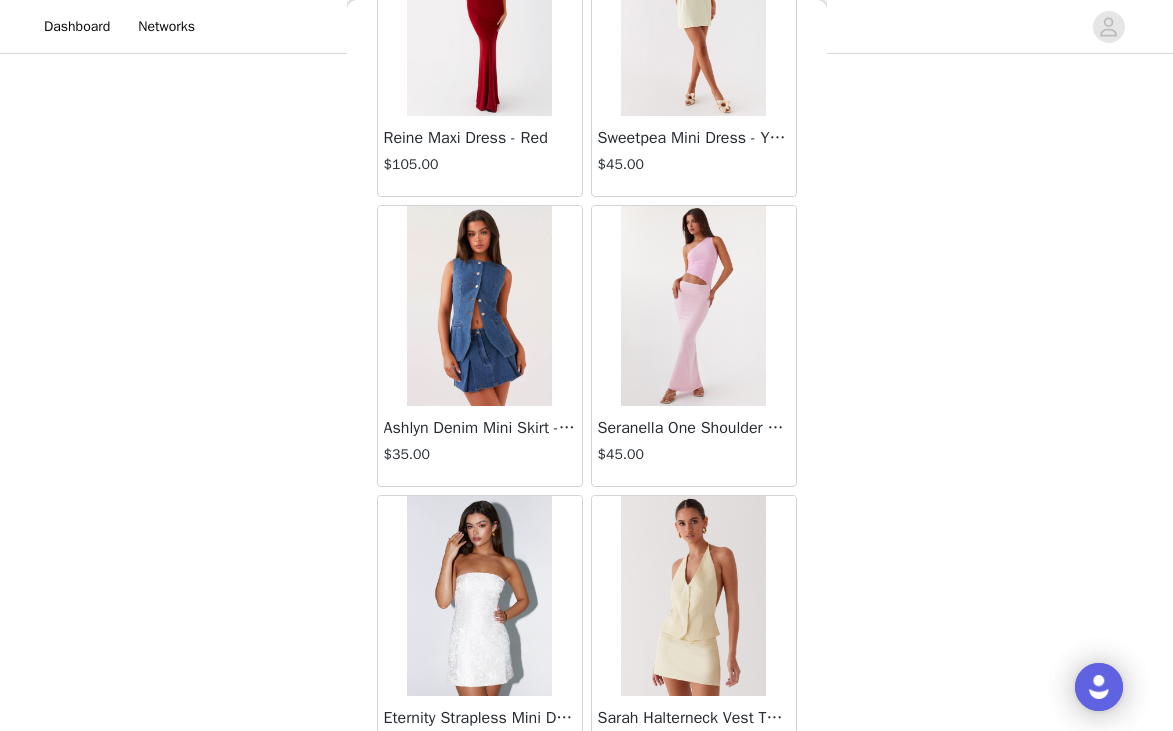 scroll, scrollTop: 11029, scrollLeft: 0, axis: vertical 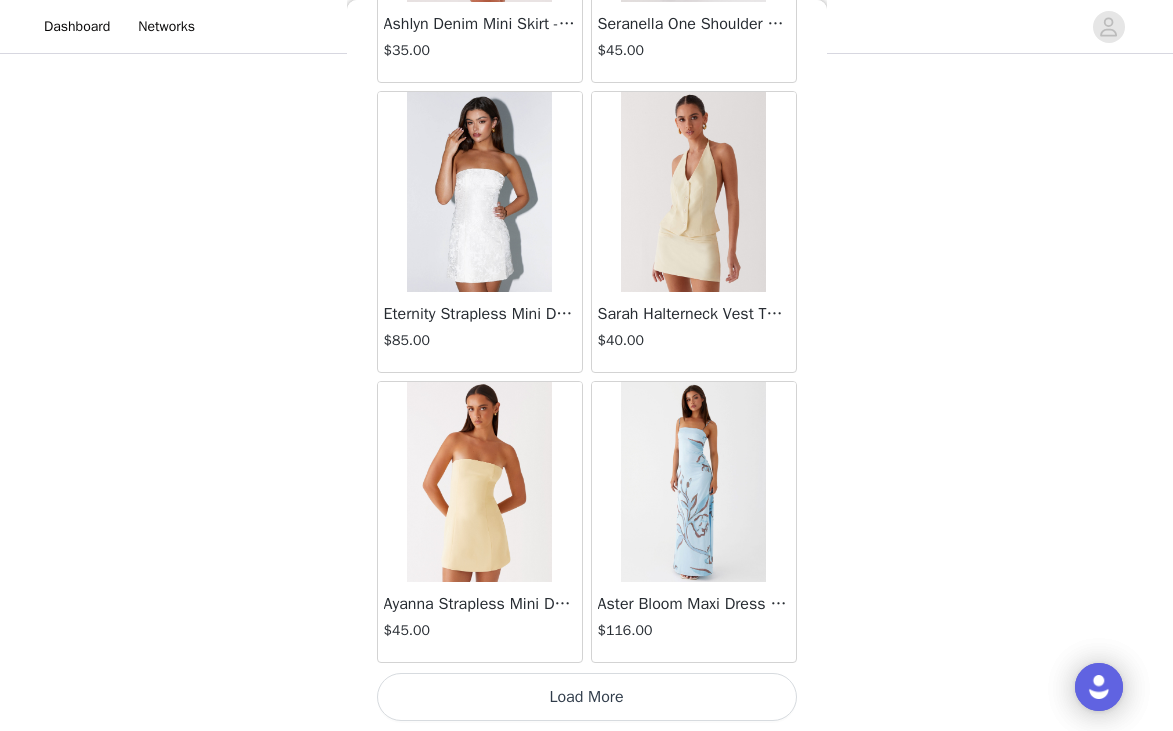 click on "Load More" at bounding box center [587, 697] 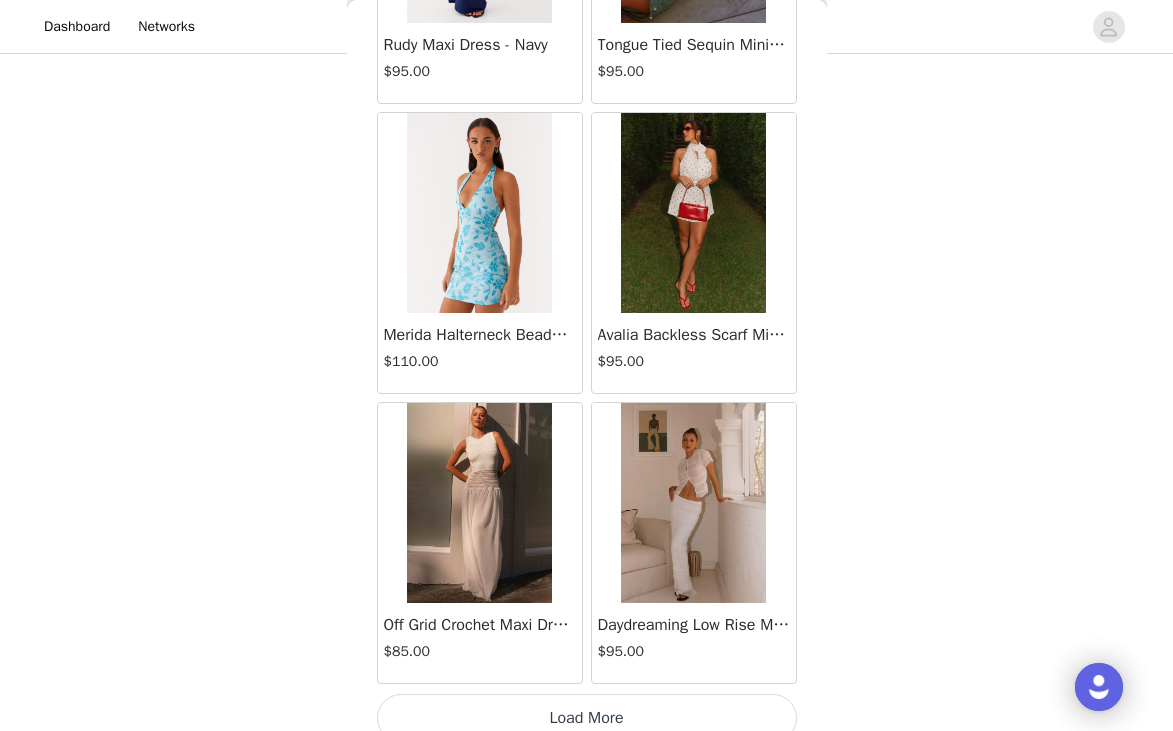 scroll, scrollTop: 13929, scrollLeft: 0, axis: vertical 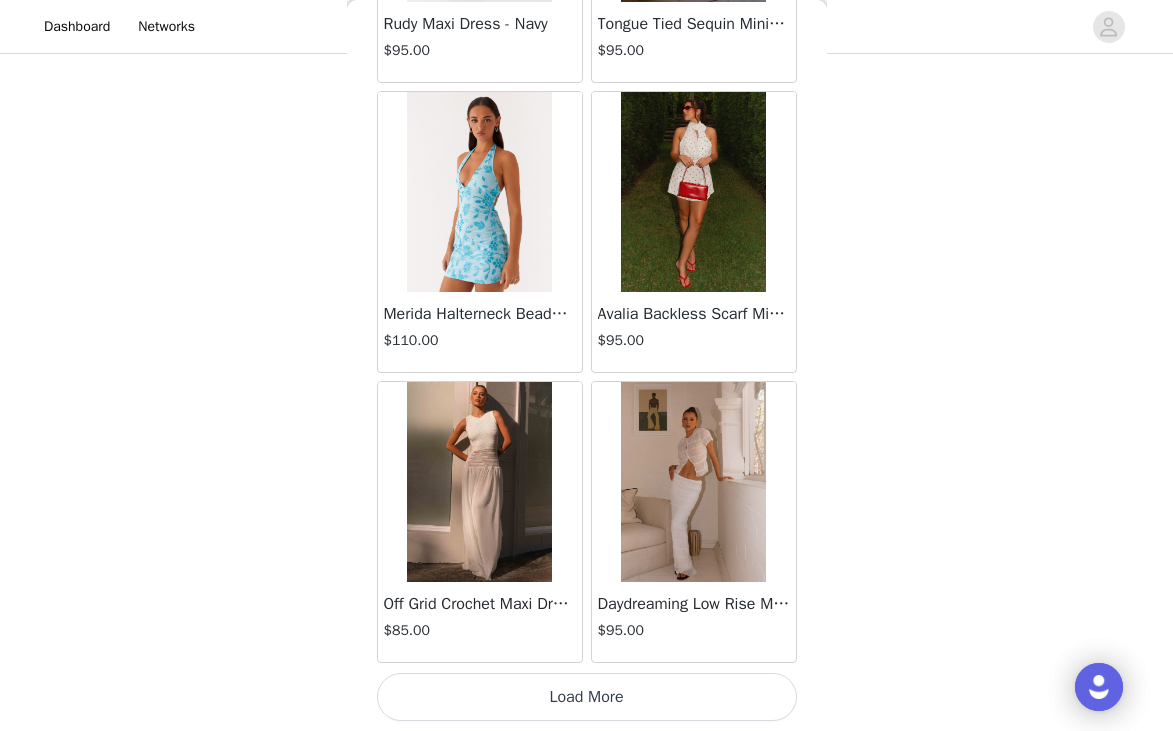 click on "Load More" at bounding box center [587, 697] 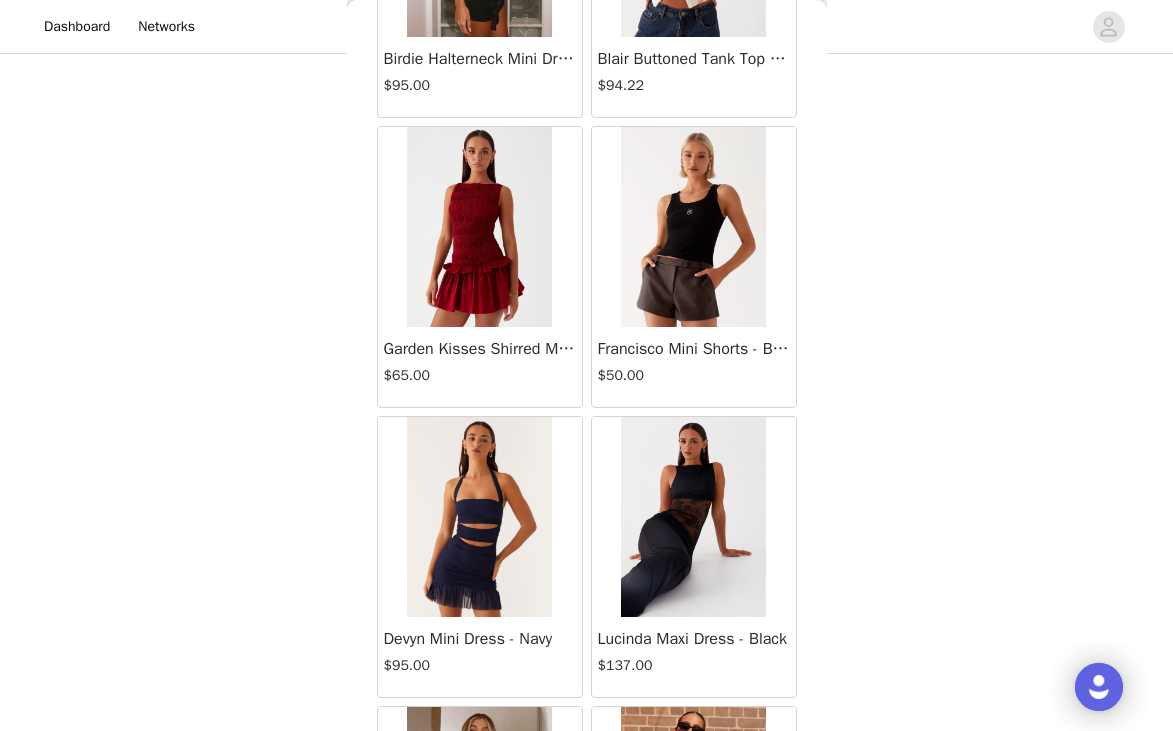 scroll, scrollTop: 16829, scrollLeft: 0, axis: vertical 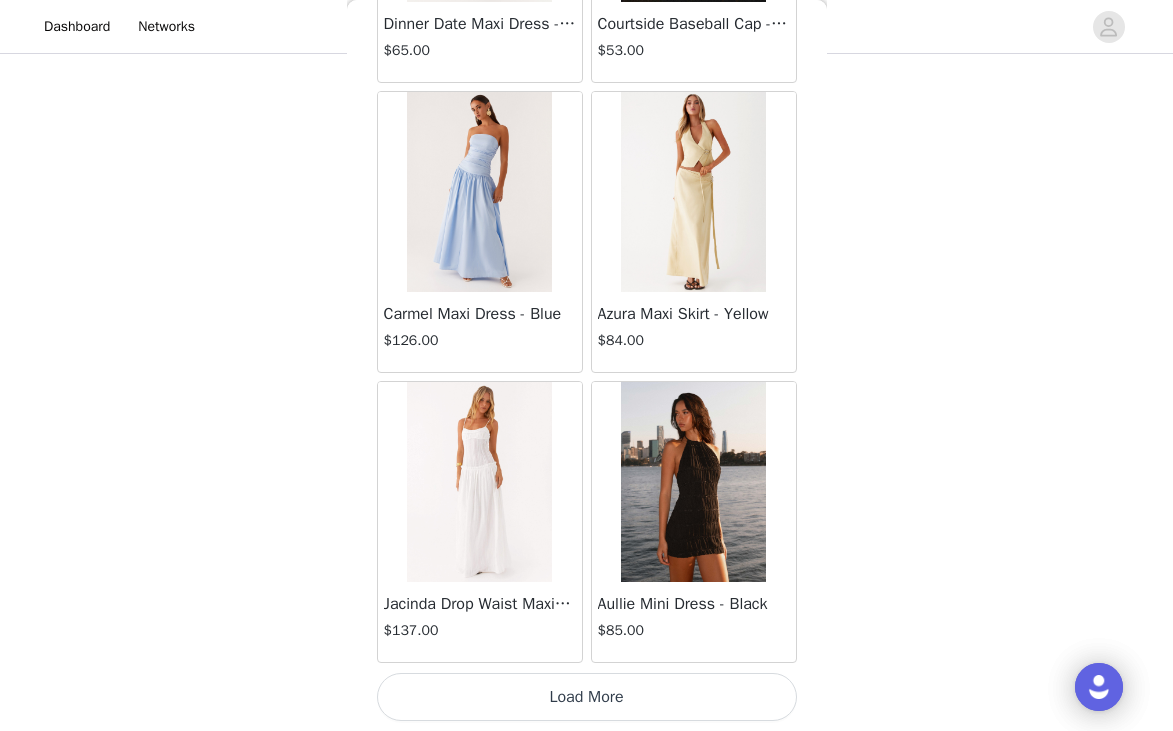 click on "Load More" at bounding box center (587, 697) 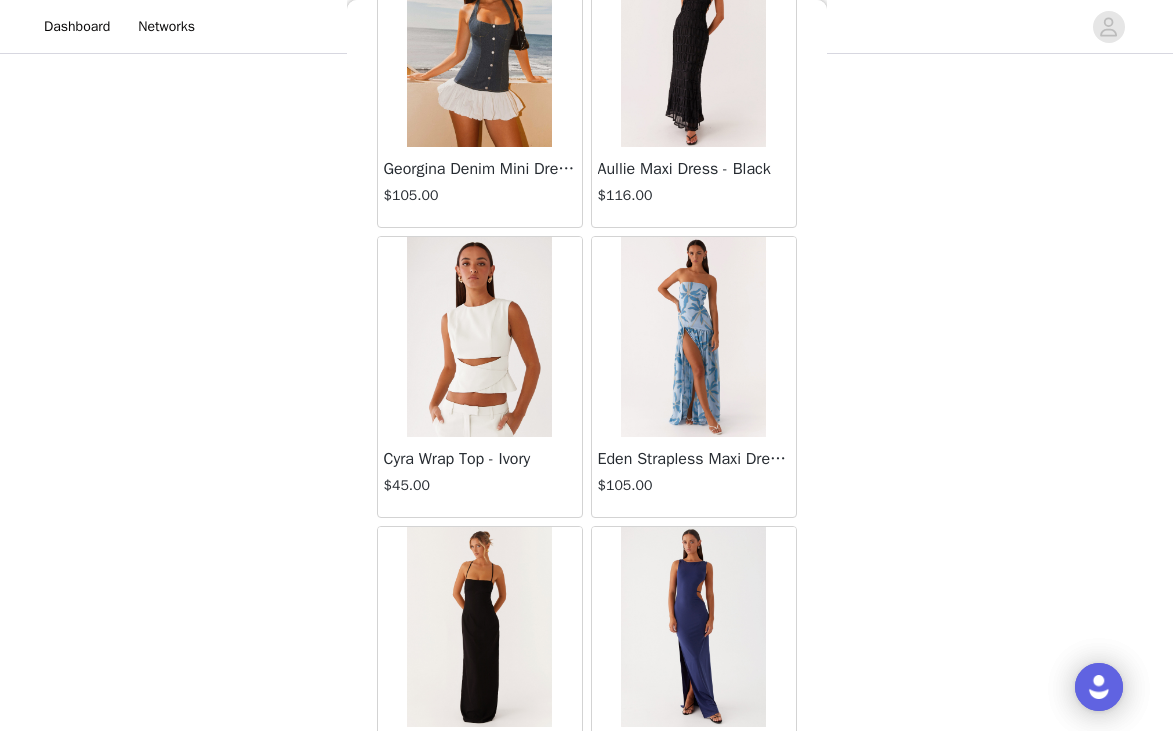 scroll, scrollTop: 19729, scrollLeft: 0, axis: vertical 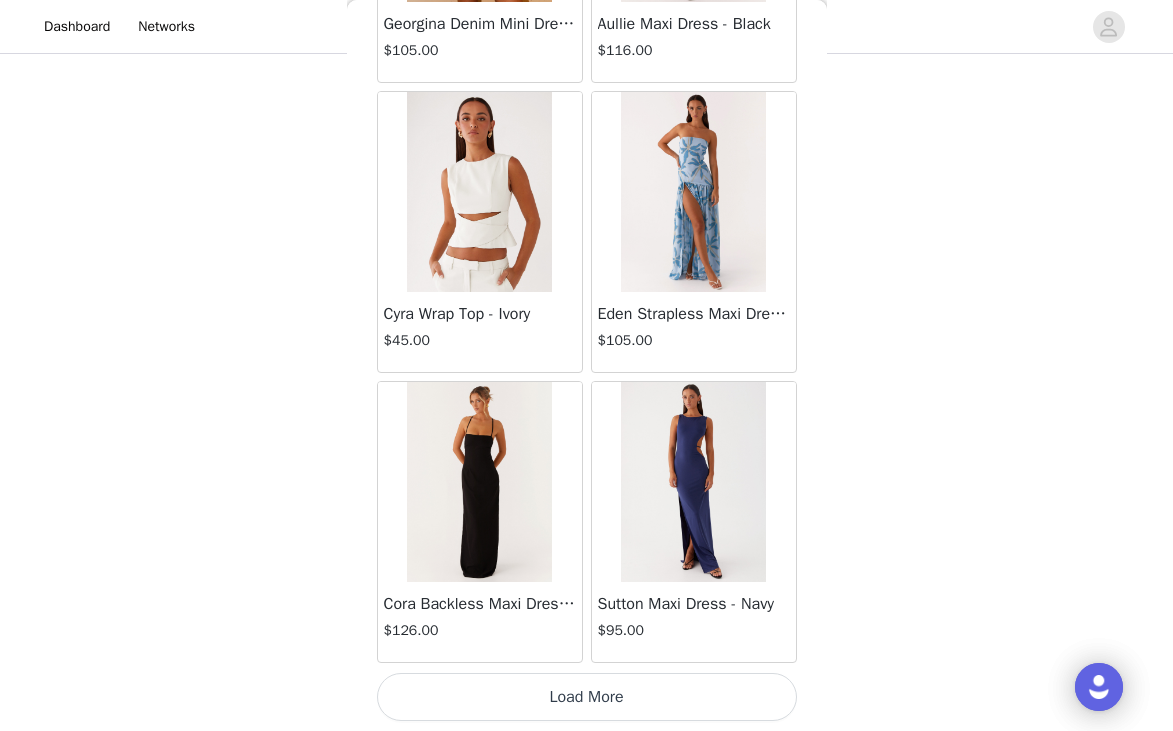 click on "Load More" at bounding box center (587, 697) 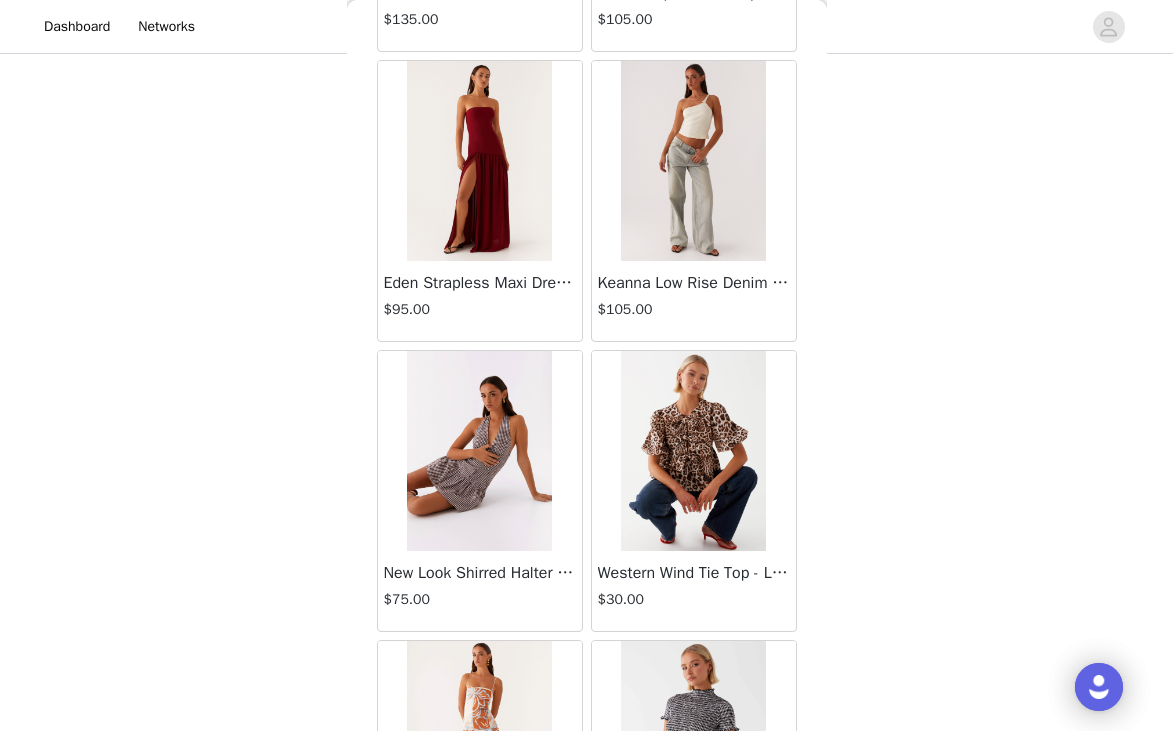 scroll, scrollTop: 22629, scrollLeft: 0, axis: vertical 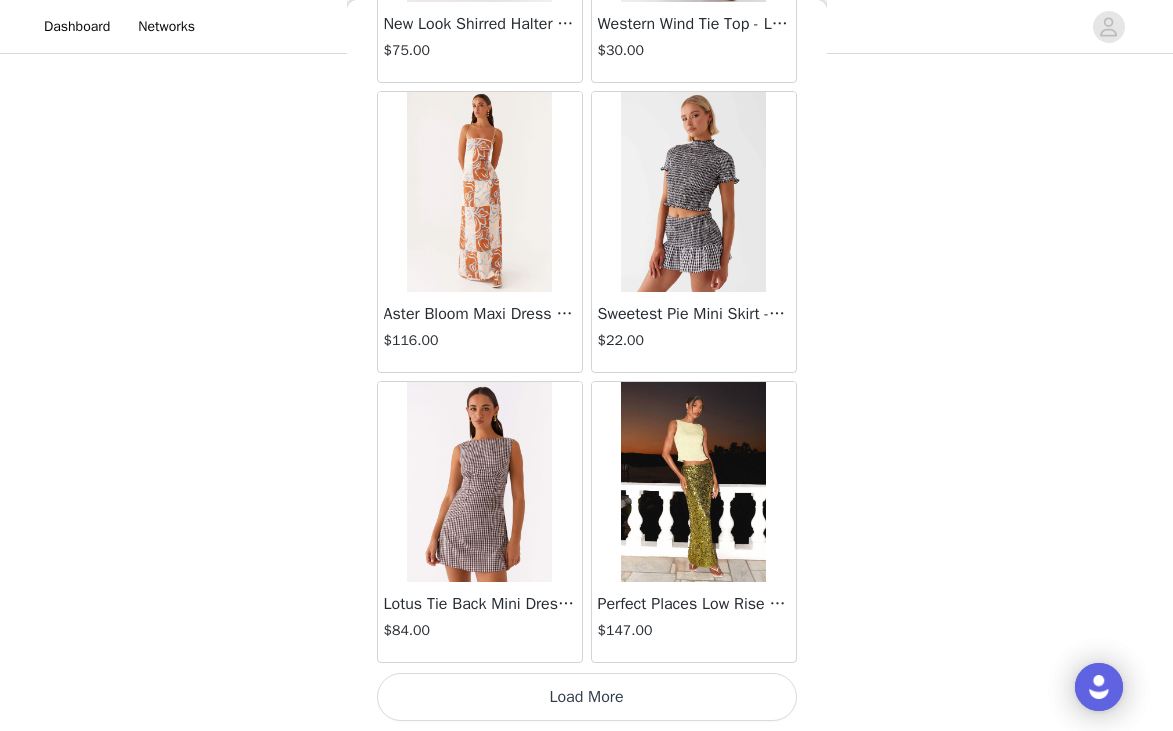 click on "Load More" at bounding box center (587, 697) 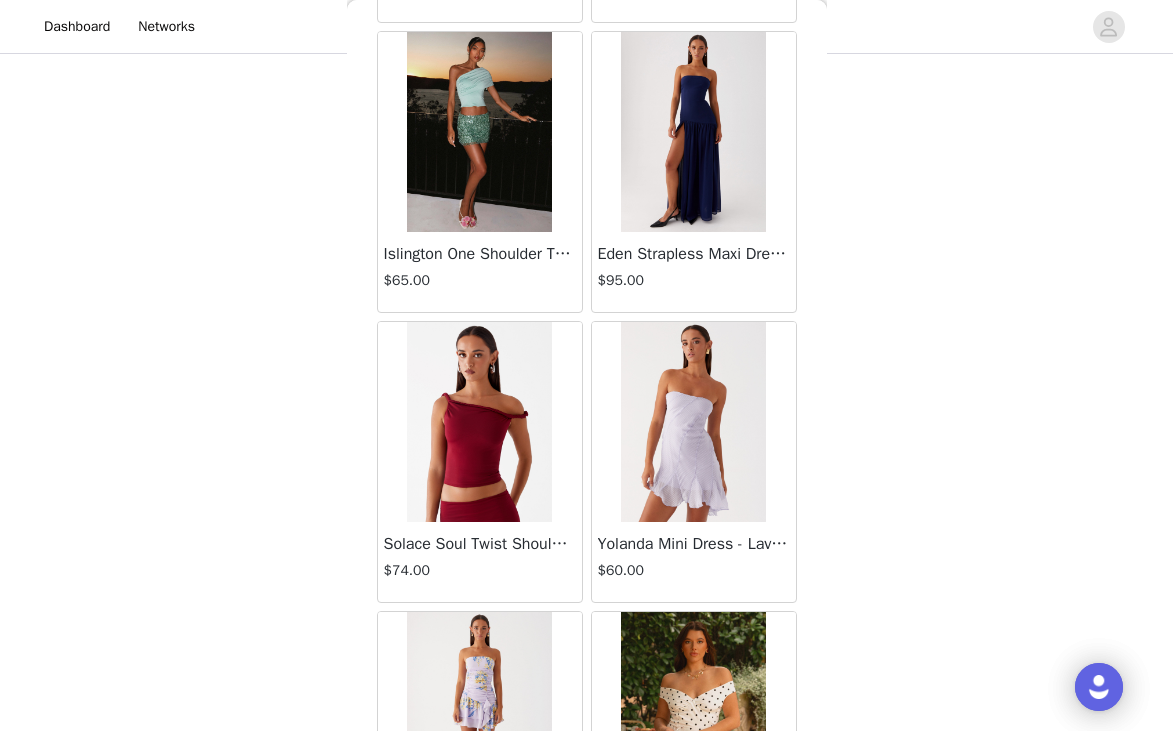 scroll, scrollTop: 25529, scrollLeft: 0, axis: vertical 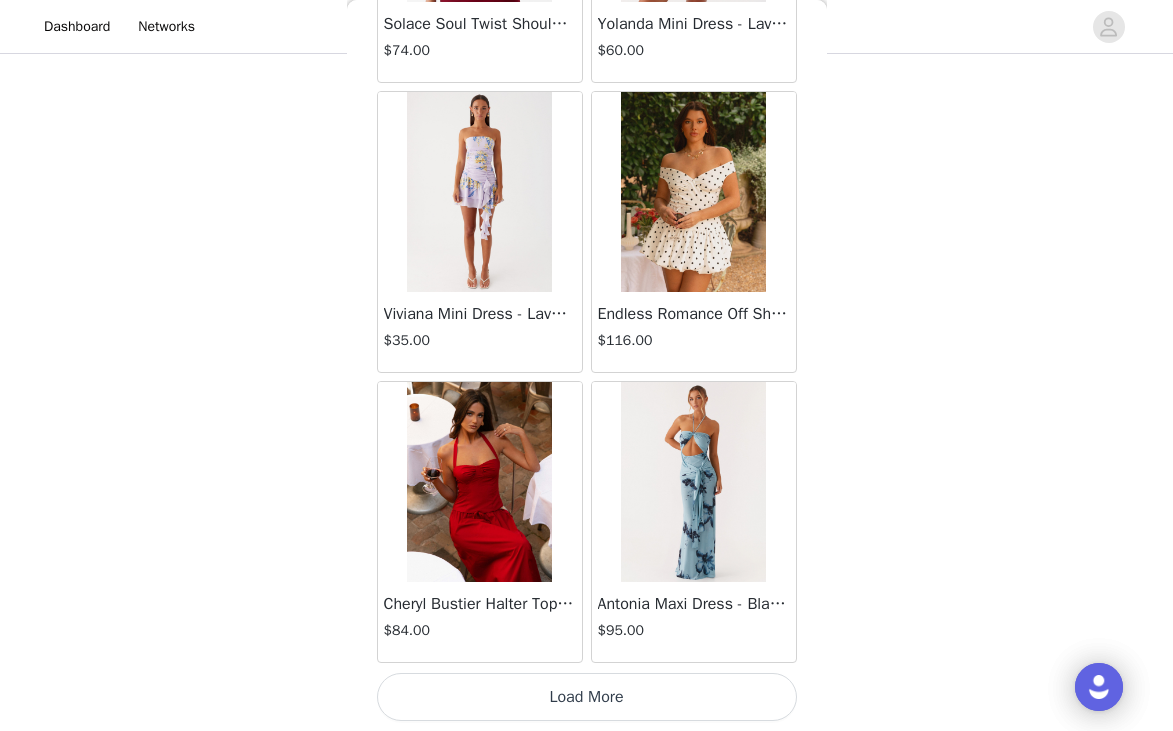 click on "Load More" at bounding box center (587, 697) 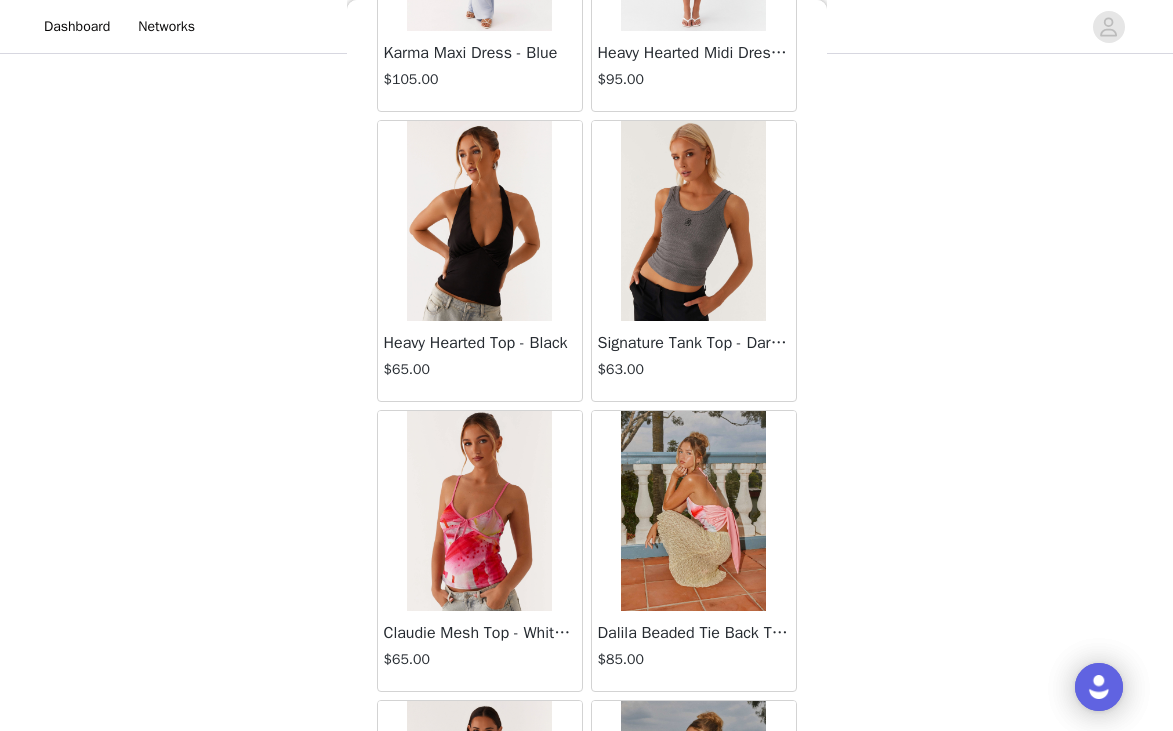 scroll, scrollTop: 28429, scrollLeft: 0, axis: vertical 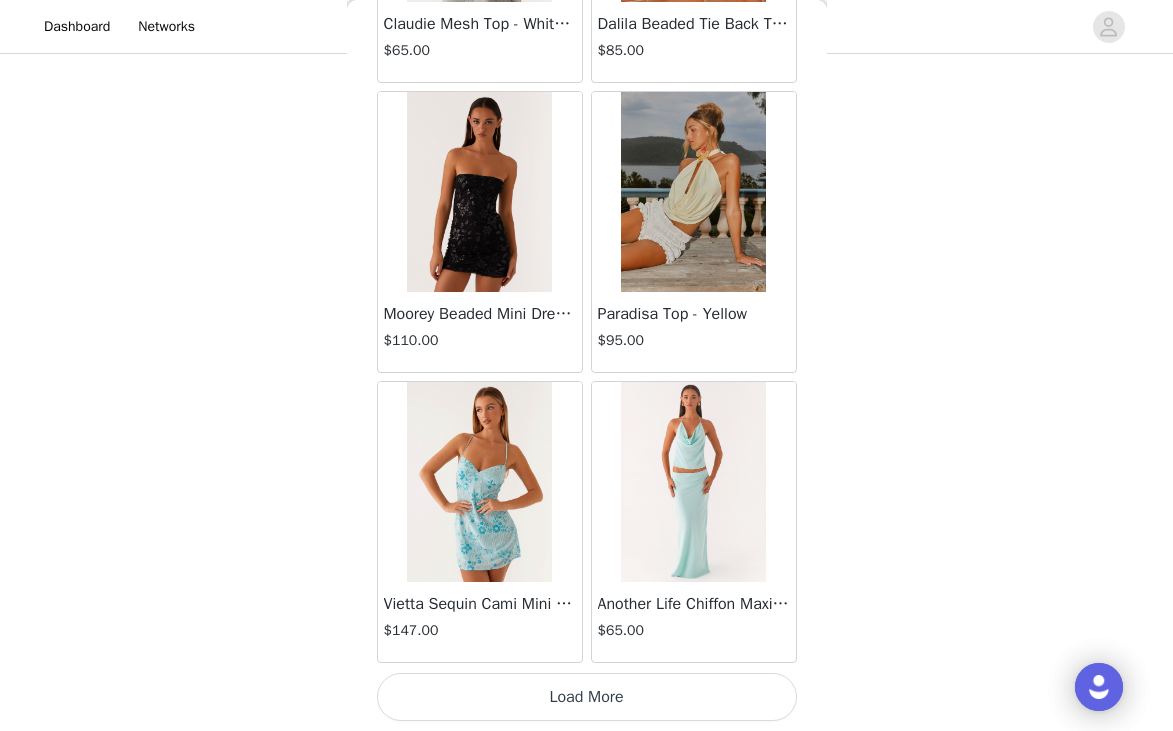 click on "Load More" at bounding box center (587, 697) 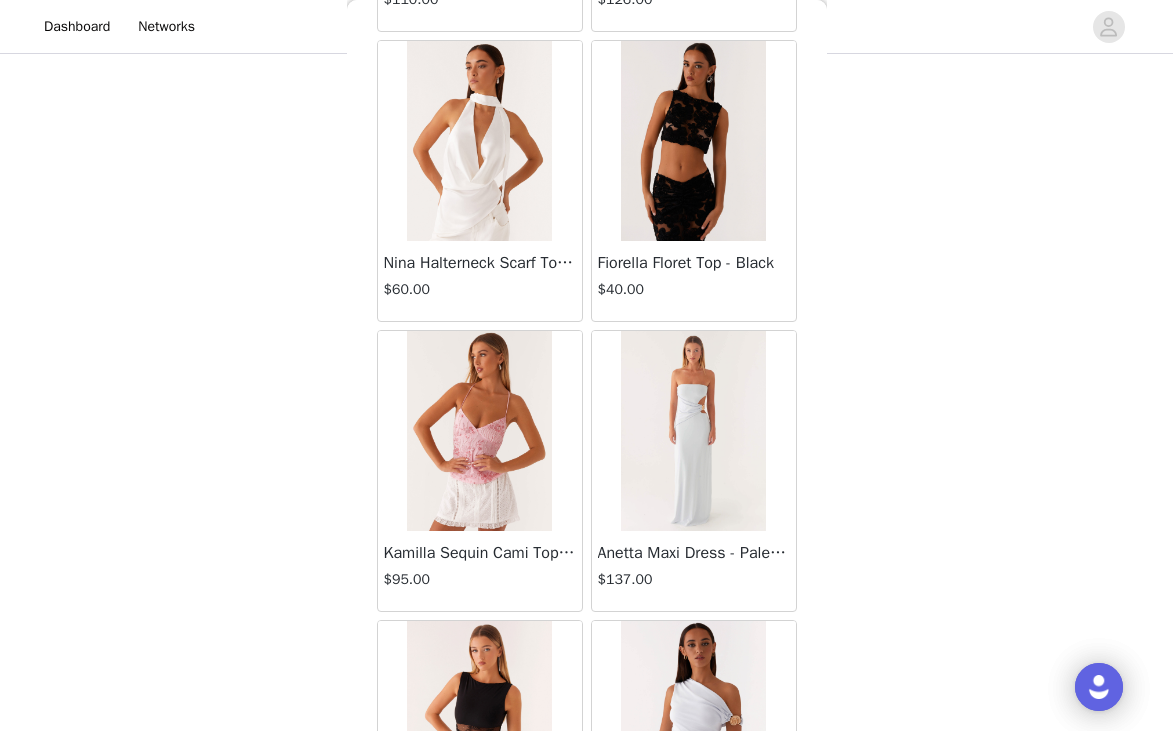 scroll, scrollTop: 31329, scrollLeft: 0, axis: vertical 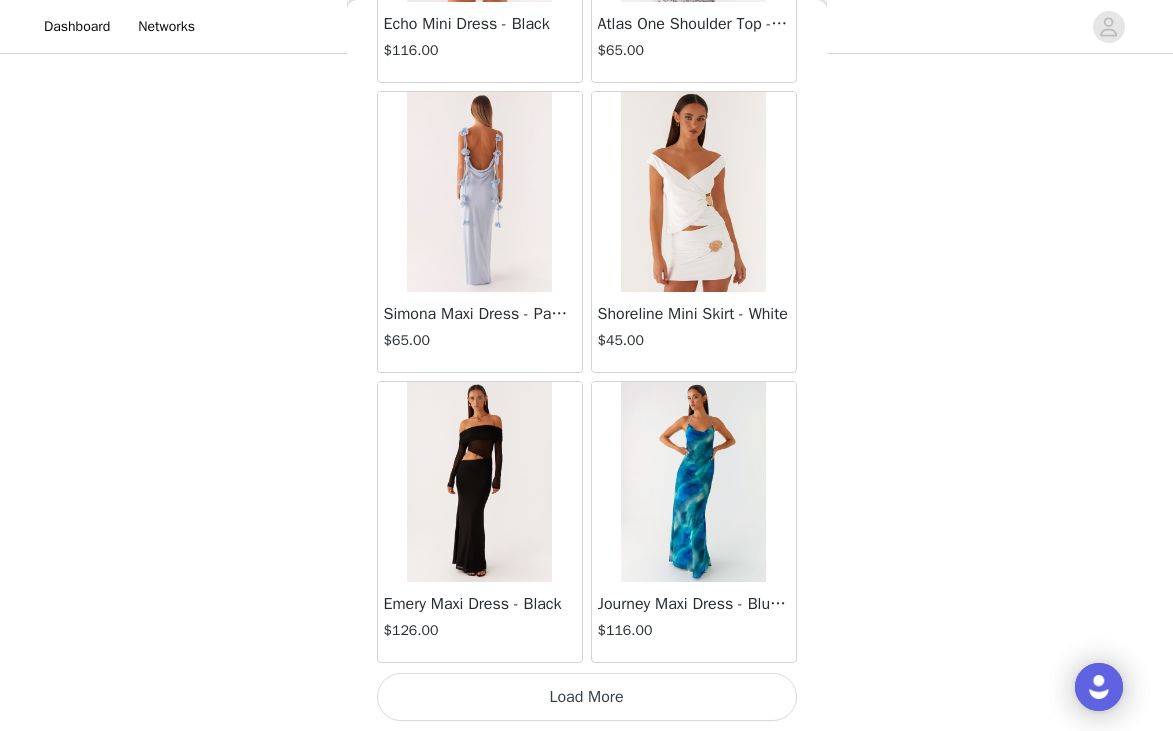 click on "Load More" at bounding box center [587, 697] 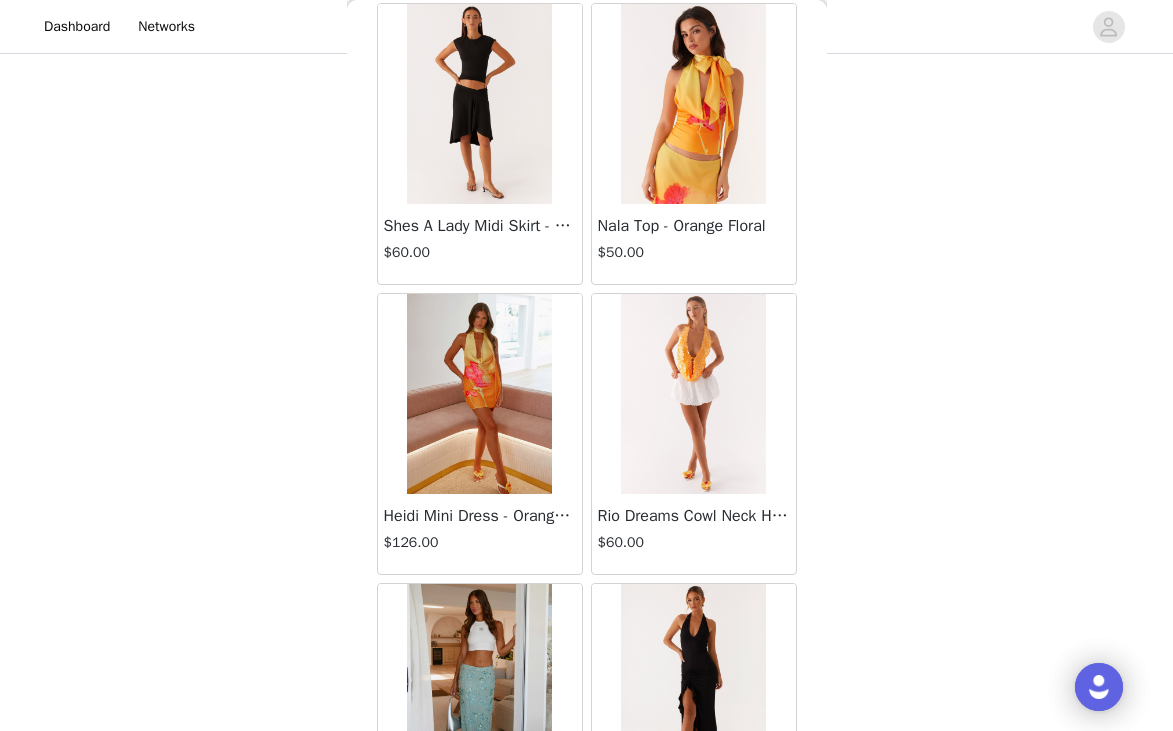 scroll, scrollTop: 34229, scrollLeft: 0, axis: vertical 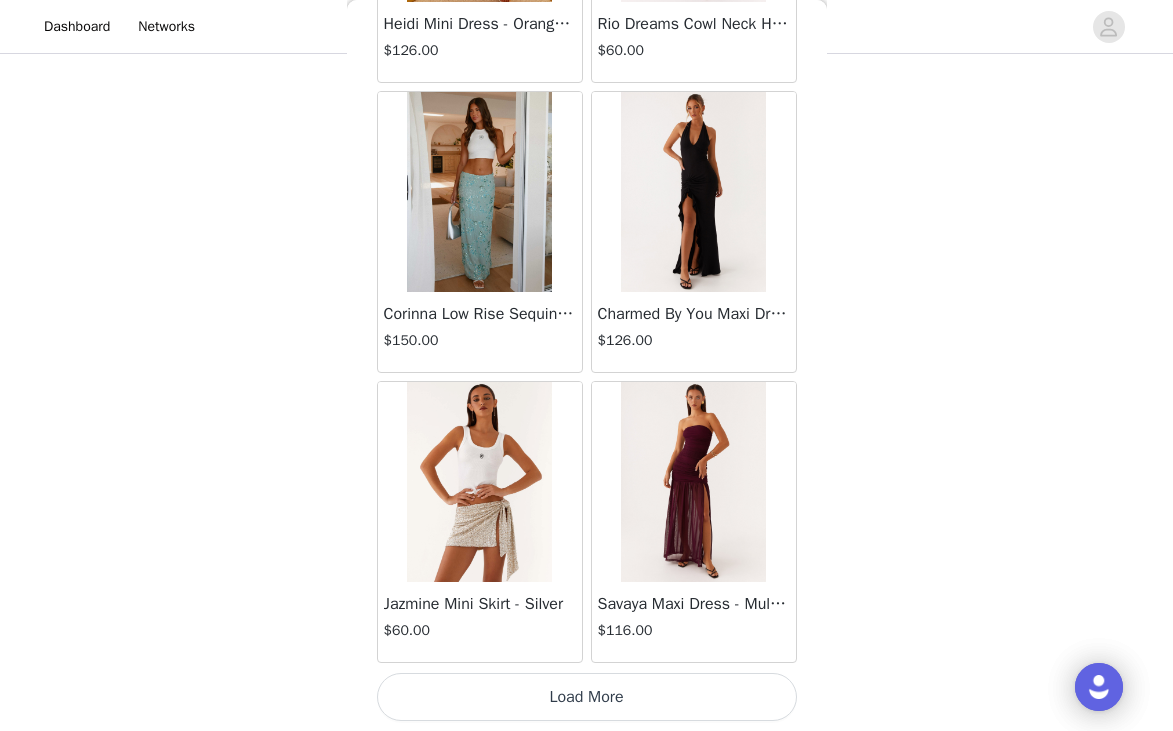 click on "Load More" at bounding box center (587, 697) 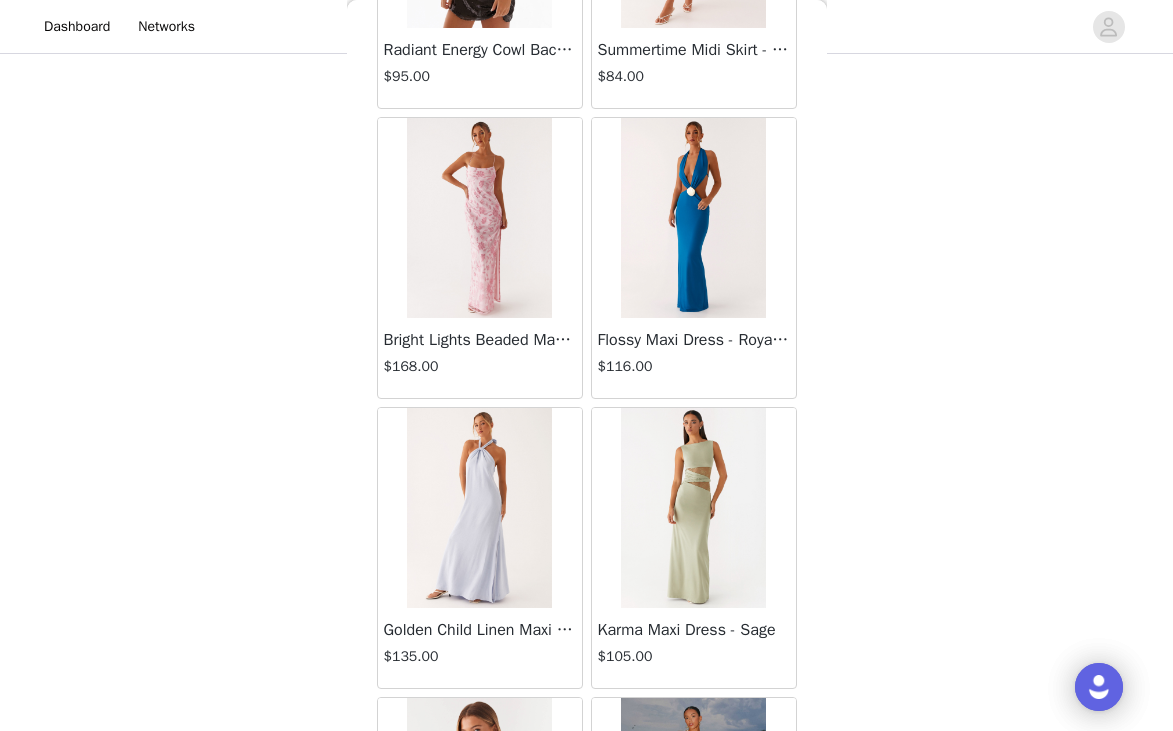 scroll, scrollTop: 37129, scrollLeft: 0, axis: vertical 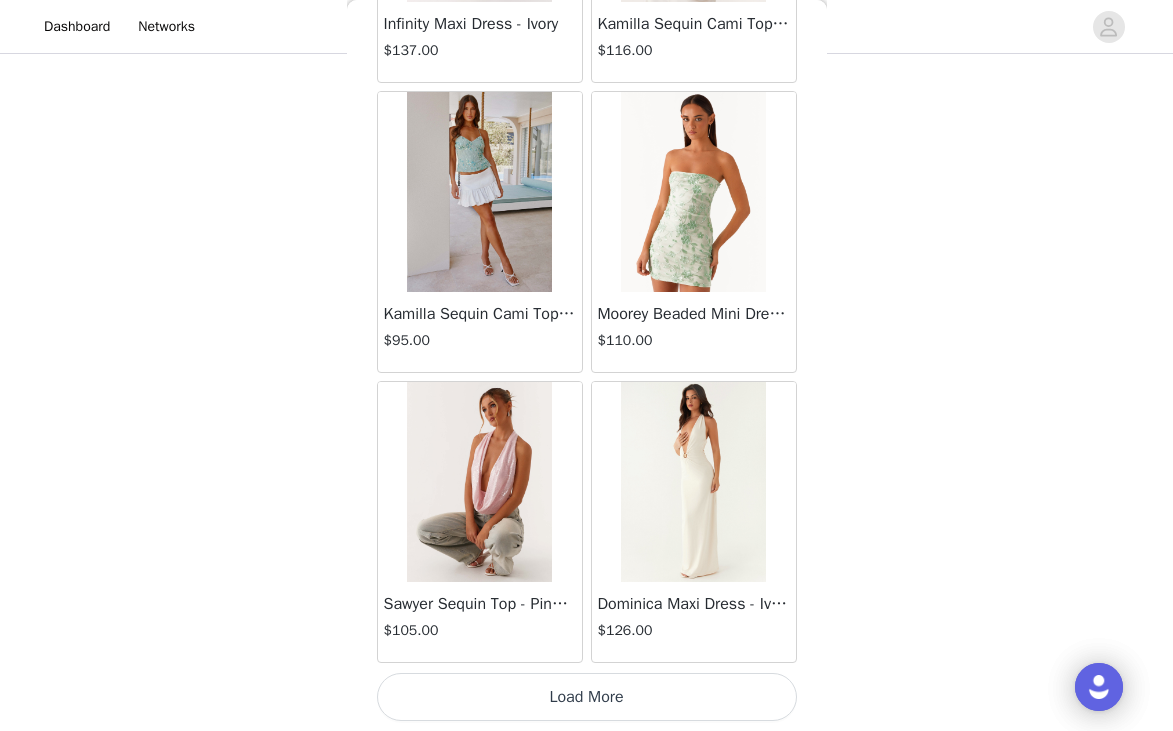 click on "Load More" at bounding box center (587, 697) 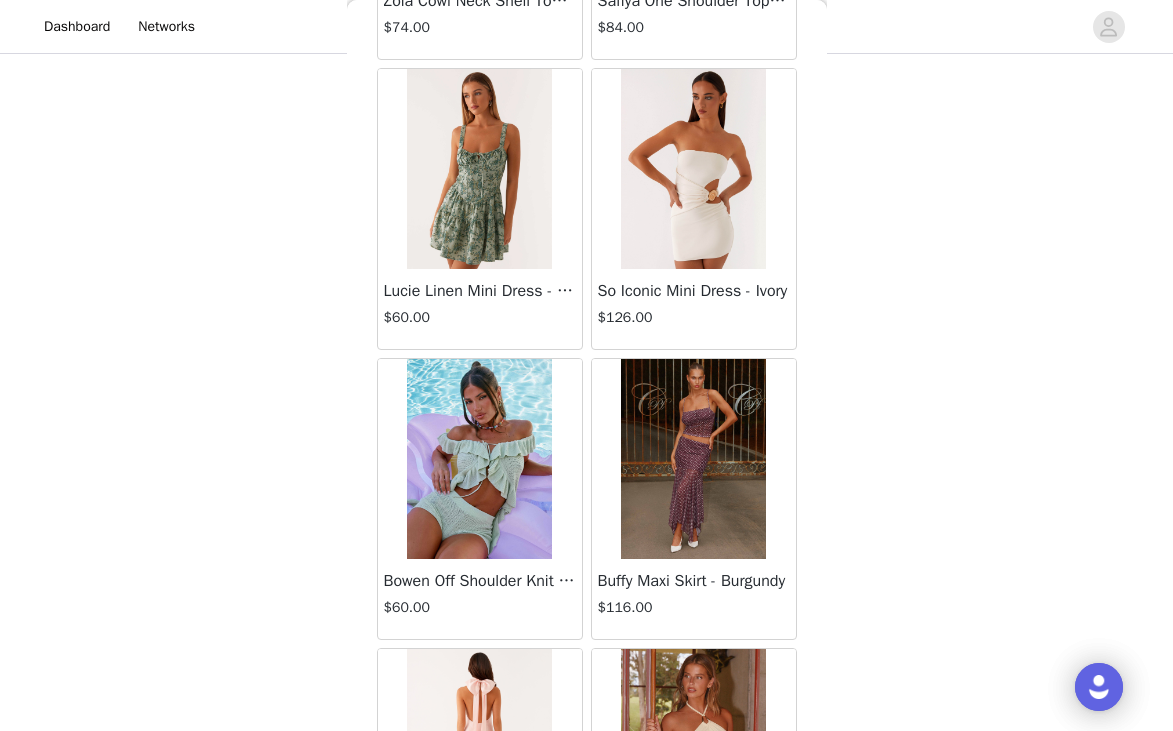 scroll, scrollTop: 40029, scrollLeft: 0, axis: vertical 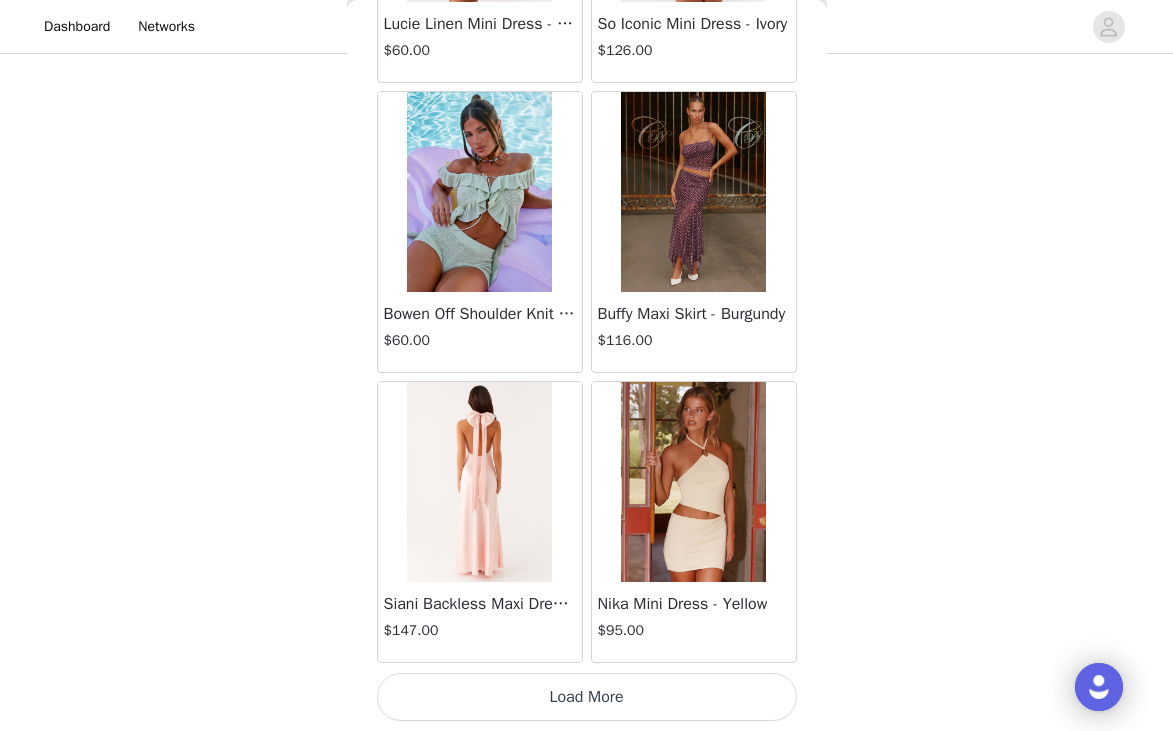 click on "Load More" at bounding box center [587, 697] 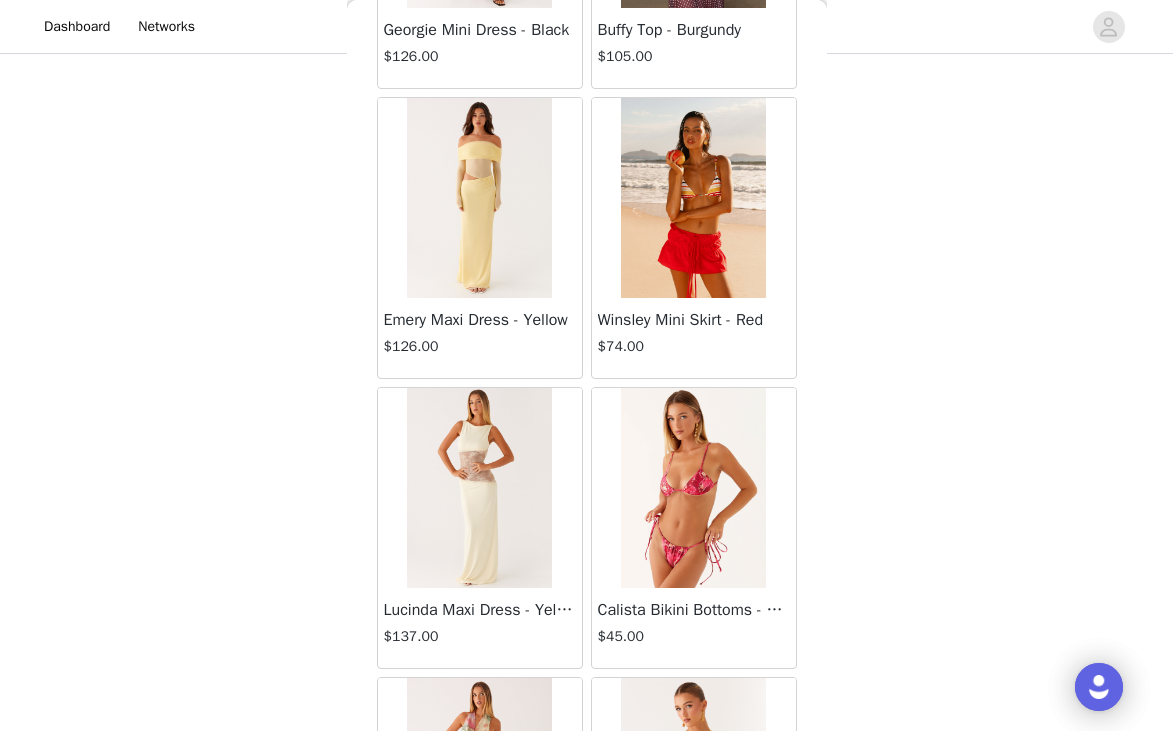 scroll, scrollTop: 42929, scrollLeft: 0, axis: vertical 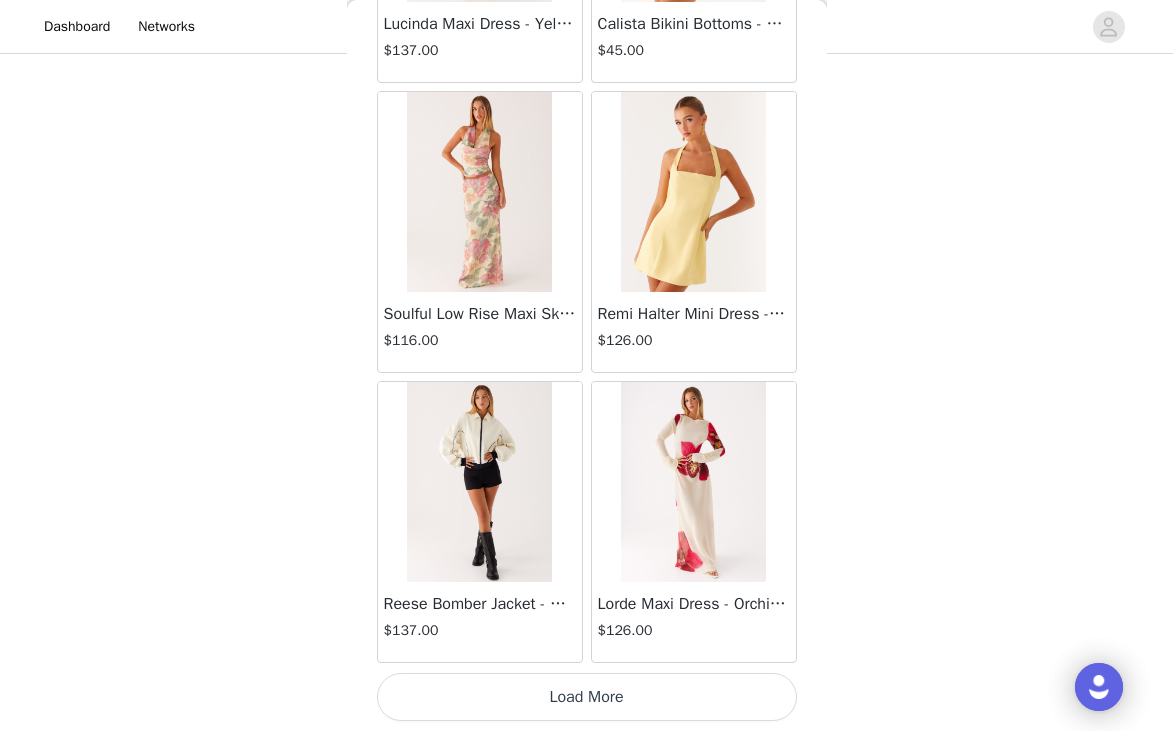 click on "Load More" at bounding box center [587, 697] 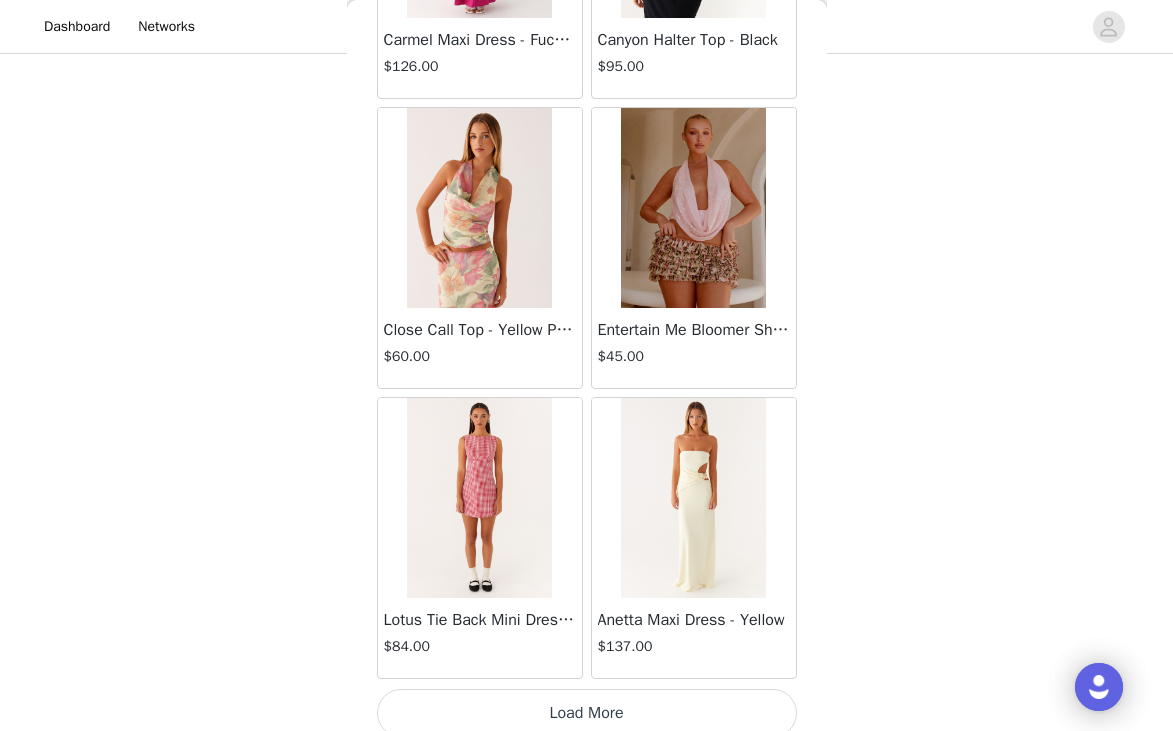 scroll, scrollTop: 45829, scrollLeft: 0, axis: vertical 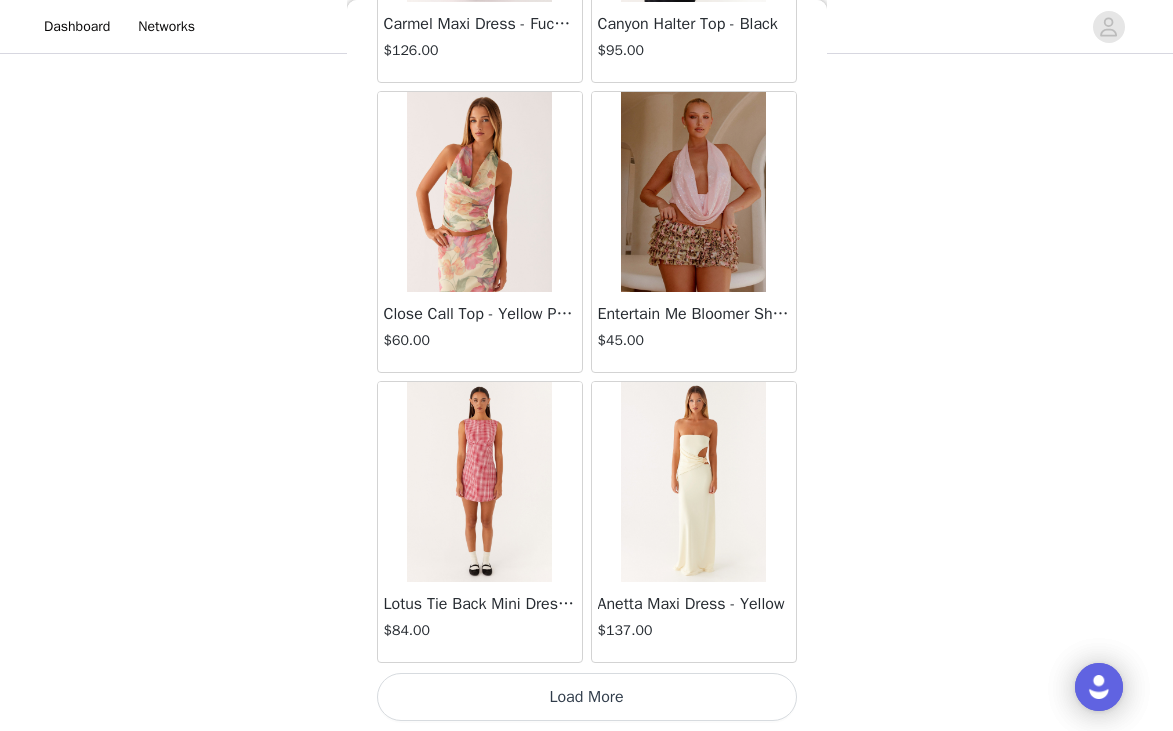 click on "Load More" at bounding box center (587, 697) 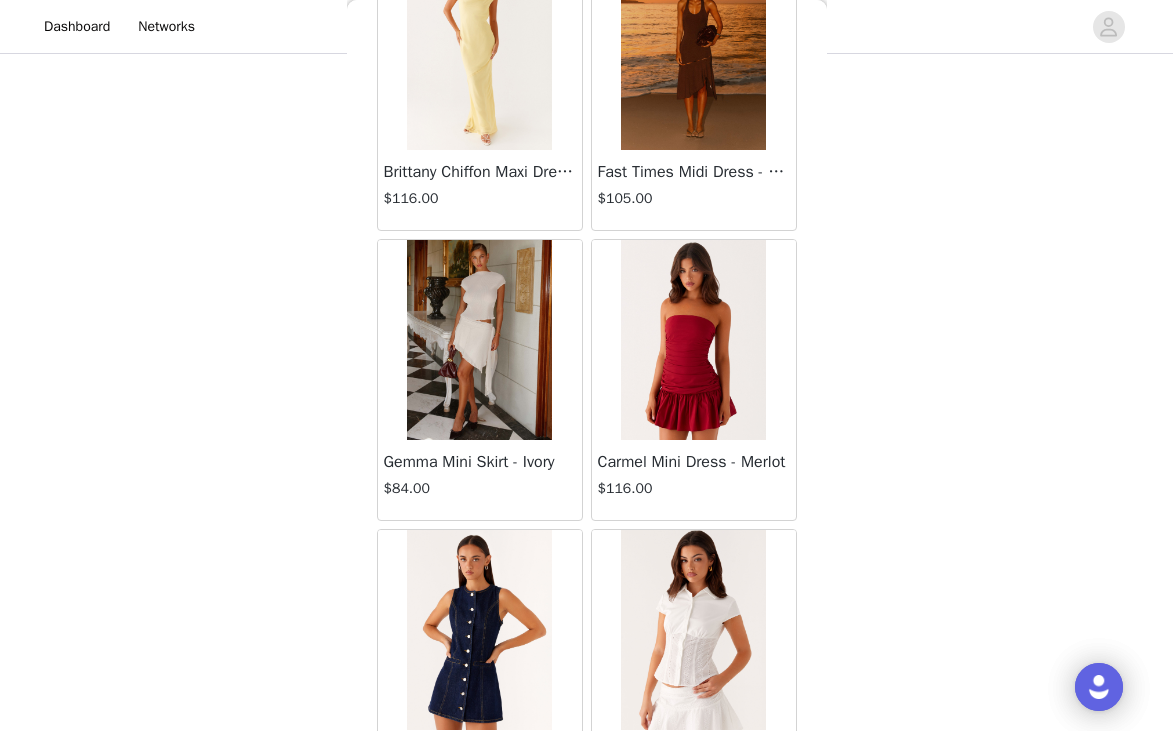 scroll, scrollTop: 48729, scrollLeft: 0, axis: vertical 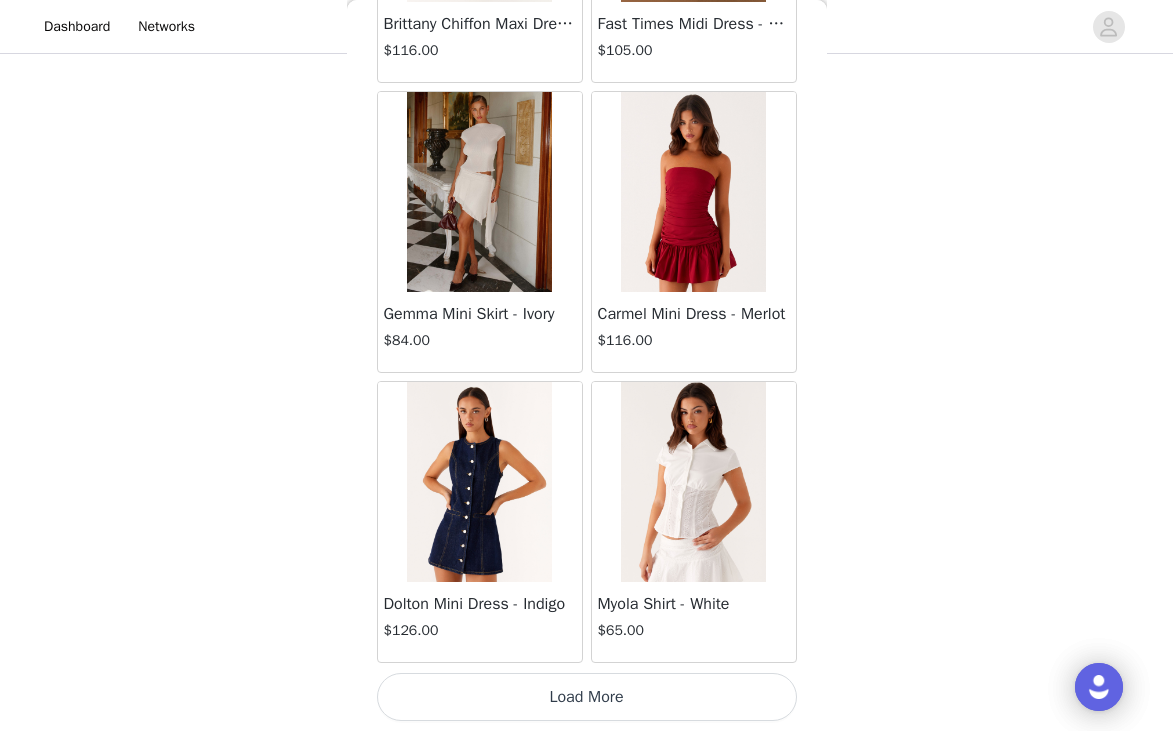 click on "Load More" at bounding box center (587, 697) 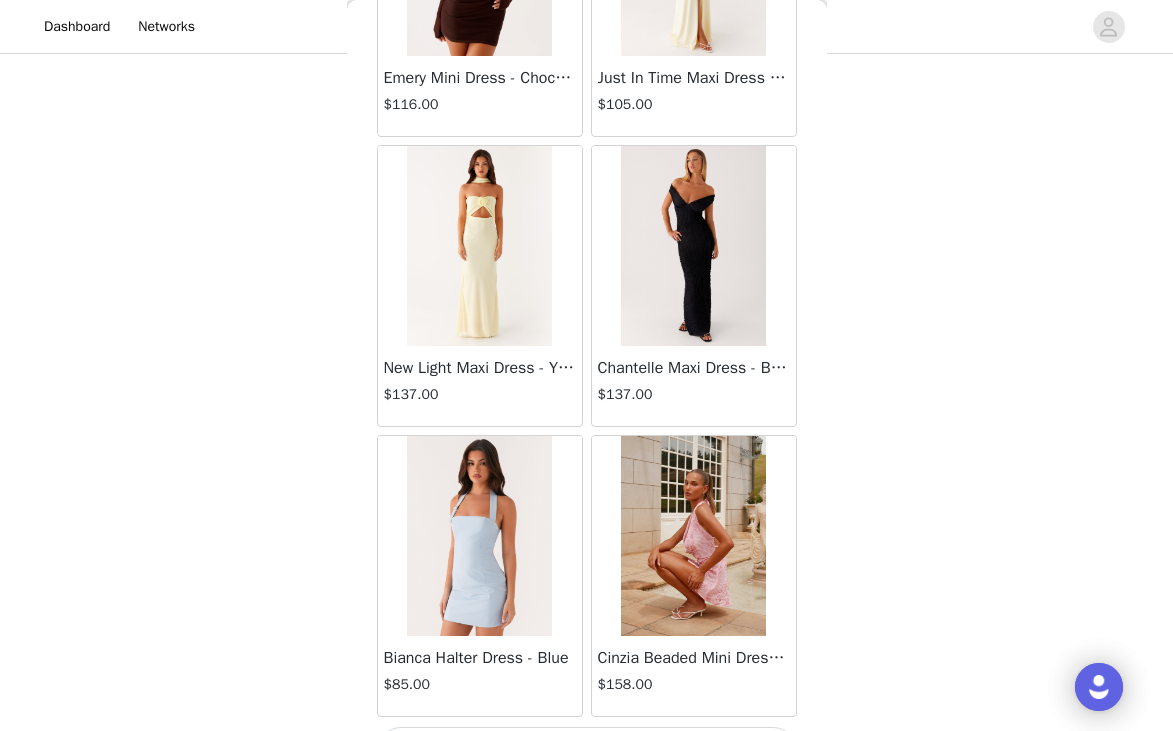 scroll, scrollTop: 51629, scrollLeft: 0, axis: vertical 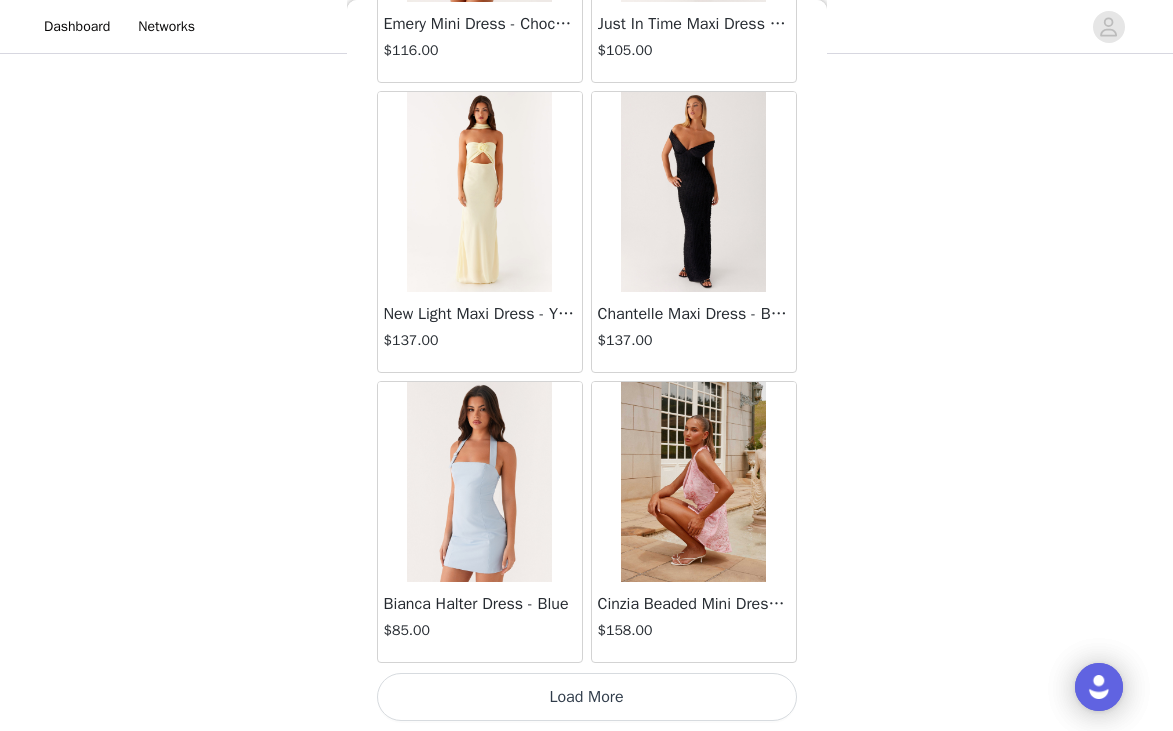 click on "Load More" at bounding box center (587, 697) 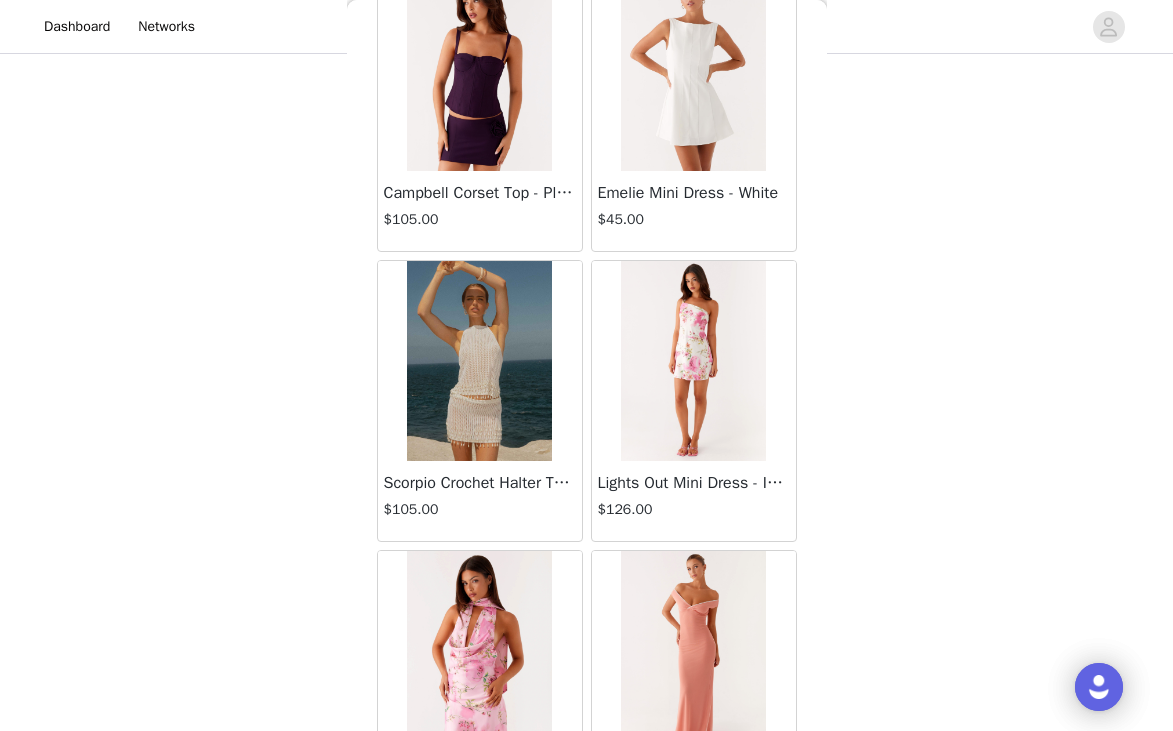 scroll, scrollTop: 54529, scrollLeft: 0, axis: vertical 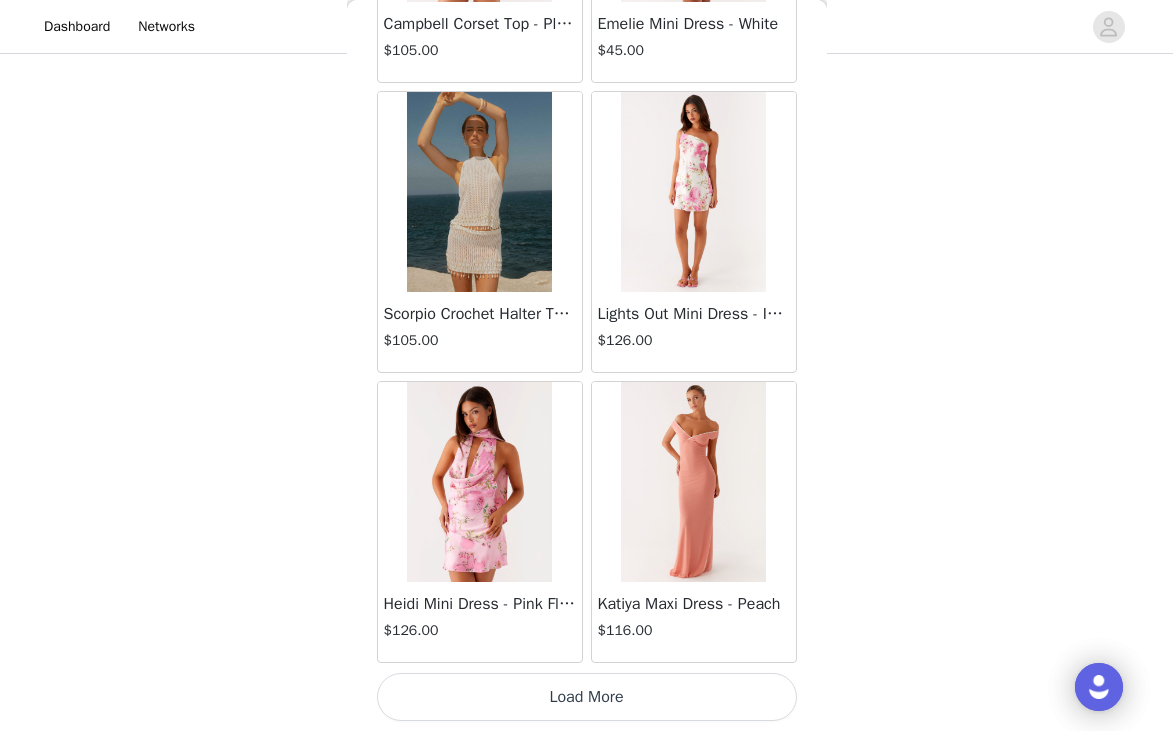 click on "Load More" at bounding box center [587, 697] 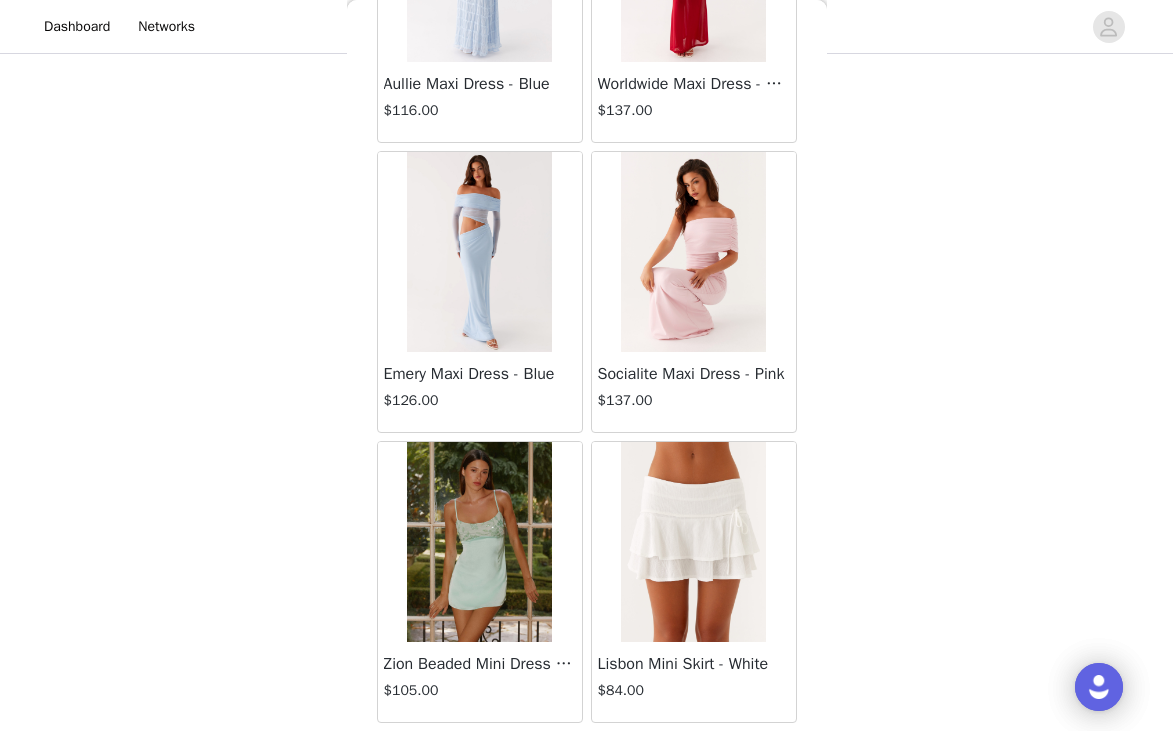 scroll, scrollTop: 57429, scrollLeft: 0, axis: vertical 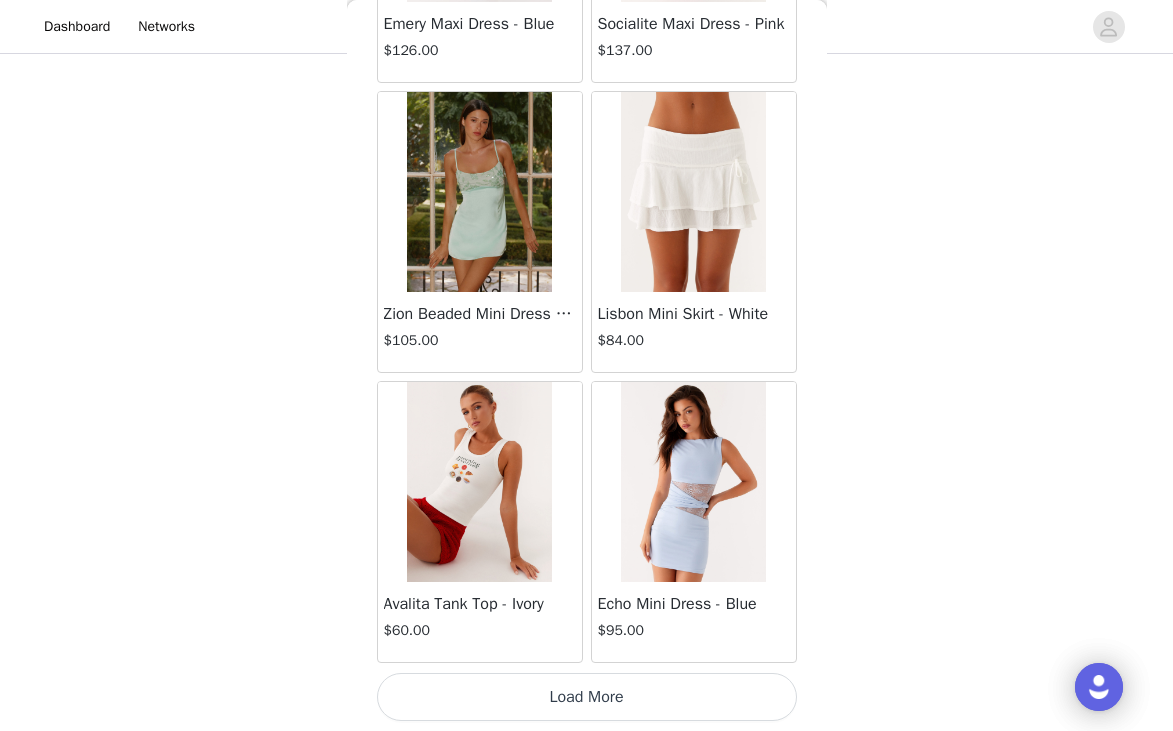 click on "Load More" at bounding box center [587, 697] 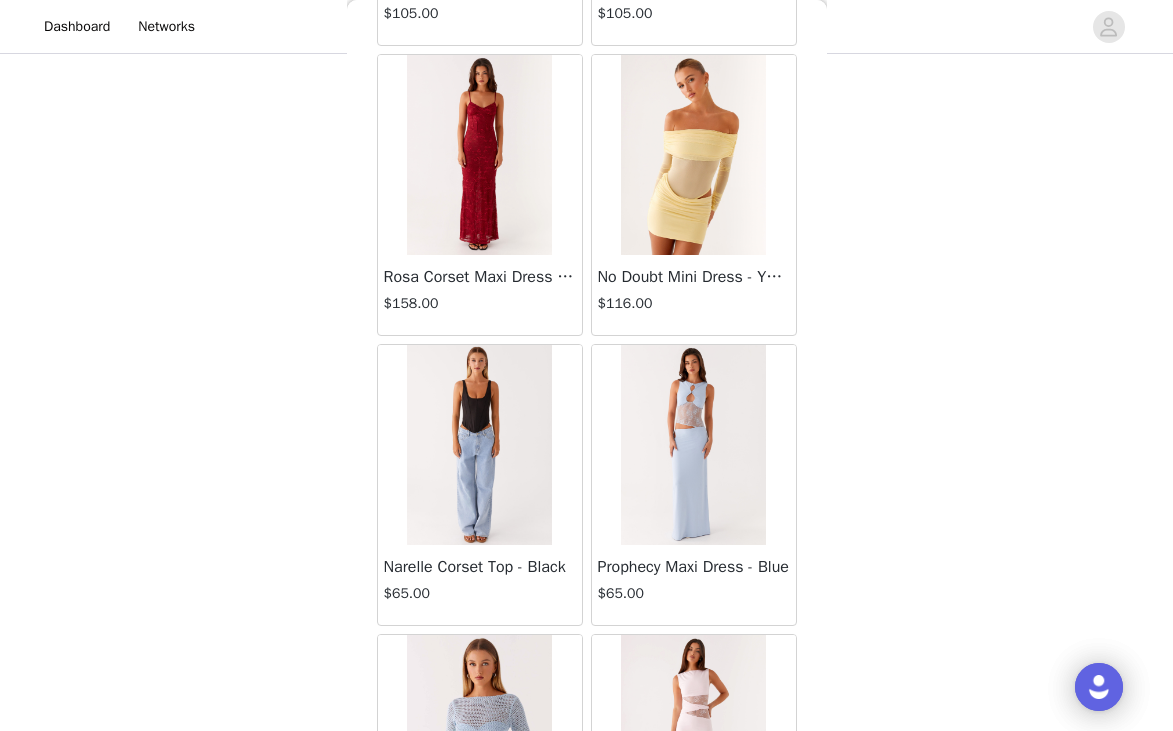 scroll, scrollTop: 60329, scrollLeft: 0, axis: vertical 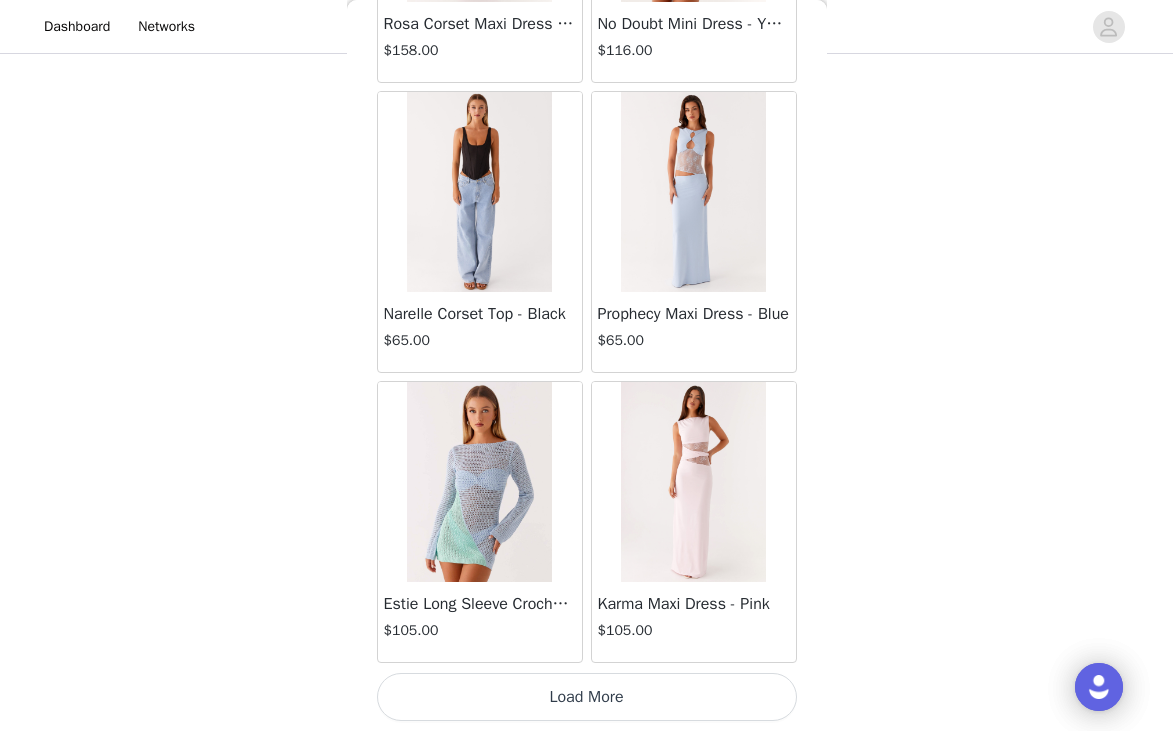 click on "Load More" at bounding box center (587, 697) 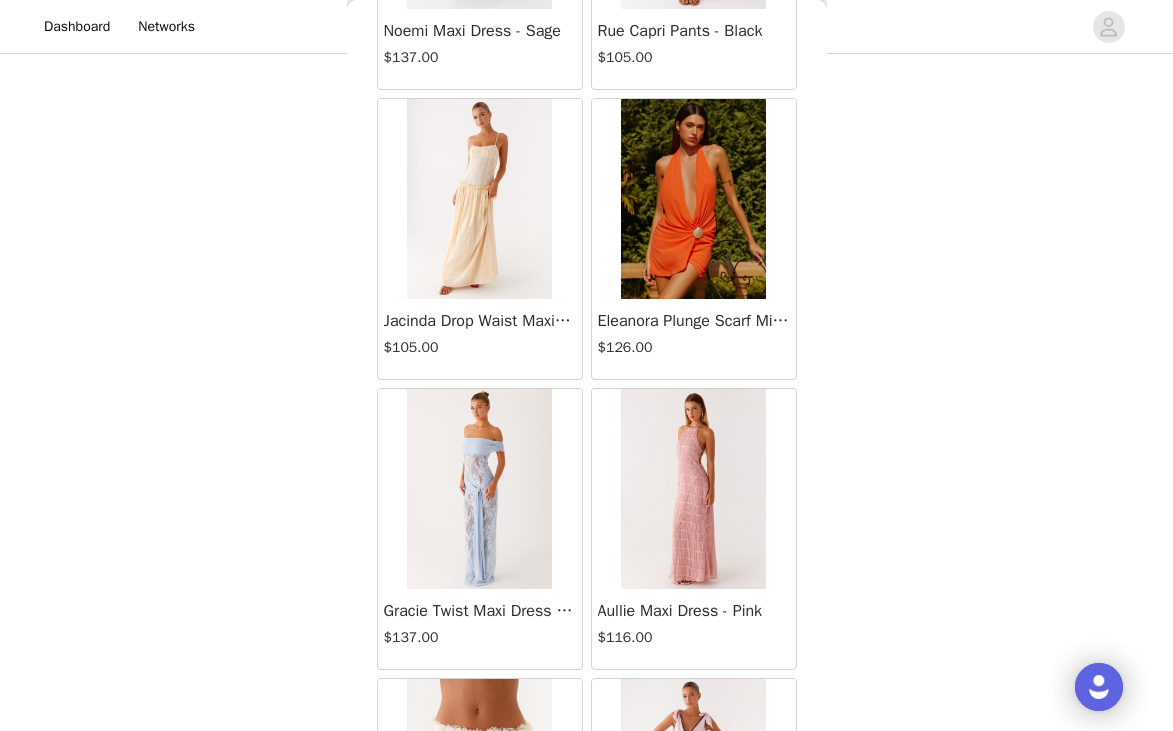 scroll, scrollTop: 63229, scrollLeft: 0, axis: vertical 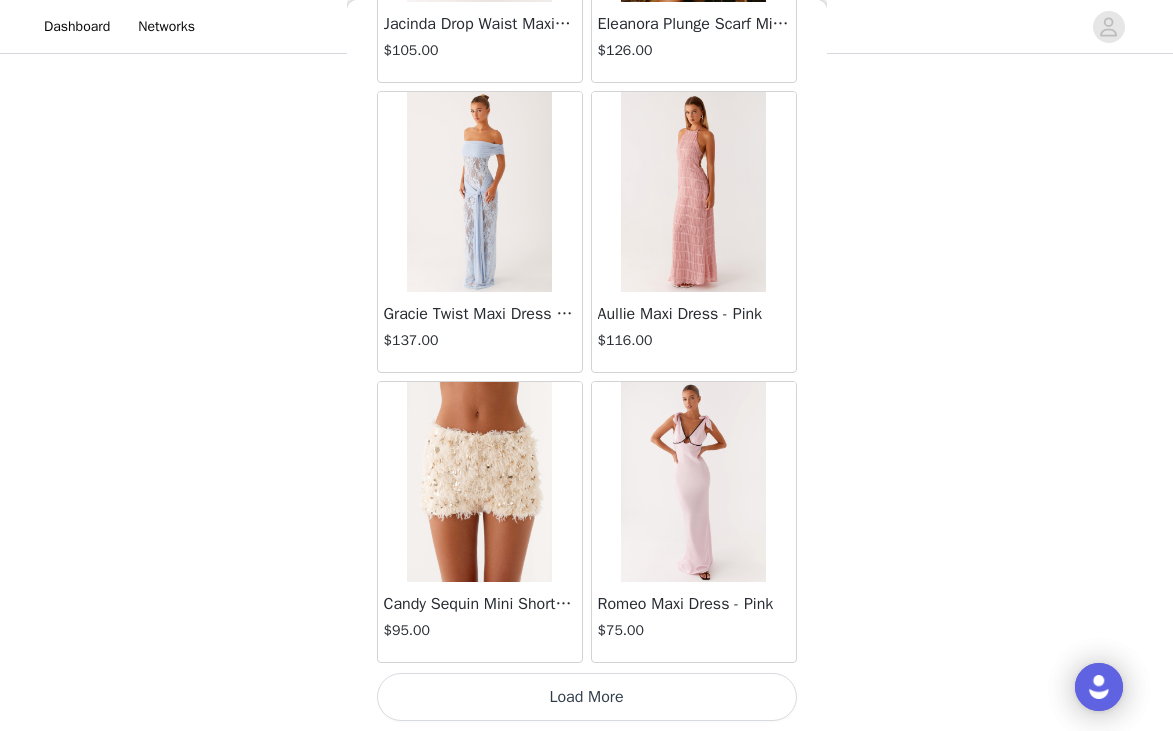 click on "Load More" at bounding box center [587, 697] 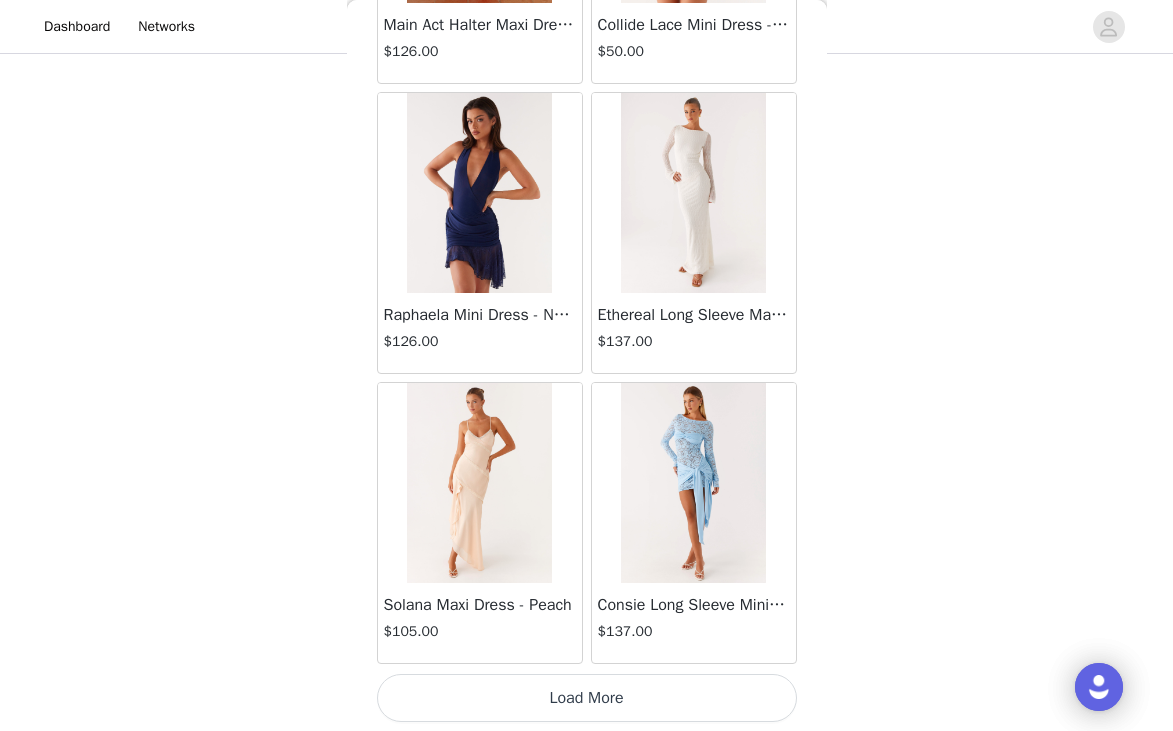 scroll, scrollTop: 66129, scrollLeft: 0, axis: vertical 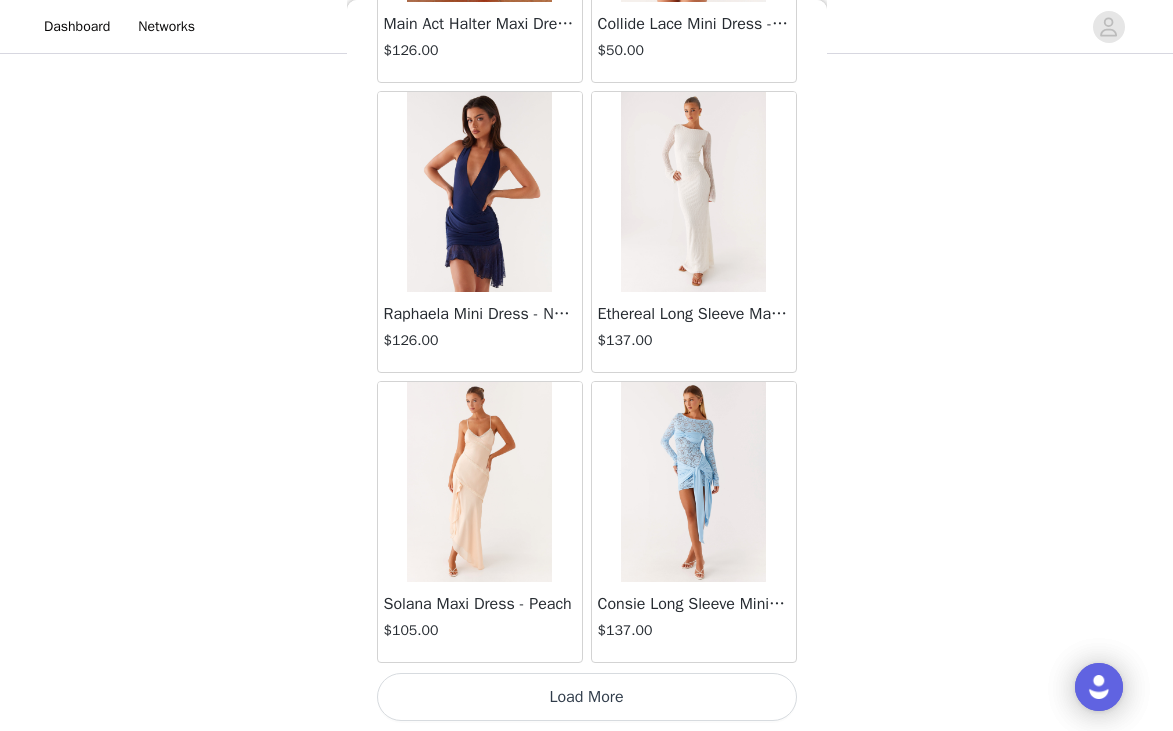 click on "Load More" at bounding box center [587, 697] 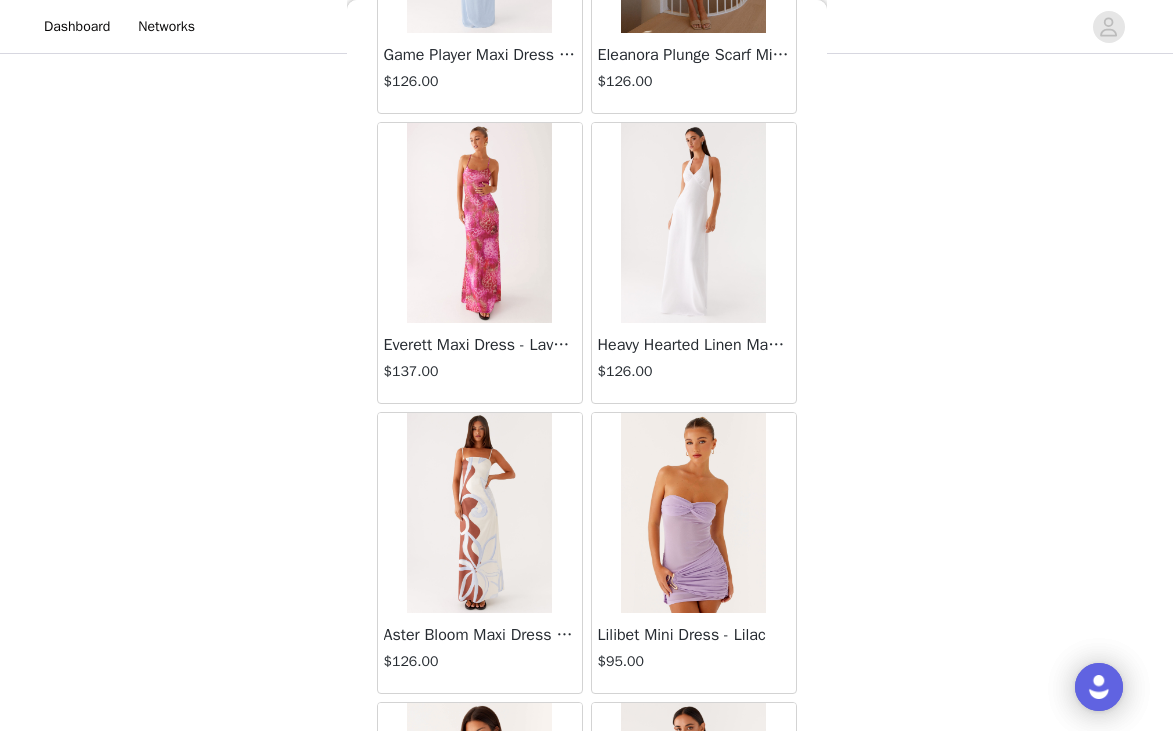 scroll, scrollTop: 69029, scrollLeft: 0, axis: vertical 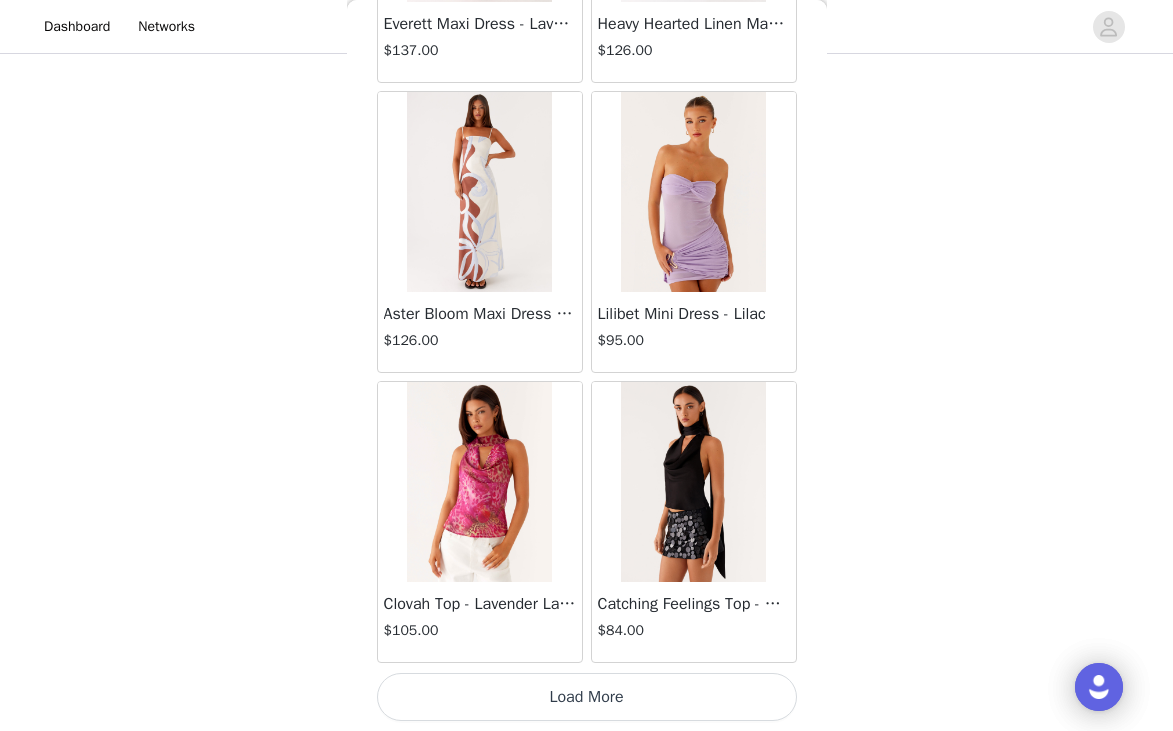 click on "Load More" at bounding box center [587, 697] 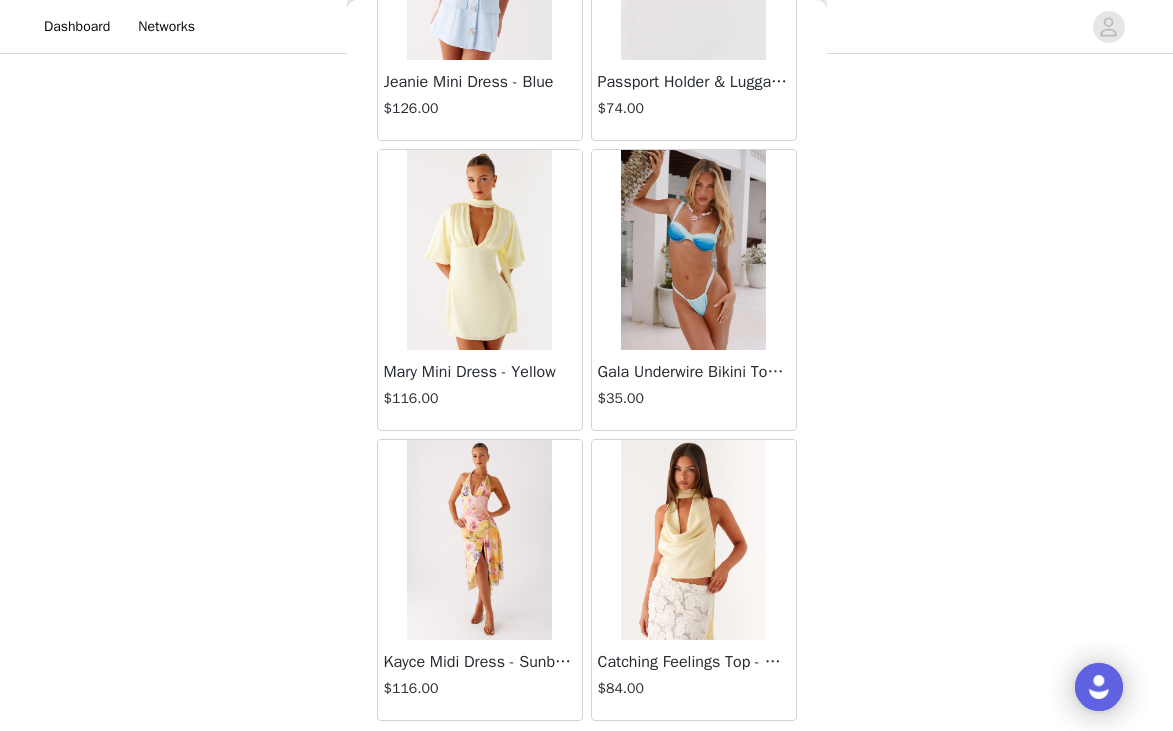scroll, scrollTop: 71929, scrollLeft: 0, axis: vertical 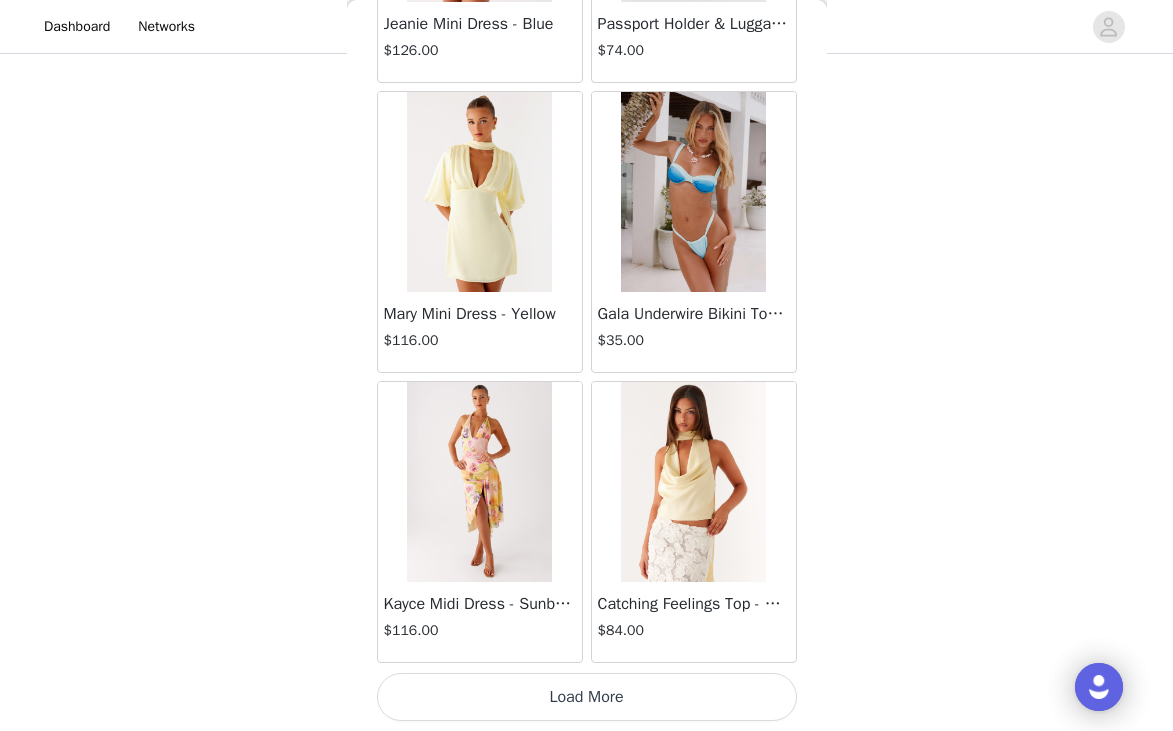 click on "Load More" at bounding box center [587, 697] 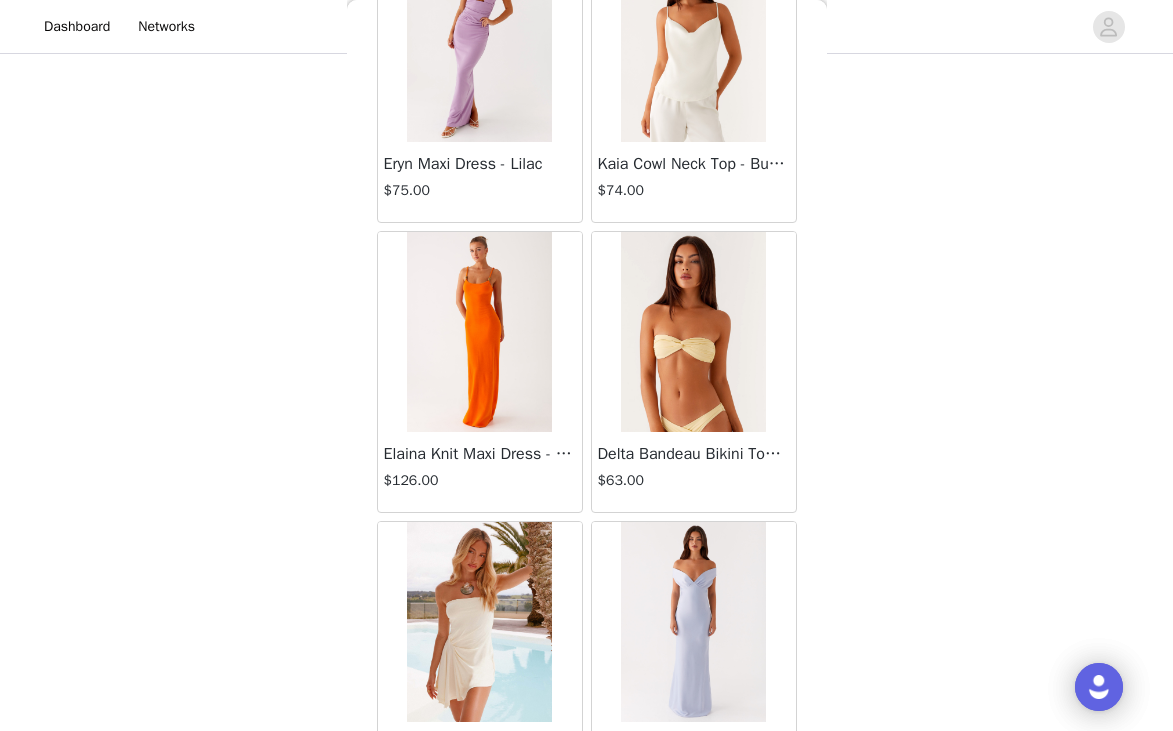 scroll, scrollTop: 74829, scrollLeft: 0, axis: vertical 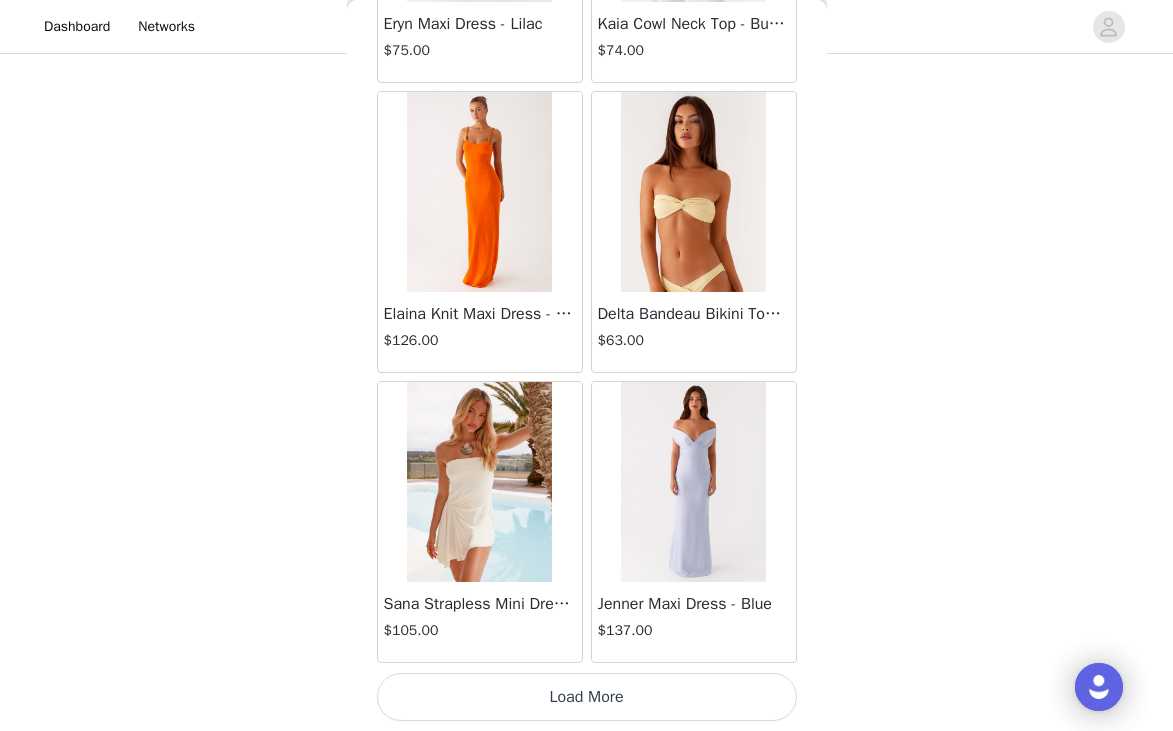 click on "Load More" at bounding box center (587, 697) 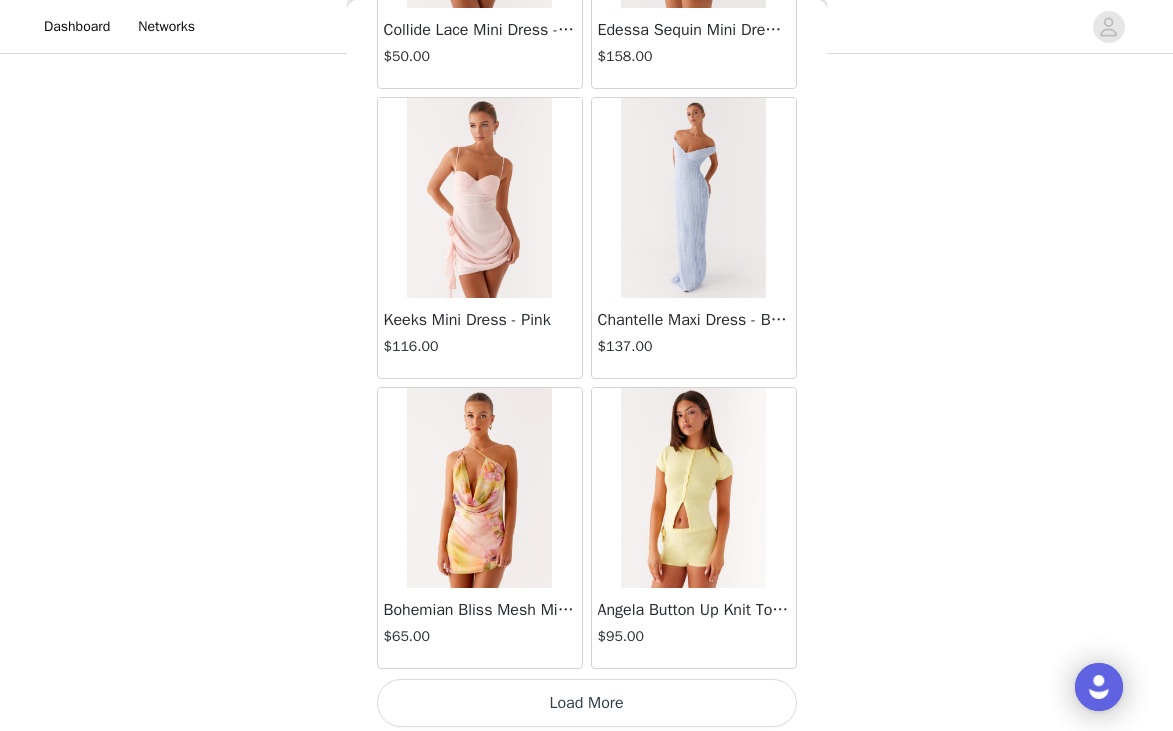 scroll, scrollTop: 77729, scrollLeft: 0, axis: vertical 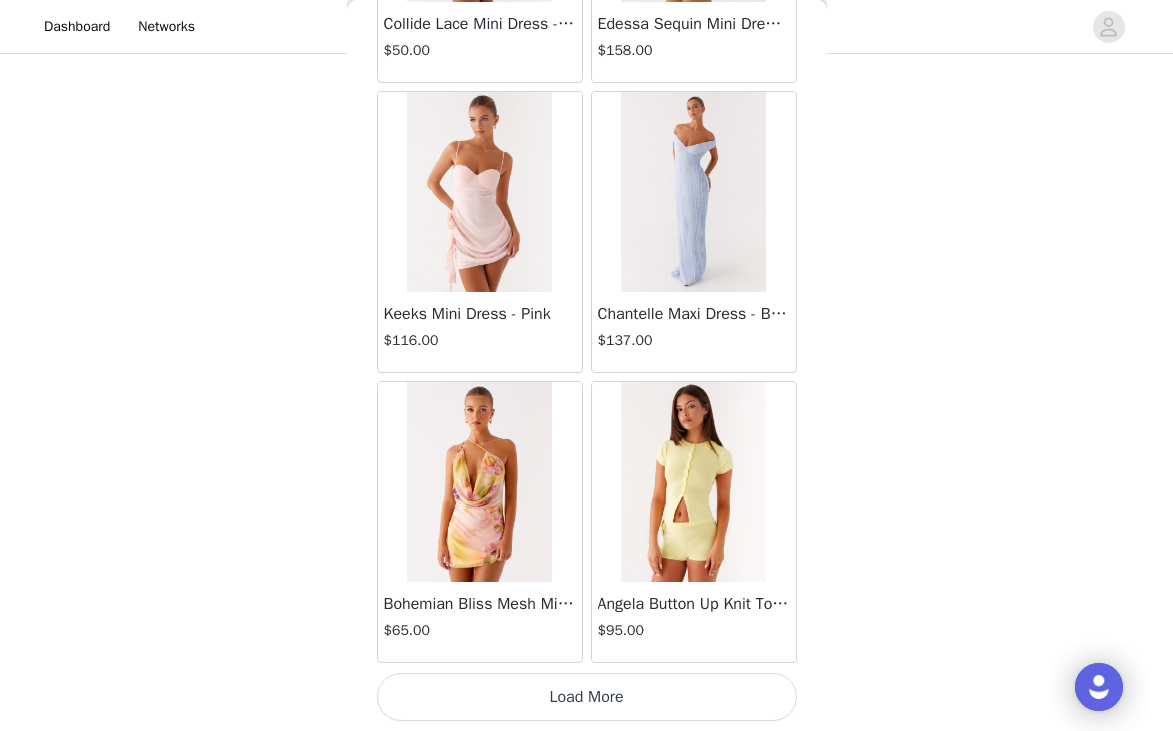 click on "Load More" at bounding box center [587, 697] 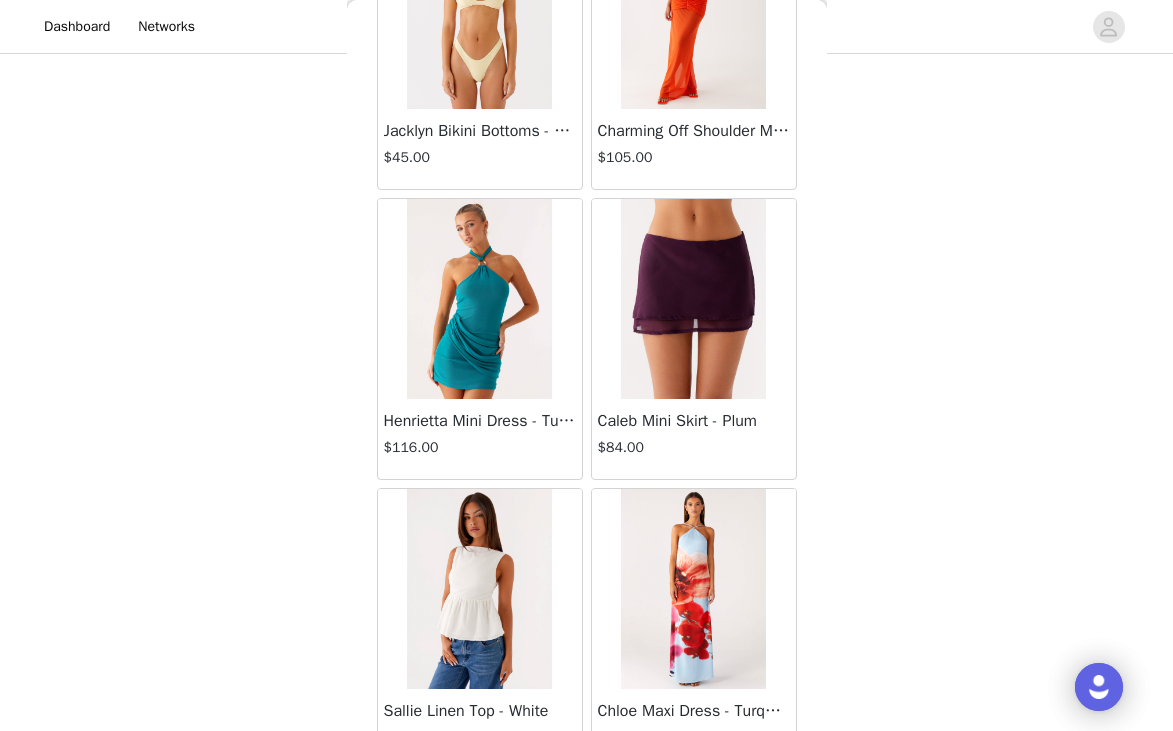 scroll, scrollTop: 80629, scrollLeft: 0, axis: vertical 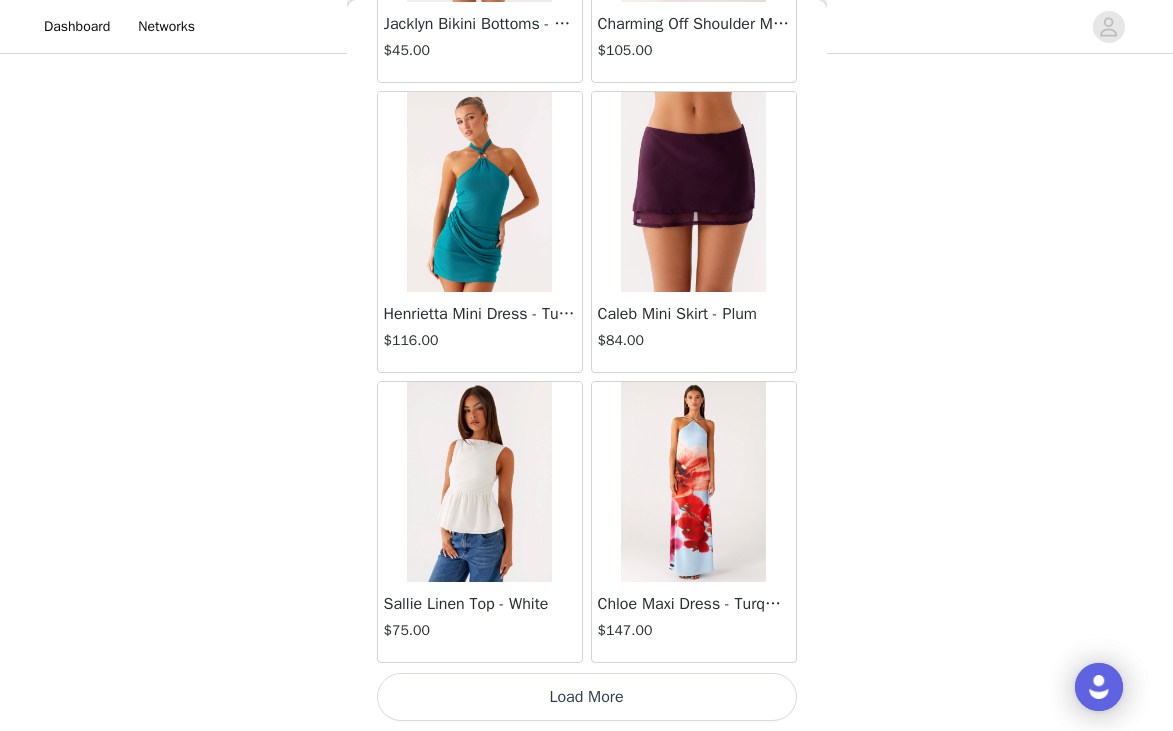 click on "Load More" at bounding box center (587, 697) 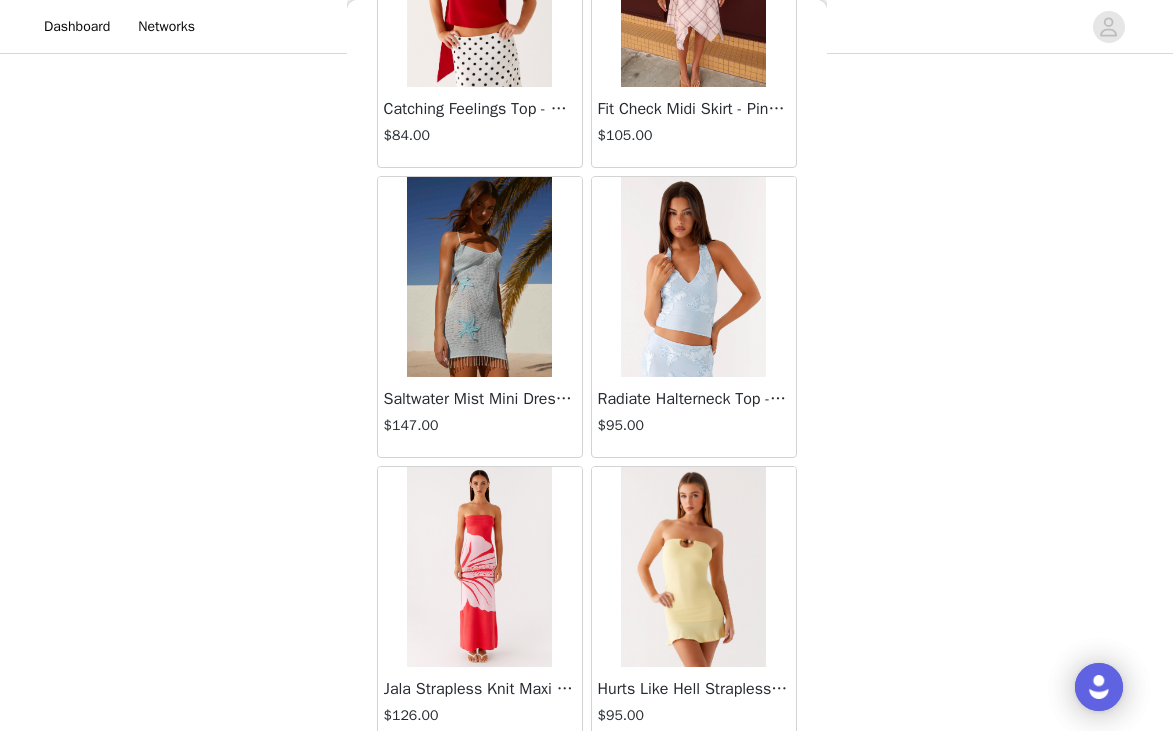 scroll, scrollTop: 82008, scrollLeft: 0, axis: vertical 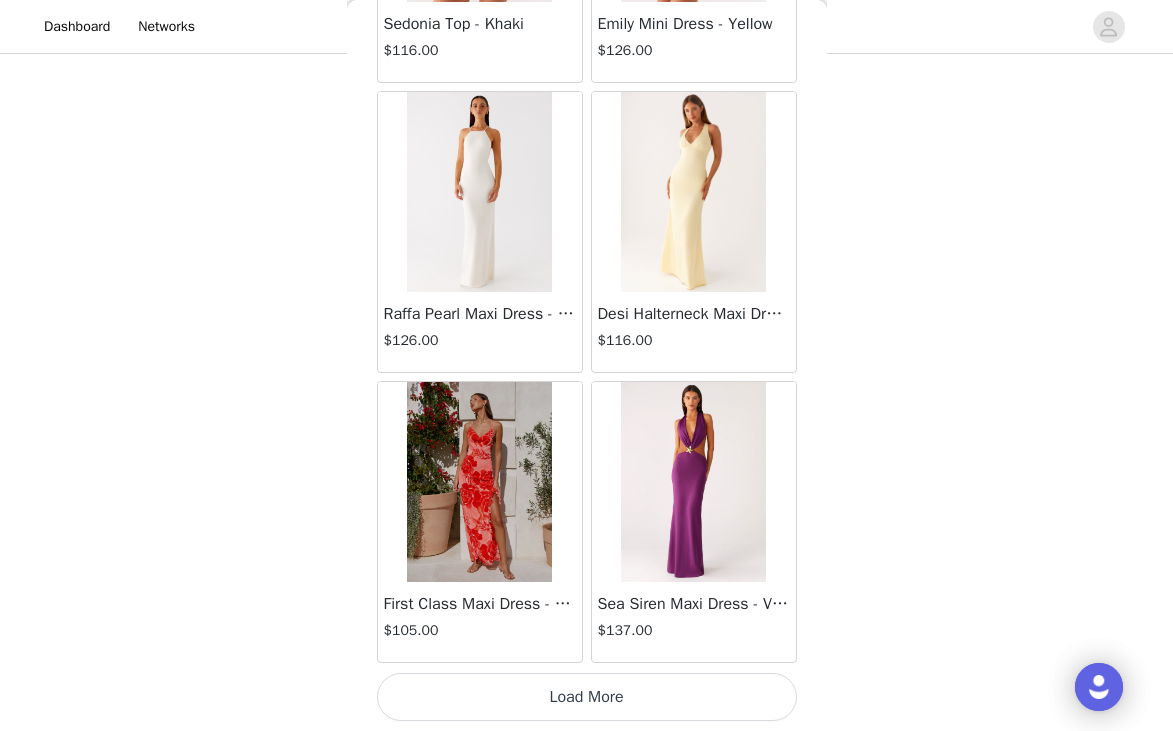 click on "Load More" at bounding box center (587, 697) 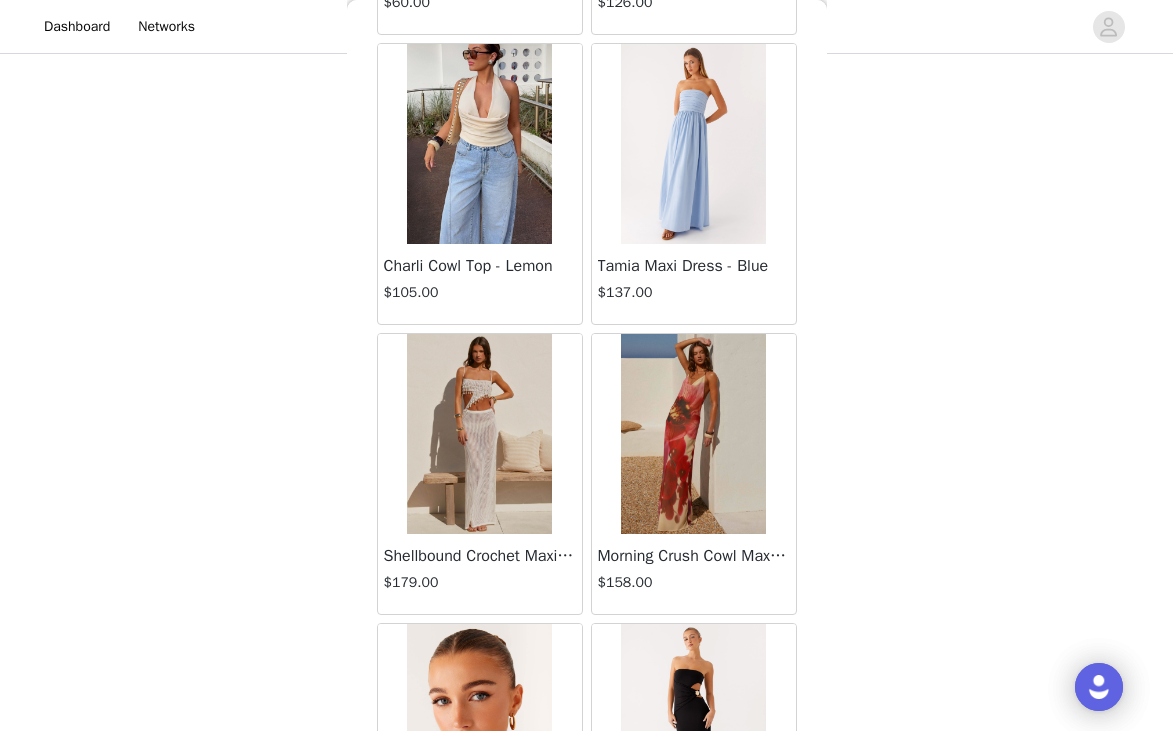 scroll, scrollTop: 86429, scrollLeft: 0, axis: vertical 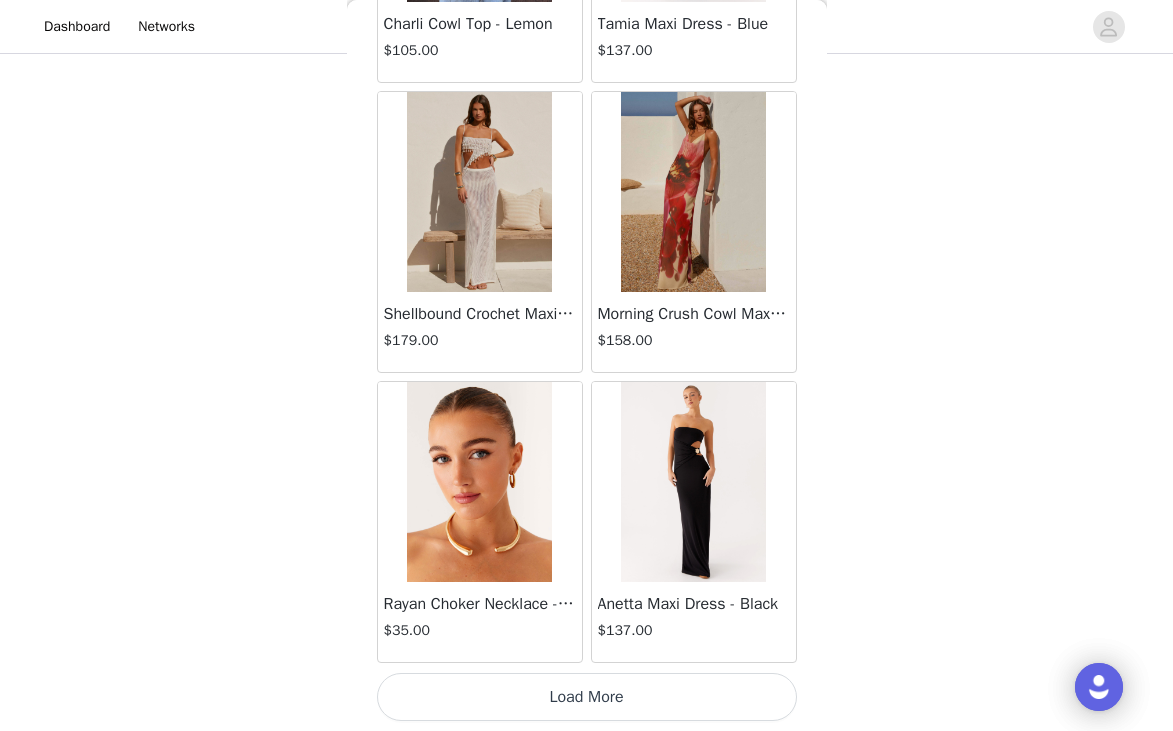 click on "Load More" at bounding box center [587, 697] 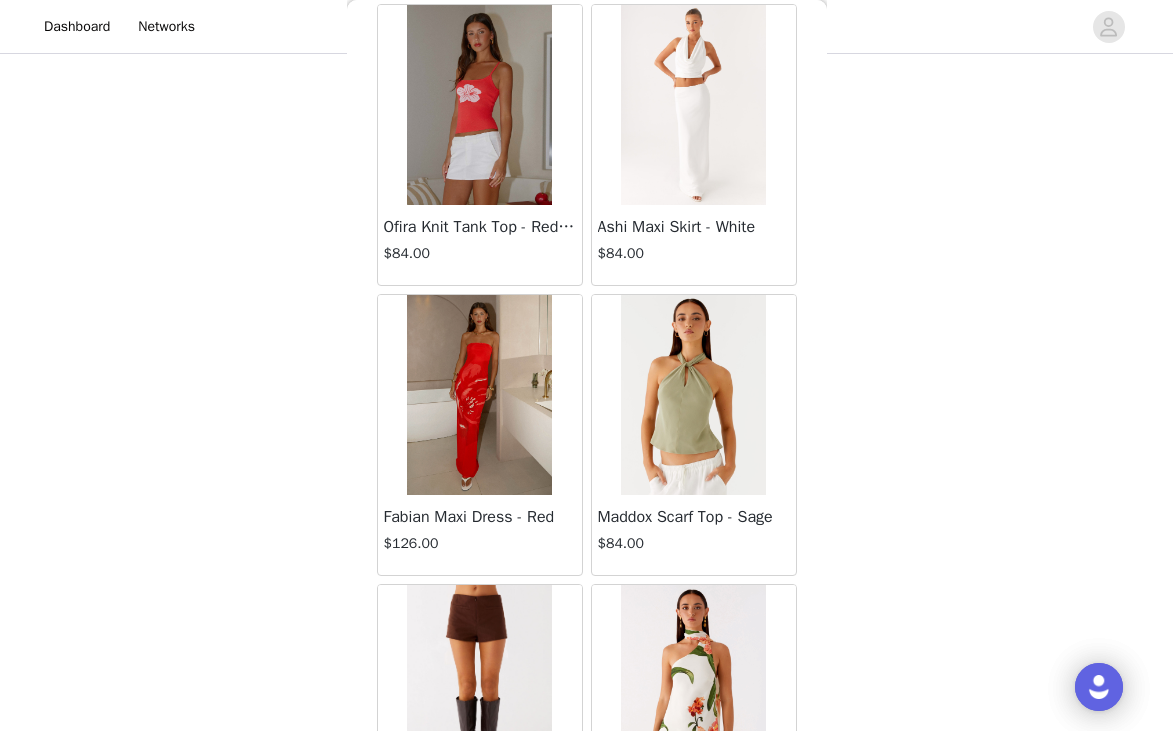 scroll, scrollTop: 89329, scrollLeft: 0, axis: vertical 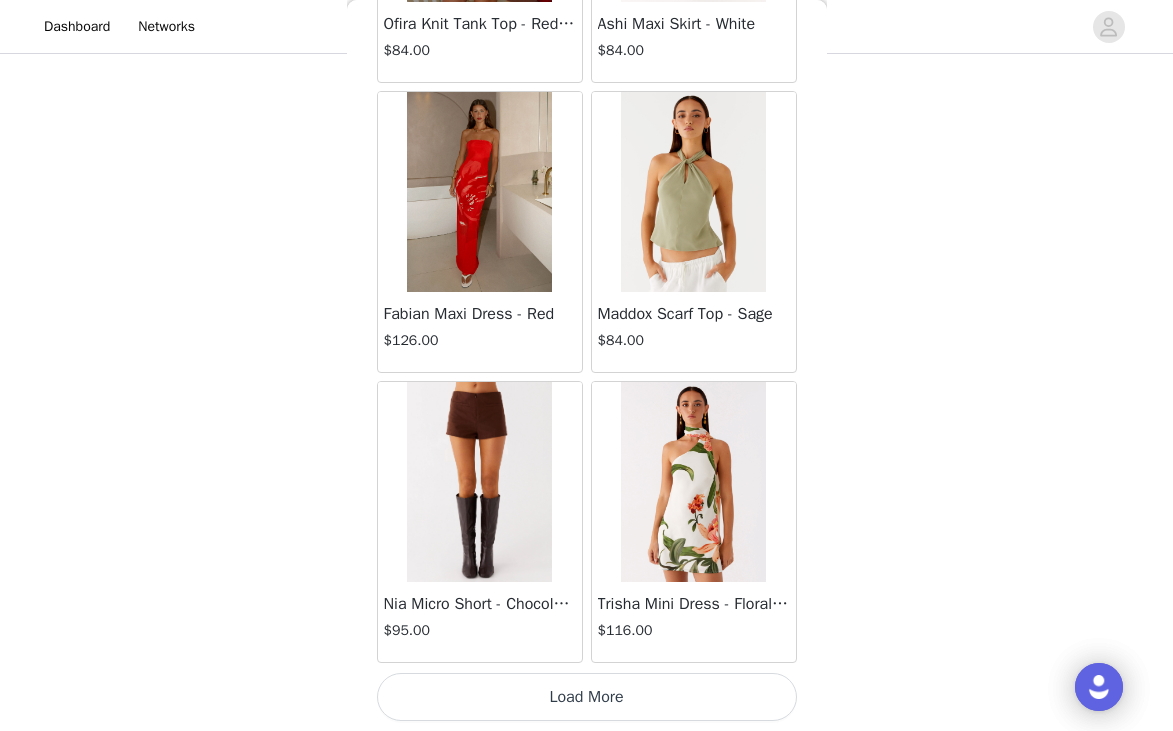 click on "Load More" at bounding box center [587, 697] 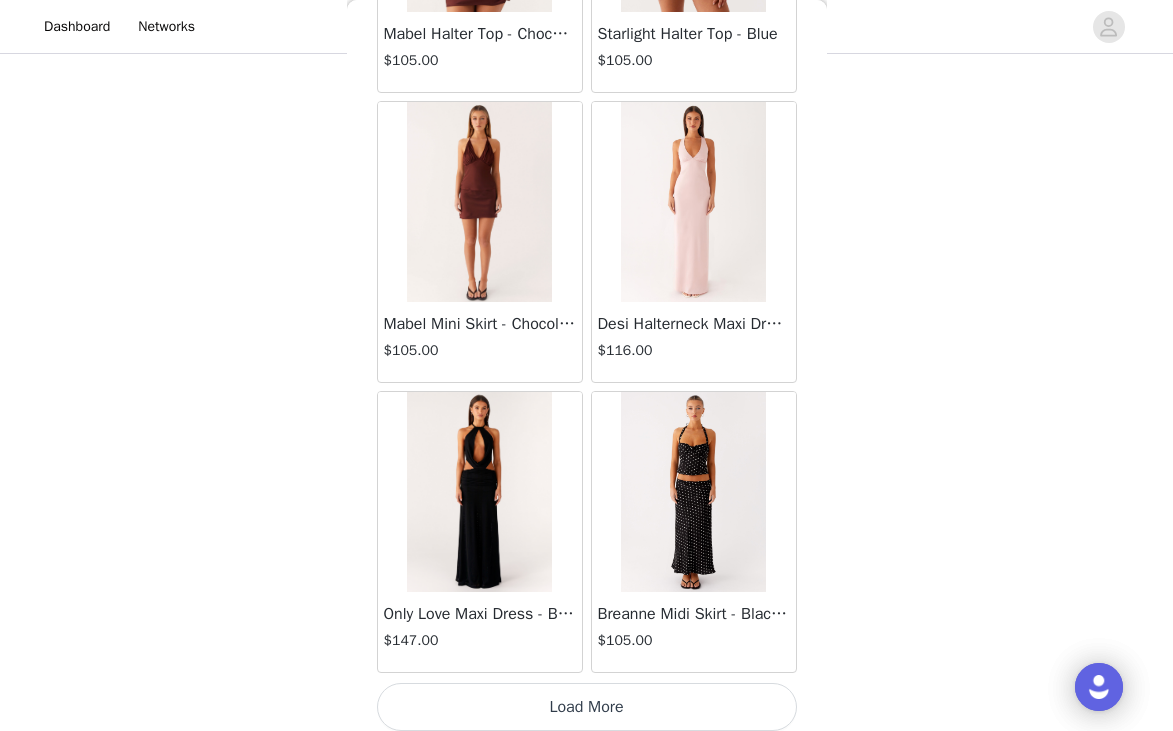 scroll, scrollTop: 92229, scrollLeft: 0, axis: vertical 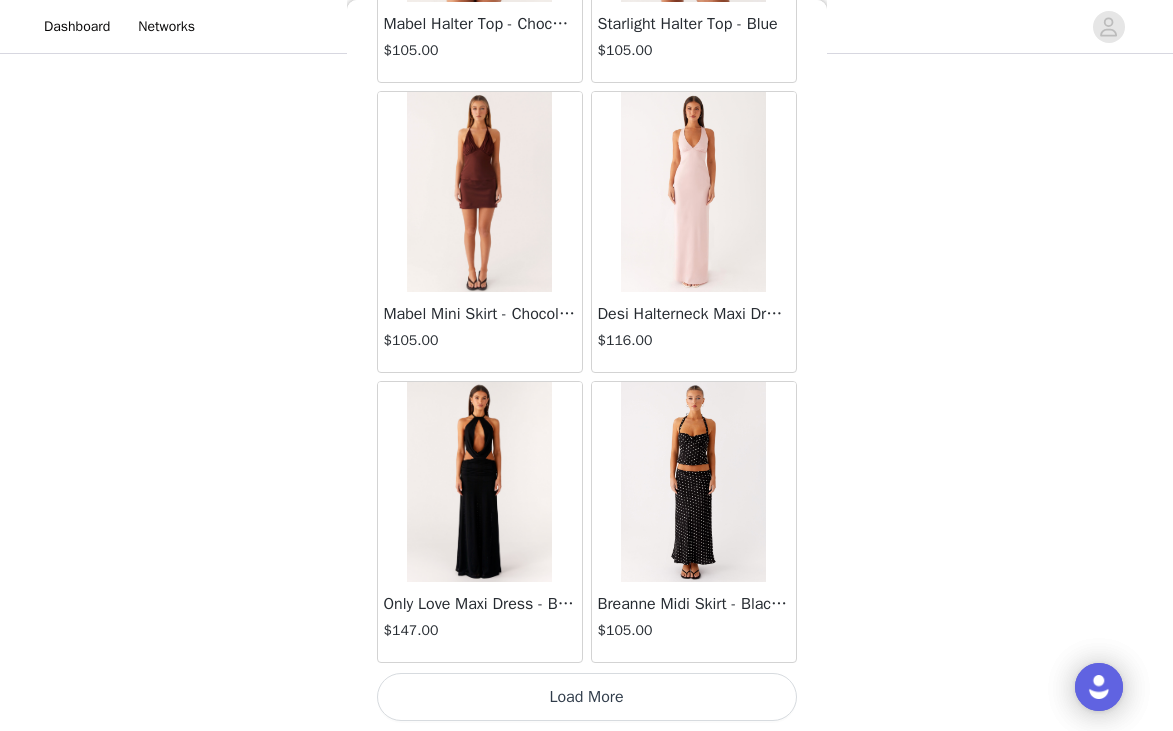 click on "Load More" at bounding box center (587, 697) 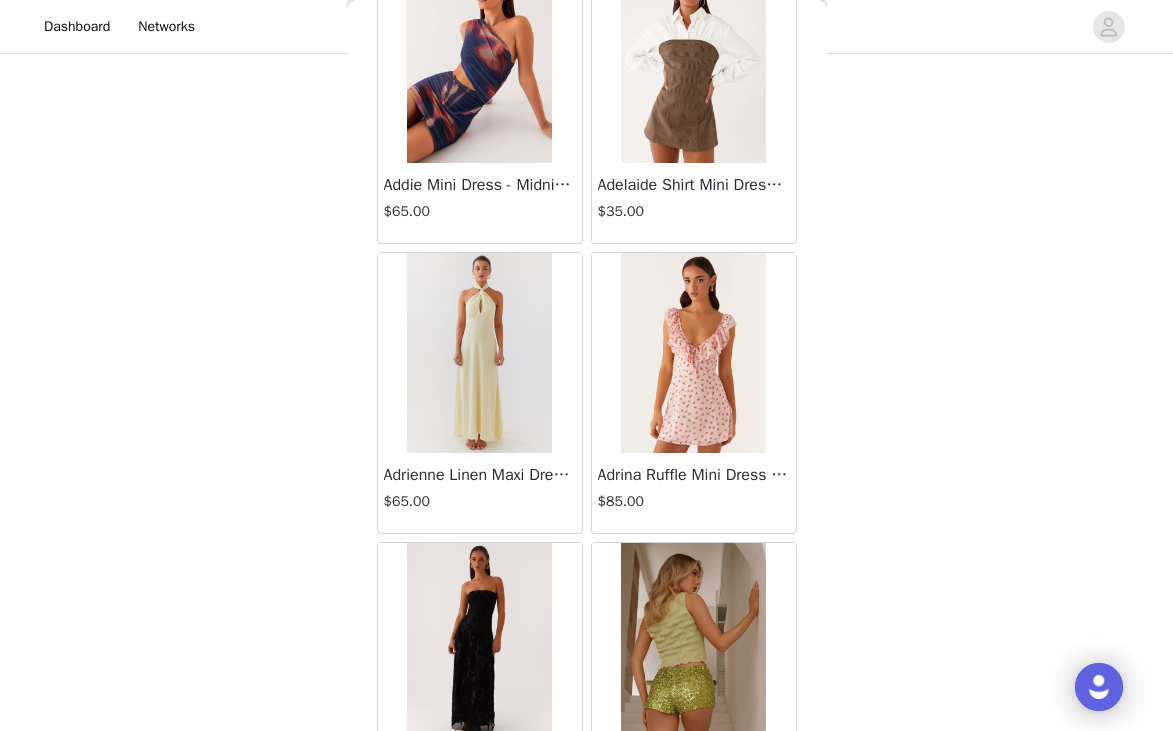 scroll, scrollTop: 95129, scrollLeft: 0, axis: vertical 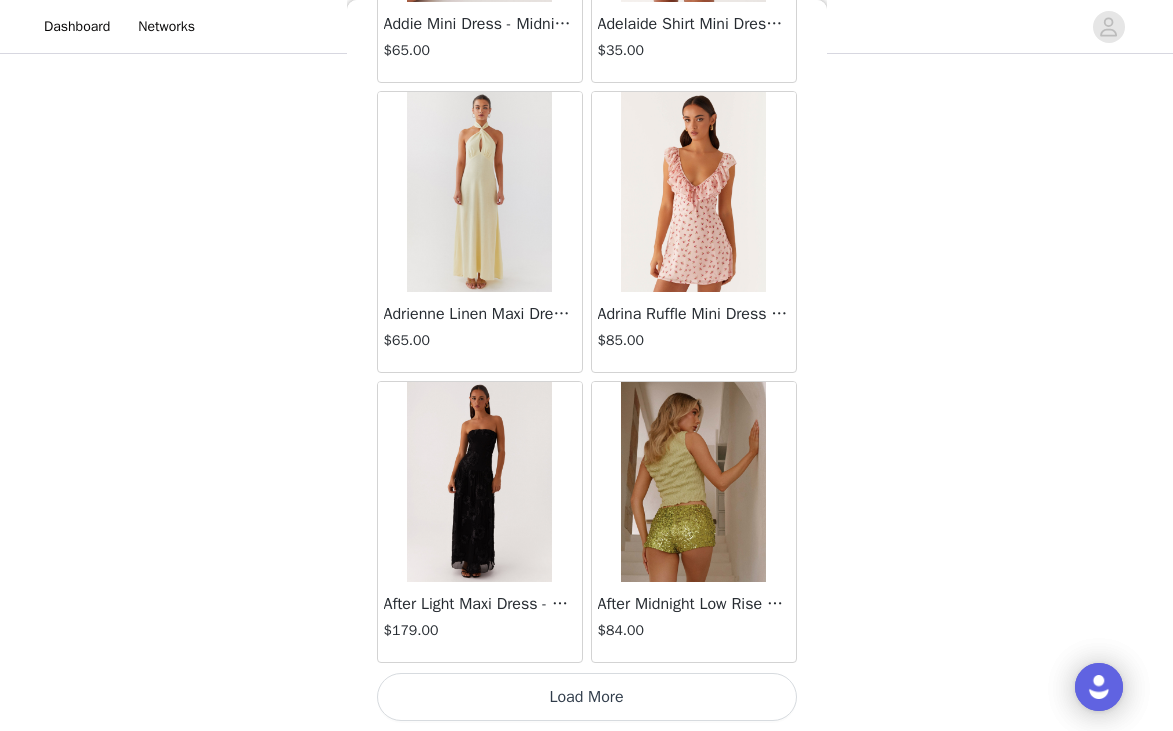 click on "Load More" at bounding box center (587, 697) 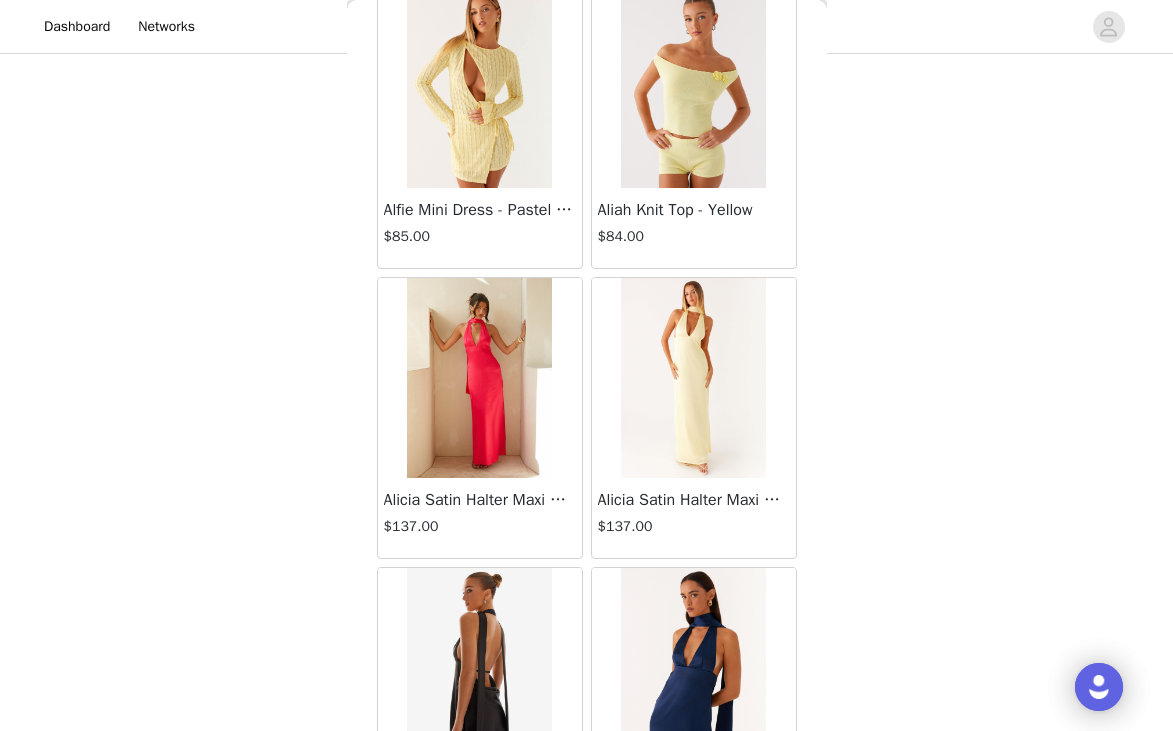 scroll, scrollTop: 98029, scrollLeft: 0, axis: vertical 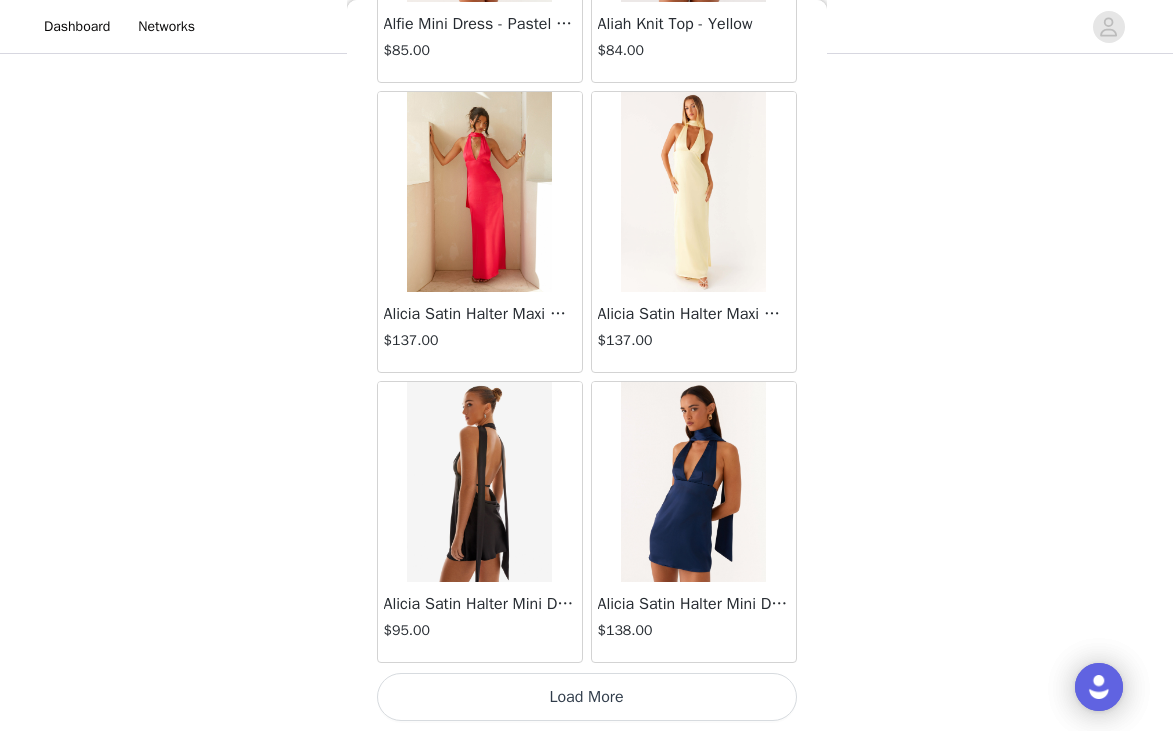 click on "Load More" at bounding box center (587, 697) 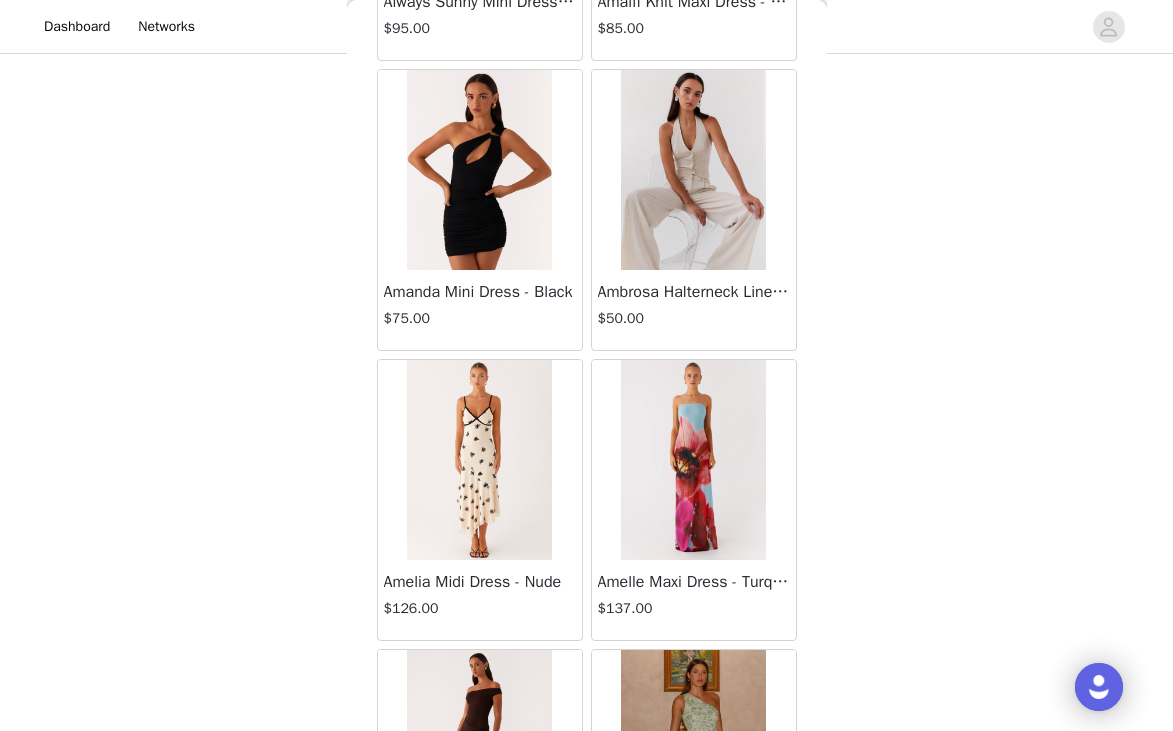scroll, scrollTop: 100929, scrollLeft: 0, axis: vertical 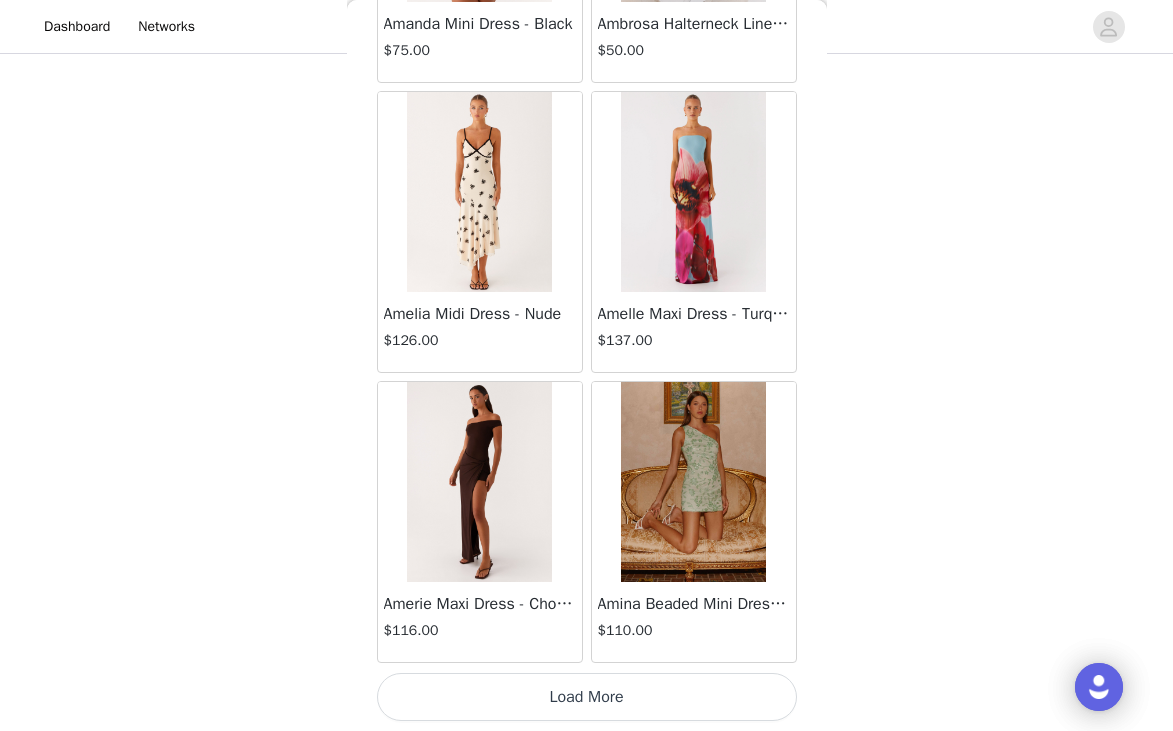 click on "Load More" at bounding box center [587, 697] 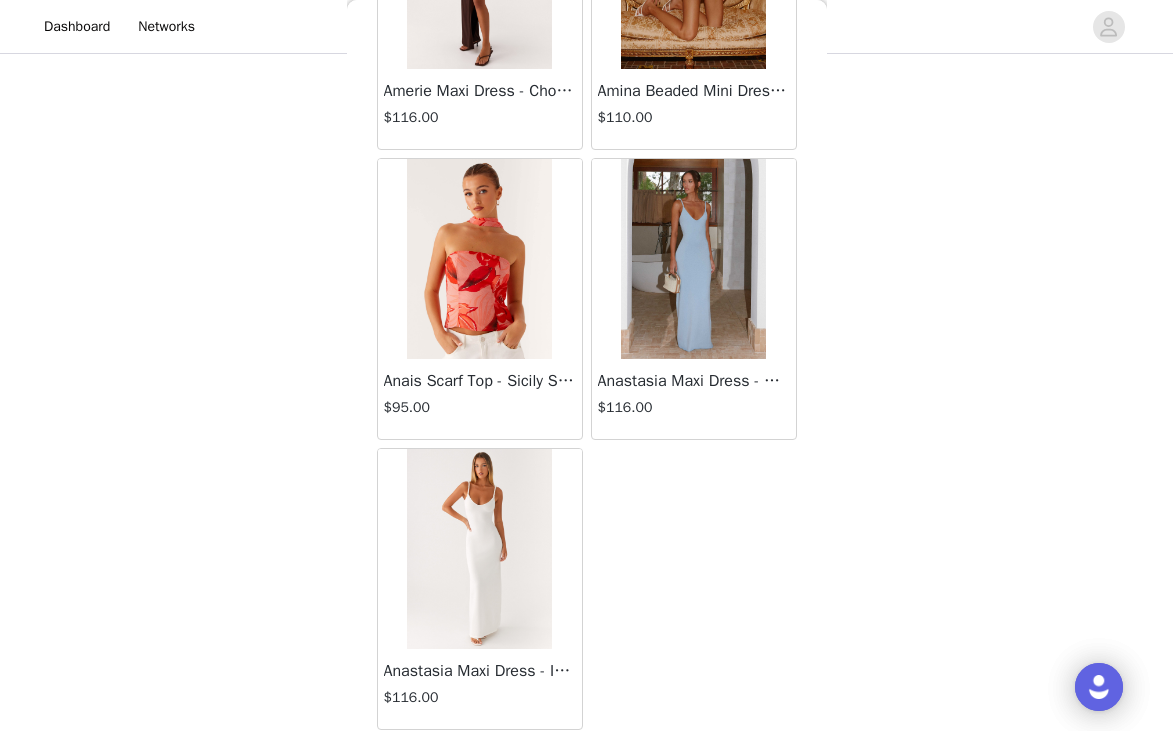scroll, scrollTop: 101445, scrollLeft: 0, axis: vertical 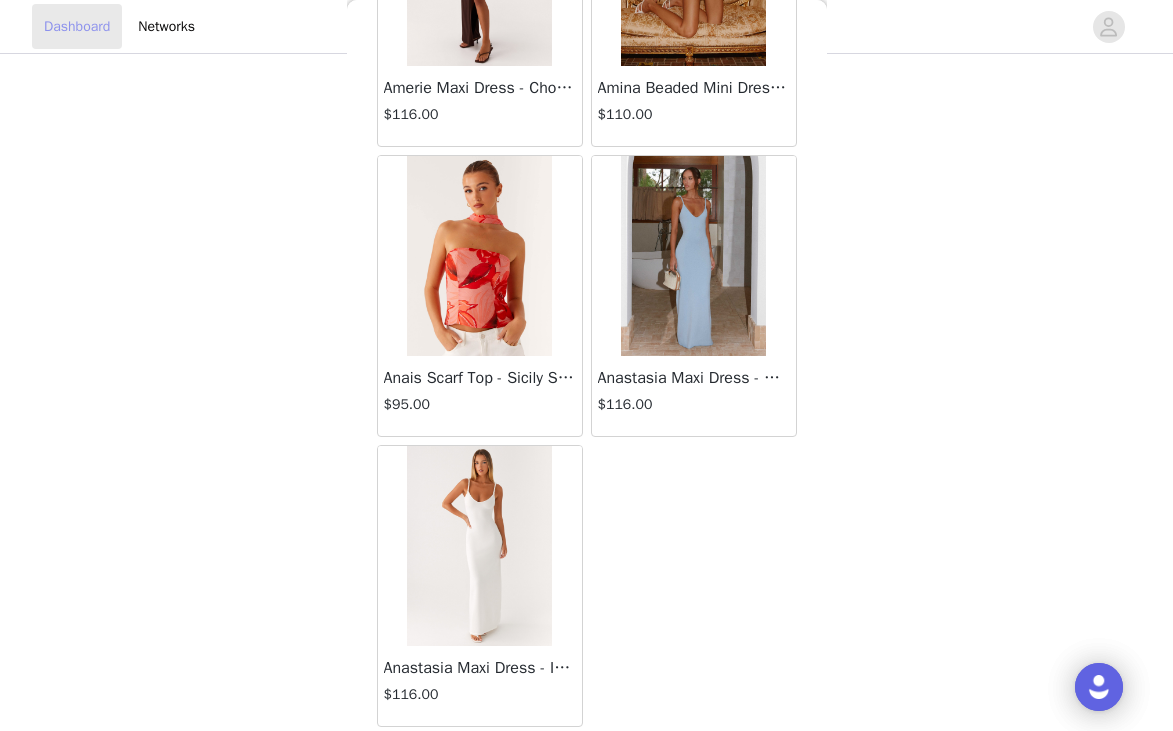 click on "Dashboard" at bounding box center (77, 26) 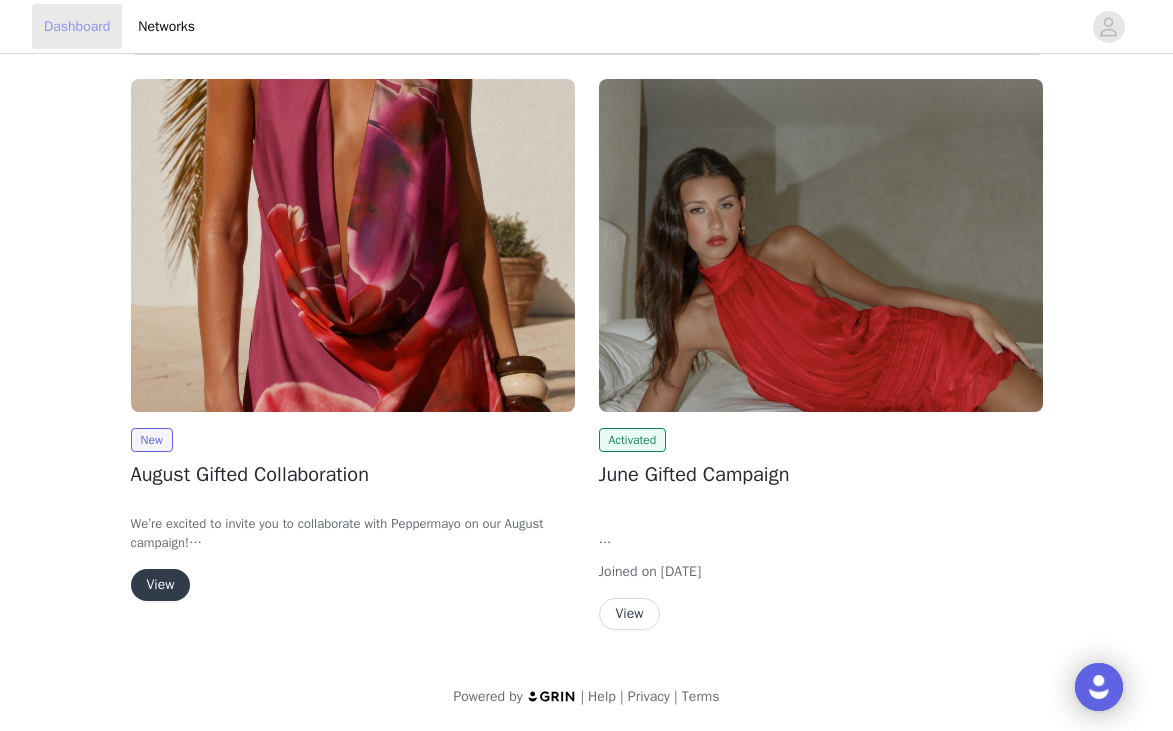 scroll, scrollTop: 96, scrollLeft: 0, axis: vertical 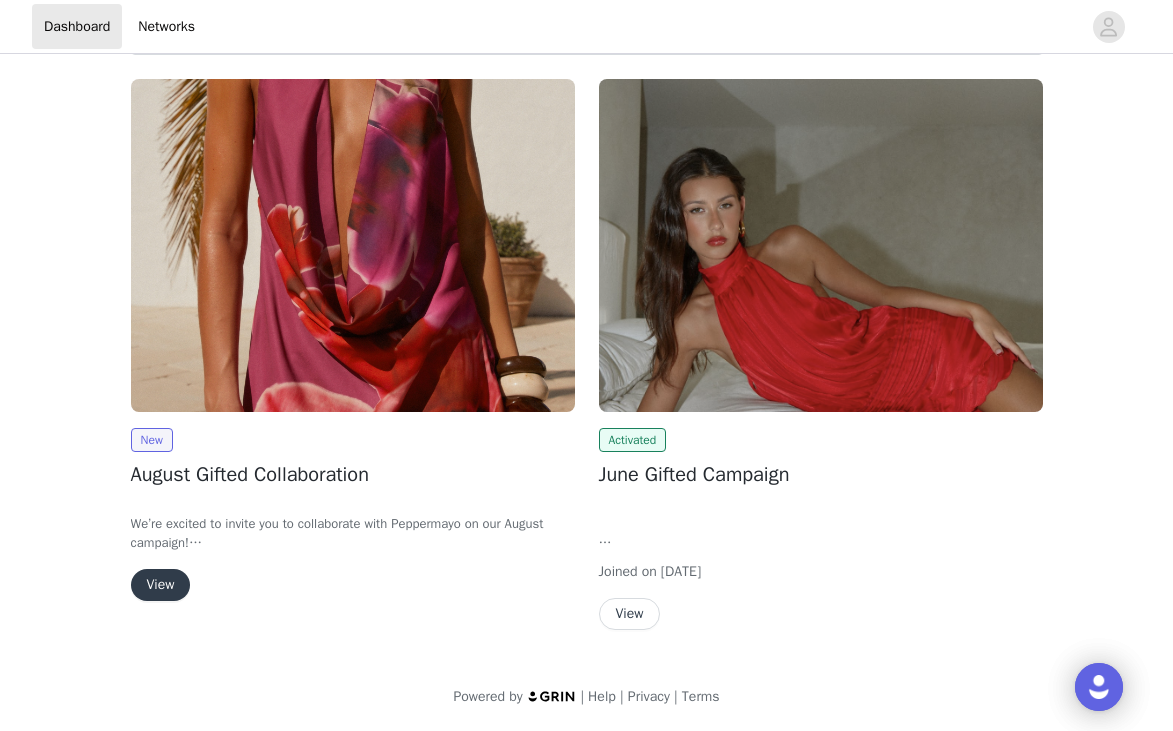 click at bounding box center (821, 245) 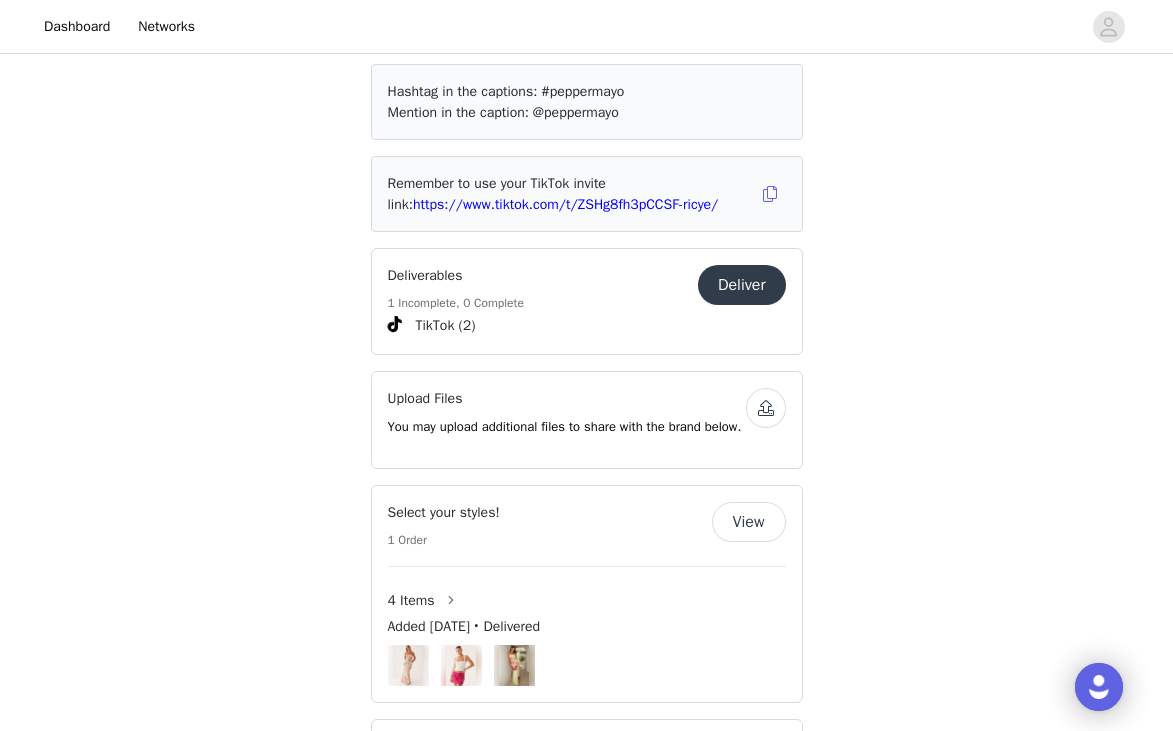 scroll, scrollTop: 1042, scrollLeft: 0, axis: vertical 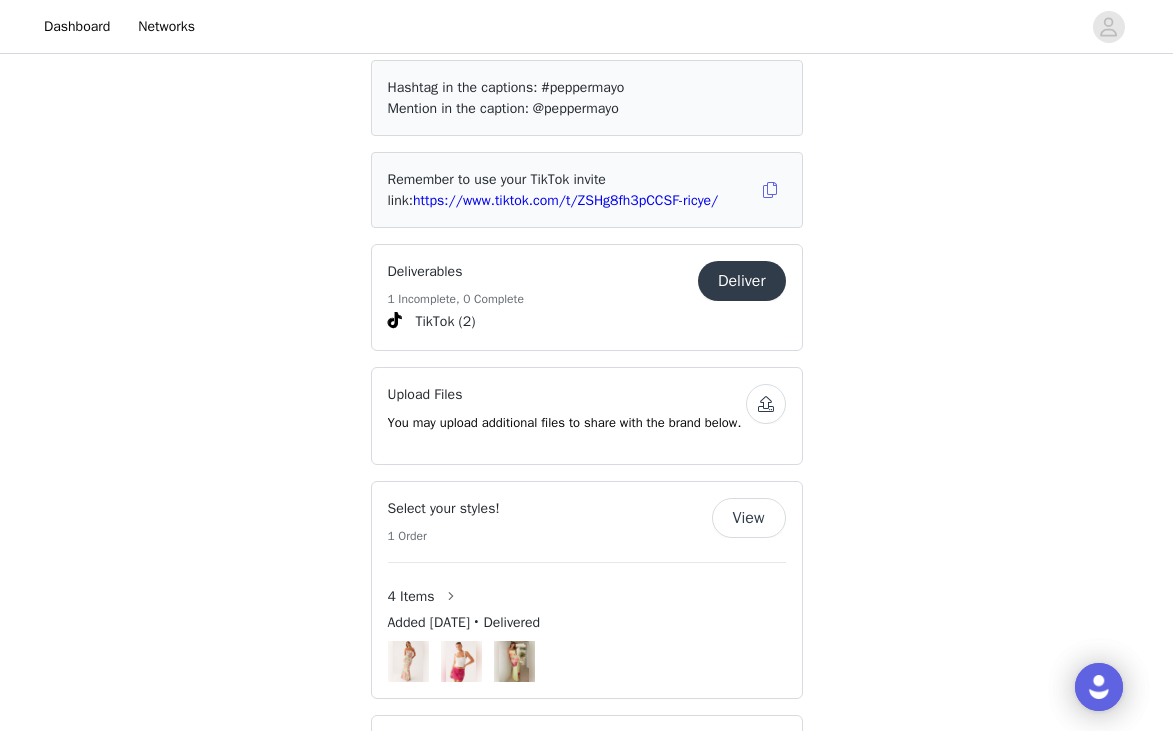 click on "View" at bounding box center [749, 518] 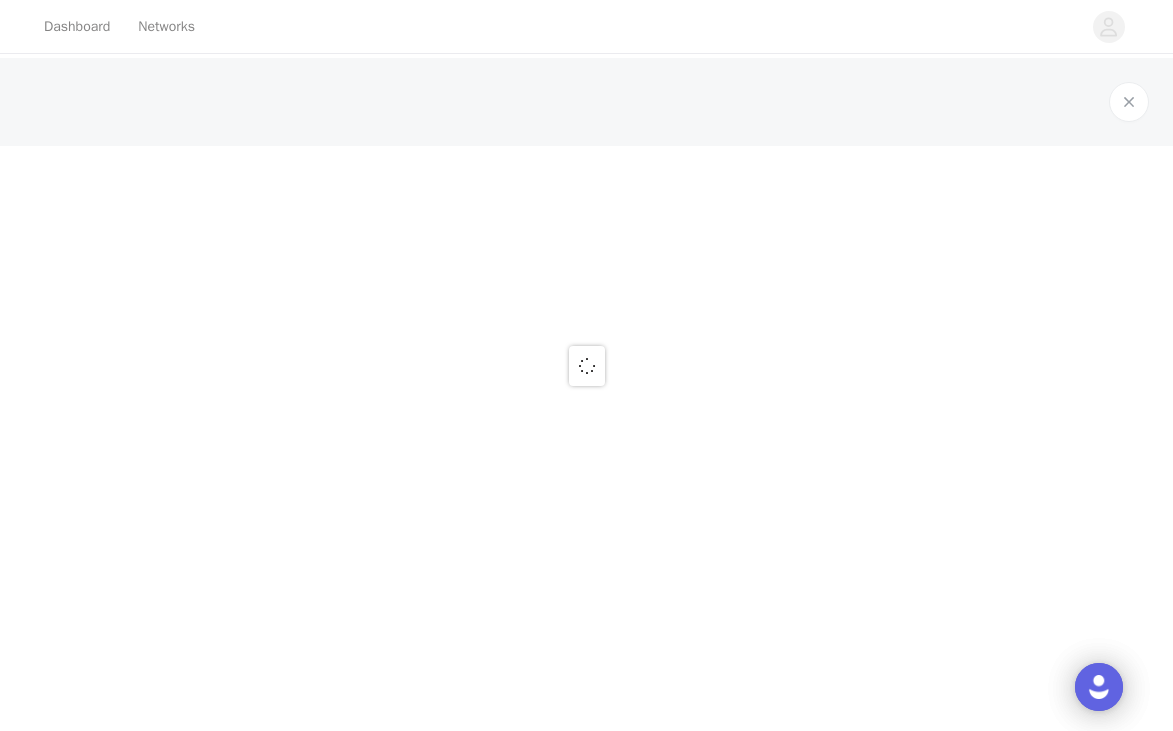 scroll, scrollTop: 0, scrollLeft: 0, axis: both 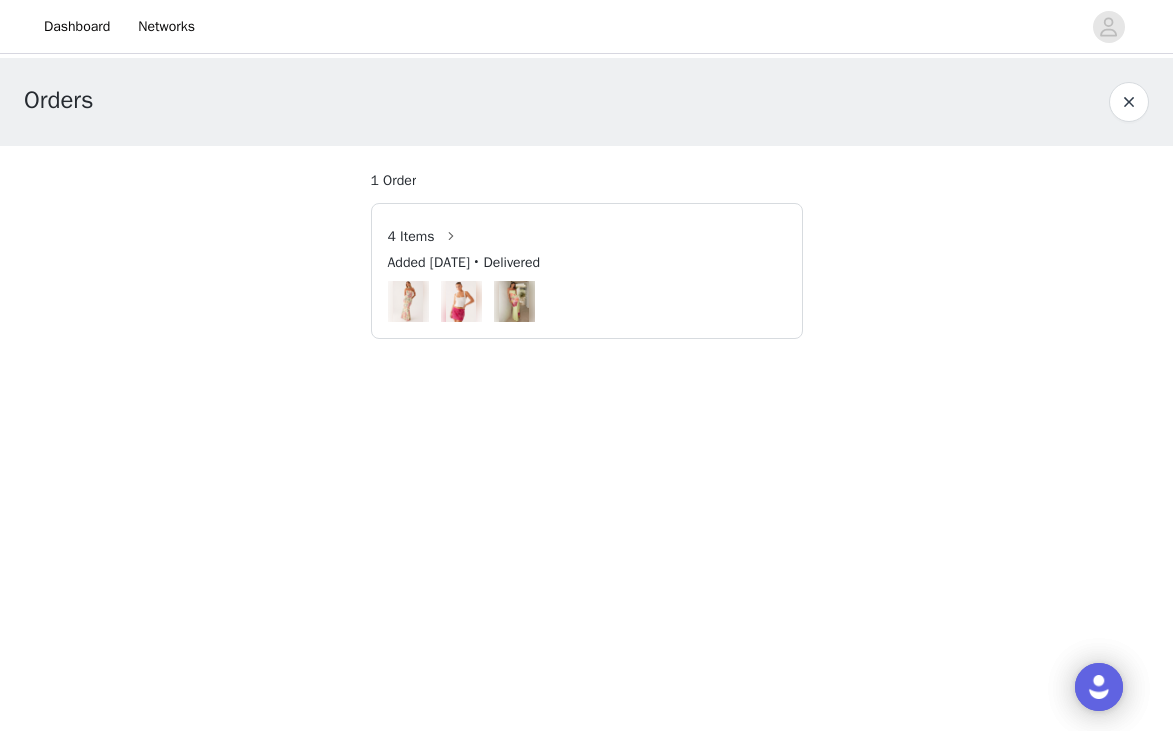 click on "4 Items" at bounding box center (587, 236) 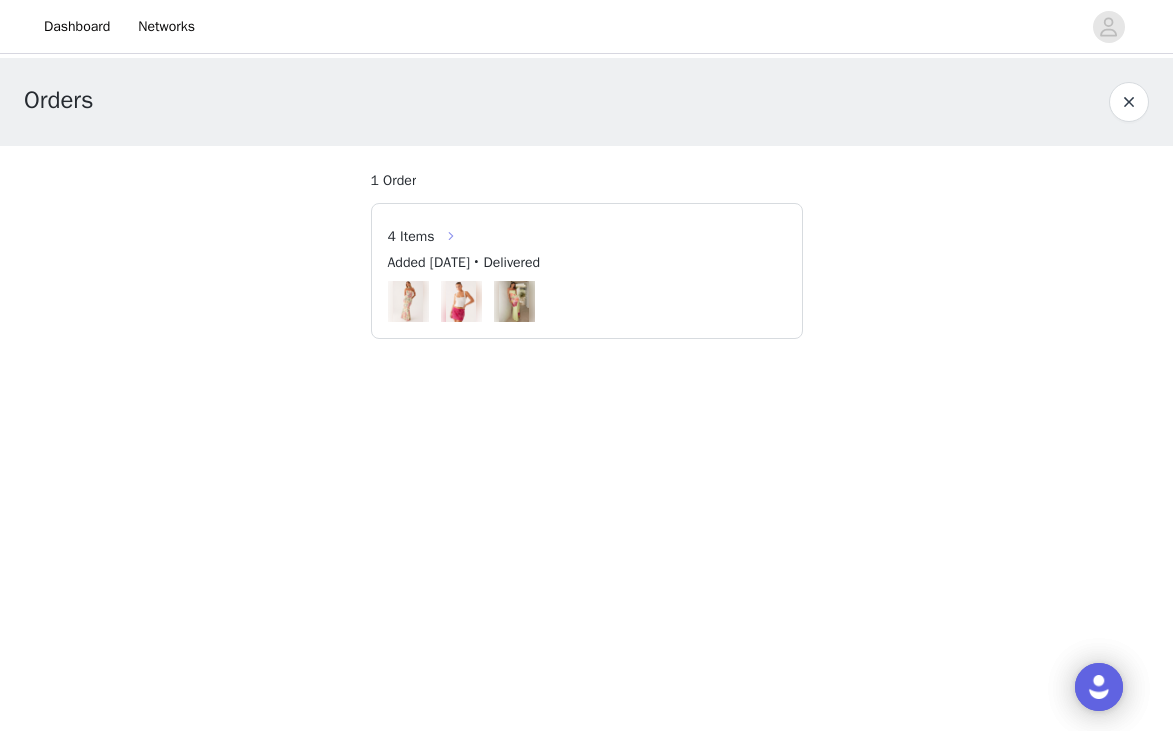 click at bounding box center (451, 236) 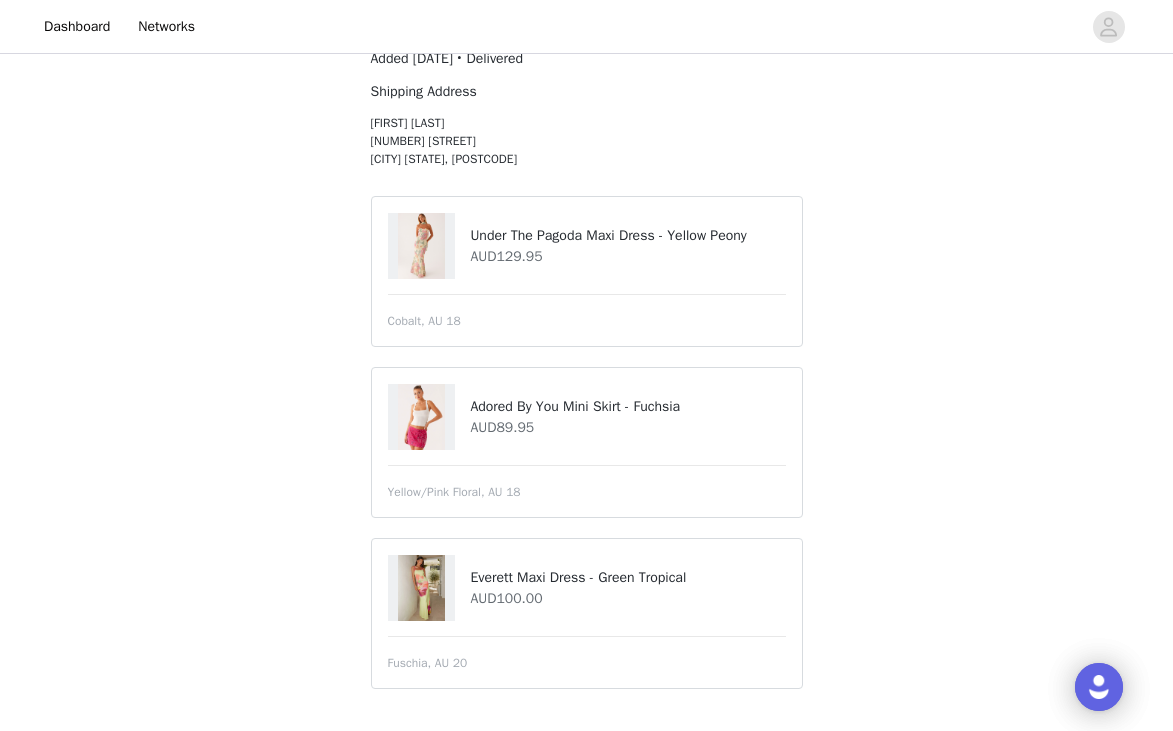 scroll, scrollTop: 125, scrollLeft: 0, axis: vertical 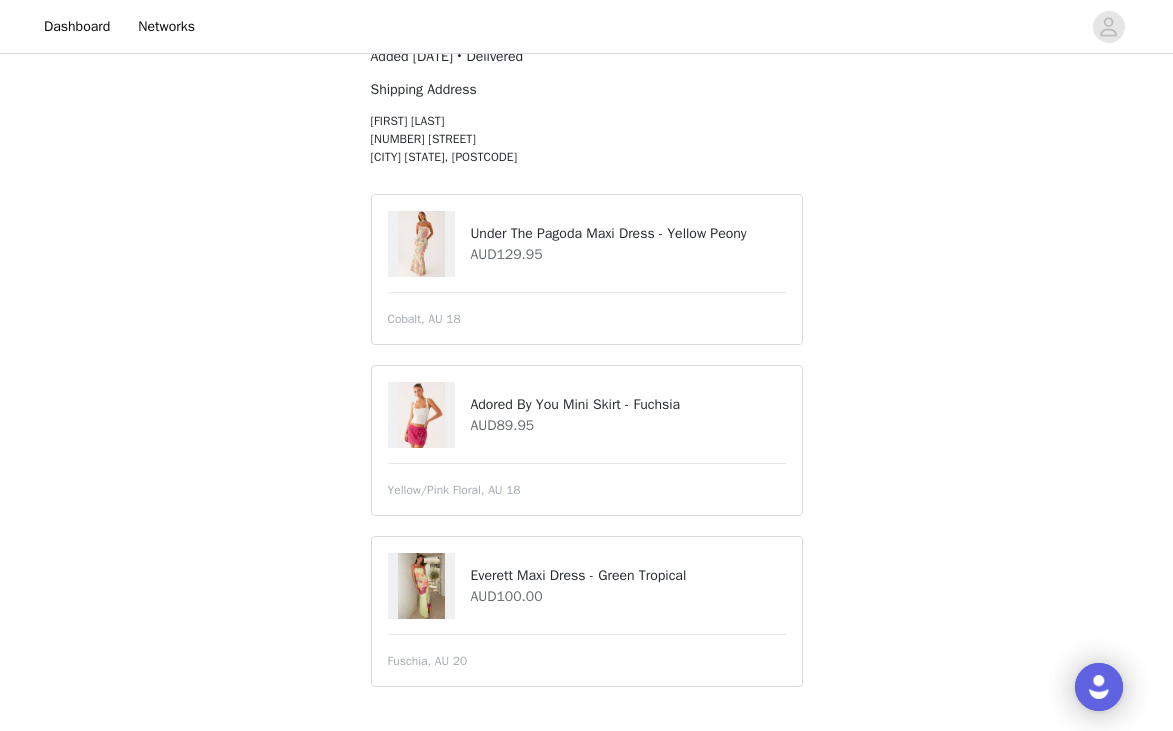 click on "4 Items
Added [DATE] • Delivered   Shipping Address
[FIRST] [LAST]
[NUMBER] [STREET]
[CITY] [STATE], [POSTCODE]
Under The Pagoda Maxi Dress - Yellow Peony     AUD129.95       Cobalt, AU 18           Adored By You Mini Skirt - Fuchsia     AUD89.95       Yellow/Pink Floral, AU 18           Everett Maxi Dress - Green Tropical     AUD100.00       Fuschia, AU 20" at bounding box center (586, 332) 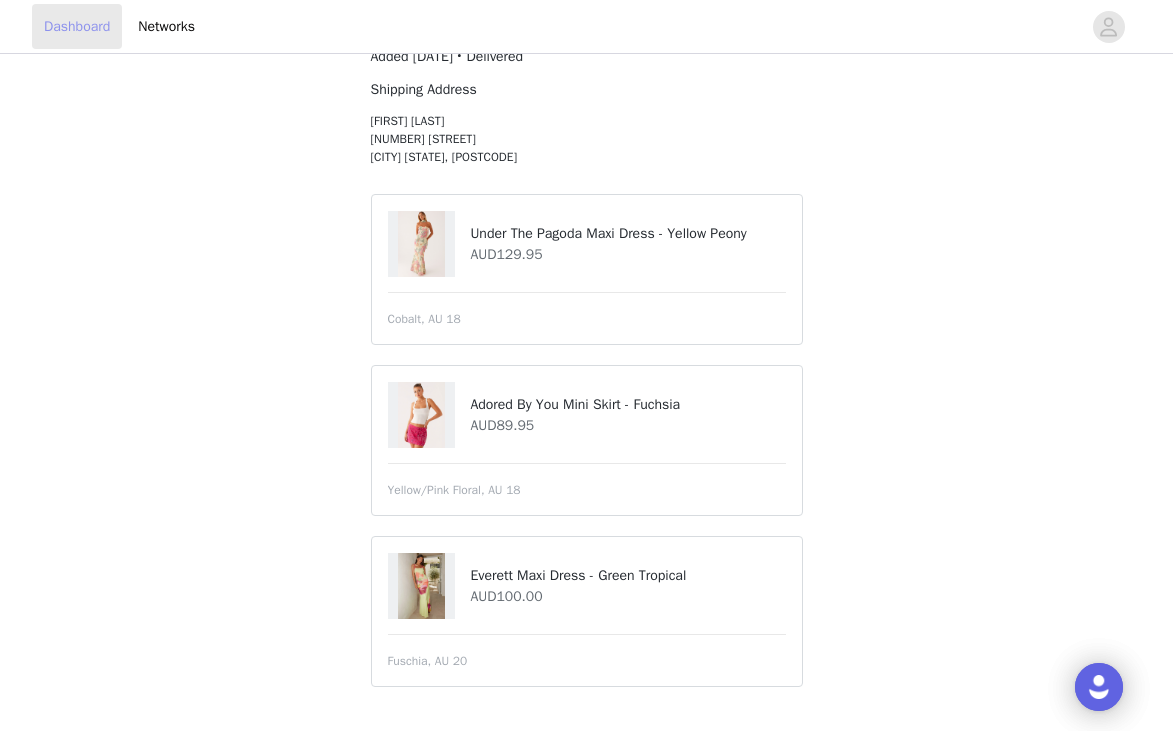 click on "Dashboard" at bounding box center (77, 26) 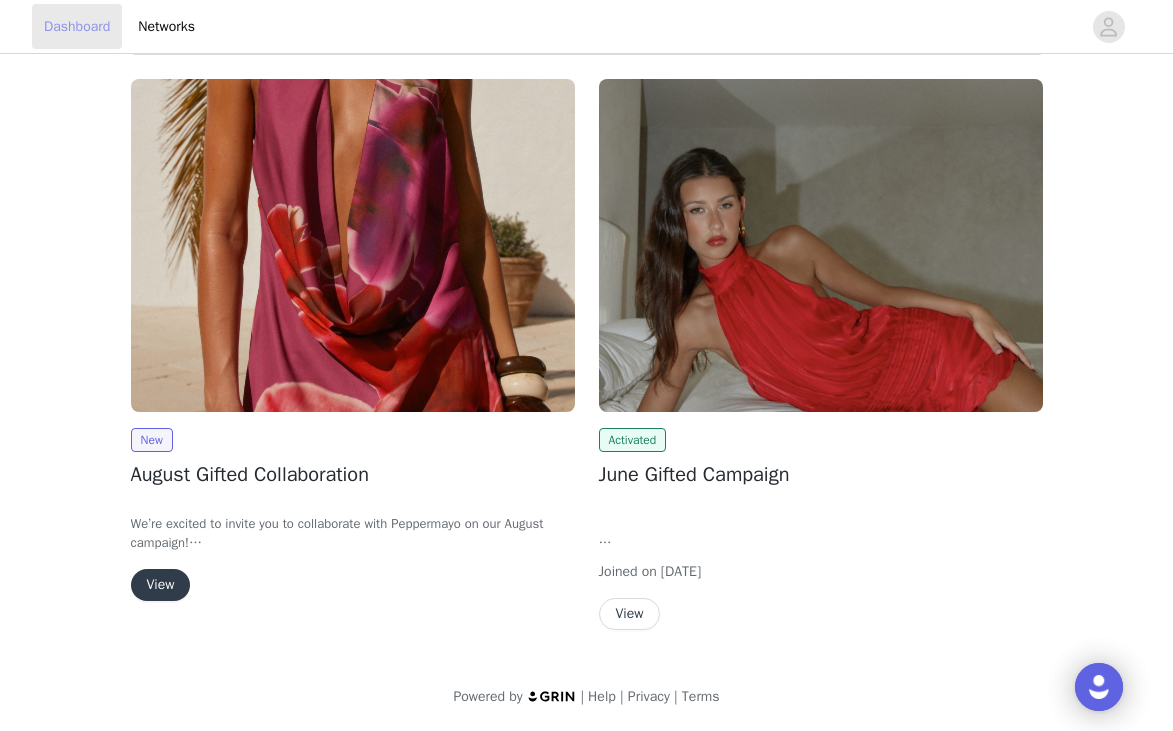 scroll, scrollTop: 96, scrollLeft: 0, axis: vertical 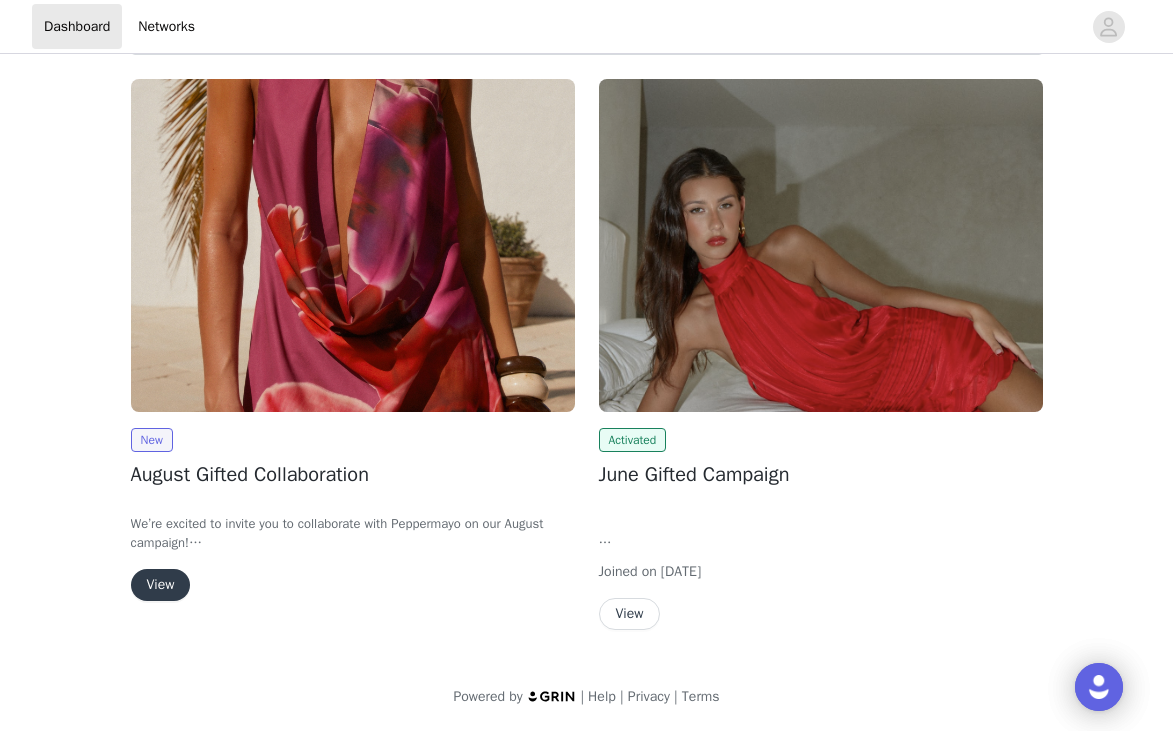 click on "View" at bounding box center (161, 585) 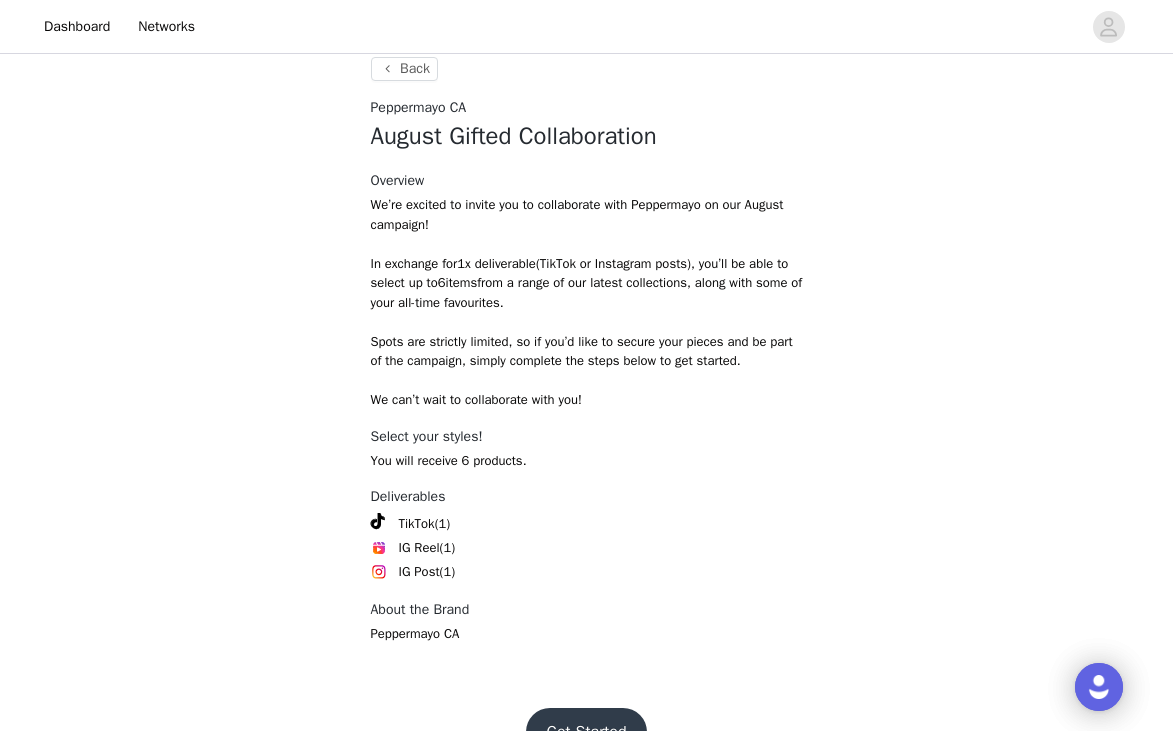 scroll, scrollTop: 727, scrollLeft: 0, axis: vertical 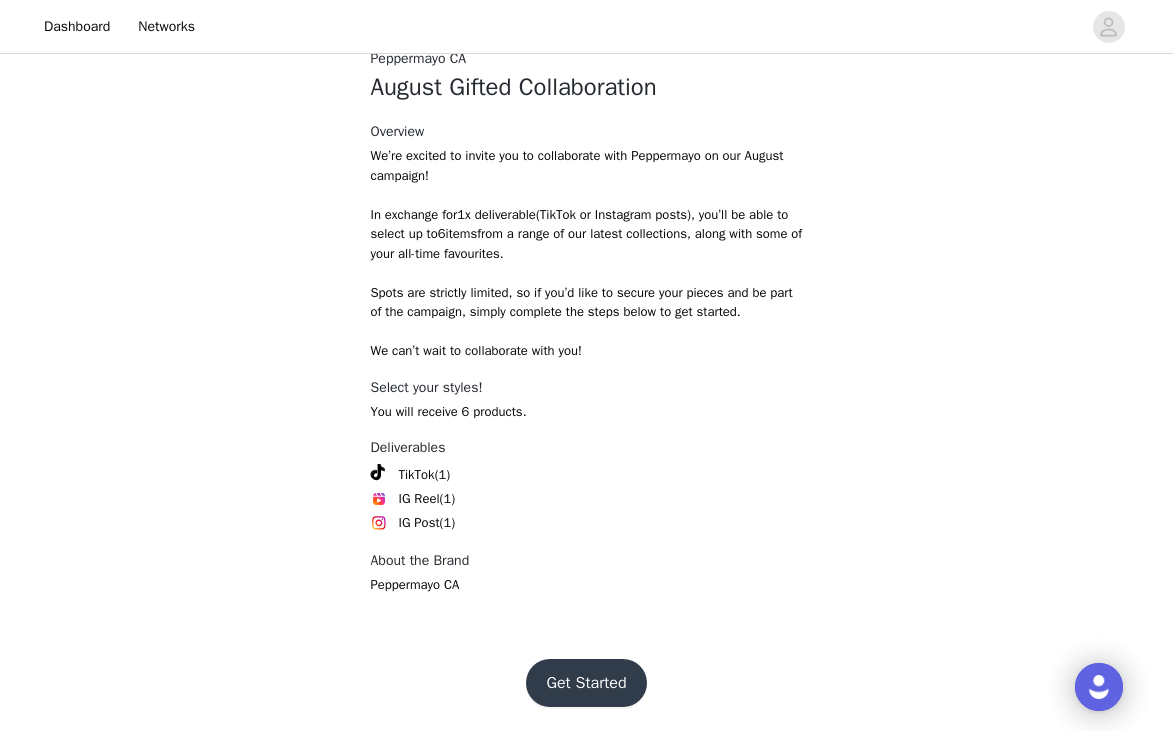 click on "Get Started" at bounding box center [586, 683] 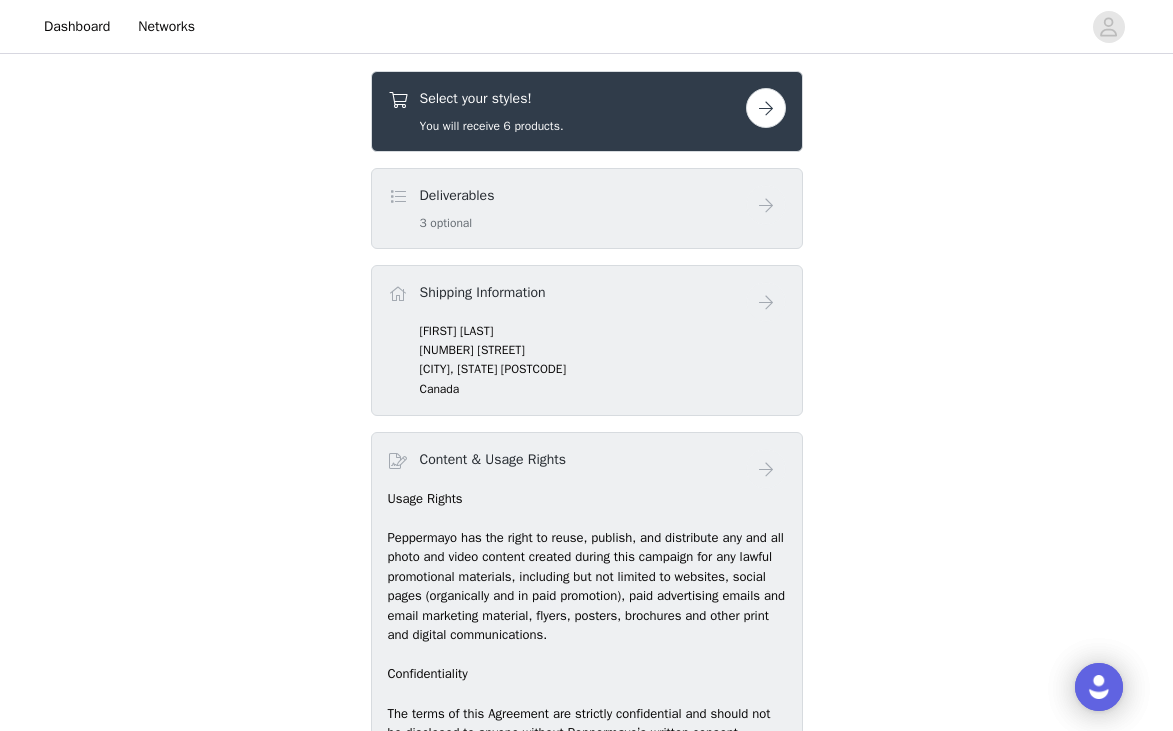 scroll, scrollTop: 635, scrollLeft: 0, axis: vertical 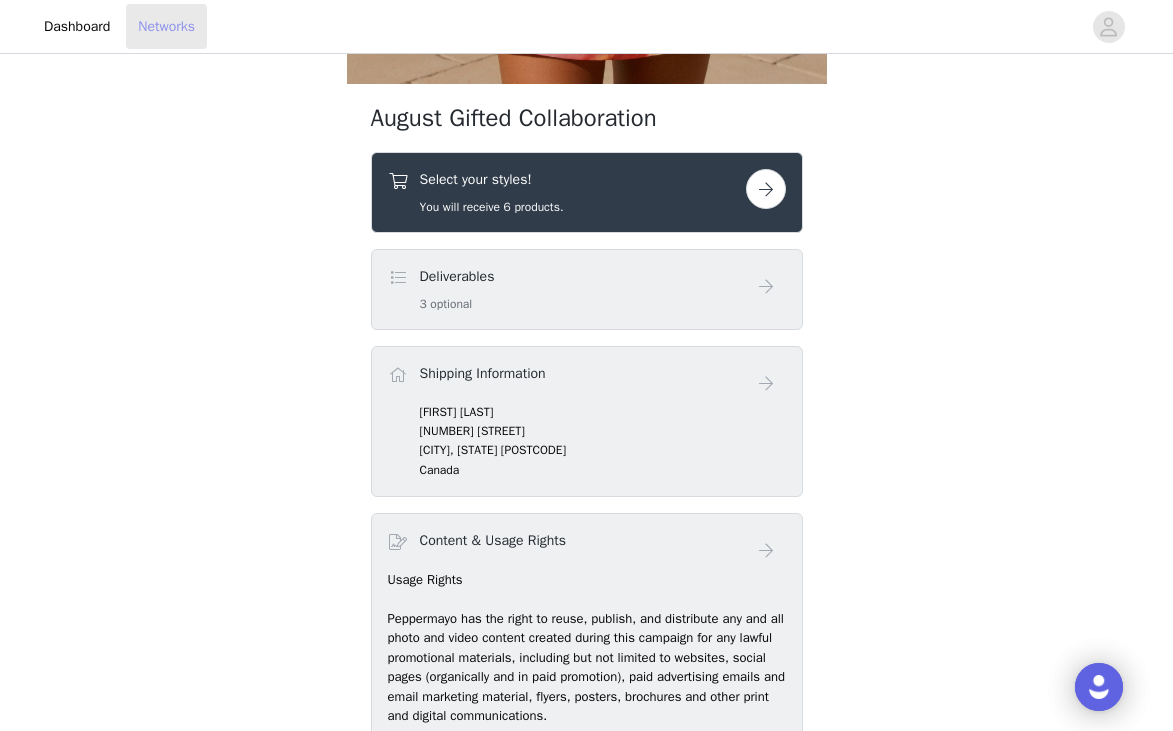 click on "Networks" at bounding box center (166, 26) 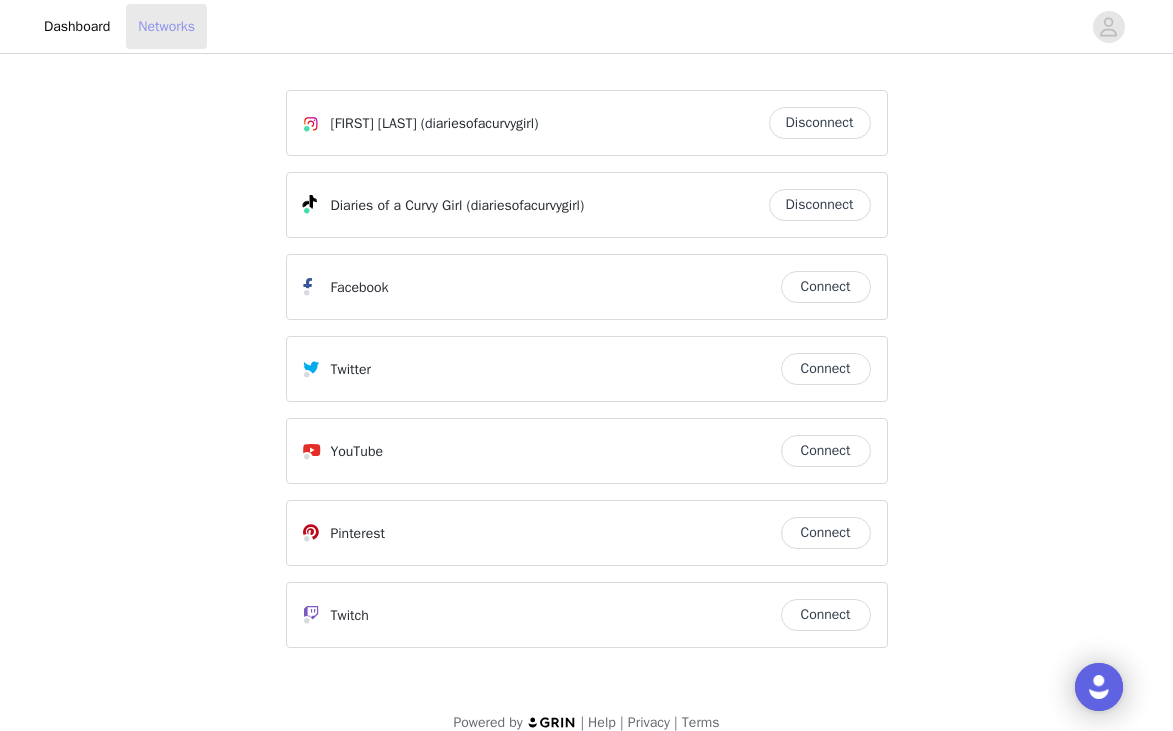 scroll, scrollTop: 27, scrollLeft: 0, axis: vertical 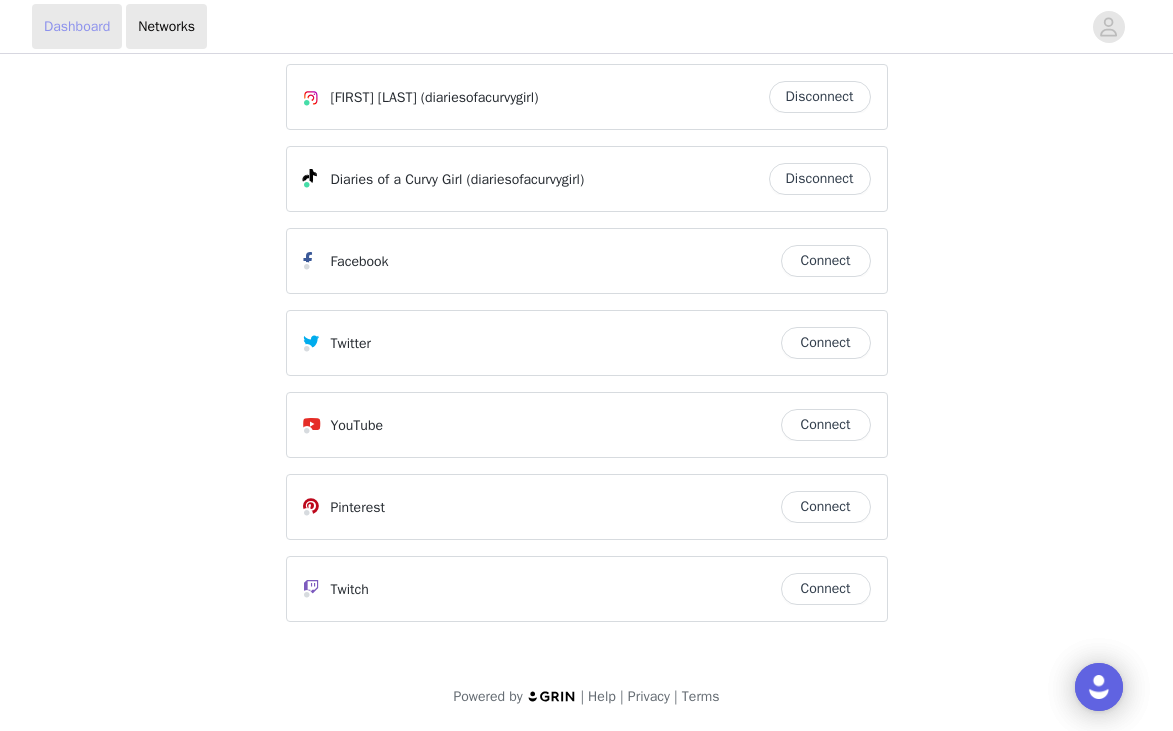 click on "Dashboard" at bounding box center (77, 26) 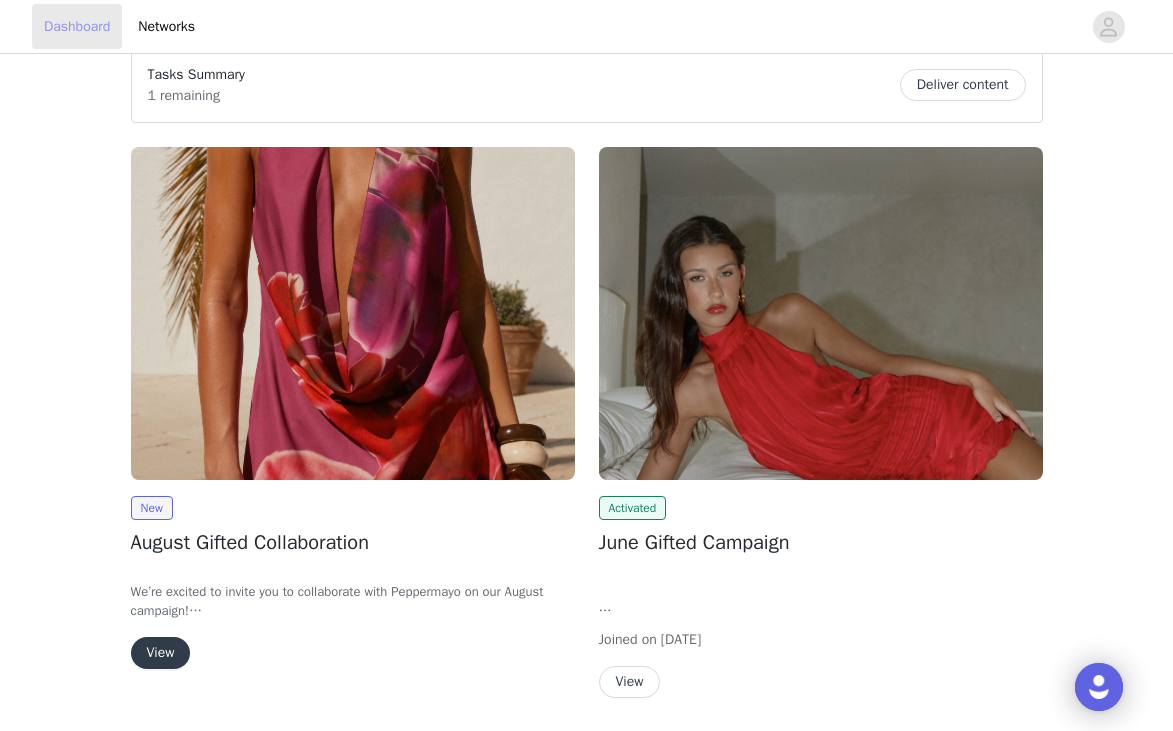 scroll, scrollTop: 96, scrollLeft: 0, axis: vertical 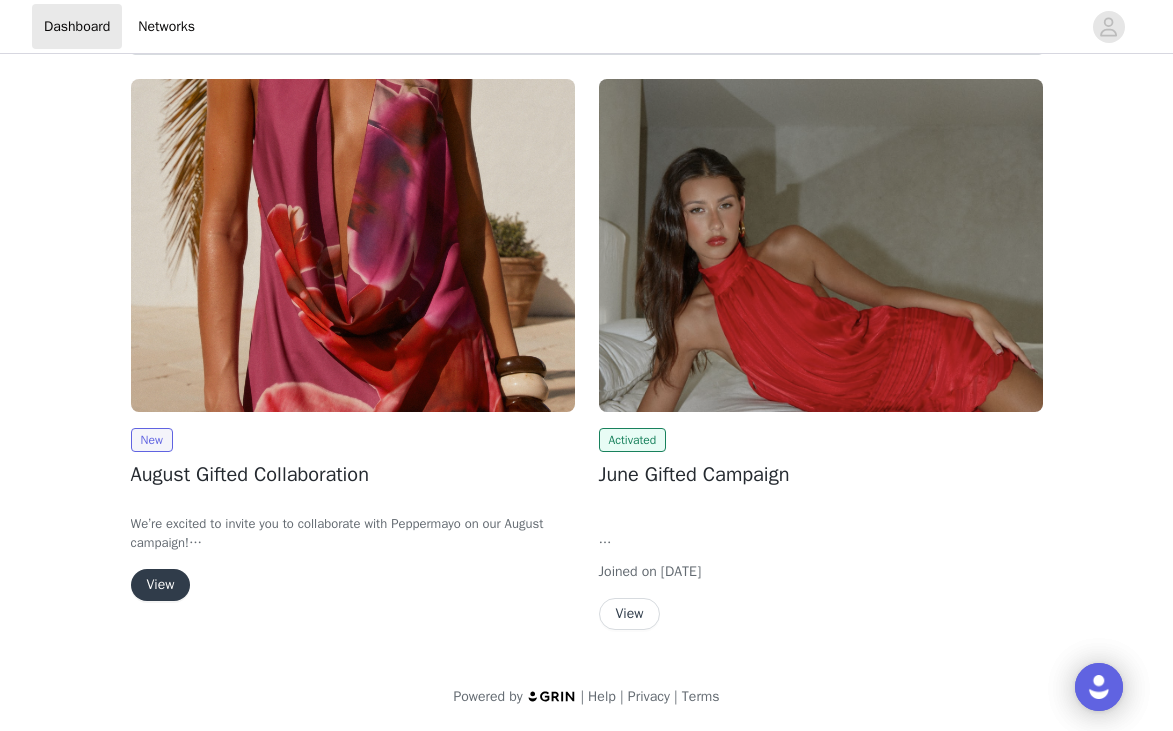 click at bounding box center [353, 245] 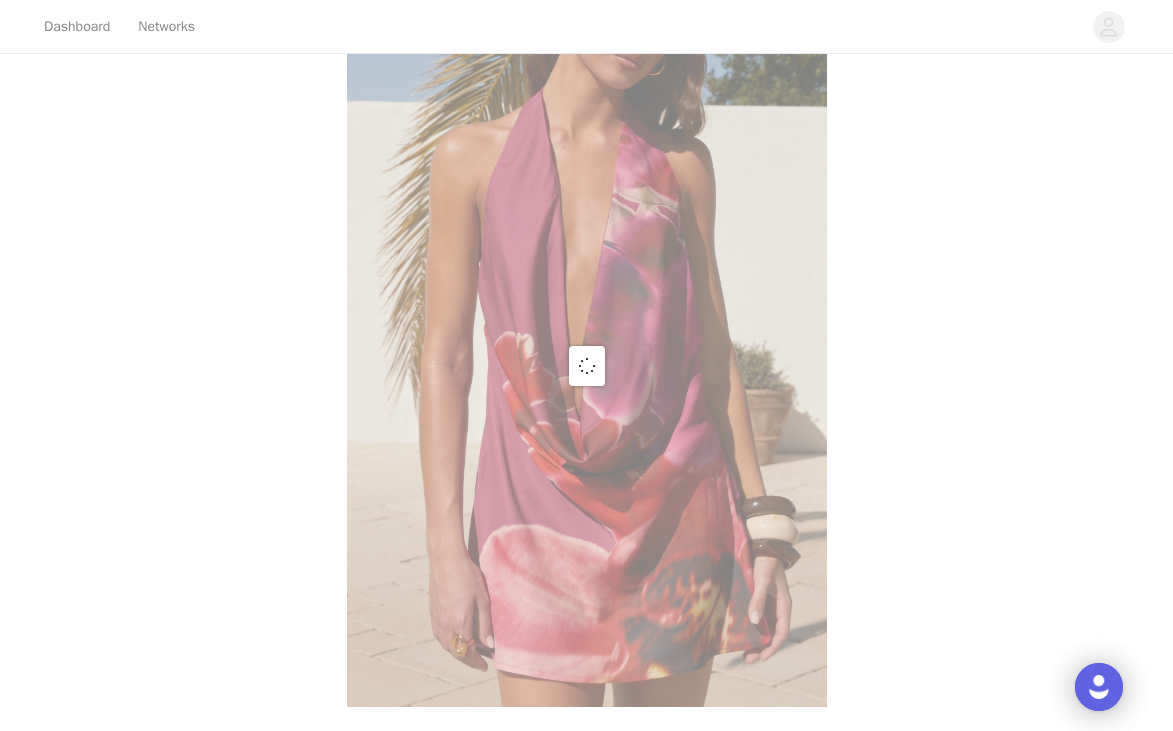 scroll, scrollTop: 96, scrollLeft: 0, axis: vertical 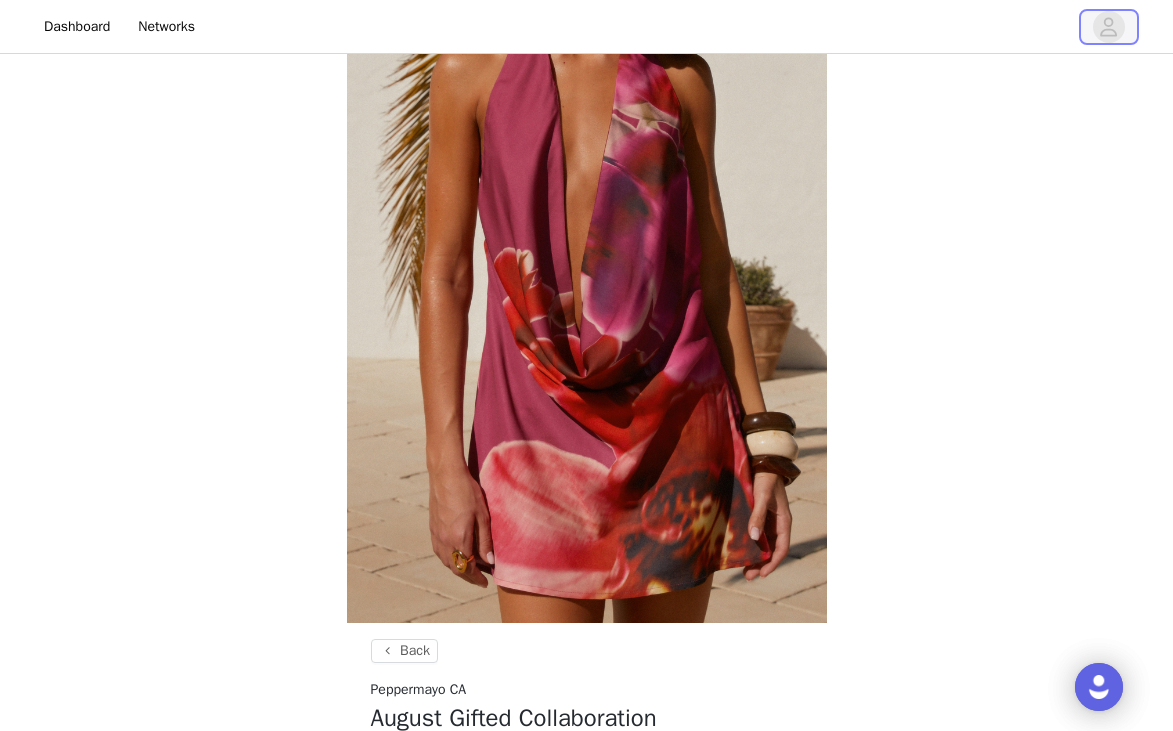 click 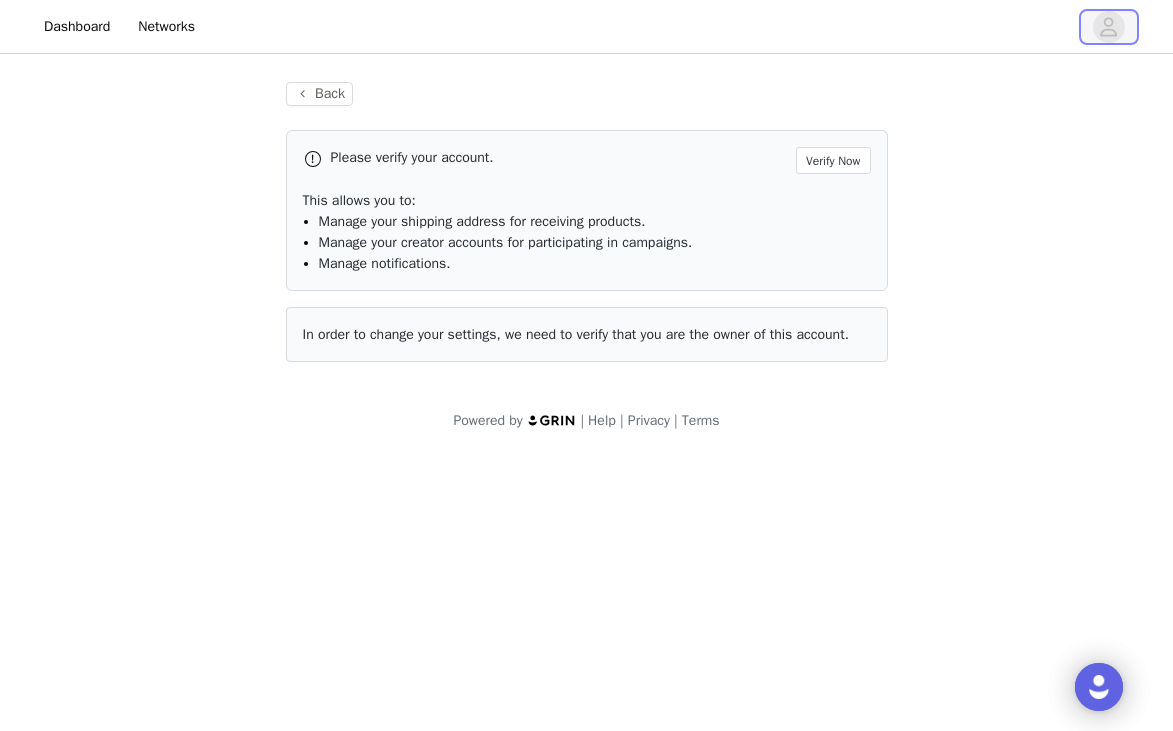 scroll, scrollTop: 0, scrollLeft: 0, axis: both 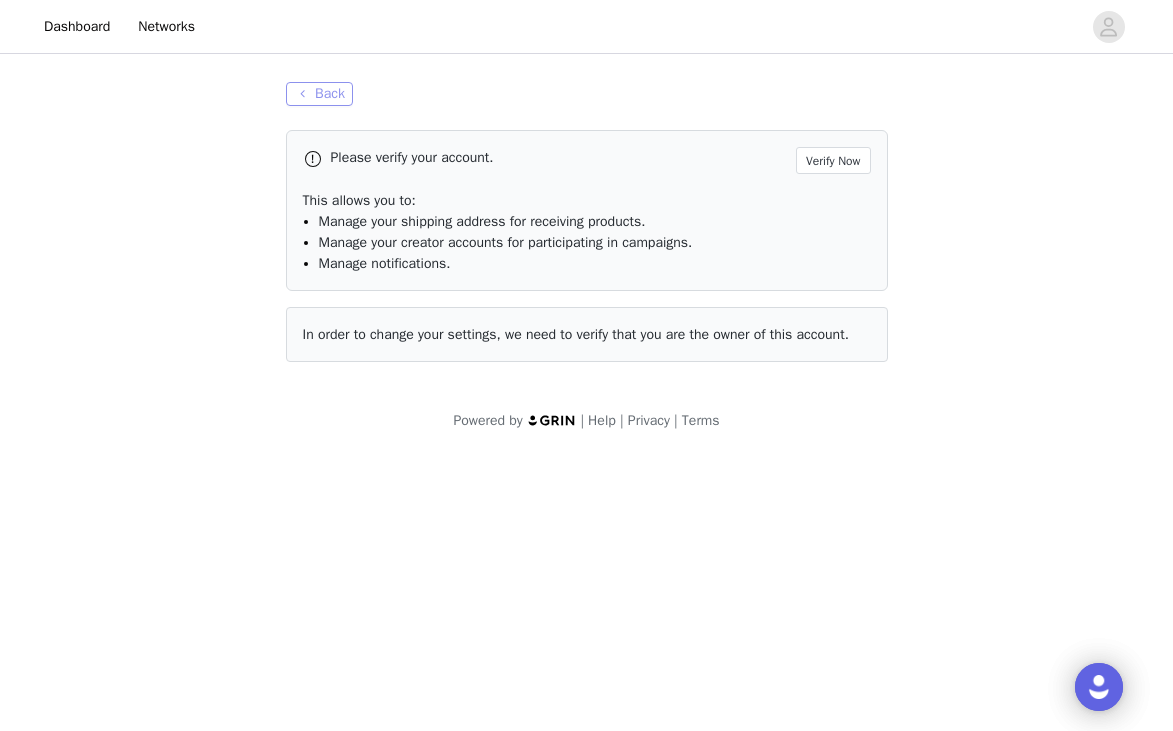 click on "Back" at bounding box center [319, 94] 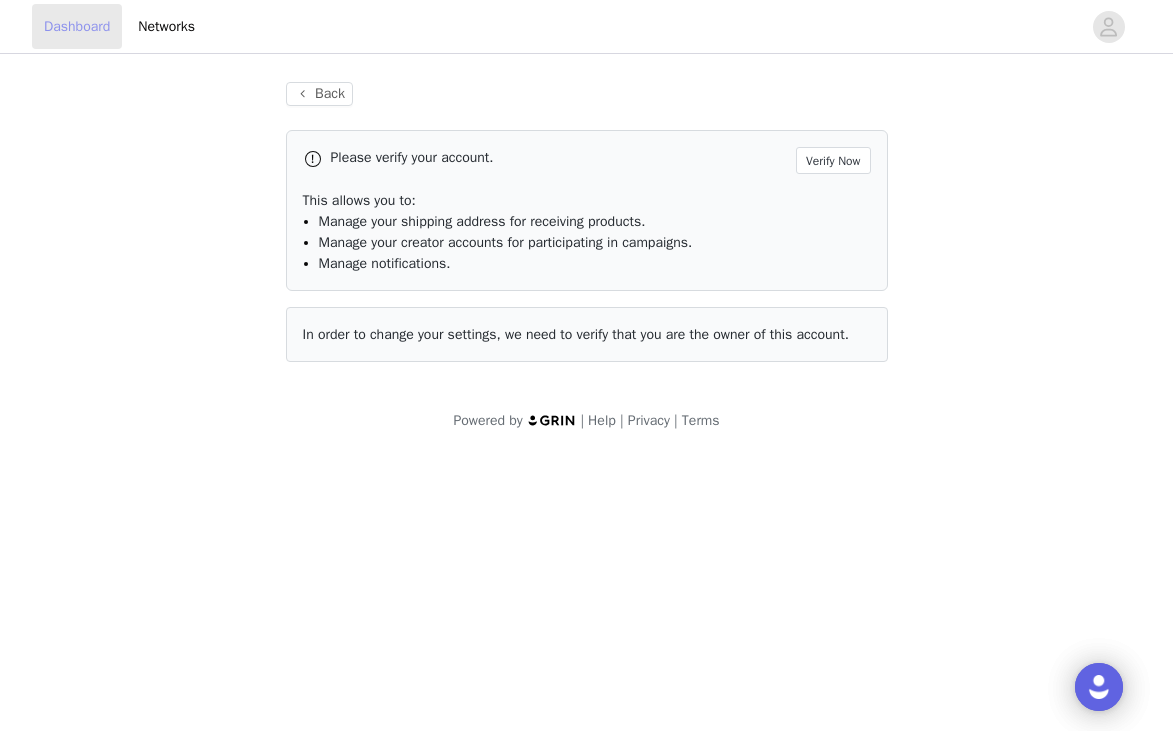 click on "Dashboard" at bounding box center [77, 26] 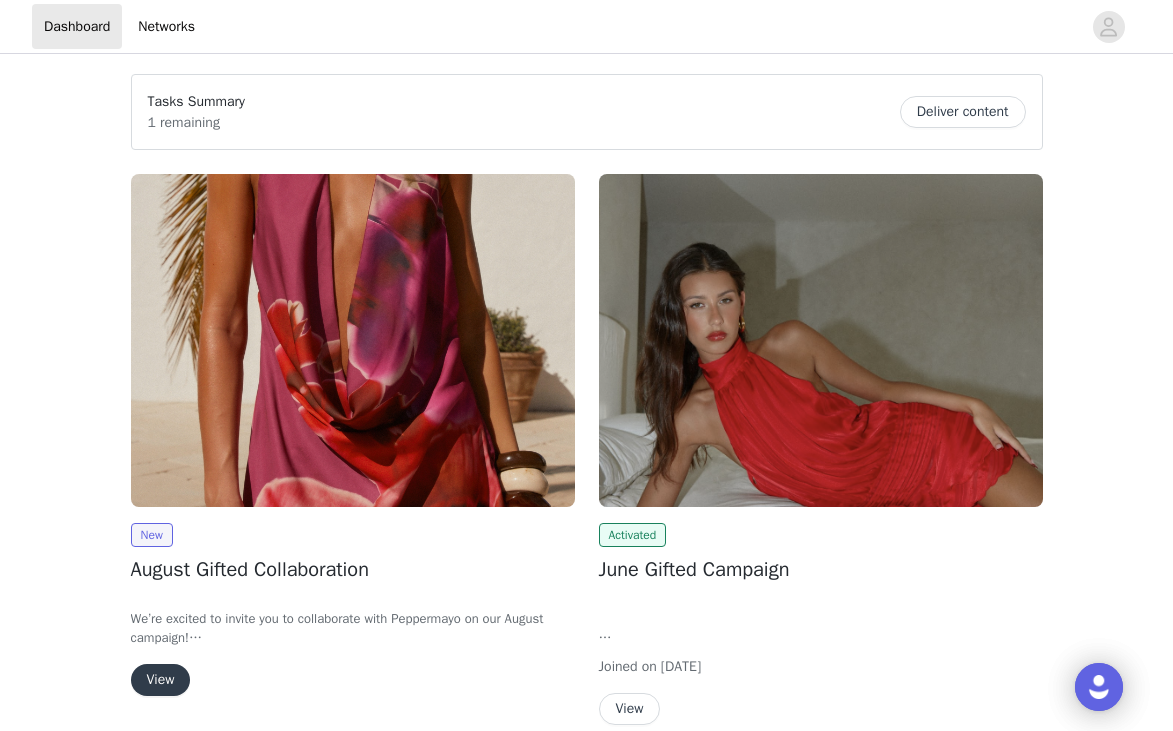 click on "View" at bounding box center [161, 680] 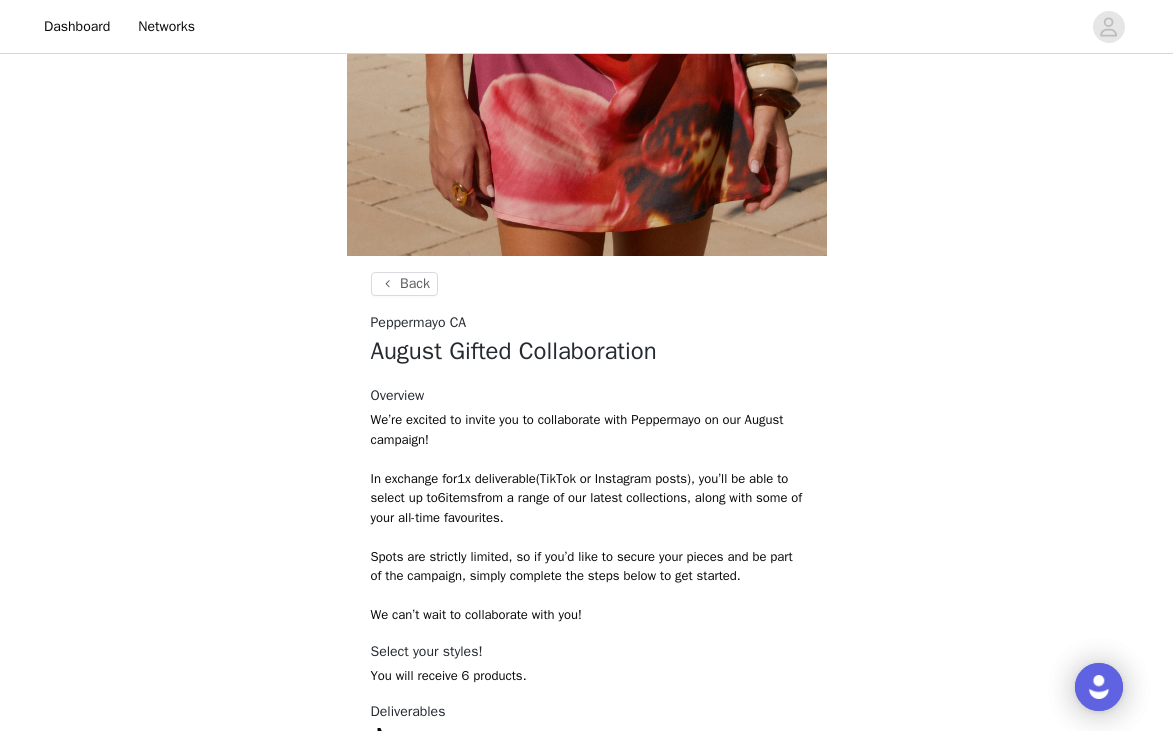 scroll, scrollTop: 727, scrollLeft: 0, axis: vertical 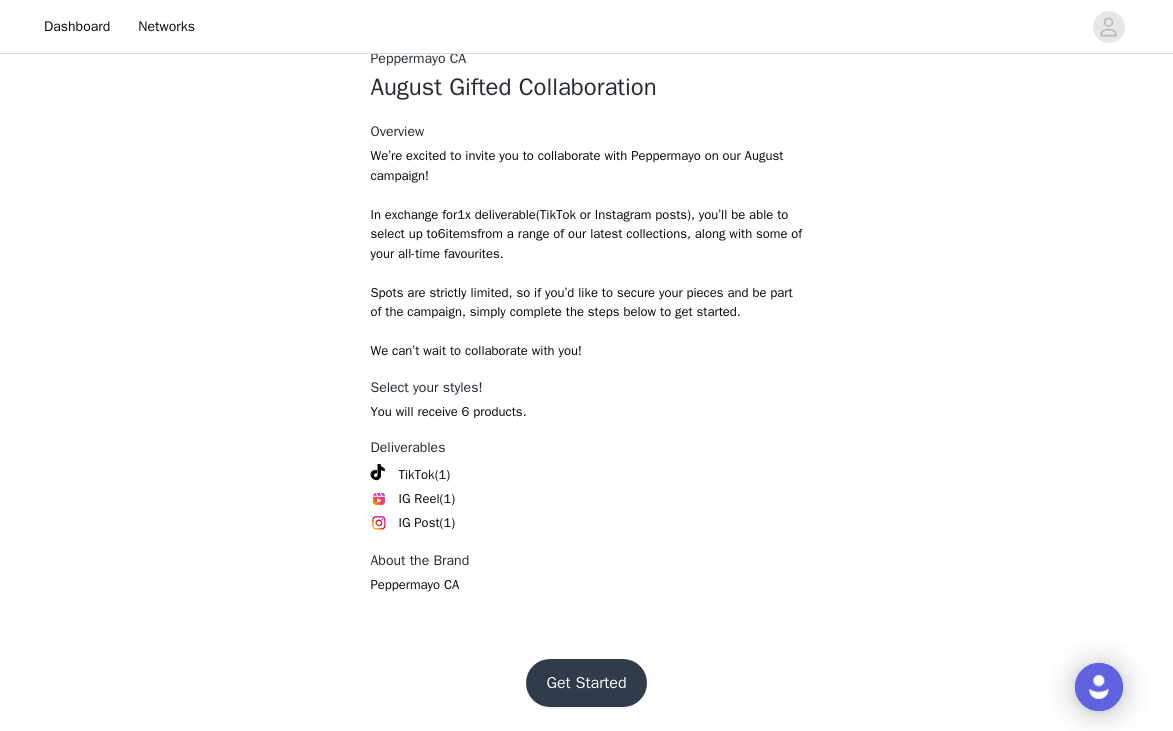 click on "Get Started" at bounding box center (586, 683) 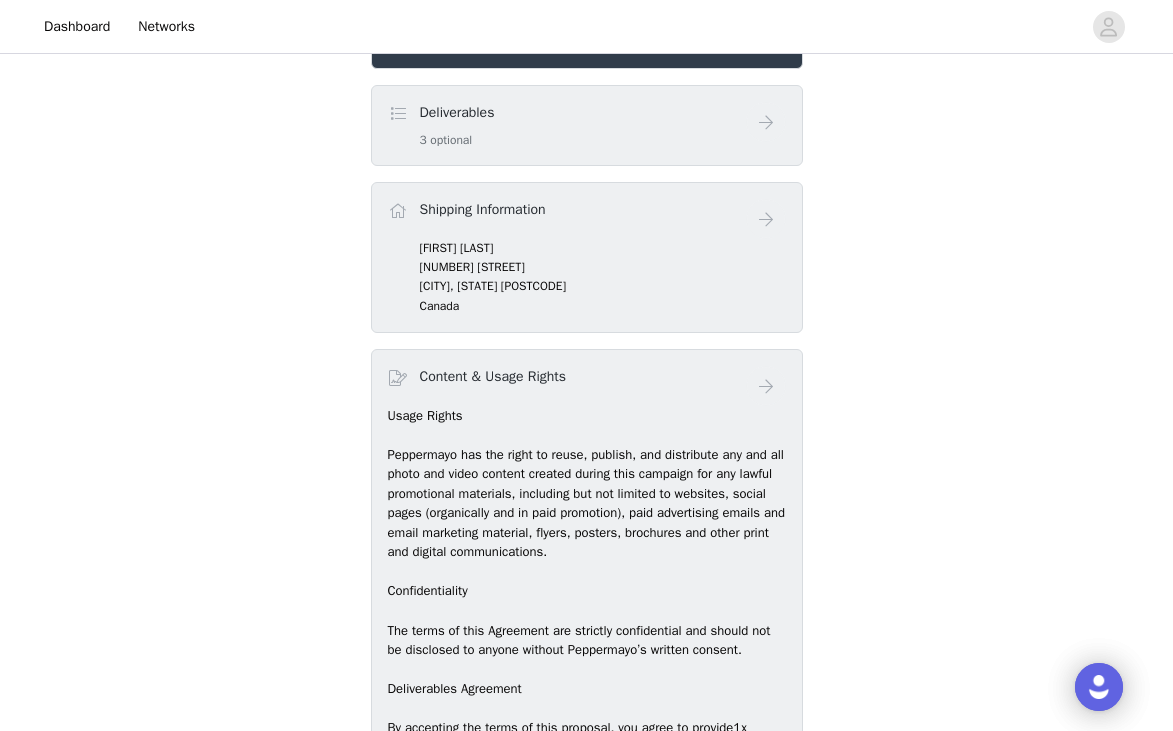 scroll, scrollTop: 798, scrollLeft: 0, axis: vertical 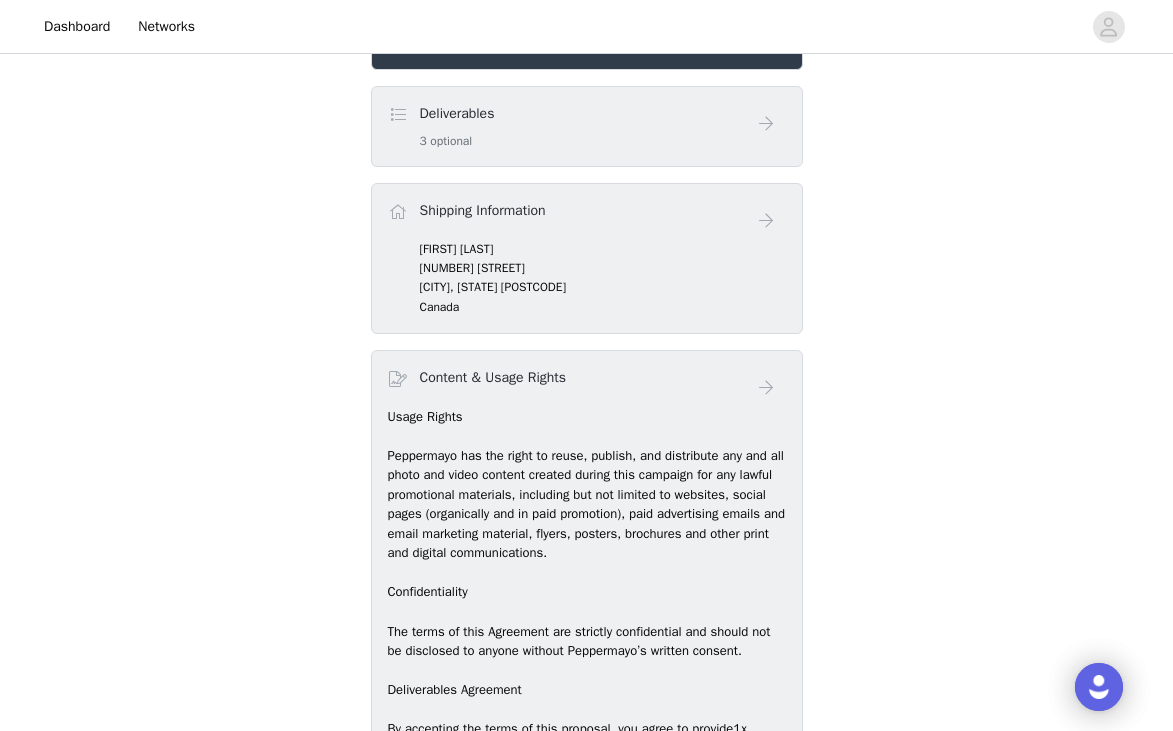 click on "[CITY], [STATE] [POSTCODE]" at bounding box center (603, 287) 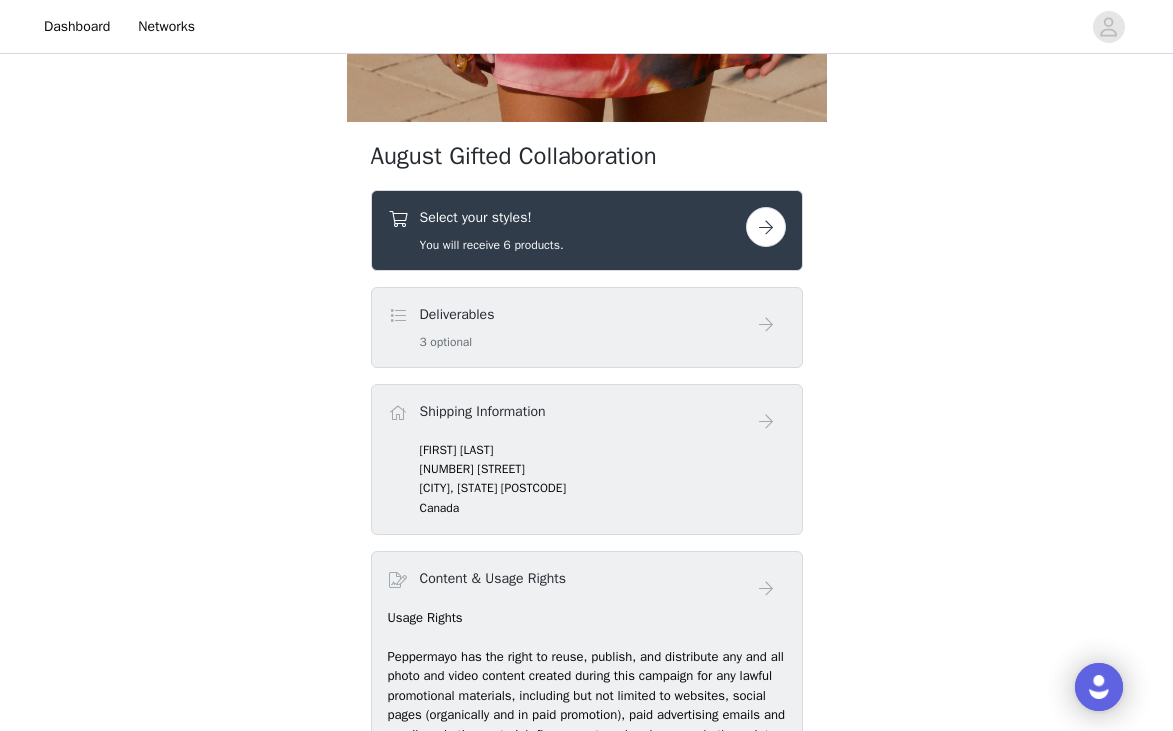 scroll, scrollTop: 595, scrollLeft: 0, axis: vertical 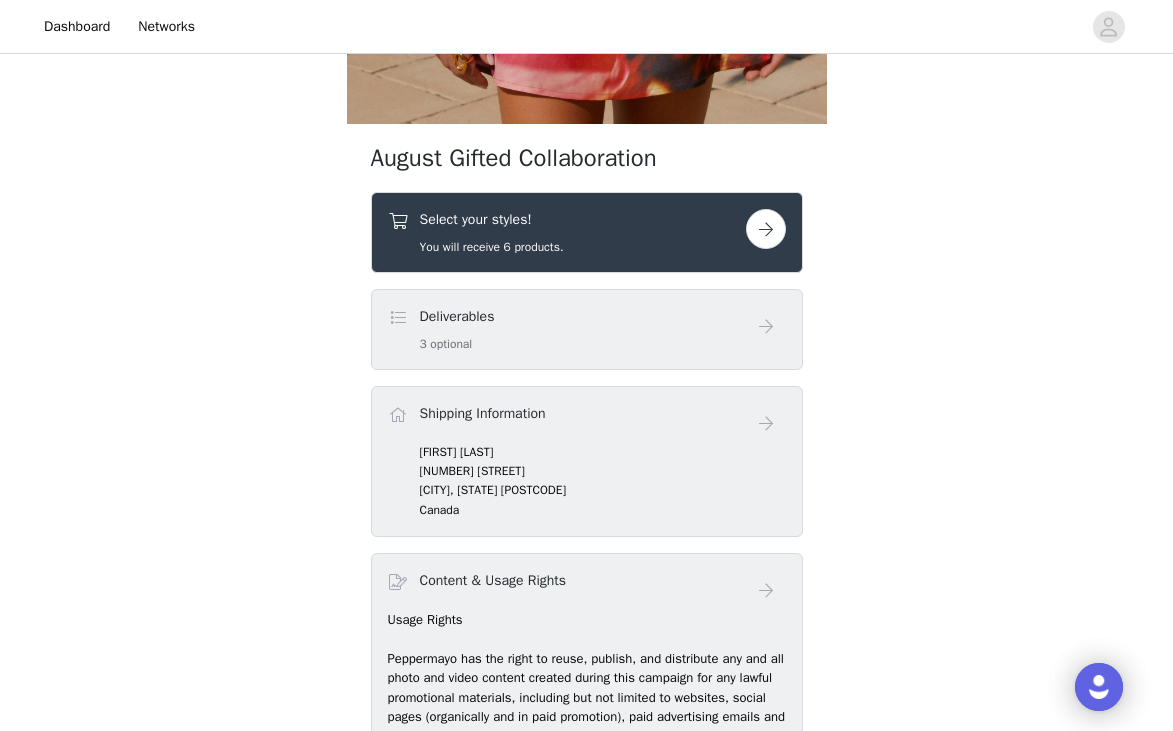 click at bounding box center [766, 229] 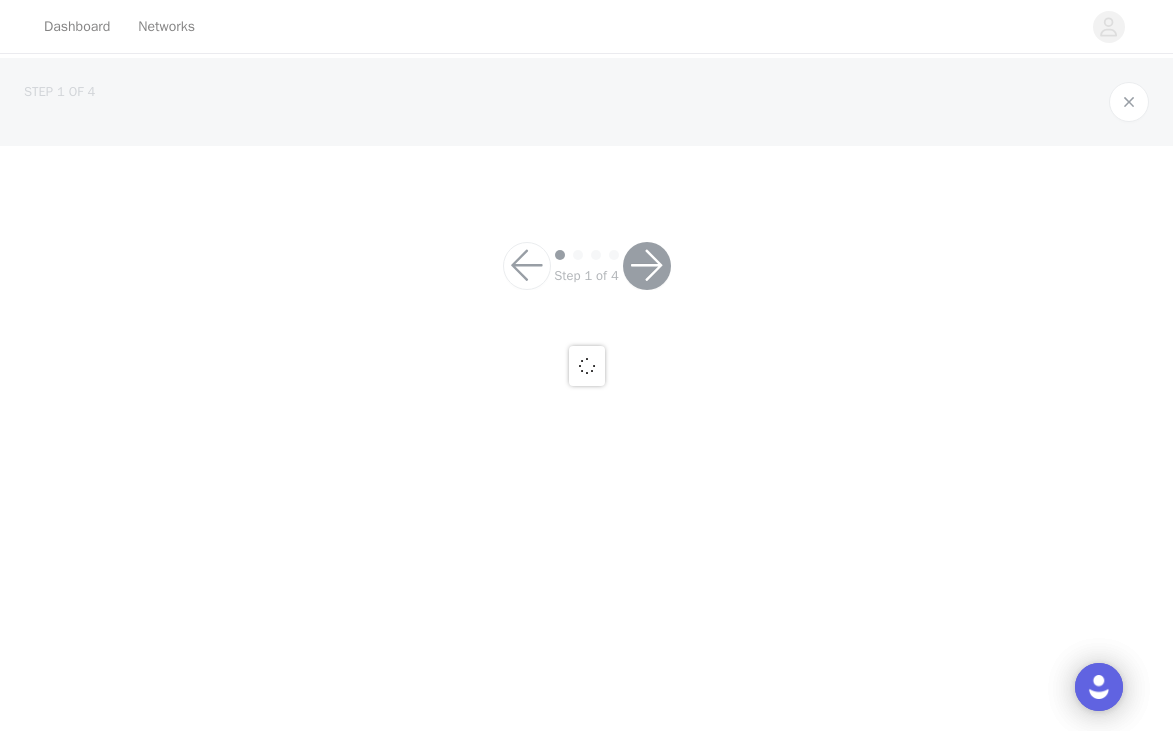 scroll, scrollTop: 0, scrollLeft: 0, axis: both 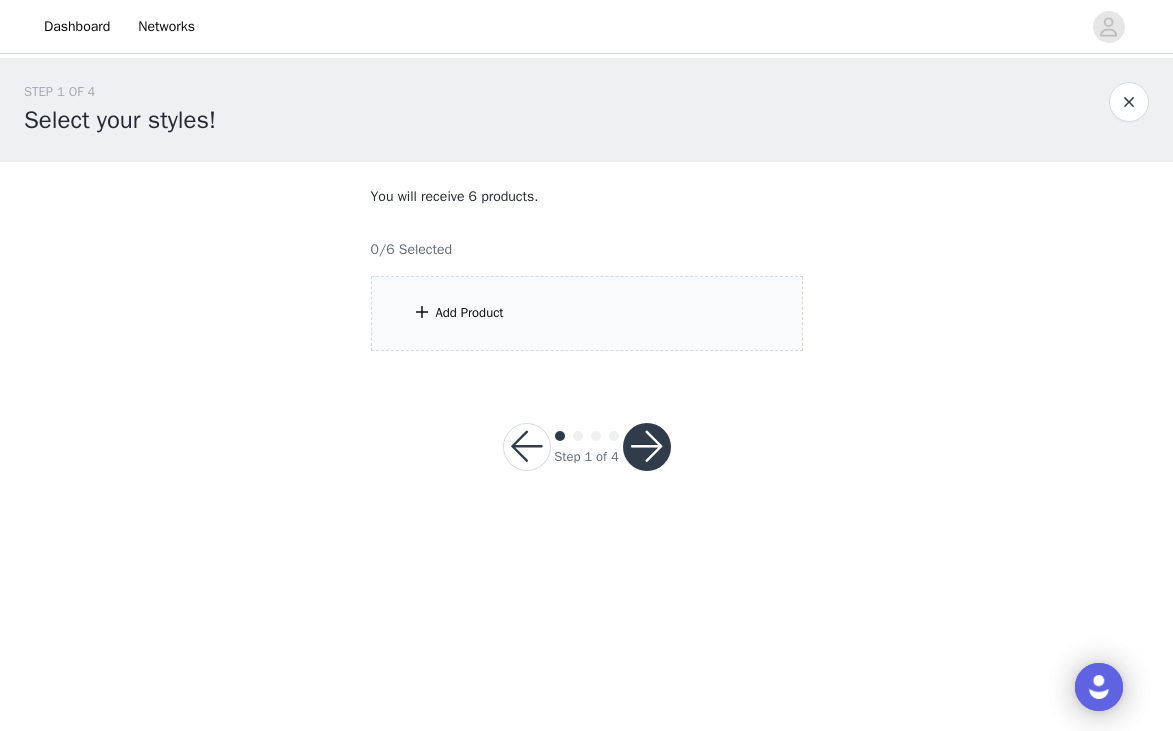 click on "Add Product" at bounding box center (470, 313) 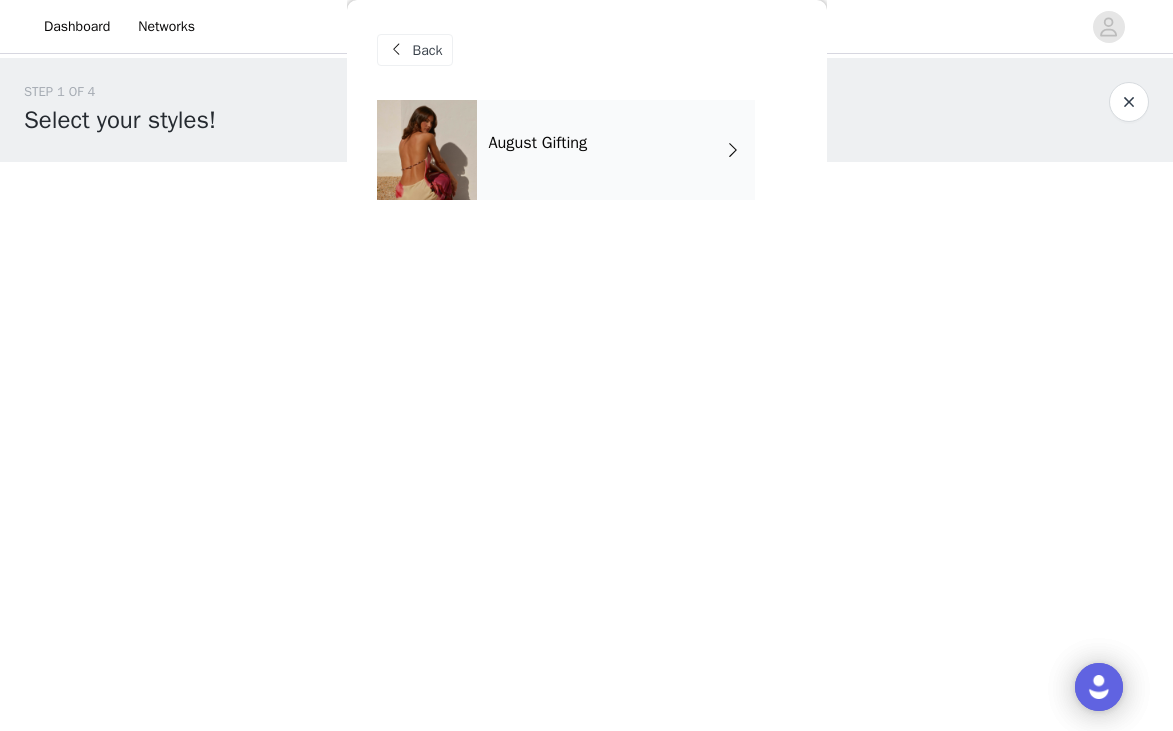 click on "August Gifting" at bounding box center (616, 150) 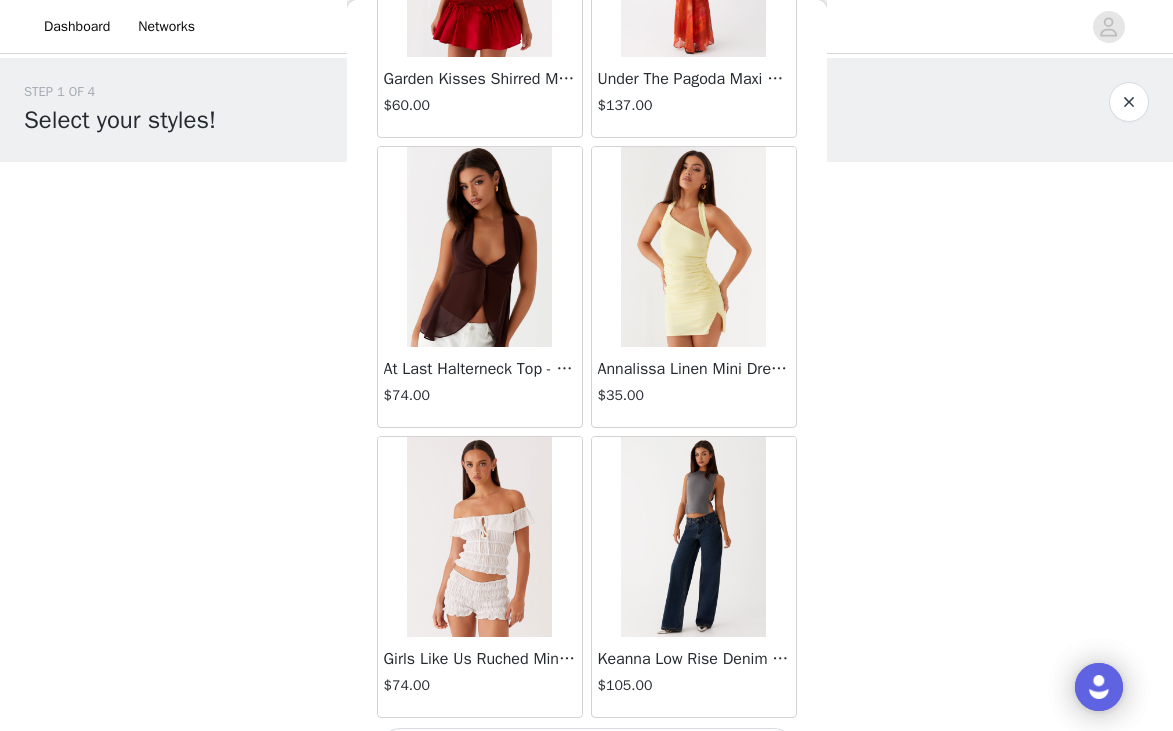 scroll, scrollTop: 2329, scrollLeft: 0, axis: vertical 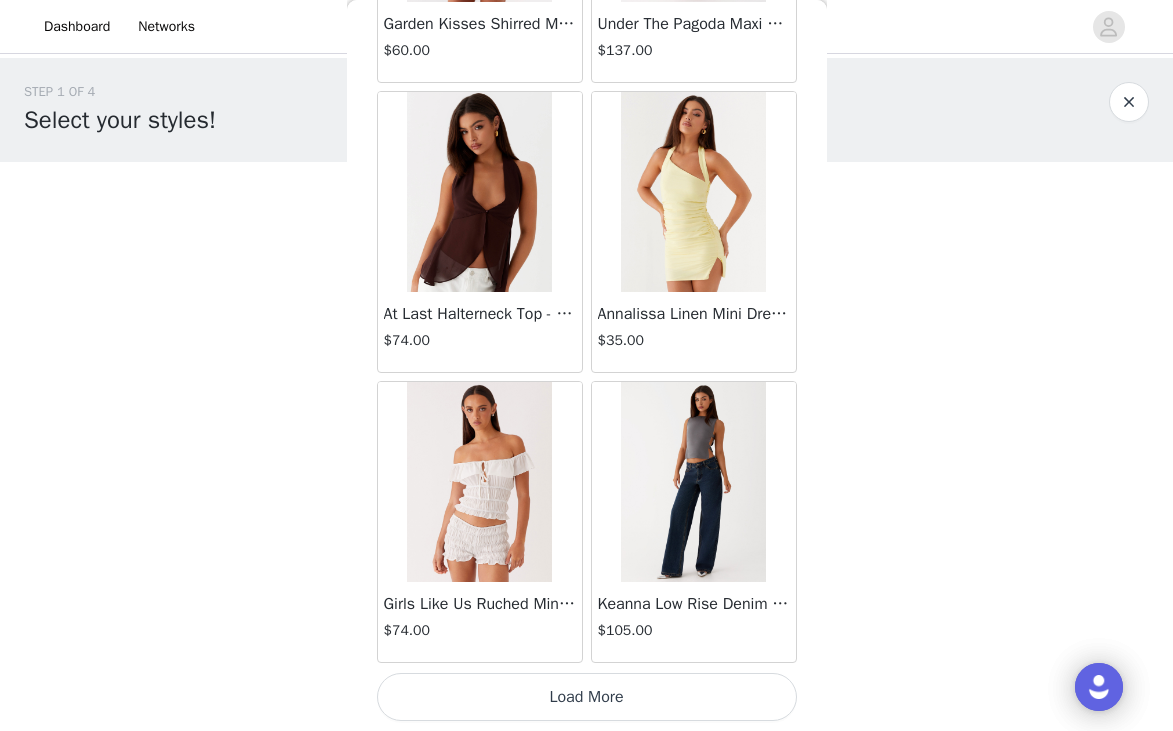 click on "Load More" at bounding box center [587, 697] 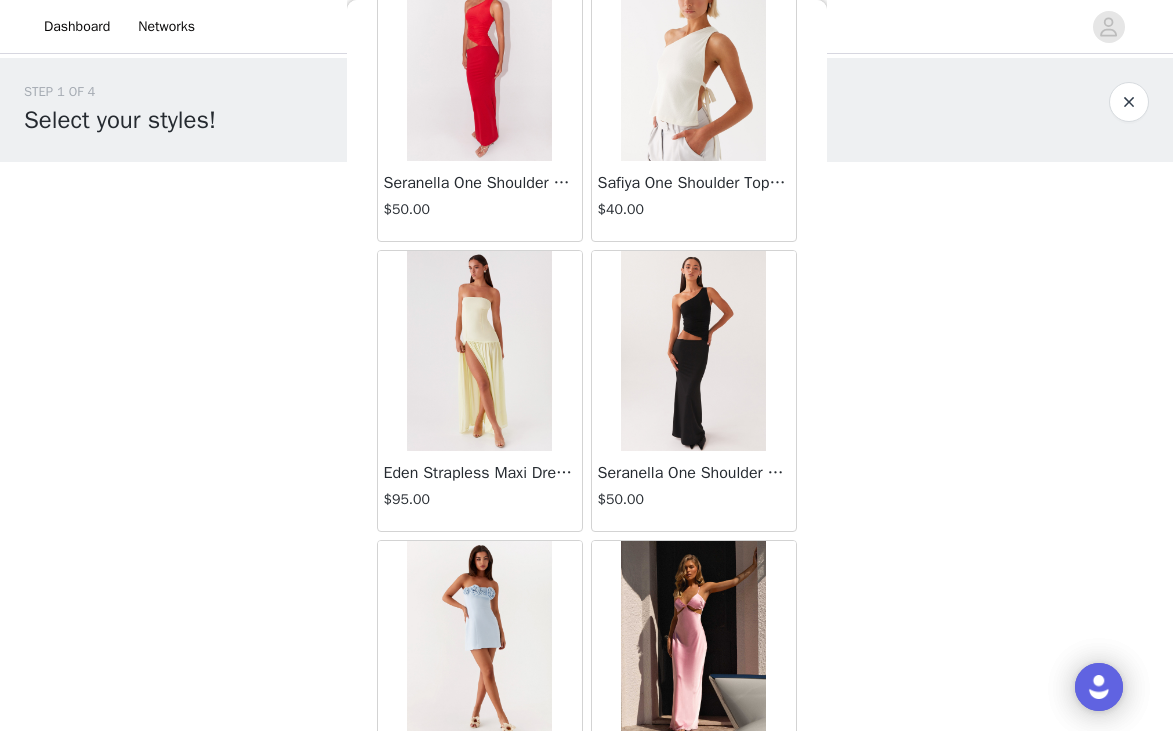 scroll, scrollTop: 5229, scrollLeft: 0, axis: vertical 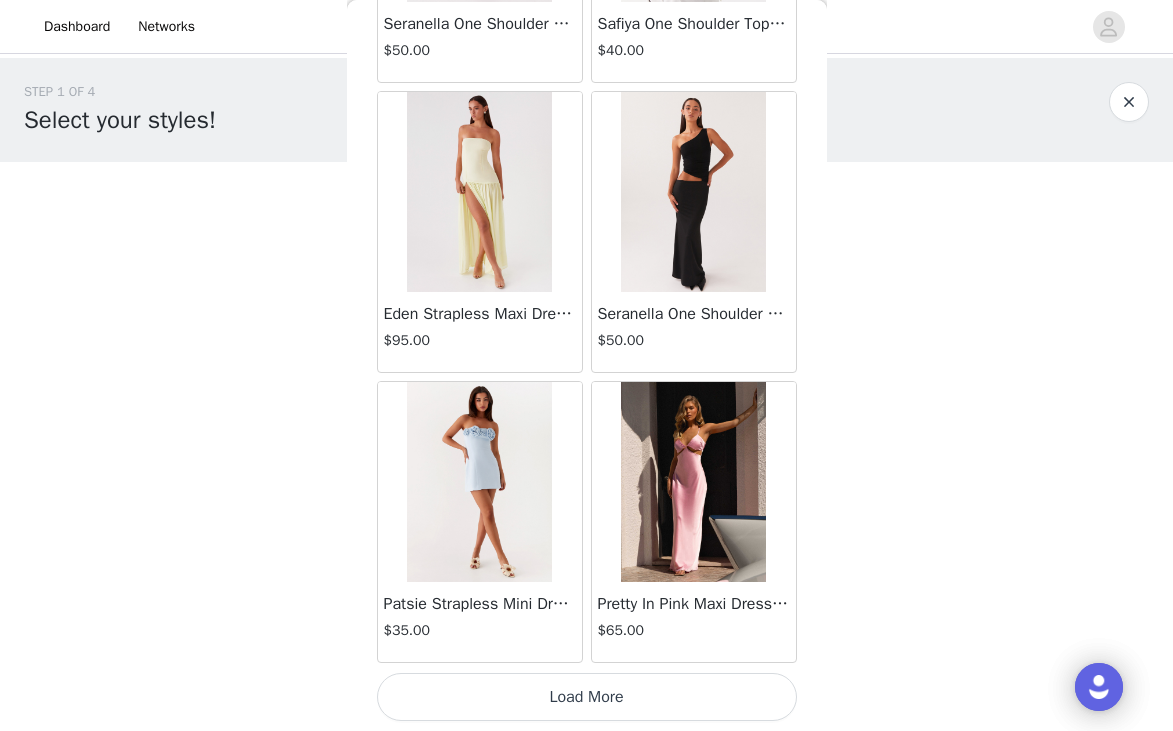 click on "Load More" at bounding box center (587, 697) 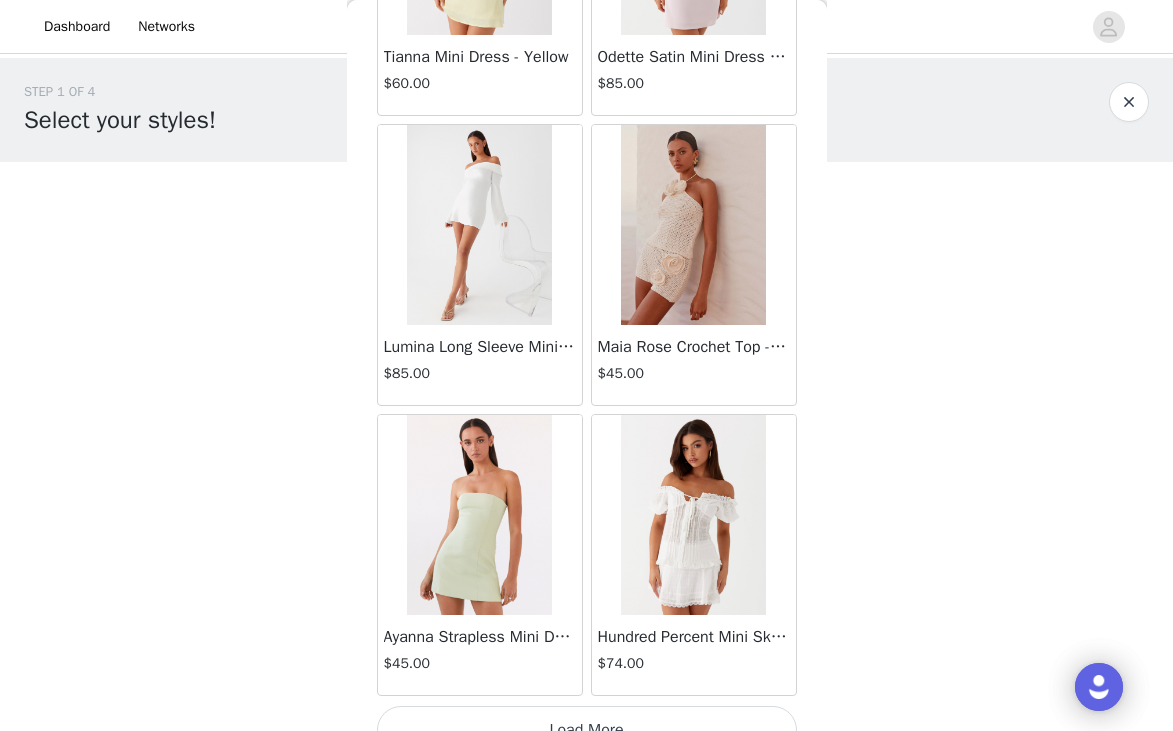 scroll, scrollTop: 8129, scrollLeft: 0, axis: vertical 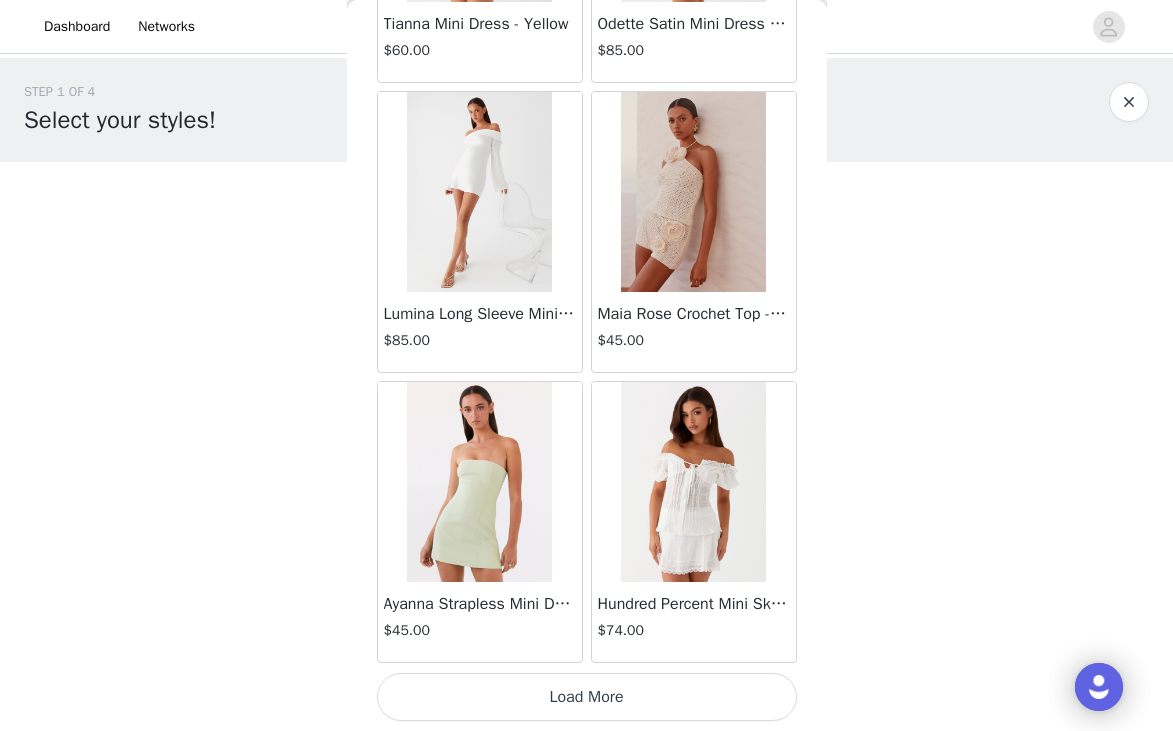 click on "Load More" at bounding box center [587, 697] 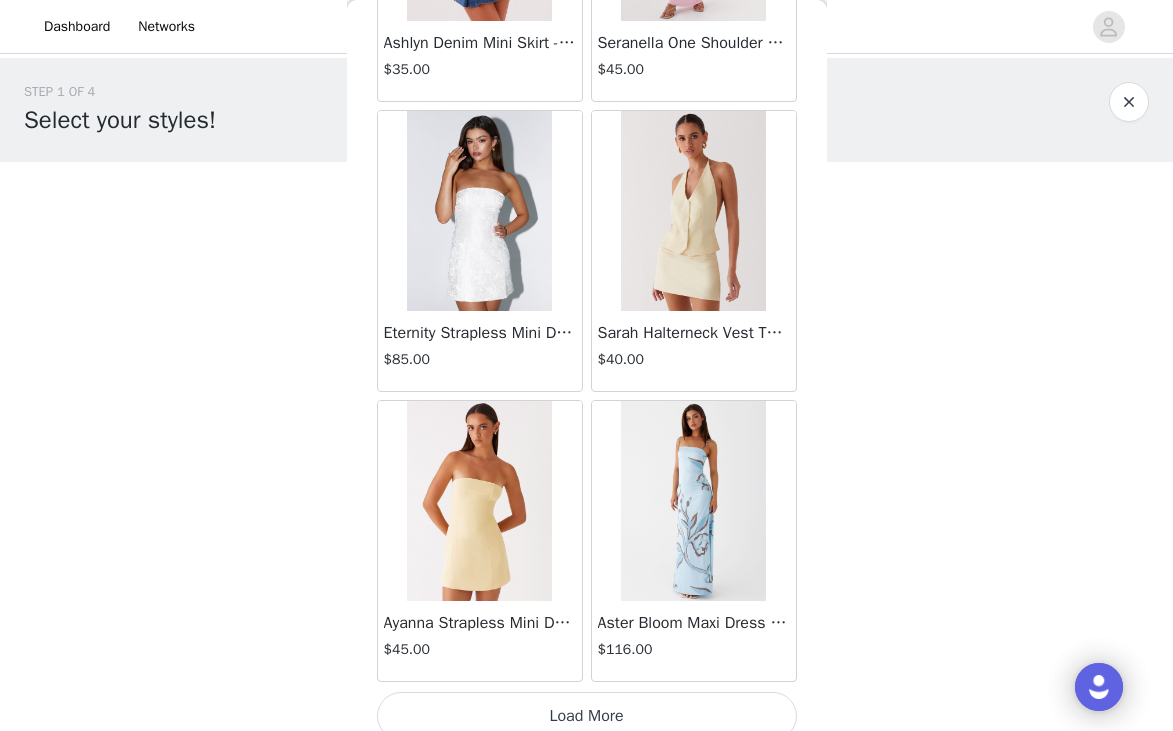 scroll, scrollTop: 11029, scrollLeft: 0, axis: vertical 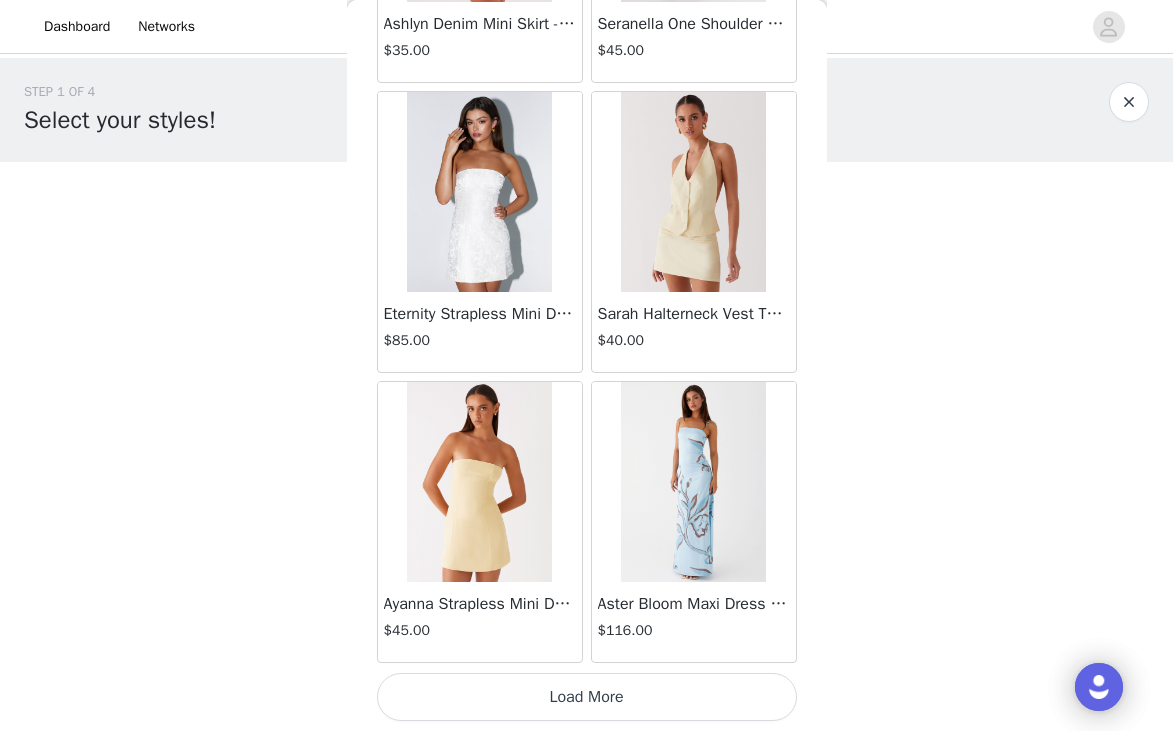 click on "Load More" at bounding box center (587, 697) 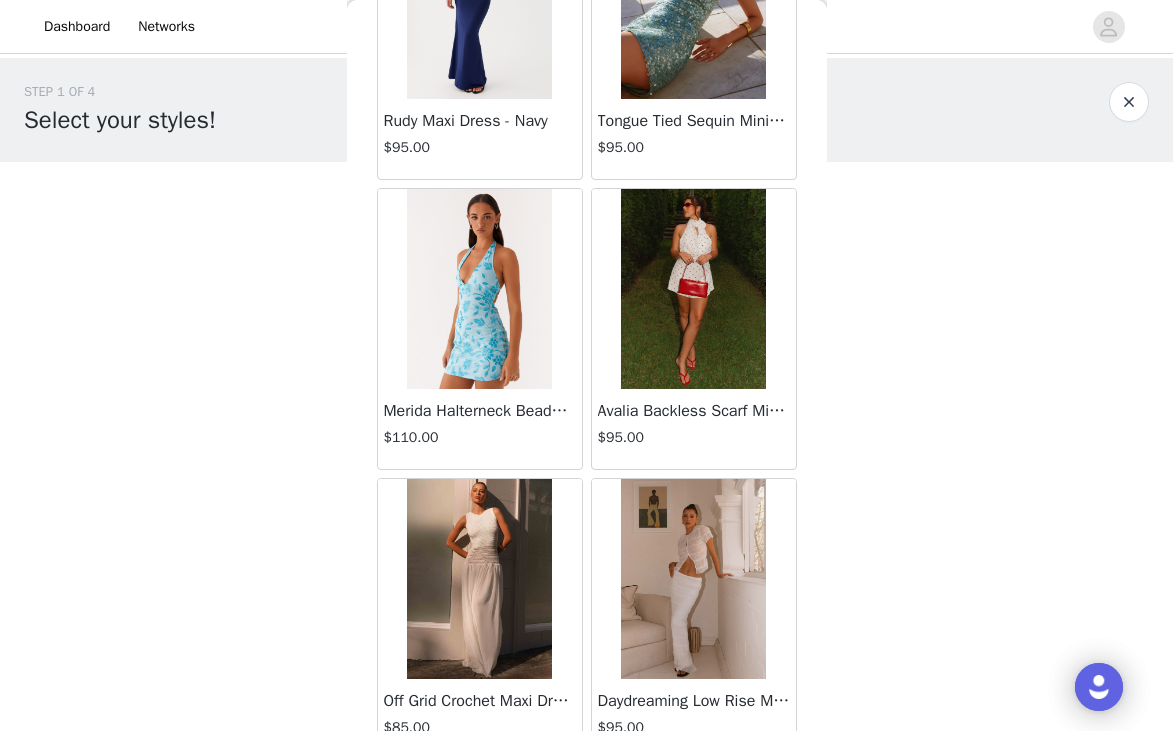 scroll, scrollTop: 13929, scrollLeft: 0, axis: vertical 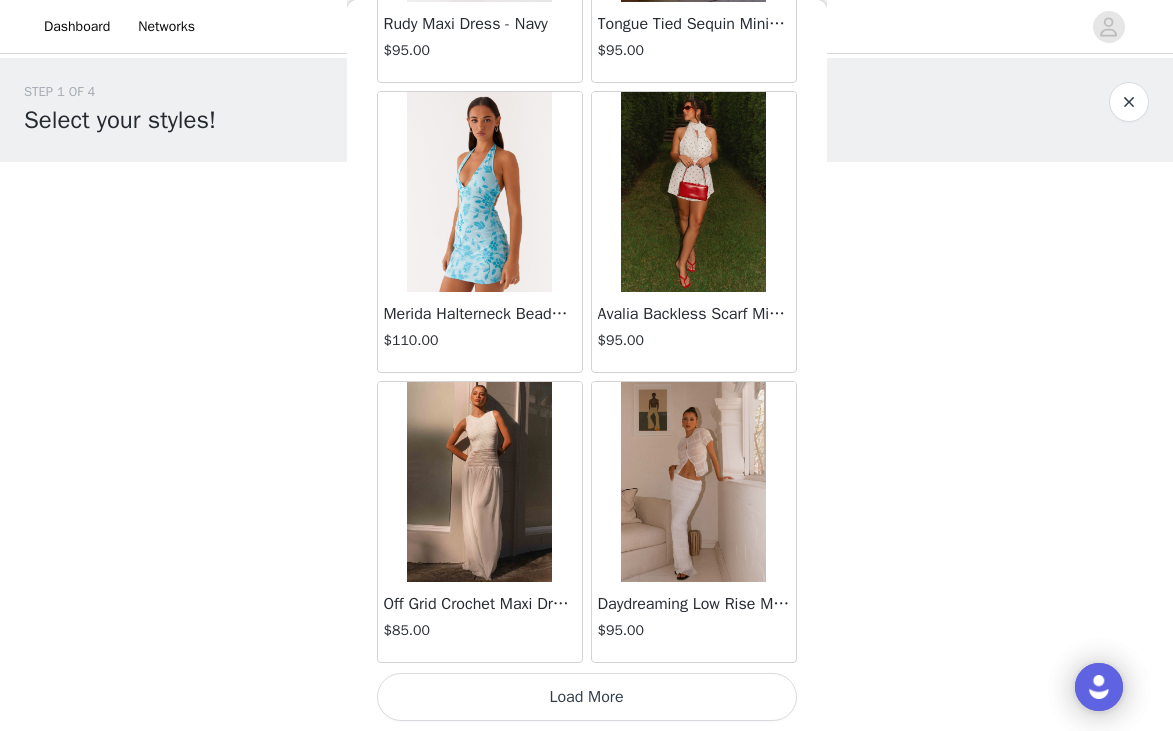 click on "Load More" at bounding box center (587, 697) 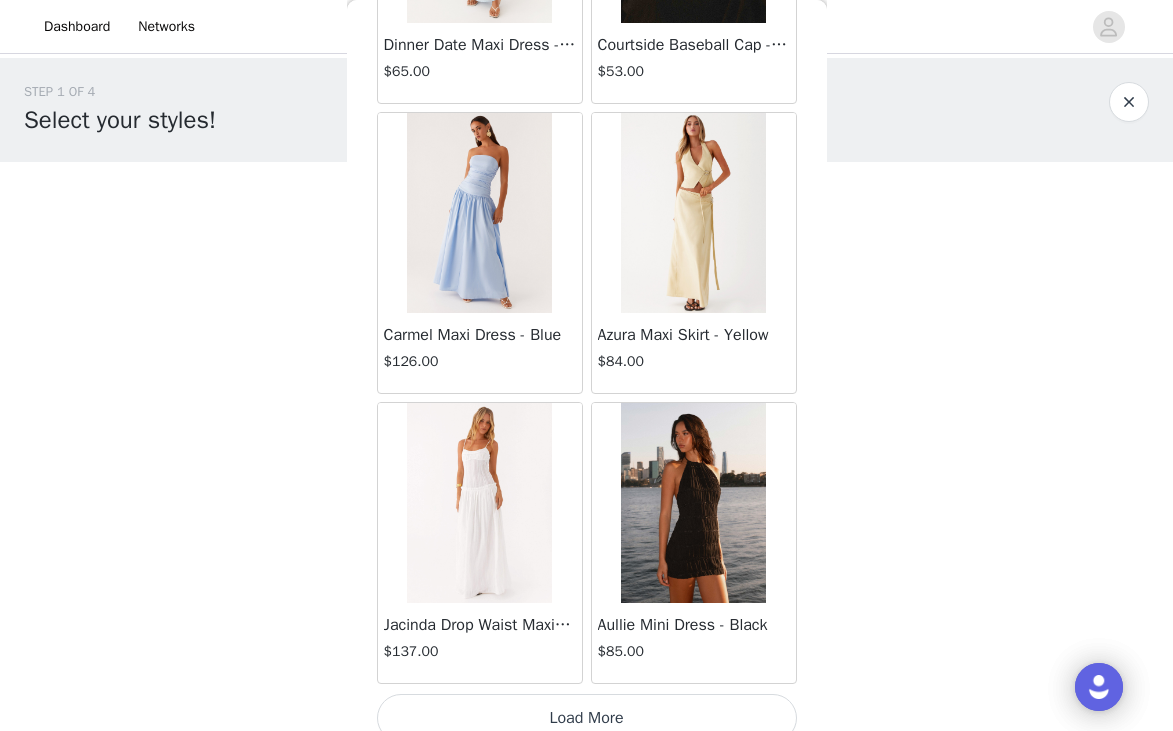 scroll, scrollTop: 16829, scrollLeft: 0, axis: vertical 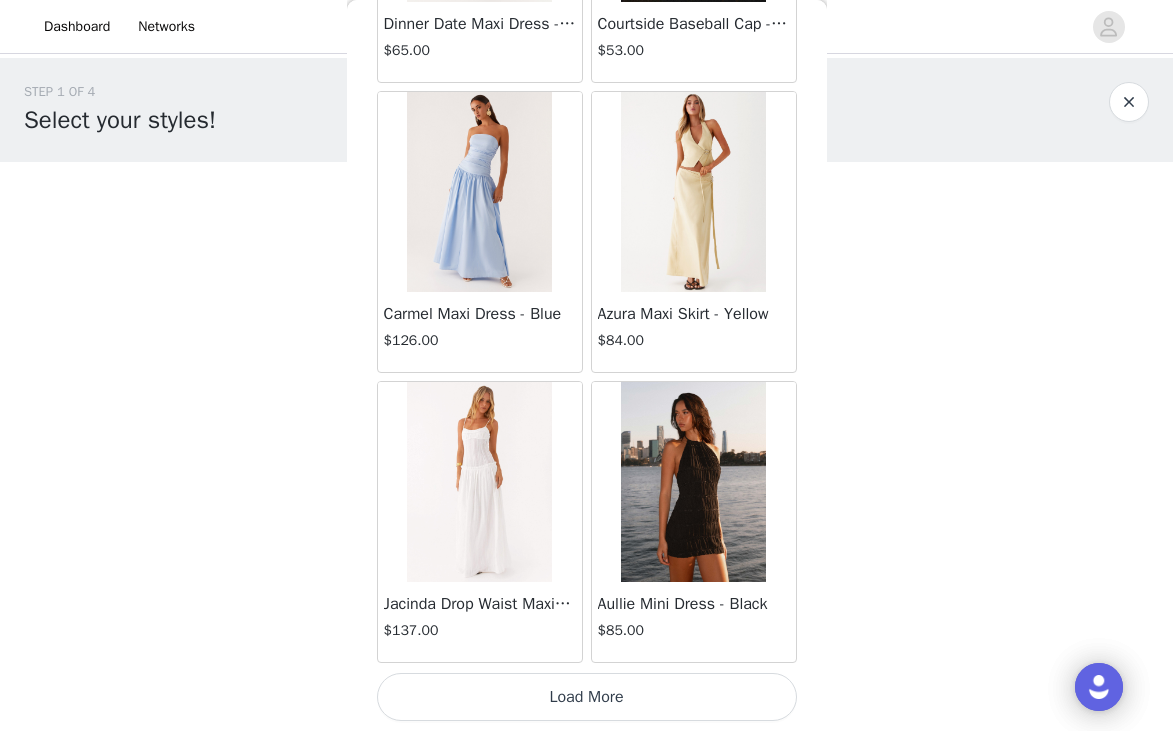 click on "Load More" at bounding box center [587, 697] 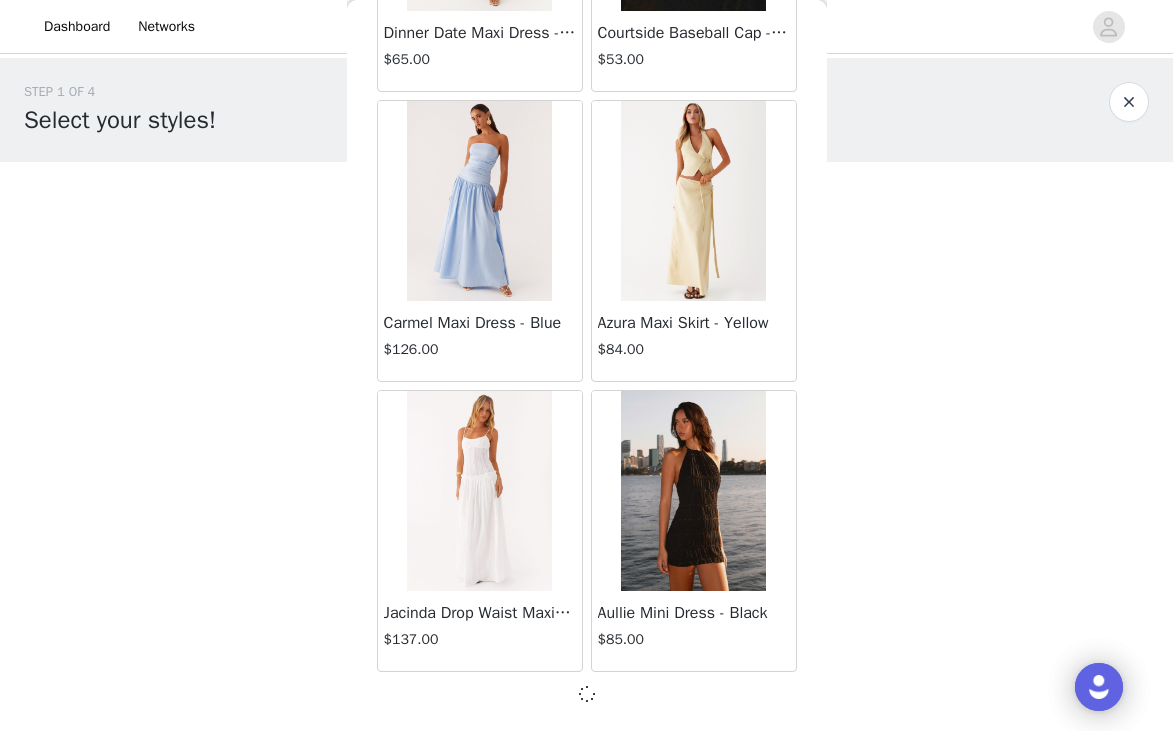 scroll, scrollTop: 16820, scrollLeft: 0, axis: vertical 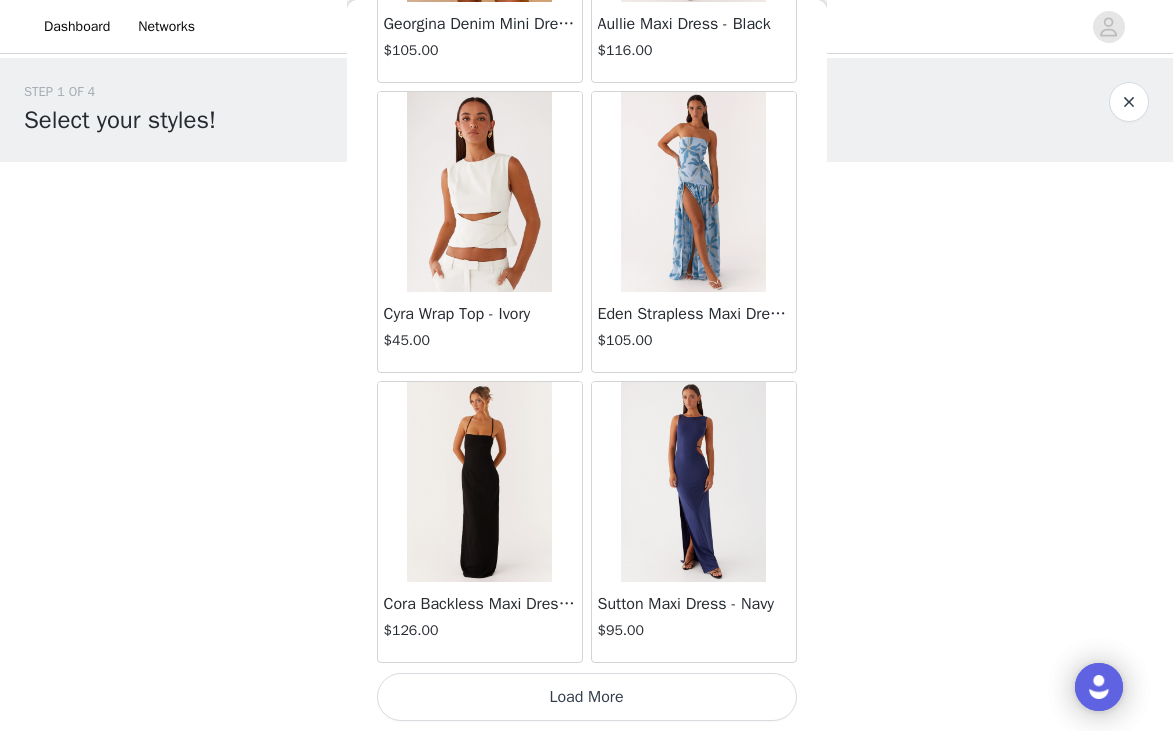 click on "Load More" at bounding box center (587, 697) 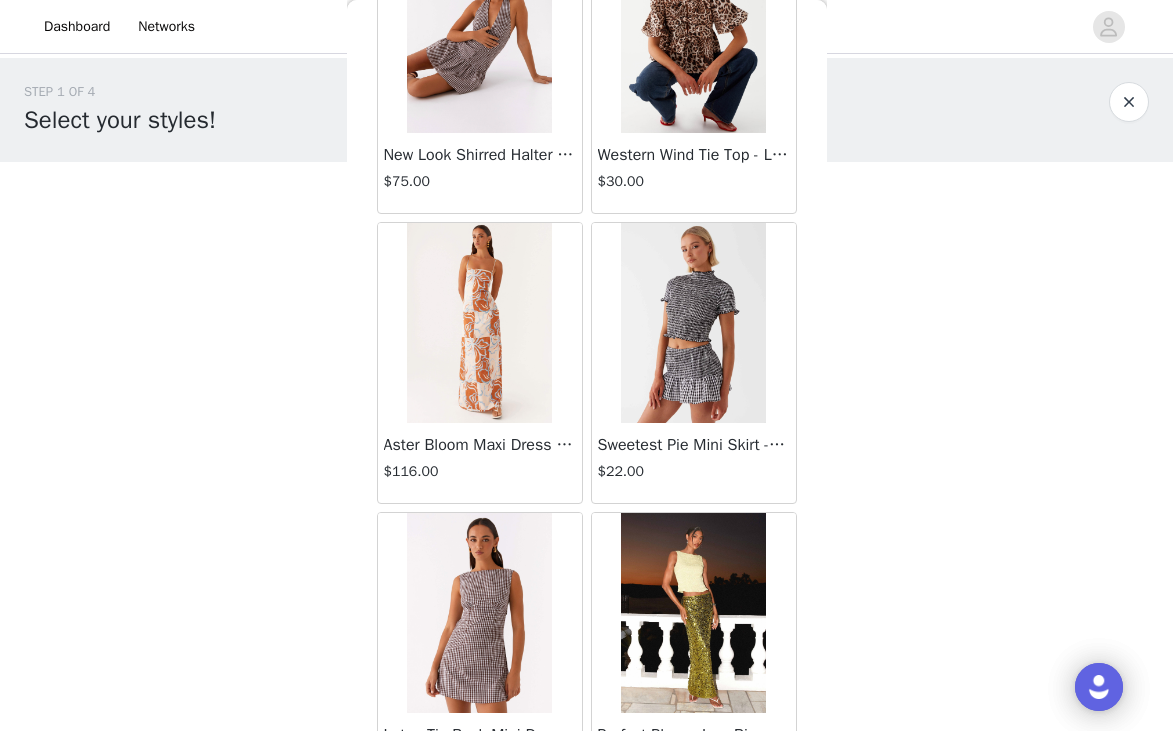 scroll, scrollTop: 22629, scrollLeft: 0, axis: vertical 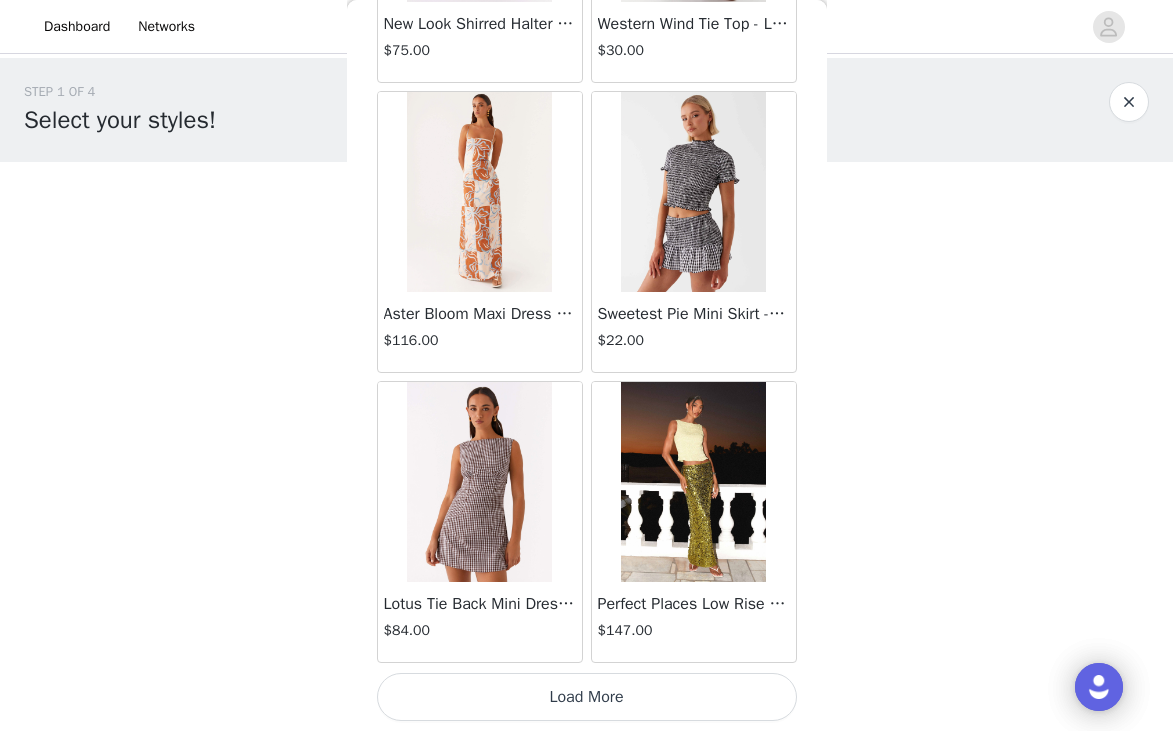 click on "Load More" at bounding box center [587, 697] 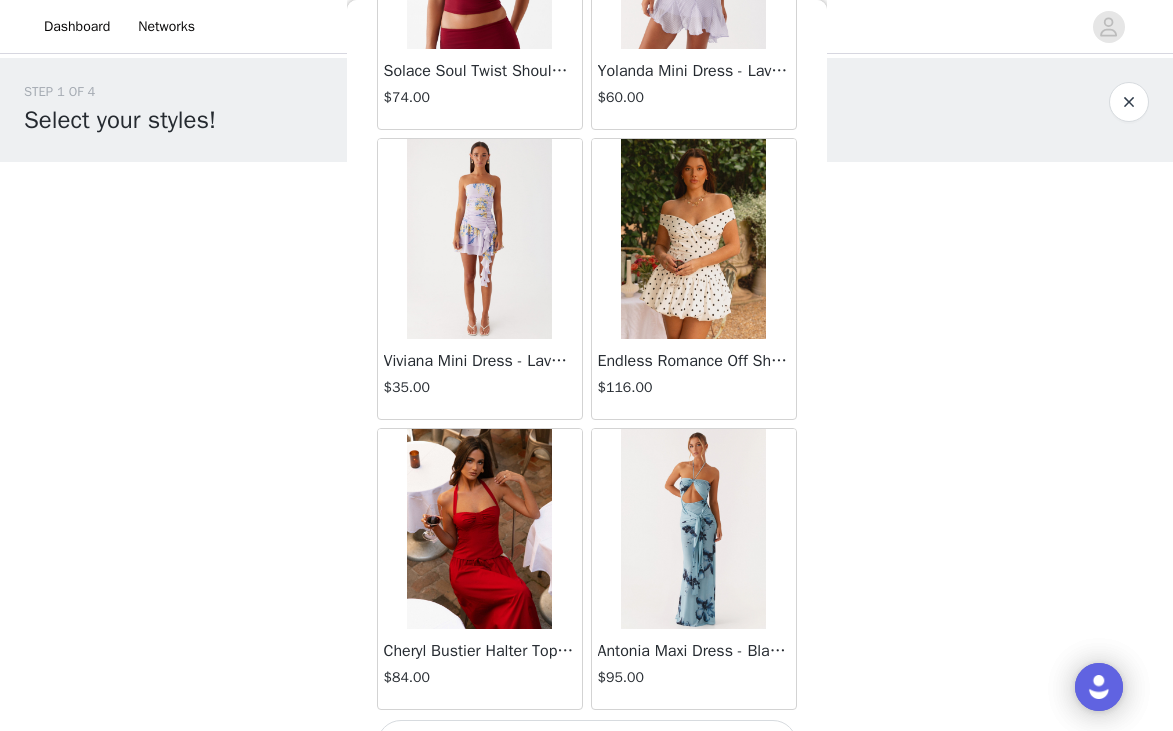 scroll, scrollTop: 25529, scrollLeft: 0, axis: vertical 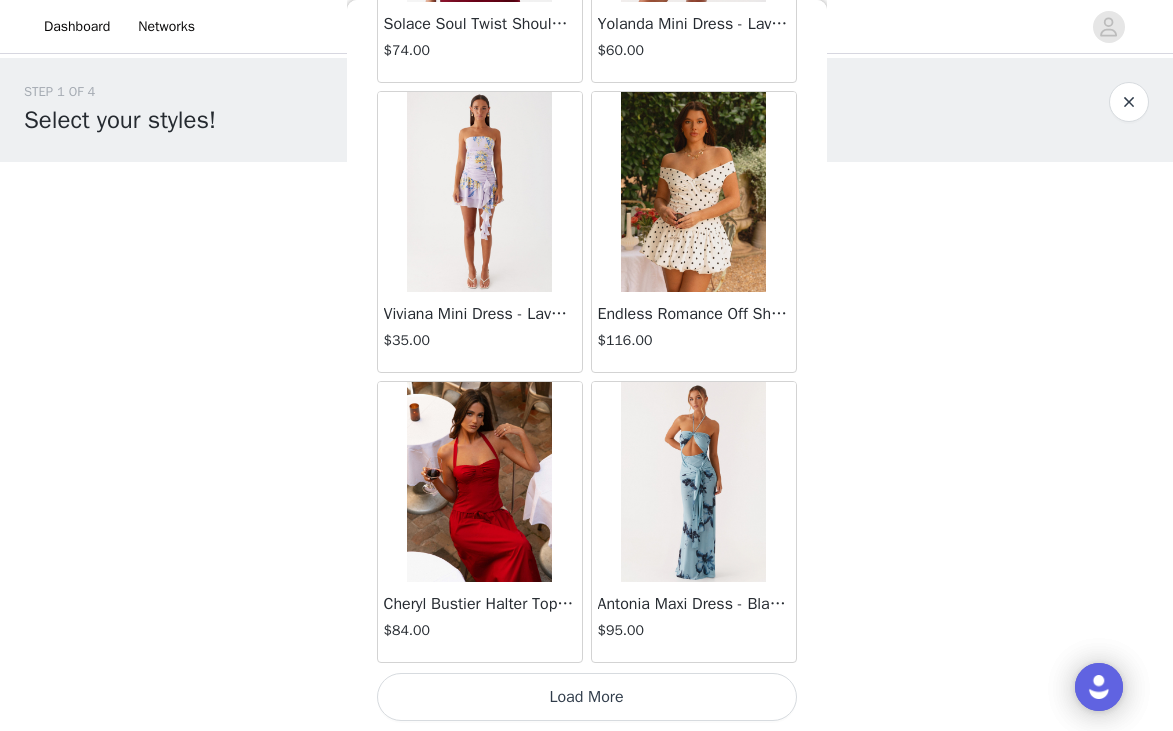 click on "Load More" at bounding box center (587, 697) 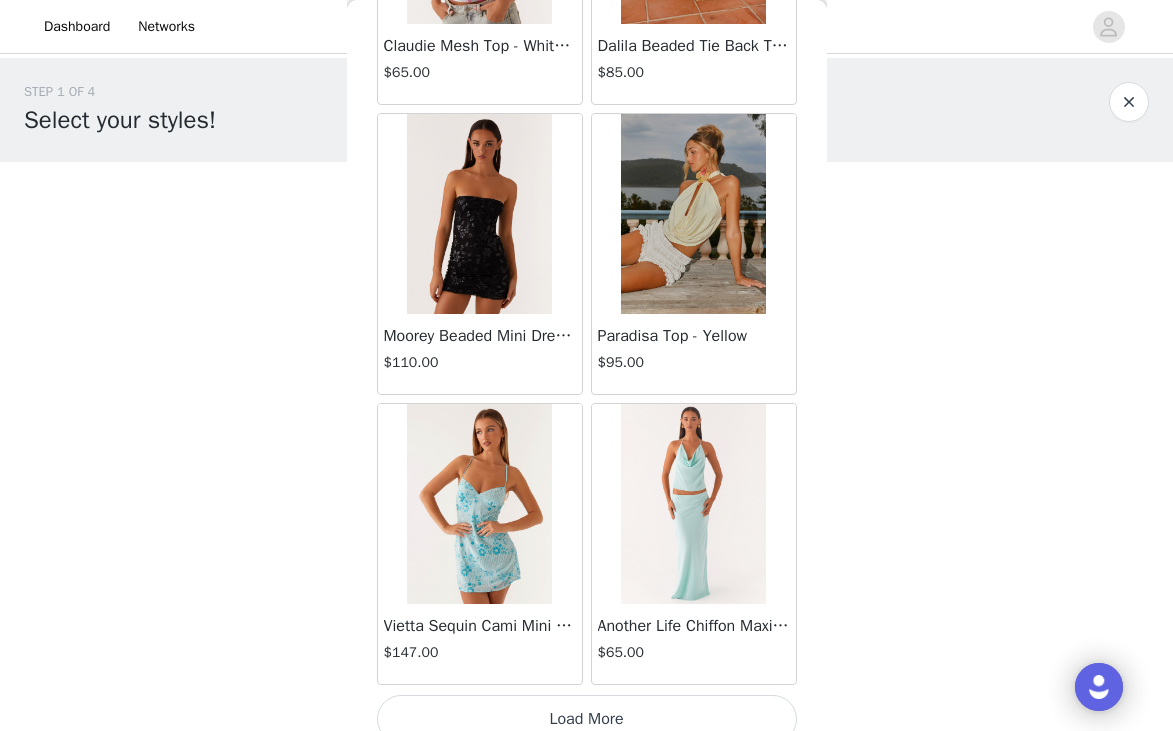 scroll, scrollTop: 28429, scrollLeft: 0, axis: vertical 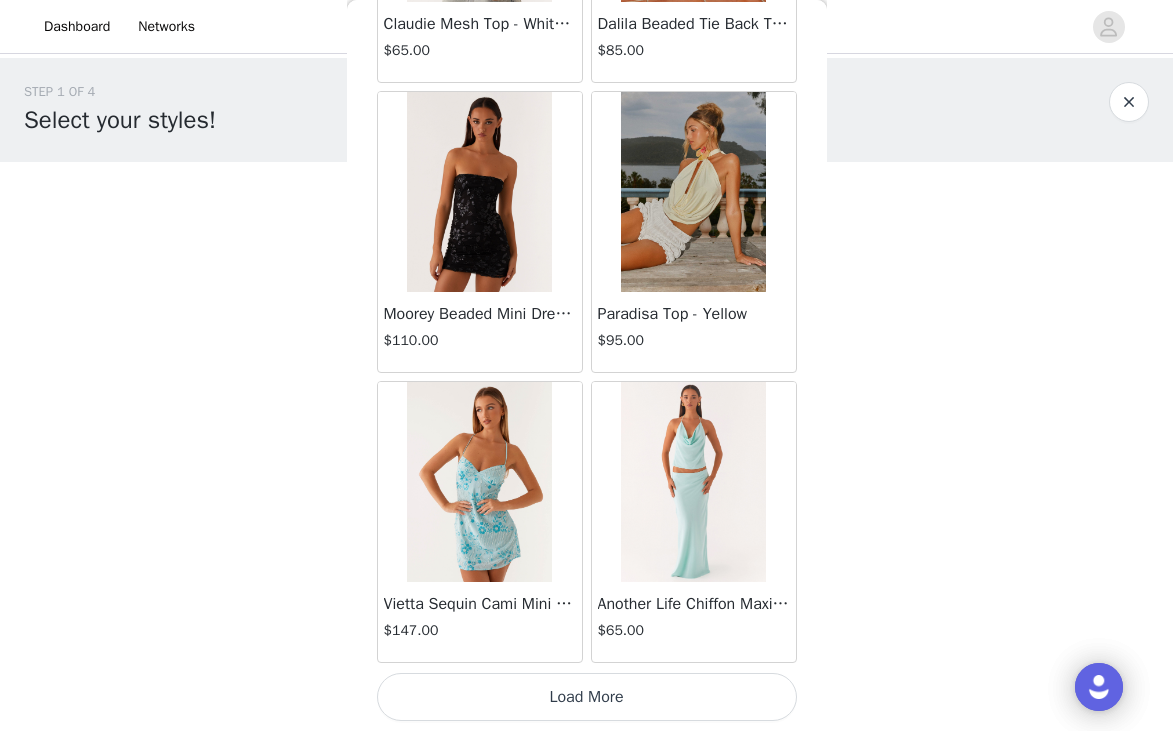 click on "Load More" at bounding box center [587, 697] 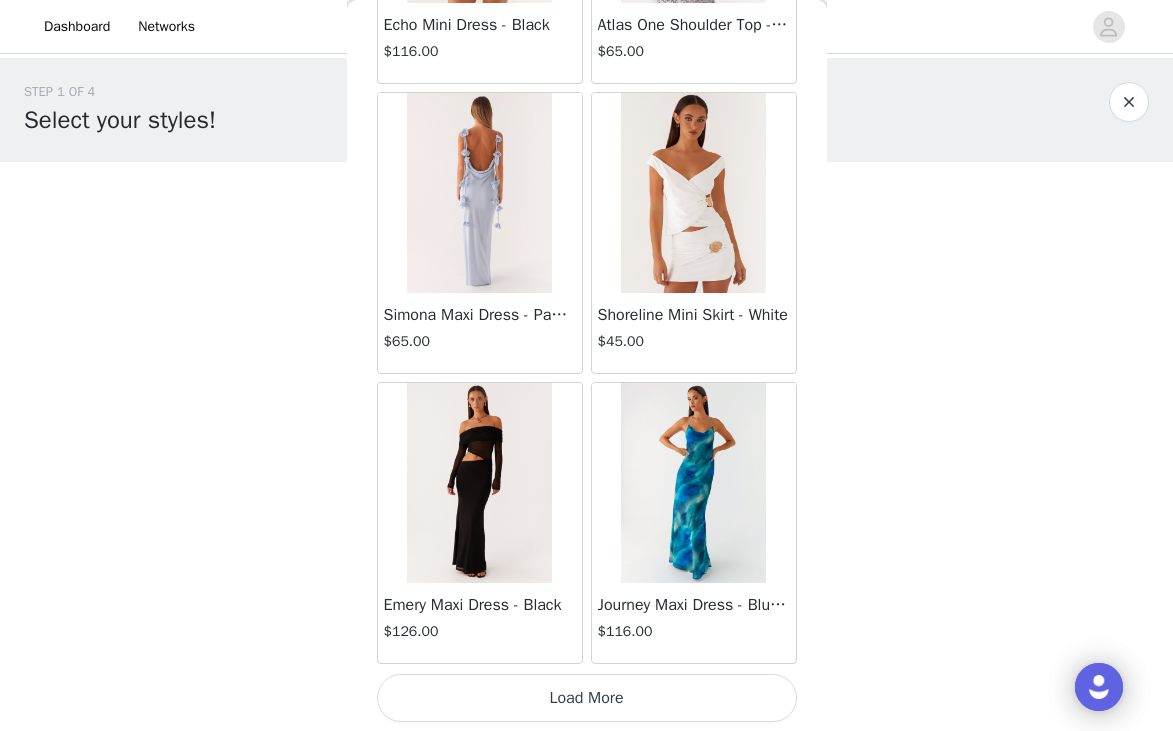 click on "Load More" at bounding box center [587, 698] 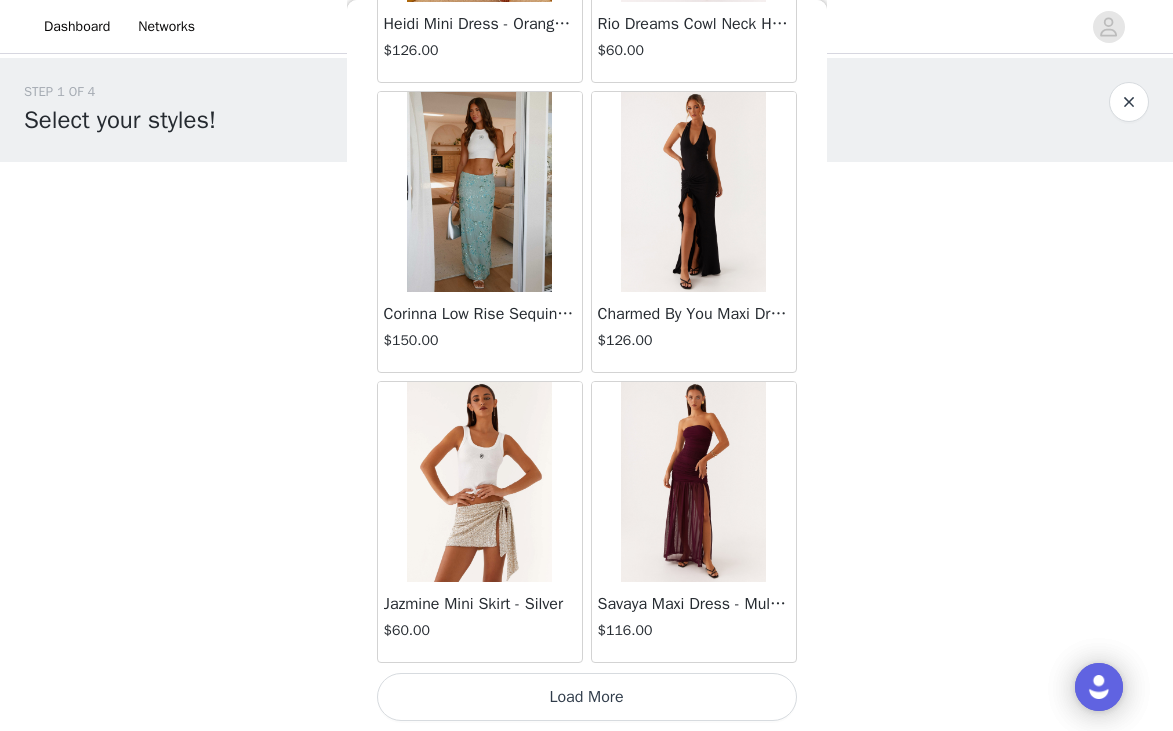 scroll, scrollTop: 34229, scrollLeft: 0, axis: vertical 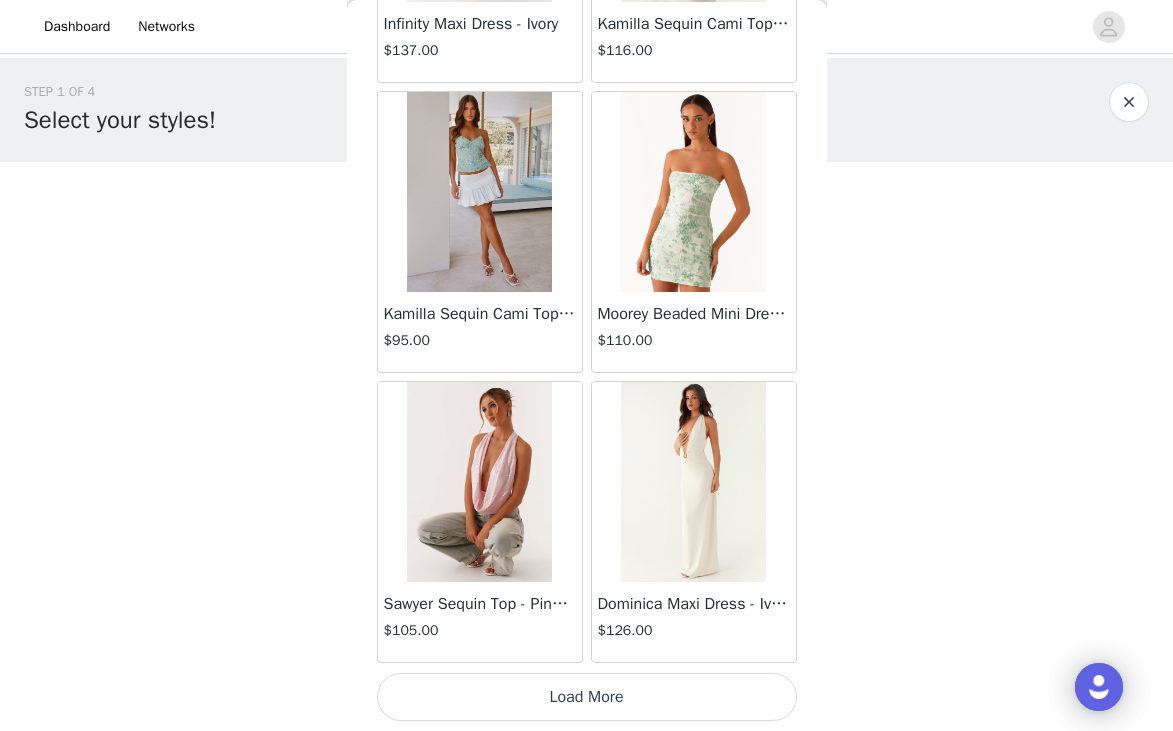 click on "Load More" at bounding box center [587, 697] 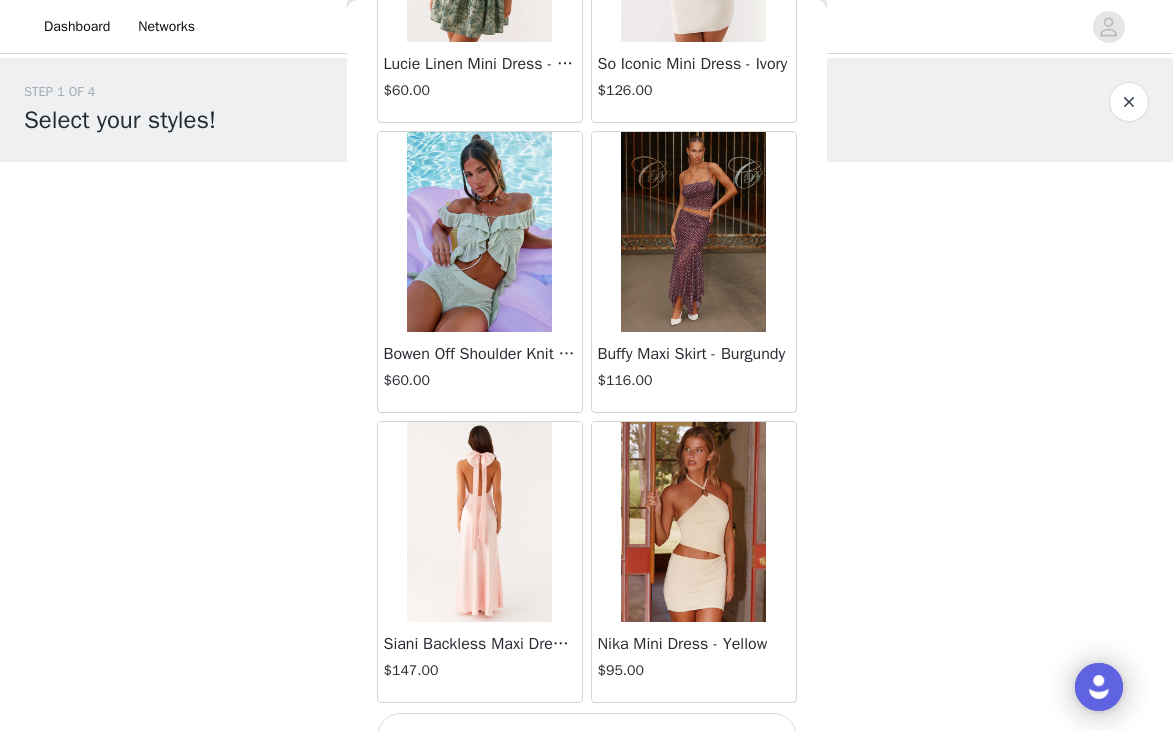 scroll, scrollTop: 40029, scrollLeft: 0, axis: vertical 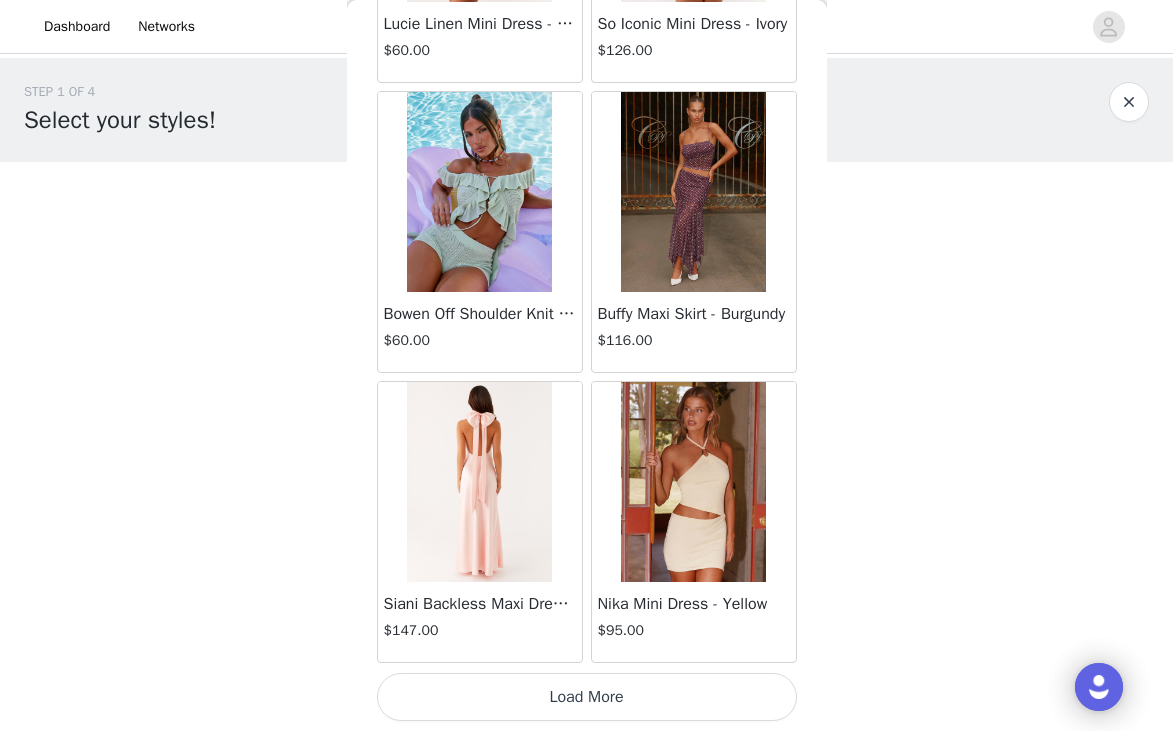 click on "Load More" at bounding box center [587, 697] 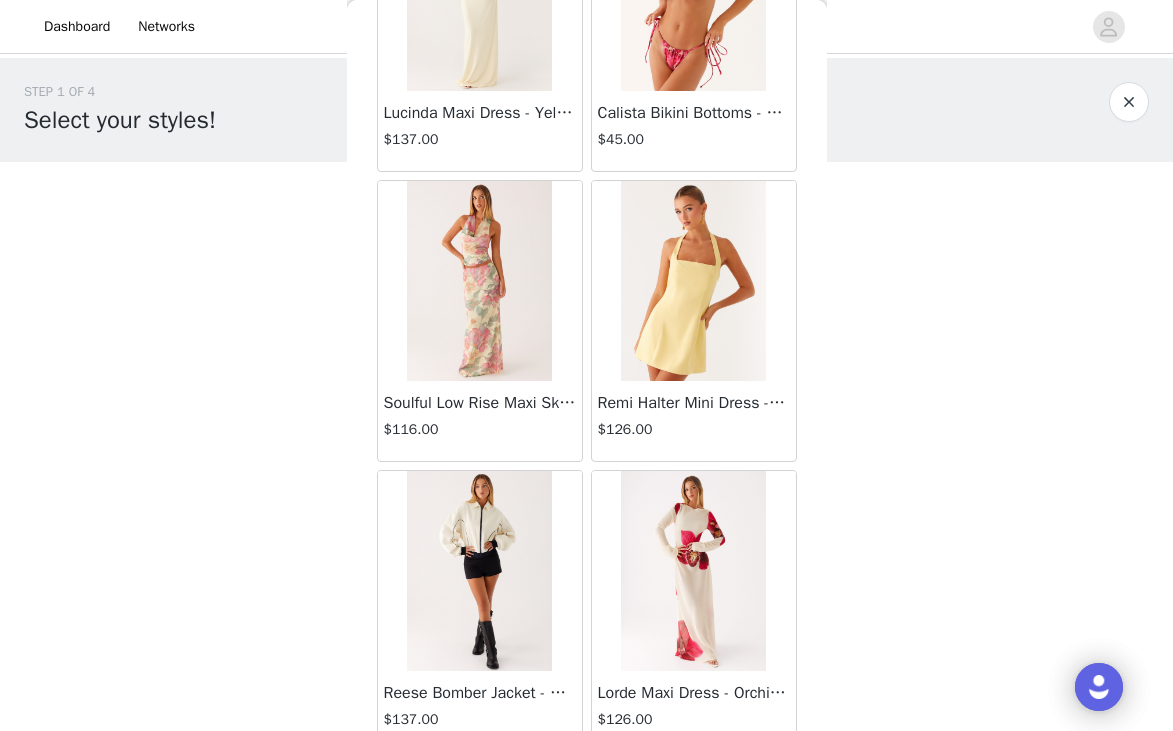 scroll, scrollTop: 42929, scrollLeft: 0, axis: vertical 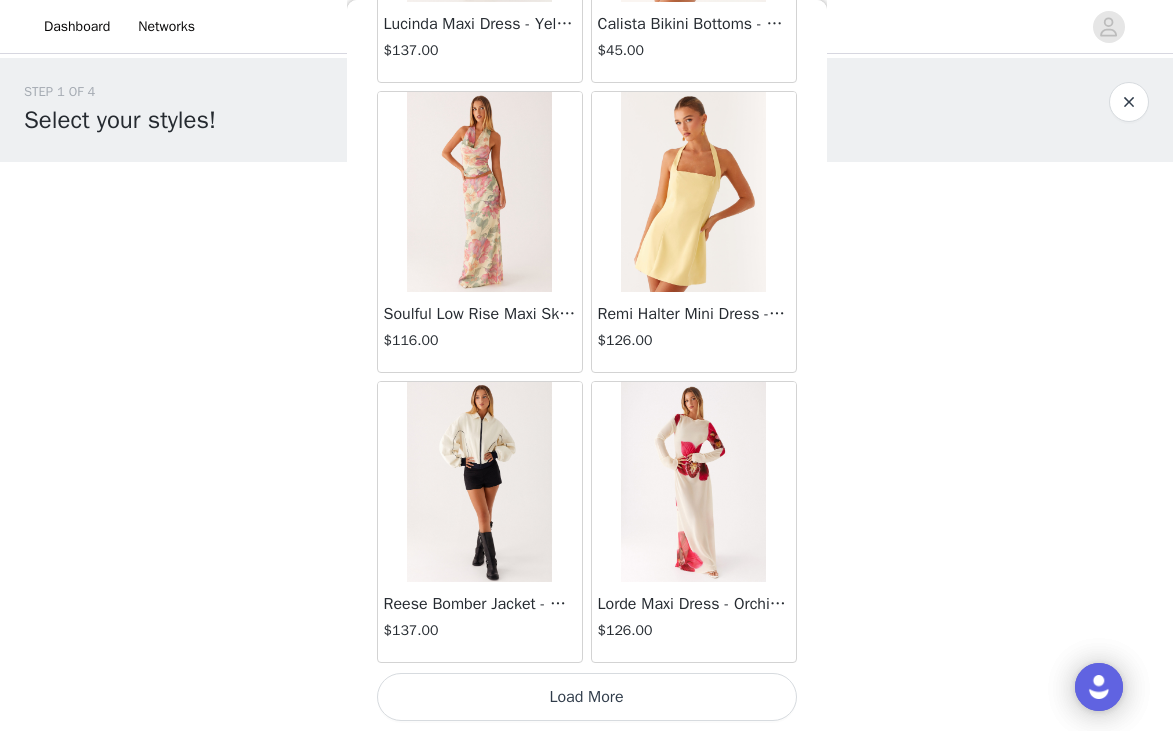 click on "Load More" at bounding box center [587, 697] 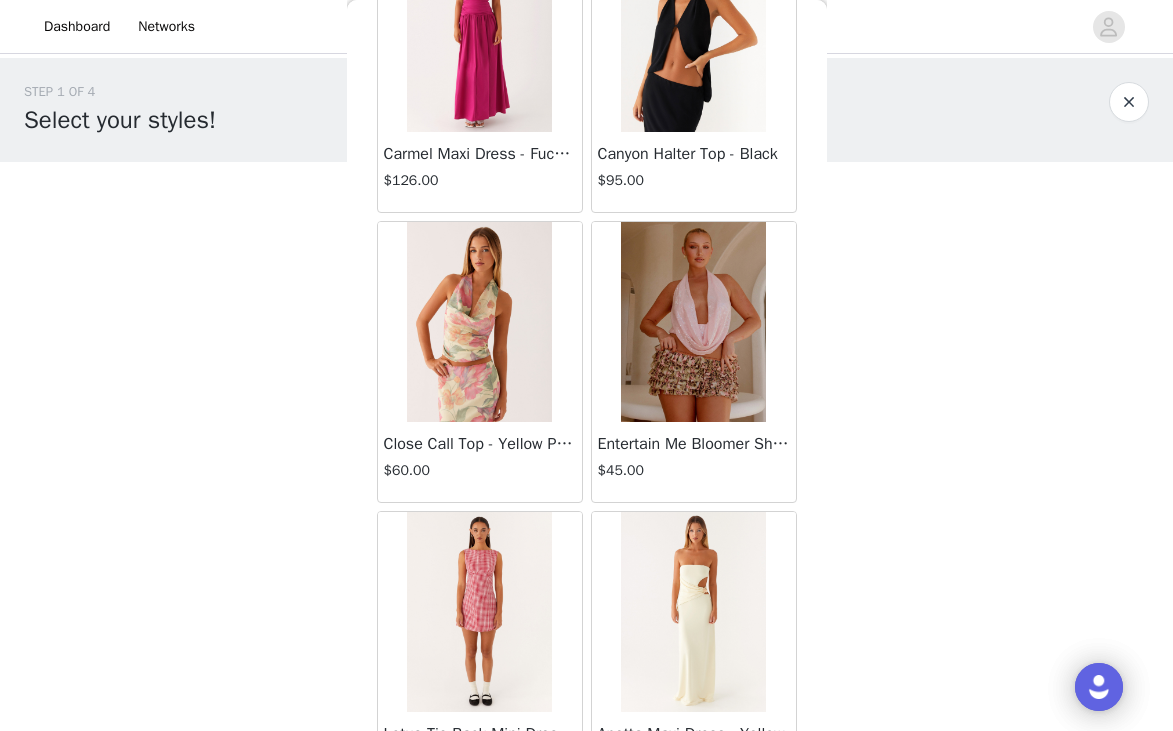 scroll, scrollTop: 45829, scrollLeft: 0, axis: vertical 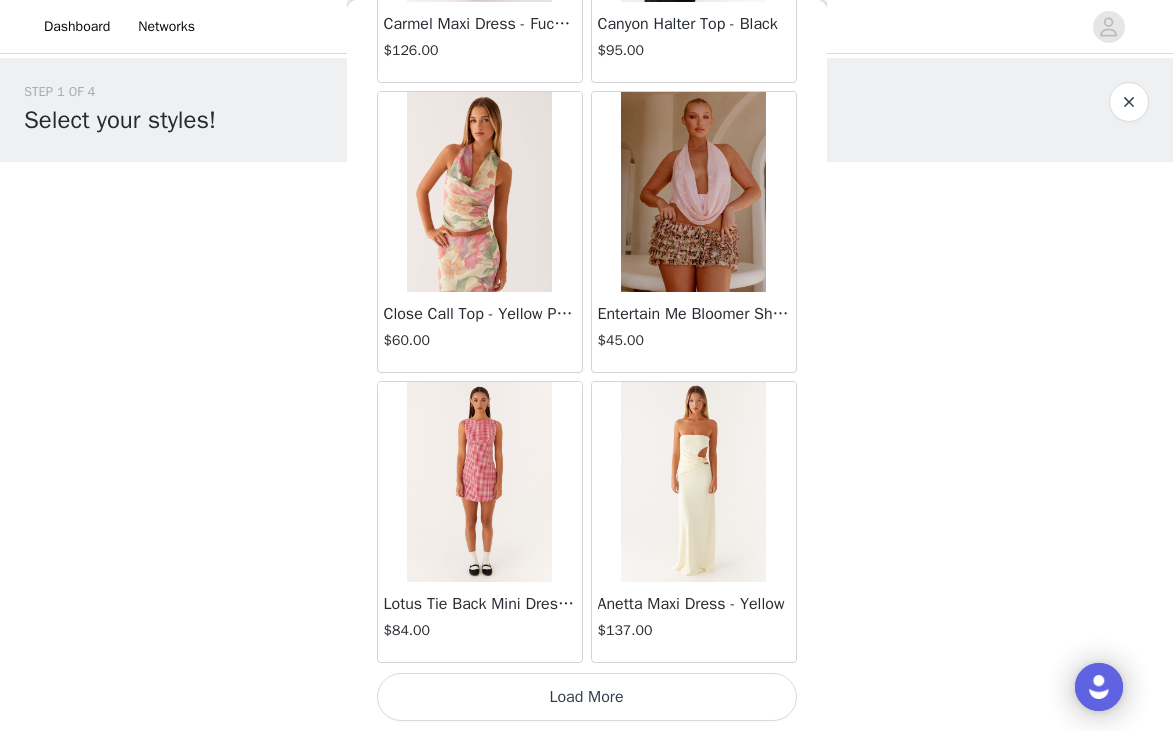 click on "Load More" at bounding box center [587, 697] 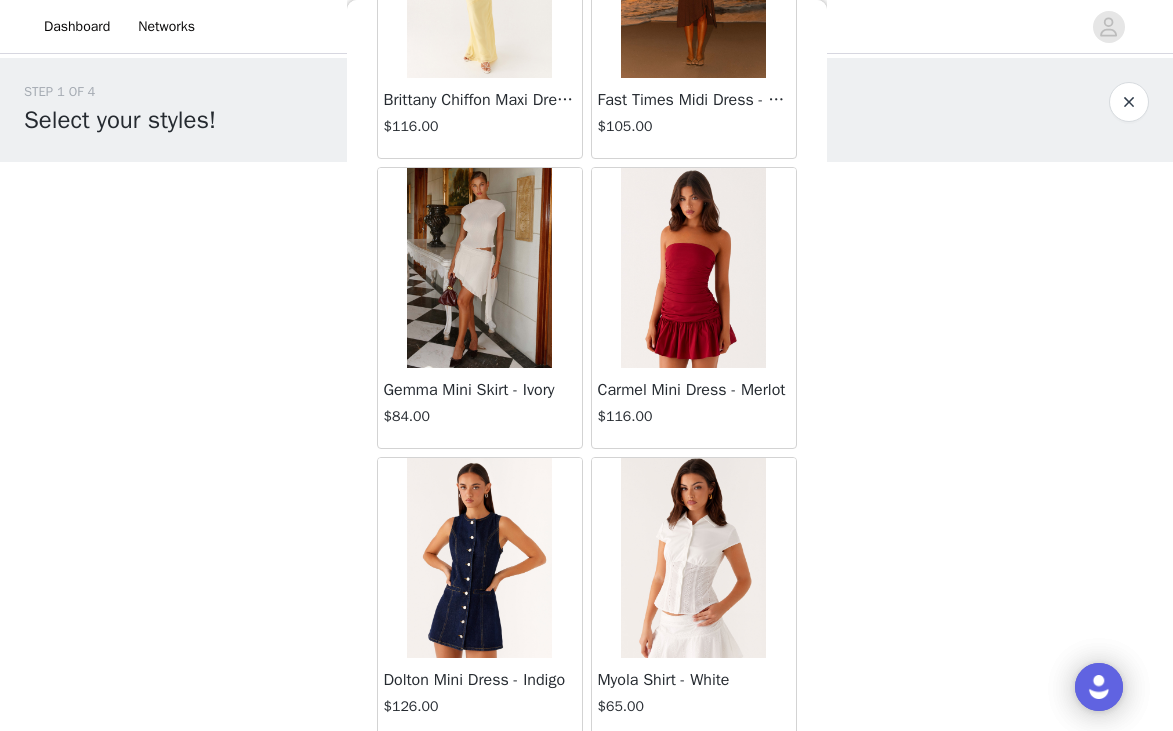 scroll, scrollTop: 48729, scrollLeft: 0, axis: vertical 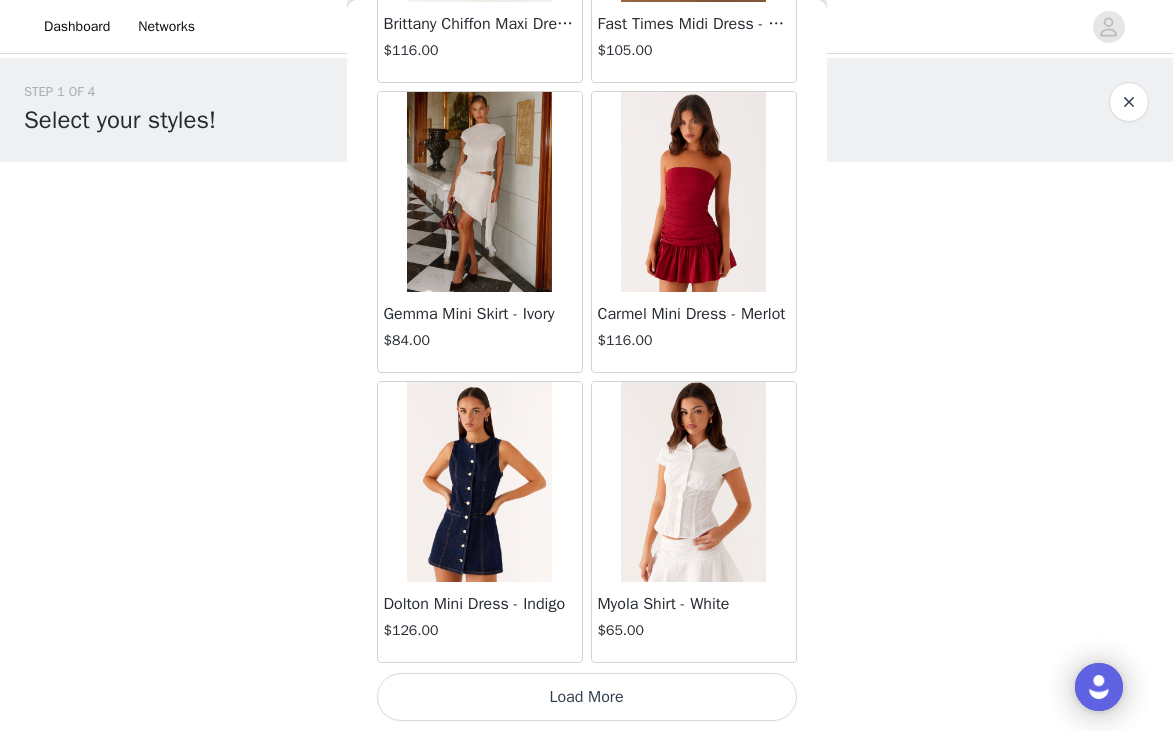 click on "Load More" at bounding box center (587, 697) 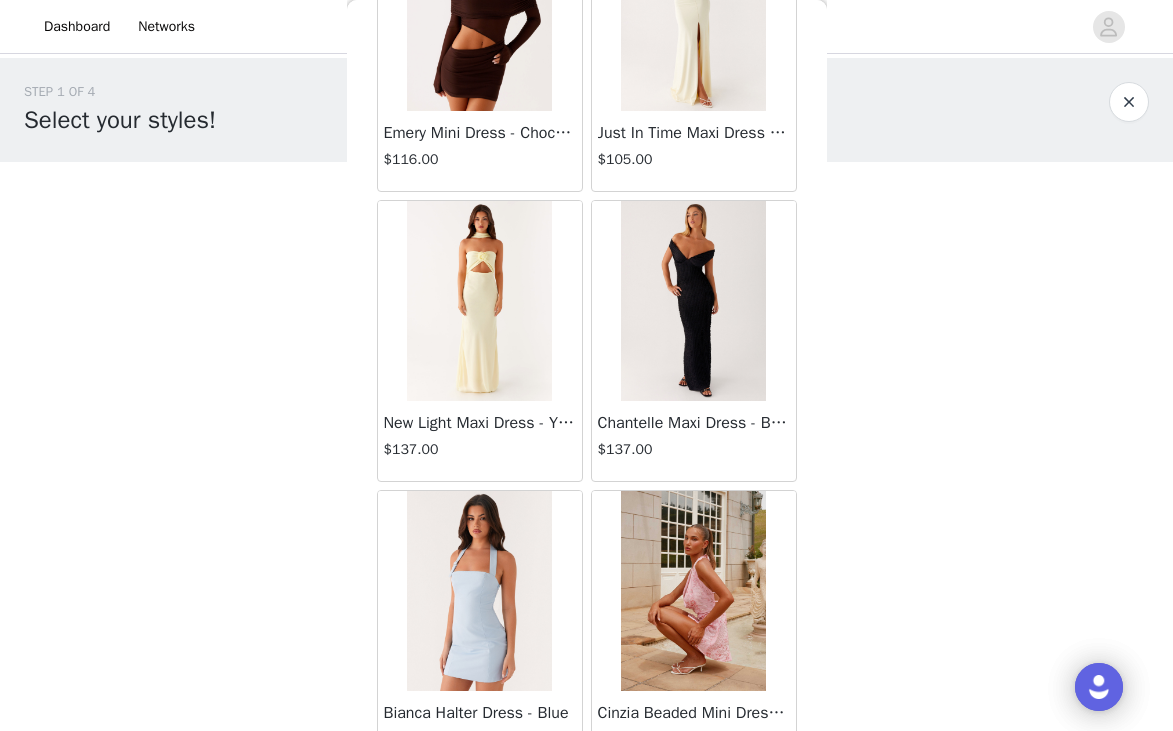 scroll, scrollTop: 51629, scrollLeft: 0, axis: vertical 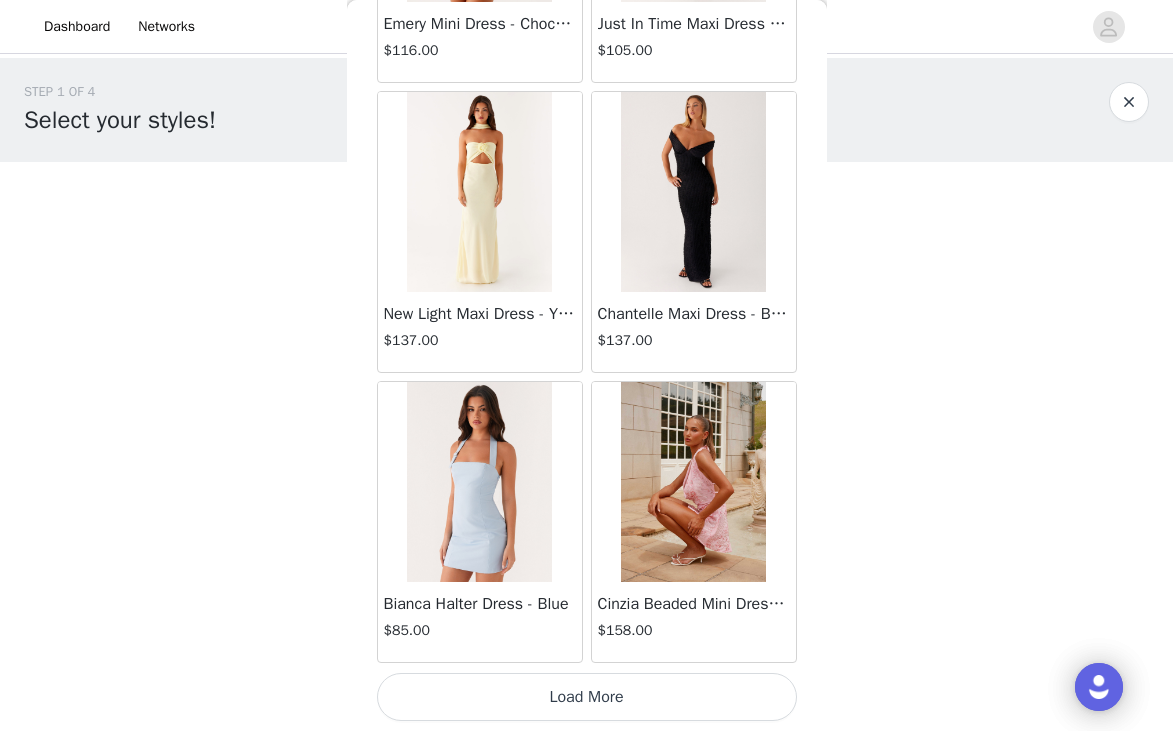 click on "Load More" at bounding box center (587, 697) 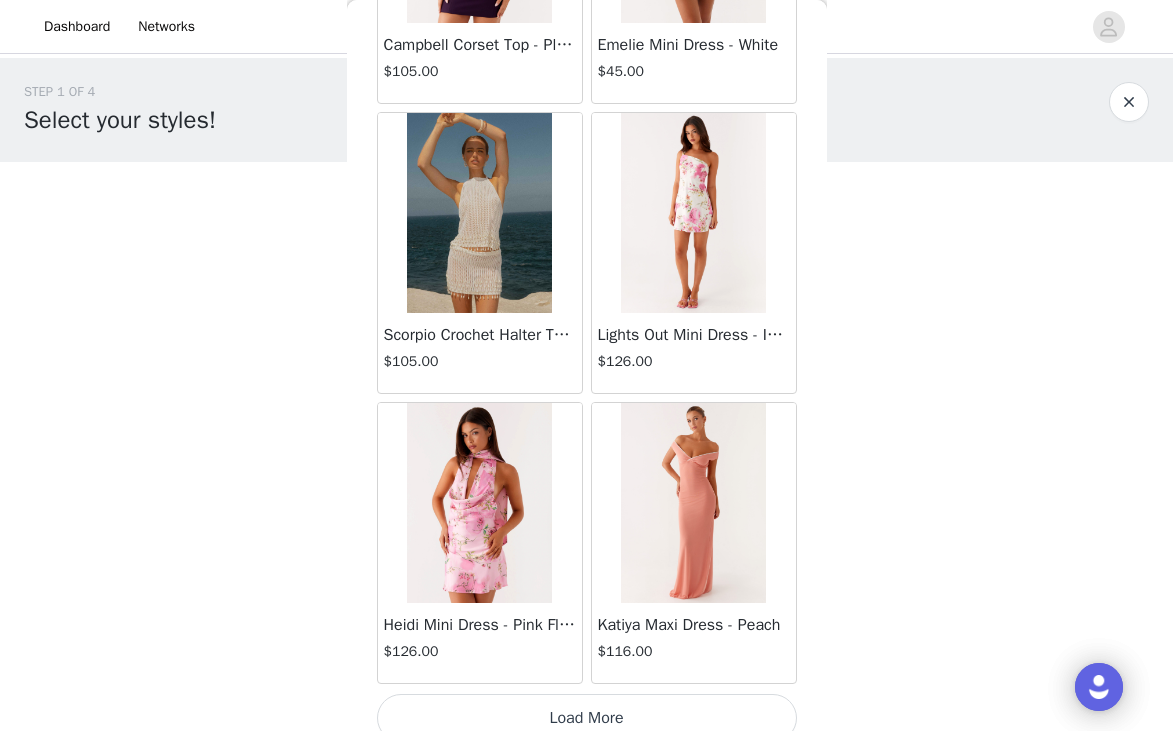 scroll, scrollTop: 54529, scrollLeft: 0, axis: vertical 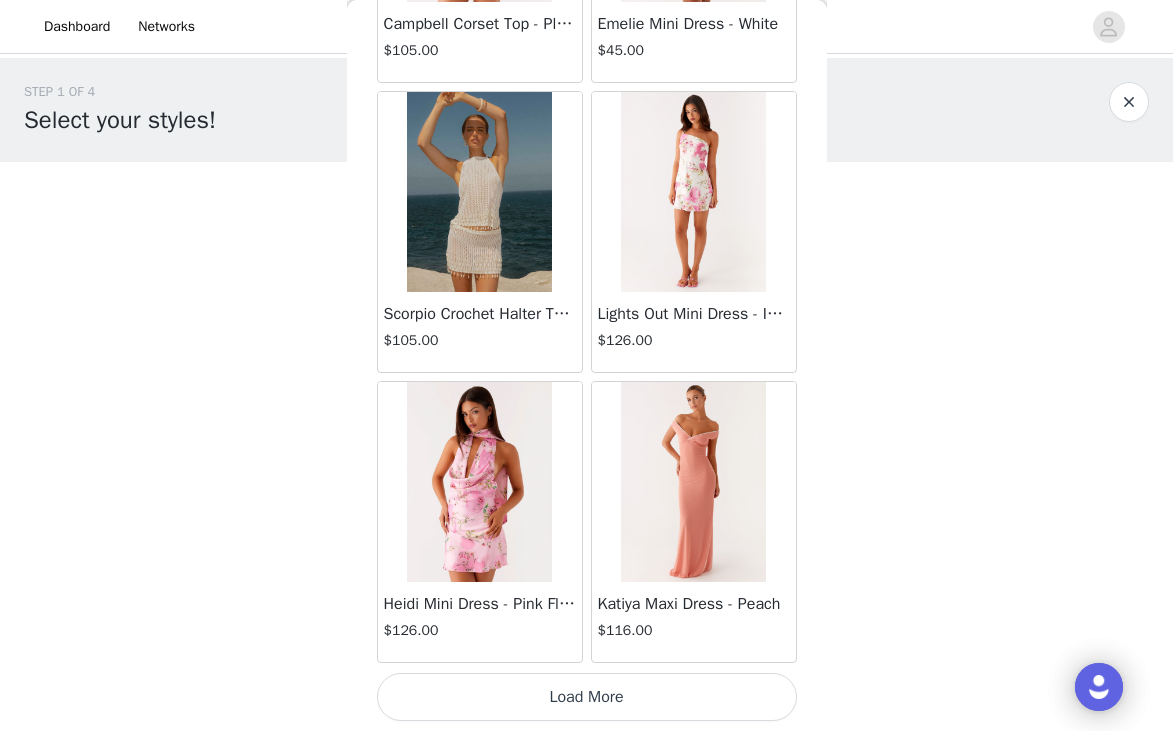 click on "Load More" at bounding box center (587, 697) 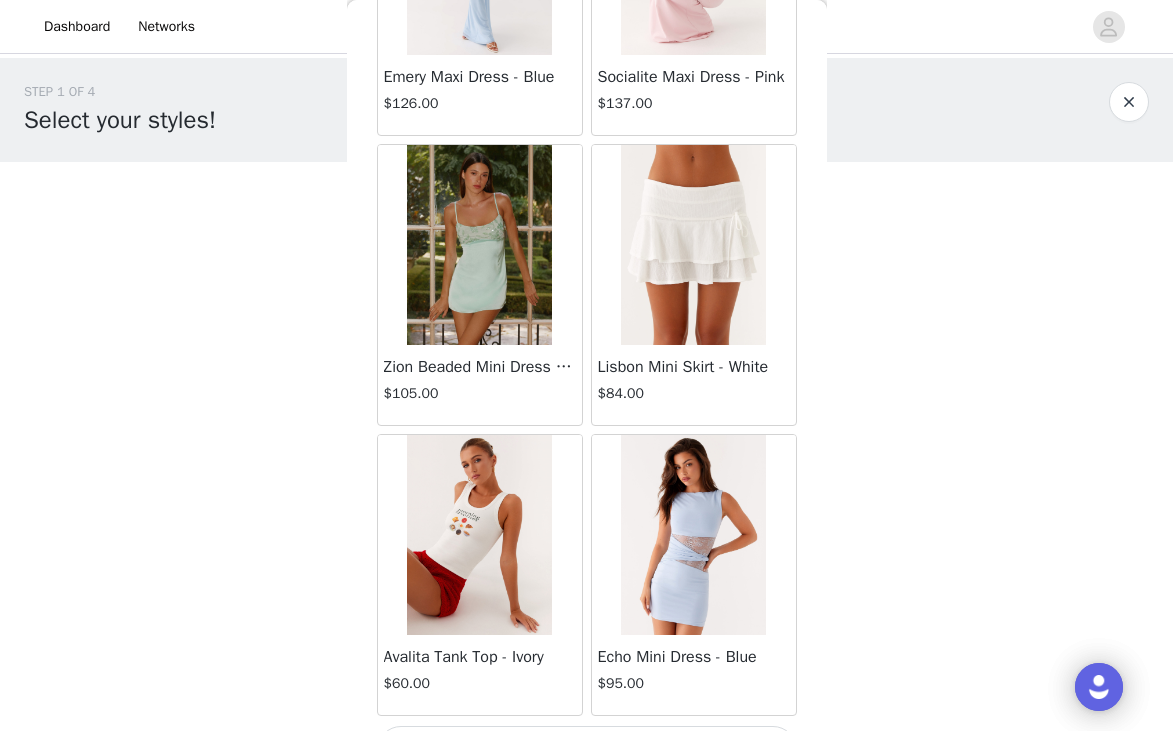 scroll, scrollTop: 57429, scrollLeft: 0, axis: vertical 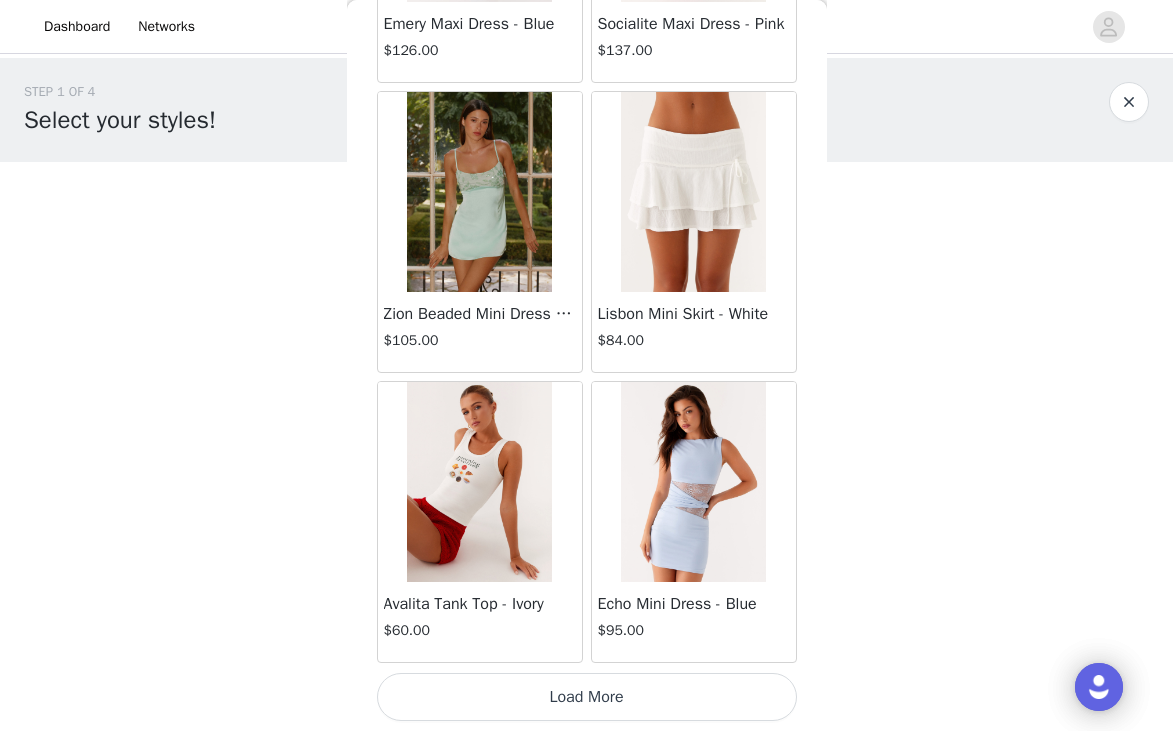 click on "Load More" at bounding box center (587, 697) 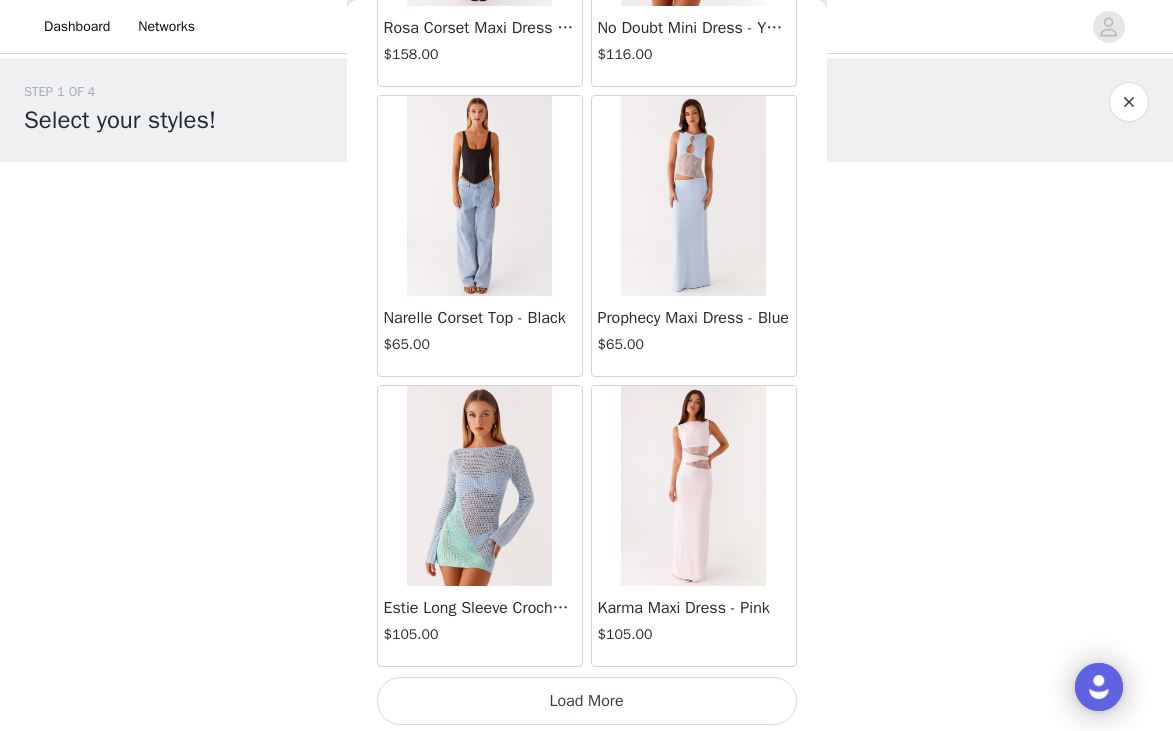 scroll, scrollTop: 60329, scrollLeft: 0, axis: vertical 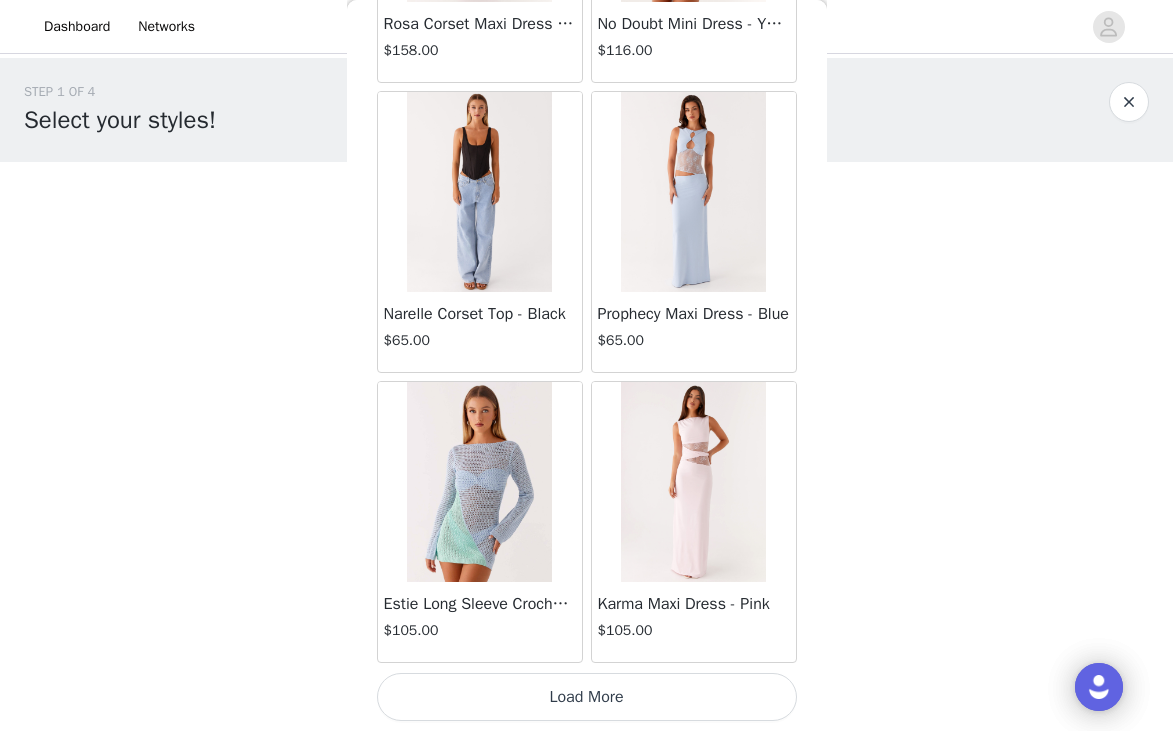 click on "Load More" at bounding box center [587, 697] 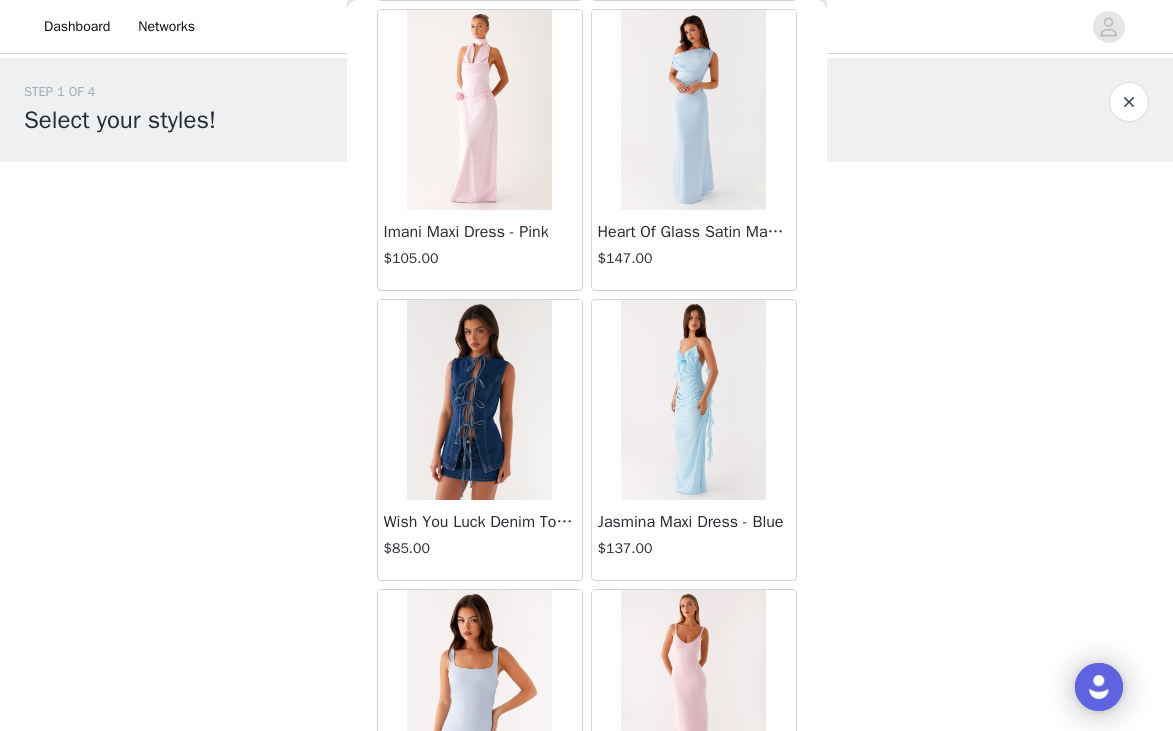 scroll, scrollTop: 60992, scrollLeft: 0, axis: vertical 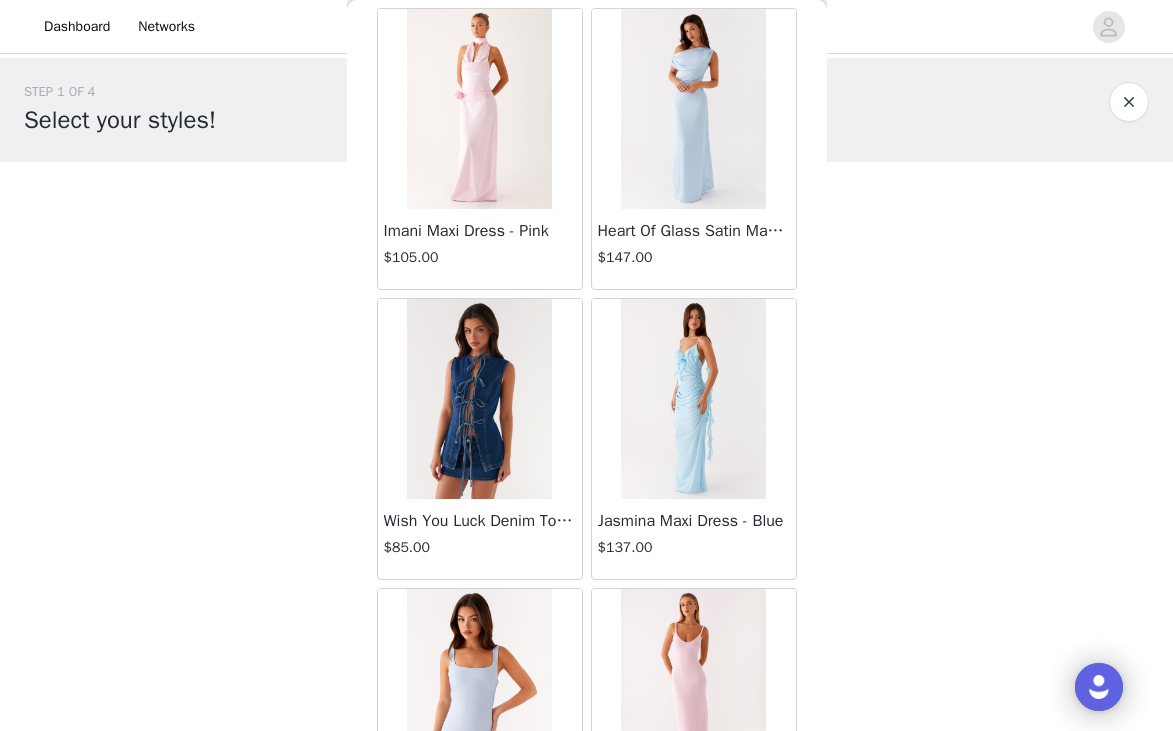 click at bounding box center [693, 399] 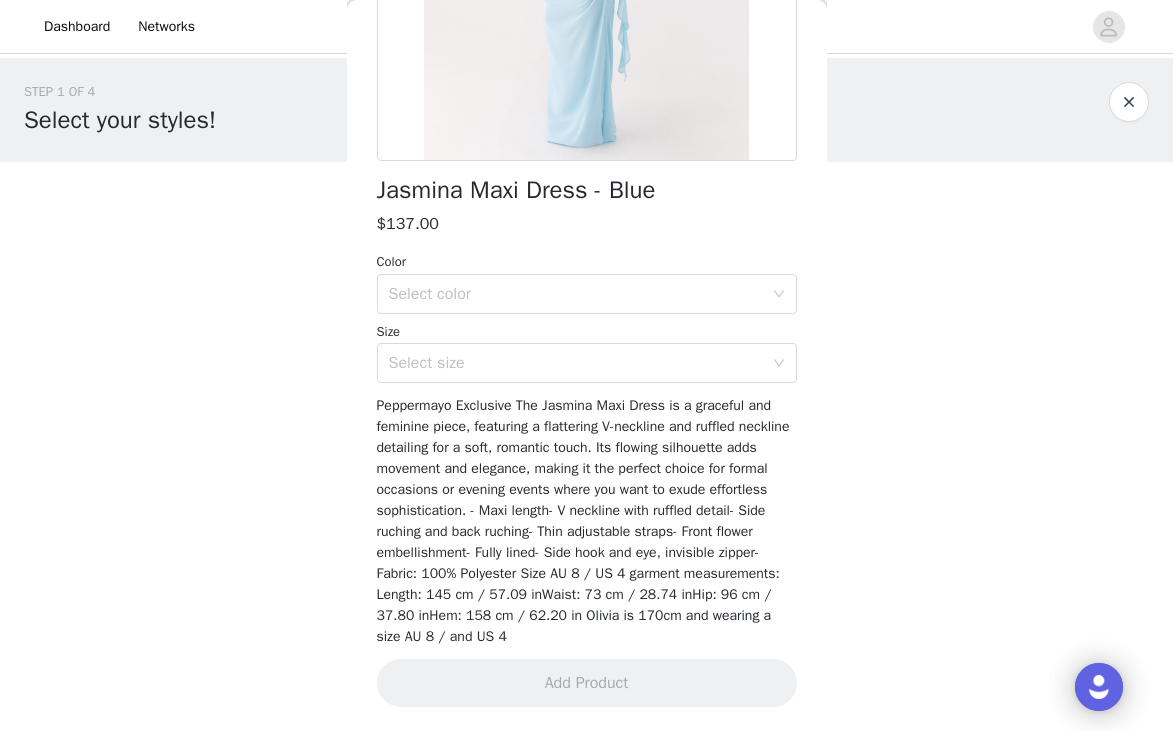 scroll, scrollTop: 395, scrollLeft: 0, axis: vertical 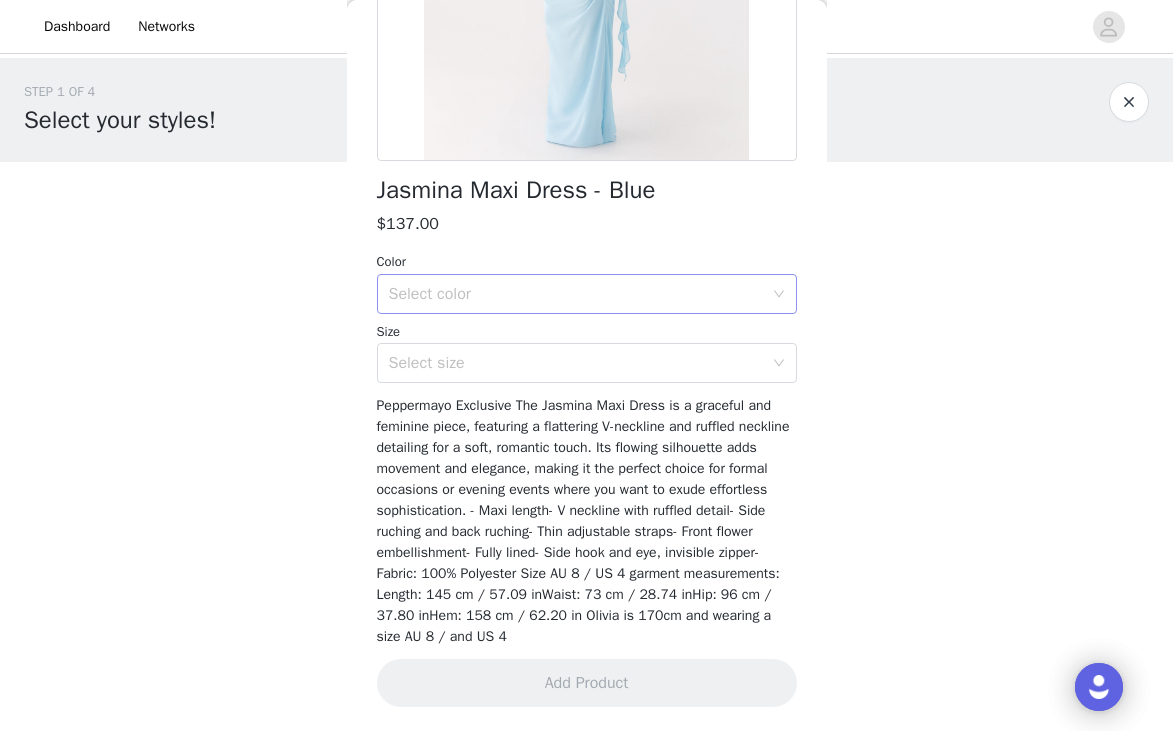 click on "Select color" at bounding box center (580, 294) 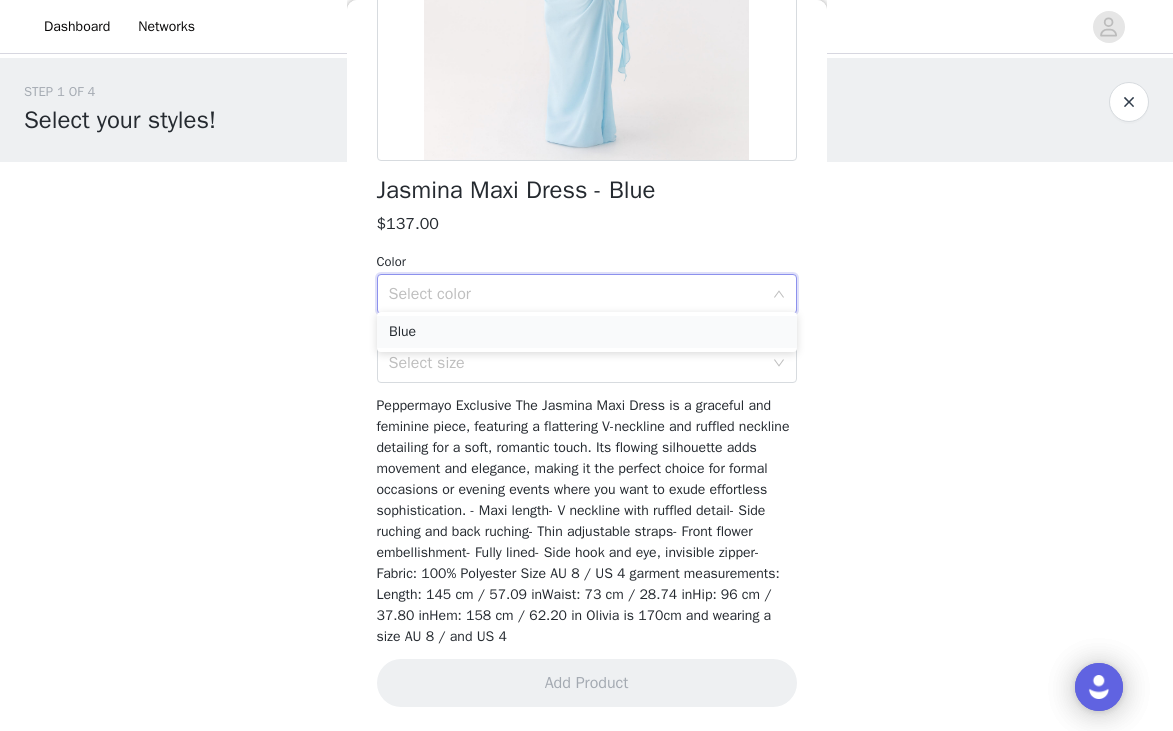 click on "Blue" at bounding box center (587, 332) 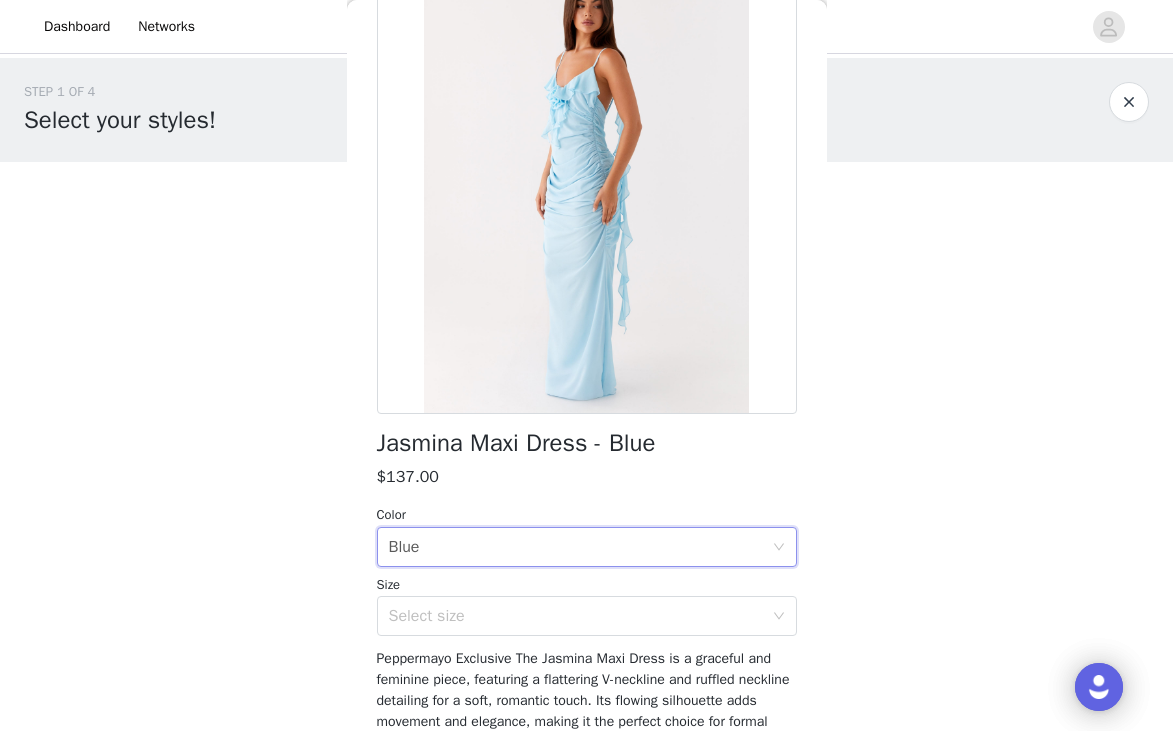 scroll, scrollTop: 299, scrollLeft: 0, axis: vertical 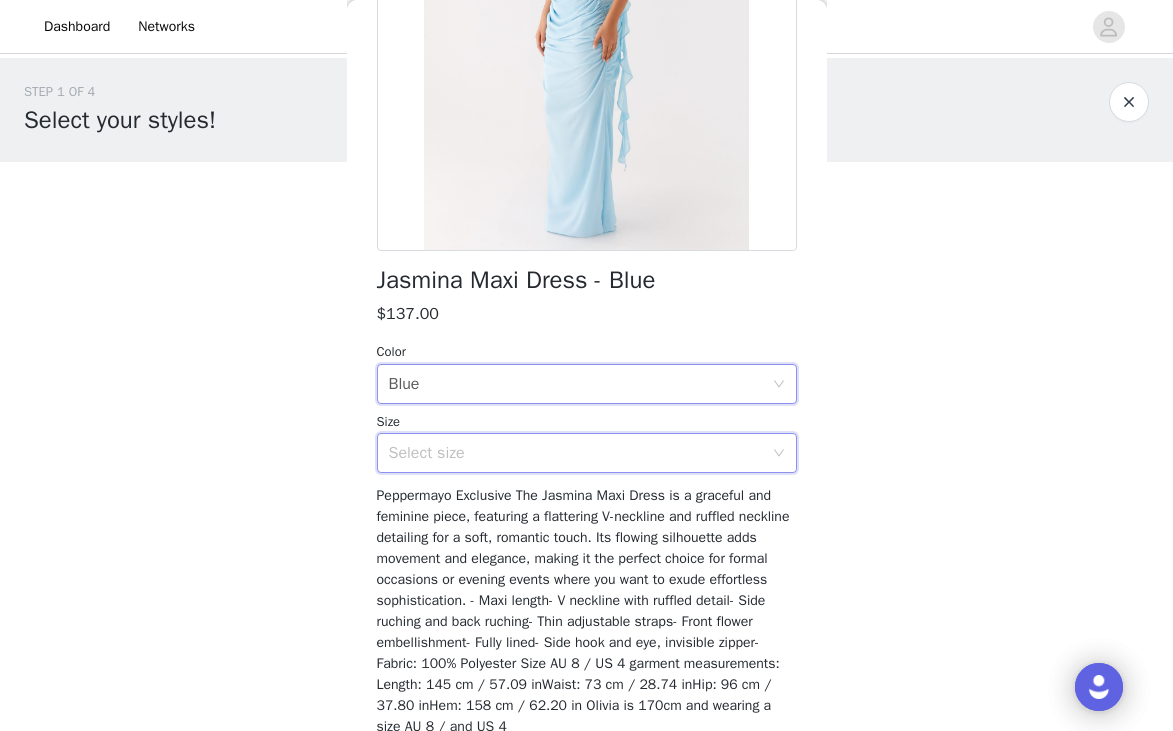 click on "Select size" at bounding box center (580, 453) 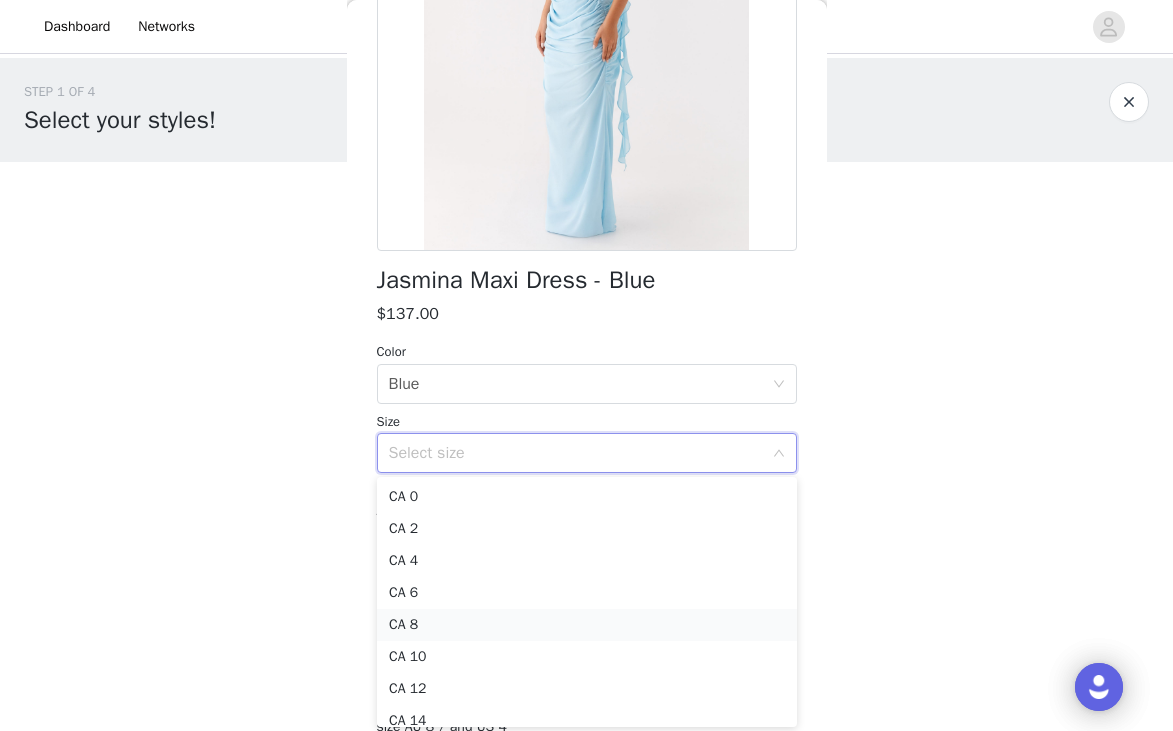 scroll, scrollTop: 78, scrollLeft: 0, axis: vertical 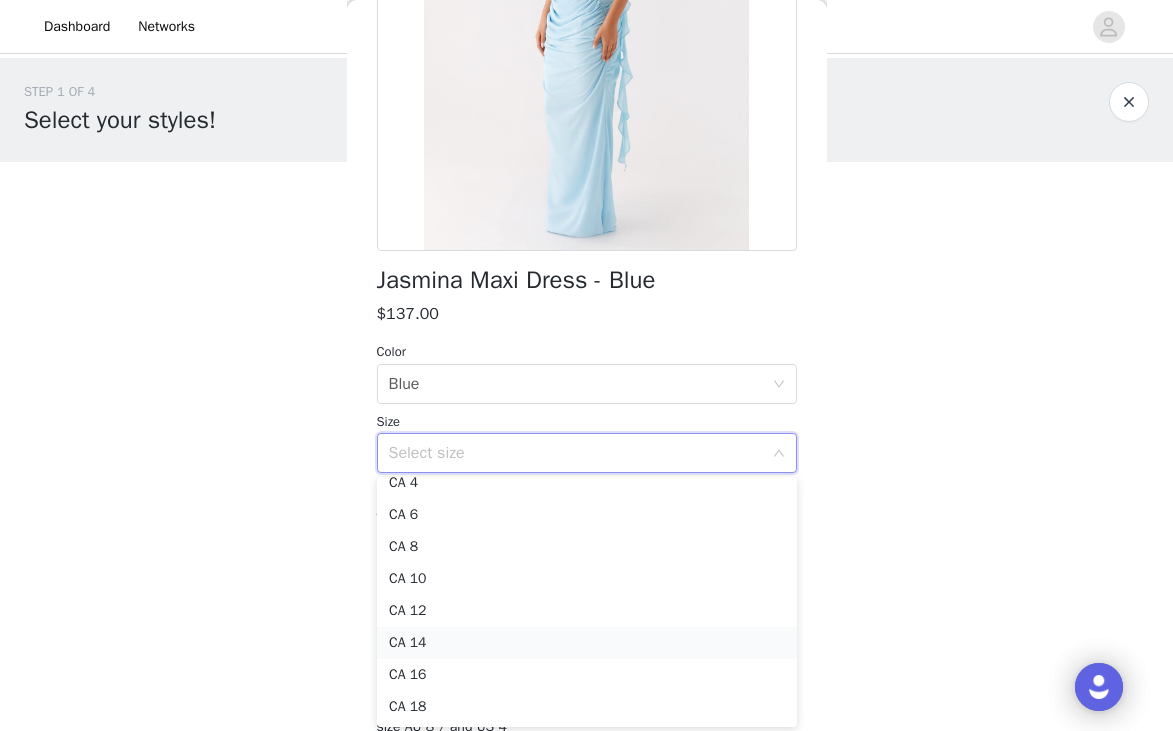 click on "CA 14" at bounding box center (587, 643) 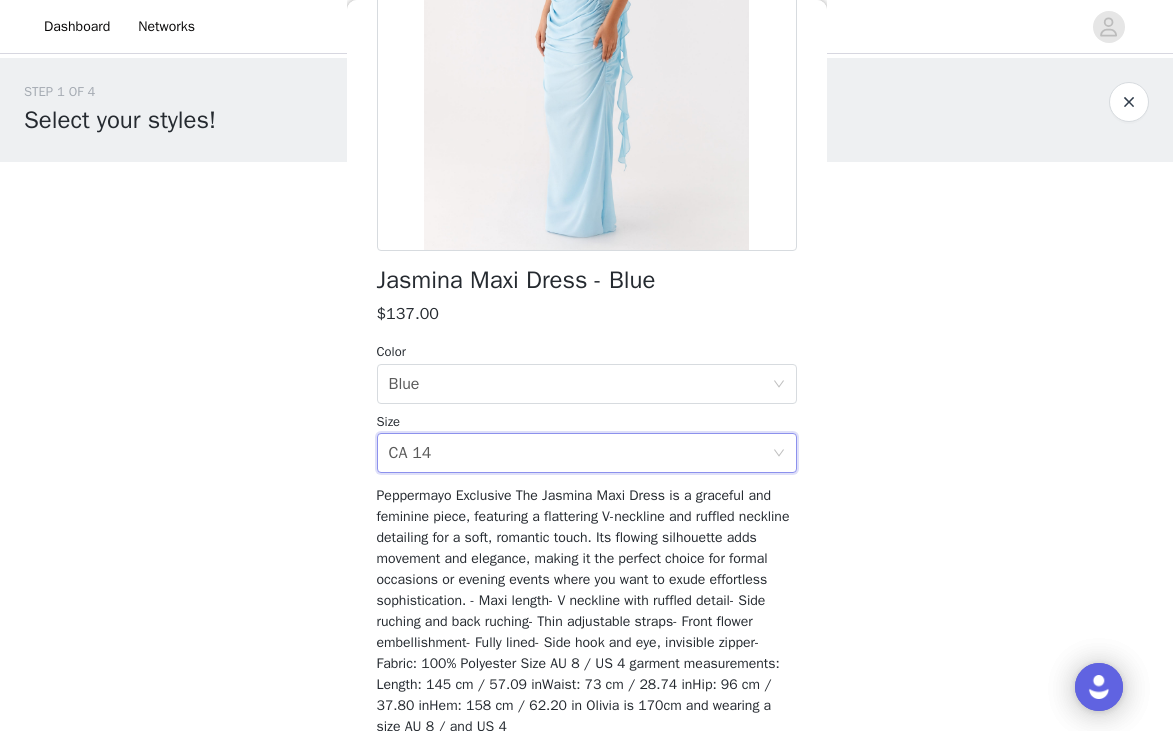 scroll, scrollTop: 395, scrollLeft: 0, axis: vertical 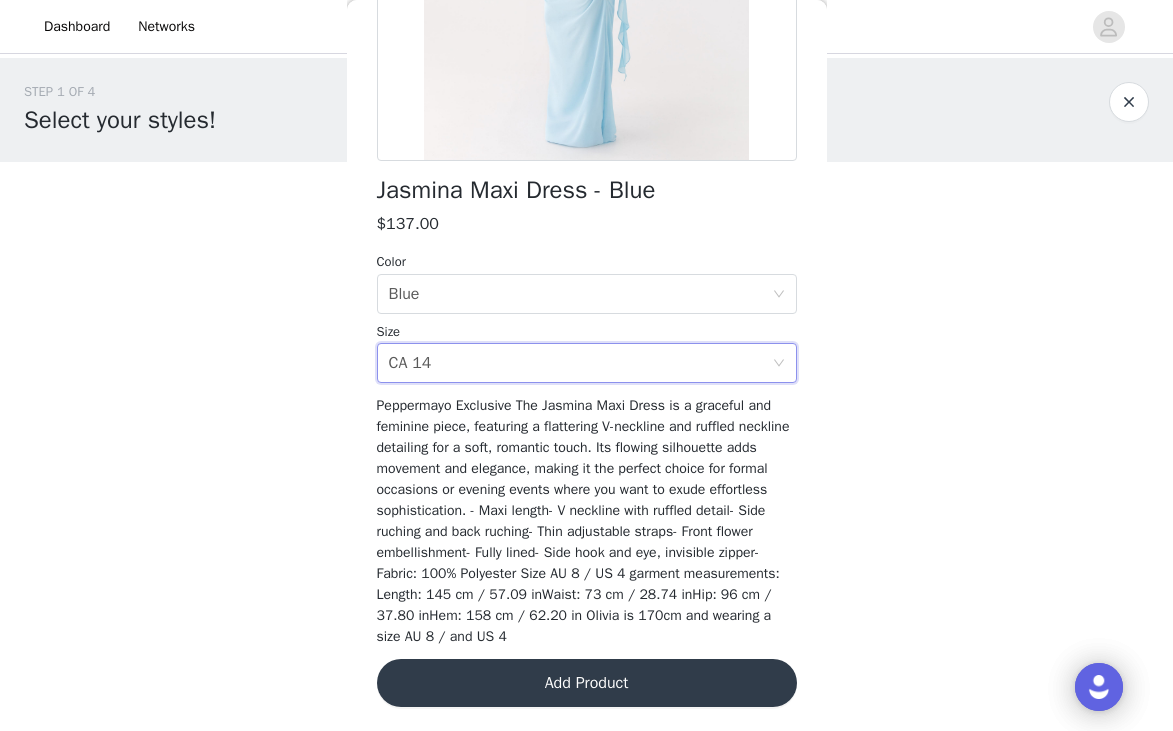click on "Add Product" at bounding box center [587, 683] 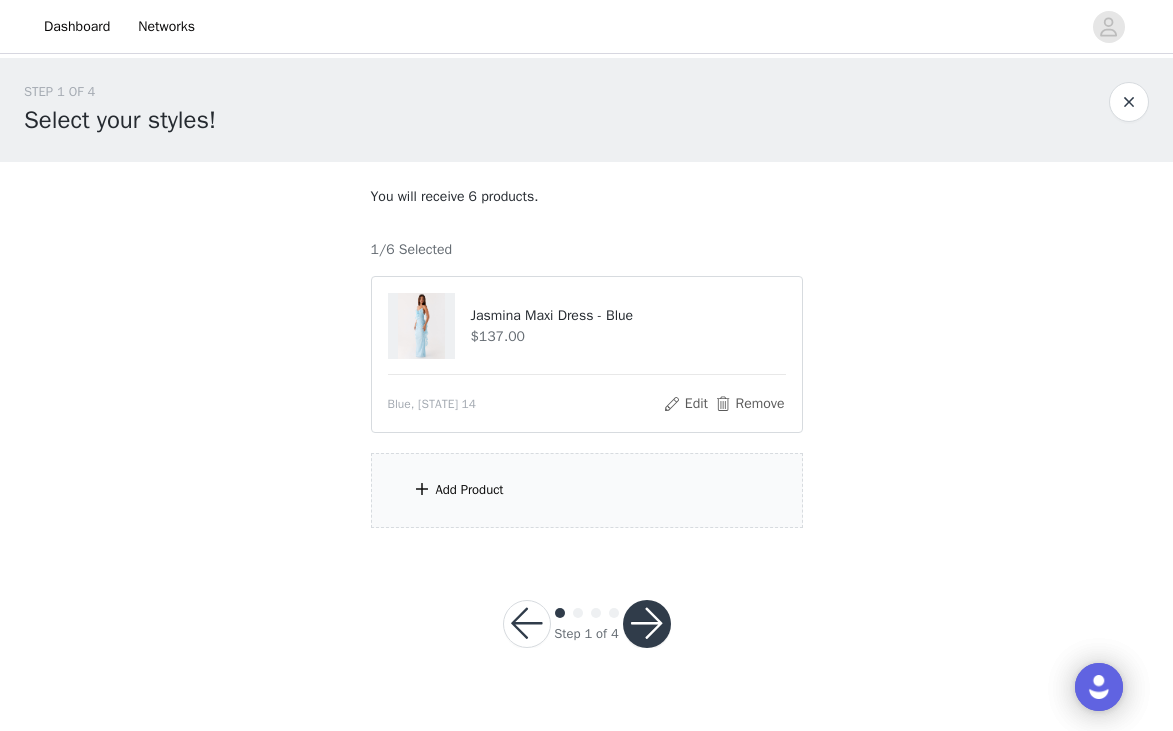 click on "Add Product" at bounding box center [587, 490] 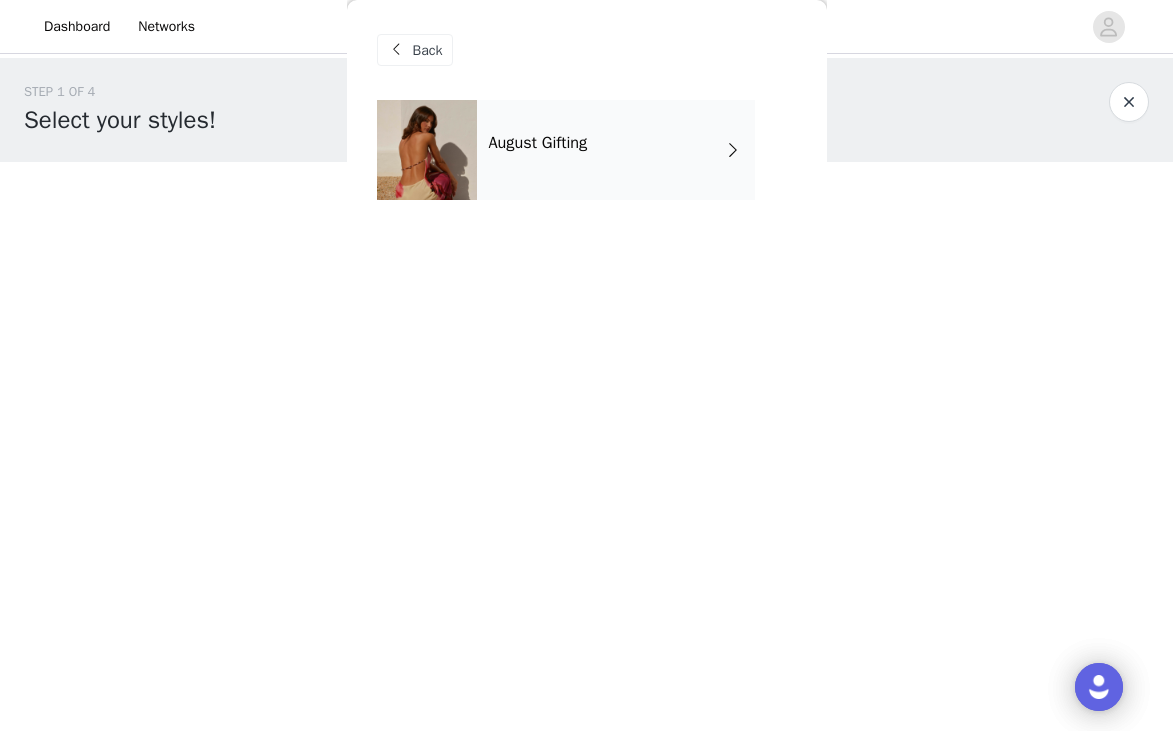 click on "August Gifting" at bounding box center [616, 150] 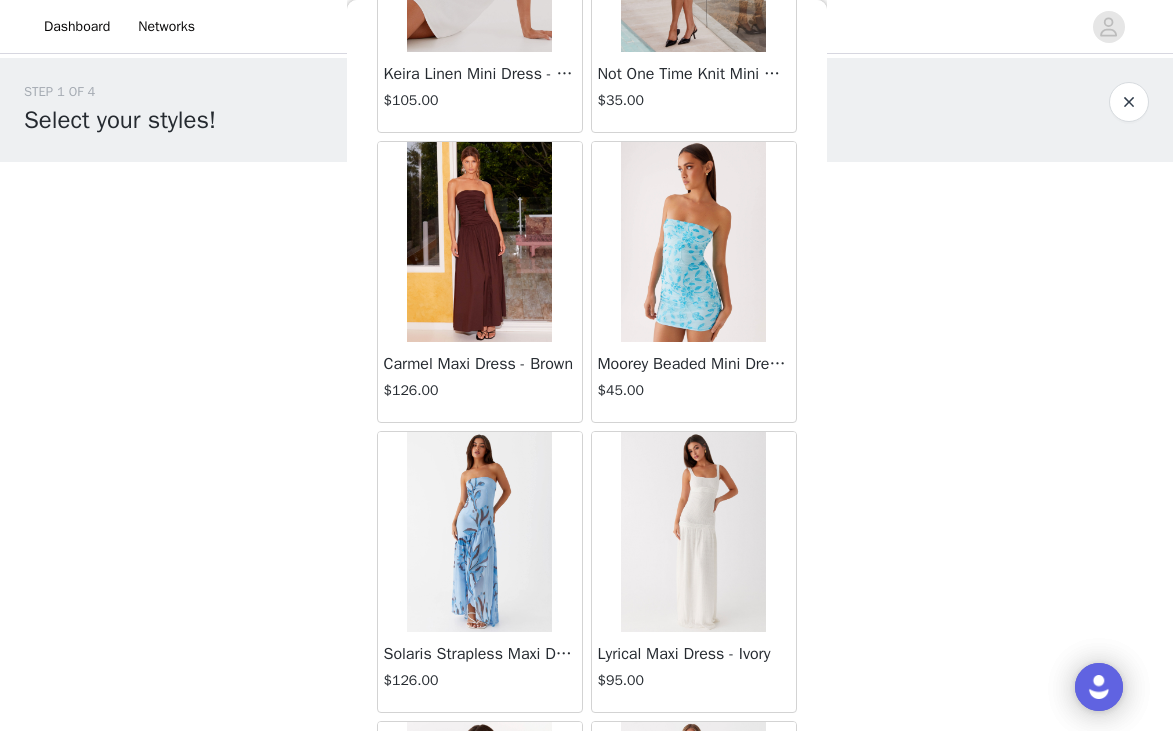 scroll, scrollTop: 2329, scrollLeft: 0, axis: vertical 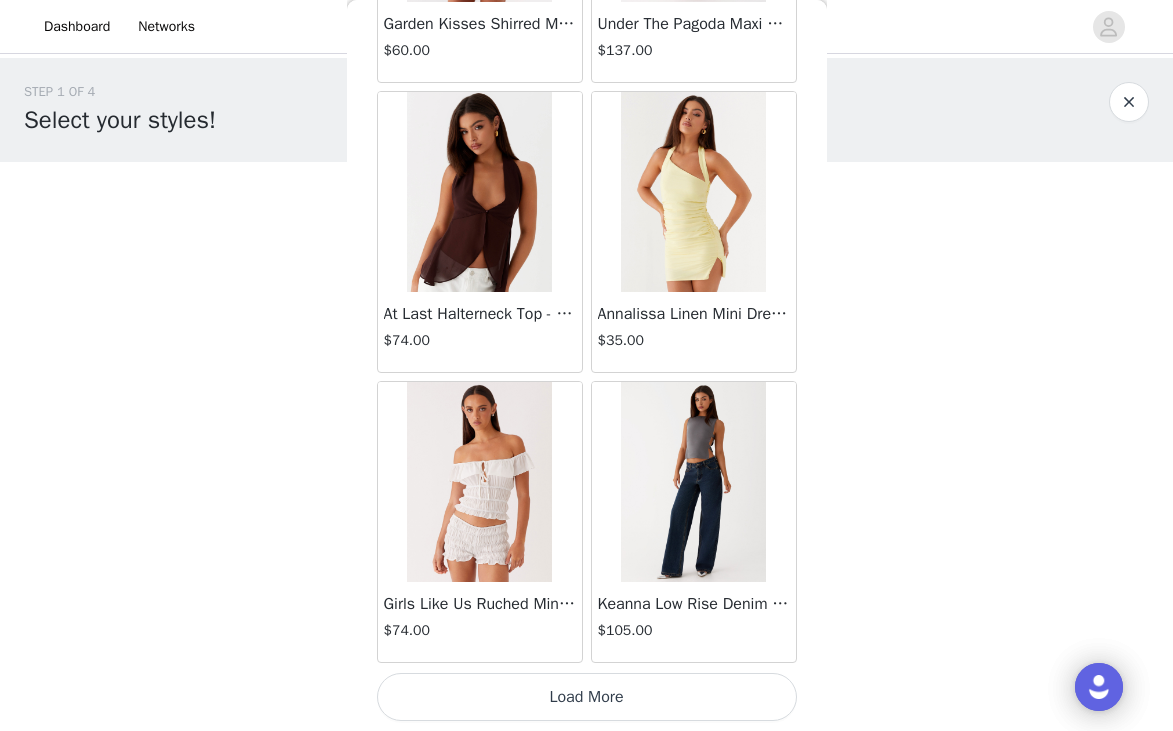 click on "Load More" at bounding box center (587, 697) 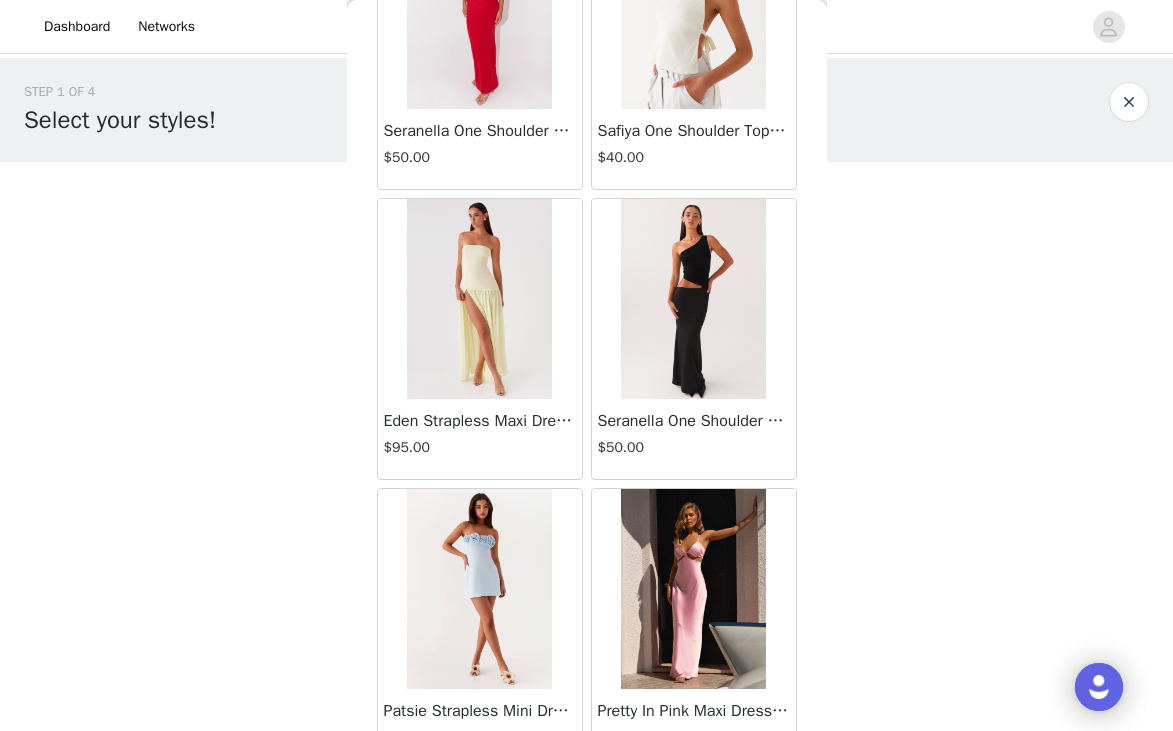 scroll, scrollTop: 5229, scrollLeft: 0, axis: vertical 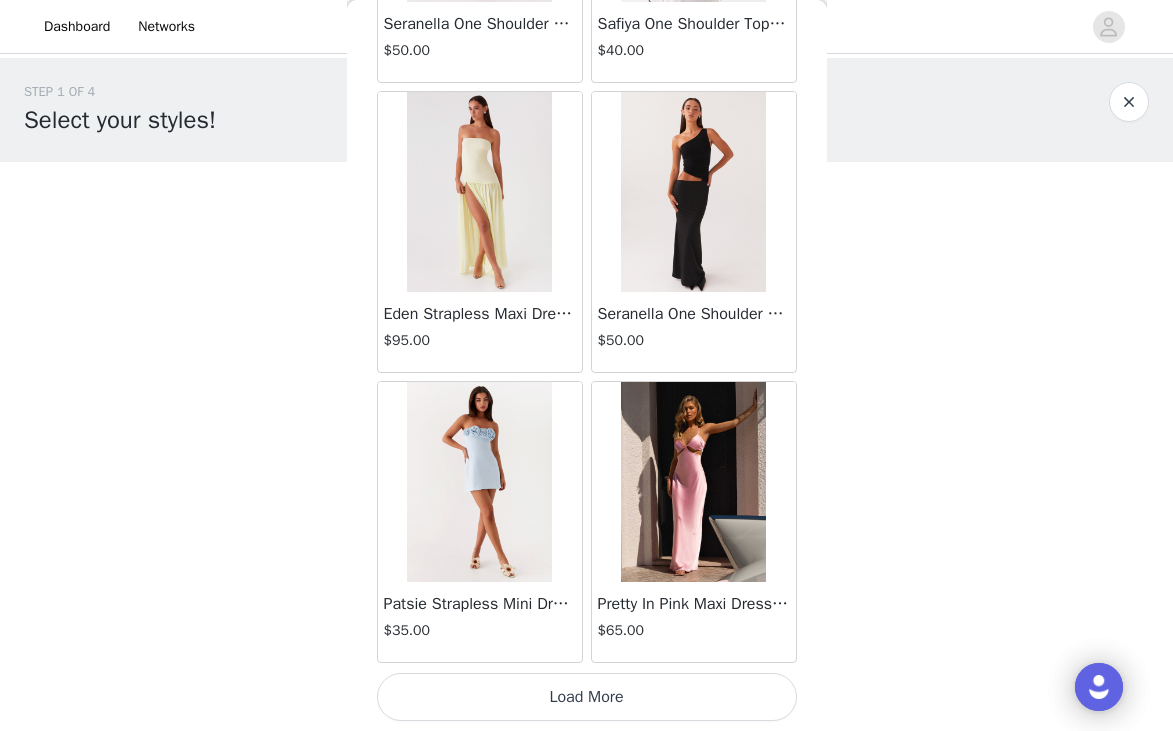 click on "Load More" at bounding box center [587, 697] 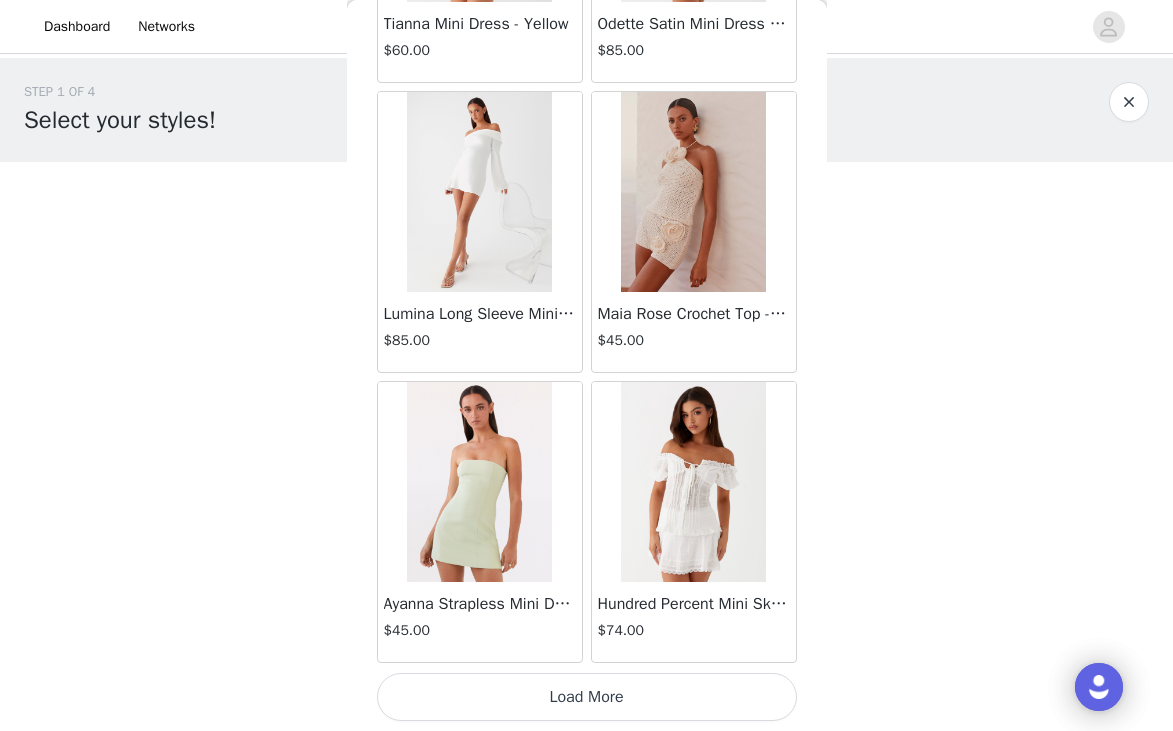 click on "Load More" at bounding box center (587, 697) 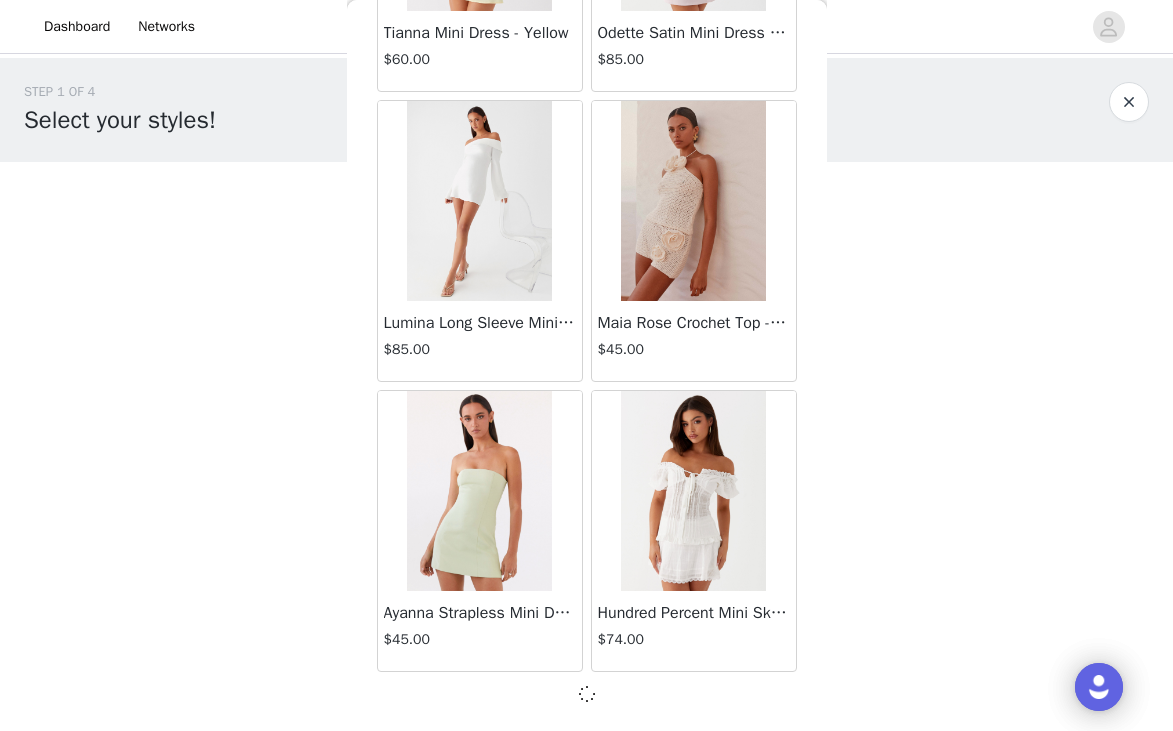 scroll, scrollTop: 8120, scrollLeft: 0, axis: vertical 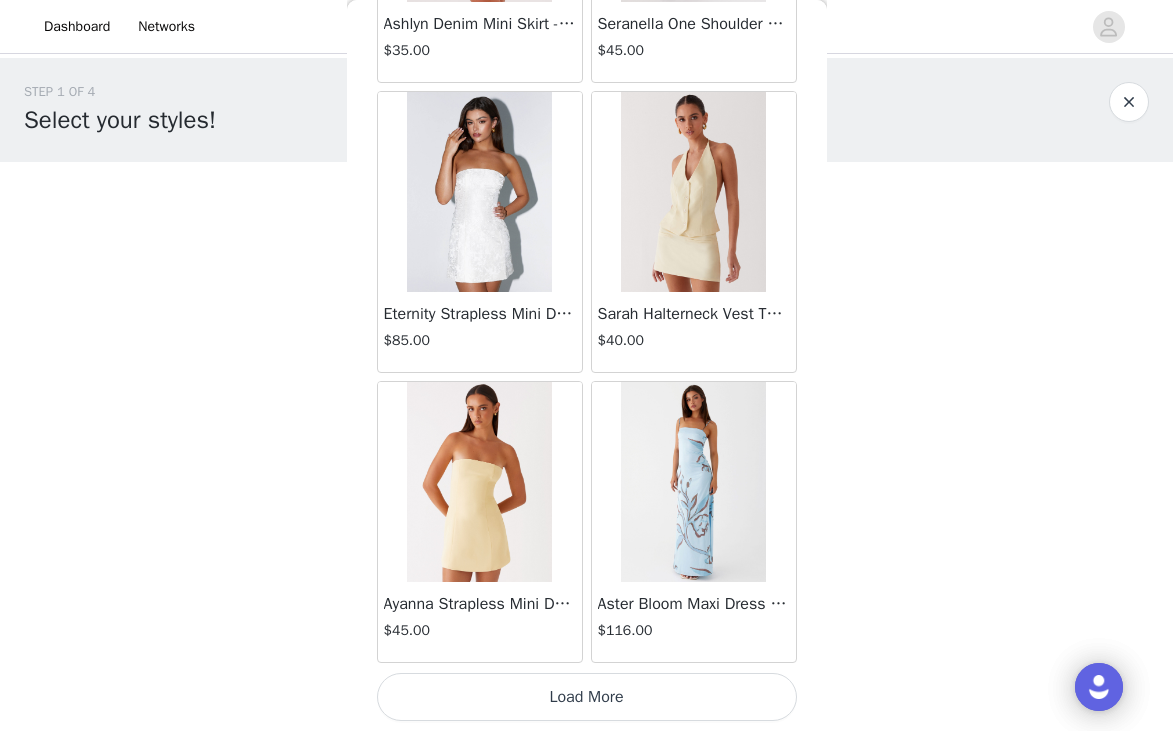 click on "Load More" at bounding box center [587, 697] 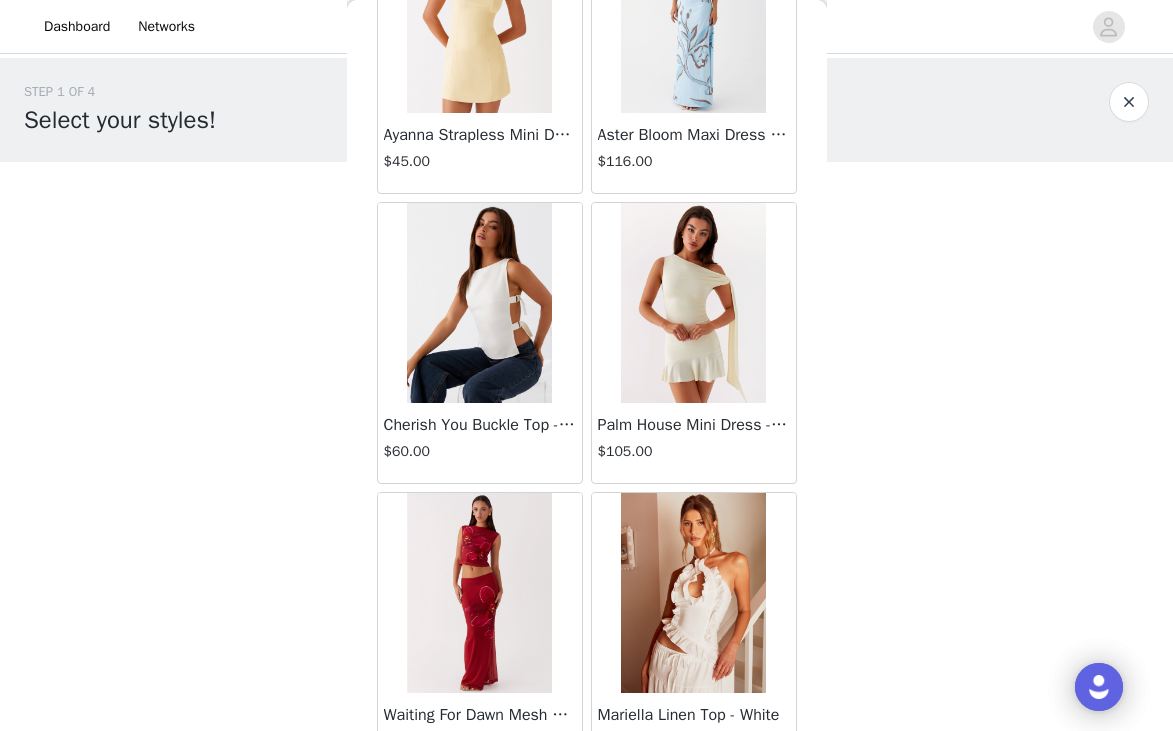 scroll, scrollTop: 13929, scrollLeft: 0, axis: vertical 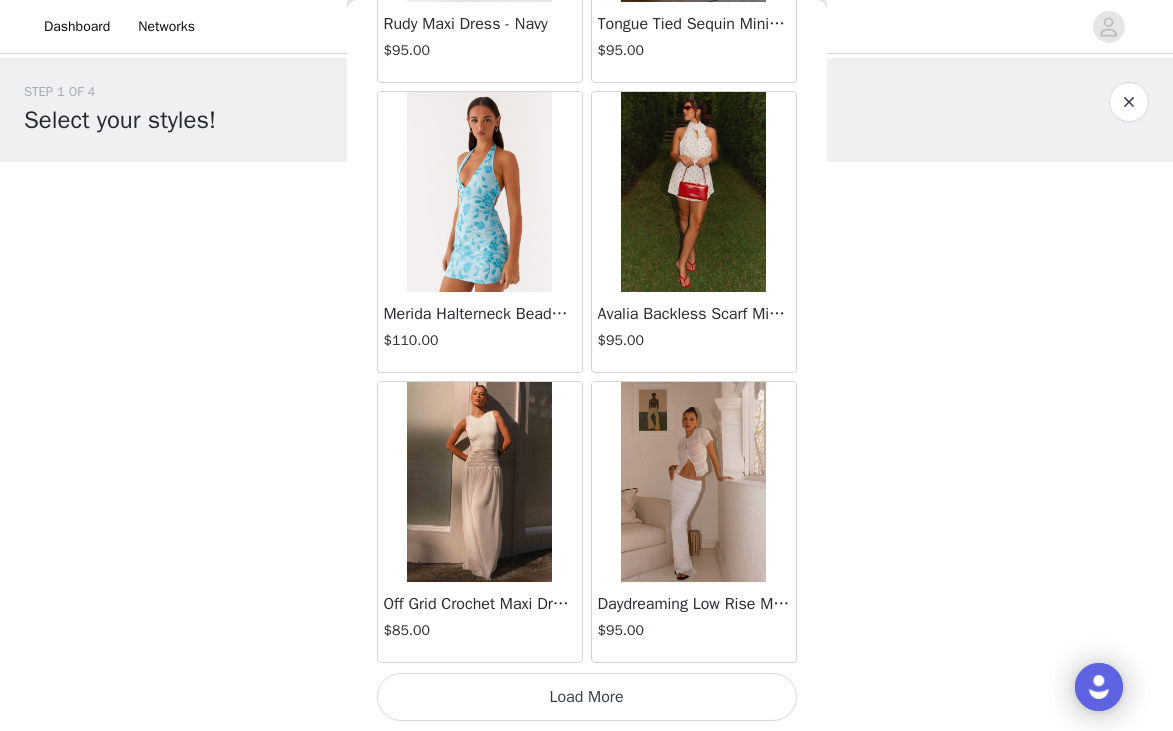 click on "Load More" at bounding box center [587, 697] 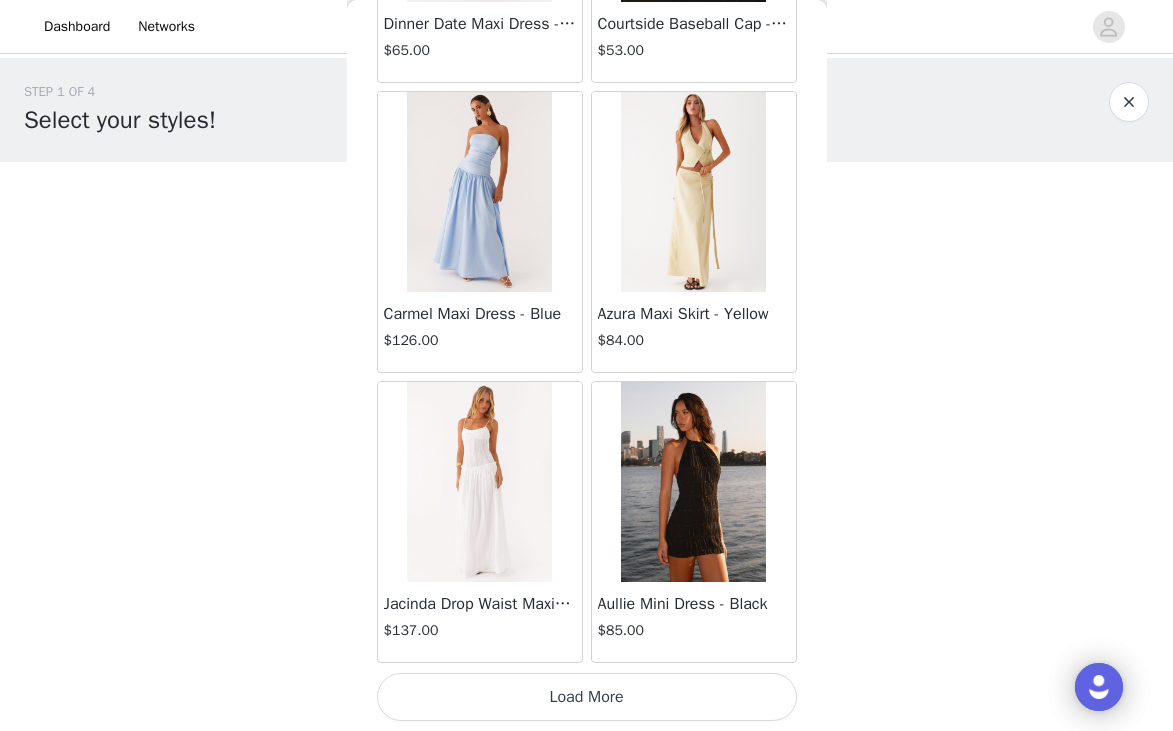 click on "Load More" at bounding box center (587, 697) 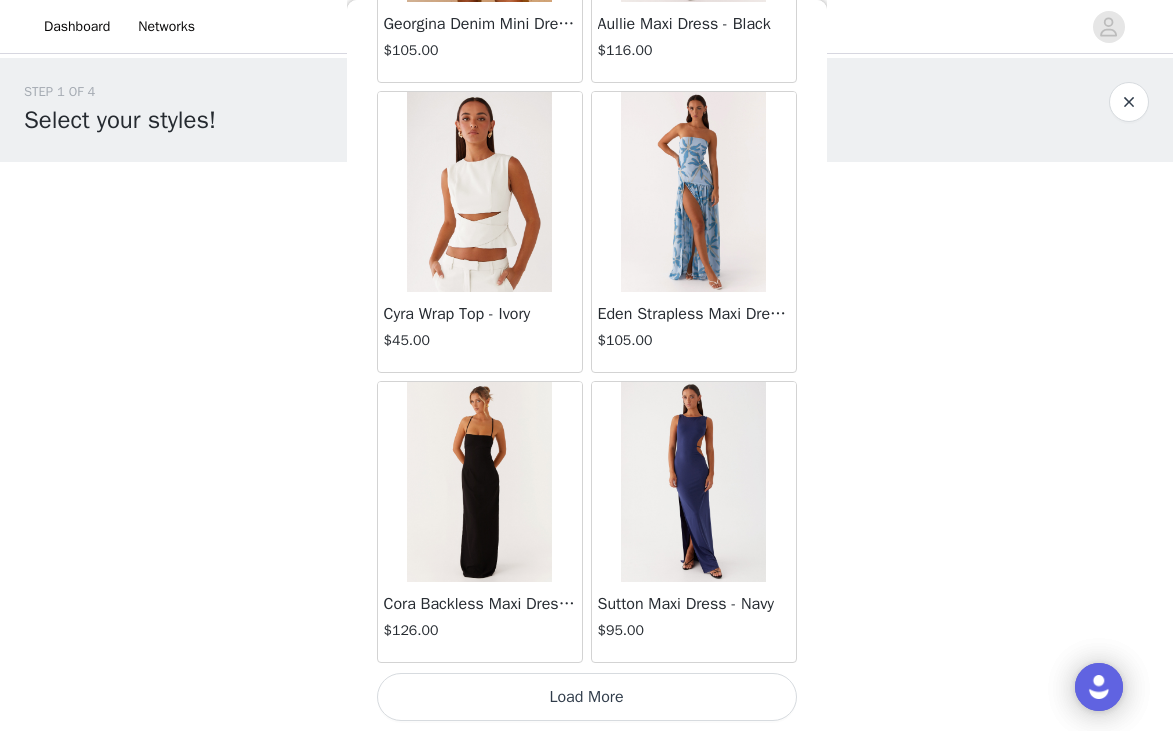 click on "Load More" at bounding box center (587, 697) 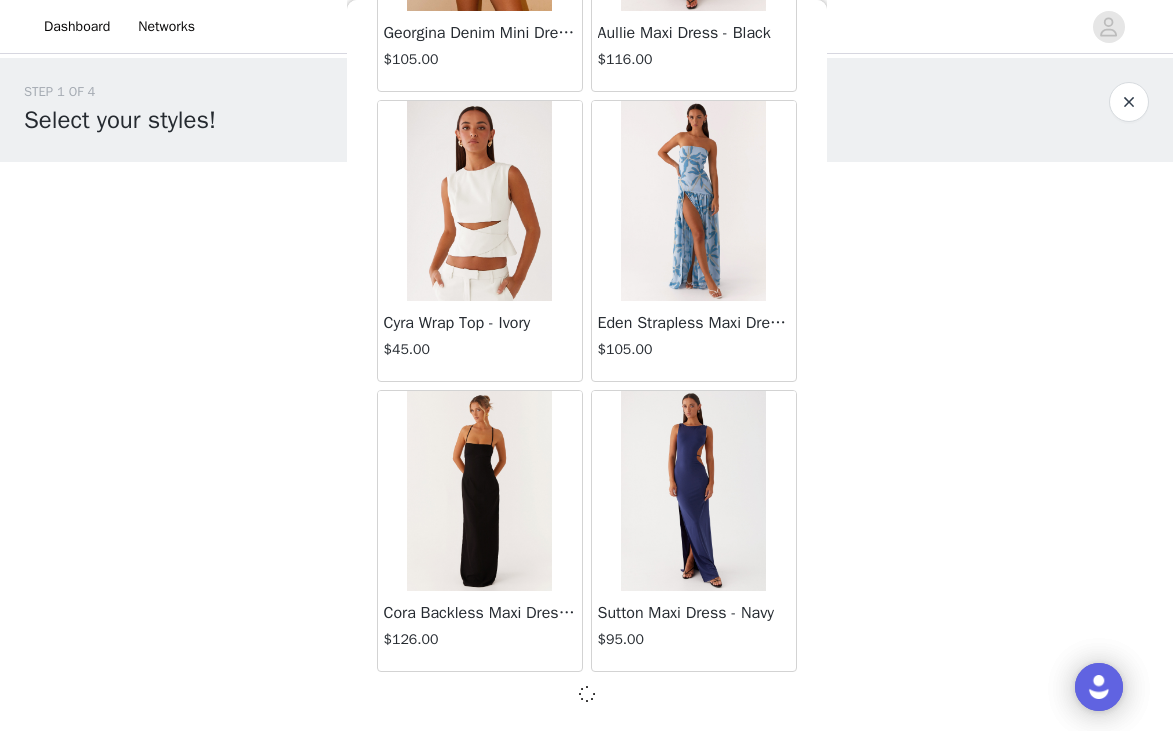 scroll, scrollTop: 19720, scrollLeft: 0, axis: vertical 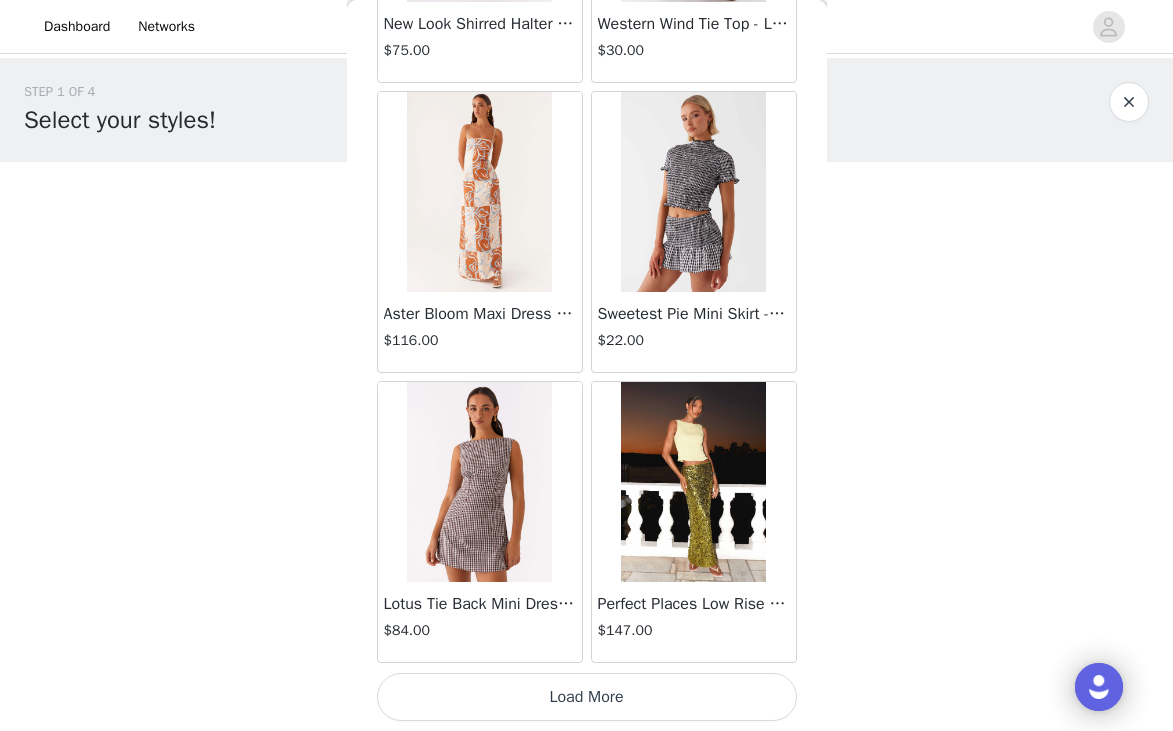 click on "Load More" at bounding box center (587, 697) 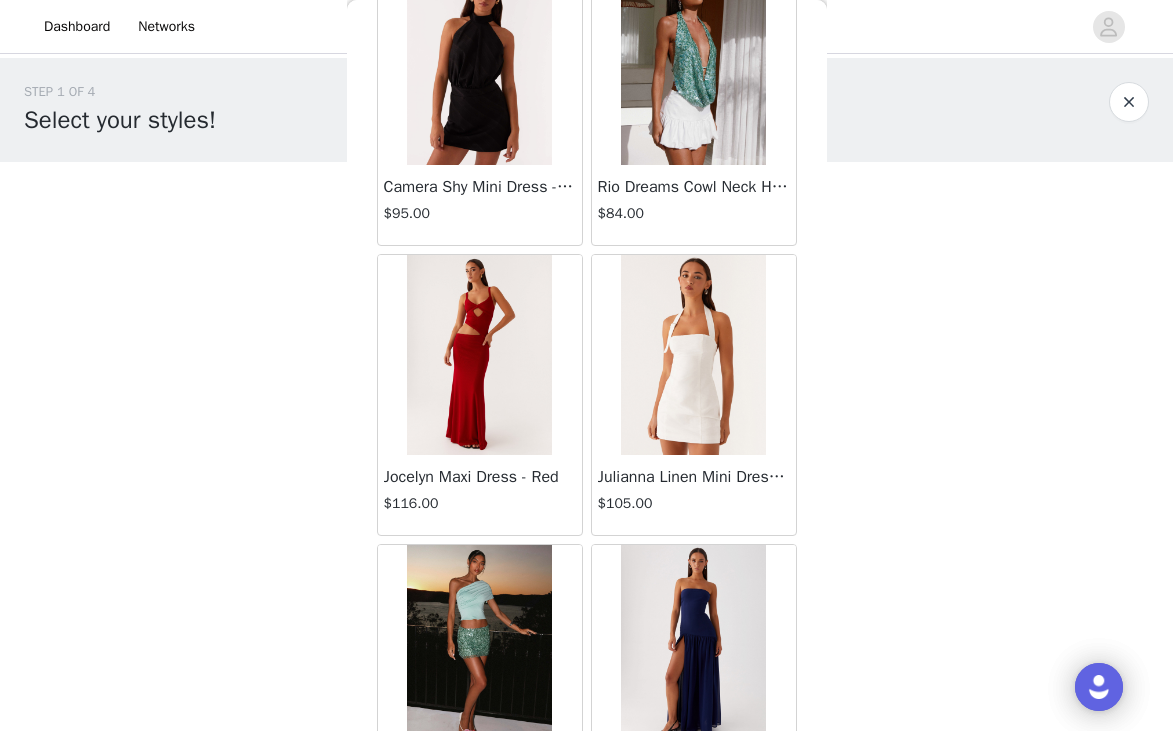 scroll, scrollTop: 25529, scrollLeft: 0, axis: vertical 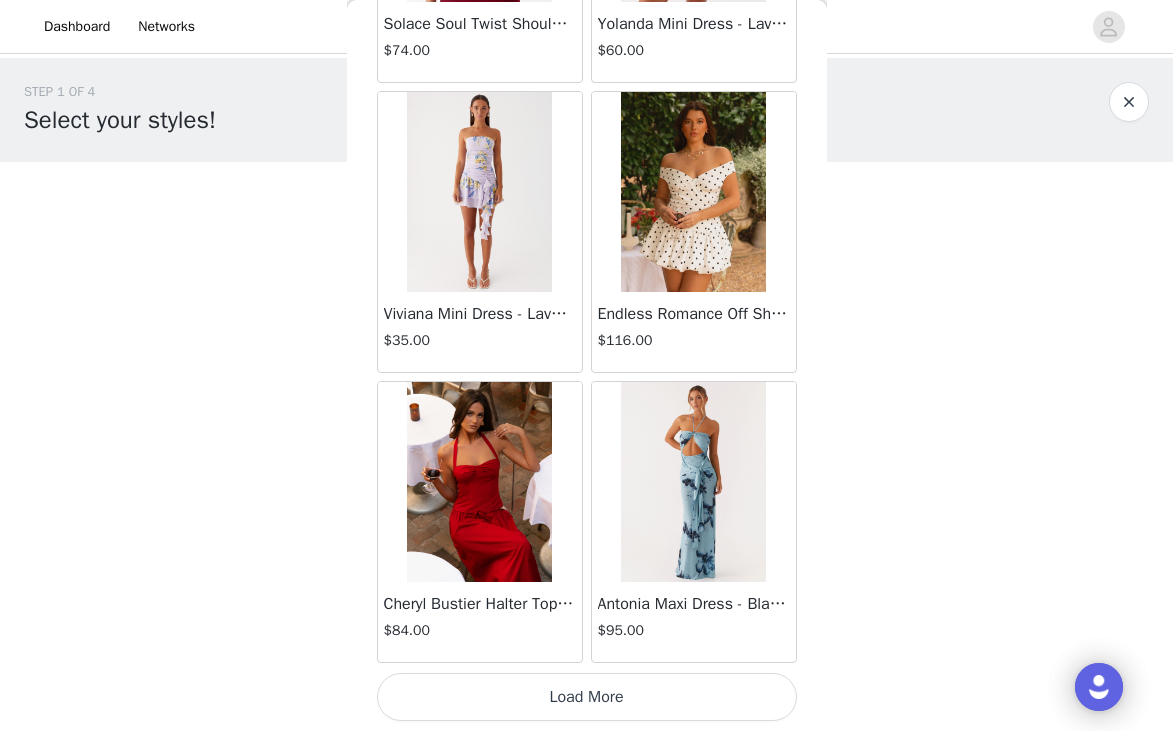 click on "Load More" at bounding box center [587, 697] 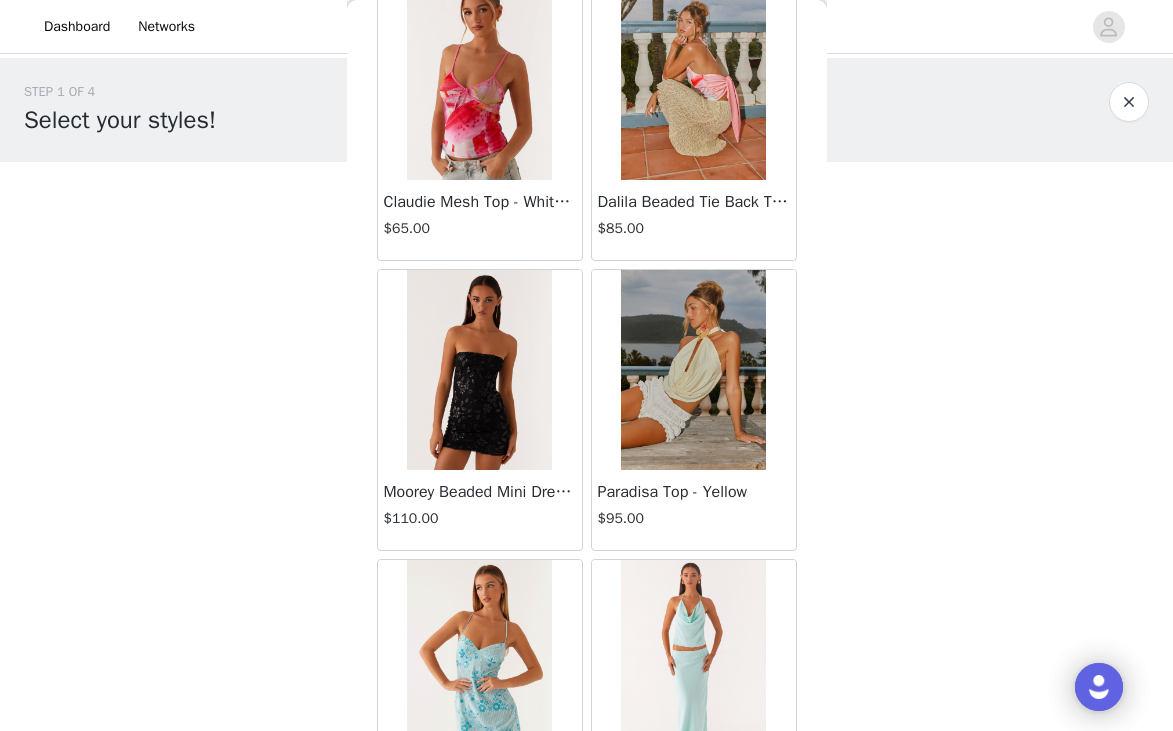 scroll, scrollTop: 28429, scrollLeft: 0, axis: vertical 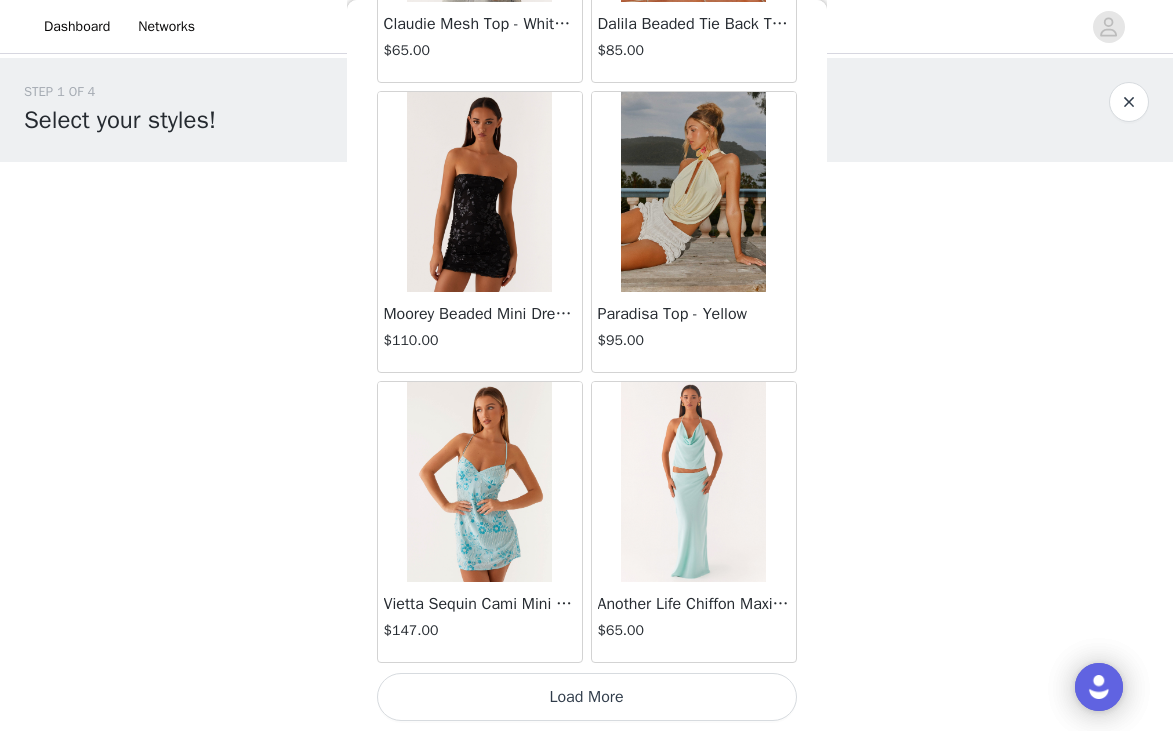 click on "Load More" at bounding box center (587, 697) 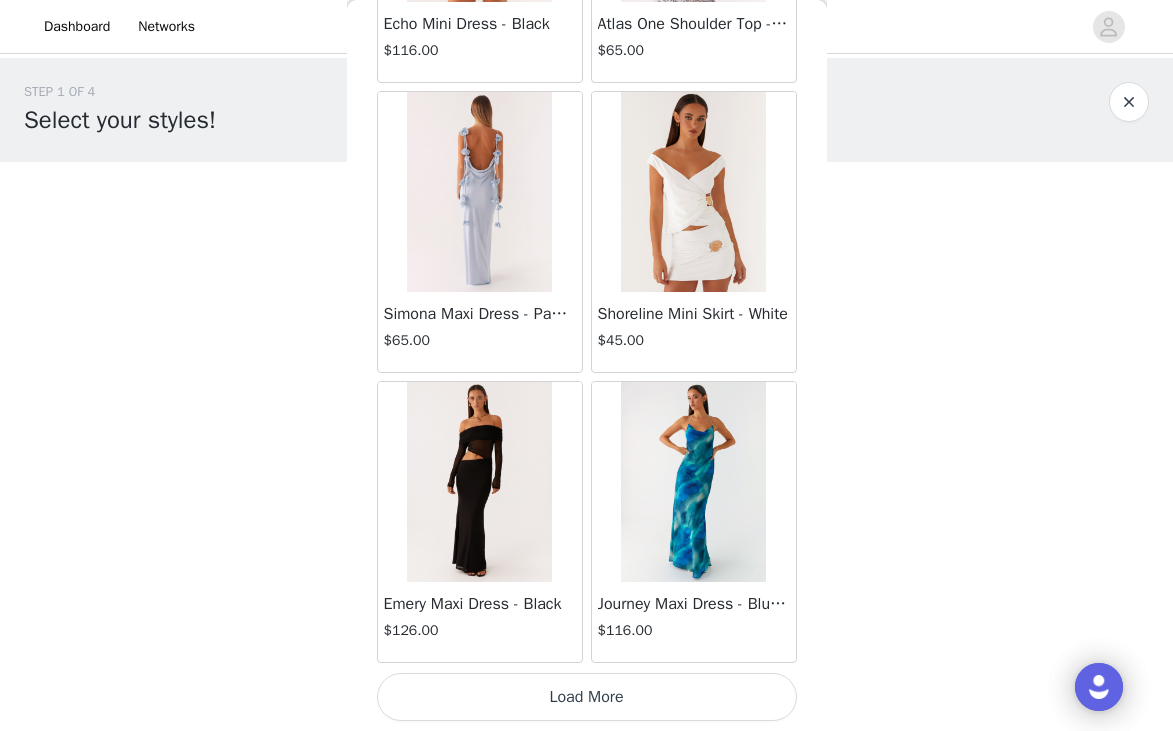 click on "Load More" at bounding box center [587, 697] 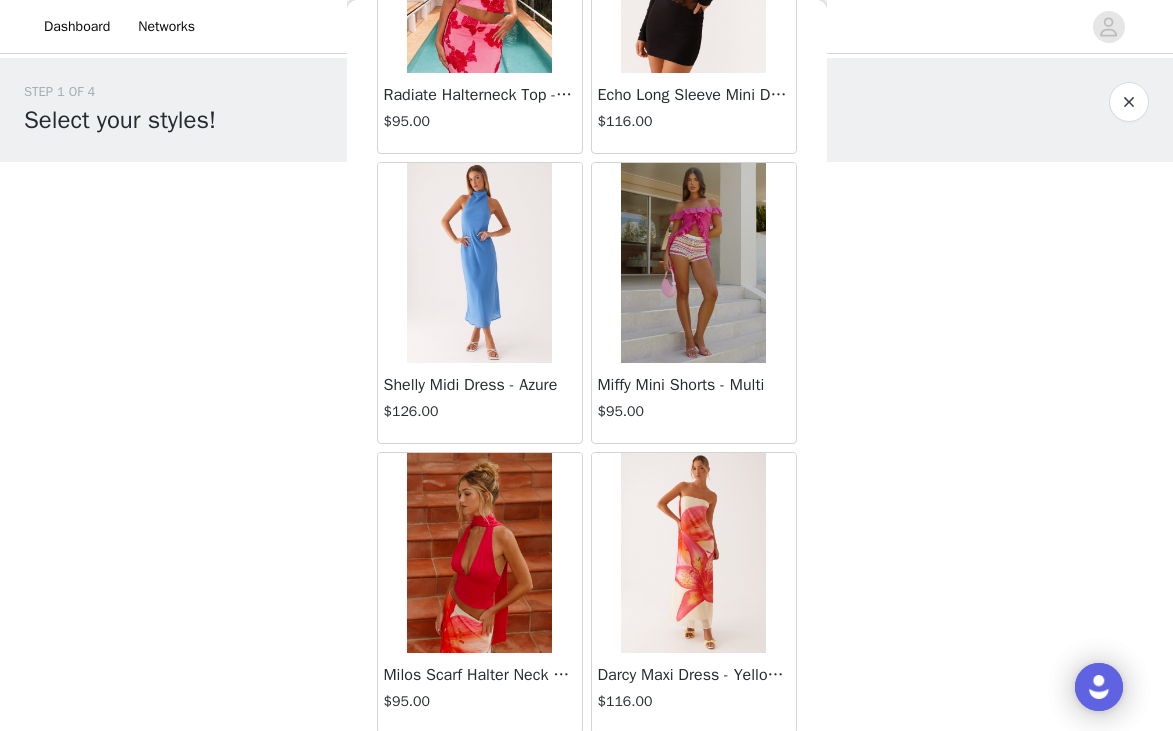 scroll, scrollTop: 34229, scrollLeft: 0, axis: vertical 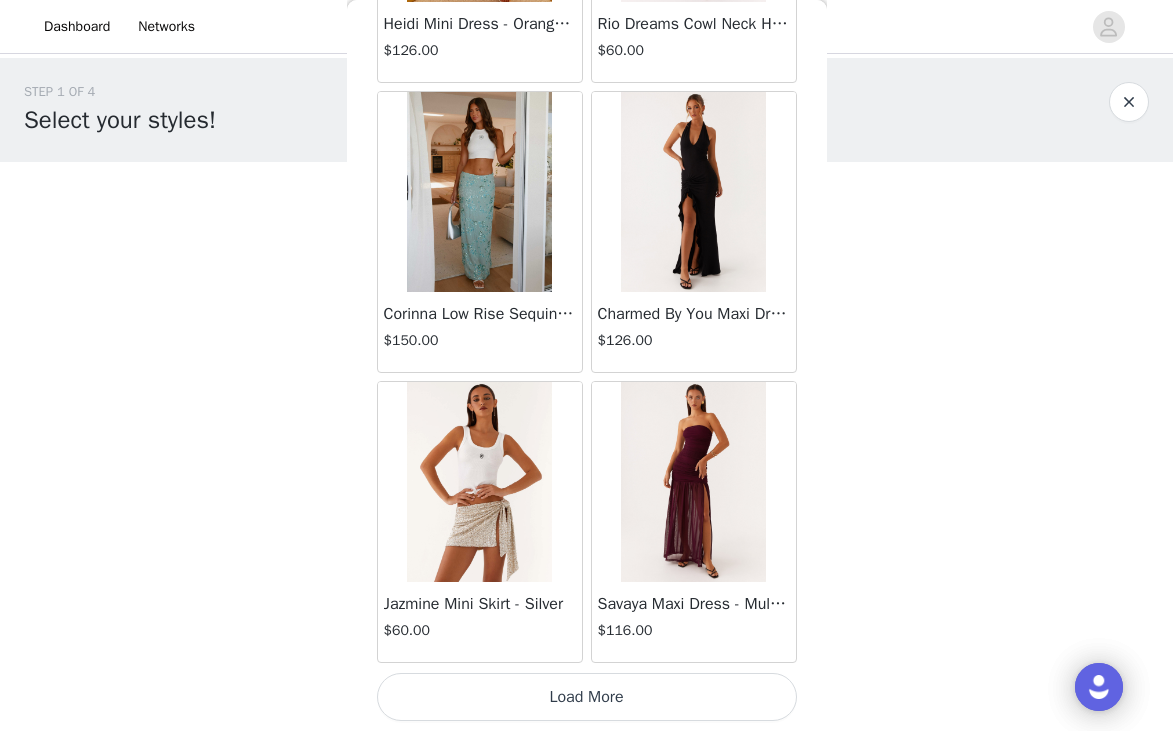 click on "Load More" at bounding box center [587, 697] 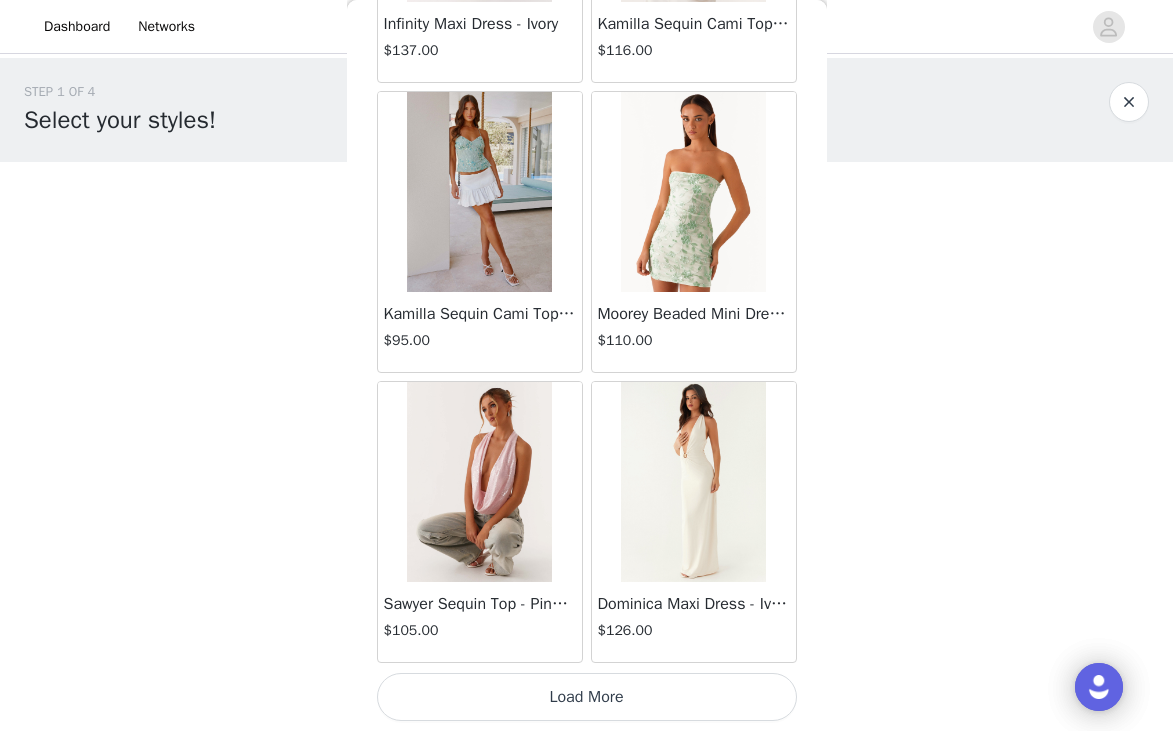 click on "Load More" at bounding box center [587, 697] 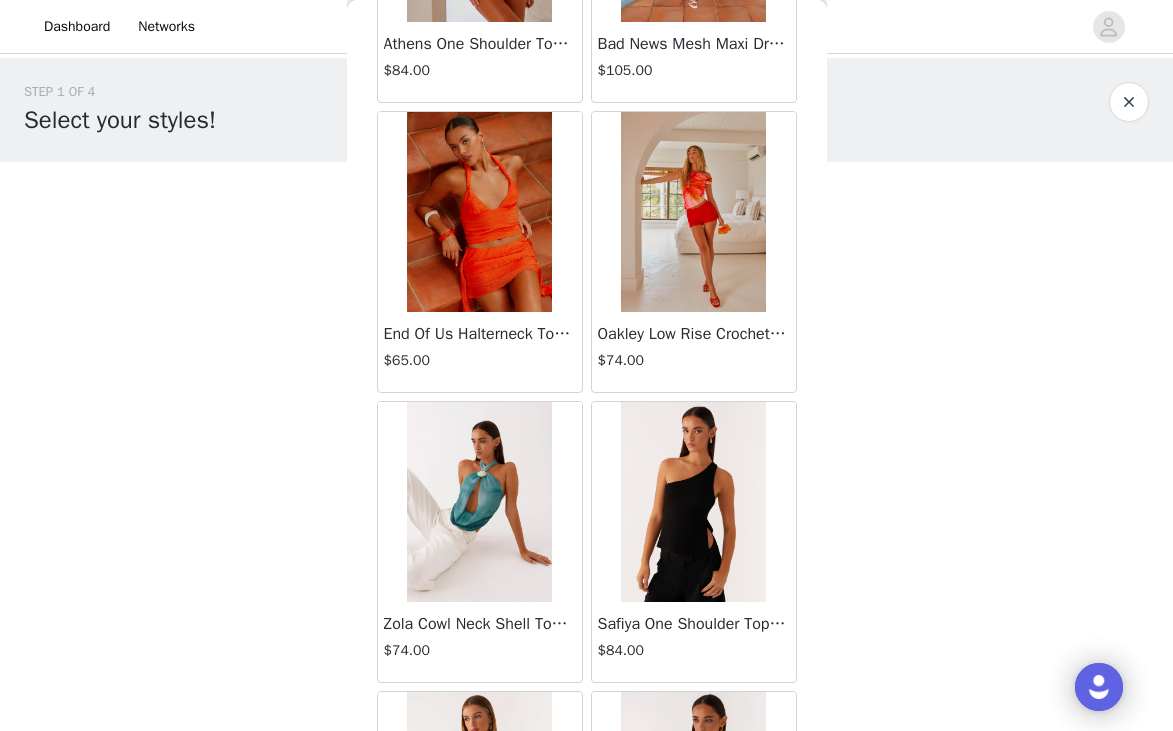 scroll, scrollTop: 40029, scrollLeft: 0, axis: vertical 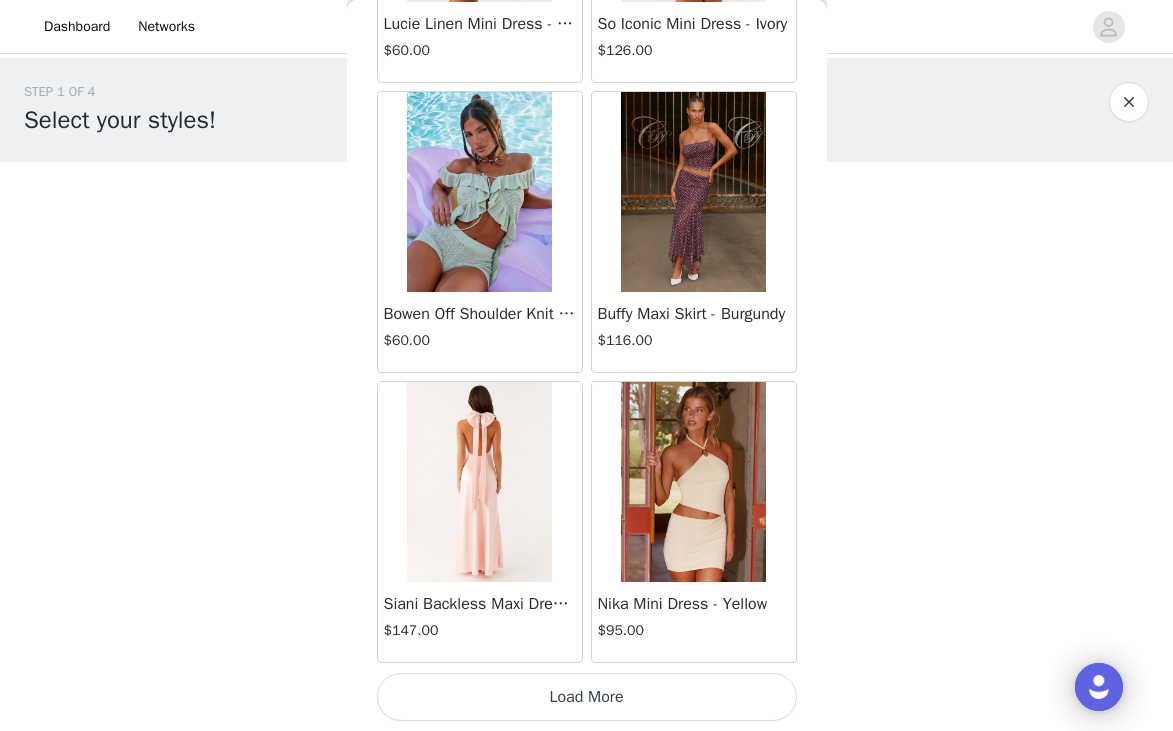 click on "Load More" at bounding box center [587, 697] 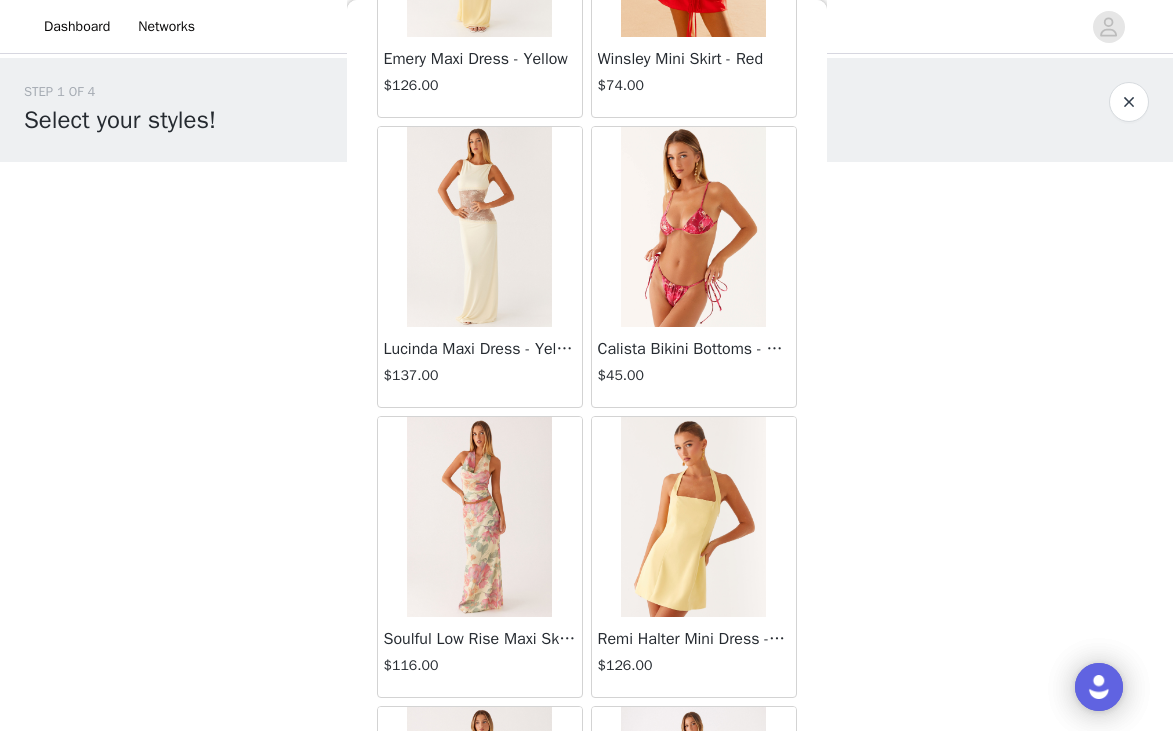 scroll, scrollTop: 42929, scrollLeft: 0, axis: vertical 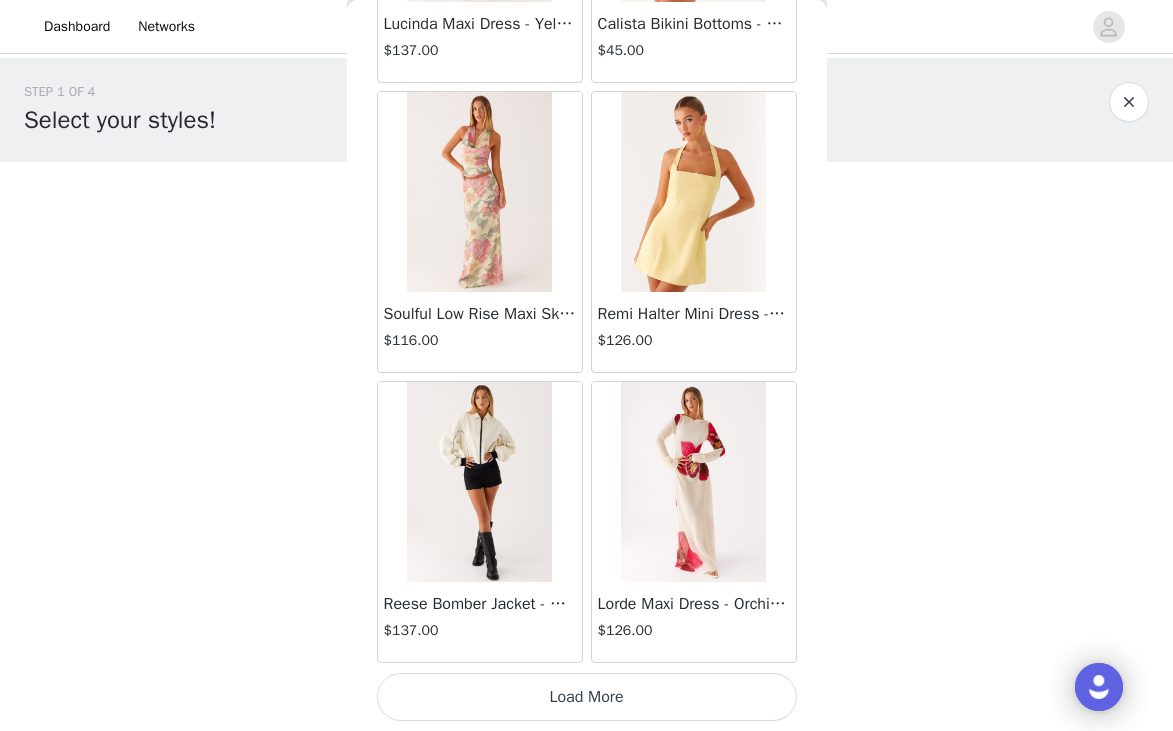 click on "Load More" at bounding box center (587, 697) 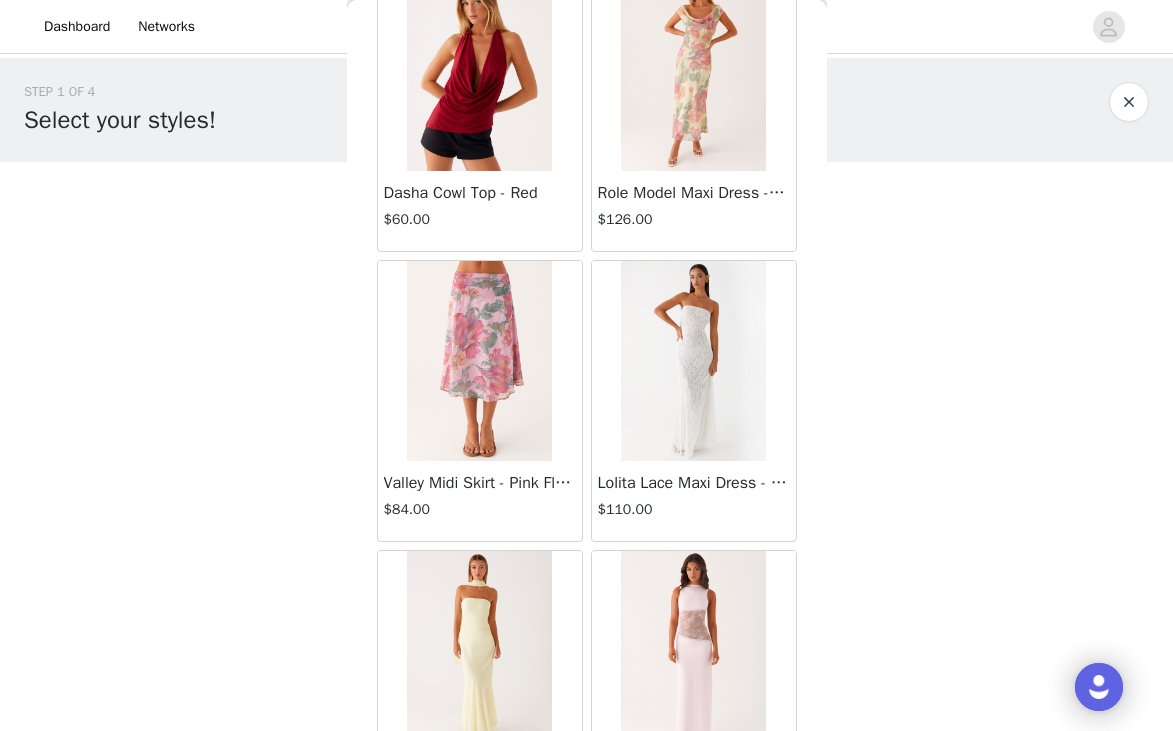 scroll, scrollTop: 45829, scrollLeft: 0, axis: vertical 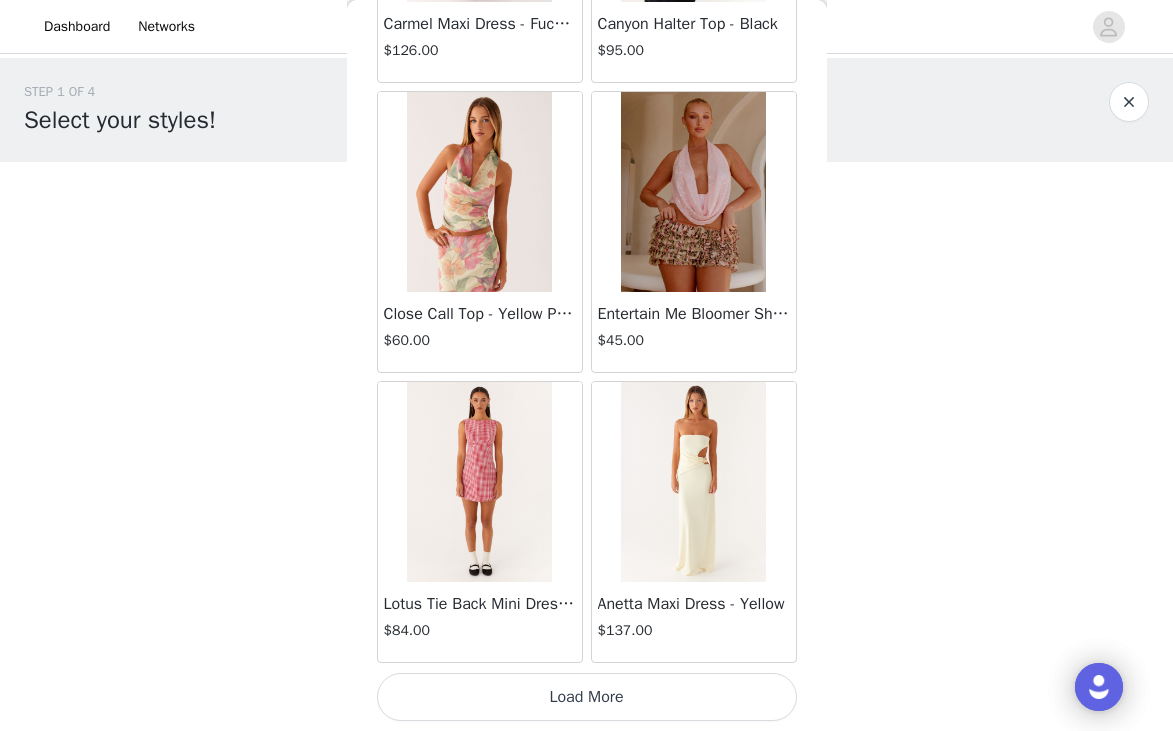 click on "Load More" at bounding box center (587, 697) 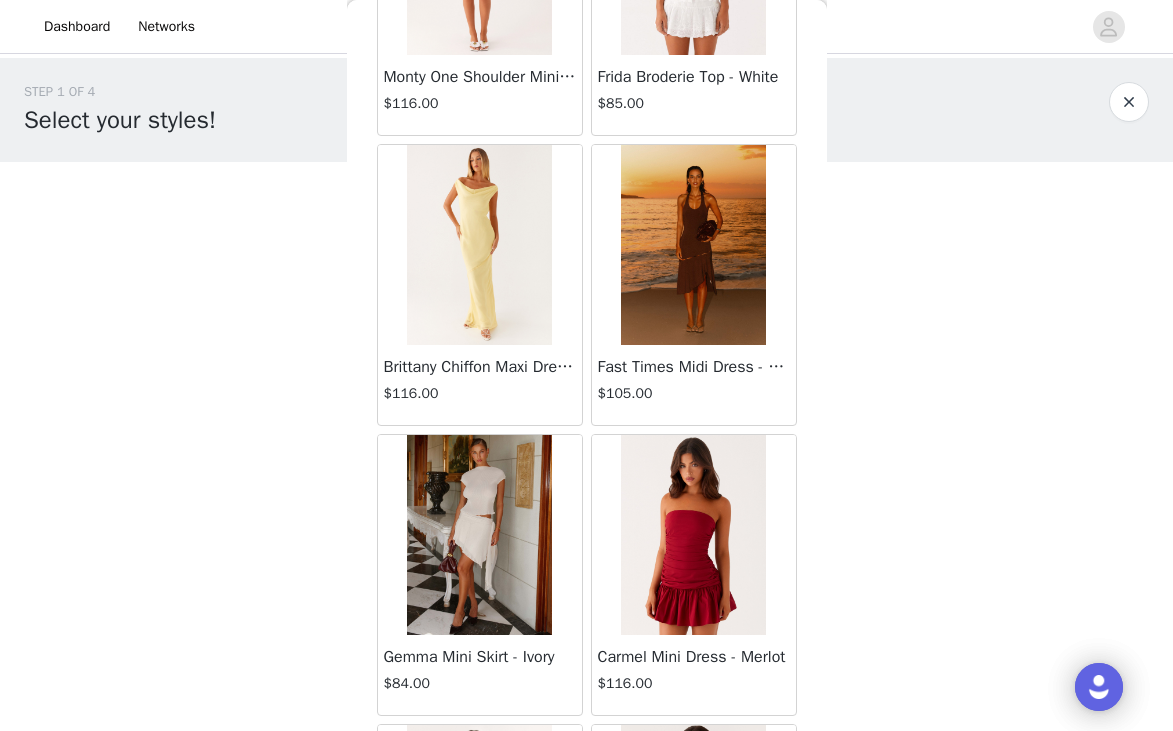 scroll, scrollTop: 48729, scrollLeft: 0, axis: vertical 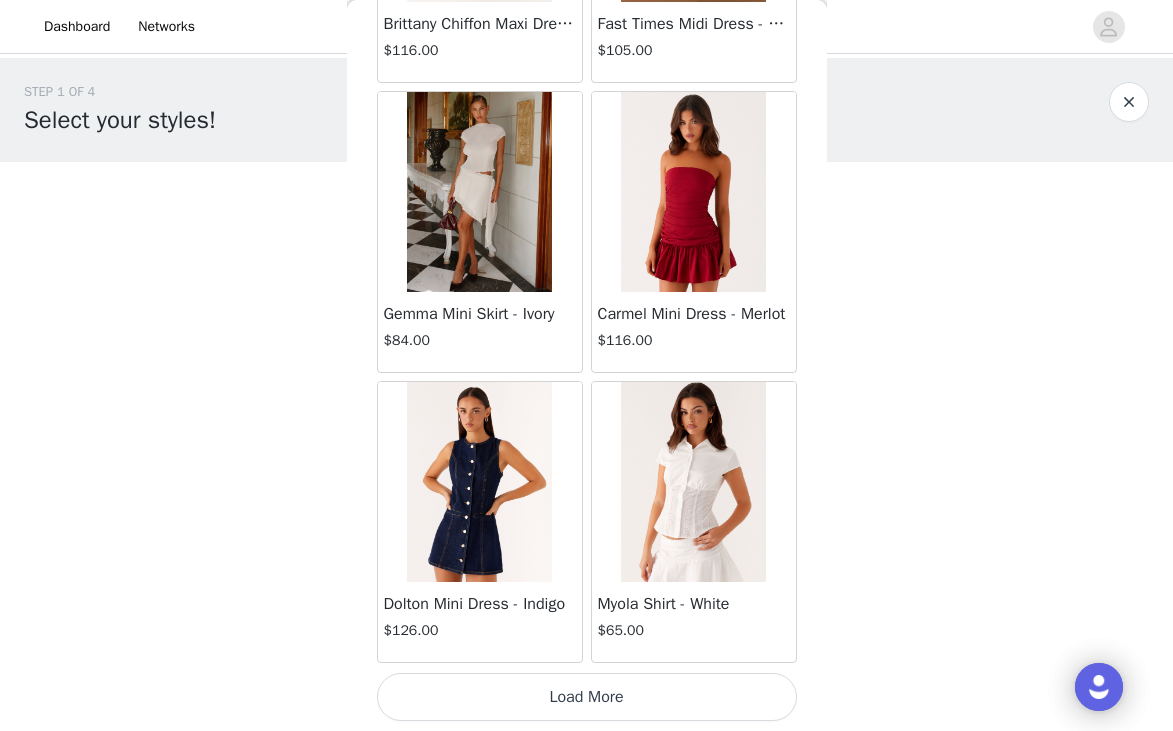 click on "Load More" at bounding box center [587, 697] 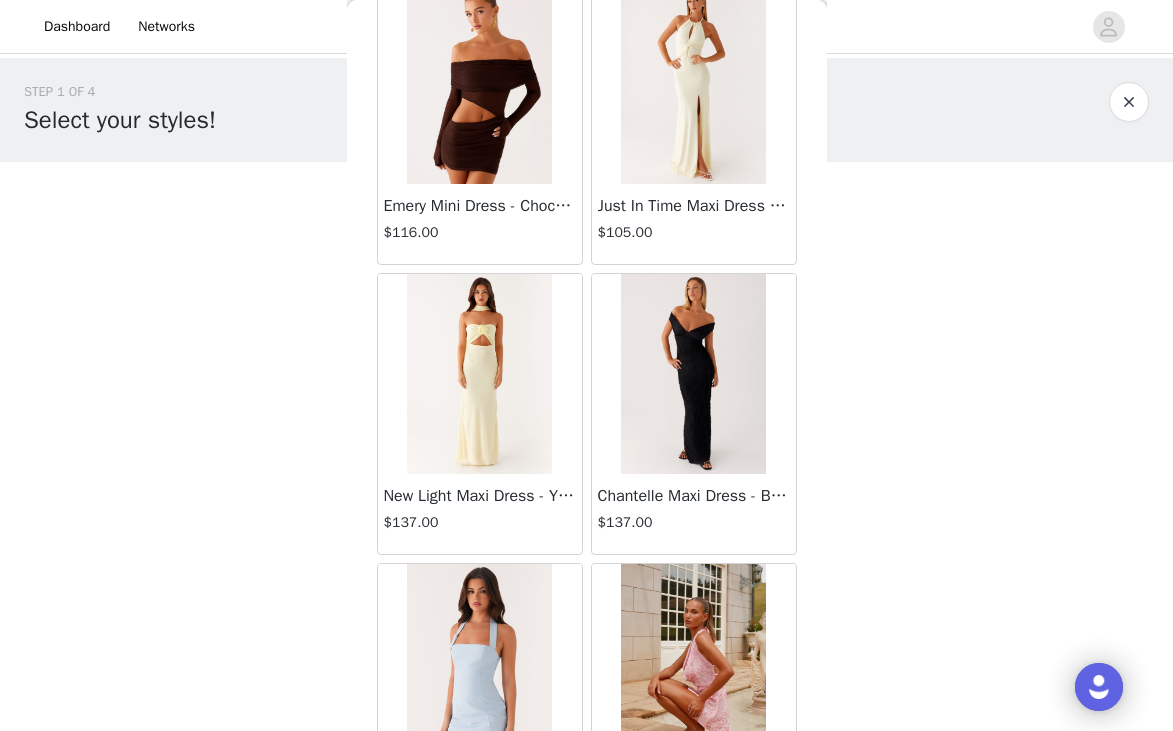 scroll, scrollTop: 51629, scrollLeft: 0, axis: vertical 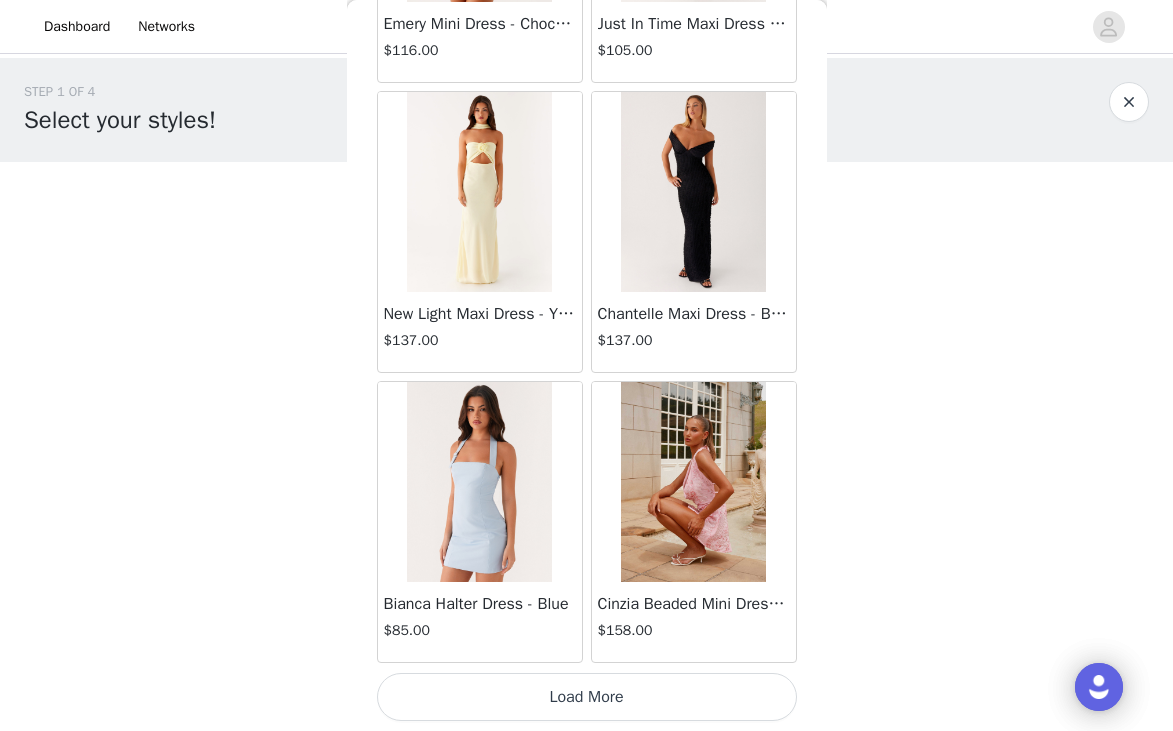 click on "Load More" at bounding box center [587, 697] 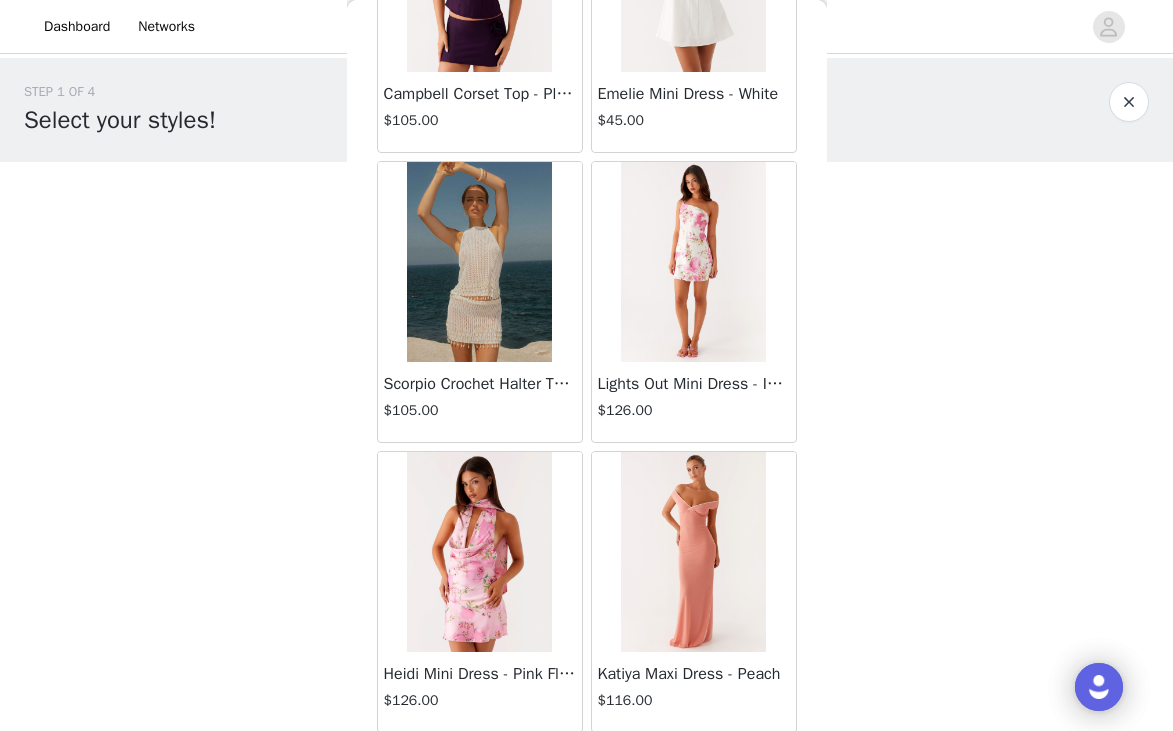 scroll, scrollTop: 54529, scrollLeft: 0, axis: vertical 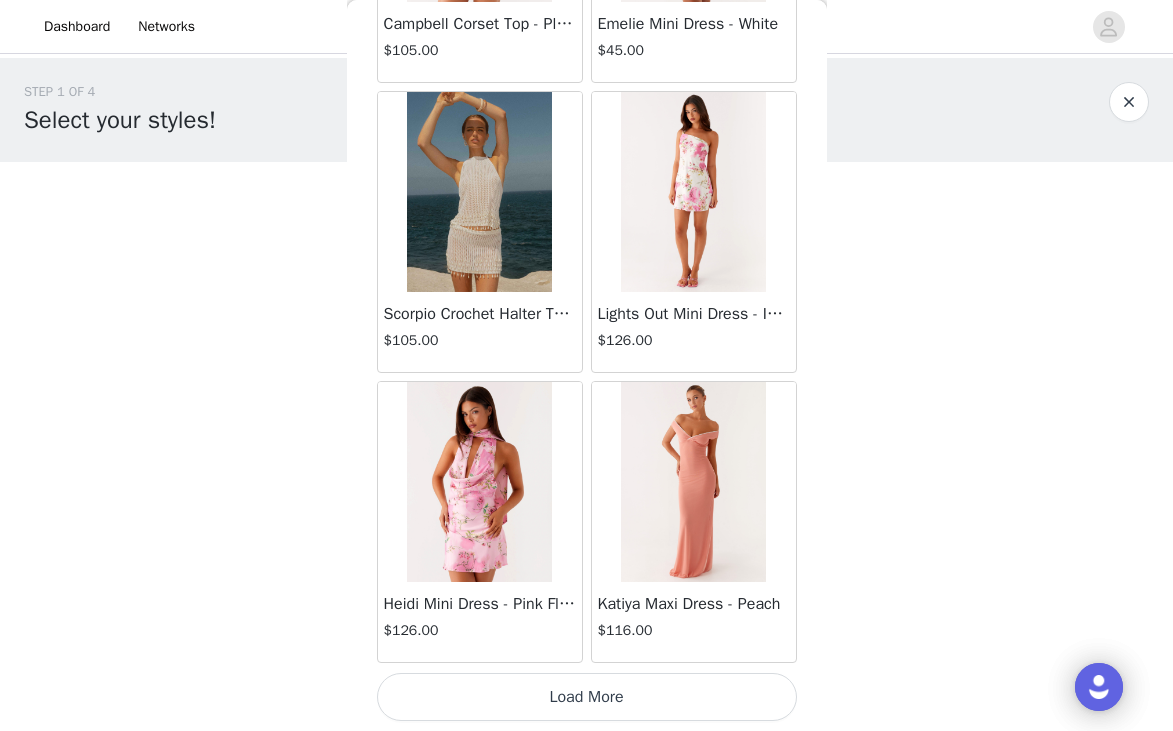 click on "Load More" at bounding box center (587, 697) 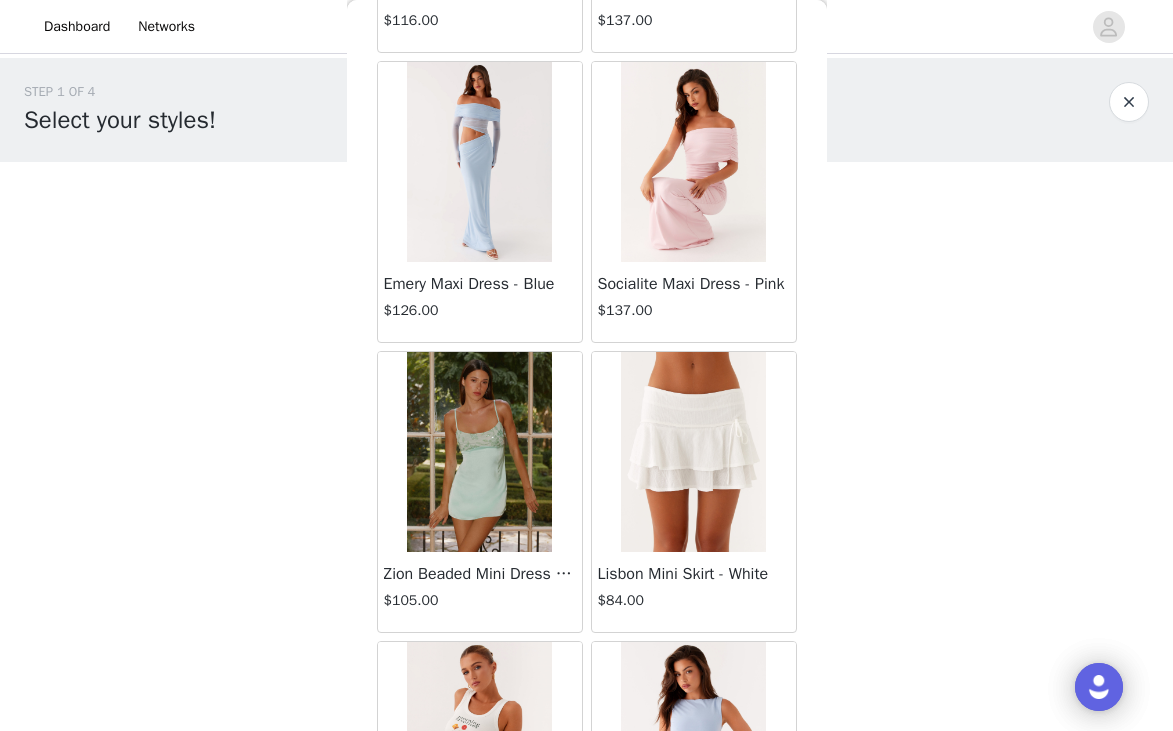 scroll, scrollTop: 57429, scrollLeft: 0, axis: vertical 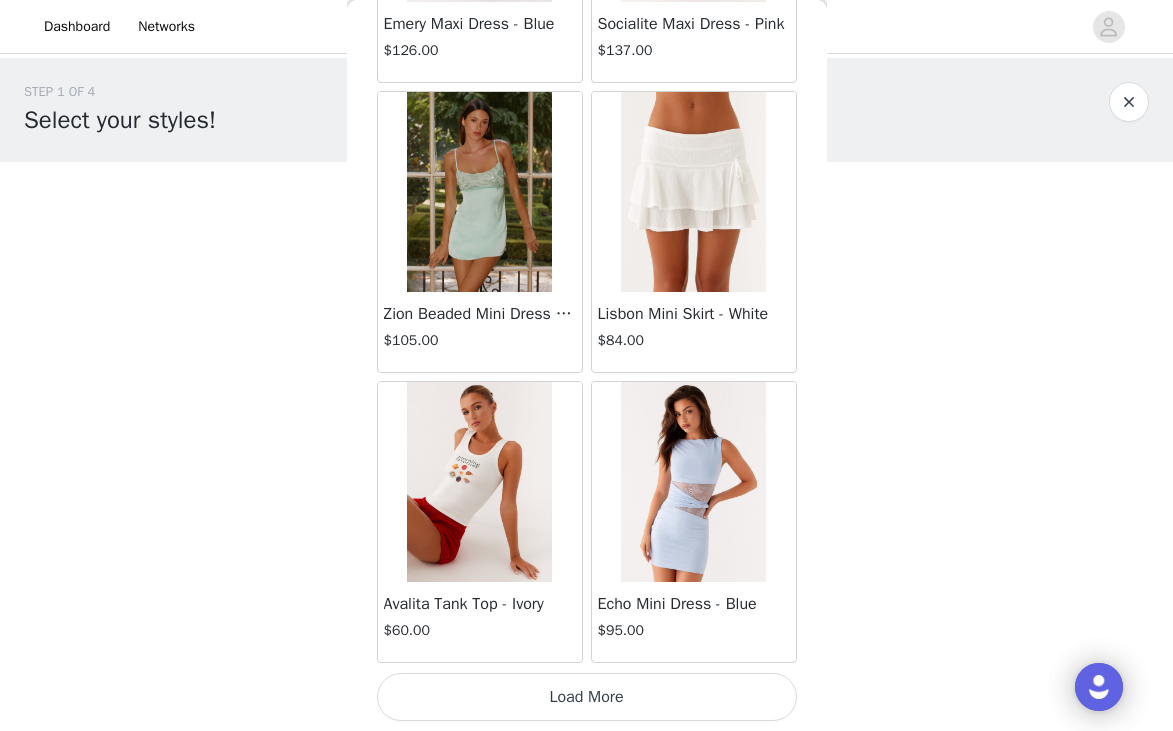 click on "Load More" at bounding box center [587, 697] 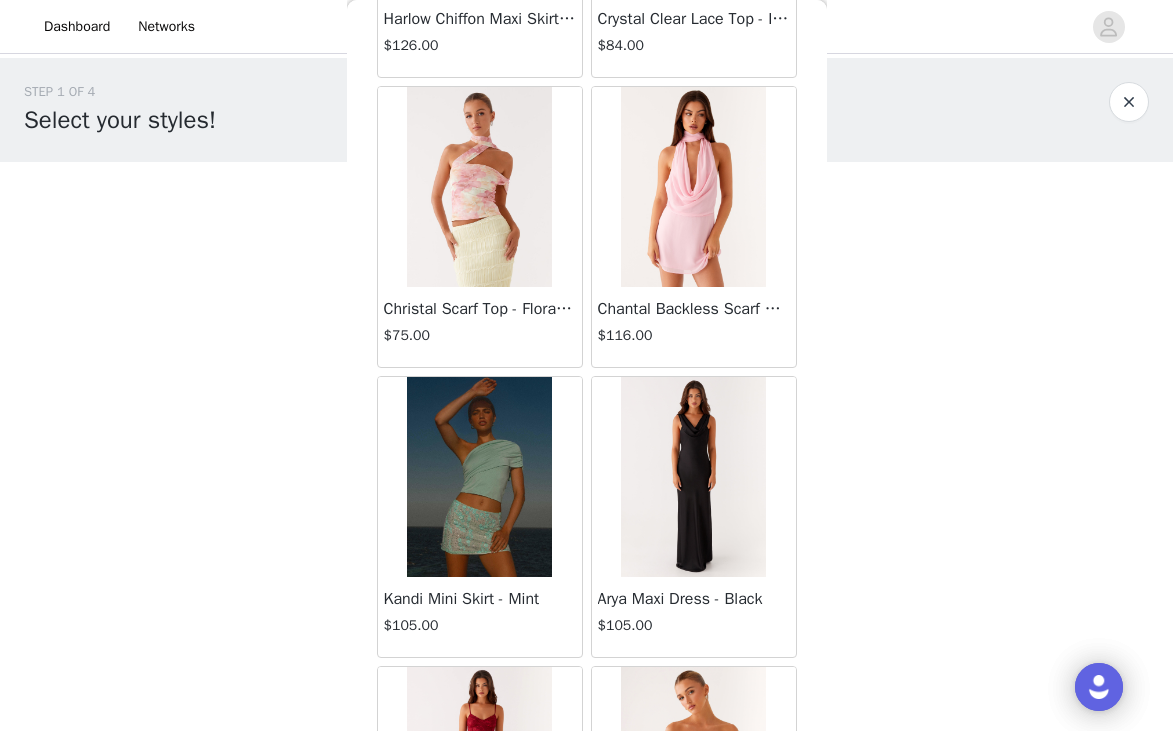 scroll, scrollTop: 60329, scrollLeft: 0, axis: vertical 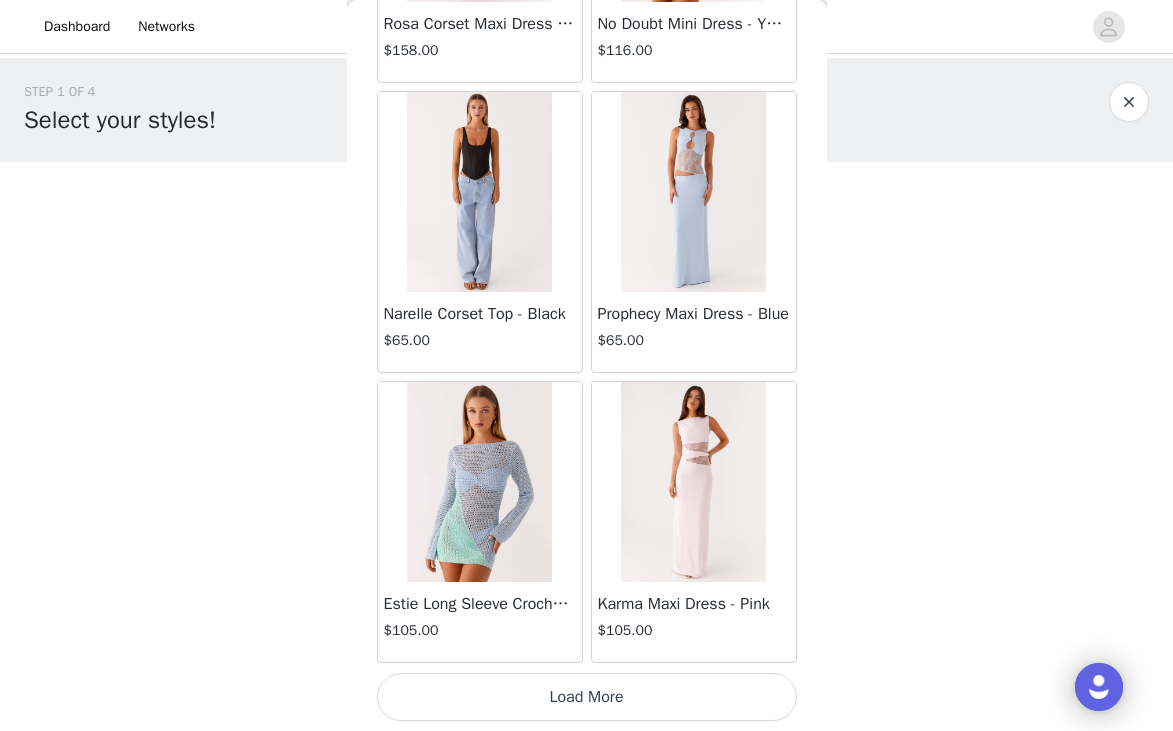 click on "Load More" at bounding box center [587, 697] 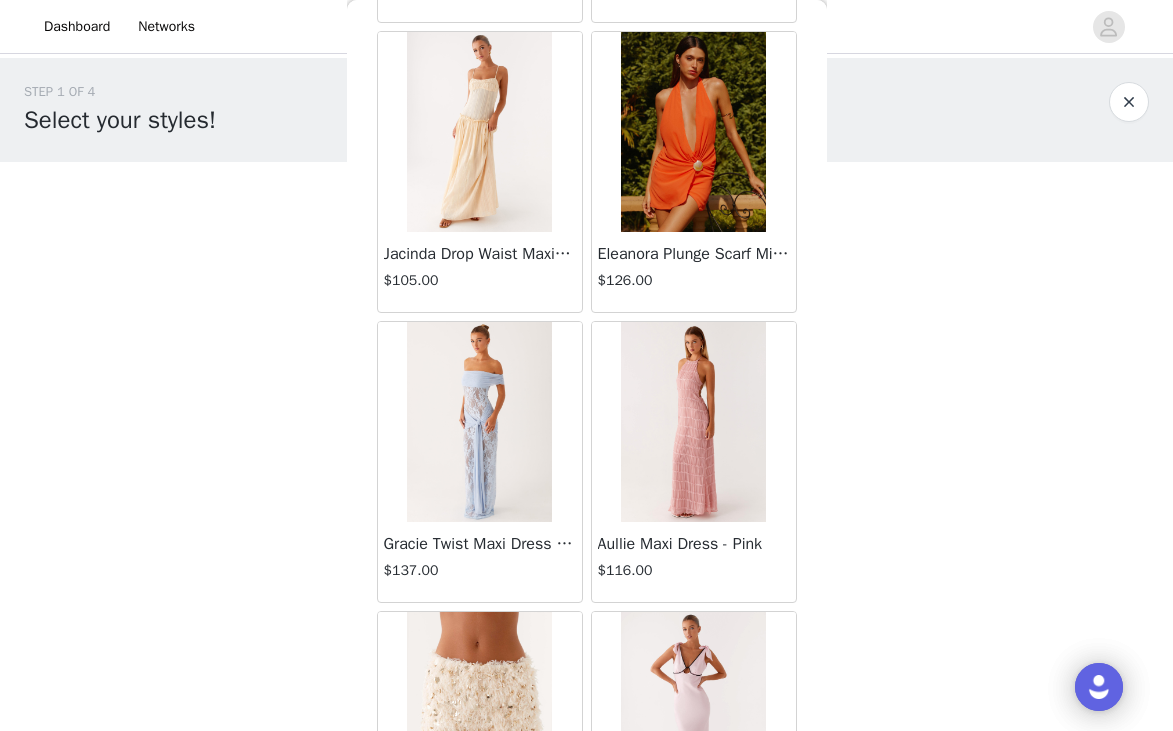 scroll, scrollTop: 63229, scrollLeft: 0, axis: vertical 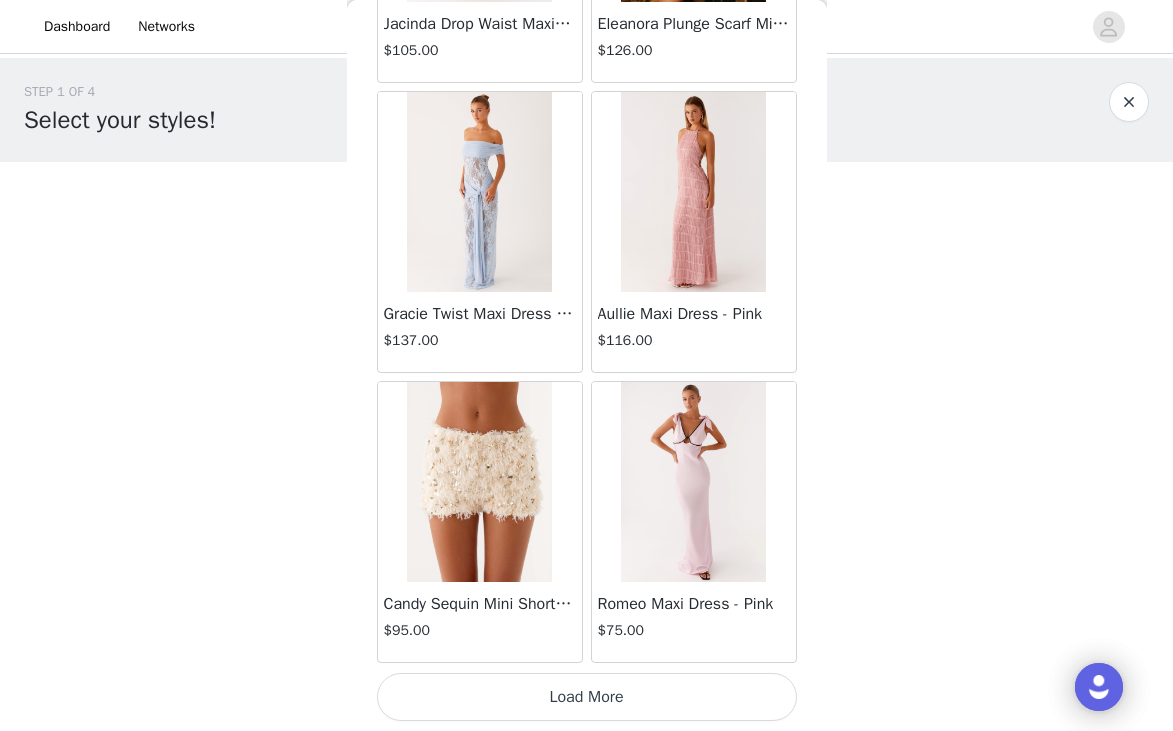 click on "Load More" at bounding box center (587, 697) 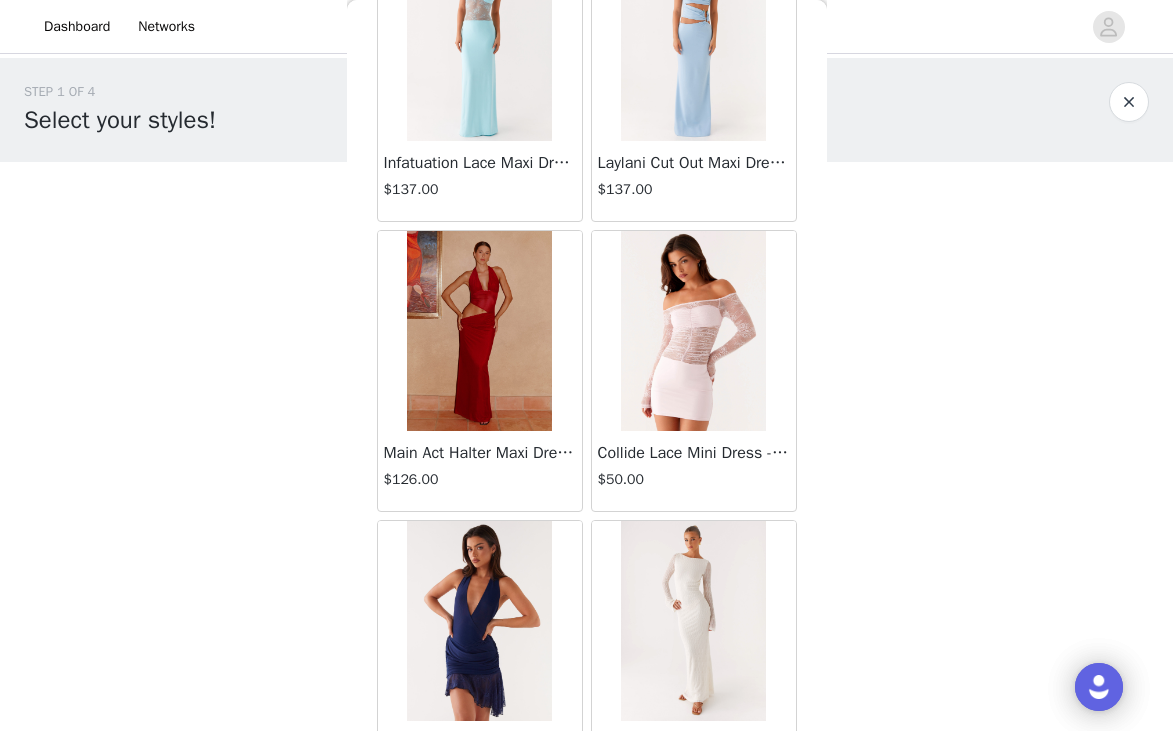 scroll, scrollTop: 66129, scrollLeft: 0, axis: vertical 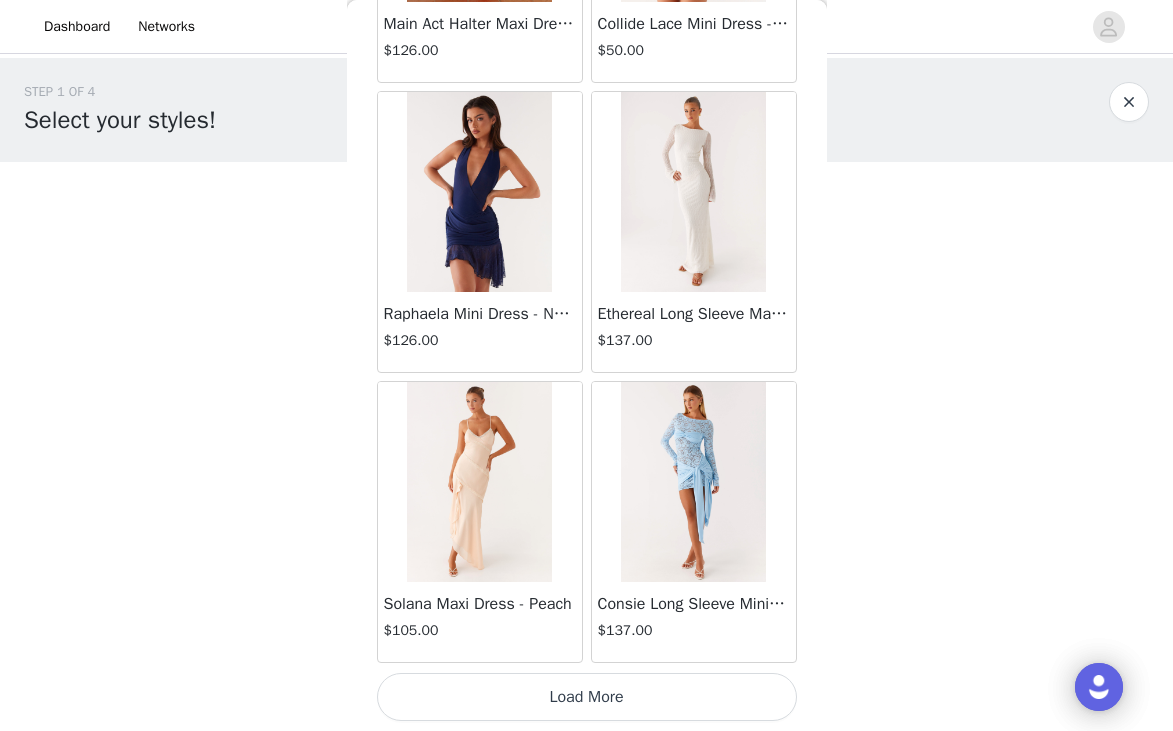 click on "Load More" at bounding box center [587, 697] 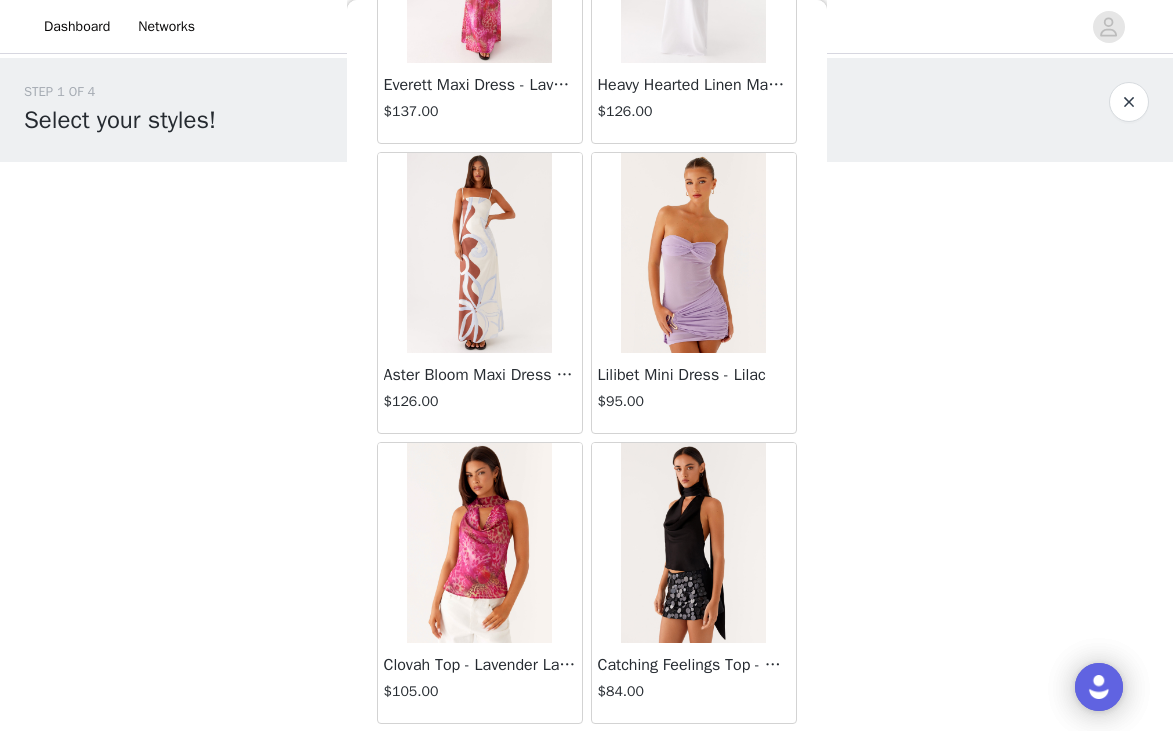 scroll, scrollTop: 69029, scrollLeft: 0, axis: vertical 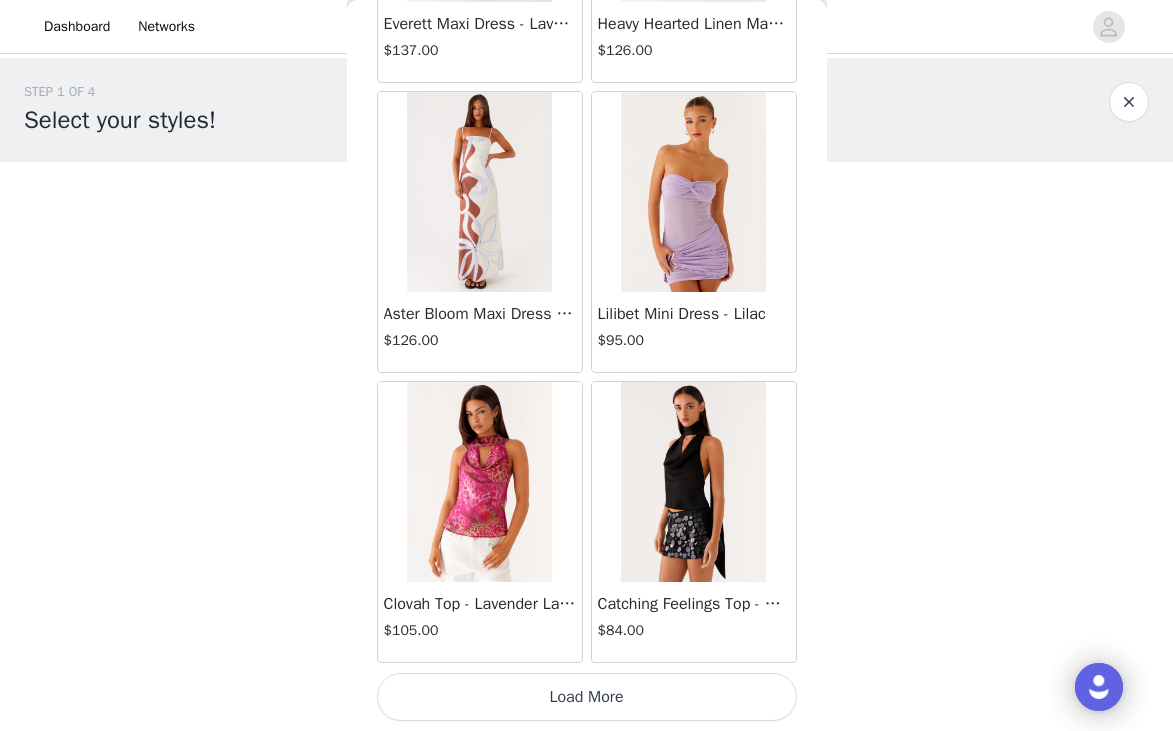 click on "Load More" at bounding box center [587, 697] 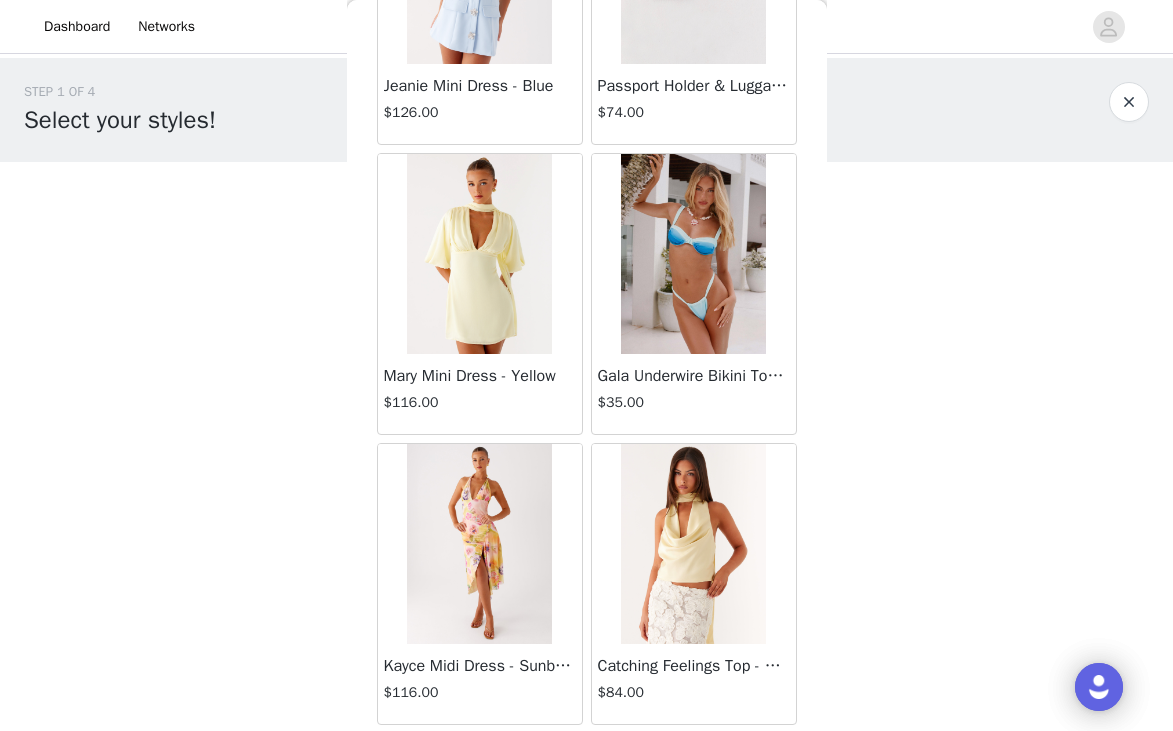scroll, scrollTop: 71929, scrollLeft: 0, axis: vertical 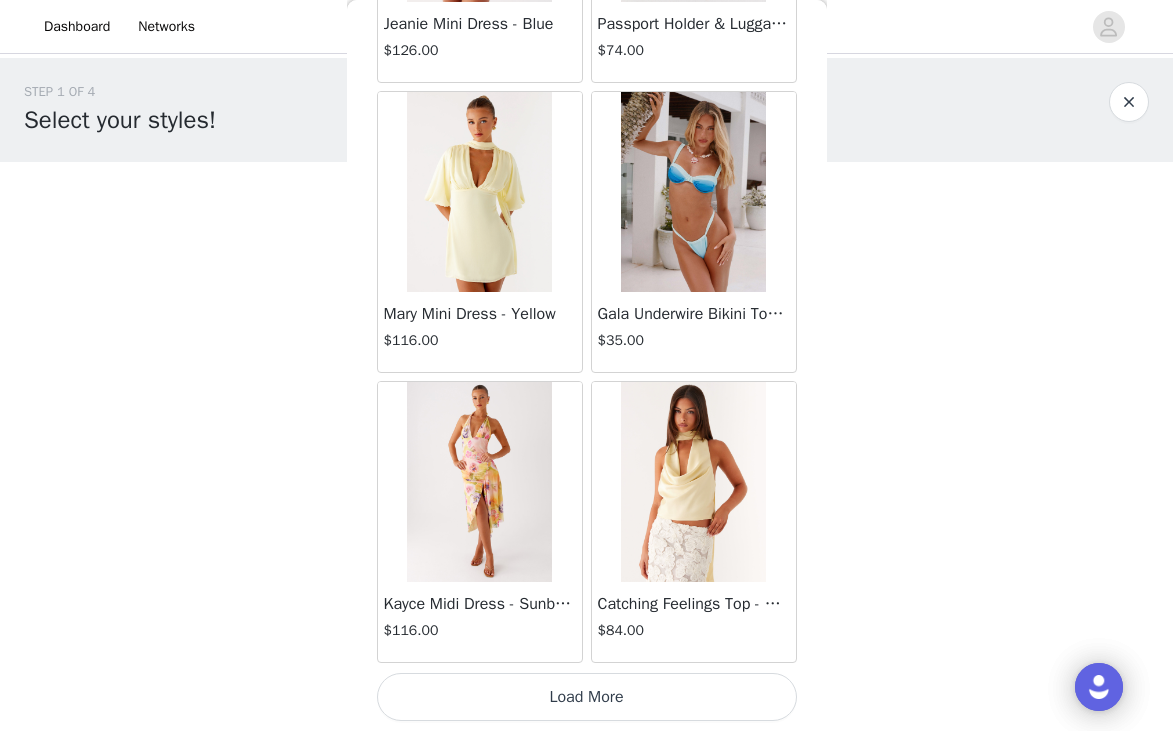 click on "Load More" at bounding box center (587, 697) 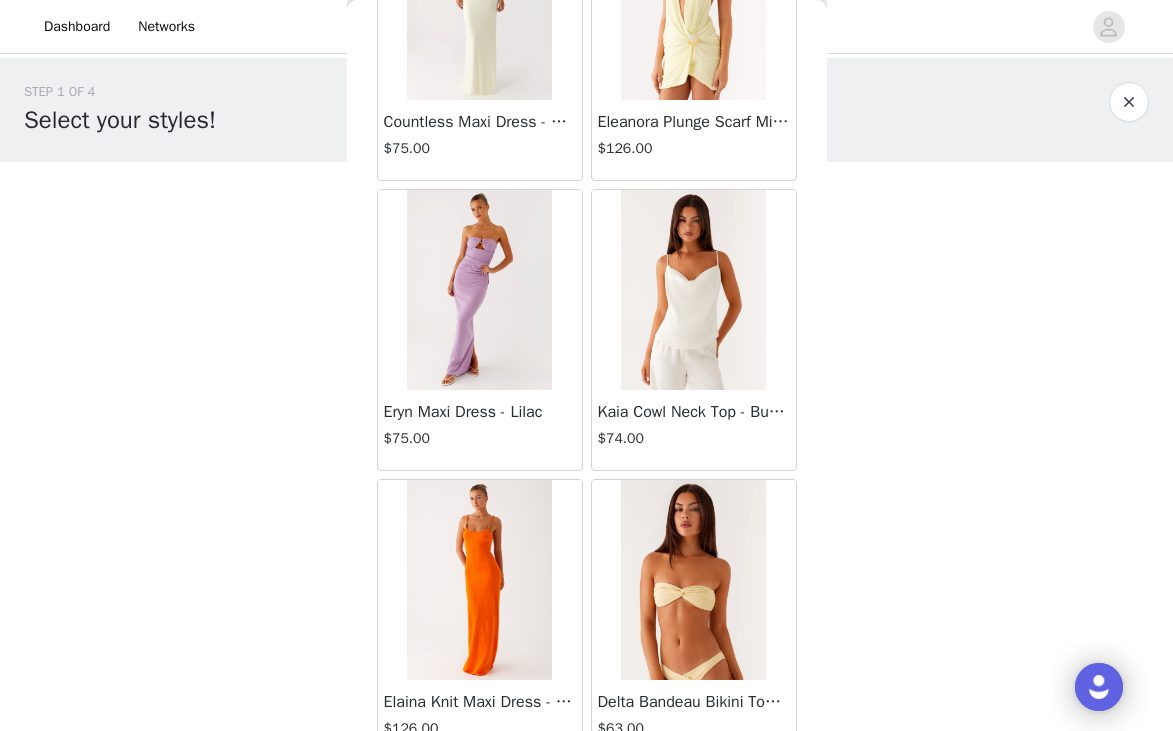 scroll, scrollTop: 74829, scrollLeft: 0, axis: vertical 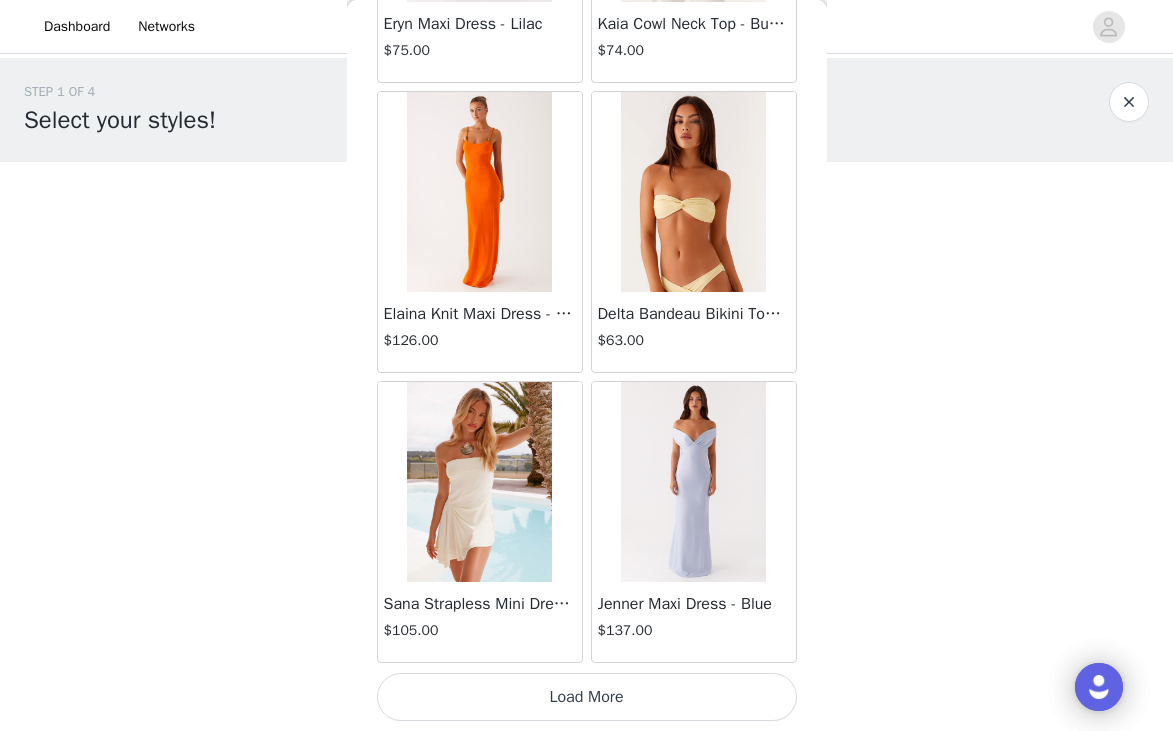 click on "Load More" at bounding box center (587, 697) 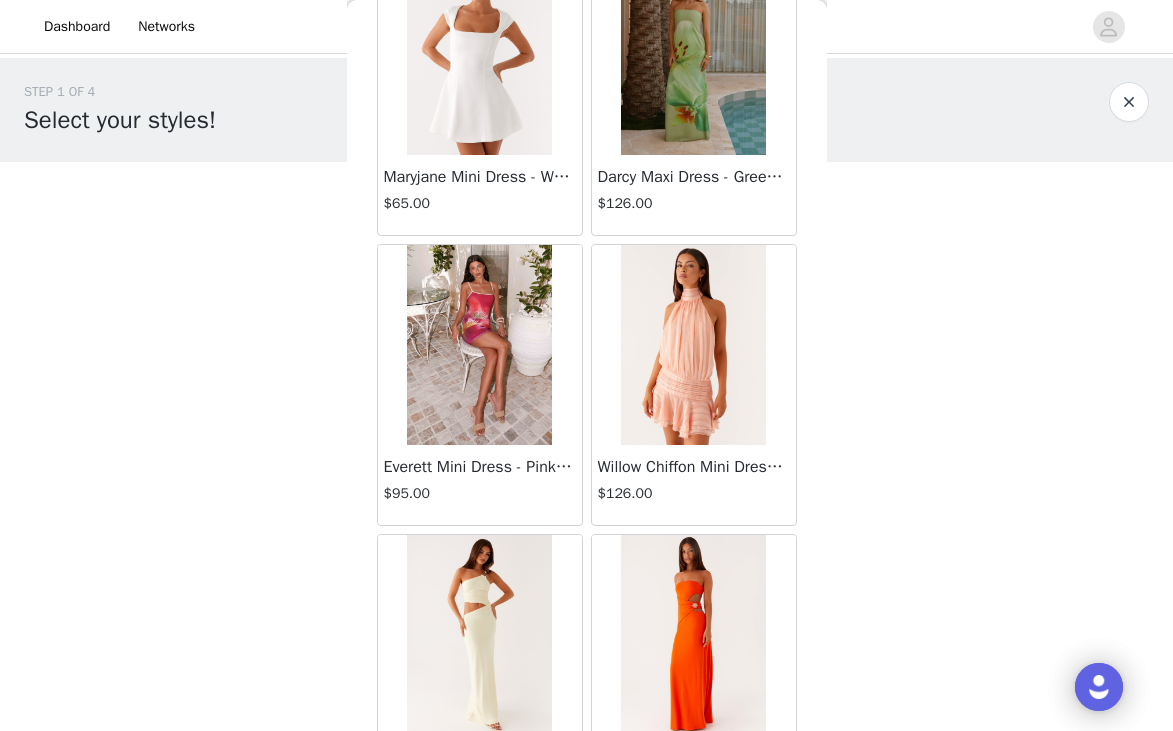 scroll, scrollTop: 75554, scrollLeft: 0, axis: vertical 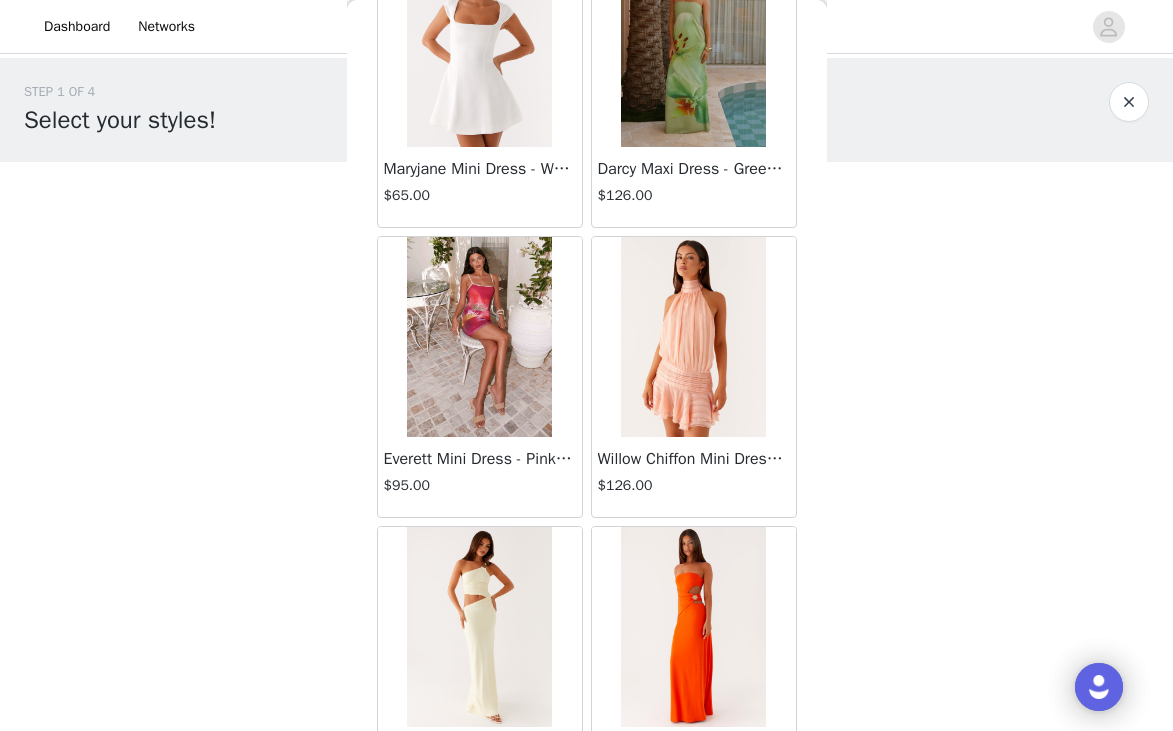 click at bounding box center (479, 337) 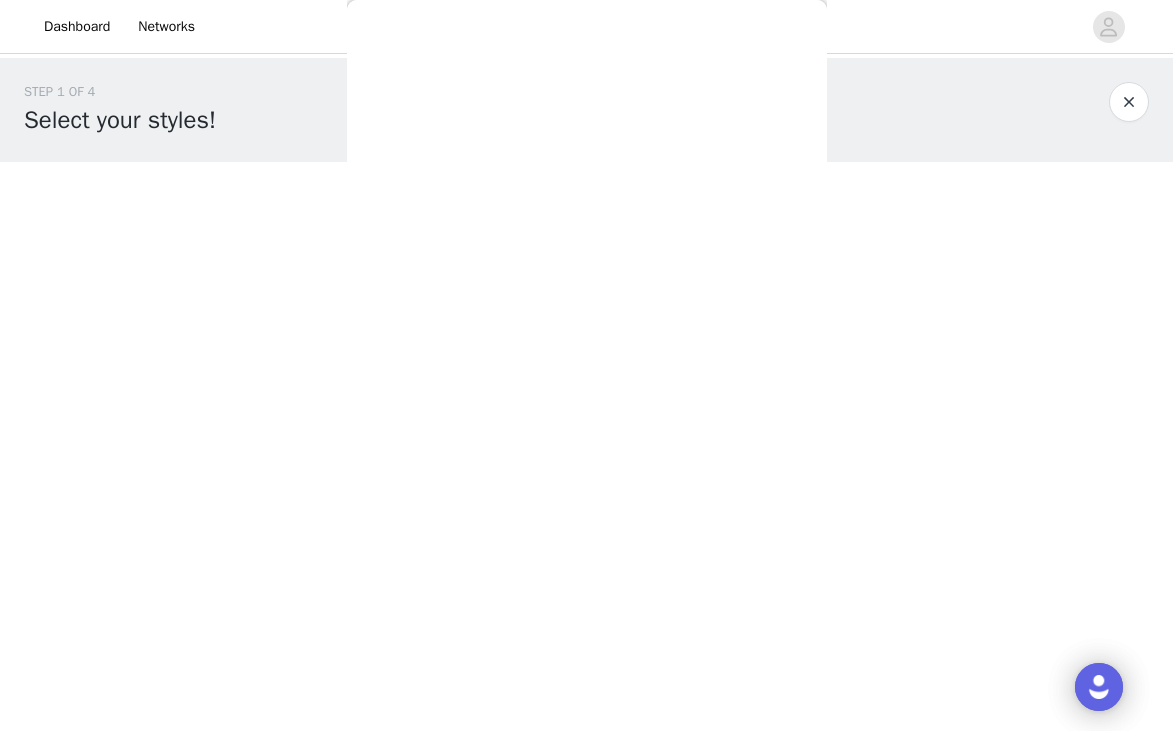 scroll, scrollTop: 374, scrollLeft: 0, axis: vertical 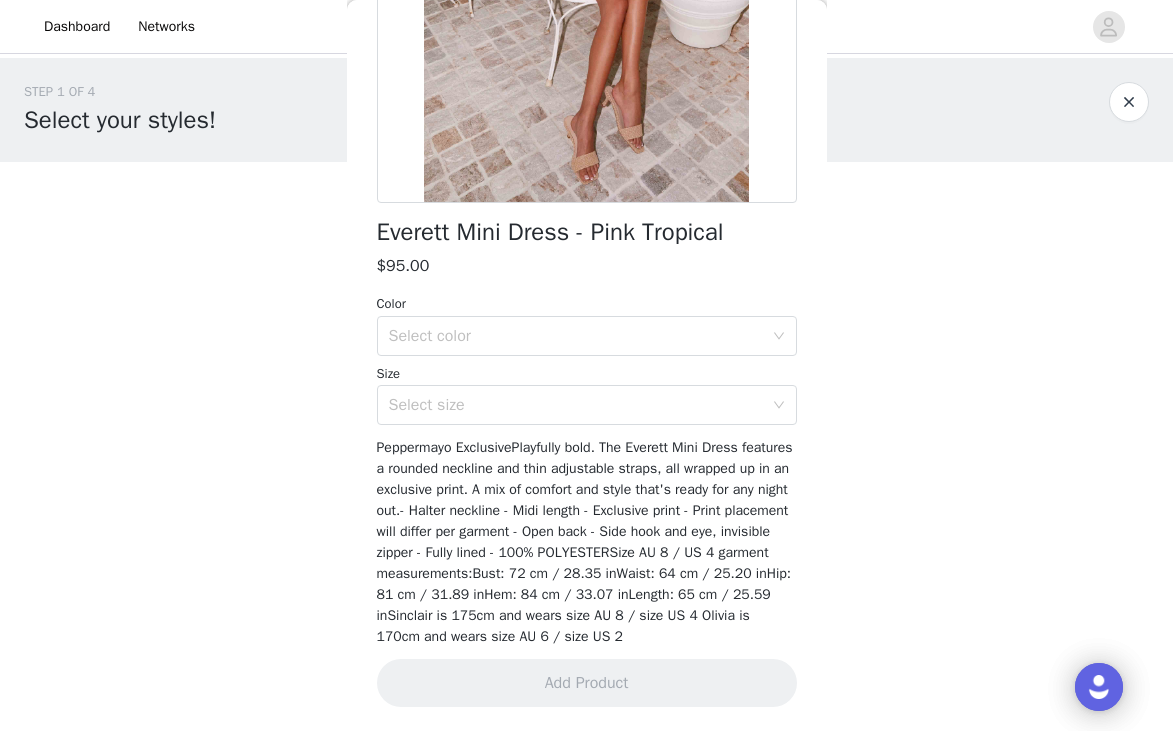 click on "Color   Select color Size   Select size" at bounding box center (587, 359) 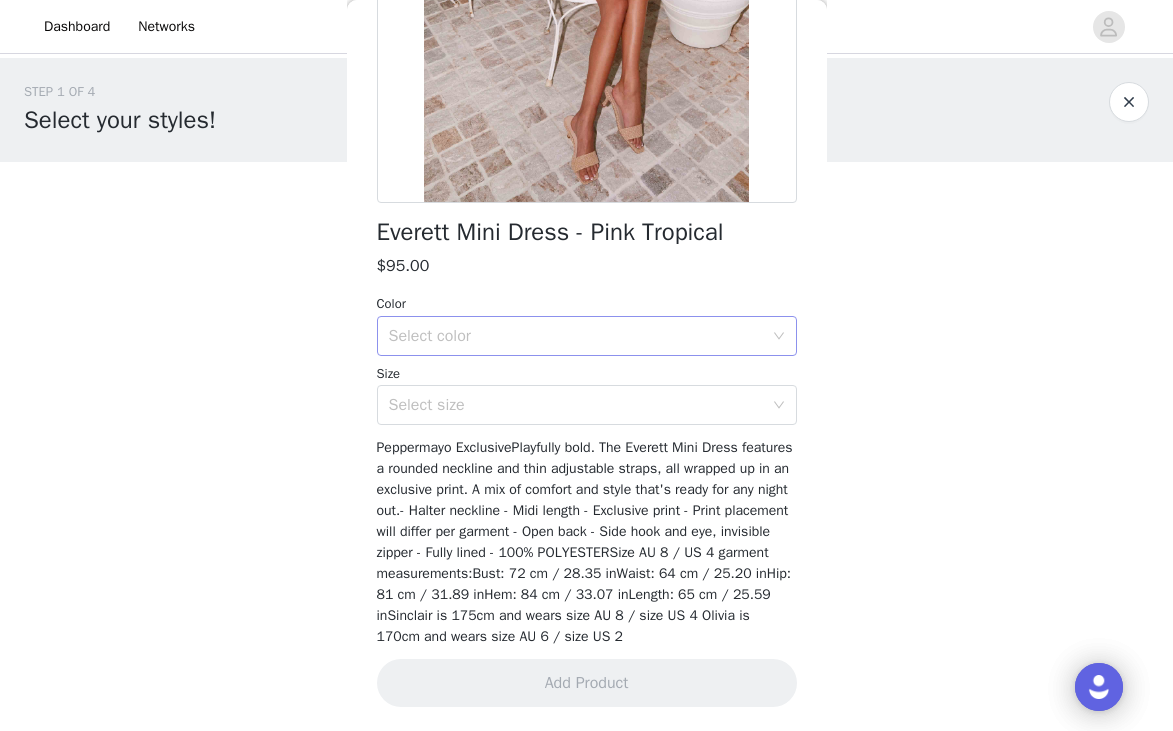 click on "Select color" at bounding box center [576, 336] 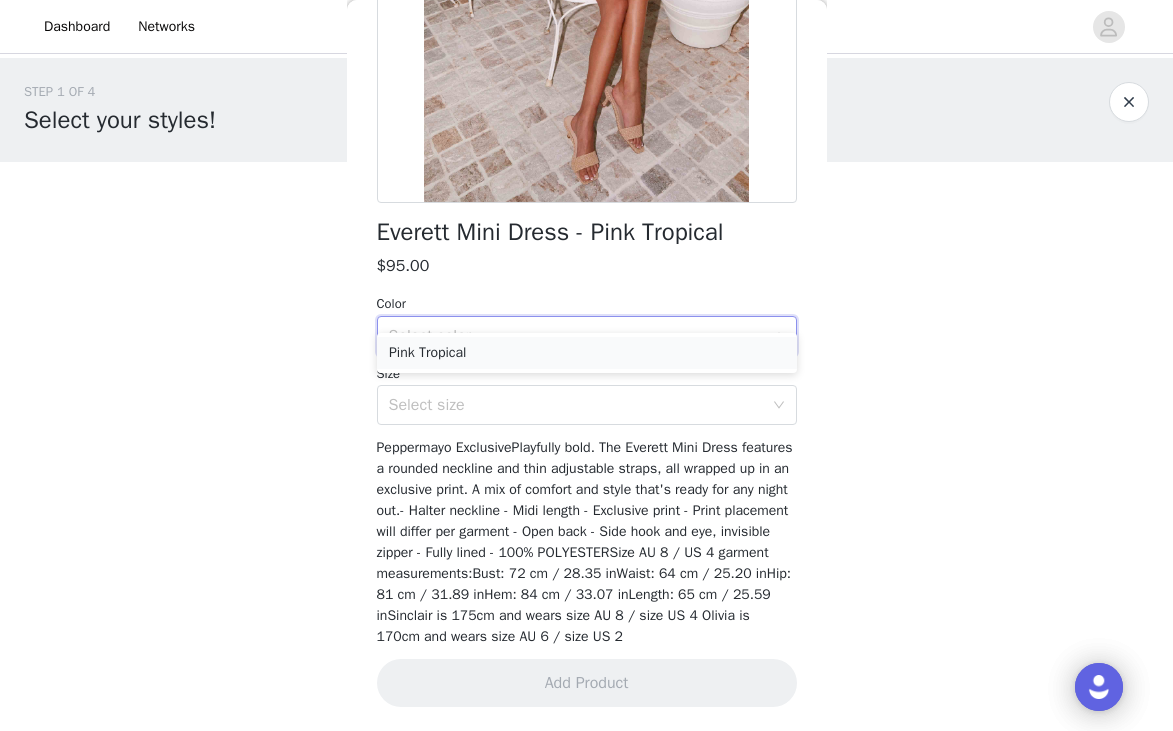 click on "Pink Tropical" at bounding box center (587, 353) 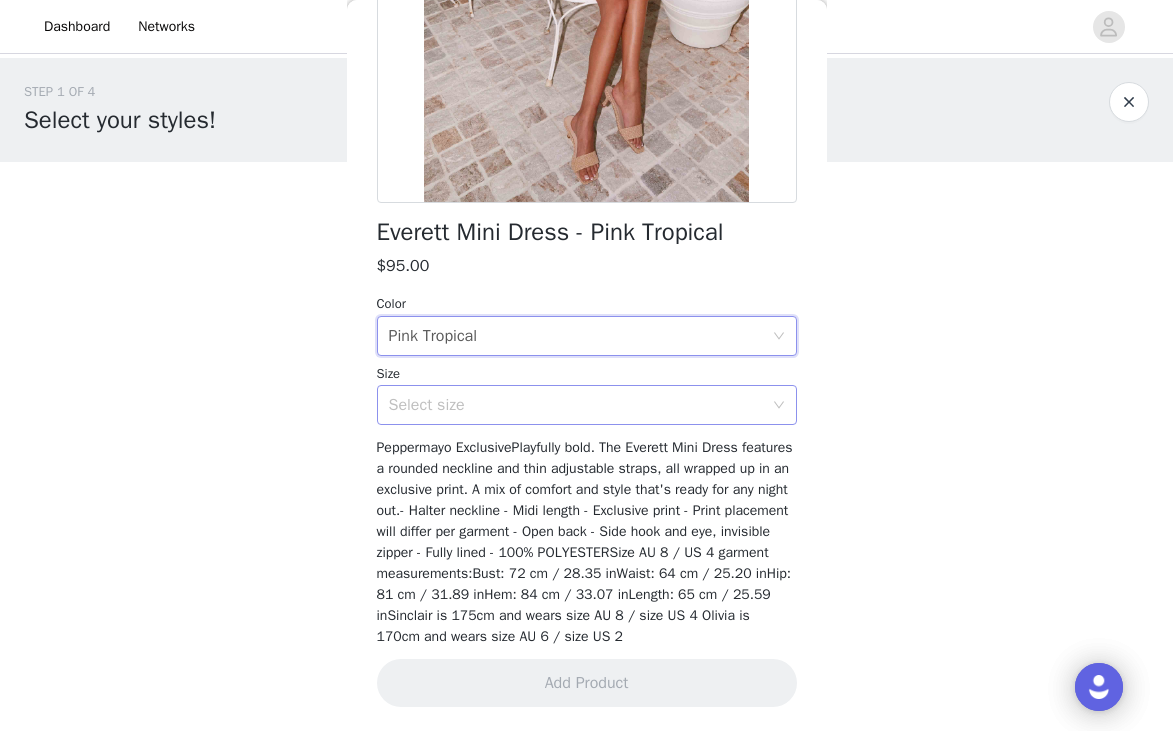 click on "Select size" at bounding box center [576, 405] 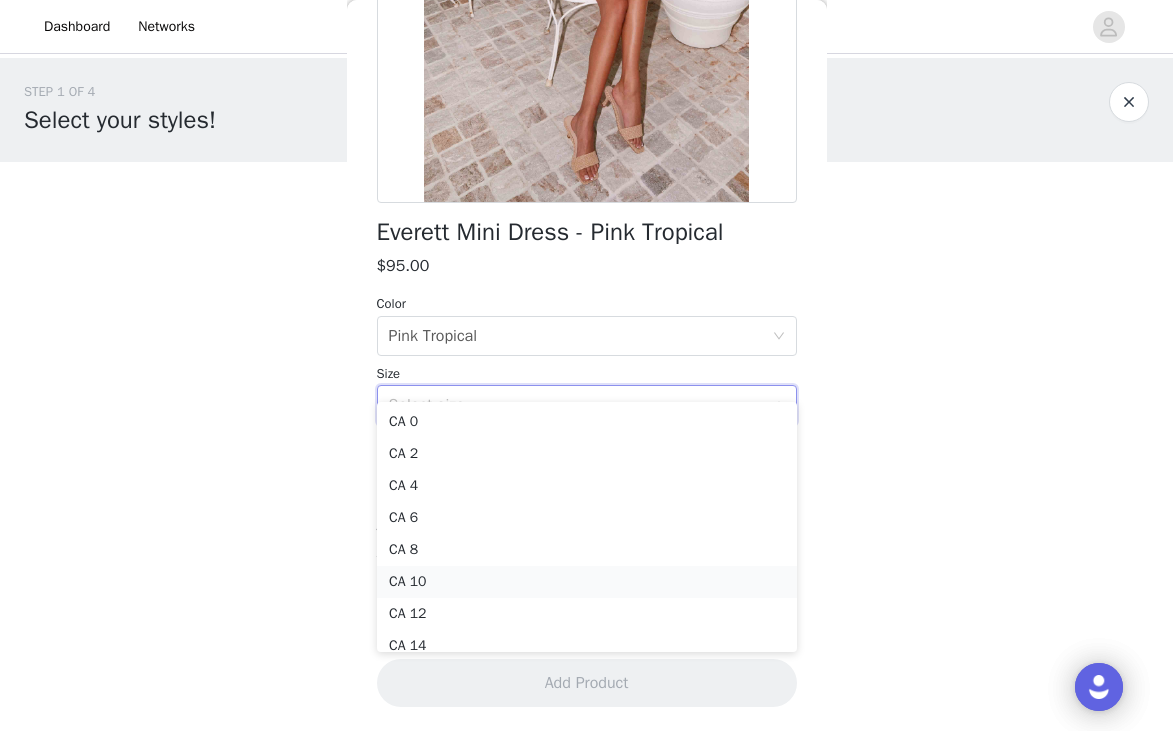 scroll, scrollTop: 51, scrollLeft: 0, axis: vertical 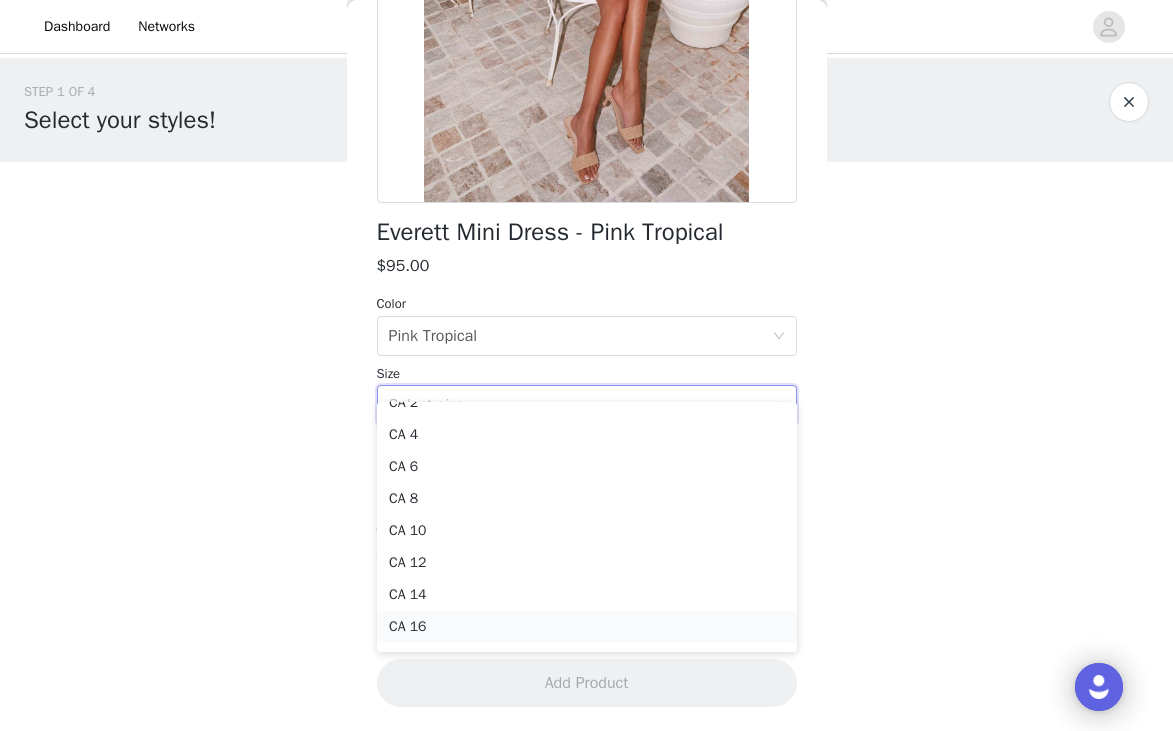 click on "CA 16" at bounding box center [587, 627] 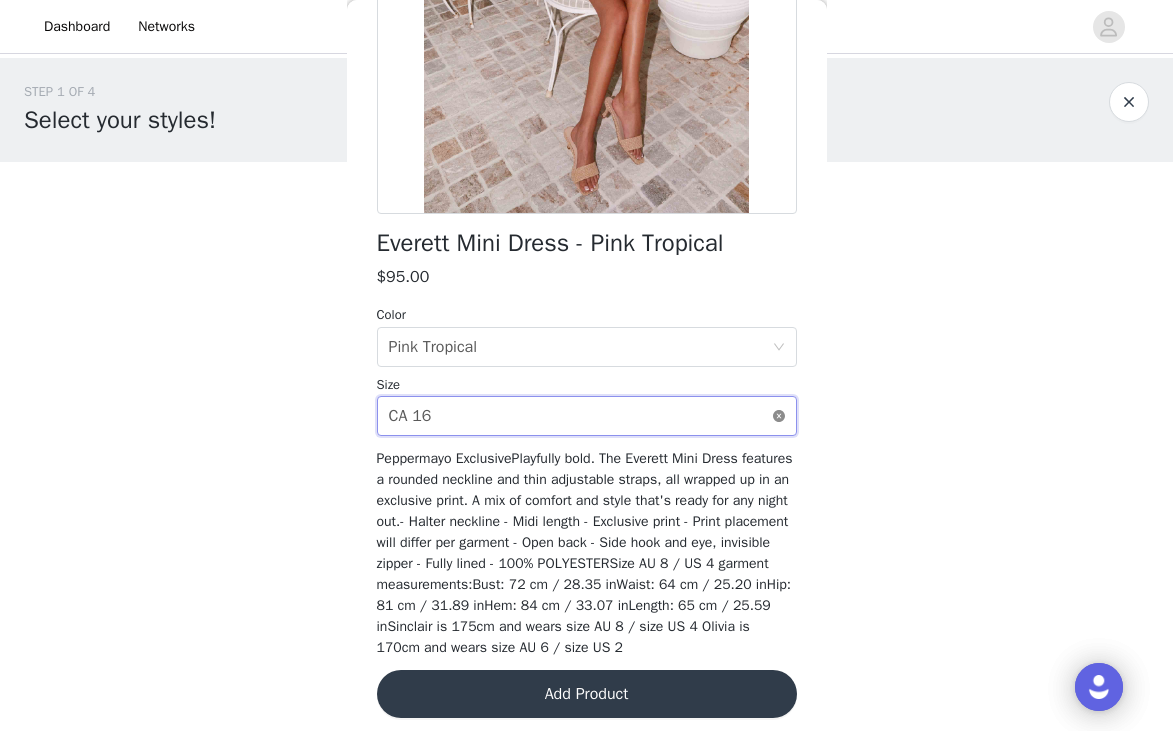 scroll, scrollTop: 374, scrollLeft: 0, axis: vertical 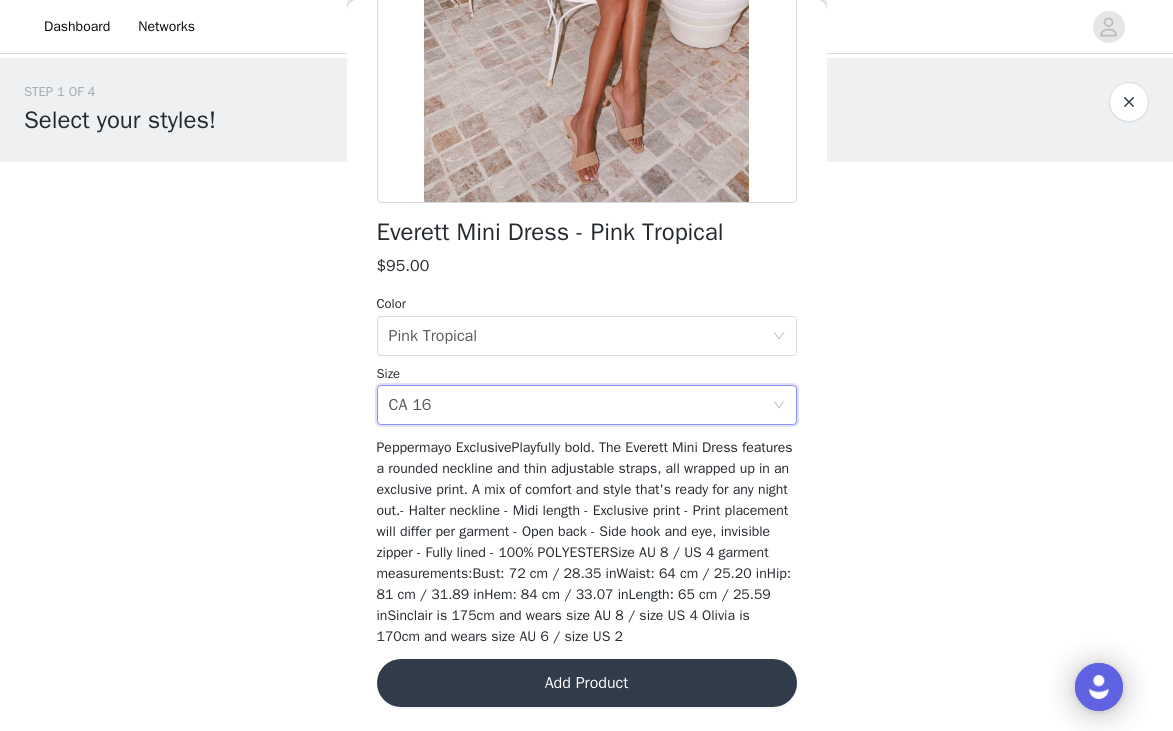 click on "Add Product" at bounding box center [587, 683] 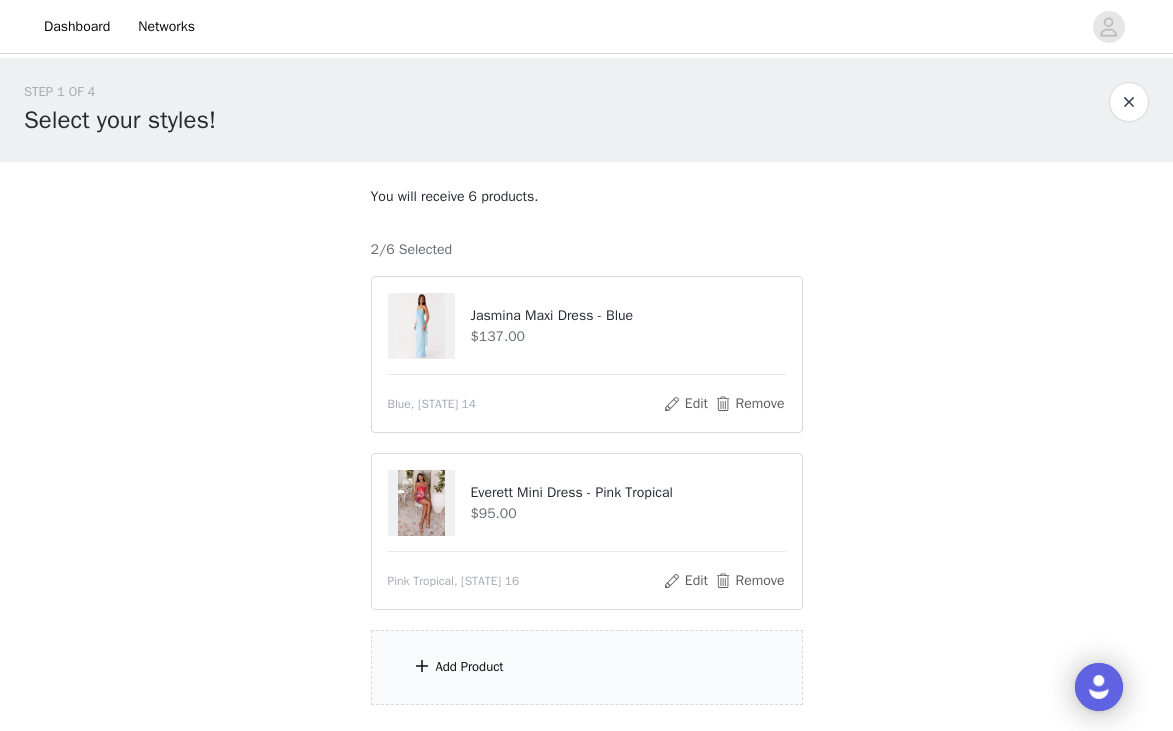 click on "Add Product" at bounding box center (470, 667) 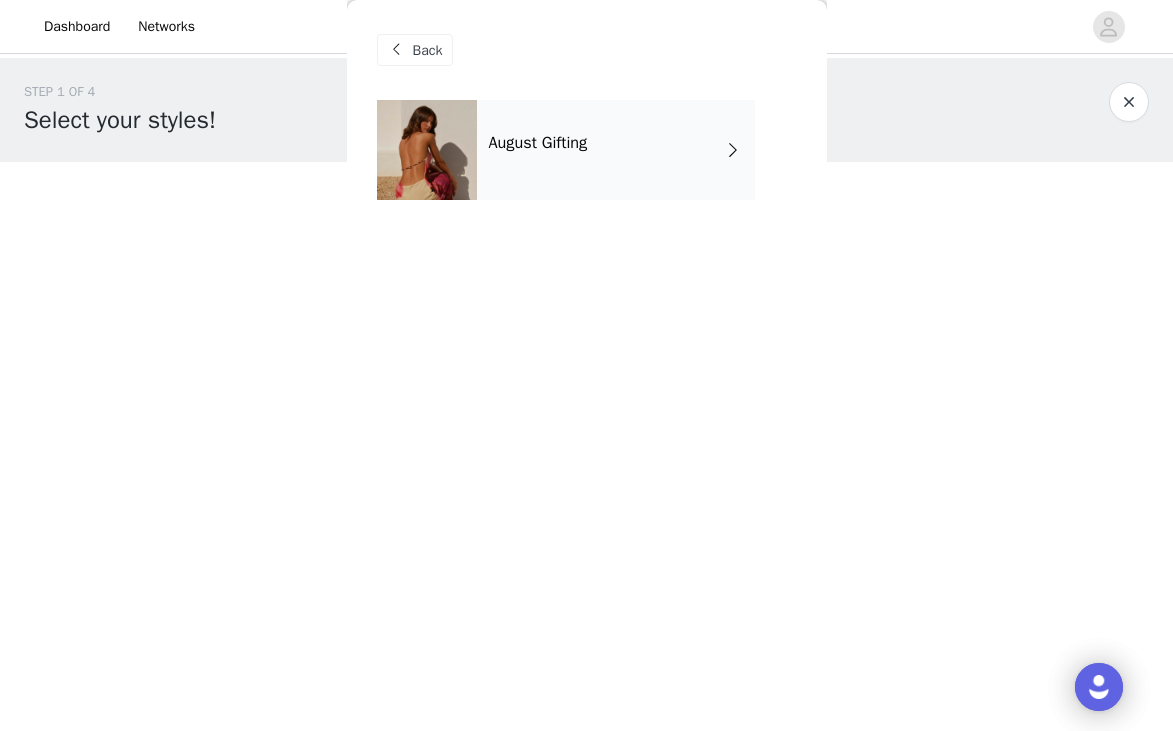 click on "August Gifting" at bounding box center (538, 143) 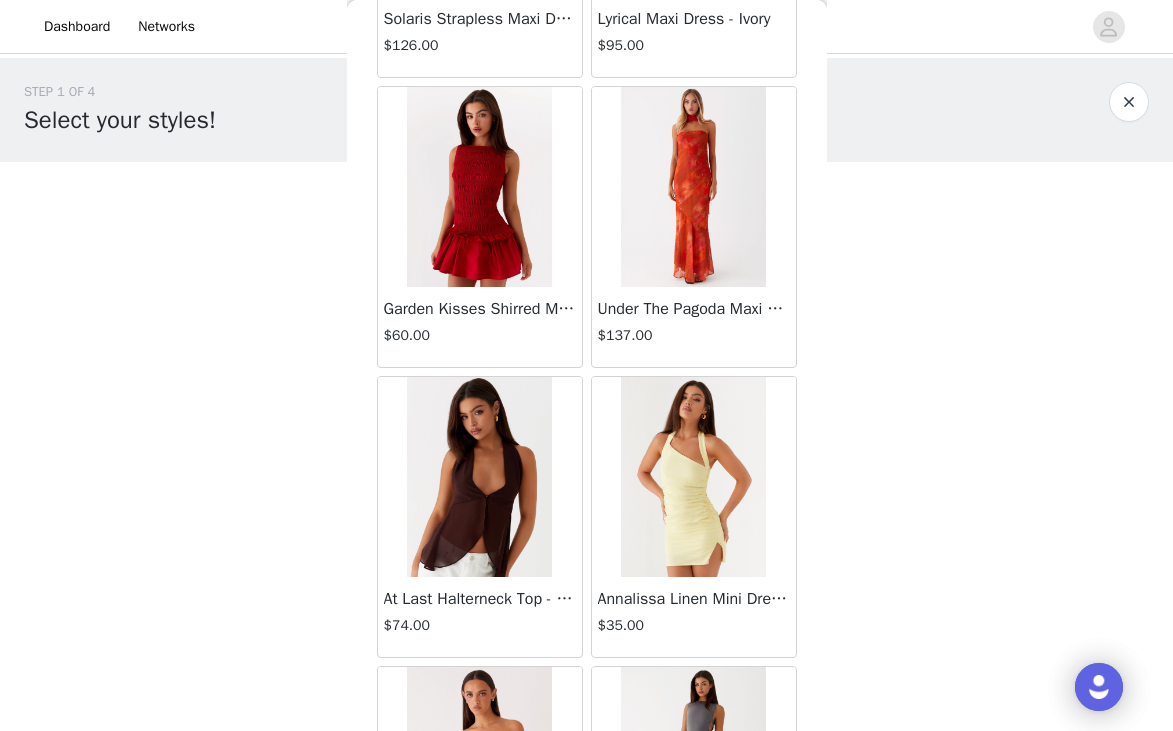 scroll, scrollTop: 2329, scrollLeft: 0, axis: vertical 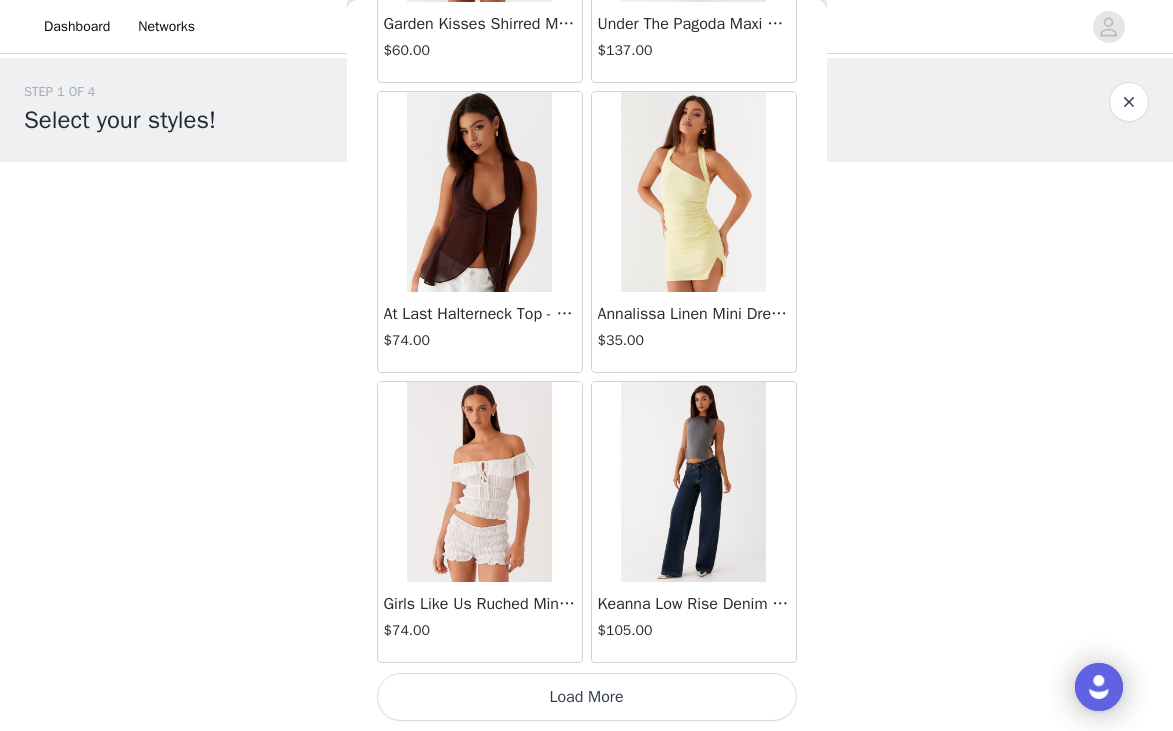 click on "Load More" at bounding box center [587, 697] 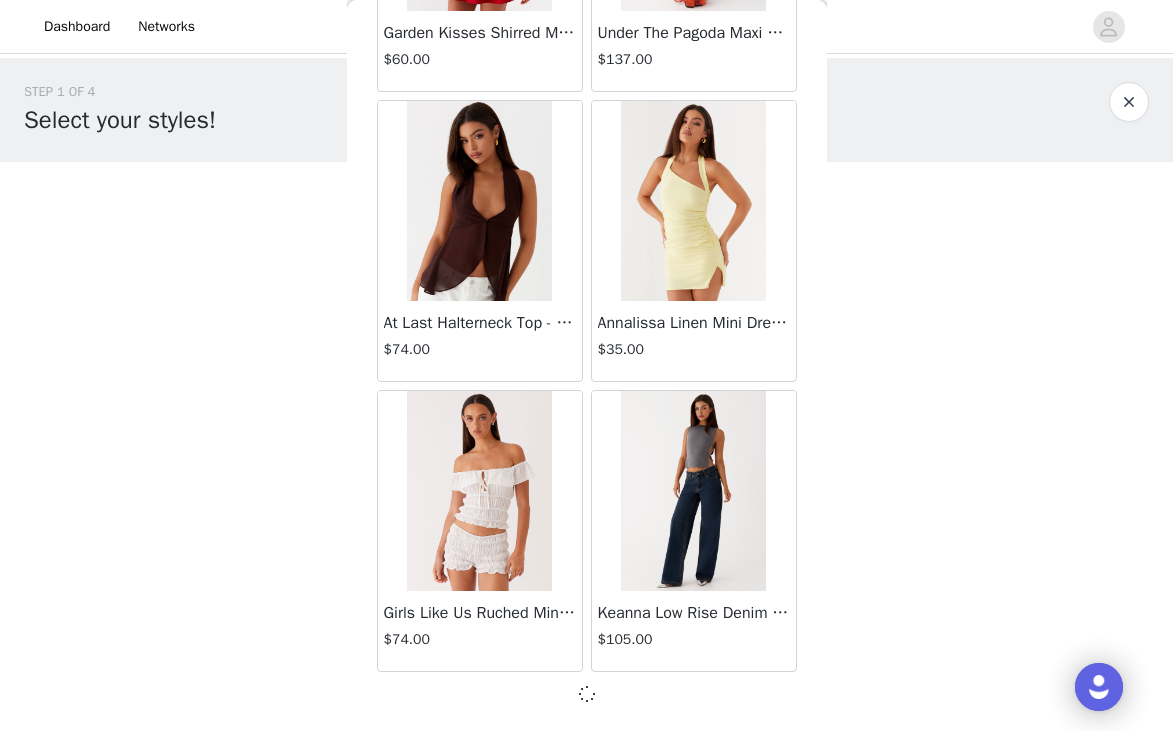 scroll, scrollTop: 2320, scrollLeft: 0, axis: vertical 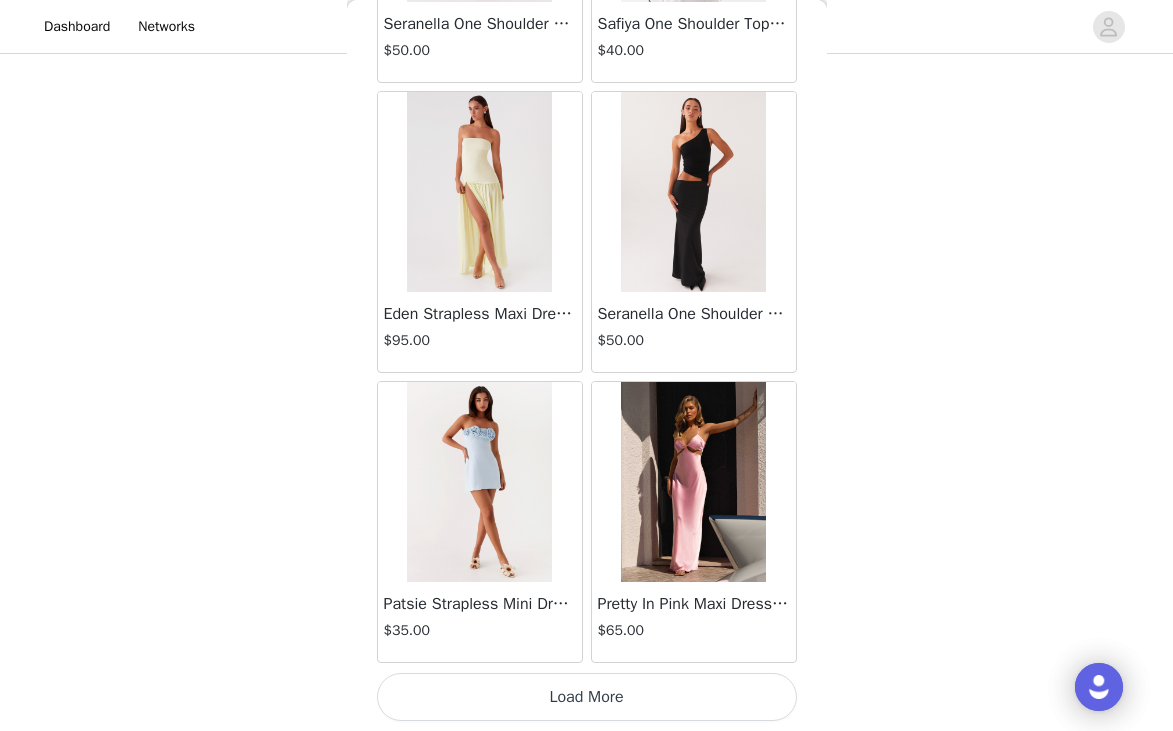 click on "Load More" at bounding box center (587, 697) 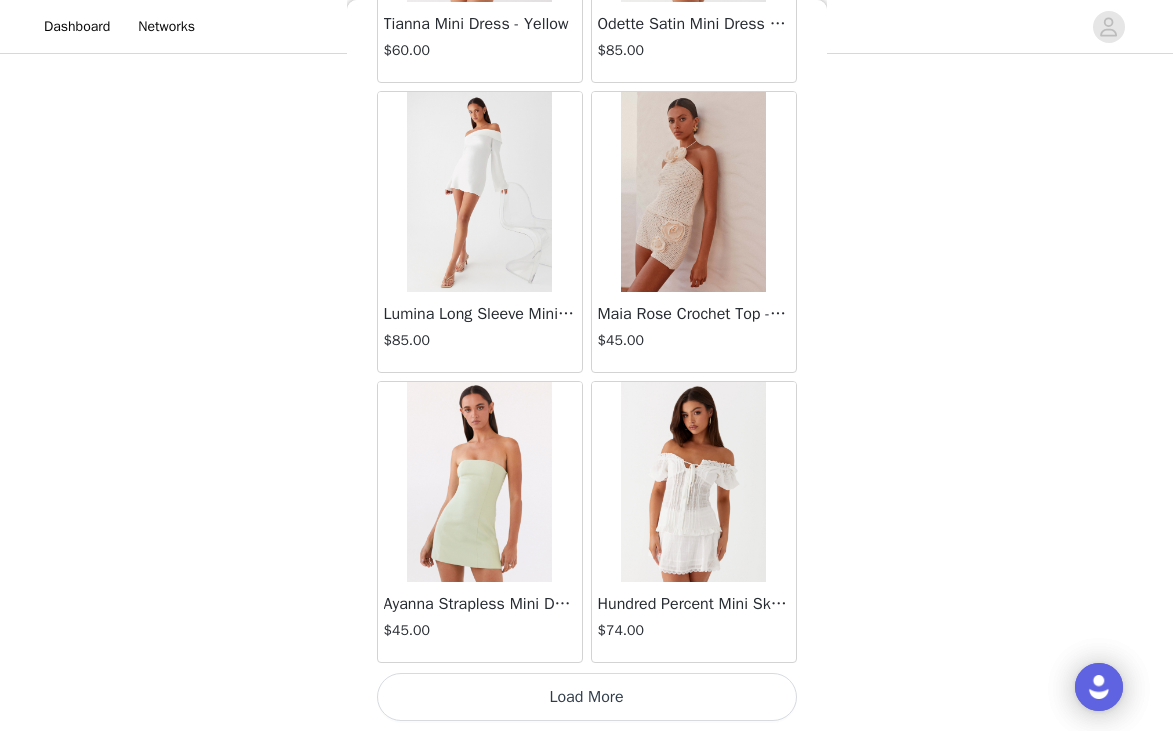 click on "Load More" at bounding box center (587, 697) 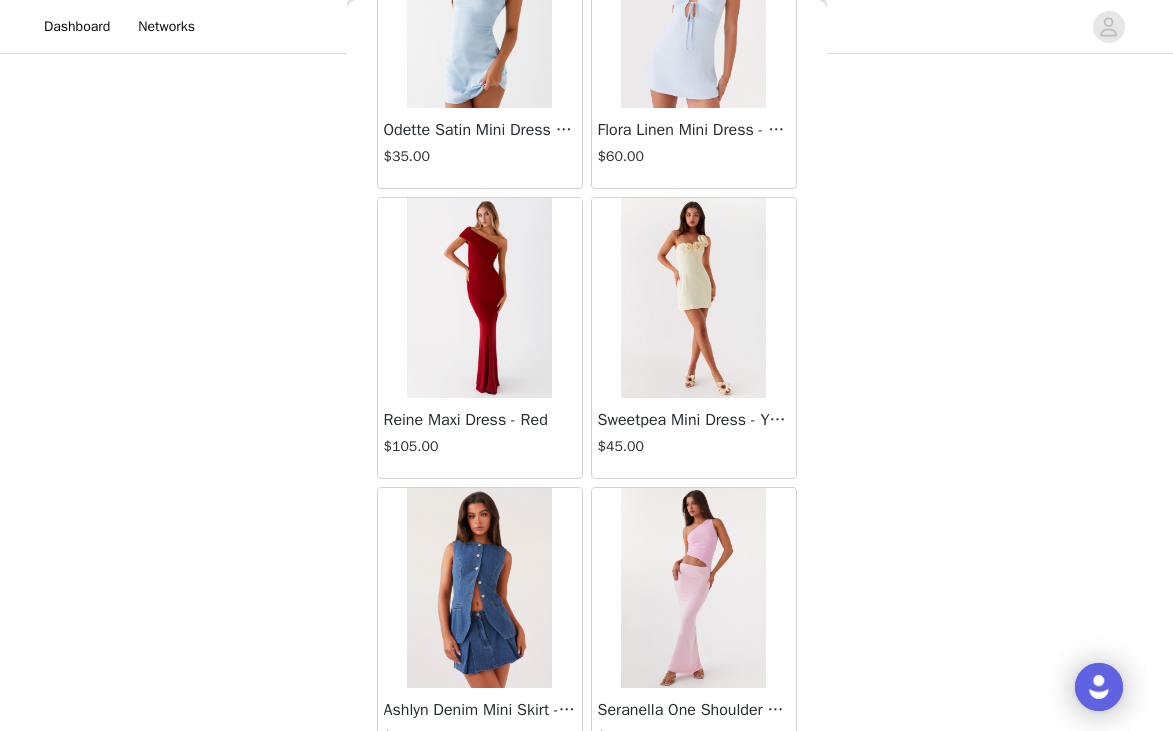 scroll, scrollTop: 11029, scrollLeft: 0, axis: vertical 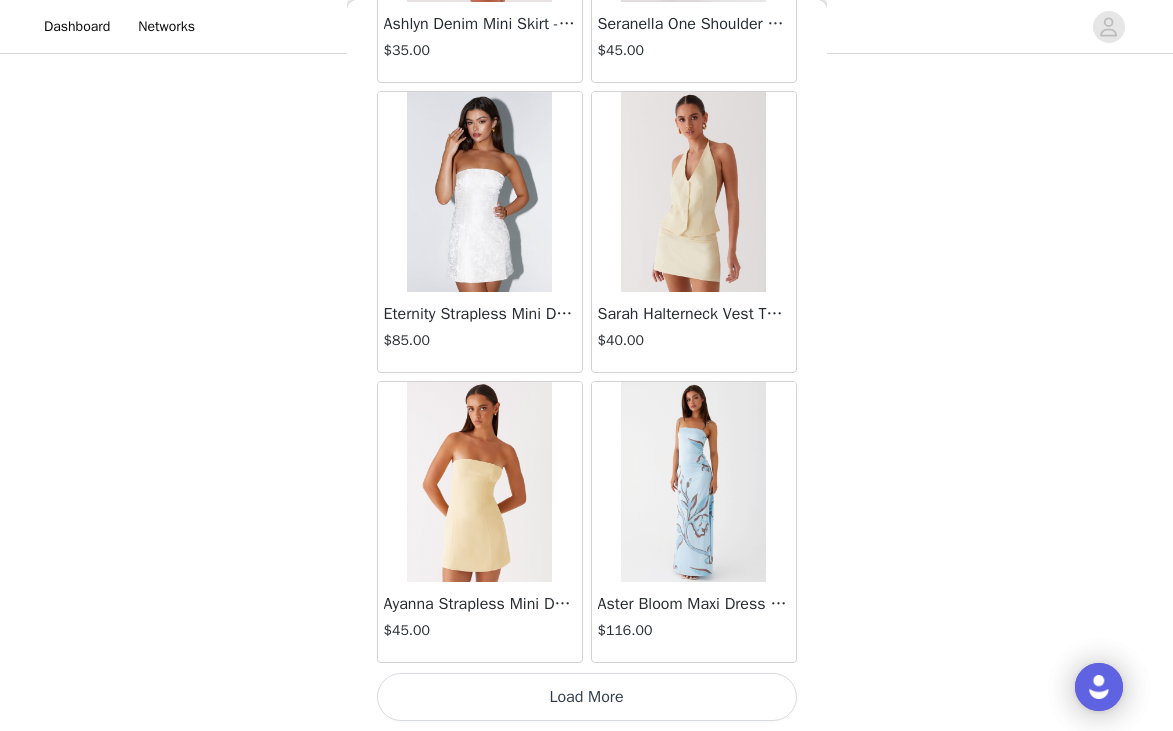 click on "Load More" at bounding box center [587, 697] 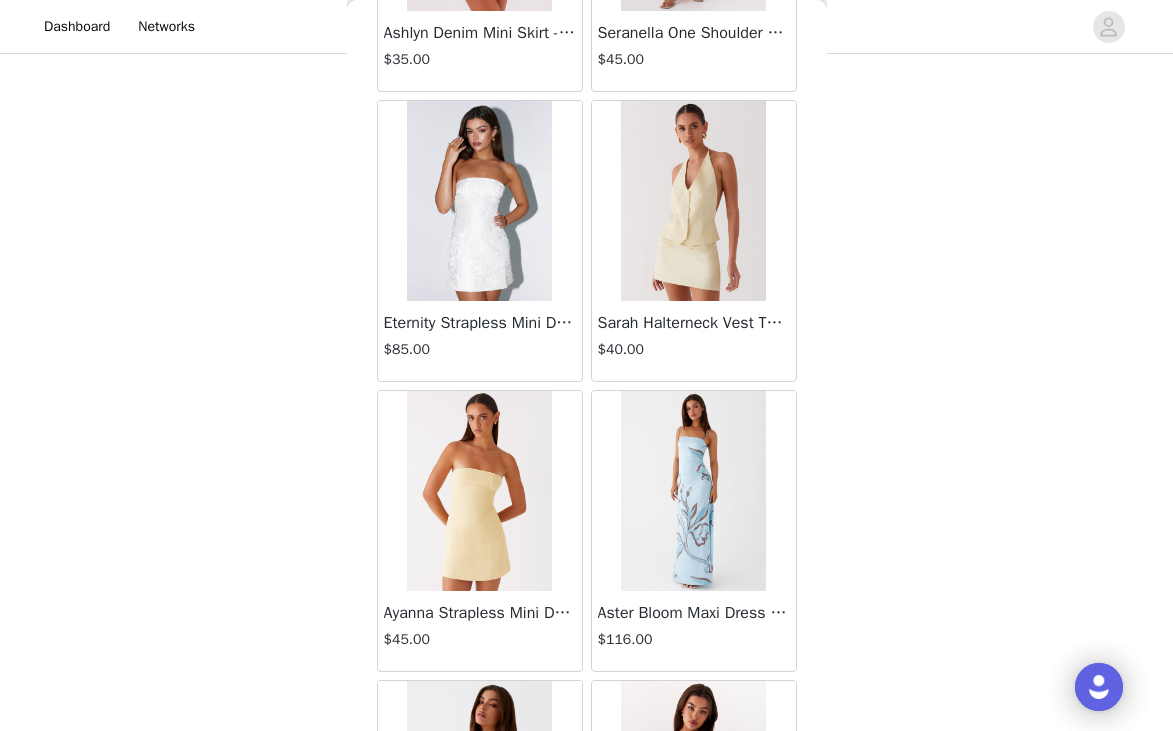scroll, scrollTop: 11029, scrollLeft: 0, axis: vertical 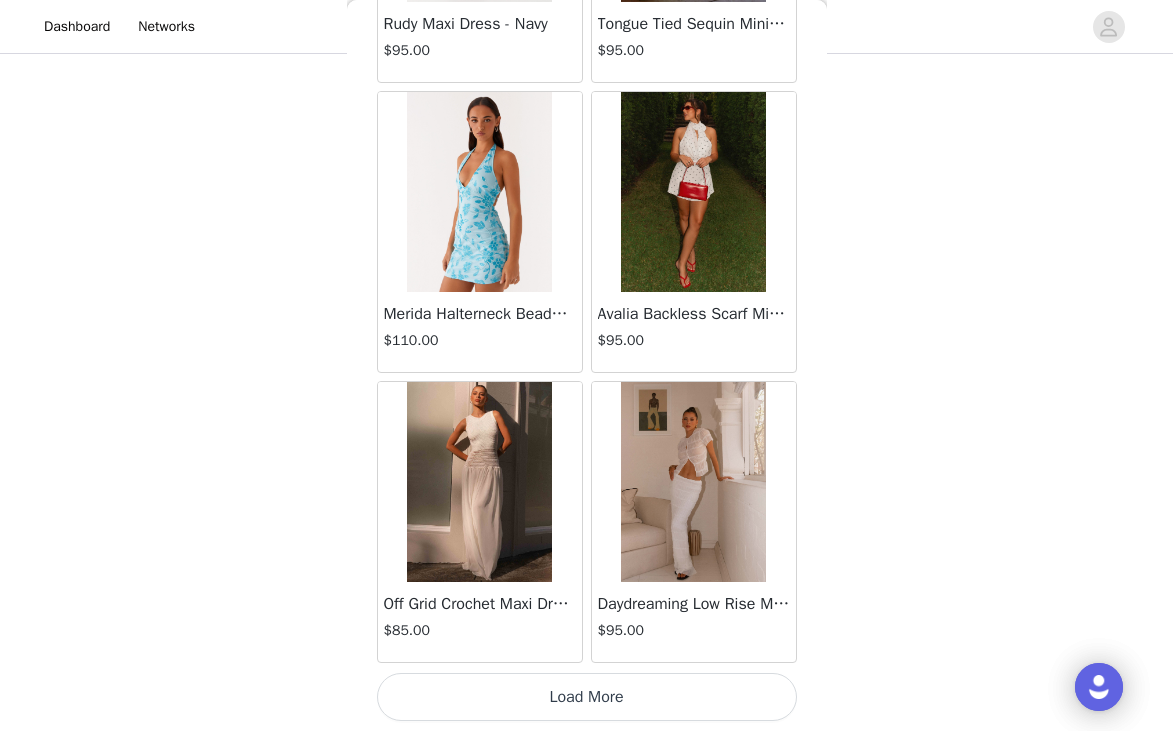 click on "Load More" at bounding box center [587, 697] 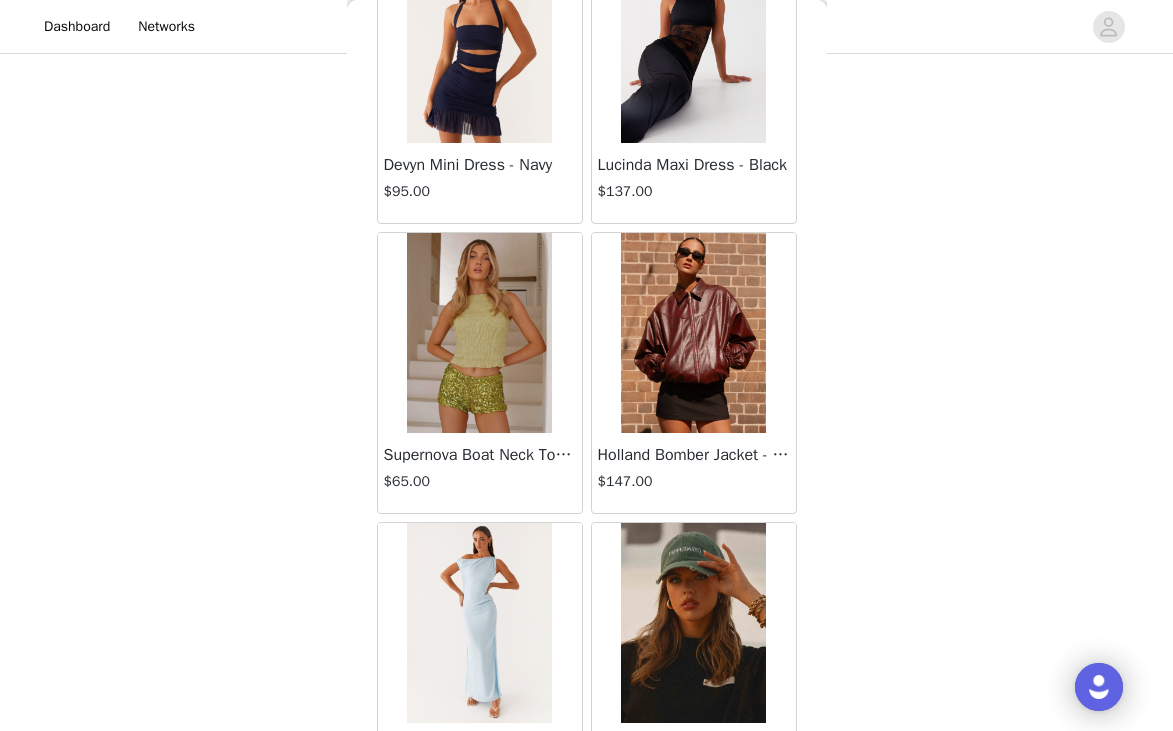 scroll, scrollTop: 16829, scrollLeft: 0, axis: vertical 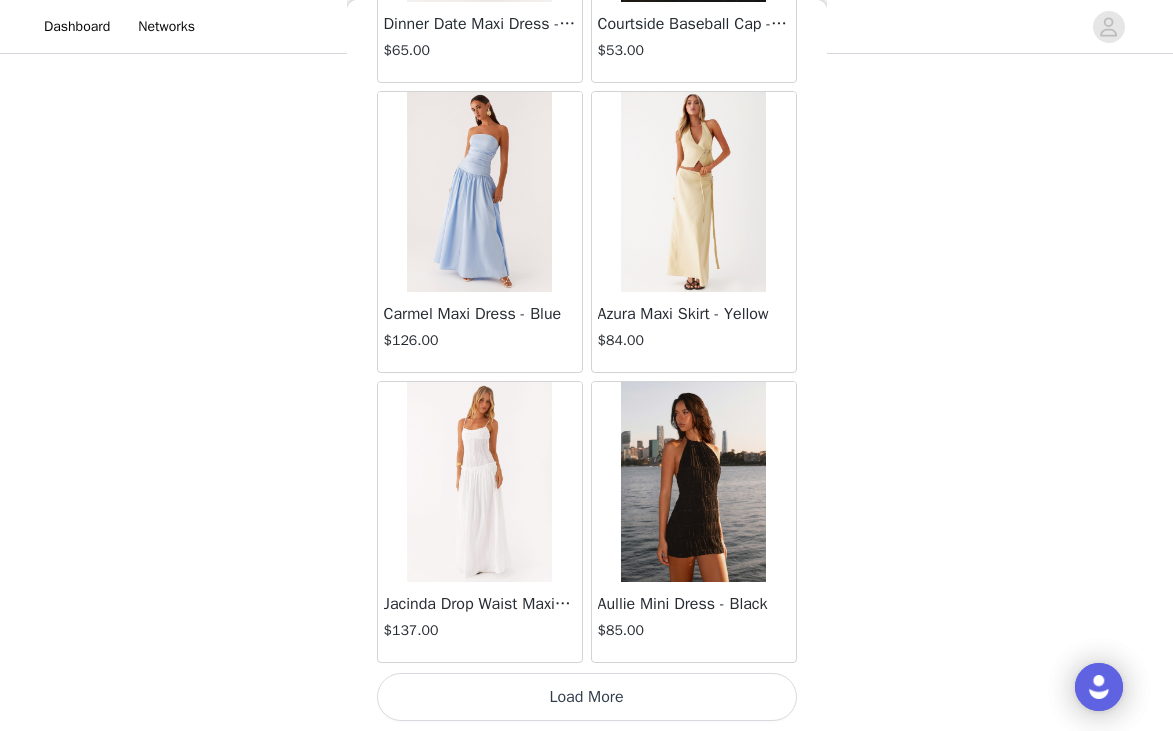 click on "Load More" at bounding box center (587, 697) 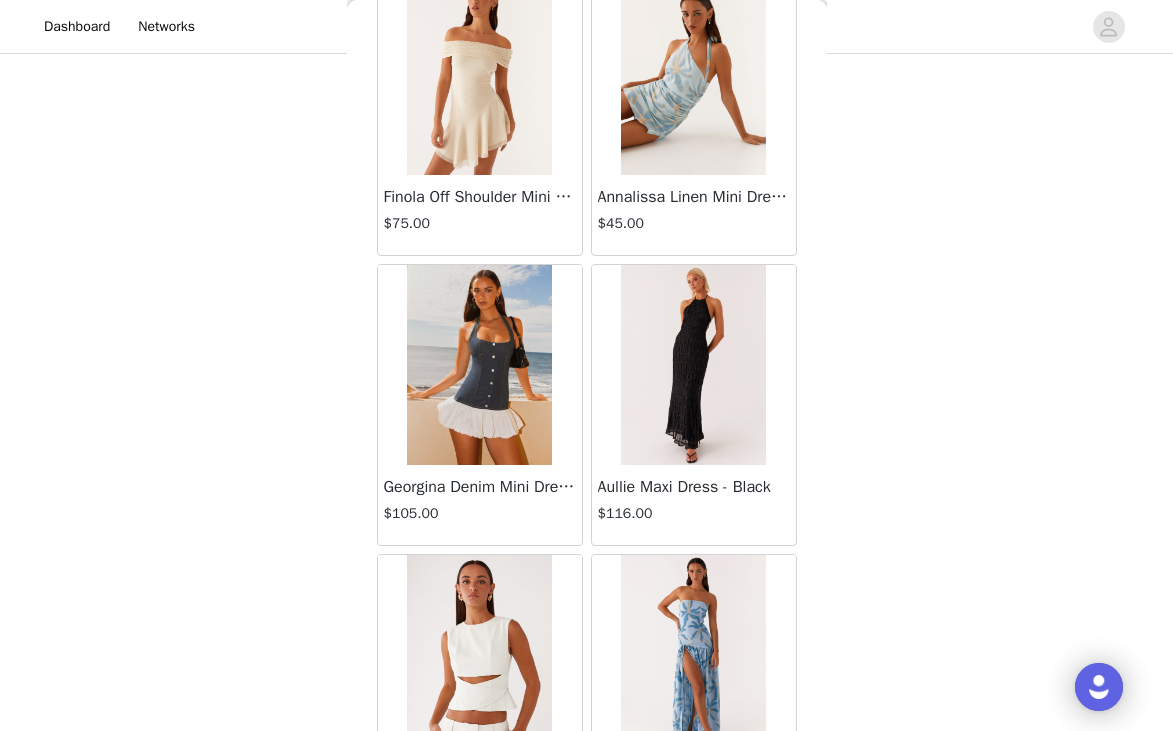 scroll, scrollTop: 19729, scrollLeft: 0, axis: vertical 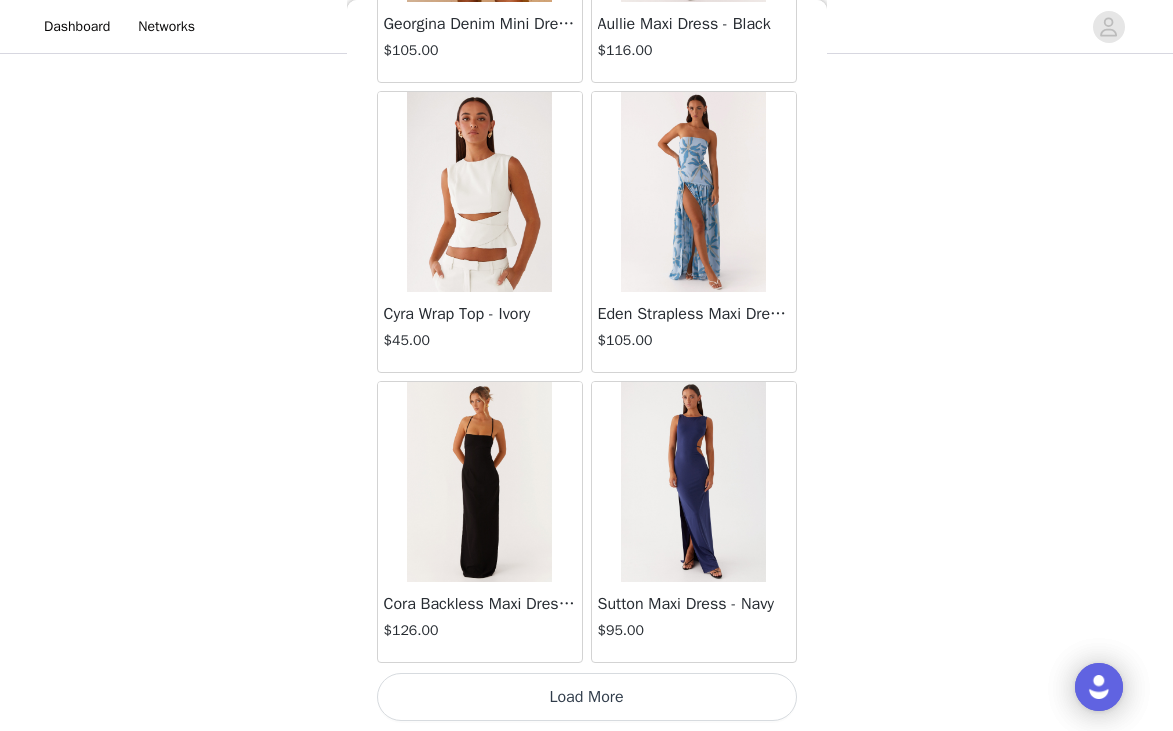 click on "Load More" at bounding box center (587, 697) 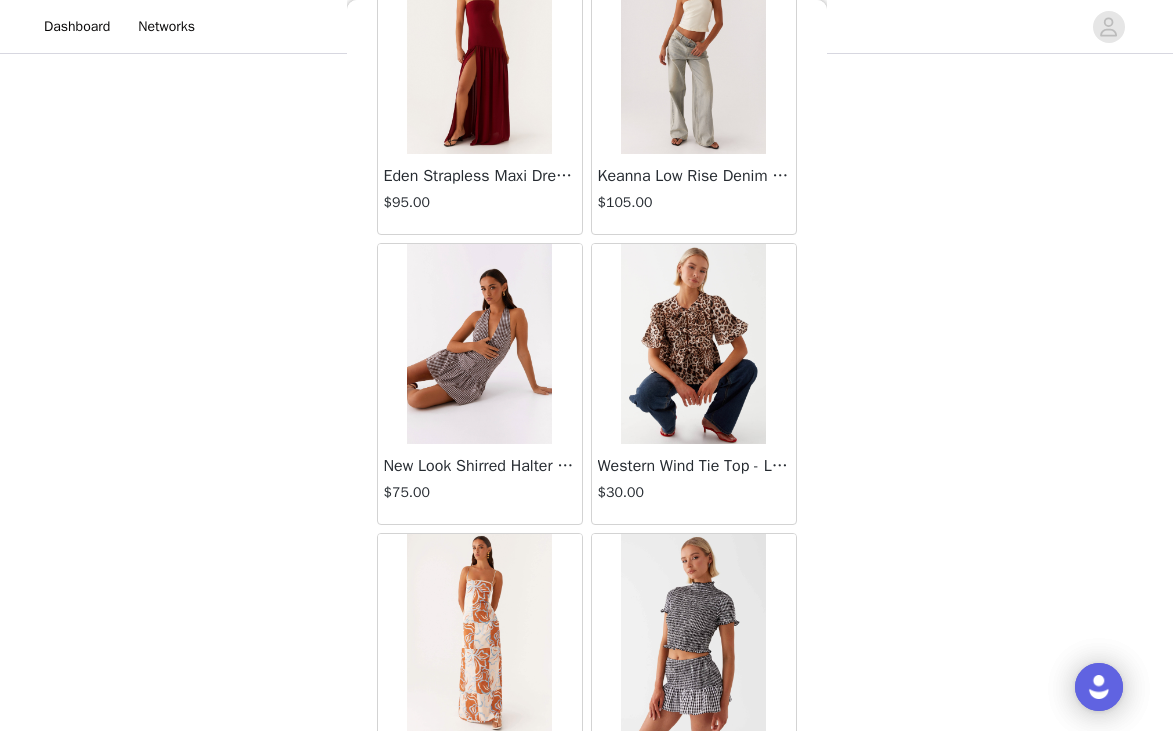 scroll, scrollTop: 22629, scrollLeft: 0, axis: vertical 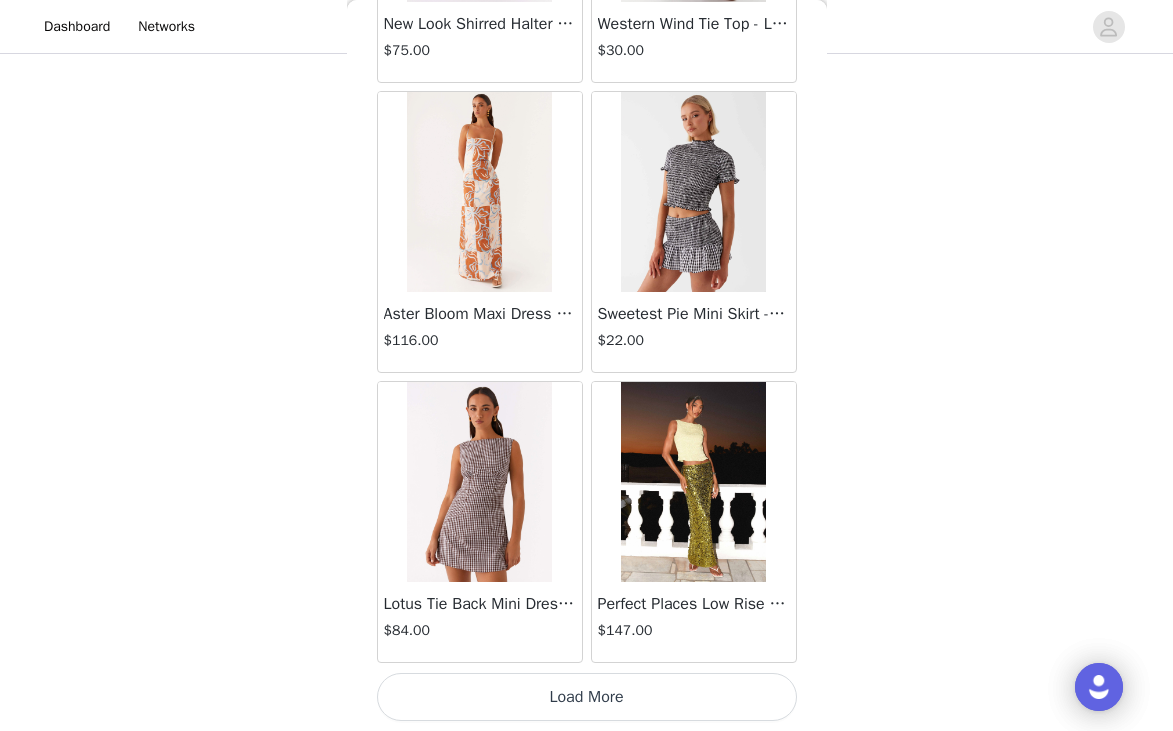 click on "Load More" at bounding box center (587, 697) 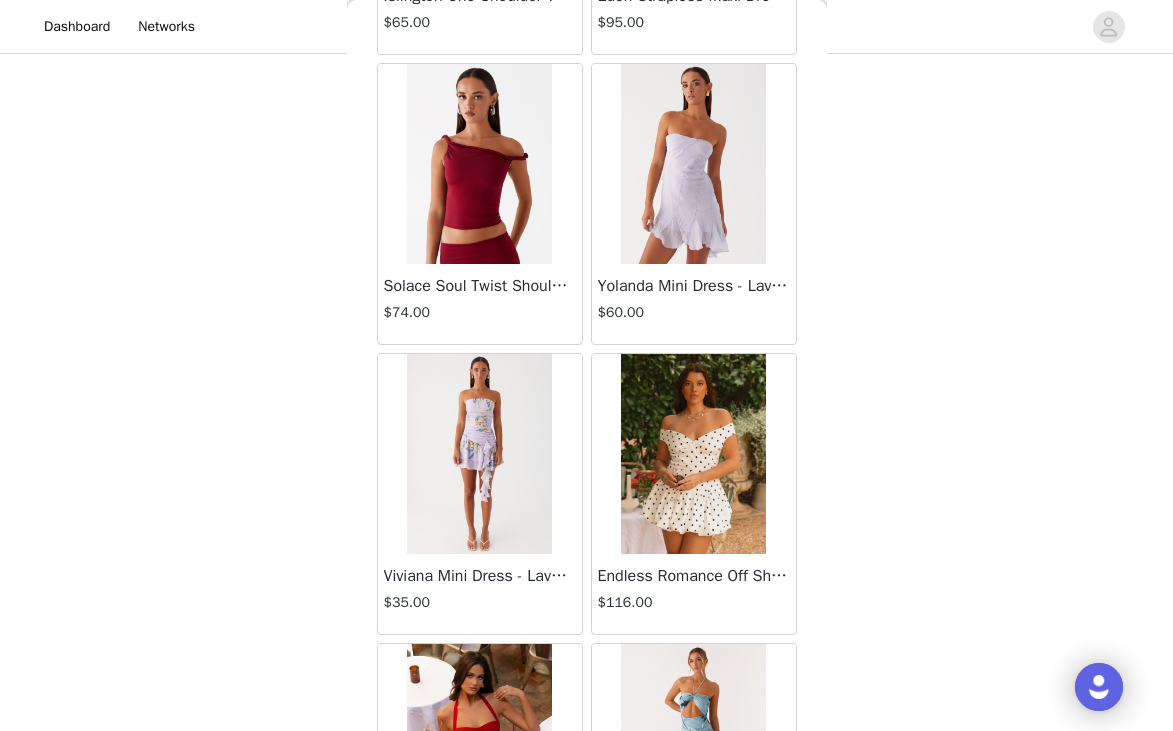 scroll, scrollTop: 25529, scrollLeft: 0, axis: vertical 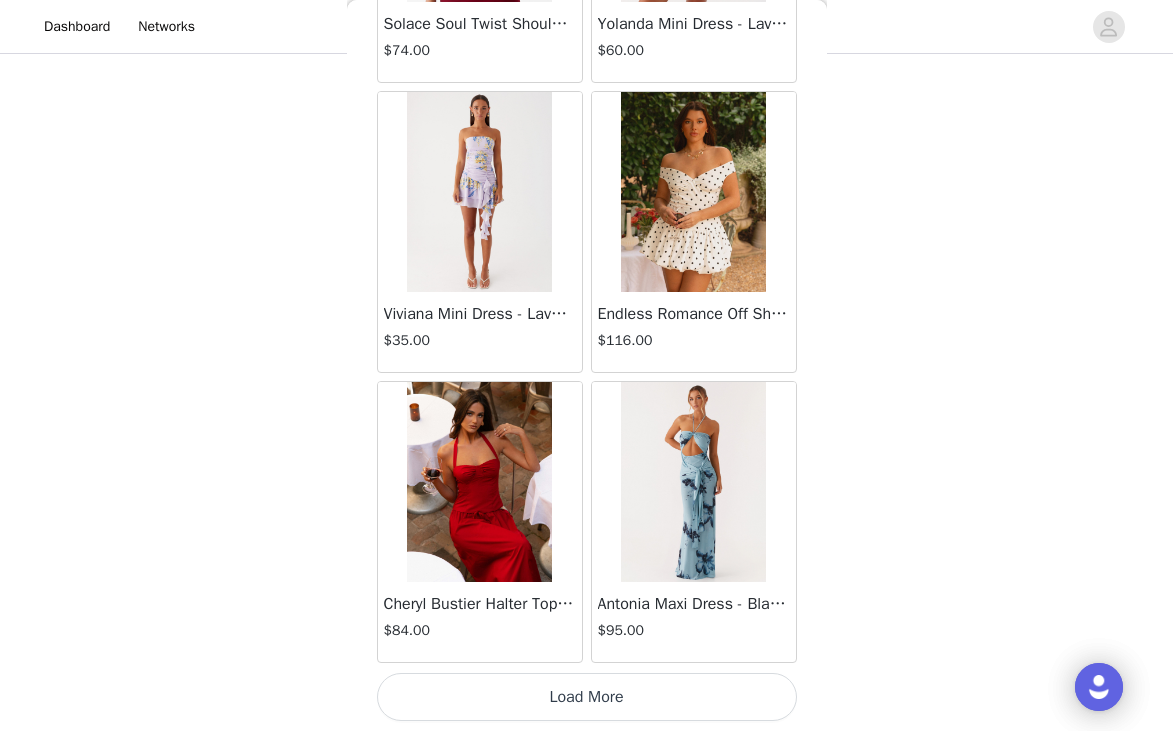 click on "Load More" at bounding box center (587, 697) 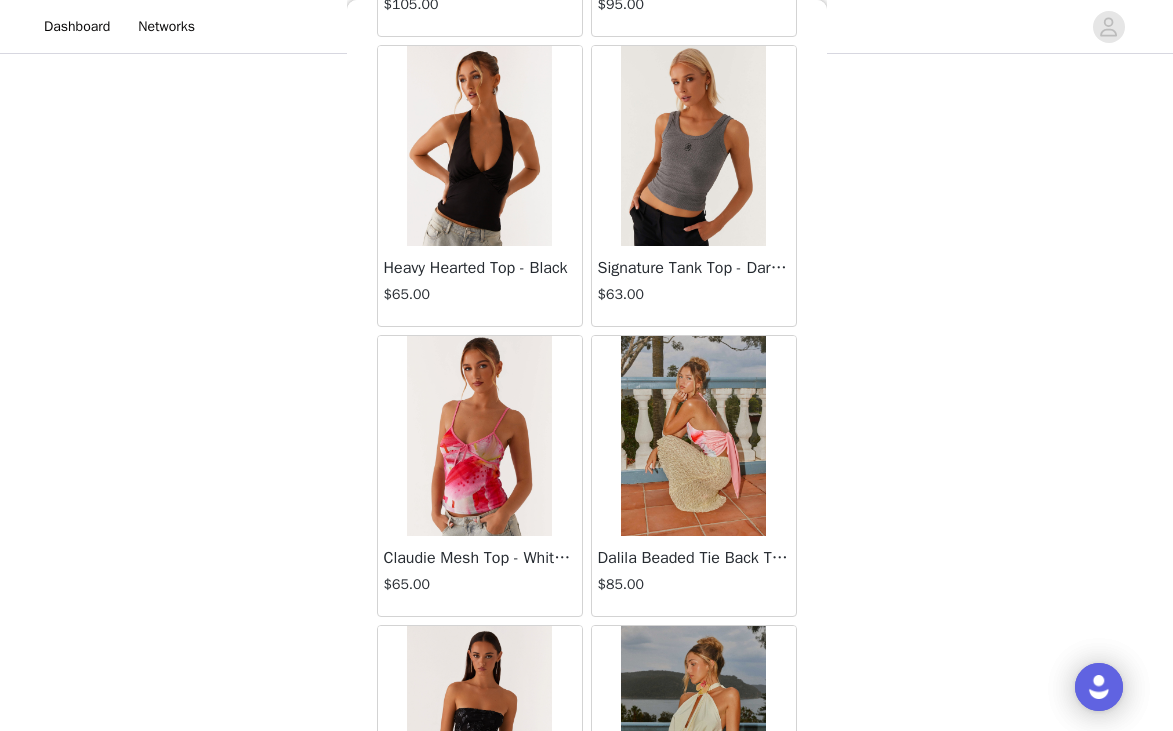 scroll, scrollTop: 28429, scrollLeft: 0, axis: vertical 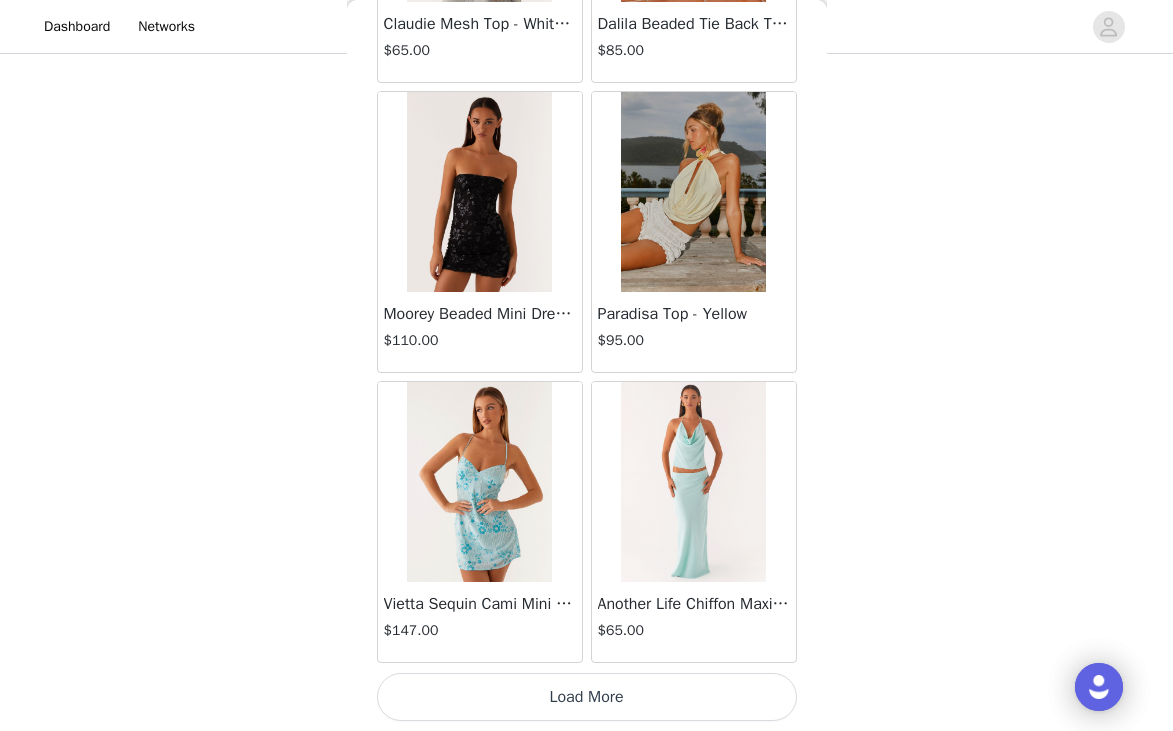 click on "Load More" at bounding box center (587, 697) 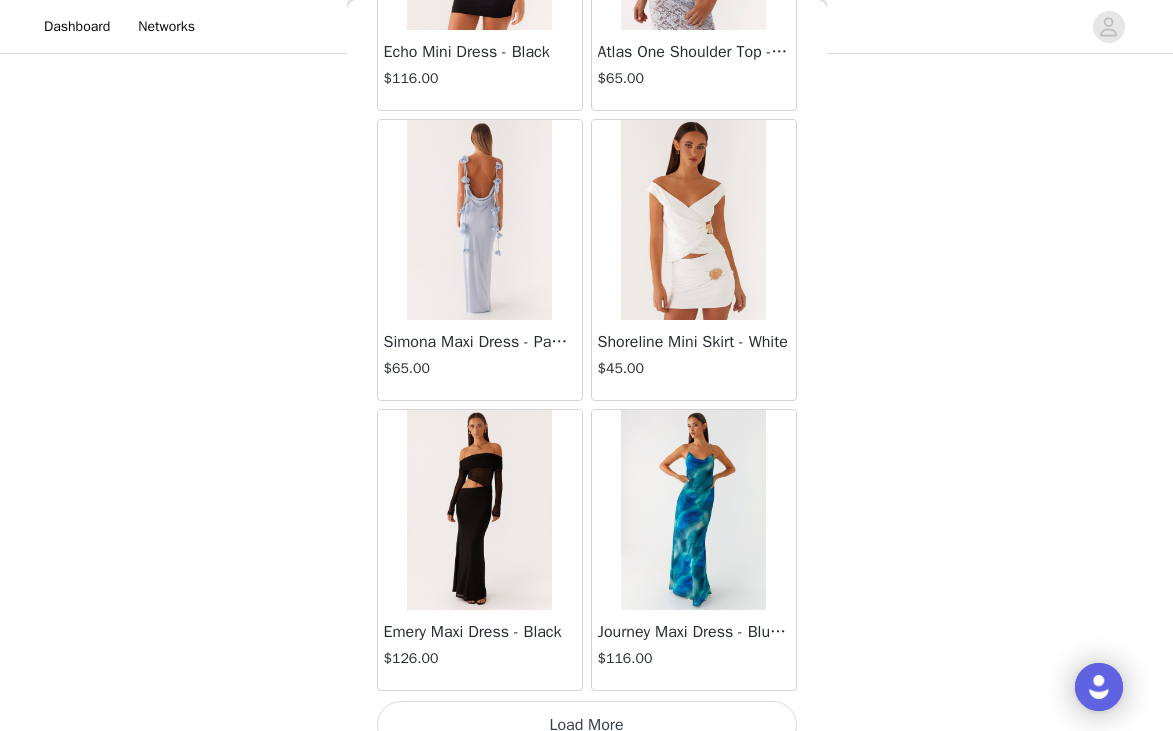 scroll, scrollTop: 31329, scrollLeft: 0, axis: vertical 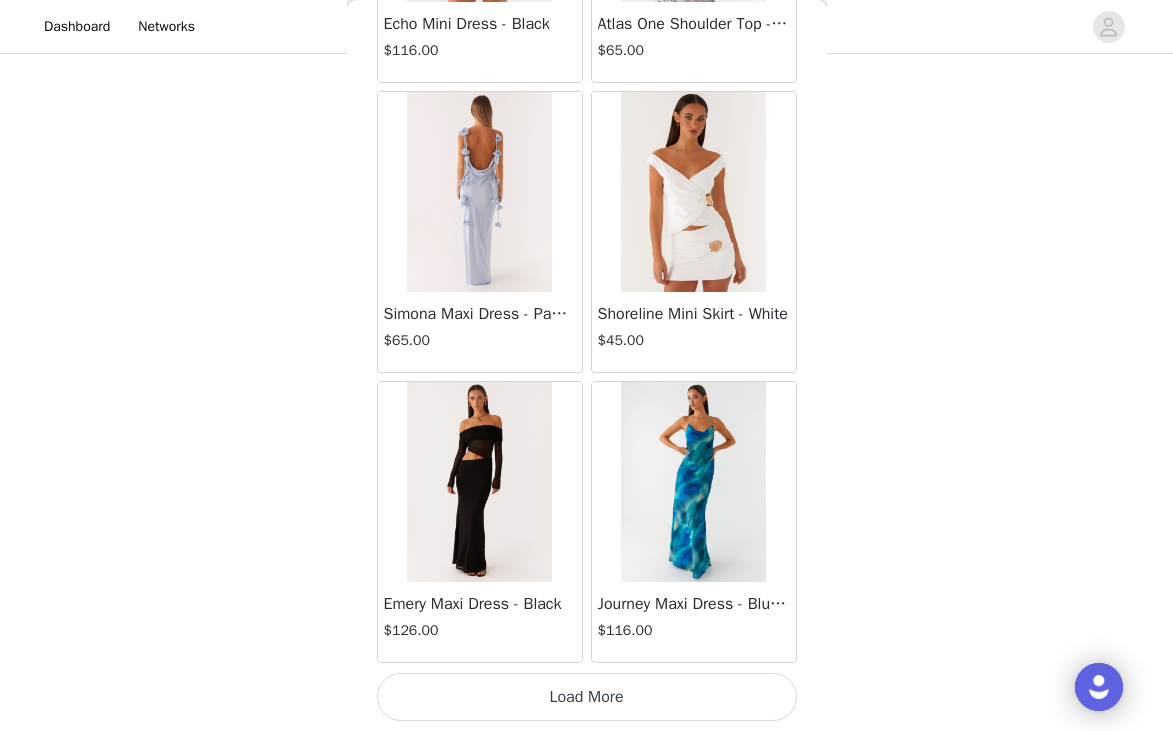 click on "Load More" at bounding box center (587, 697) 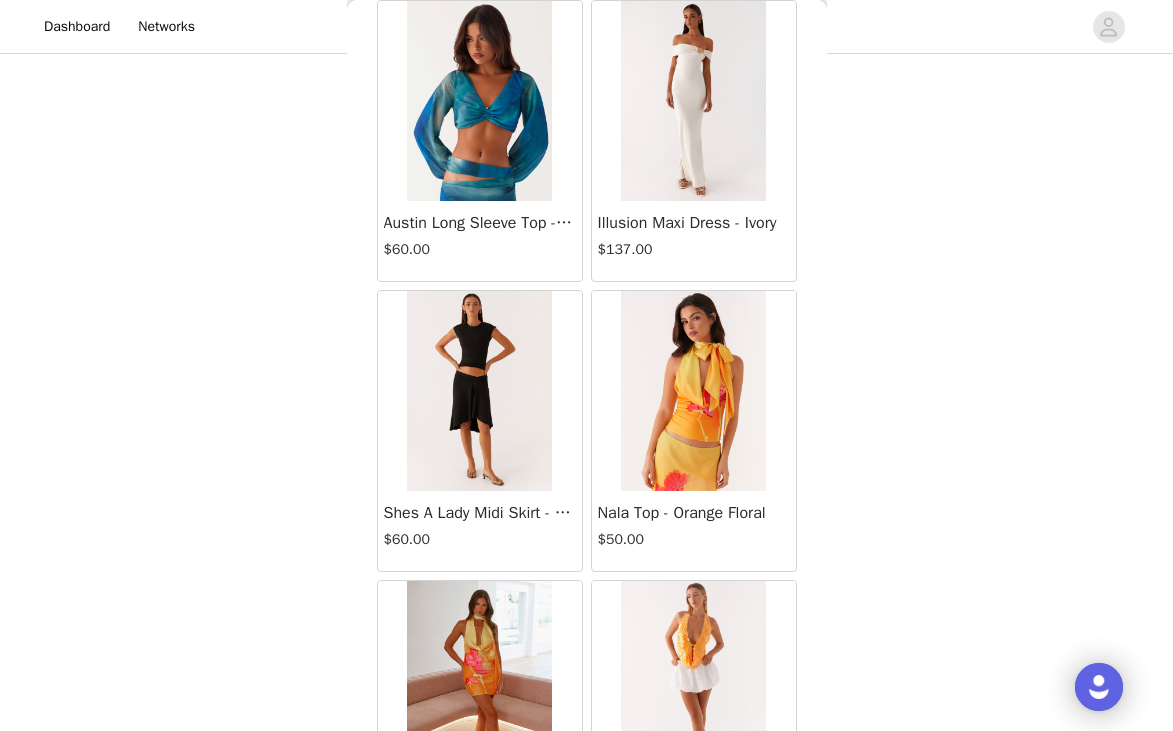 scroll, scrollTop: 34229, scrollLeft: 0, axis: vertical 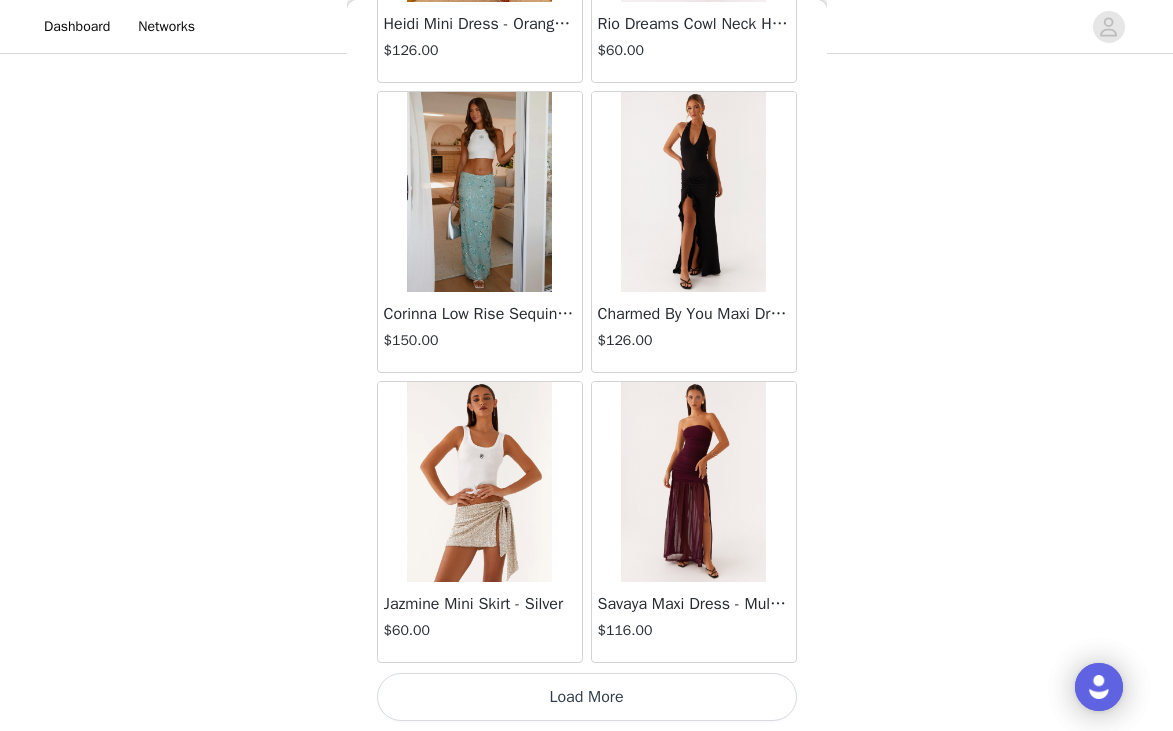 click on "Load More" at bounding box center (587, 697) 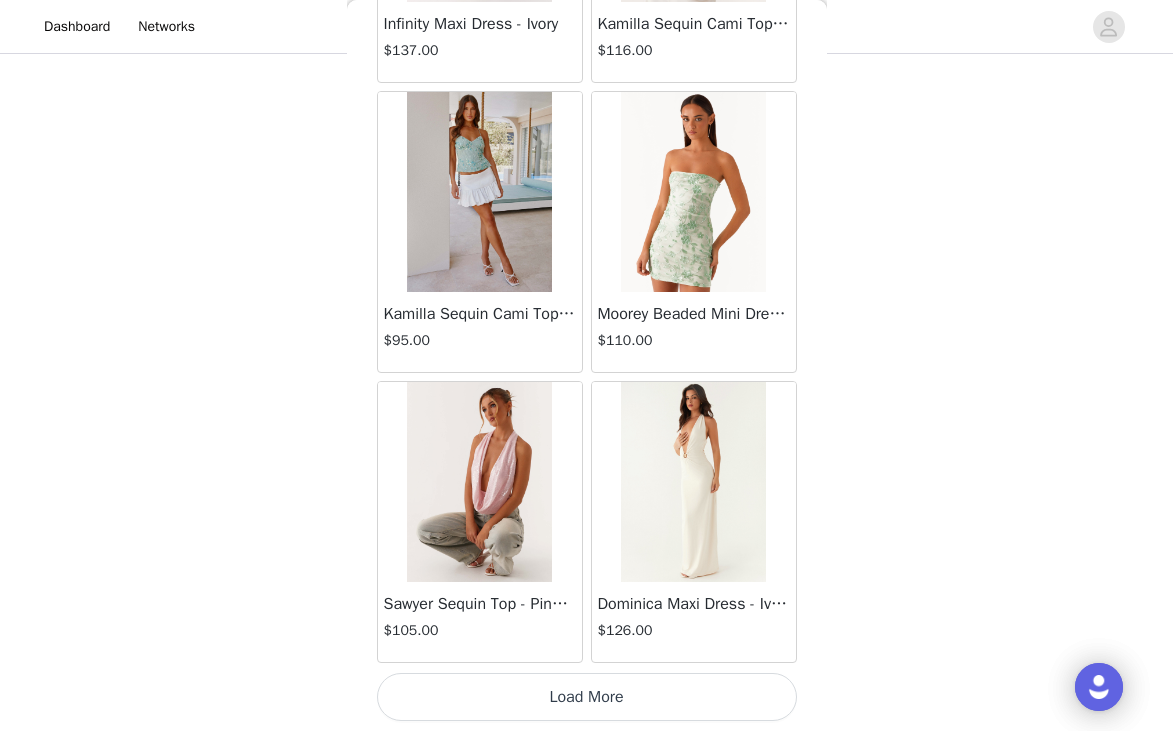 click on "Load More" at bounding box center (587, 697) 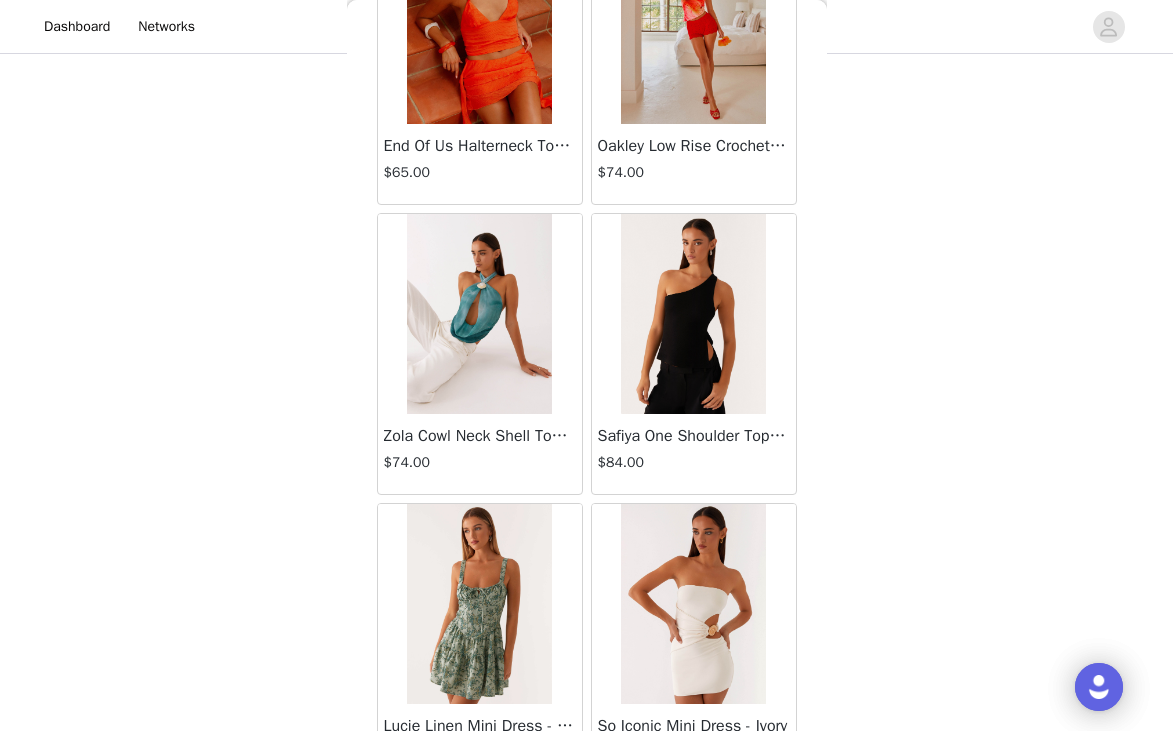 scroll, scrollTop: 40029, scrollLeft: 0, axis: vertical 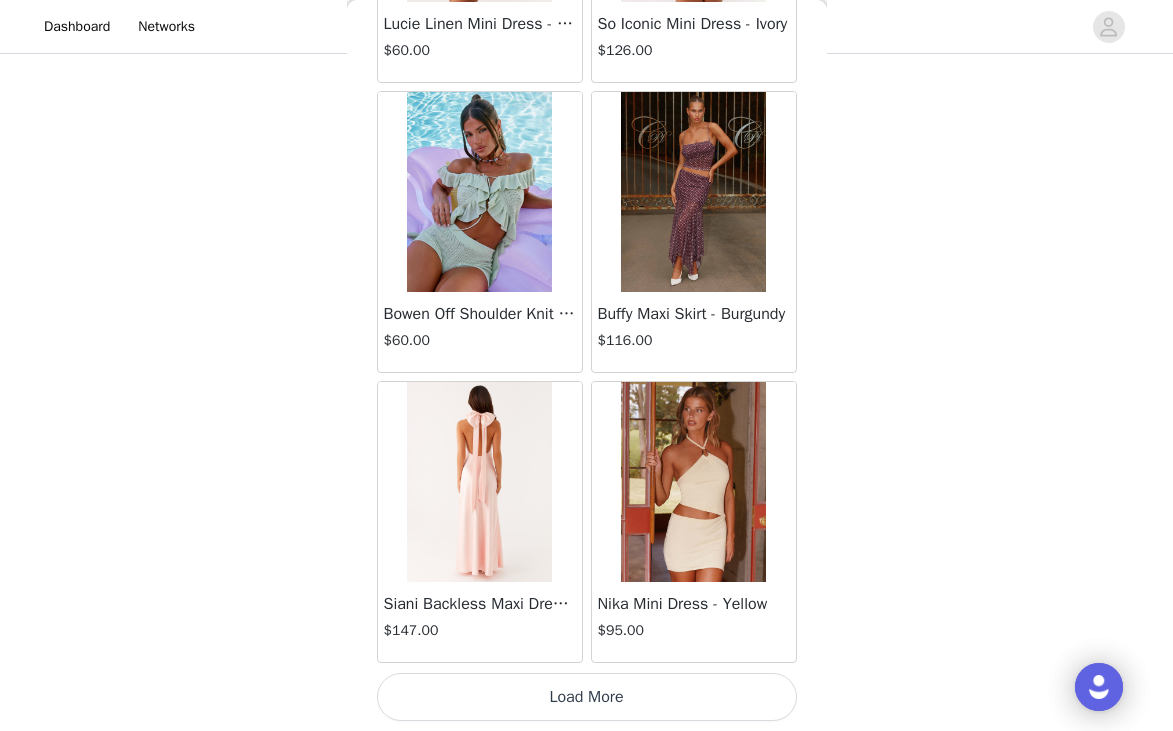 click on "Load More" at bounding box center [587, 697] 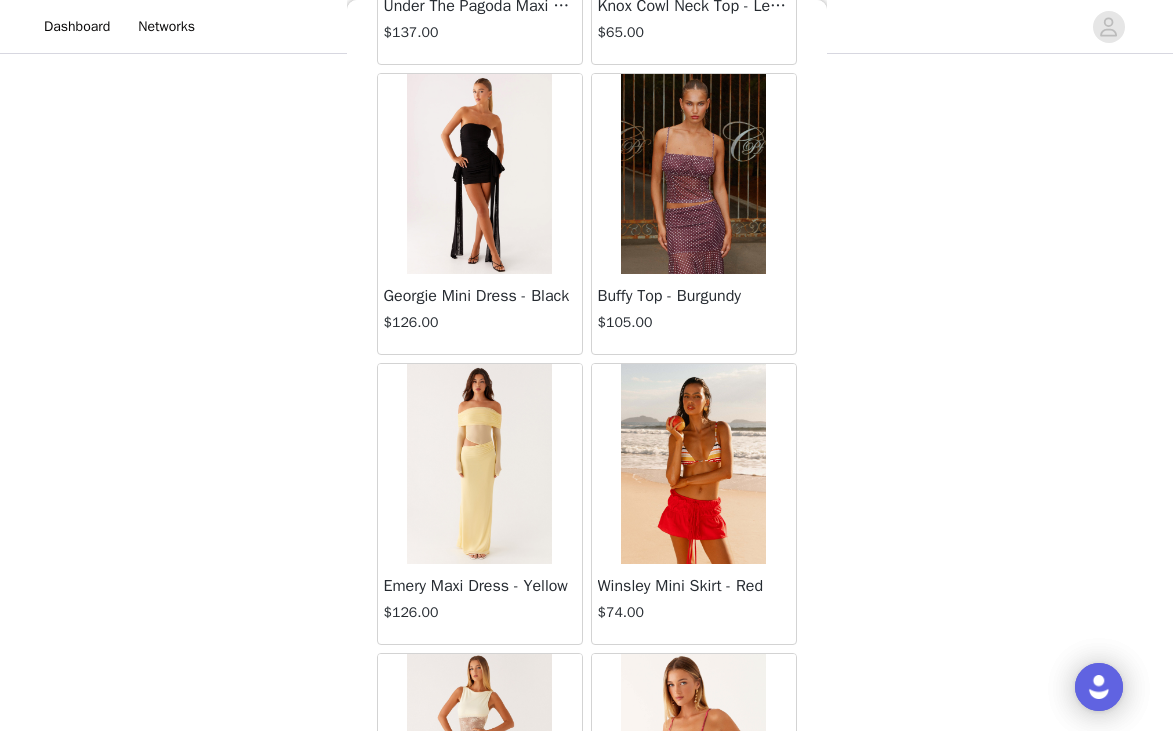 scroll, scrollTop: 42929, scrollLeft: 0, axis: vertical 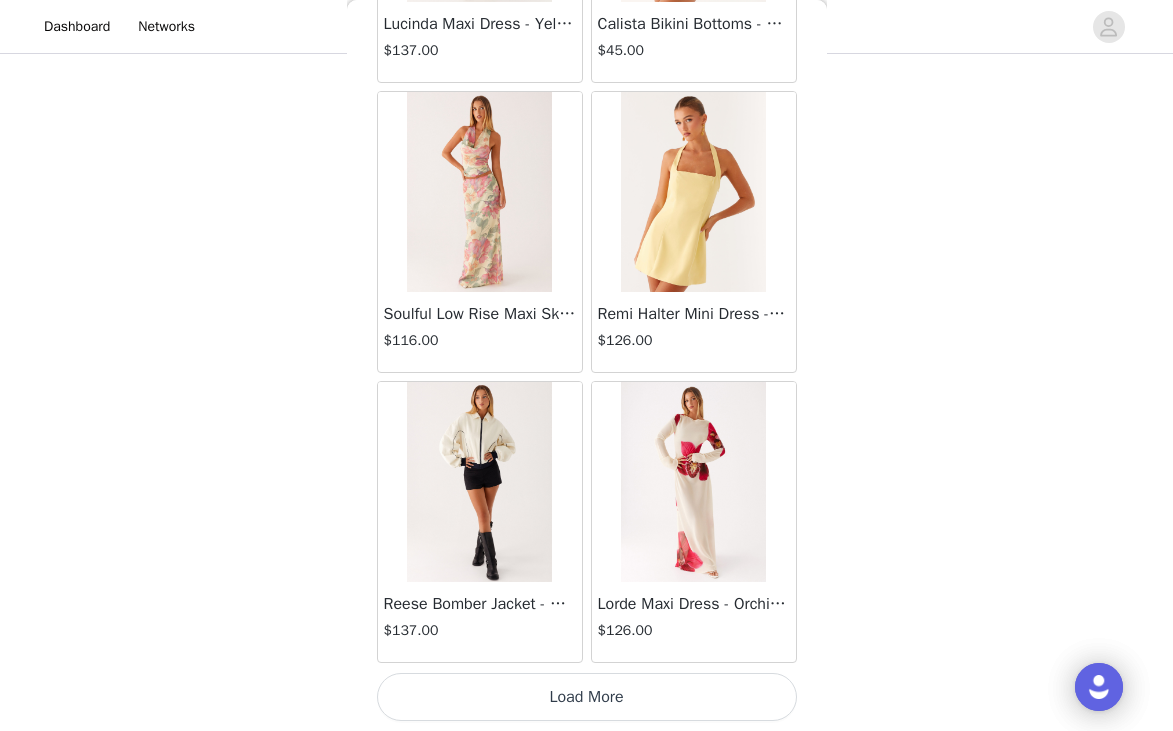 click on "Load More" at bounding box center (587, 697) 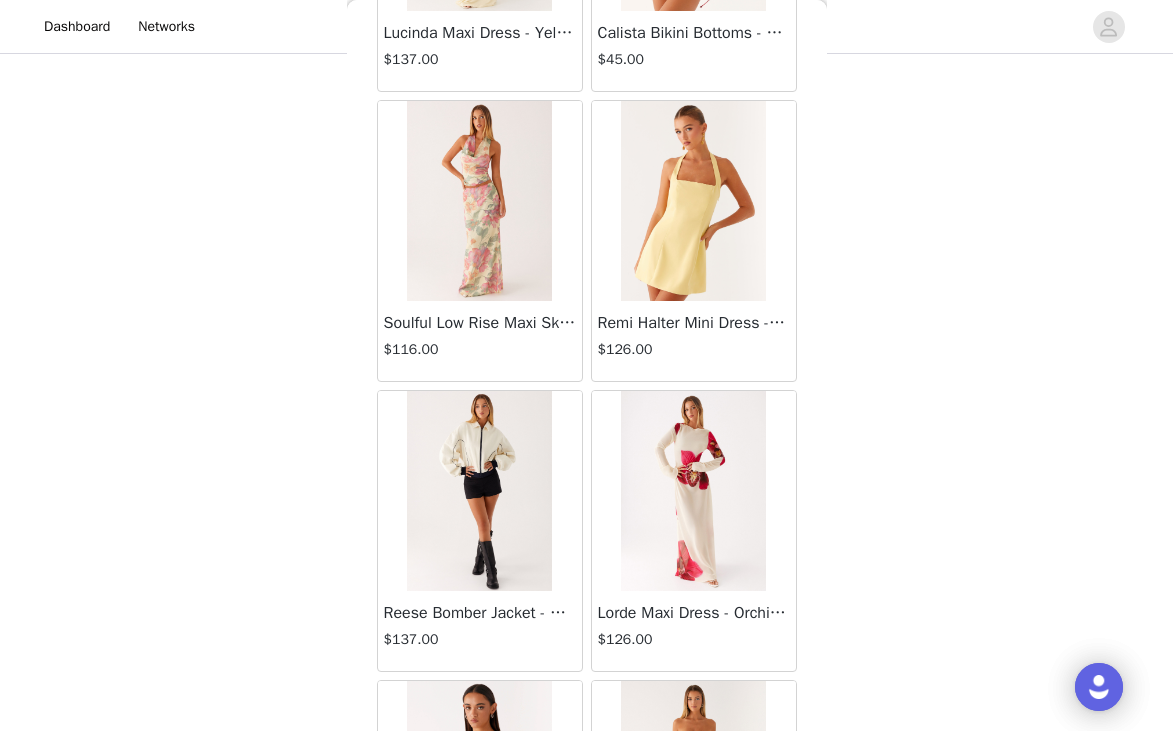 scroll, scrollTop: 42929, scrollLeft: 0, axis: vertical 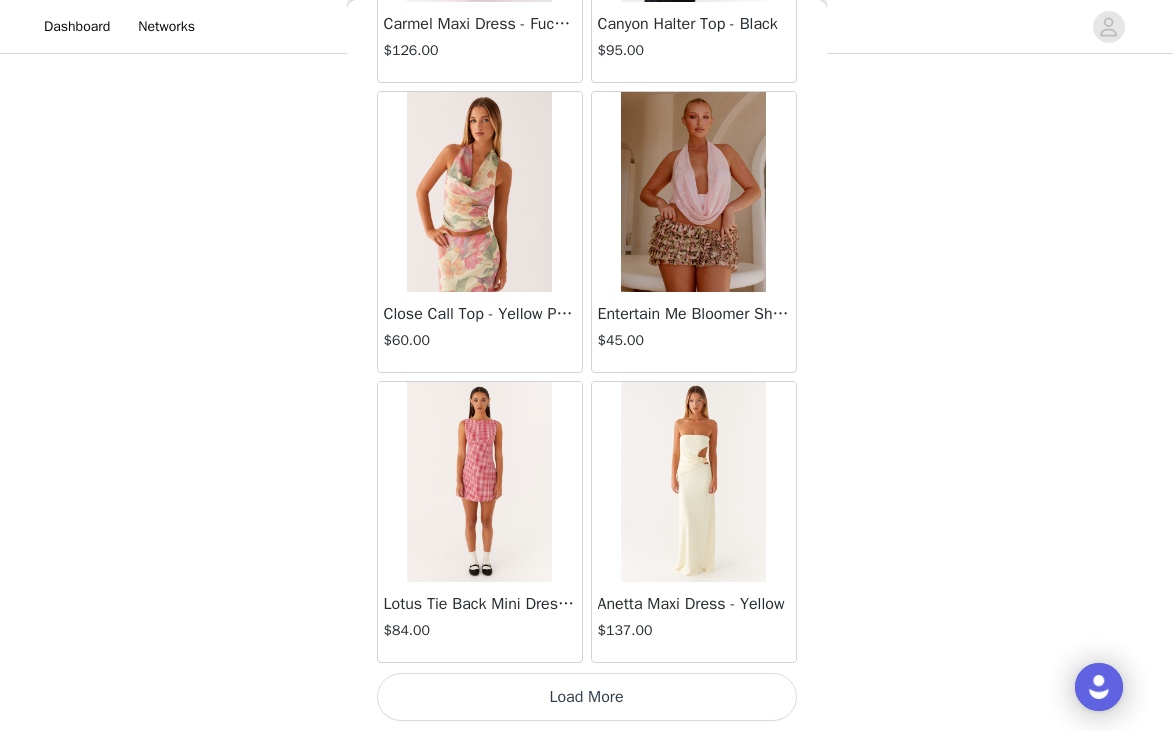 click on "Load More" at bounding box center (587, 697) 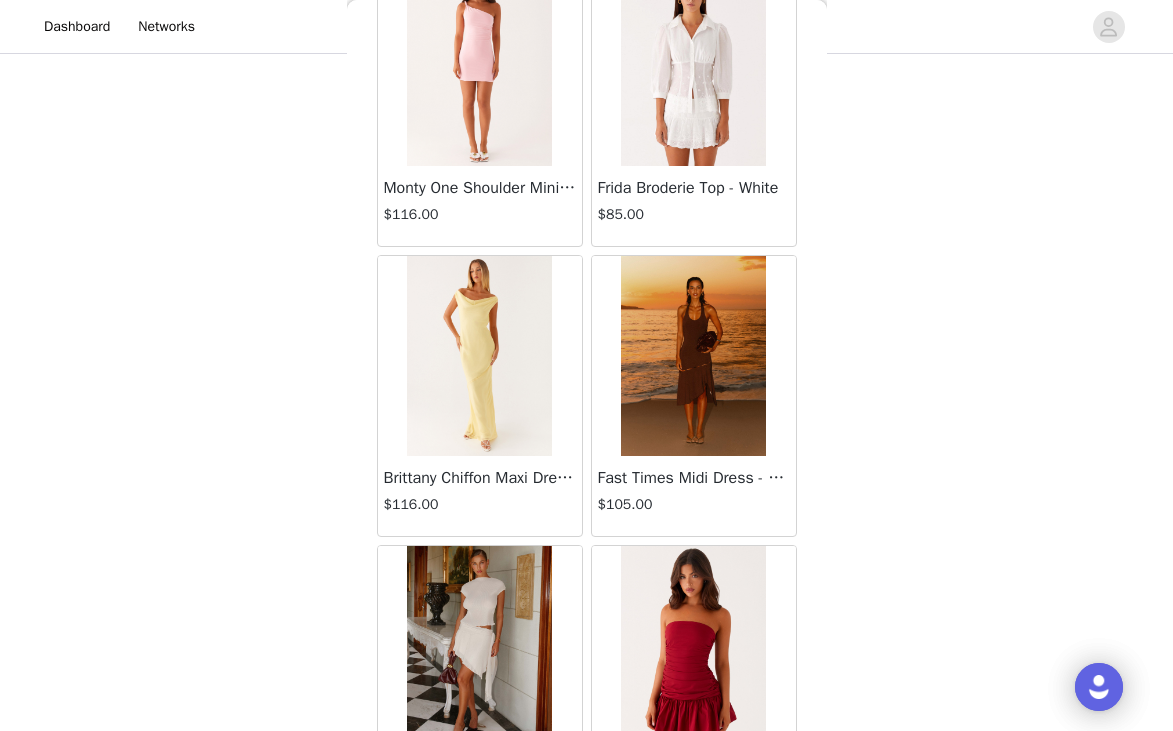 scroll, scrollTop: 48729, scrollLeft: 0, axis: vertical 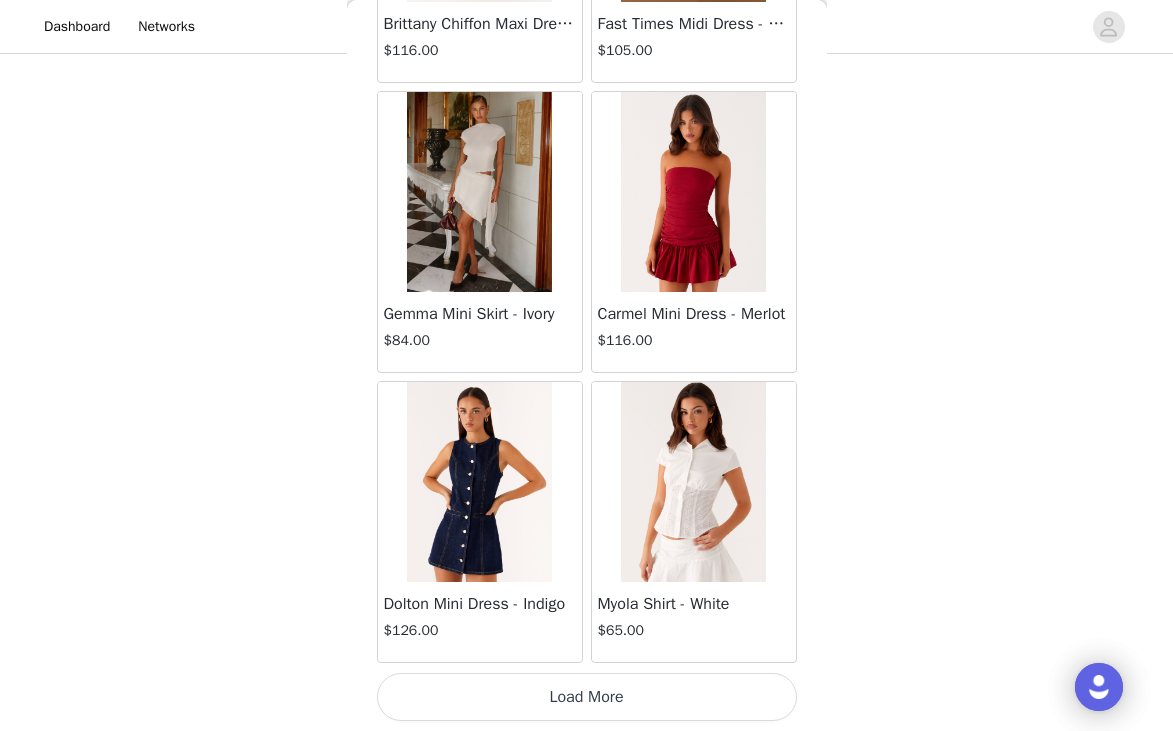 click on "Load More" at bounding box center (587, 697) 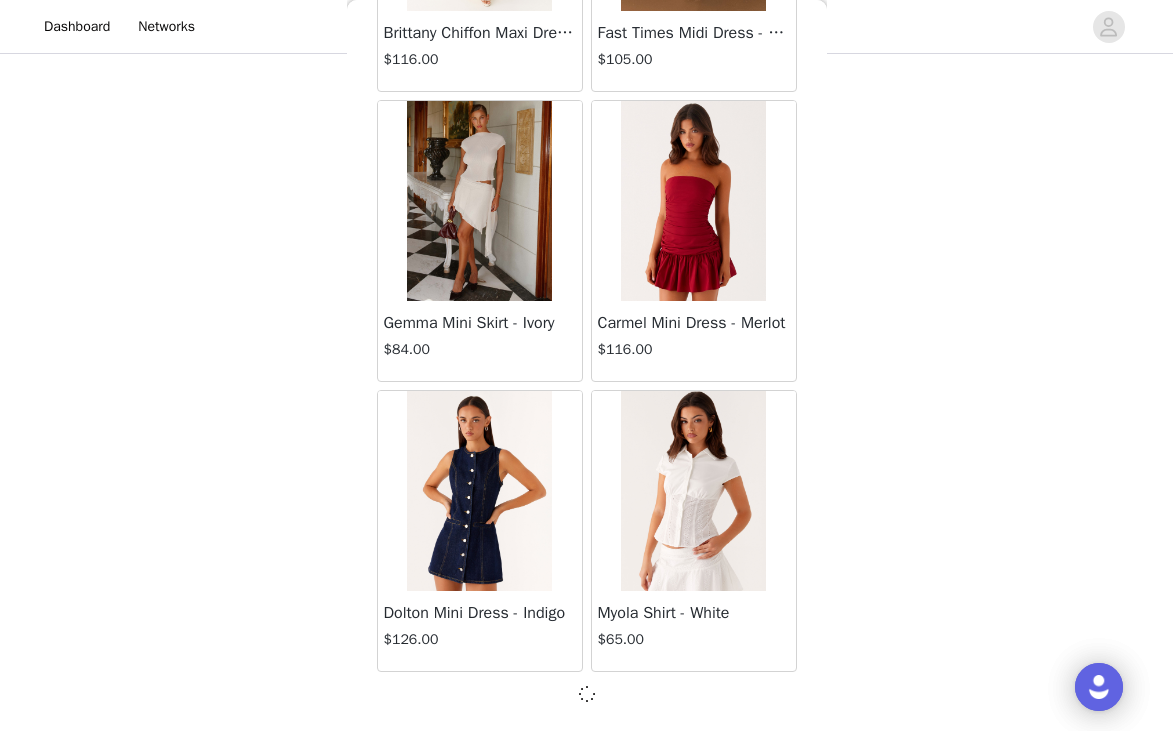 scroll 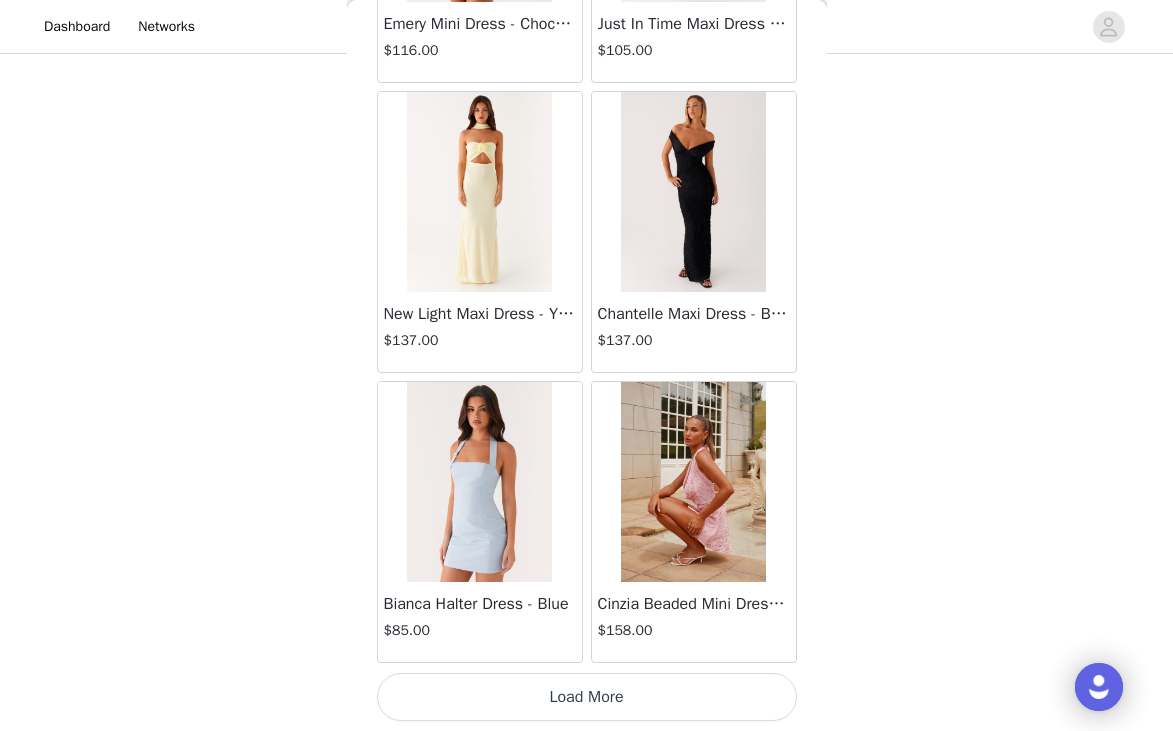 click on "Load More" at bounding box center (587, 697) 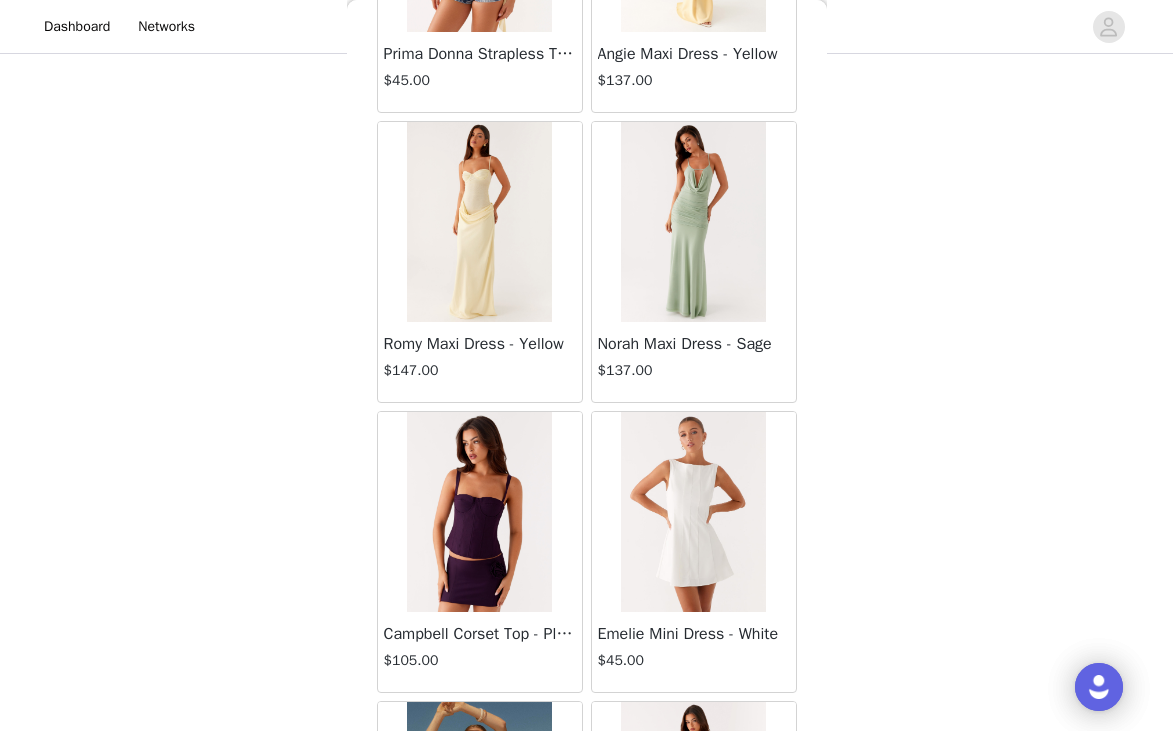 scroll, scrollTop: 54529, scrollLeft: 0, axis: vertical 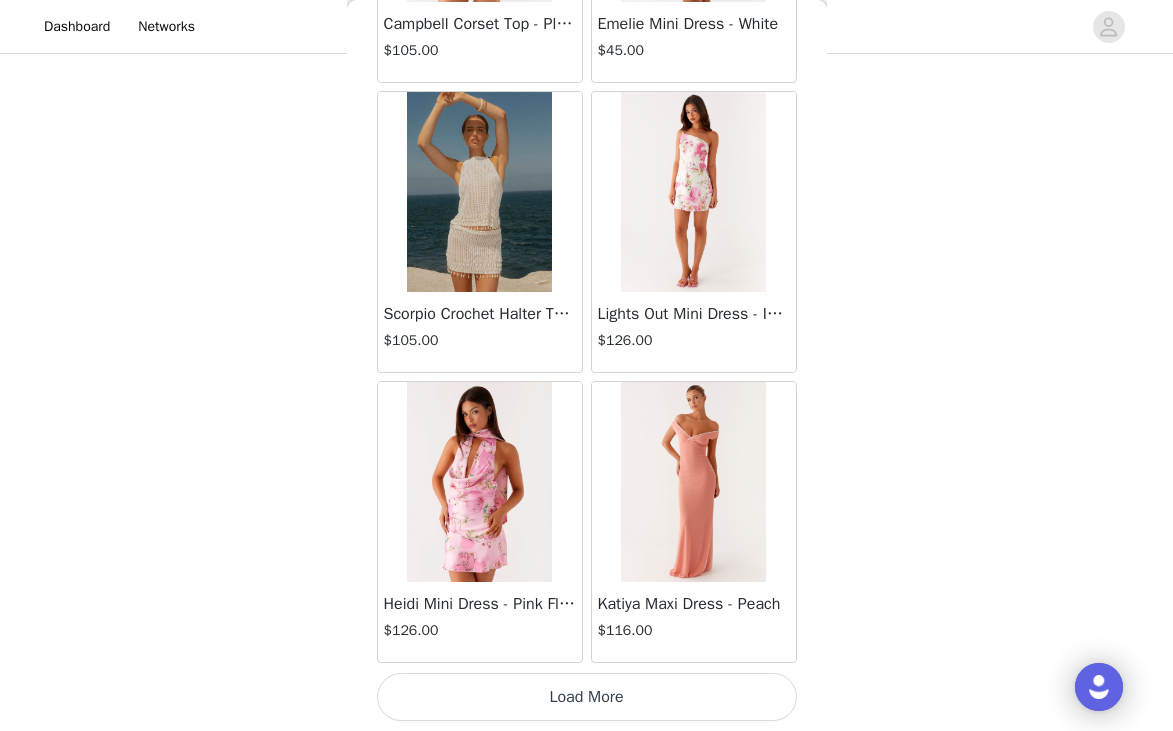 click on "Load More" at bounding box center [587, 697] 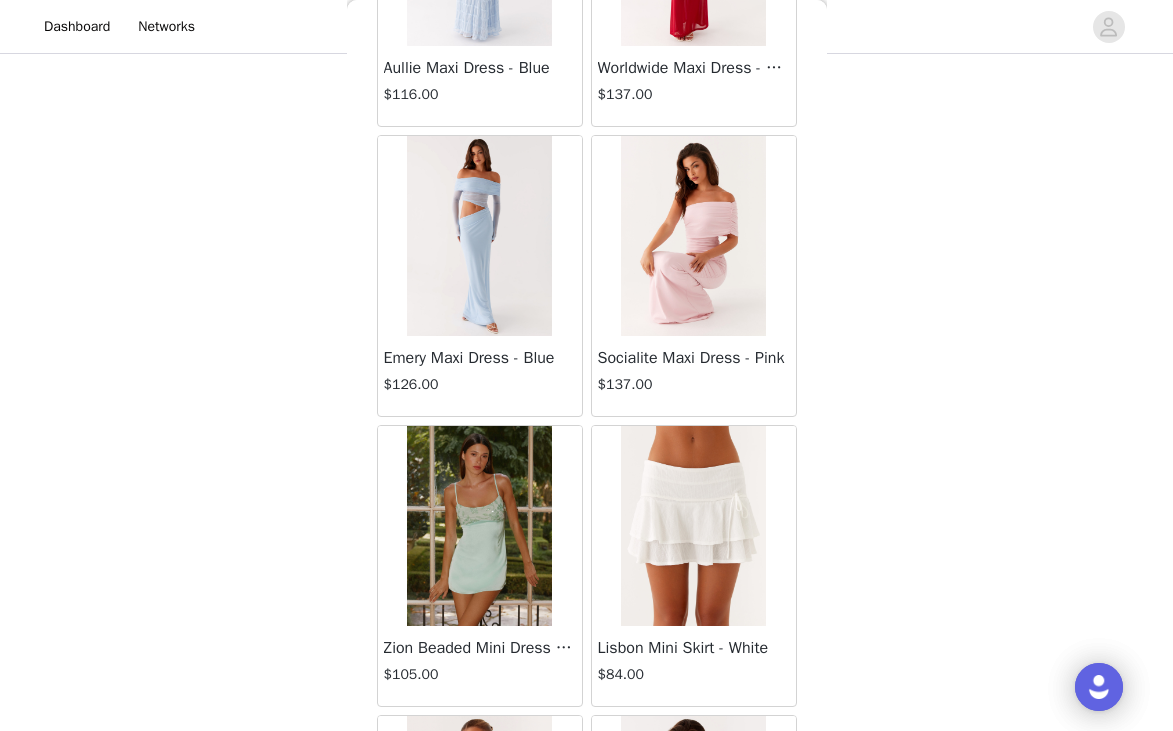 scroll, scrollTop: 57429, scrollLeft: 0, axis: vertical 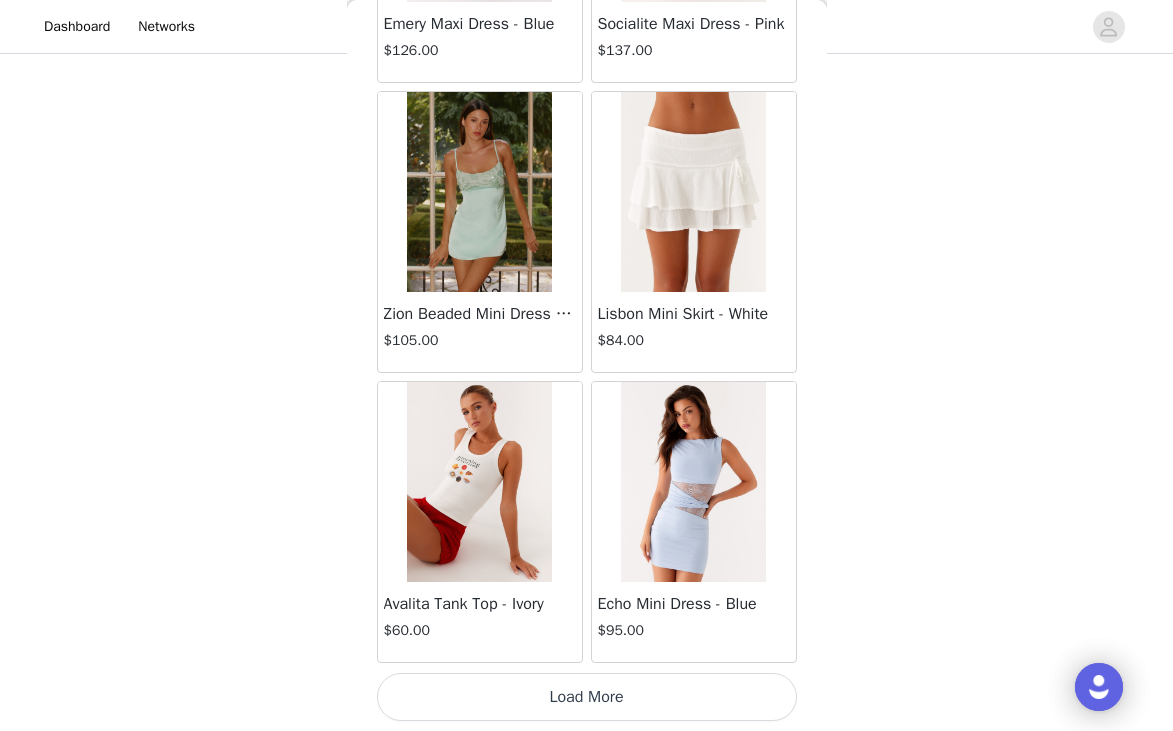 click on "Load More" at bounding box center [587, 697] 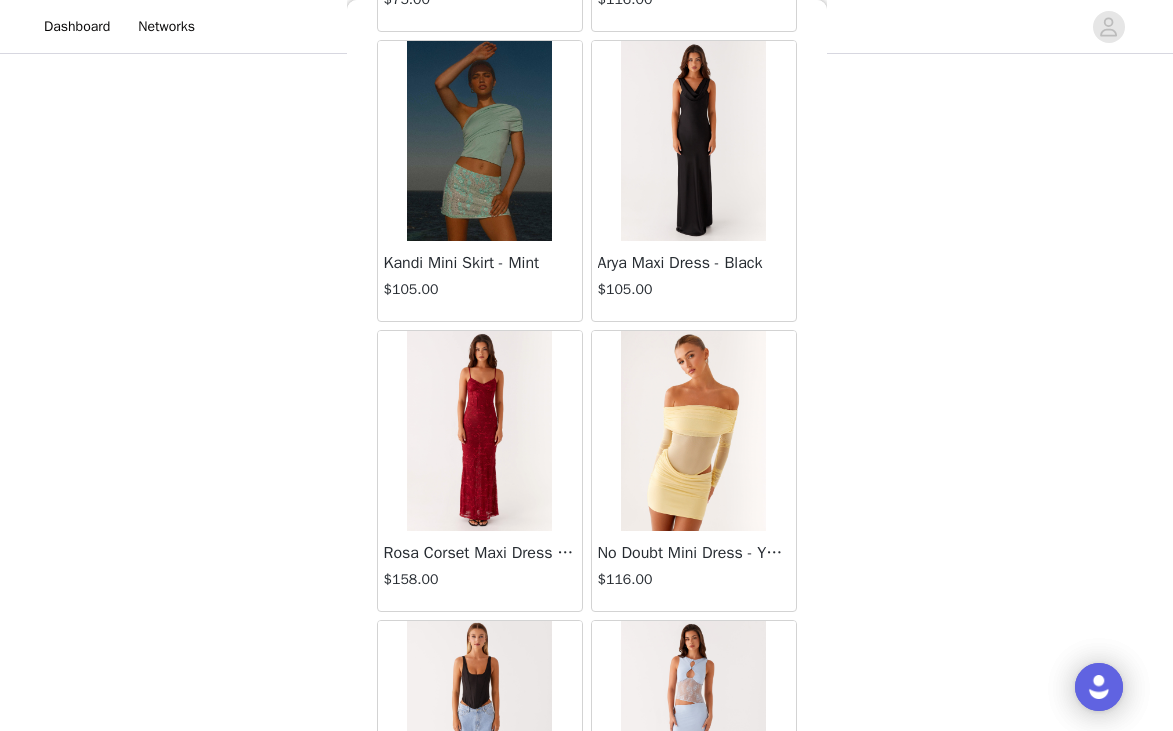scroll, scrollTop: 60329, scrollLeft: 0, axis: vertical 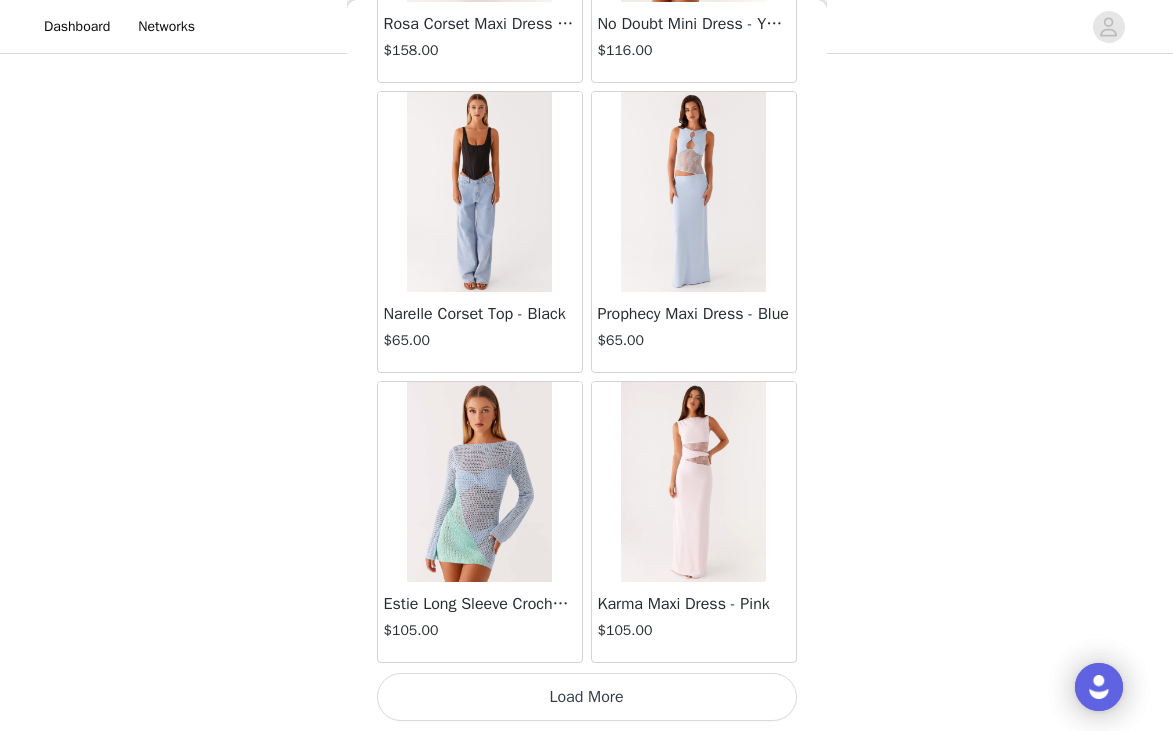 click on "Load More" at bounding box center (587, 697) 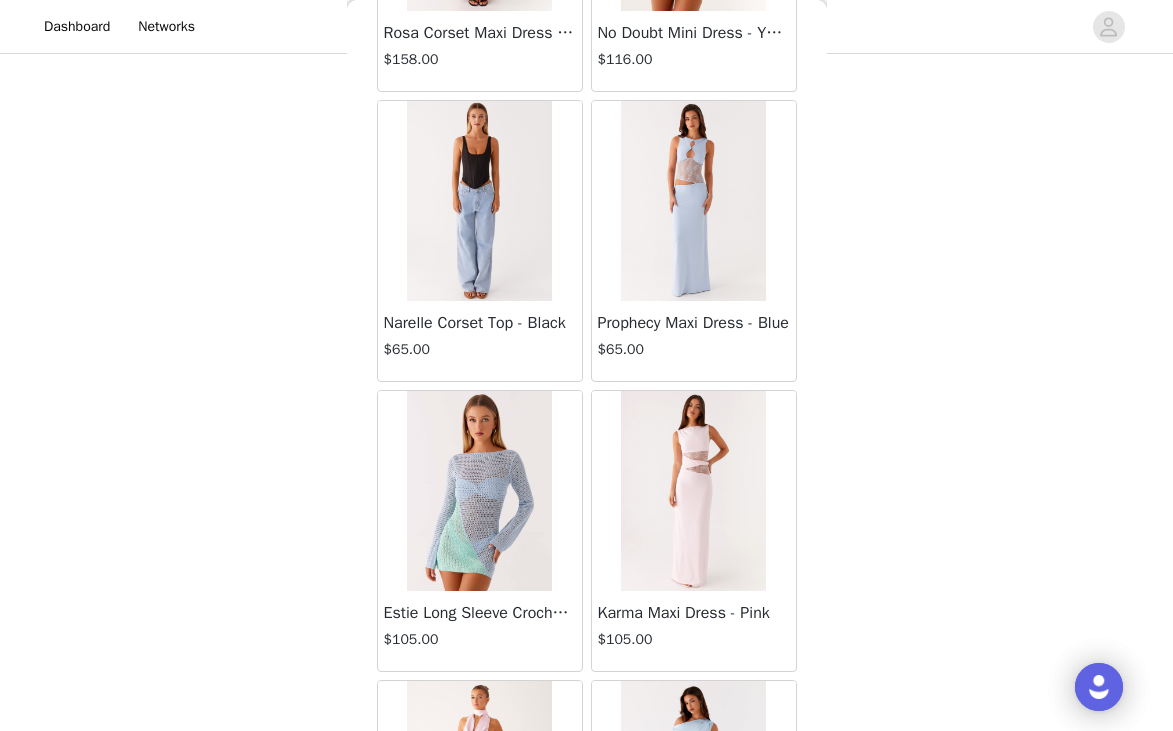 scroll, scrollTop: 63229, scrollLeft: 0, axis: vertical 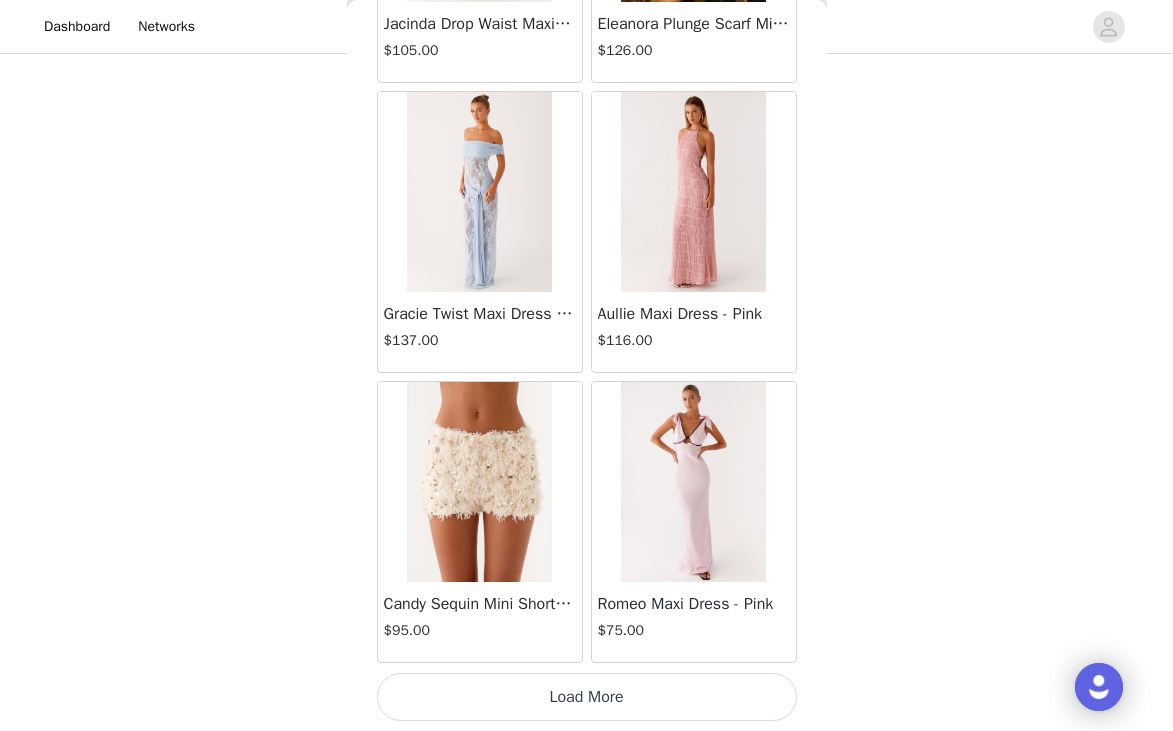 click on "Load More" at bounding box center [587, 697] 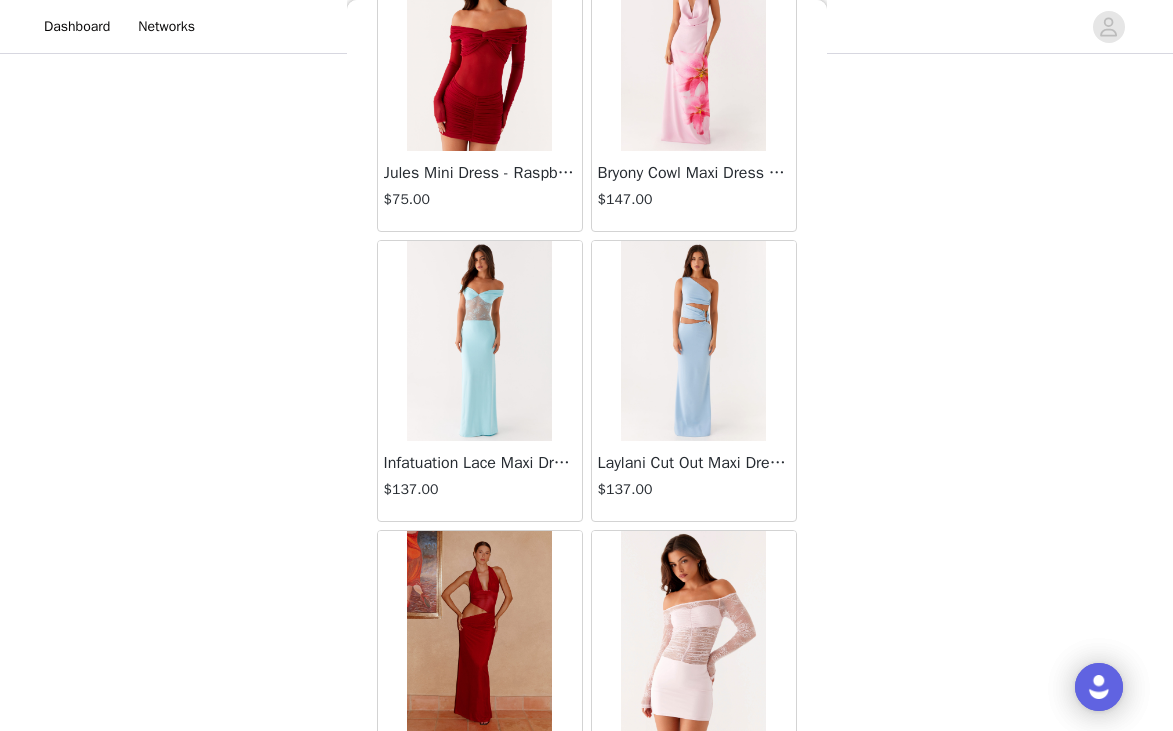 scroll, scrollTop: 66129, scrollLeft: 0, axis: vertical 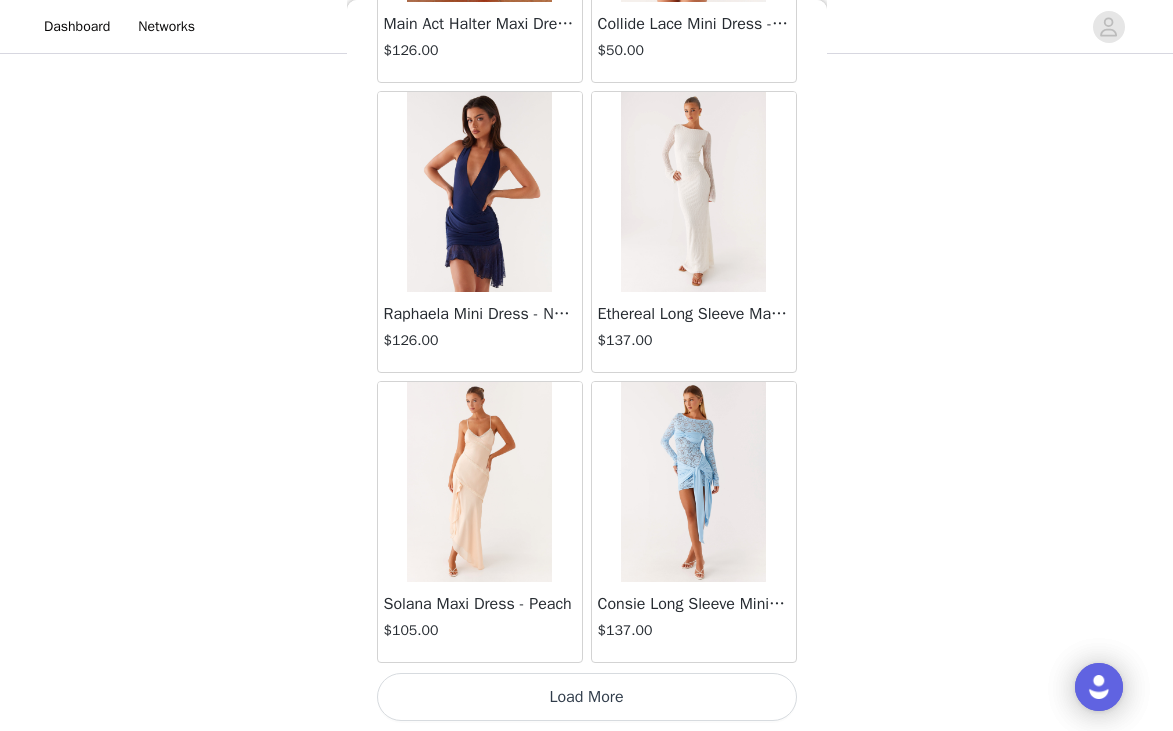 click on "Load More" at bounding box center [587, 697] 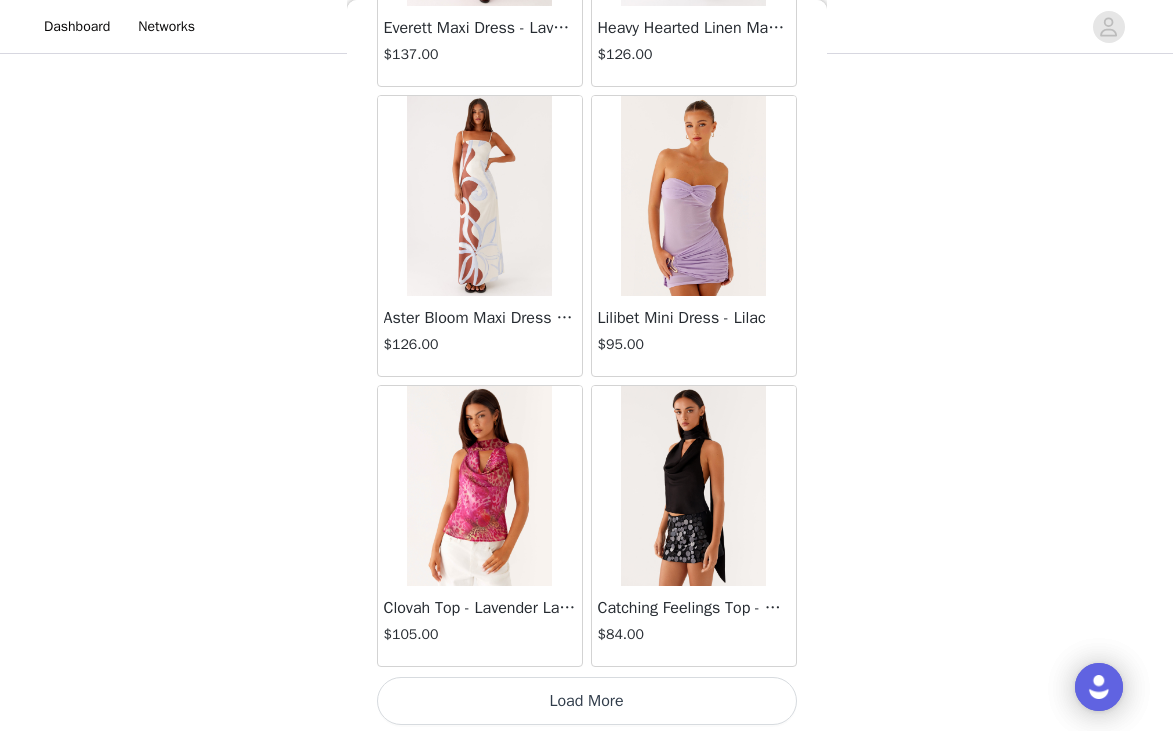 scroll, scrollTop: 69029, scrollLeft: 0, axis: vertical 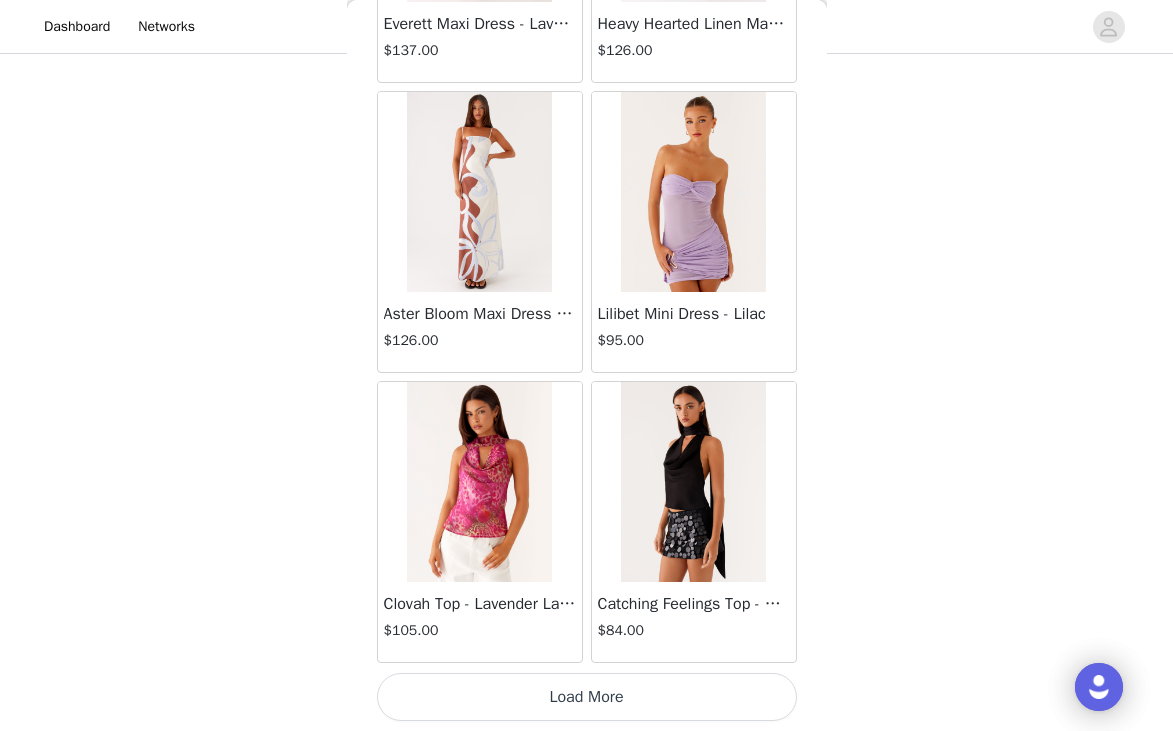 click on "Load More" at bounding box center (587, 697) 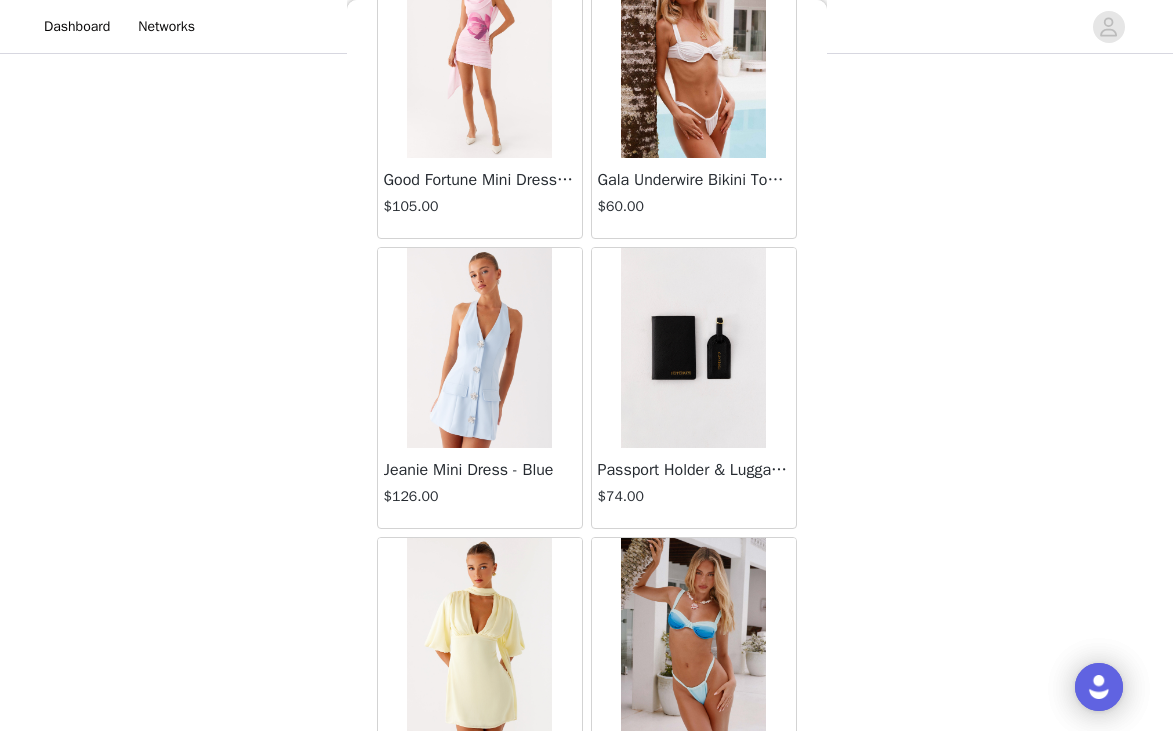 scroll, scrollTop: 71929, scrollLeft: 0, axis: vertical 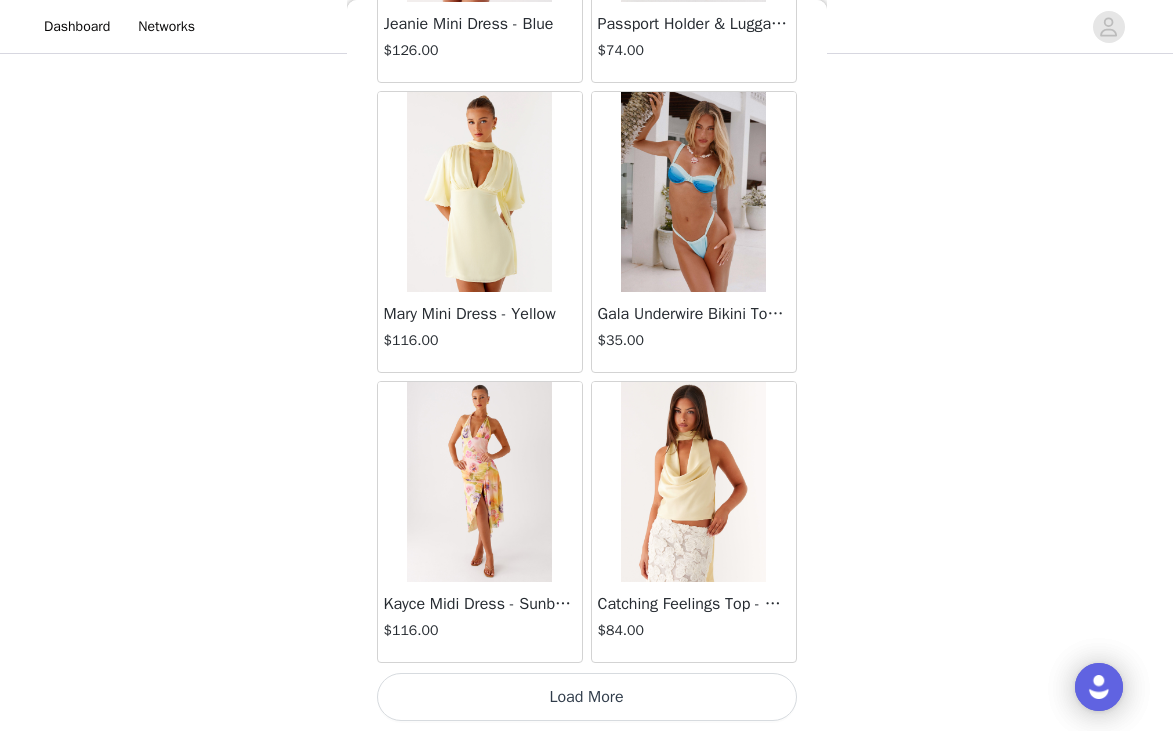click on "Load More" at bounding box center (587, 697) 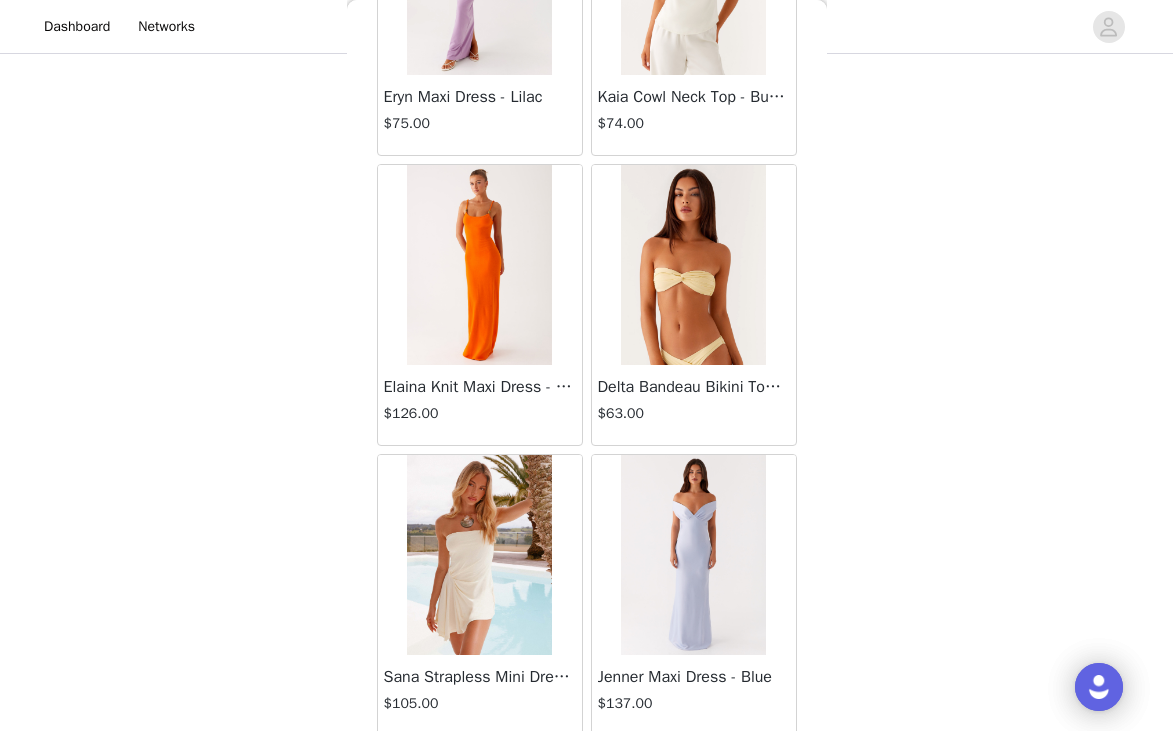 scroll, scrollTop: 74829, scrollLeft: 0, axis: vertical 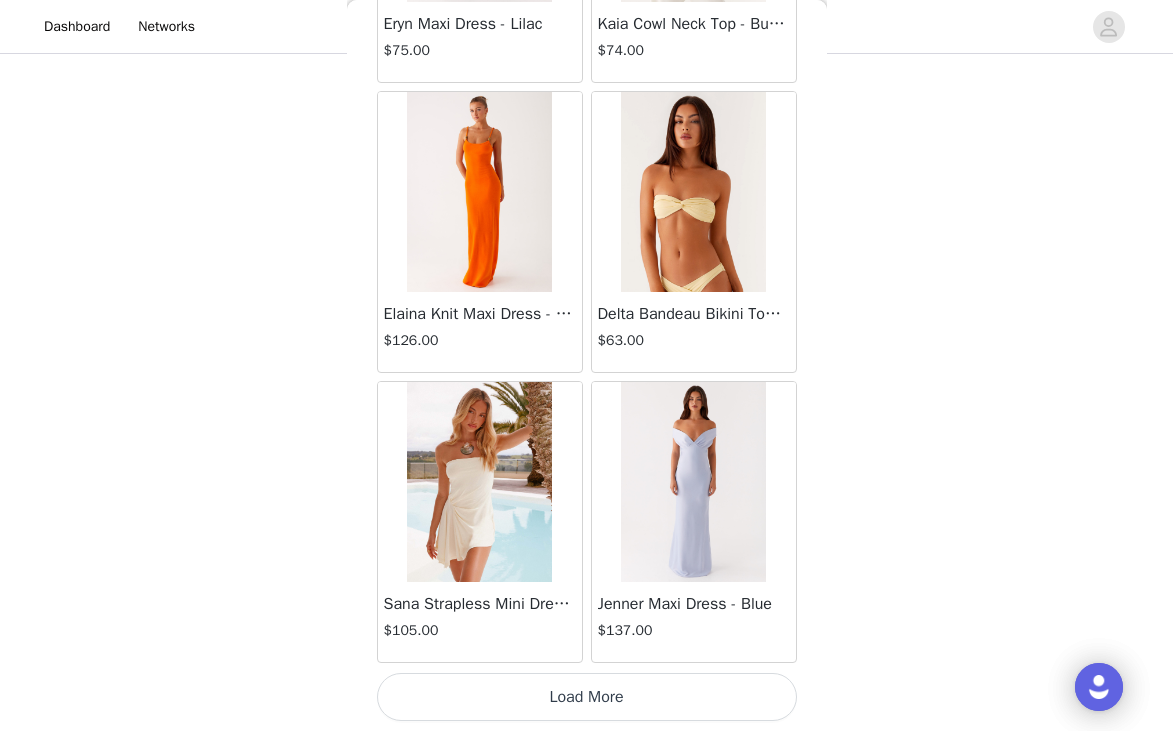 click on "Load More" at bounding box center (587, 697) 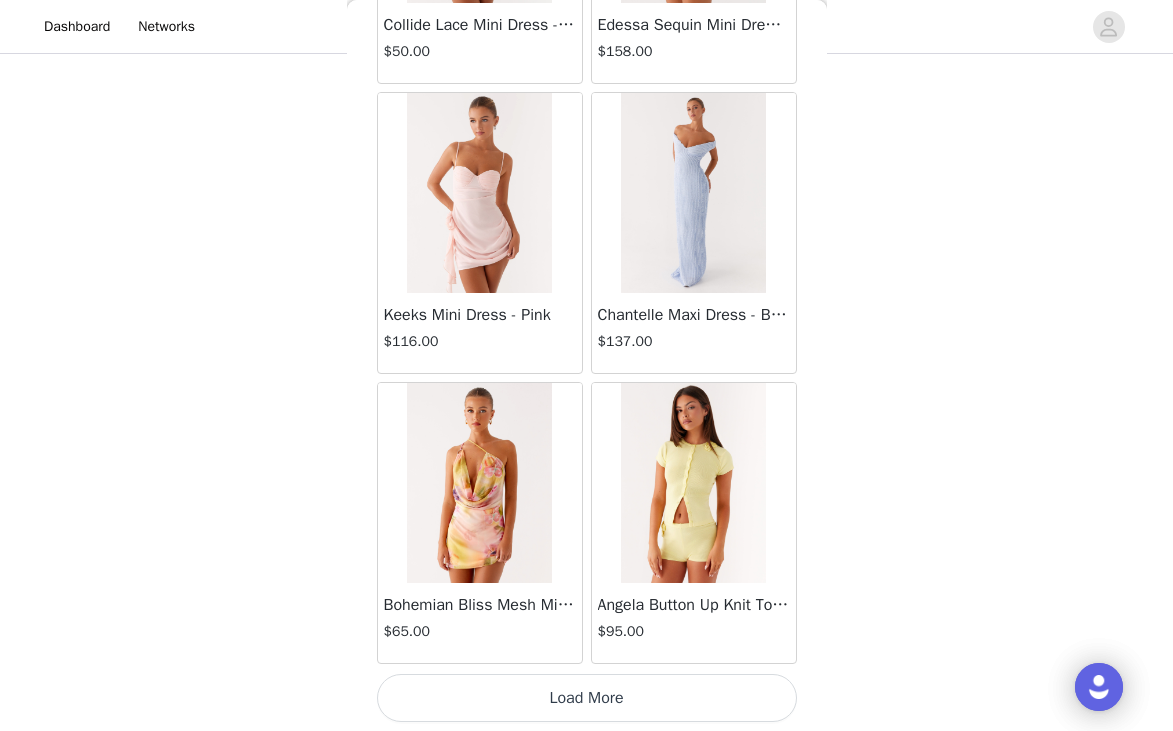 scroll, scrollTop: 77729, scrollLeft: 0, axis: vertical 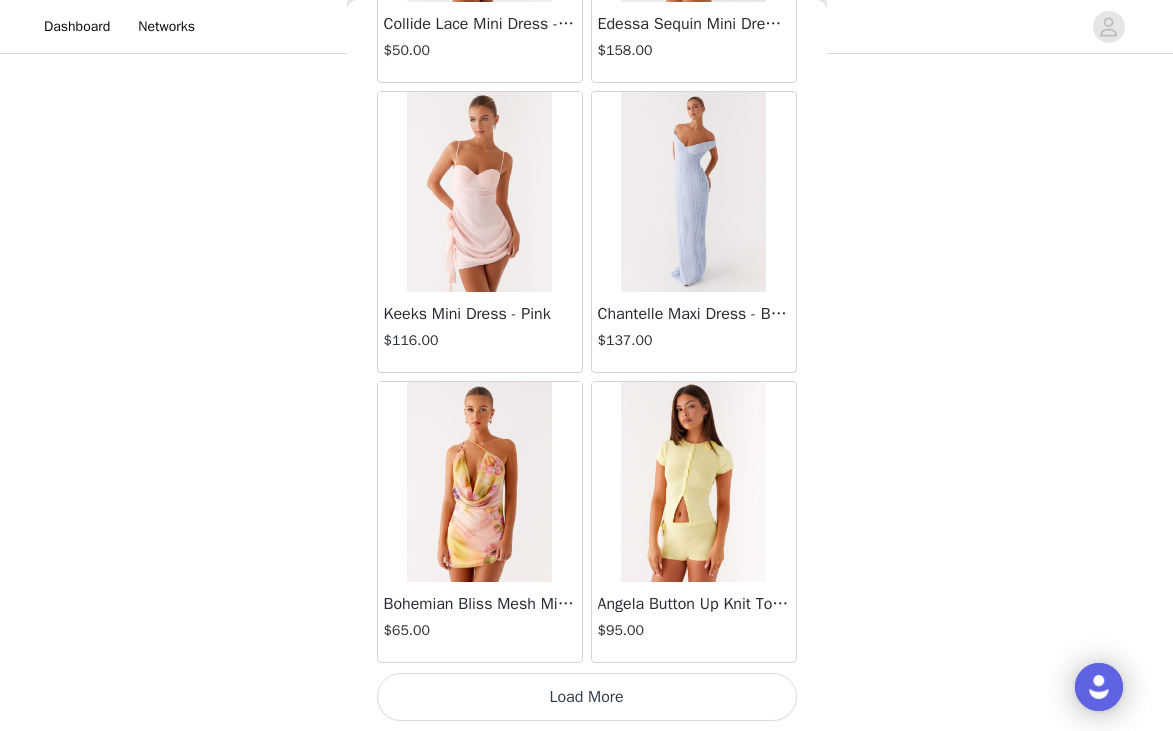 click on "Load More" at bounding box center (587, 697) 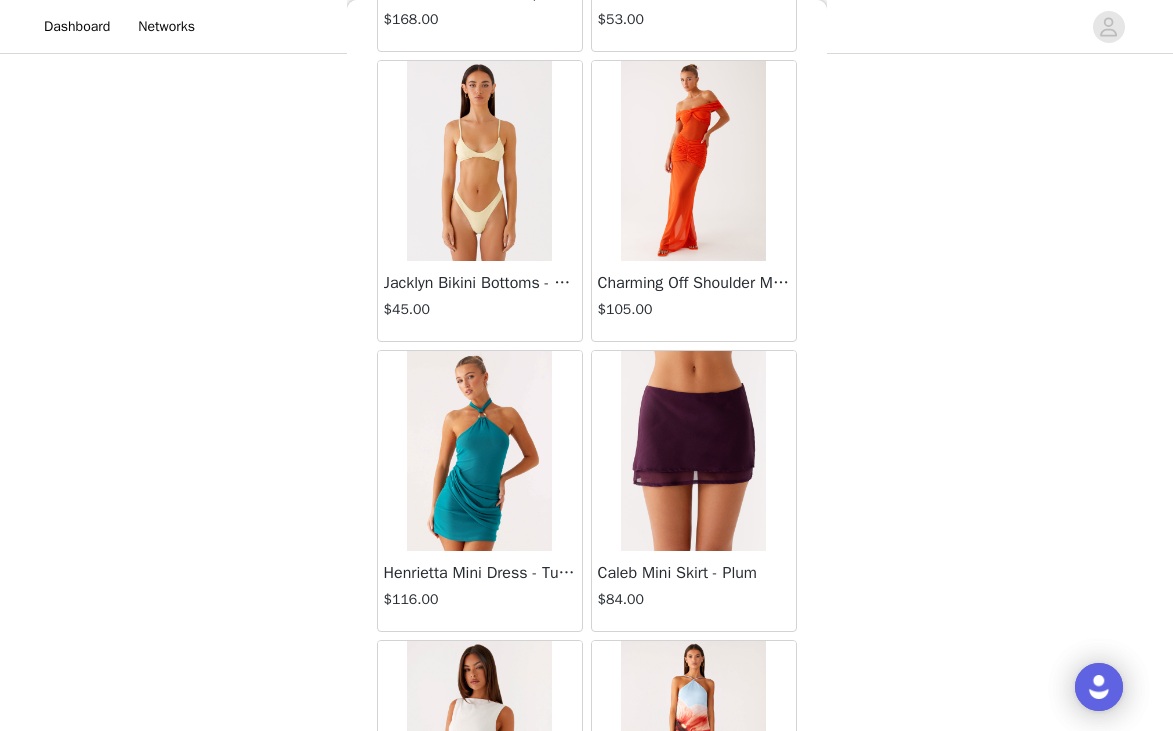 scroll, scrollTop: 80388, scrollLeft: 0, axis: vertical 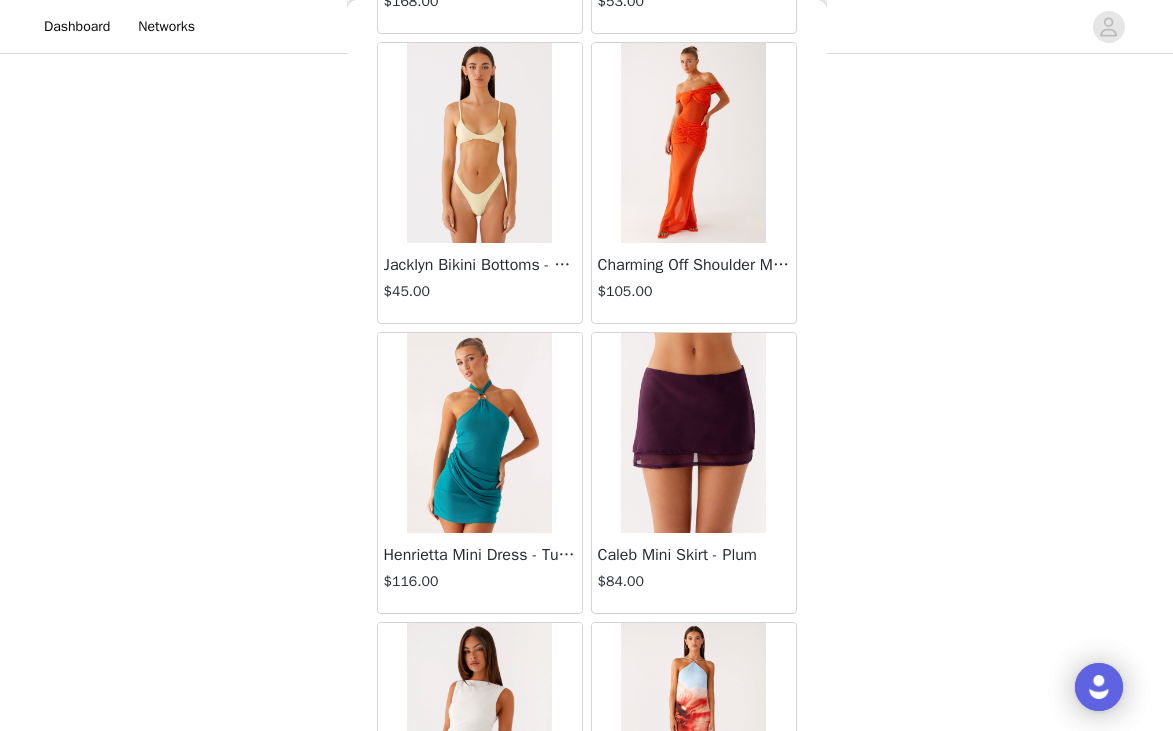 click at bounding box center (479, 433) 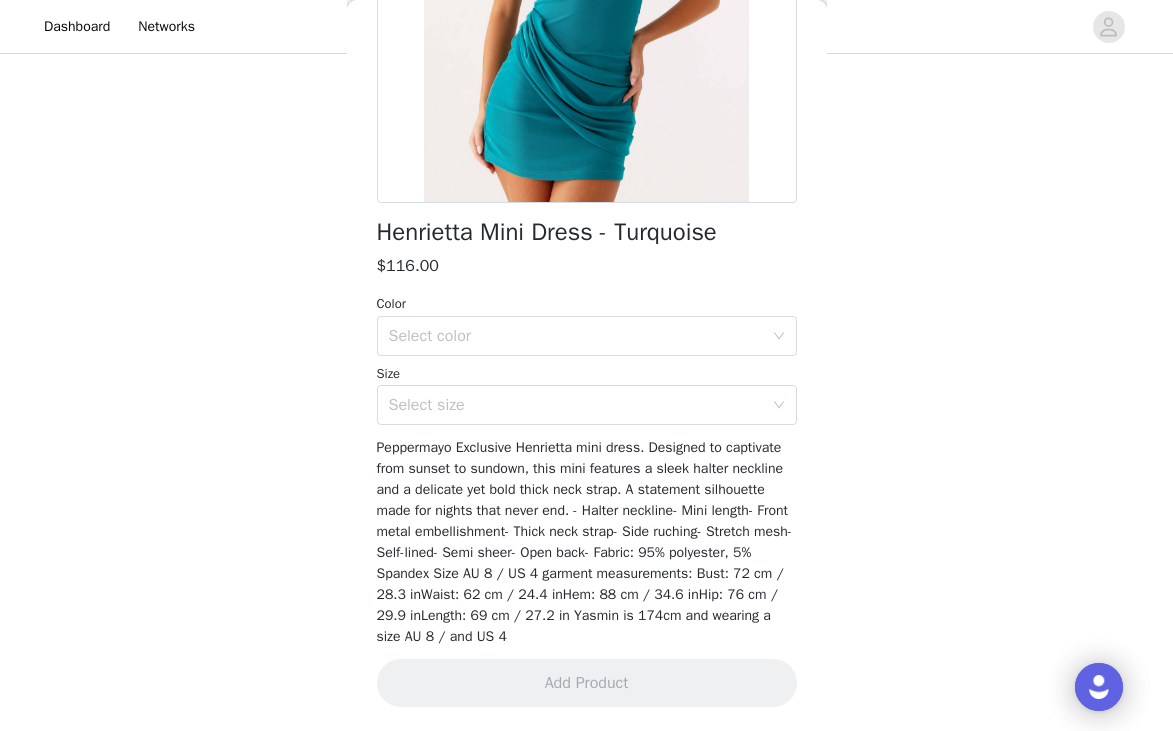 scroll, scrollTop: 352, scrollLeft: 0, axis: vertical 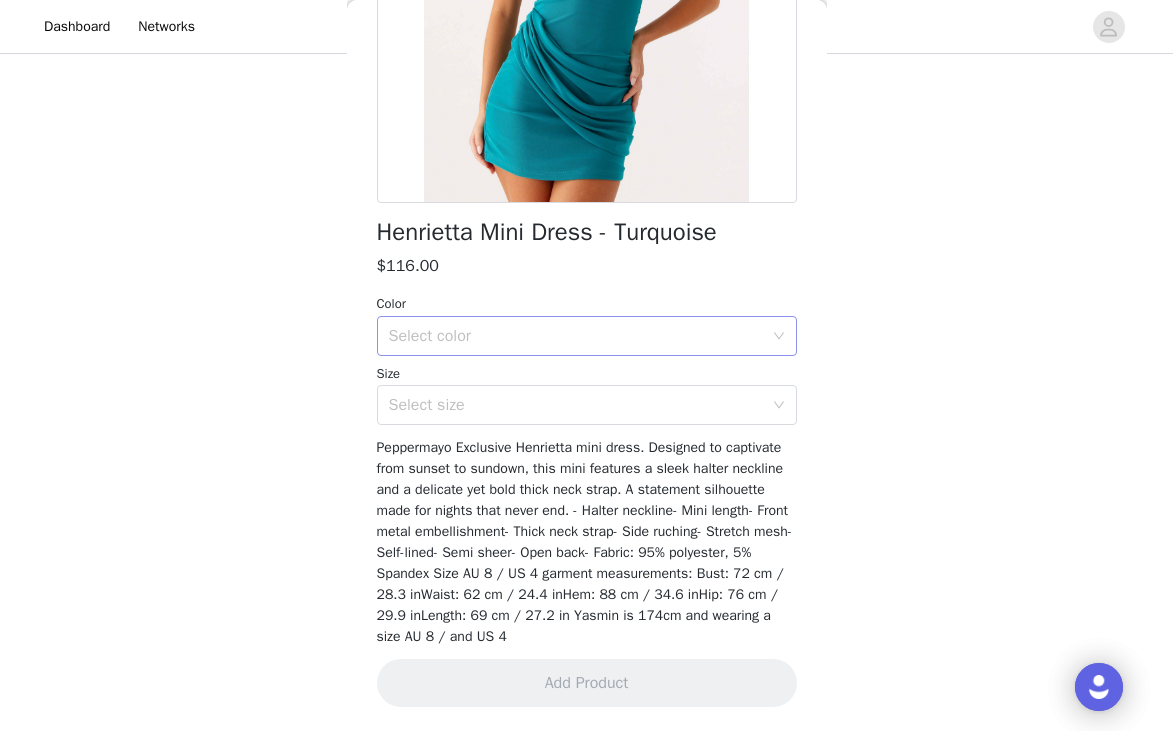 click on "Select color" at bounding box center (576, 336) 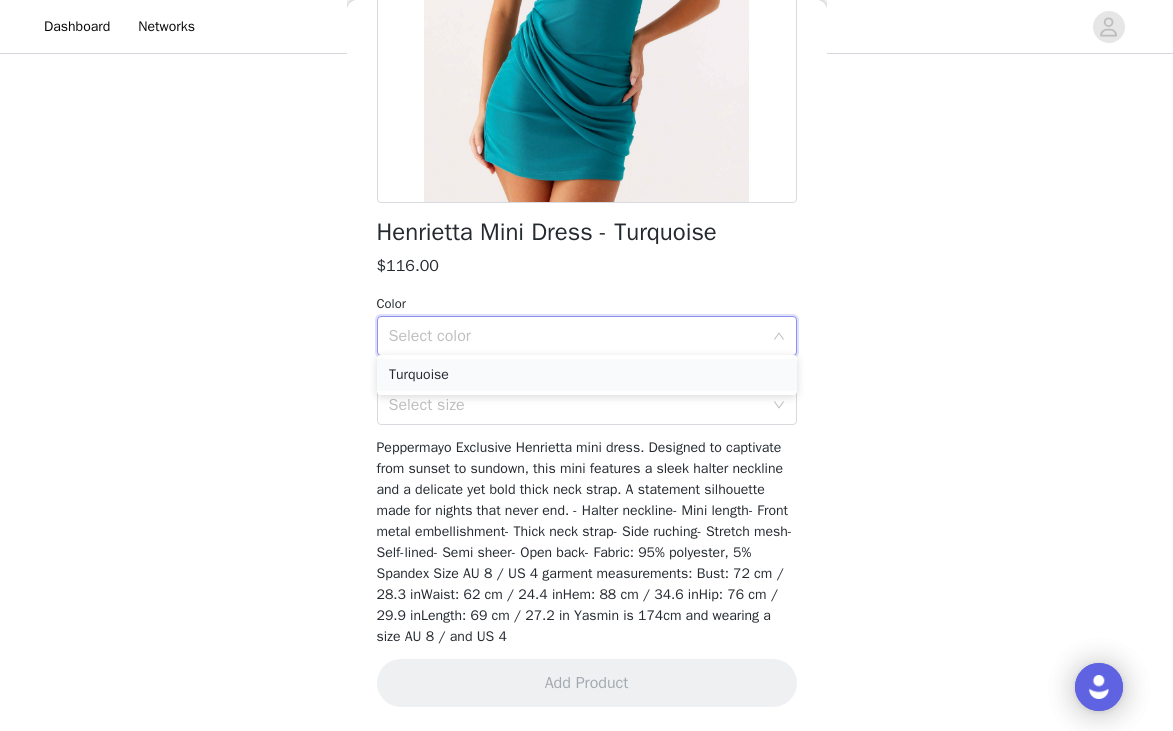 click on "Turquoise" at bounding box center [587, 375] 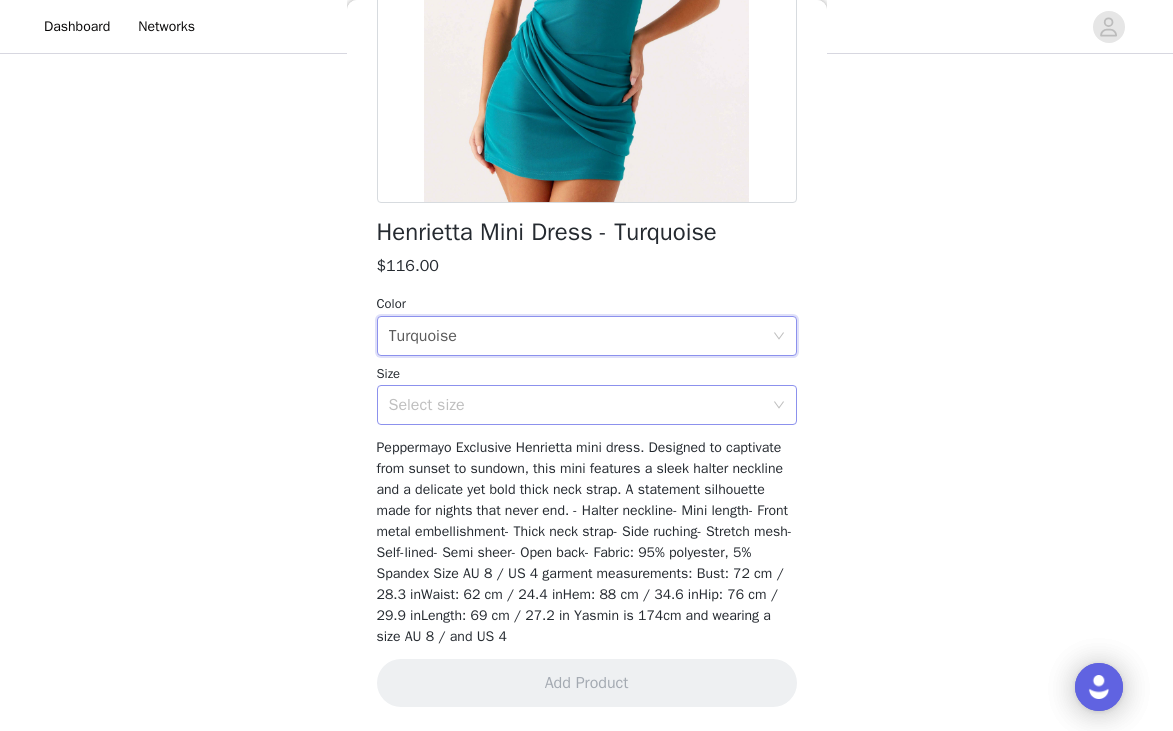 click on "Select size" at bounding box center (576, 405) 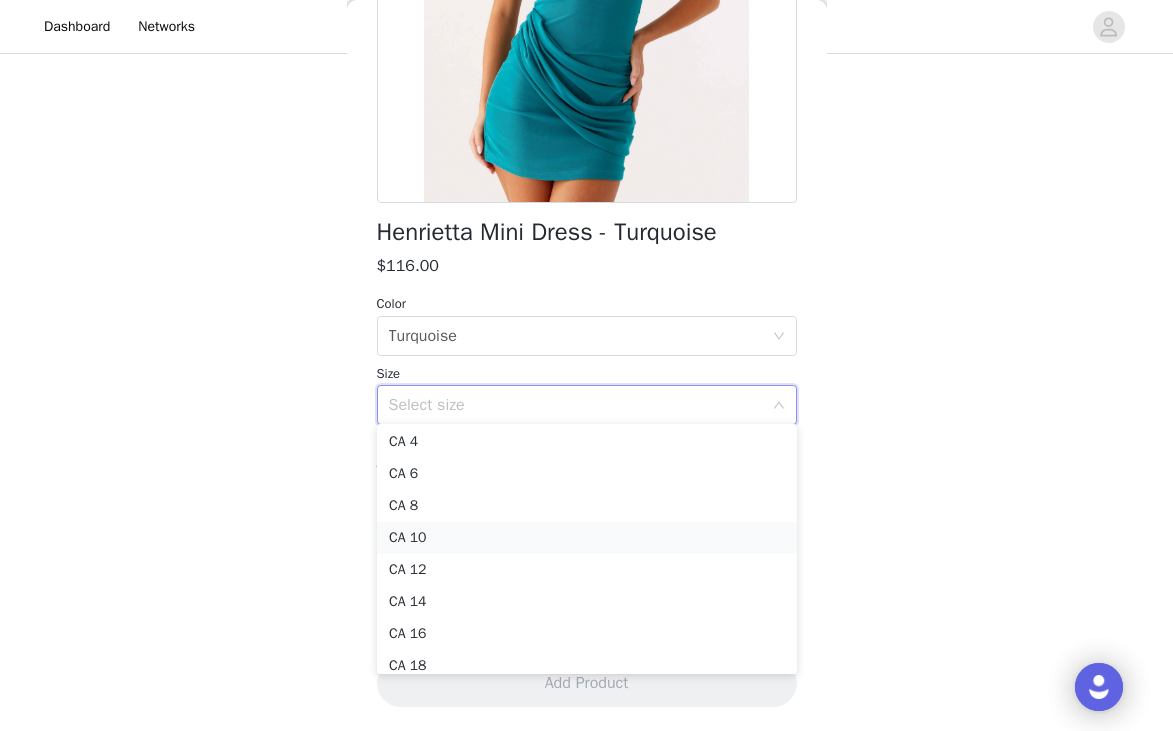 scroll, scrollTop: 70, scrollLeft: 0, axis: vertical 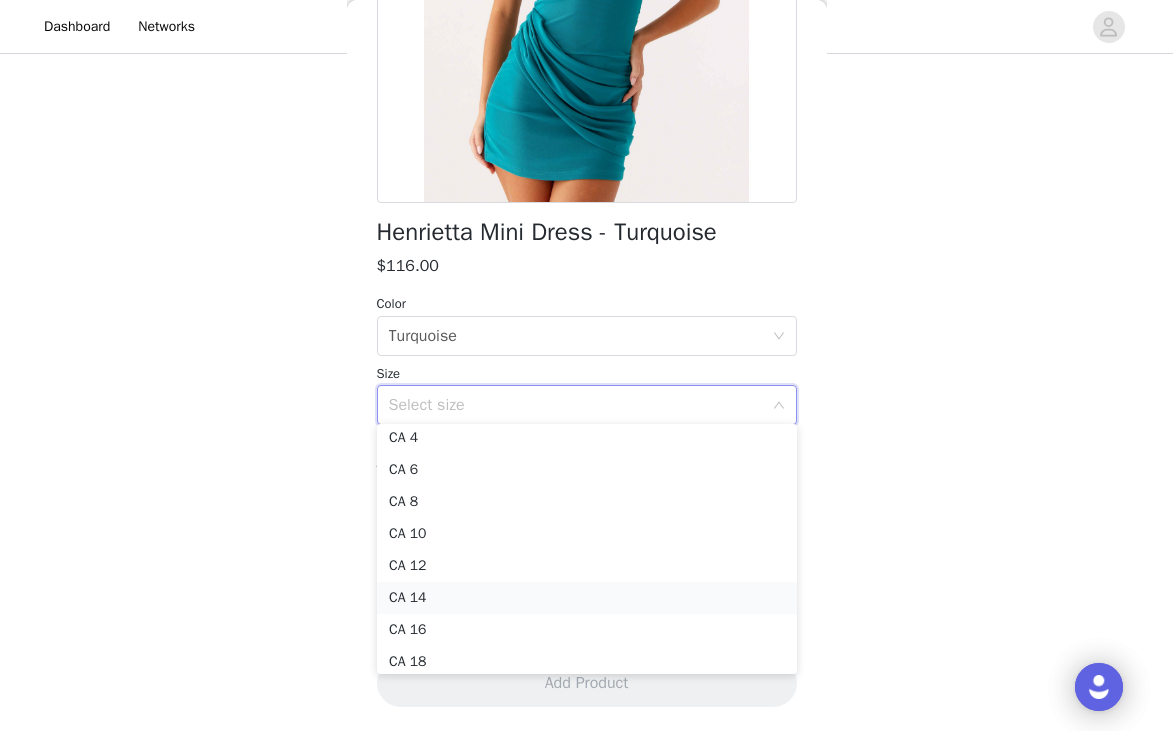 click on "CA 14" at bounding box center (587, 598) 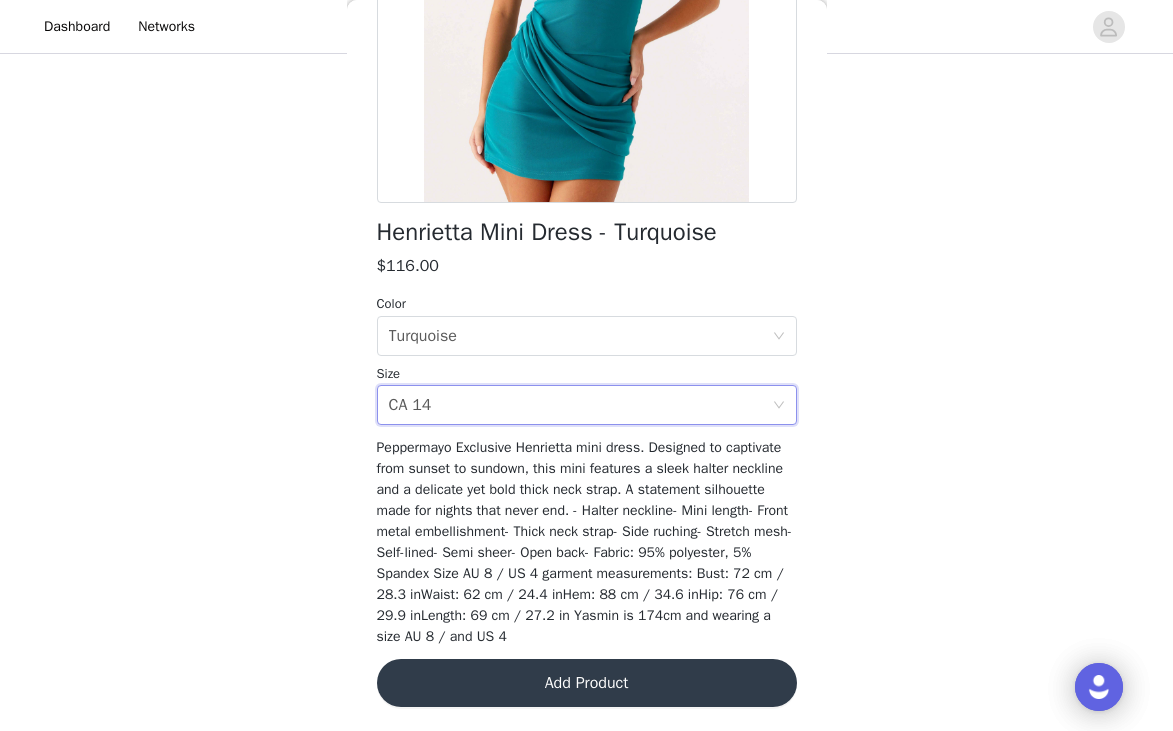 click on "STEP 1 OF 4
Select your styles!
You will receive 6 products.       2/6 Selected           Jasmina Maxi Dress - Blue     $137.00       Blue, [STATE] 14       Edit   Remove     Everett Mini Dress - Pink Tropical     $95.00       Pink Tropical, [STATE] 16       Edit   Remove     Add Product       Back     Henrietta Mini Dress - Turquoise       $116.00         Color   Select color Turquoise Size   Select size [STATE] 14     Add Product" at bounding box center [586, 251] 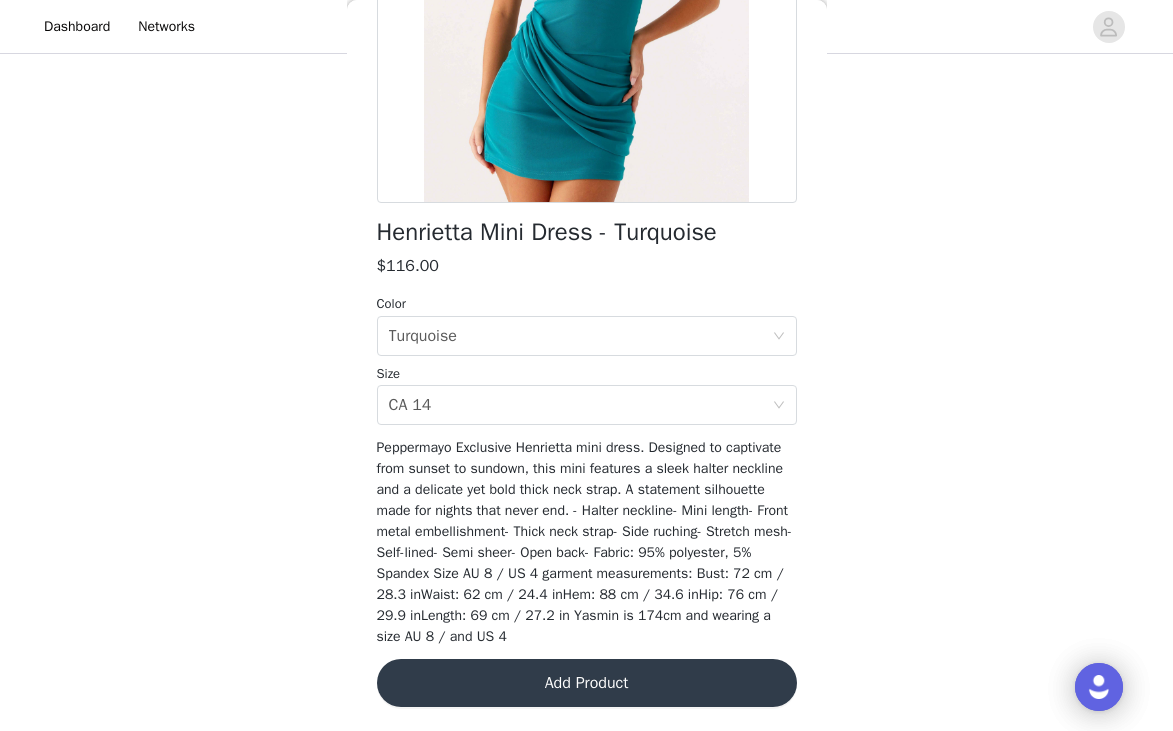 scroll, scrollTop: 0, scrollLeft: 0, axis: both 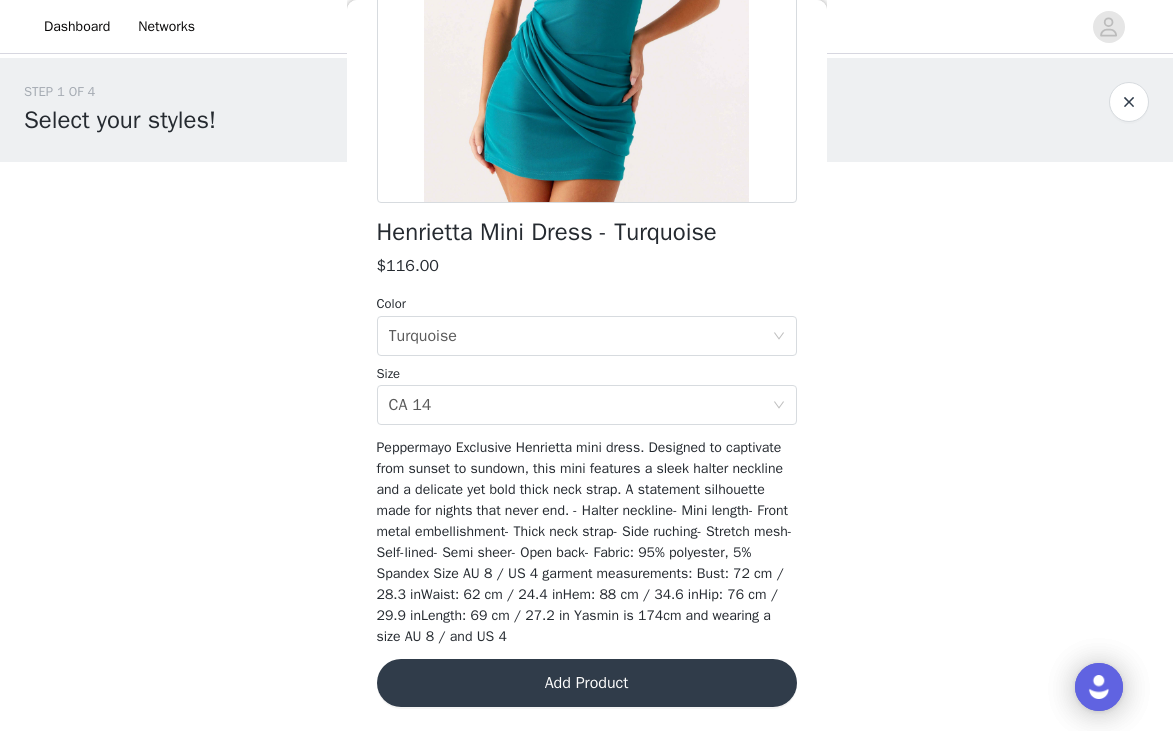 click on "Add Product" at bounding box center [587, 683] 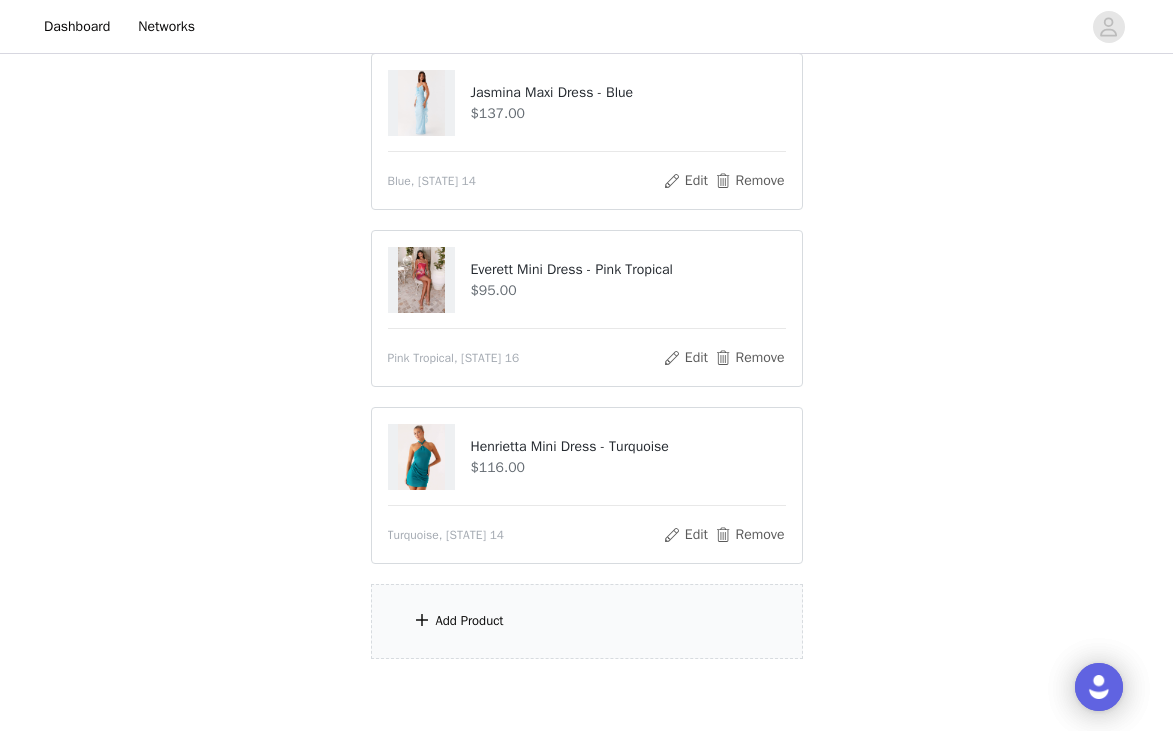 scroll, scrollTop: 225, scrollLeft: 0, axis: vertical 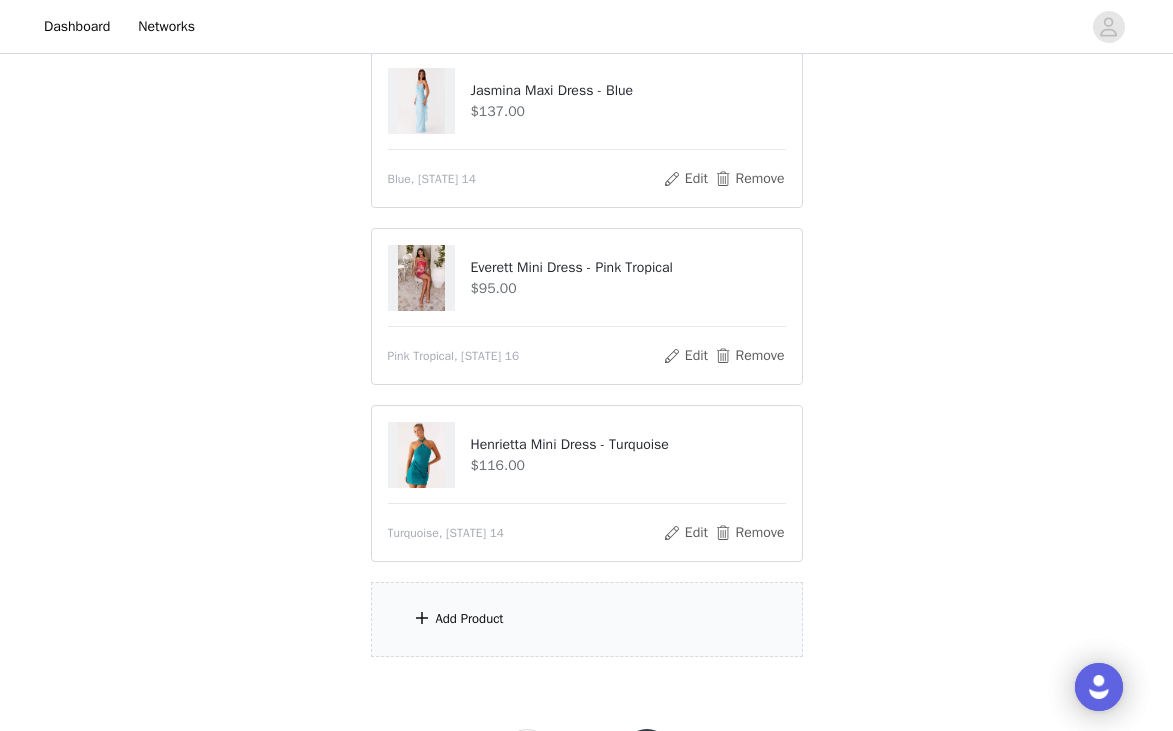 click on "Add Product" at bounding box center [470, 619] 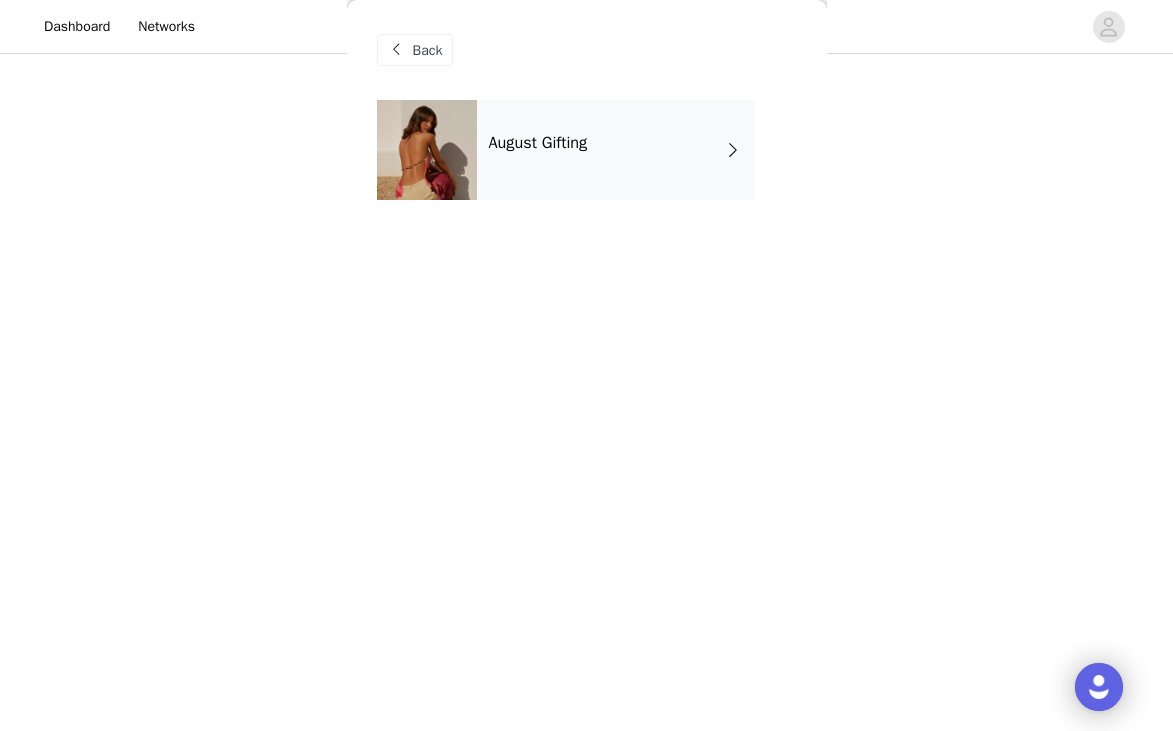 click on "August Gifting" at bounding box center [616, 150] 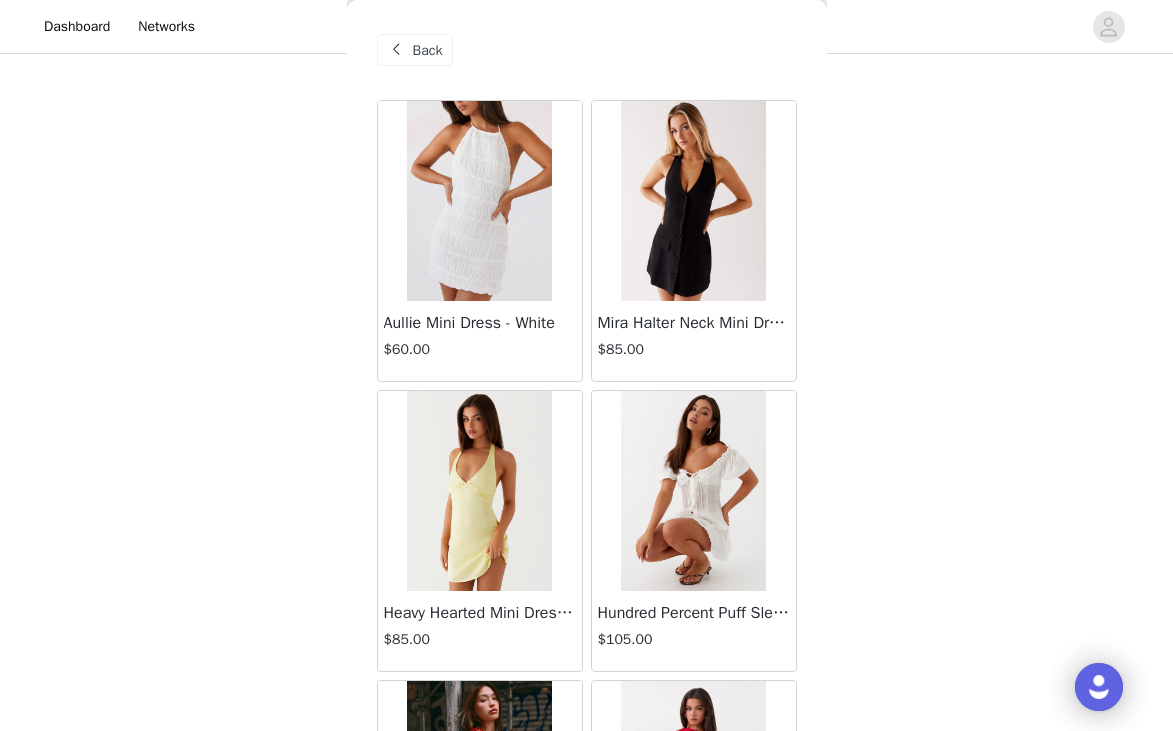 scroll, scrollTop: 2329, scrollLeft: 0, axis: vertical 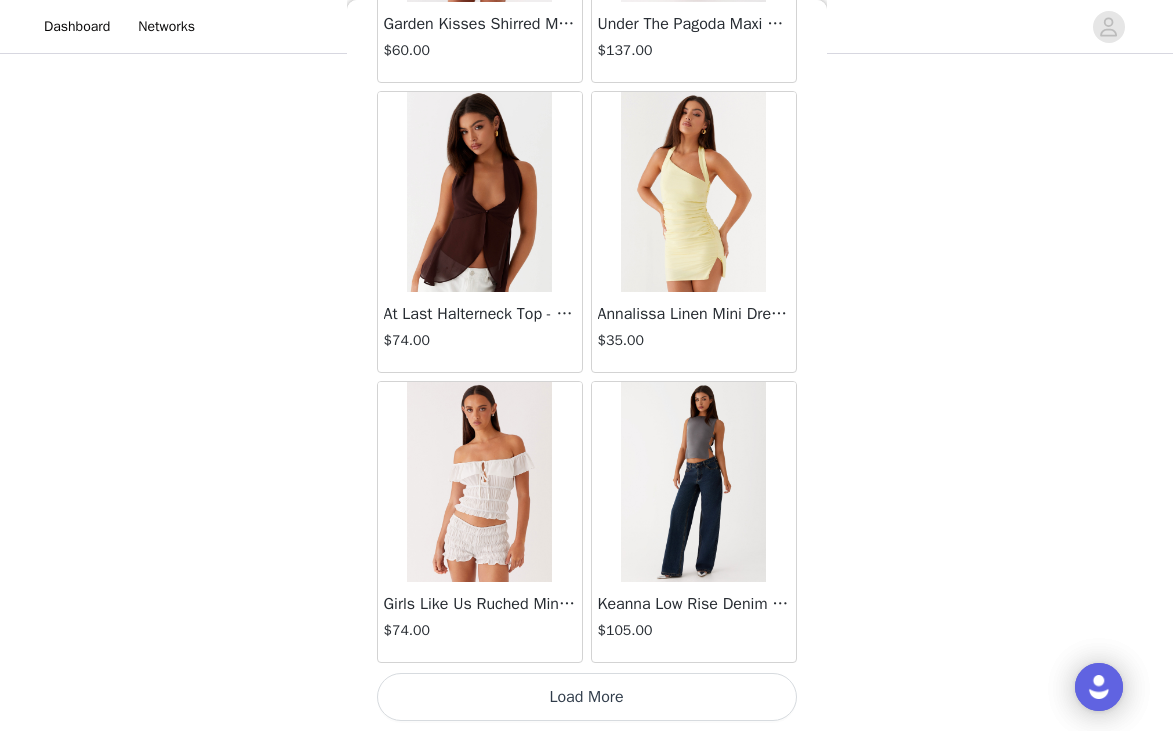 click on "Load More" at bounding box center [587, 697] 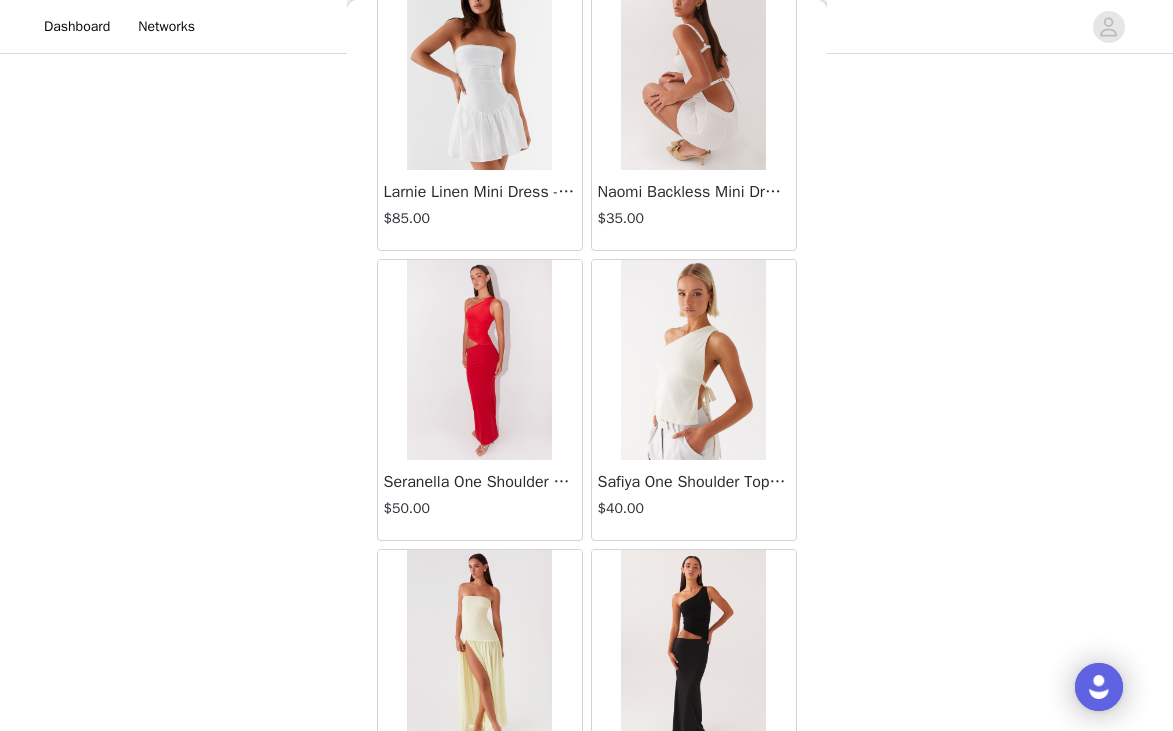 scroll, scrollTop: 5229, scrollLeft: 0, axis: vertical 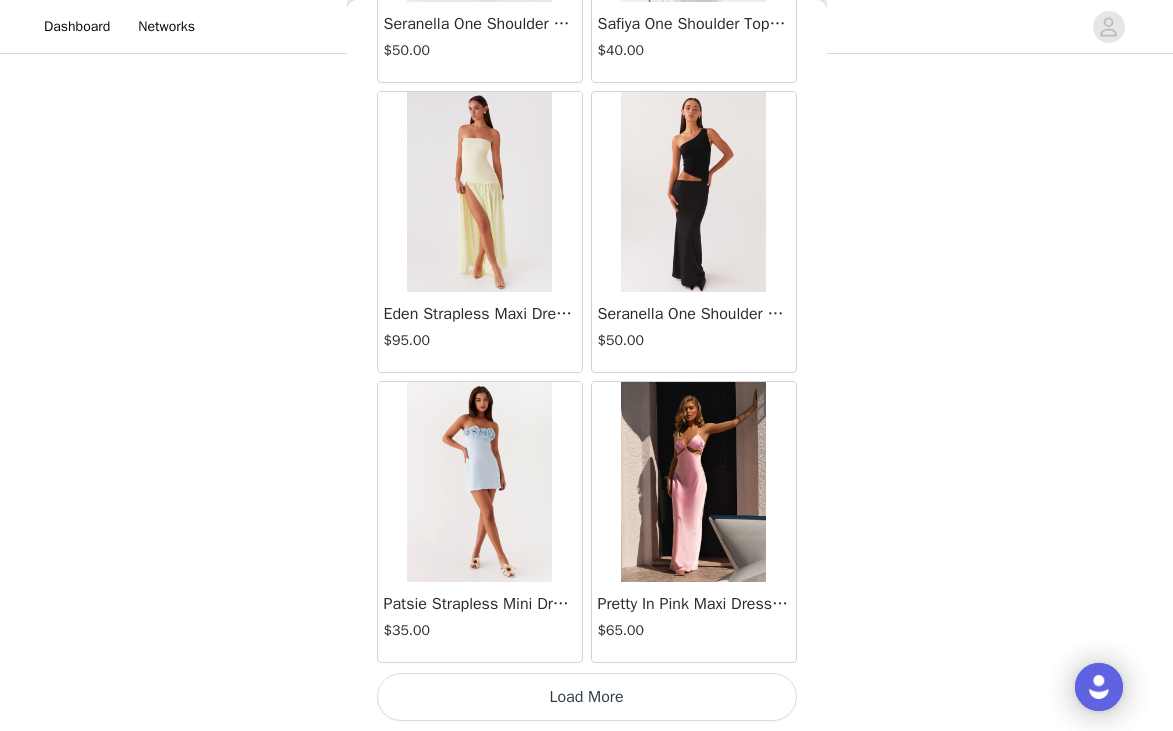 click on "Load More" at bounding box center [587, 697] 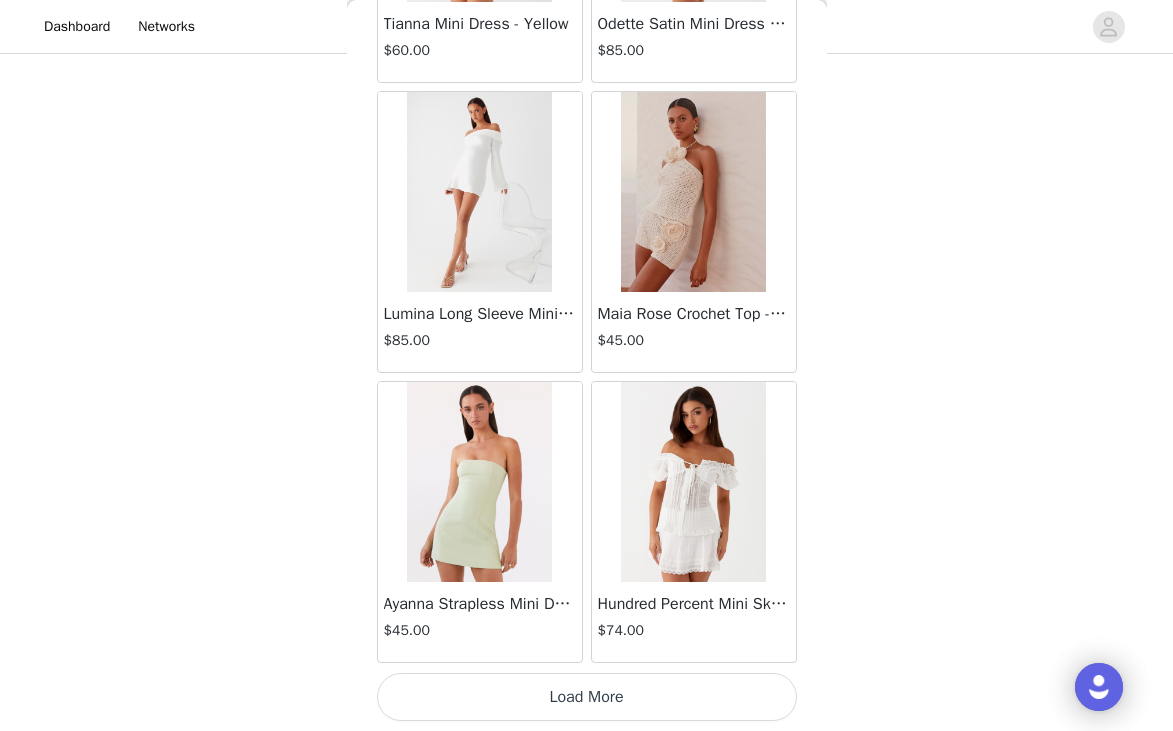click on "Load More" at bounding box center (587, 697) 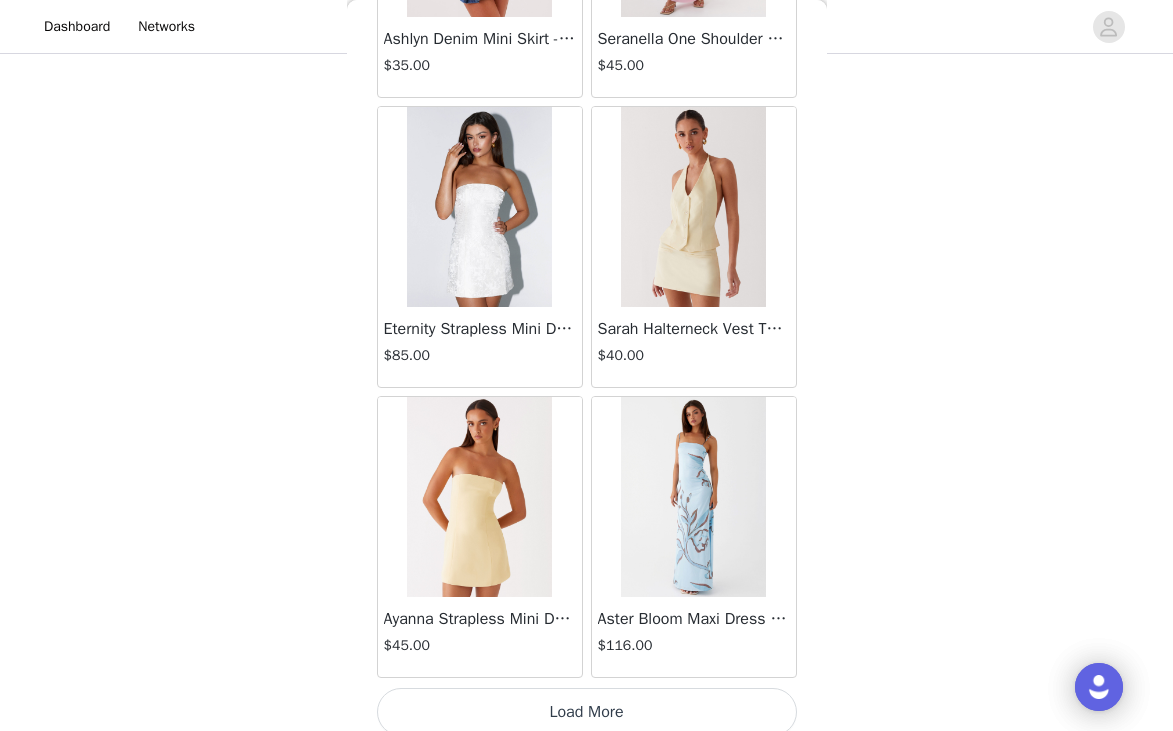 scroll, scrollTop: 11029, scrollLeft: 0, axis: vertical 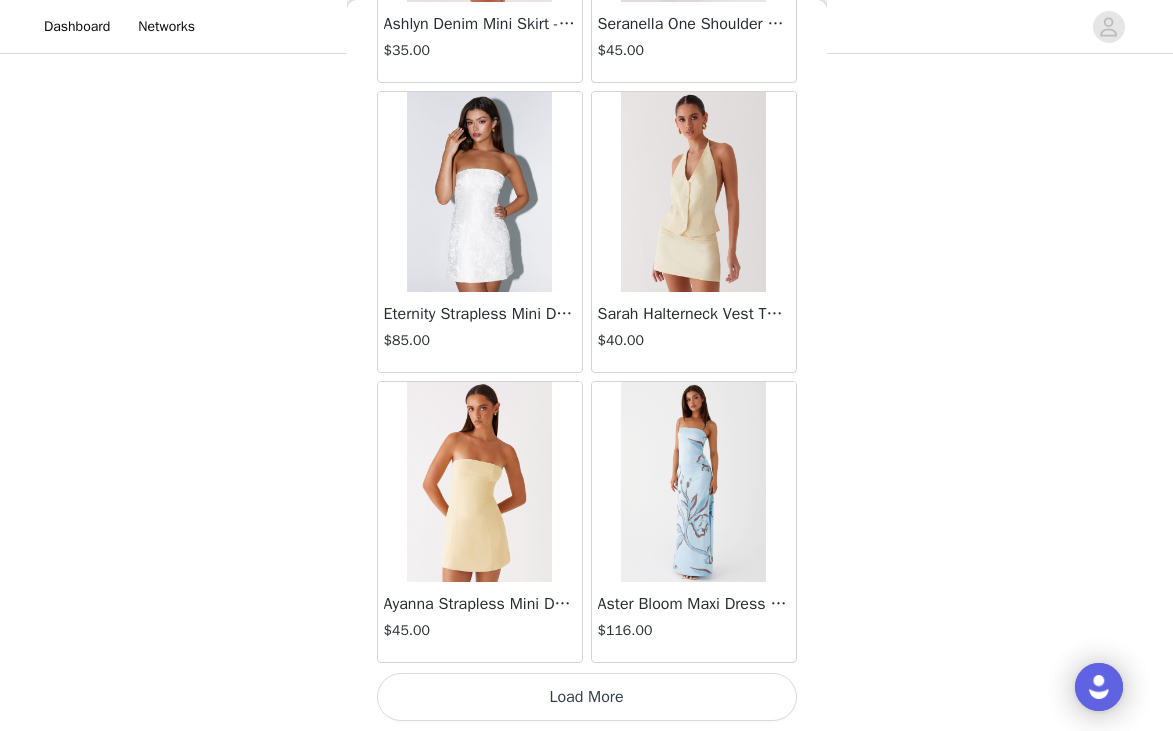 click on "Load More" at bounding box center (587, 697) 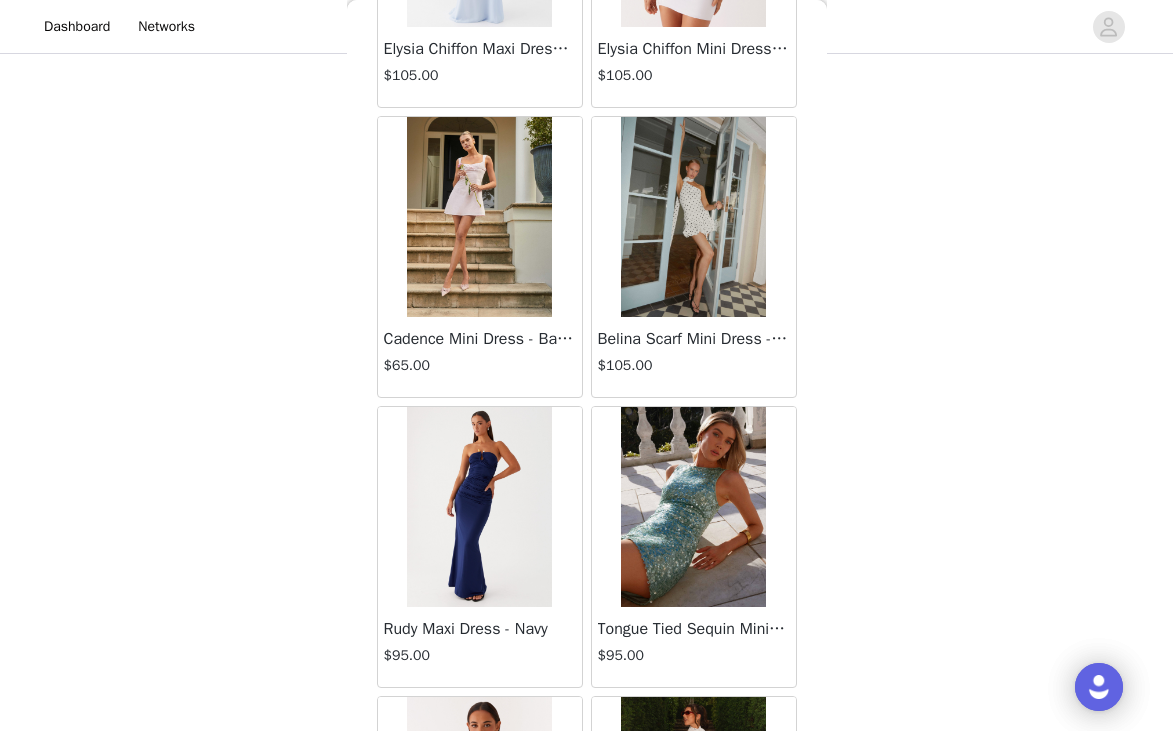 scroll, scrollTop: 13929, scrollLeft: 0, axis: vertical 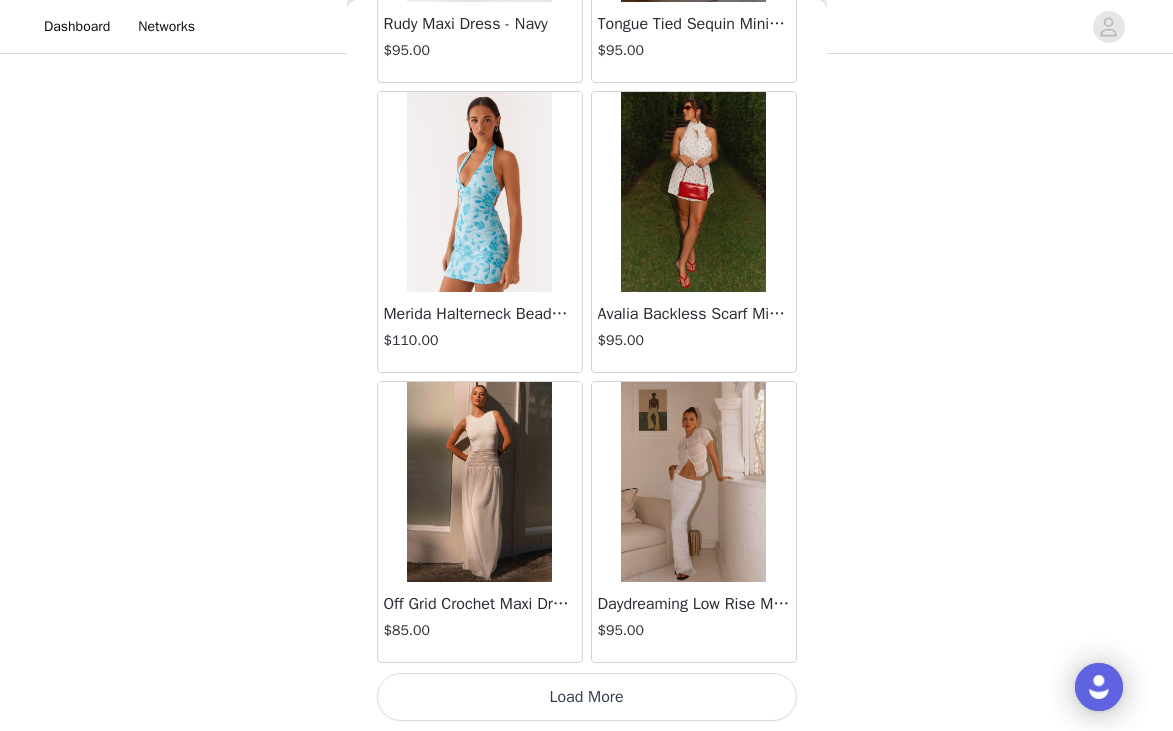 click on "Load More" at bounding box center [587, 697] 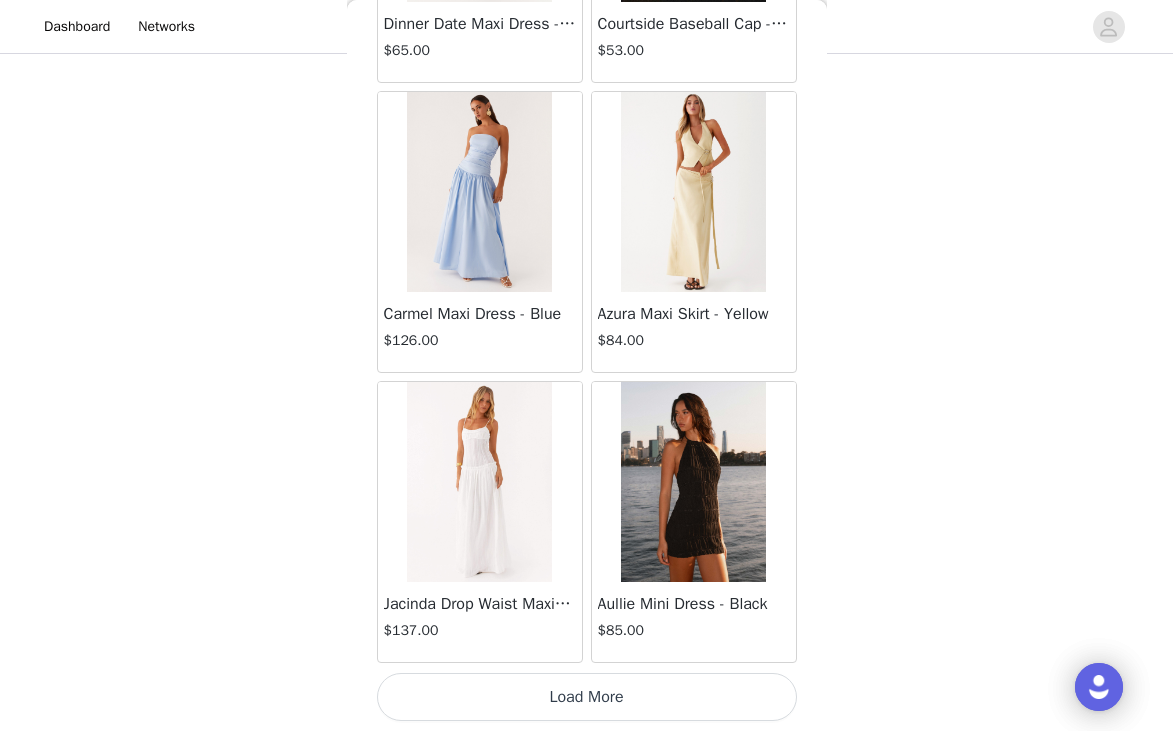 click on "Load More" at bounding box center (587, 697) 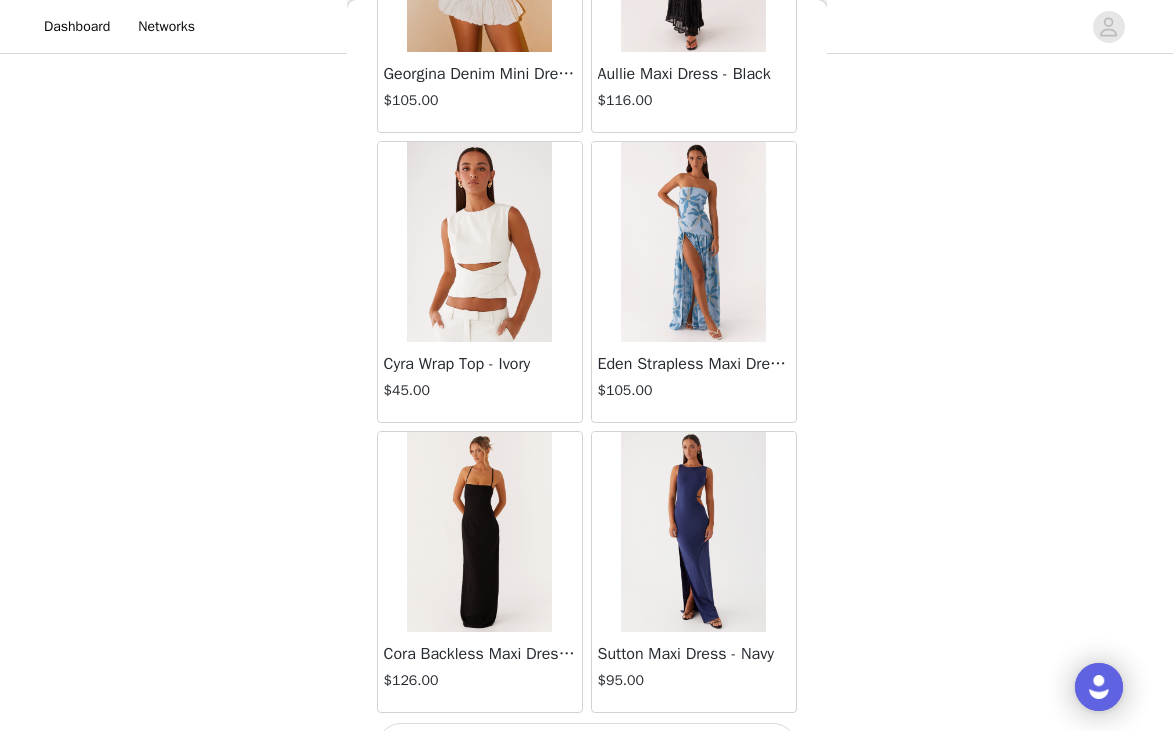 scroll, scrollTop: 19729, scrollLeft: 0, axis: vertical 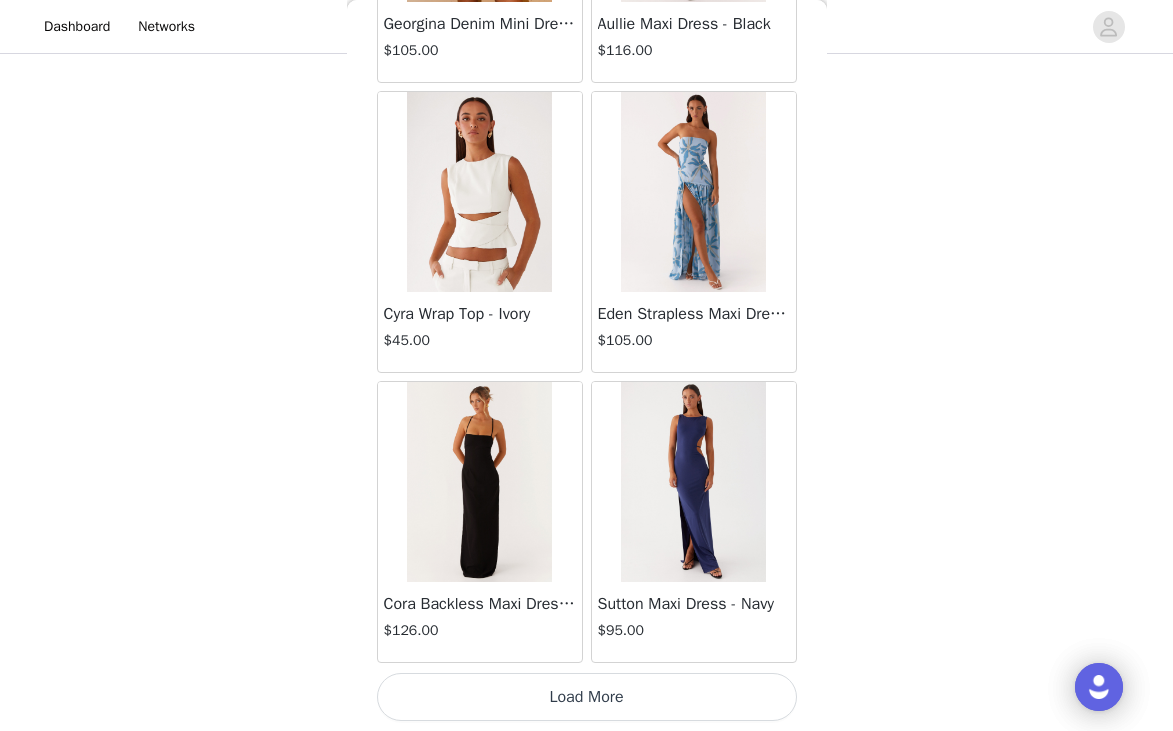 click on "Load More" at bounding box center [587, 697] 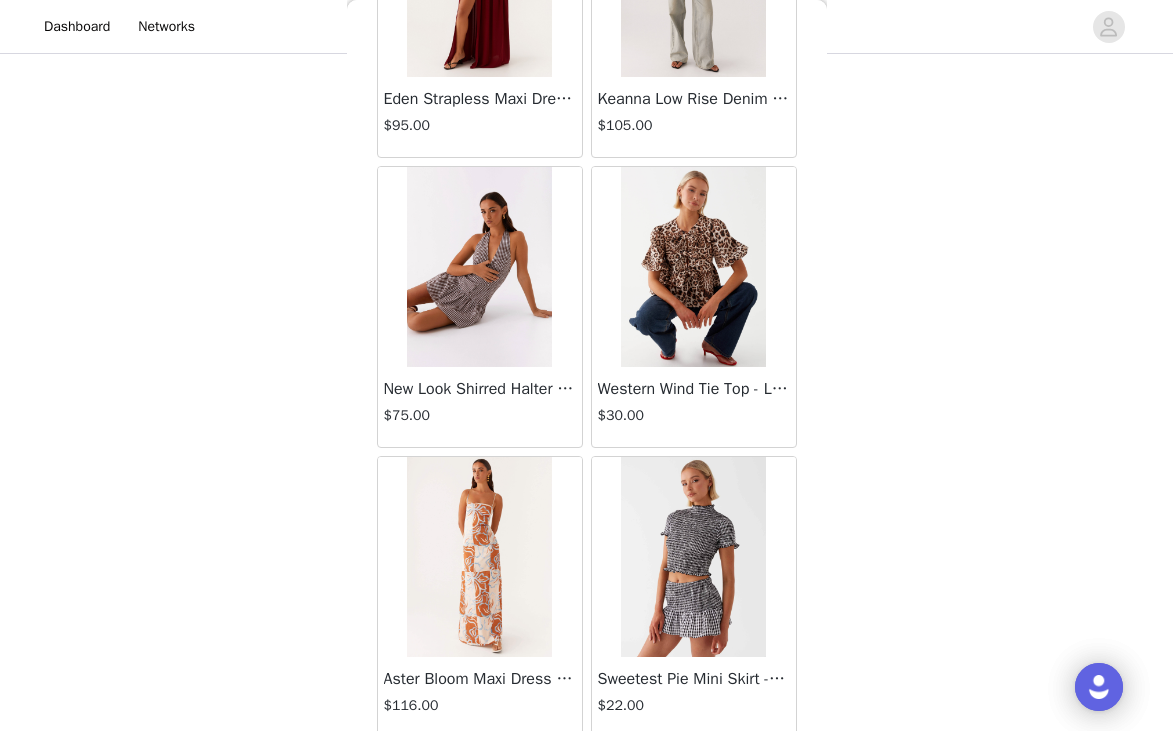 scroll, scrollTop: 22629, scrollLeft: 0, axis: vertical 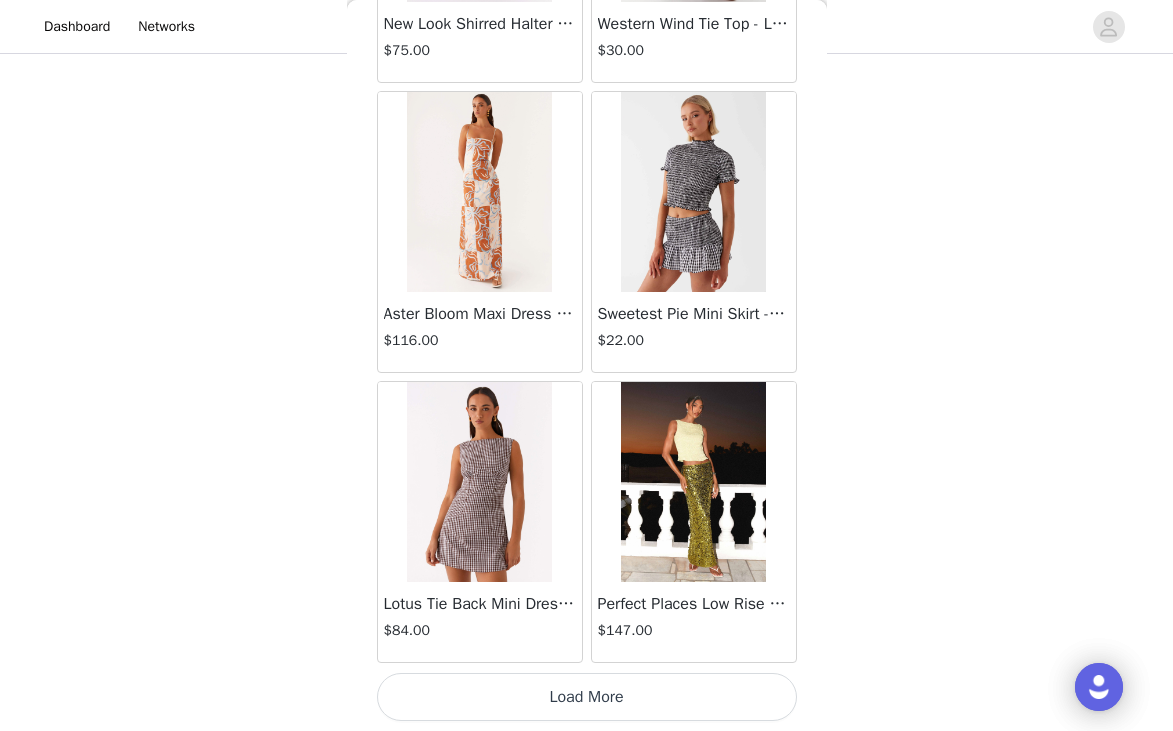 click on "Load More" at bounding box center [587, 697] 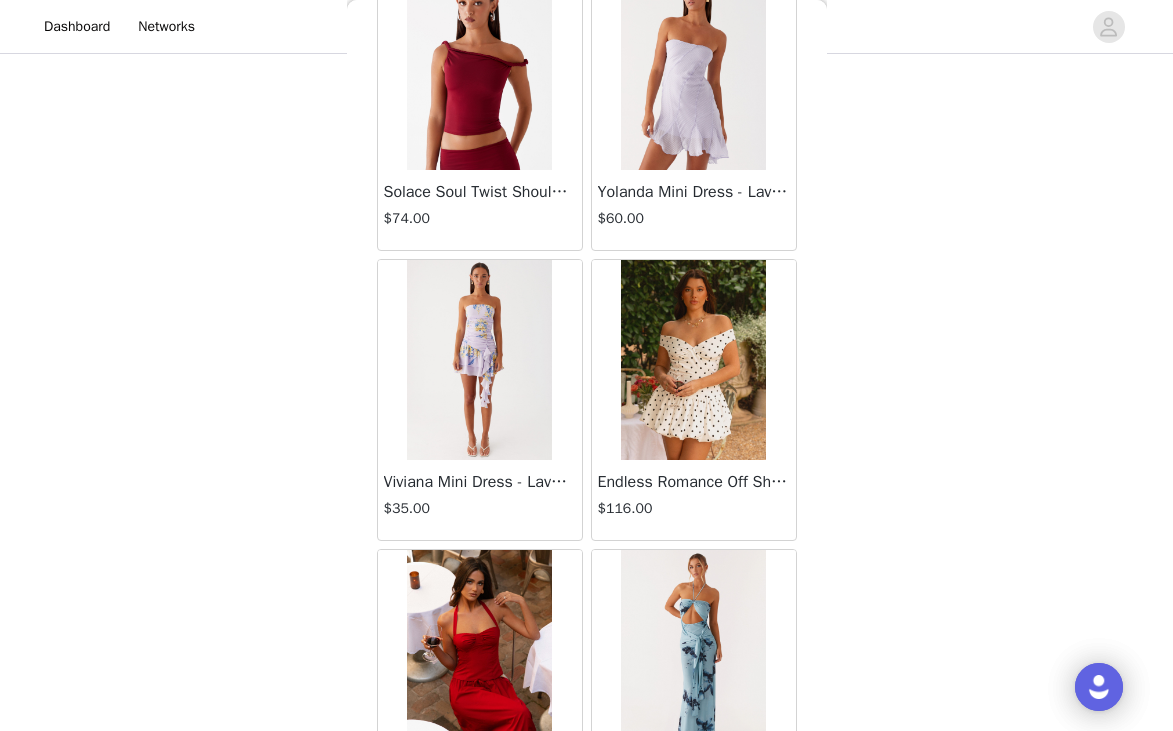scroll, scrollTop: 25529, scrollLeft: 0, axis: vertical 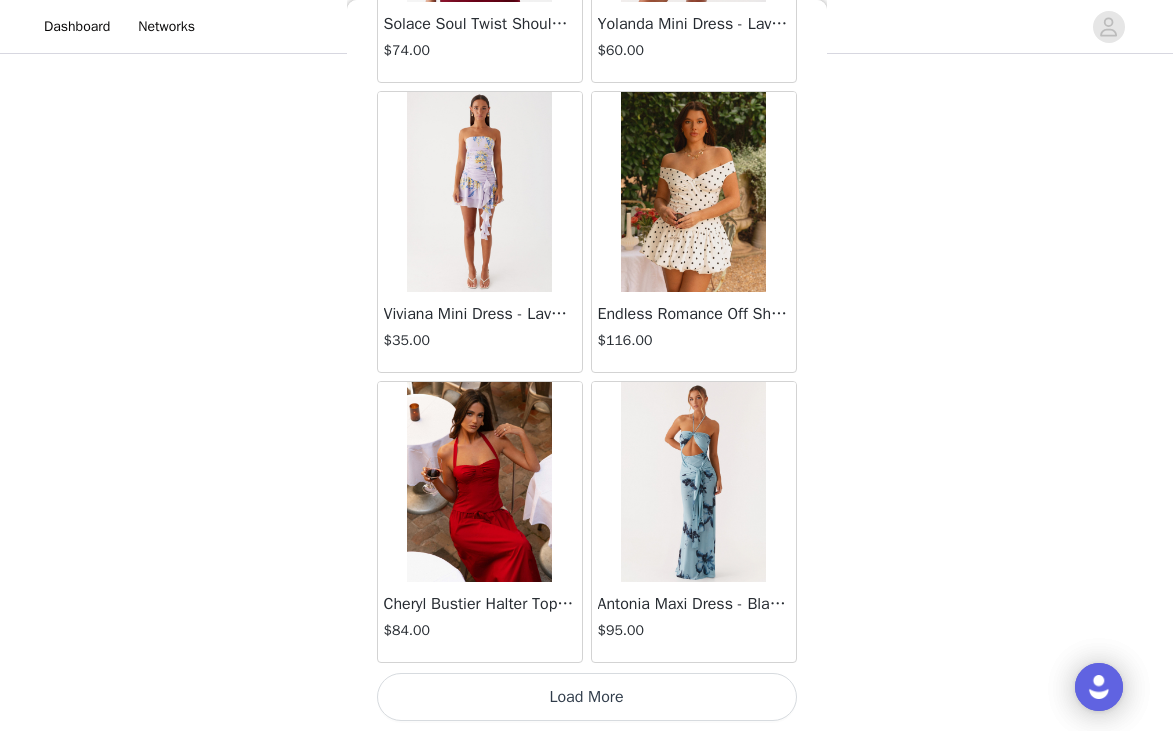 click on "Load More" at bounding box center [587, 697] 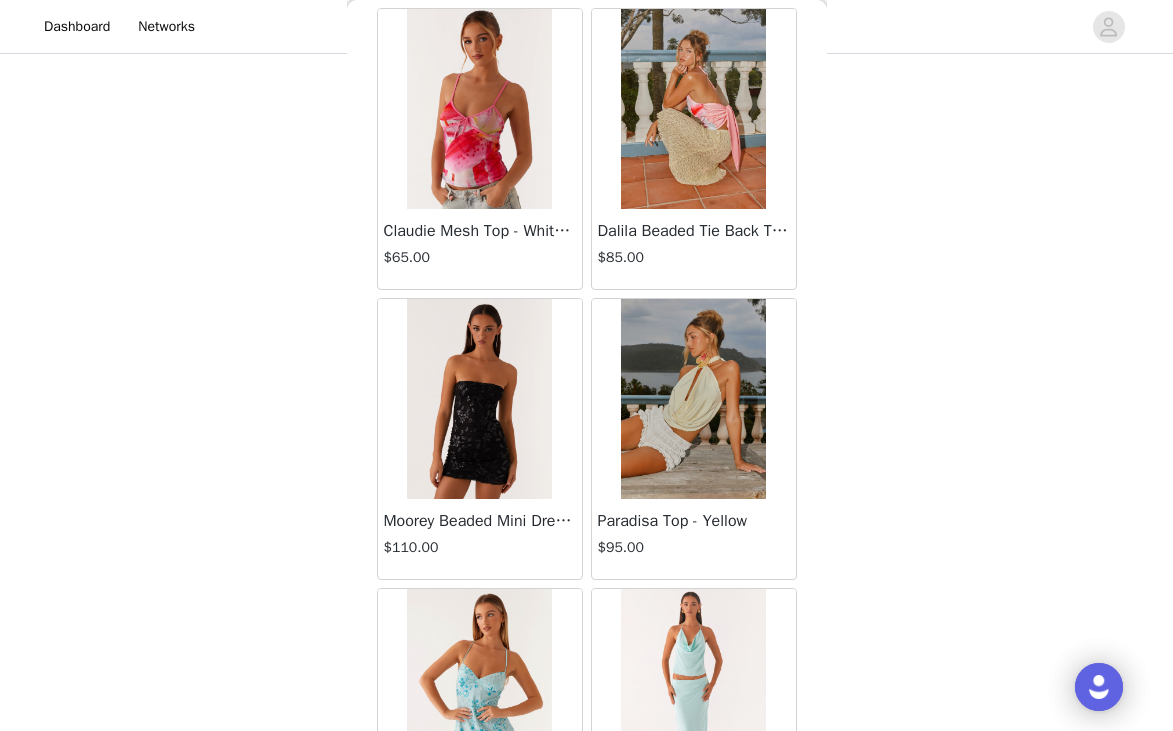 scroll, scrollTop: 28429, scrollLeft: 0, axis: vertical 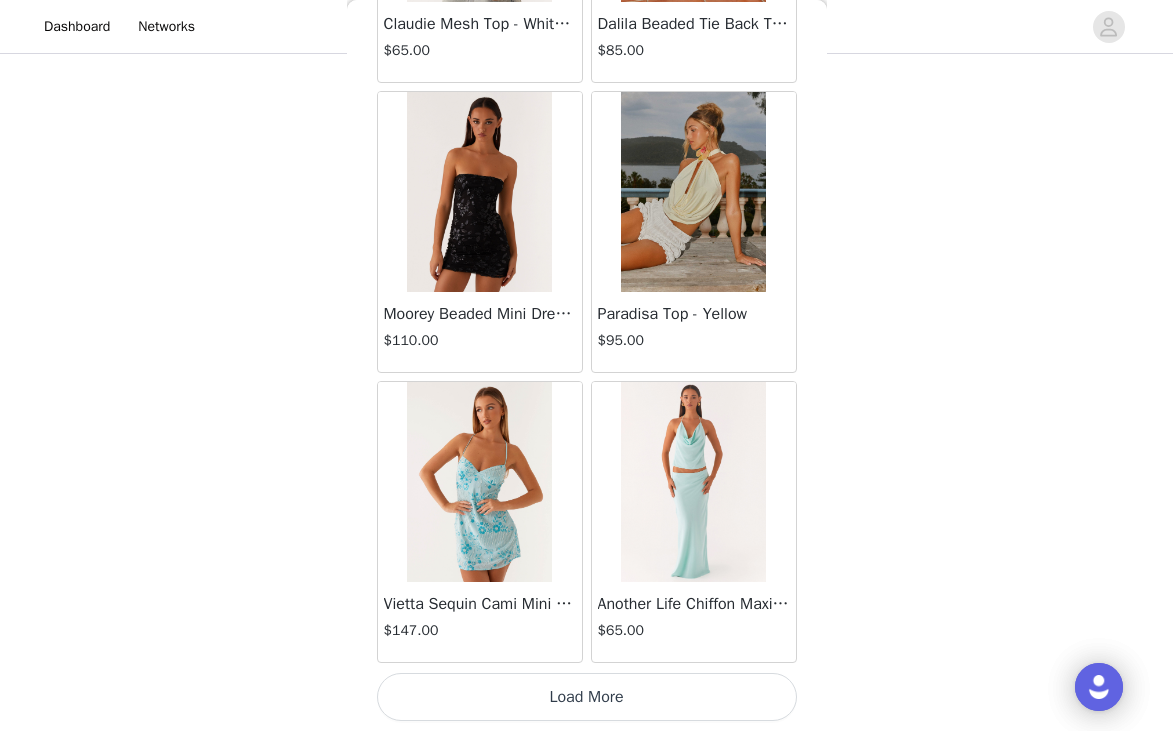 click on "Load More" at bounding box center (587, 697) 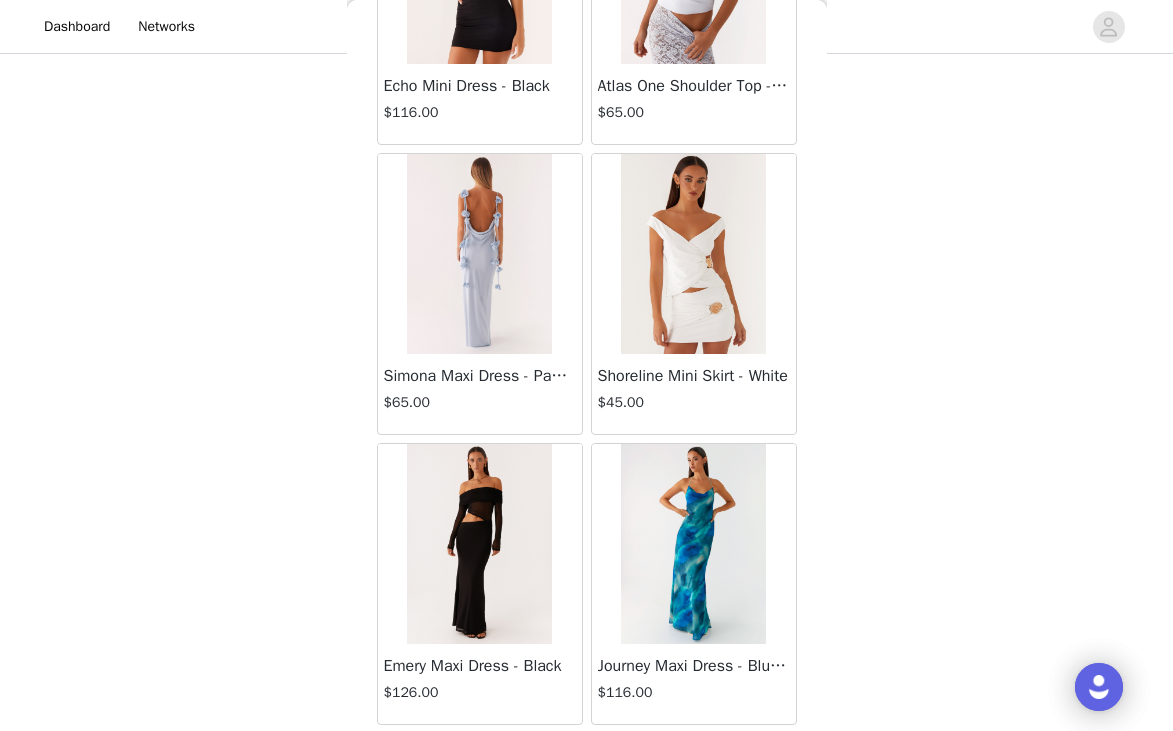 scroll, scrollTop: 31329, scrollLeft: 0, axis: vertical 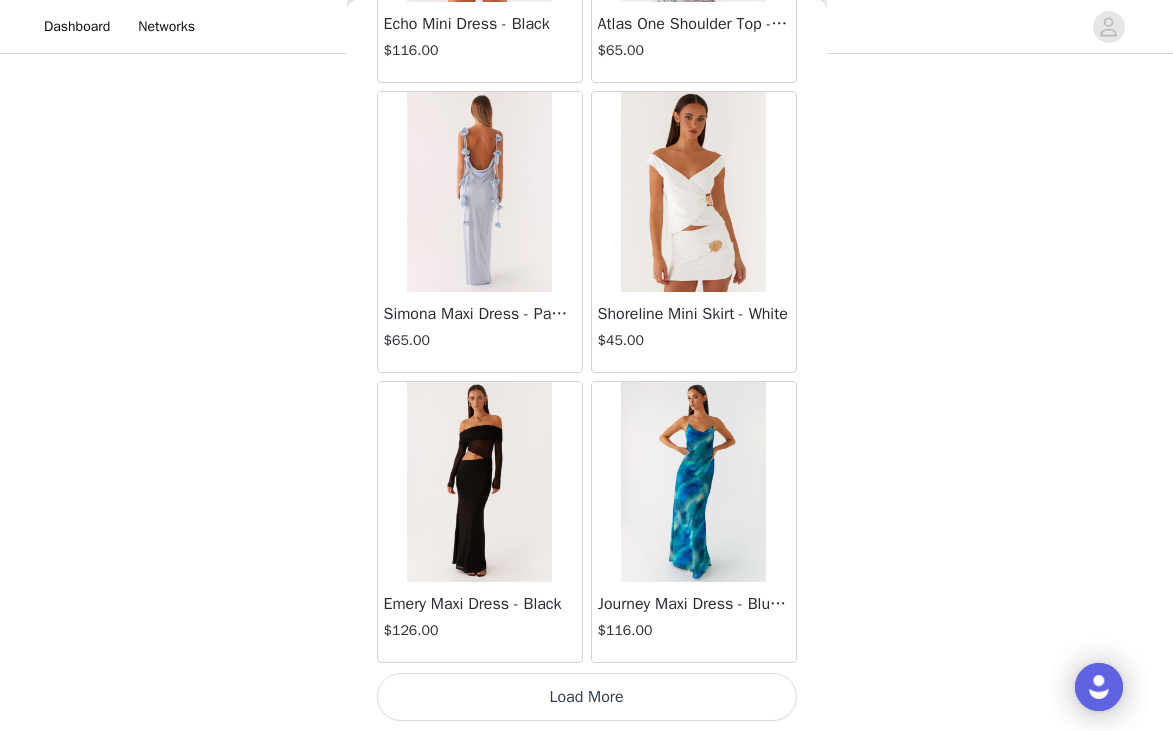 click on "Load More" at bounding box center (587, 697) 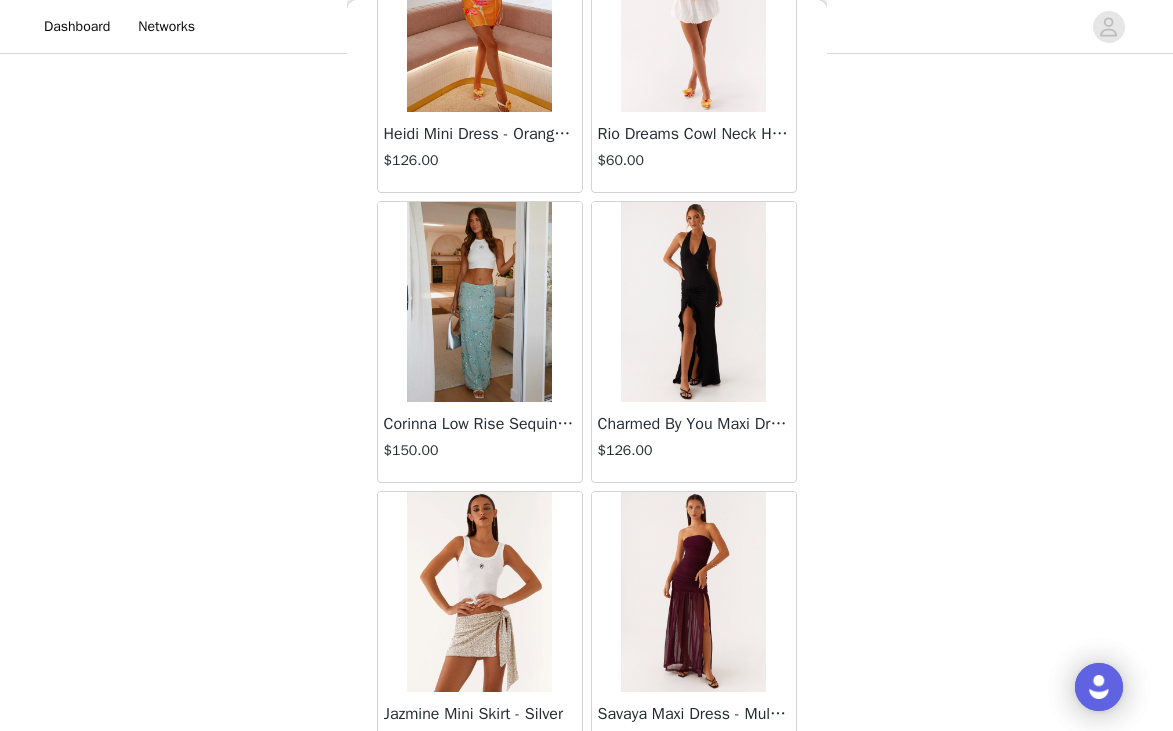 scroll, scrollTop: 34229, scrollLeft: 0, axis: vertical 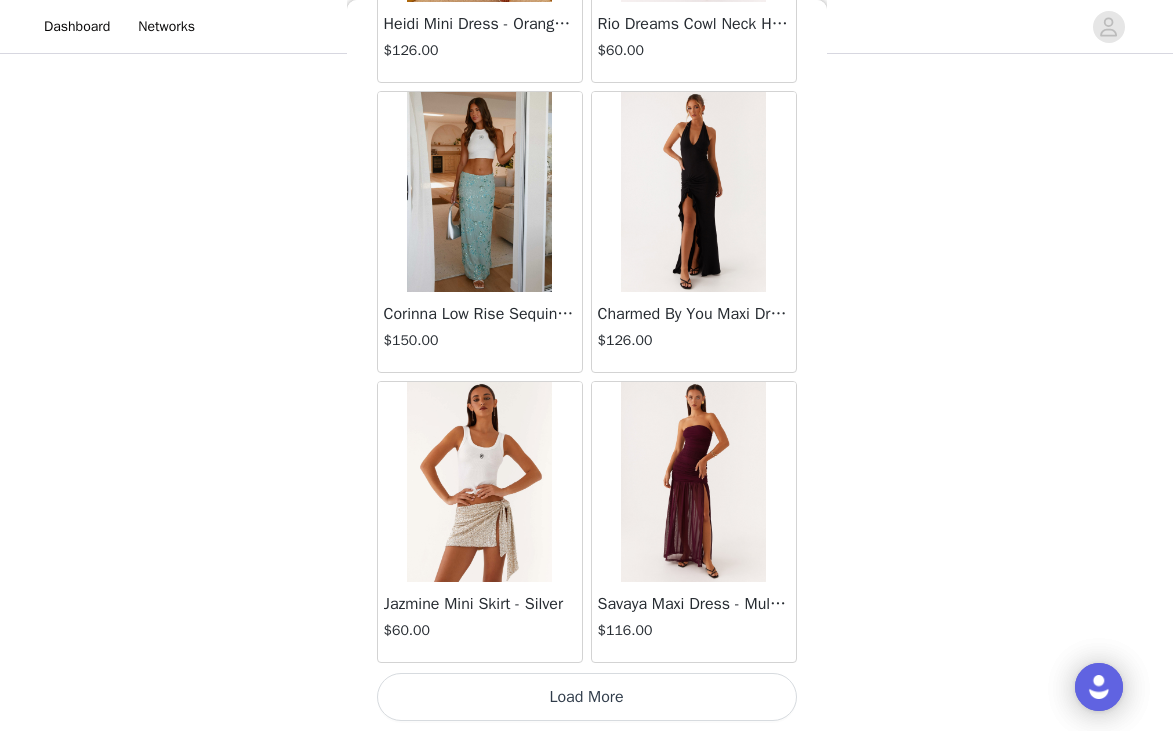 click on "Load More" at bounding box center [587, 697] 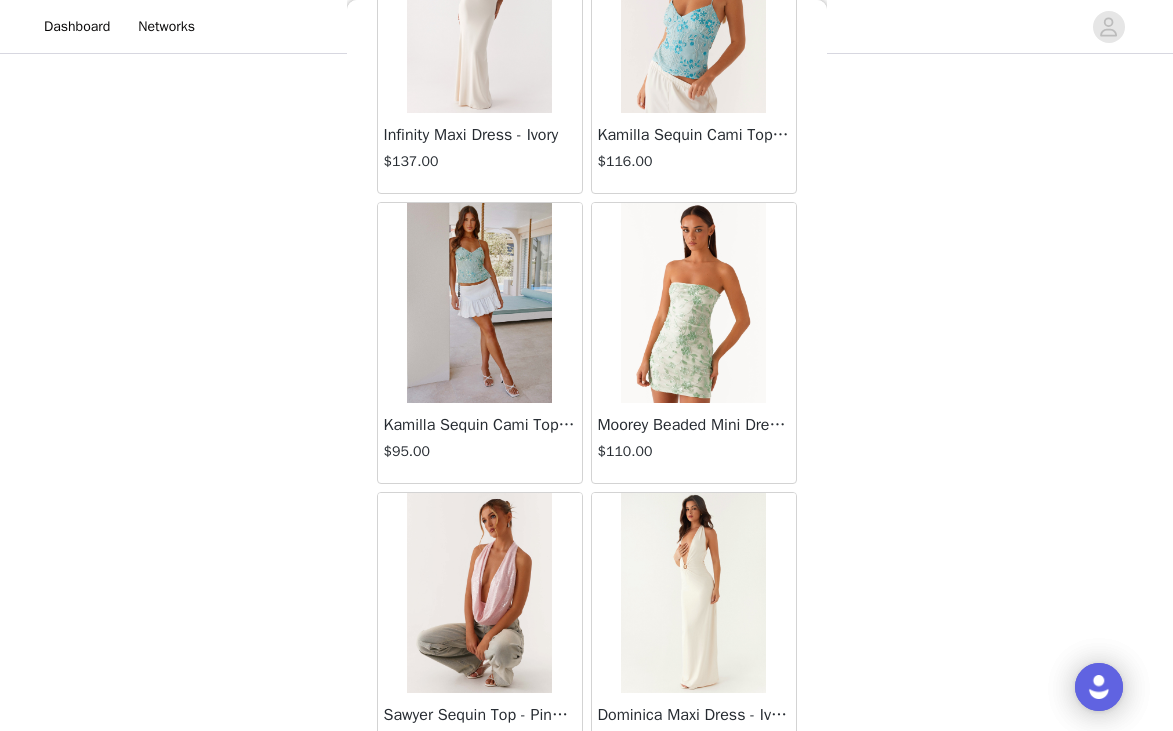 scroll, scrollTop: 37129, scrollLeft: 0, axis: vertical 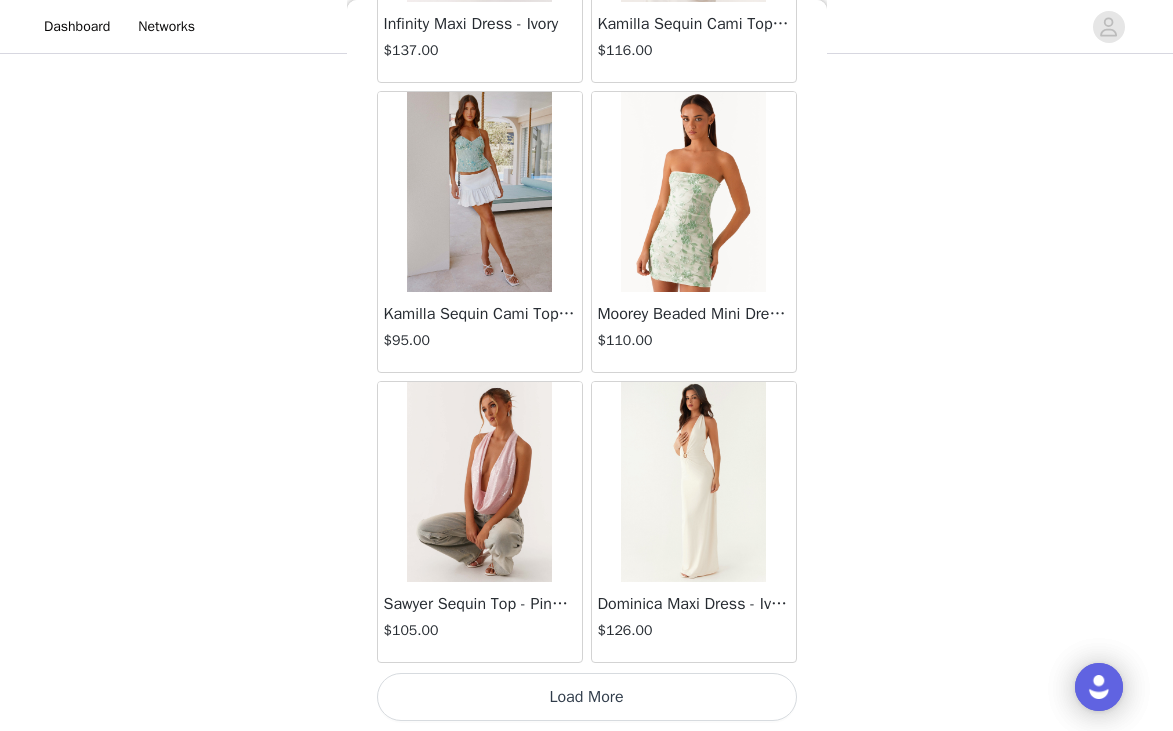 click on "Load More" at bounding box center [587, 697] 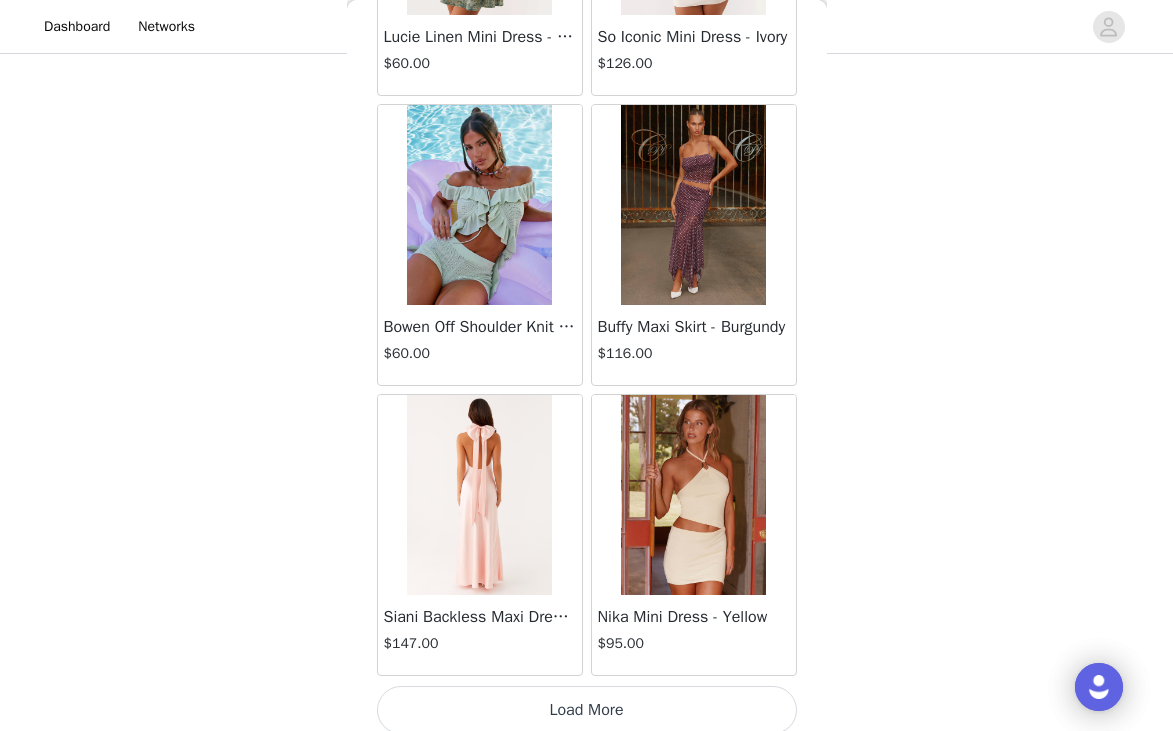 scroll, scrollTop: 40029, scrollLeft: 0, axis: vertical 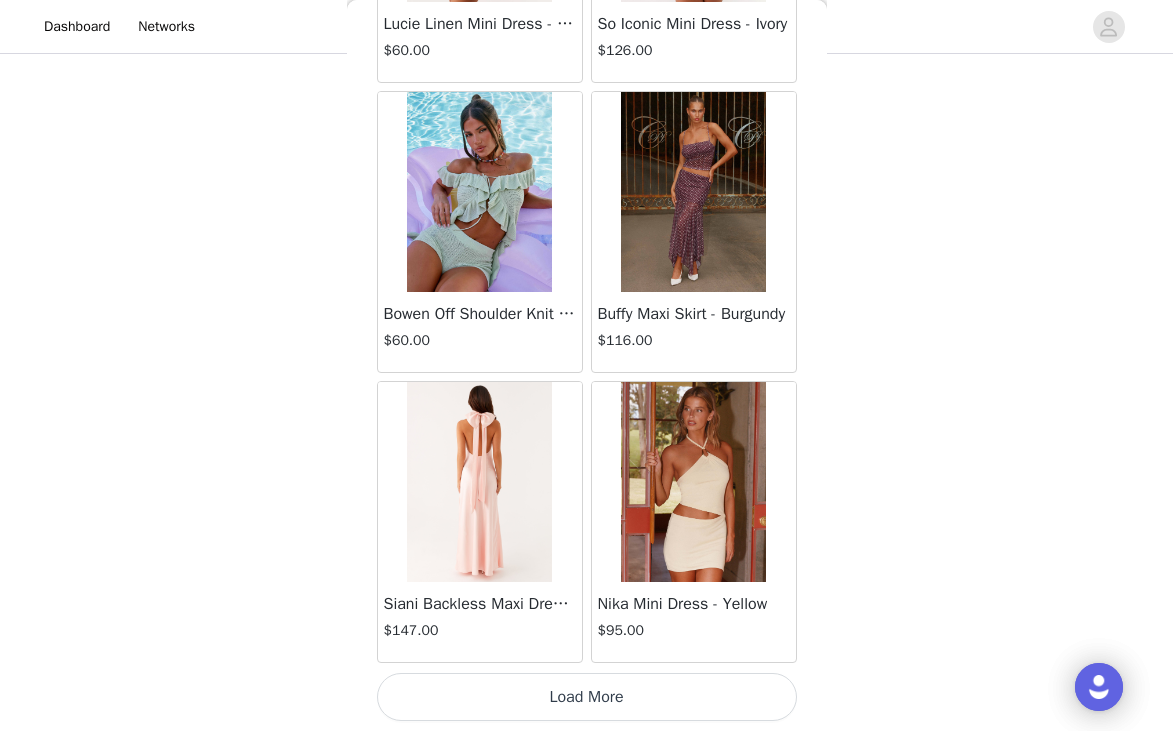 click on "Load More" at bounding box center [587, 697] 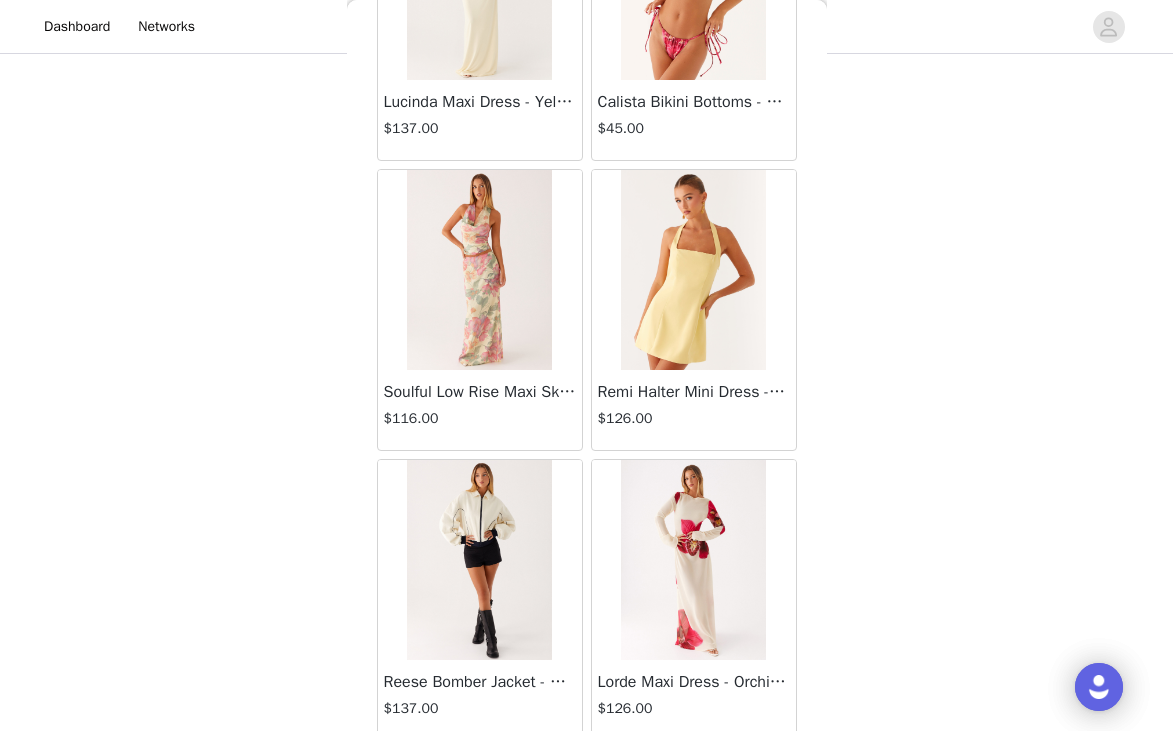 scroll, scrollTop: 42929, scrollLeft: 0, axis: vertical 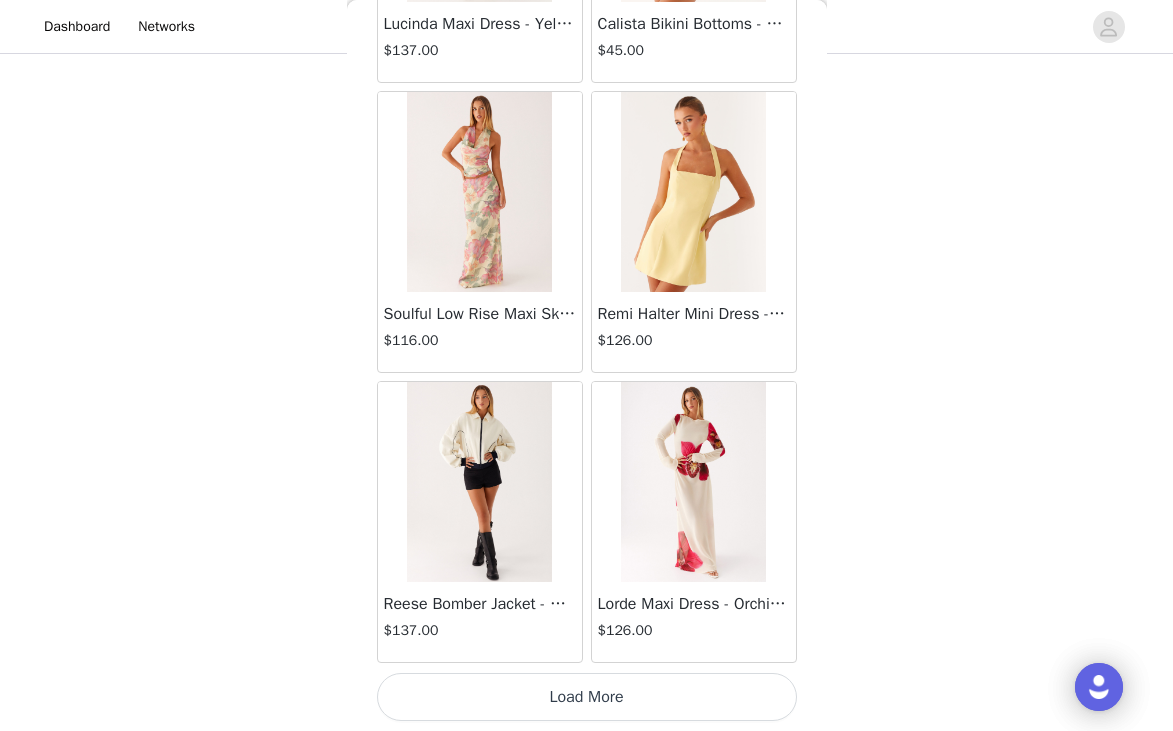 click on "Load More" at bounding box center (587, 697) 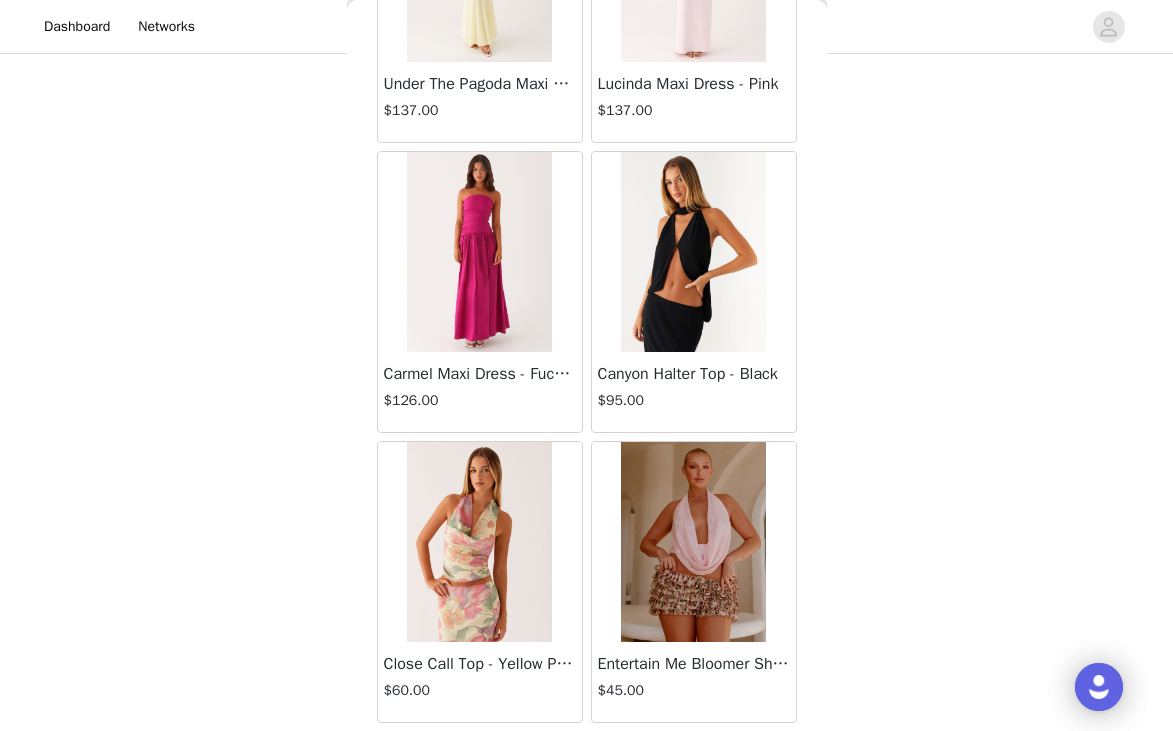 scroll, scrollTop: 45829, scrollLeft: 0, axis: vertical 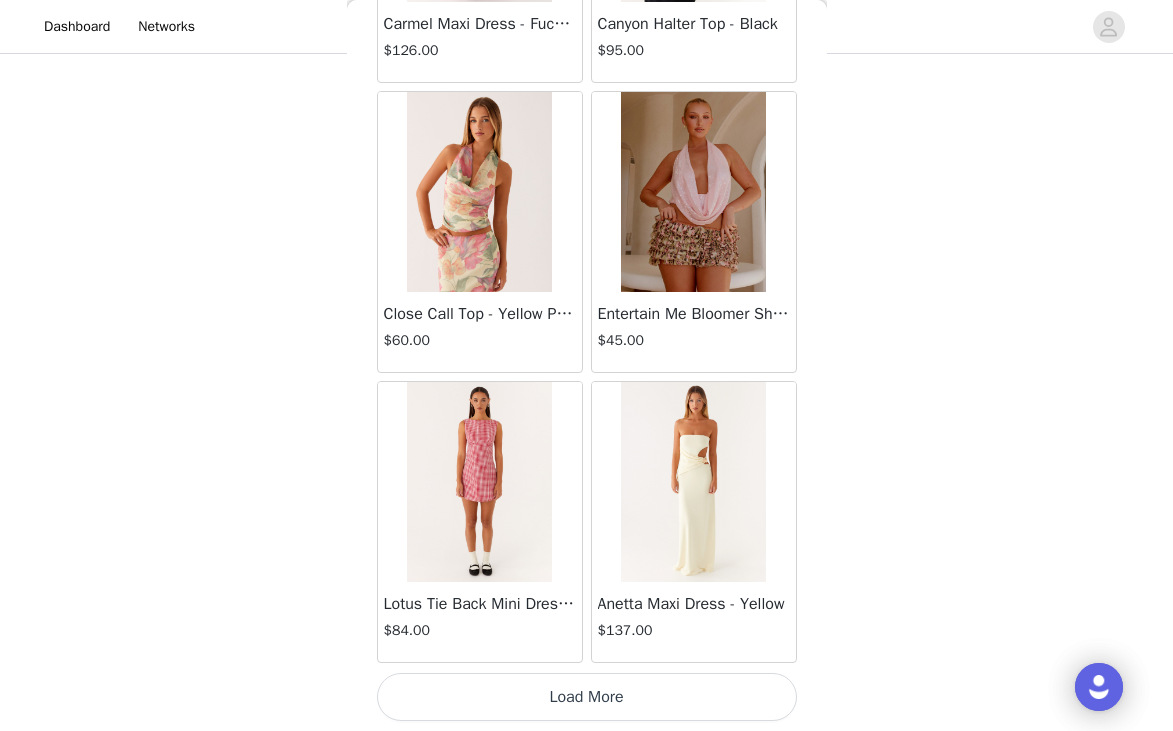 click on "Load More" at bounding box center (587, 697) 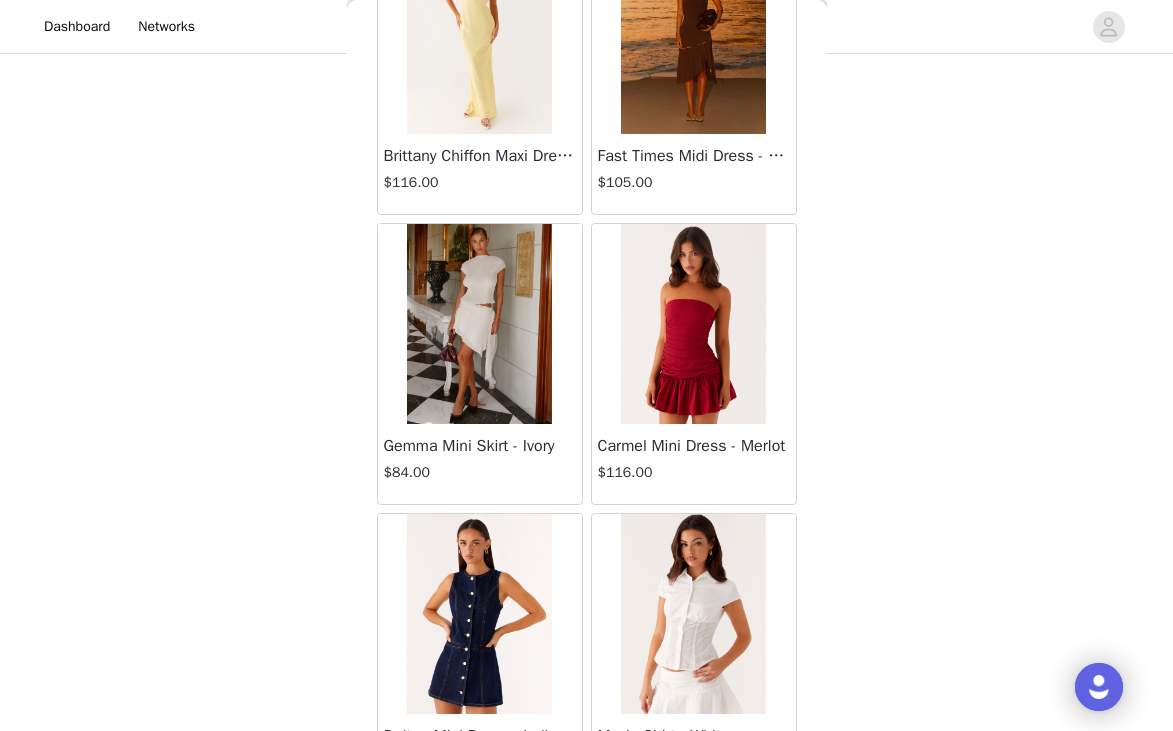 scroll, scrollTop: 48729, scrollLeft: 0, axis: vertical 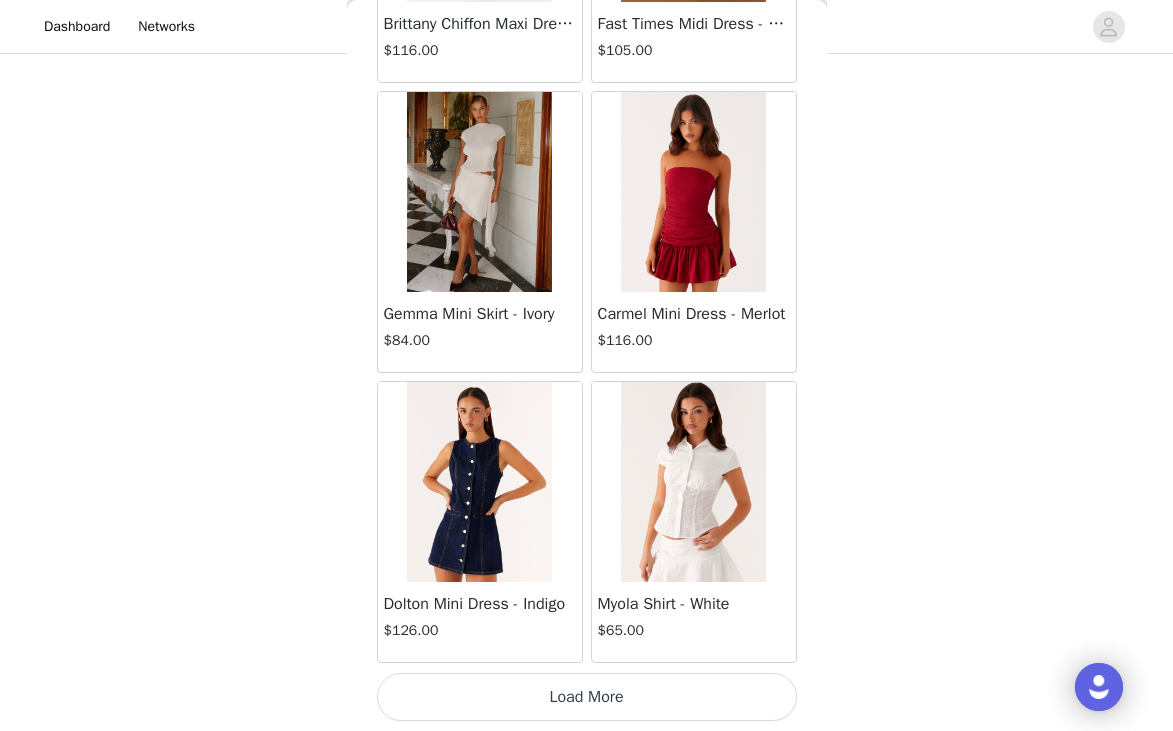click on "Load More" at bounding box center [587, 697] 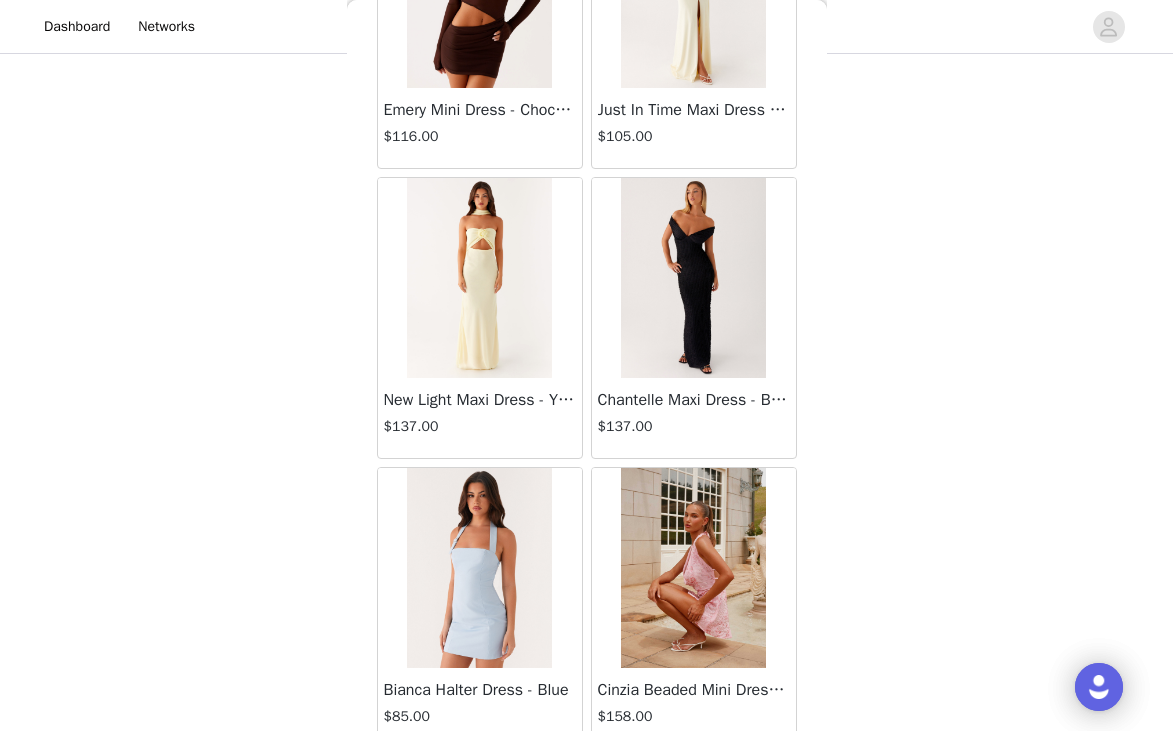 scroll, scrollTop: 51629, scrollLeft: 0, axis: vertical 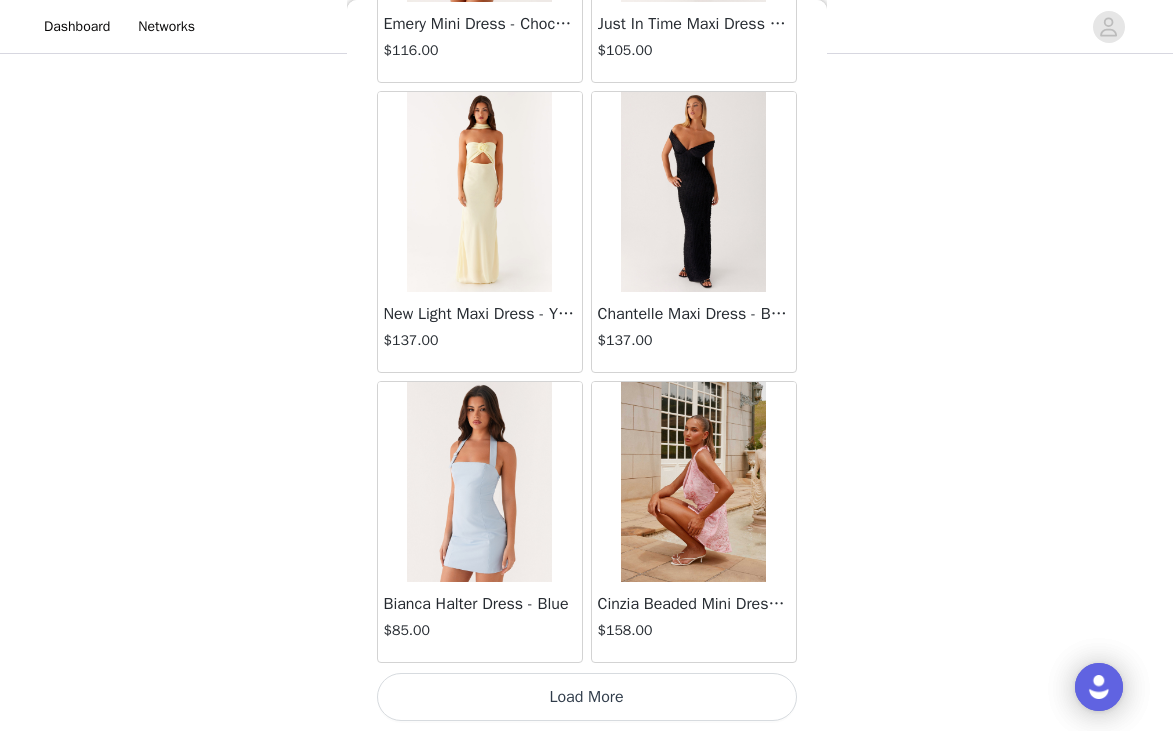 click on "Load More" at bounding box center [587, 697] 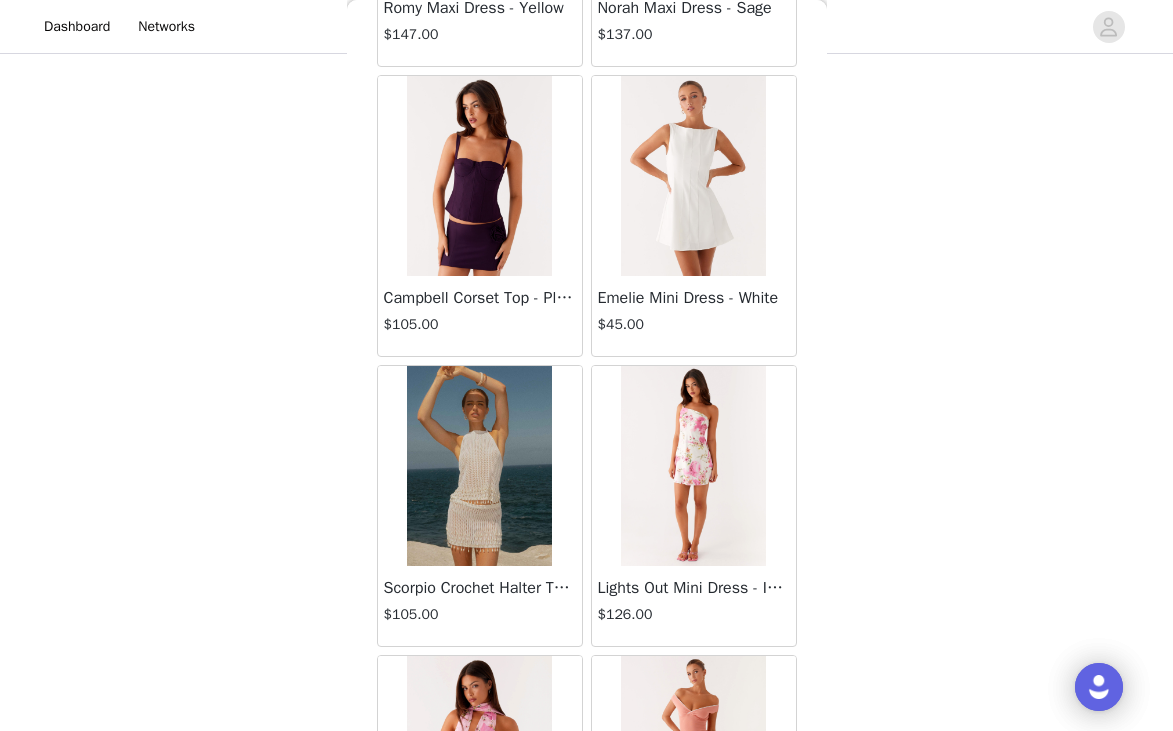 scroll, scrollTop: 54529, scrollLeft: 0, axis: vertical 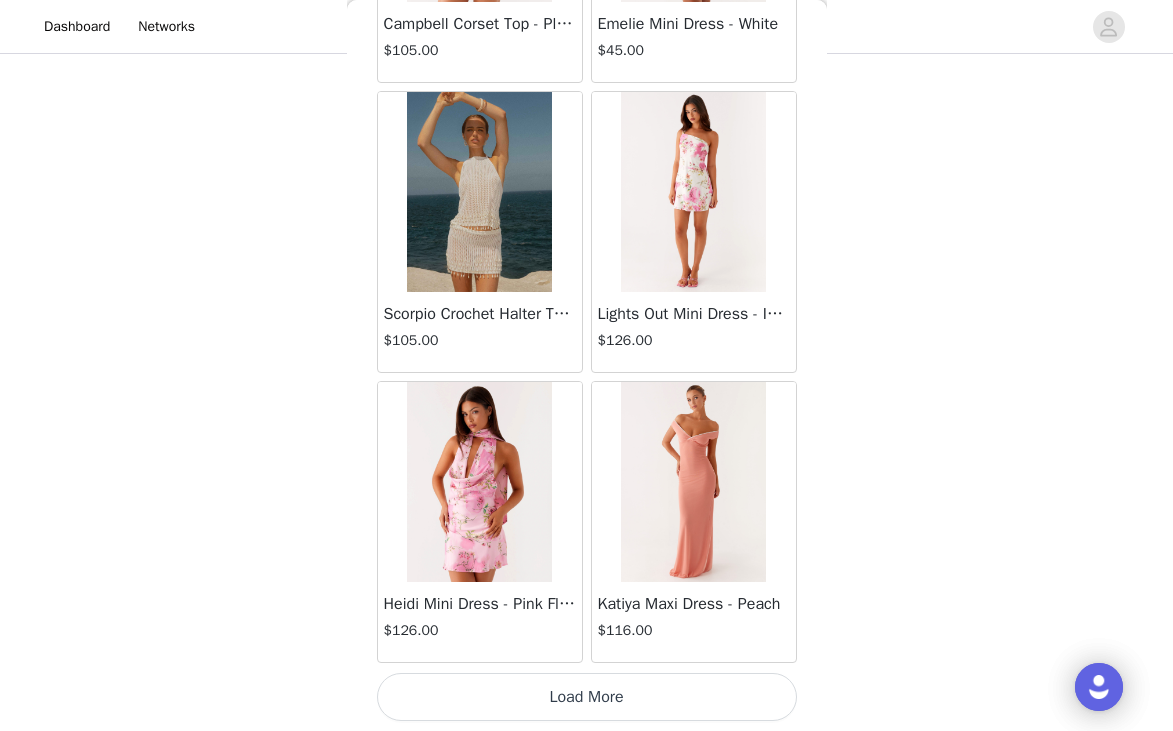 click on "Load More" at bounding box center (587, 697) 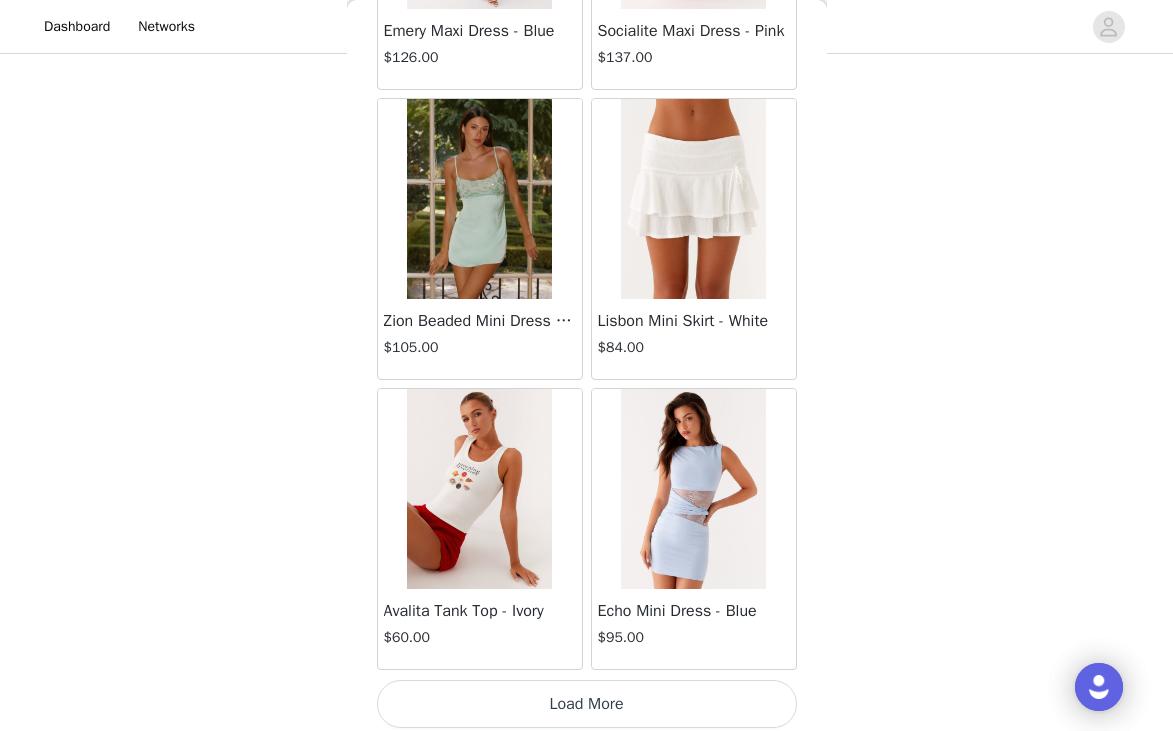 scroll, scrollTop: 57429, scrollLeft: 0, axis: vertical 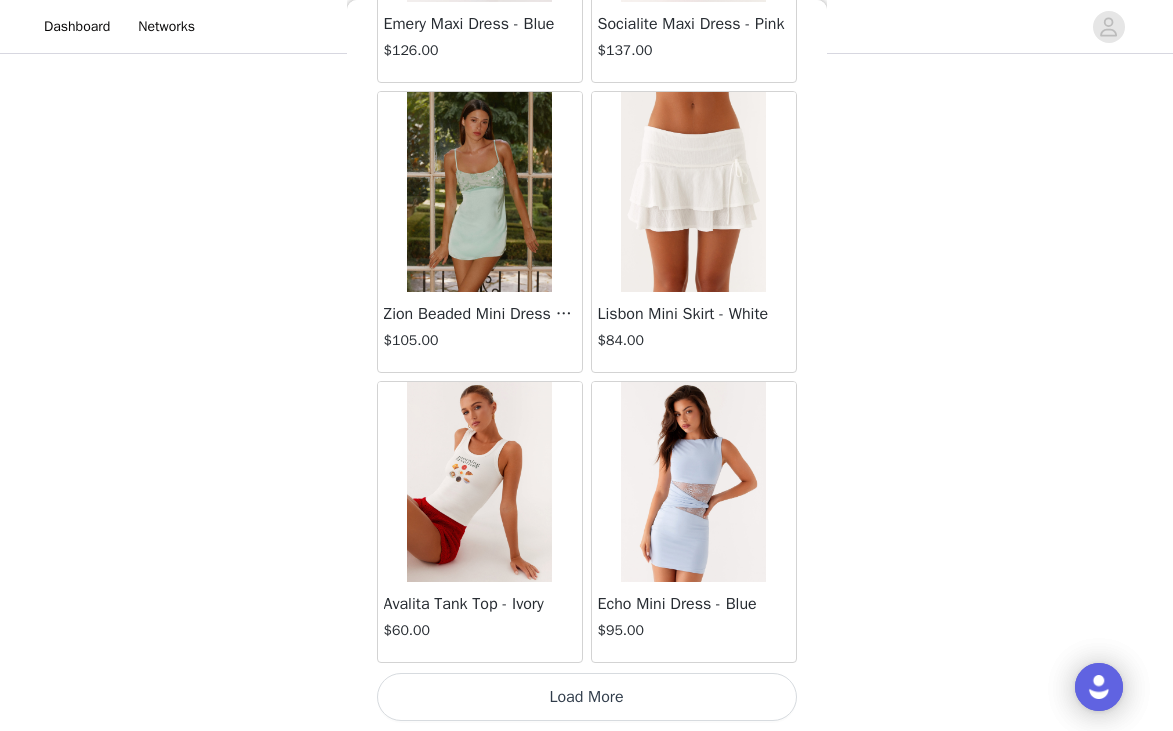 click on "Load More" at bounding box center [587, 697] 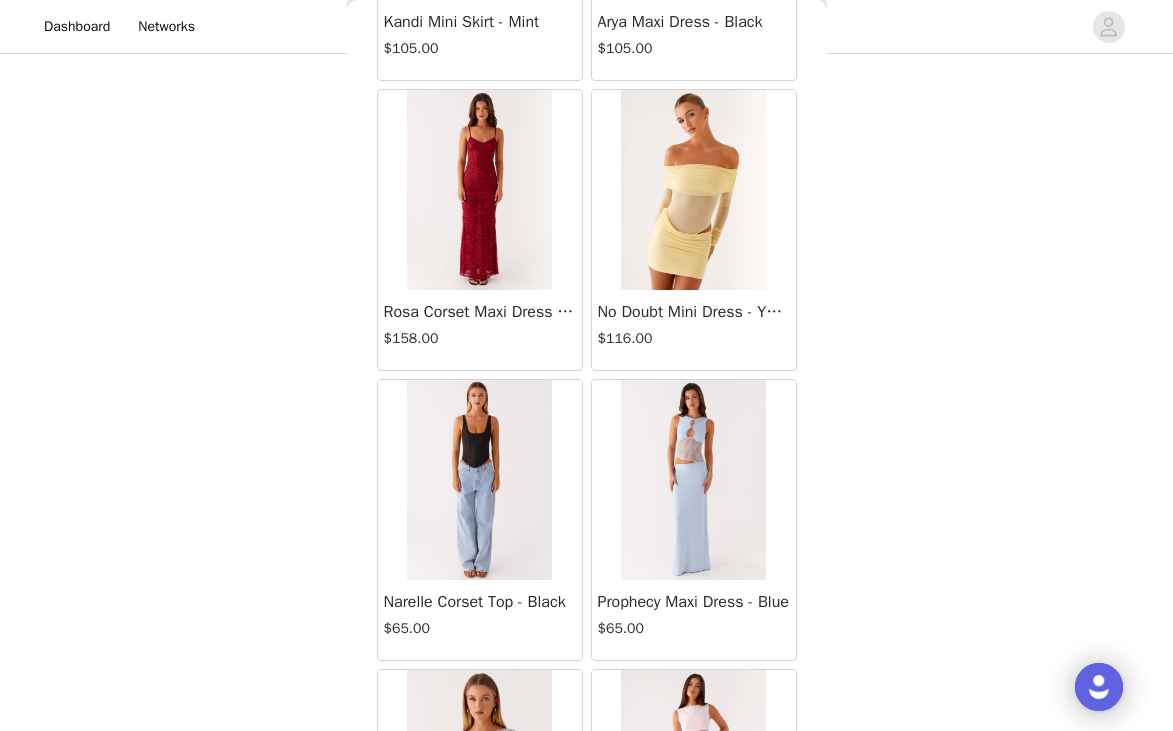 scroll, scrollTop: 60329, scrollLeft: 0, axis: vertical 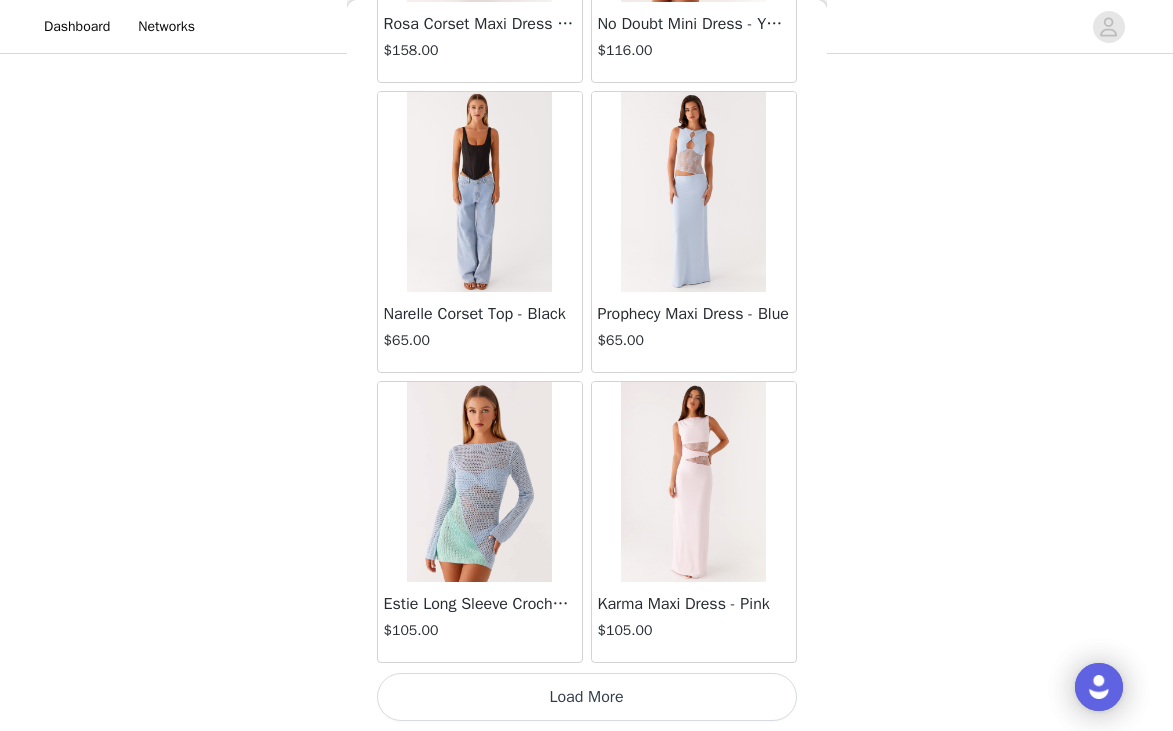 click on "Load More" at bounding box center [587, 697] 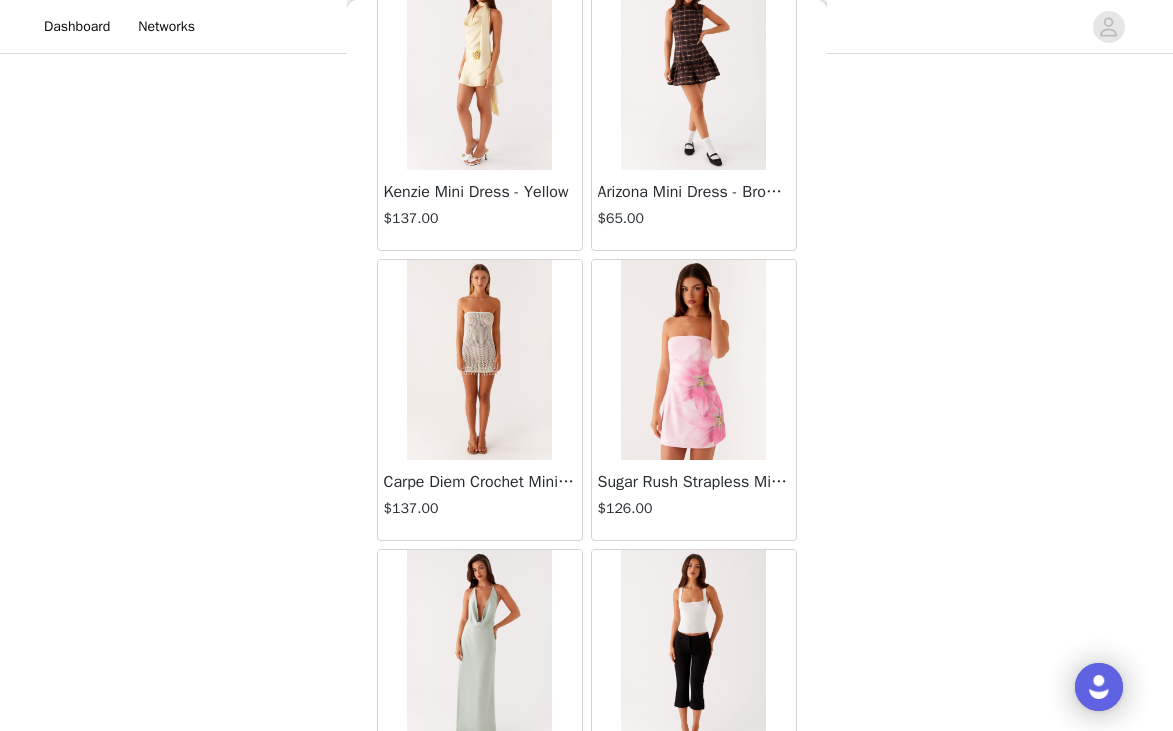 scroll, scrollTop: 62201, scrollLeft: 0, axis: vertical 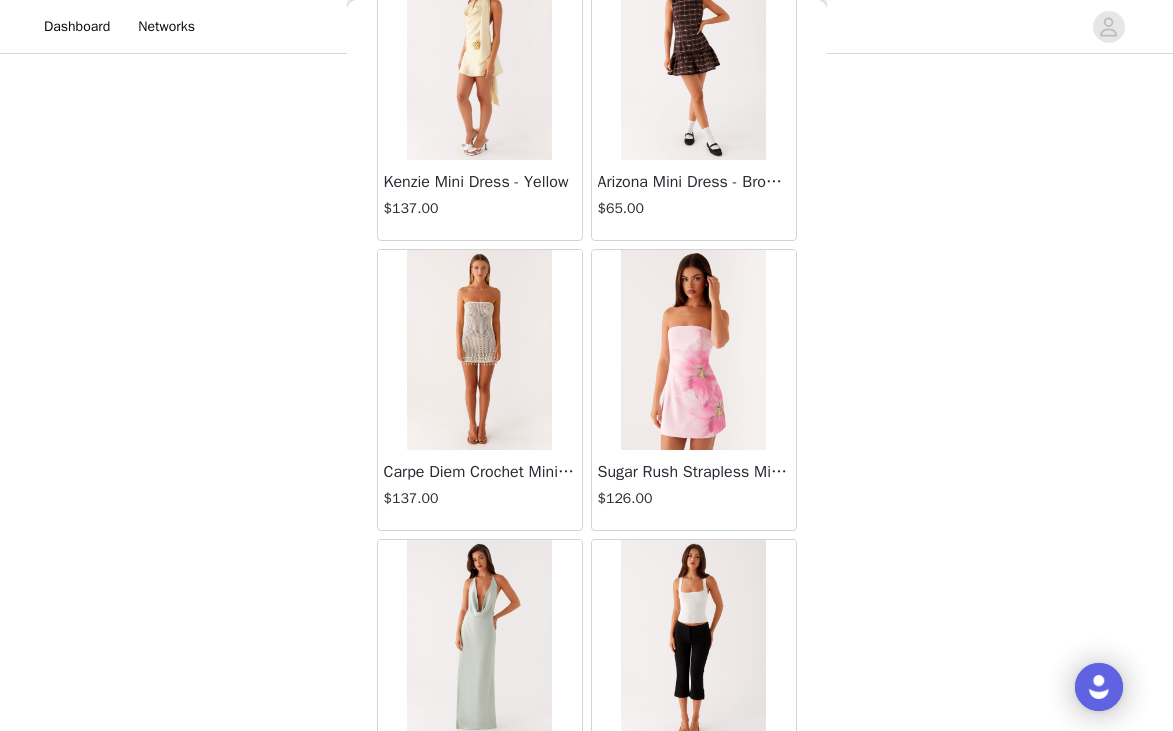 click at bounding box center (693, 350) 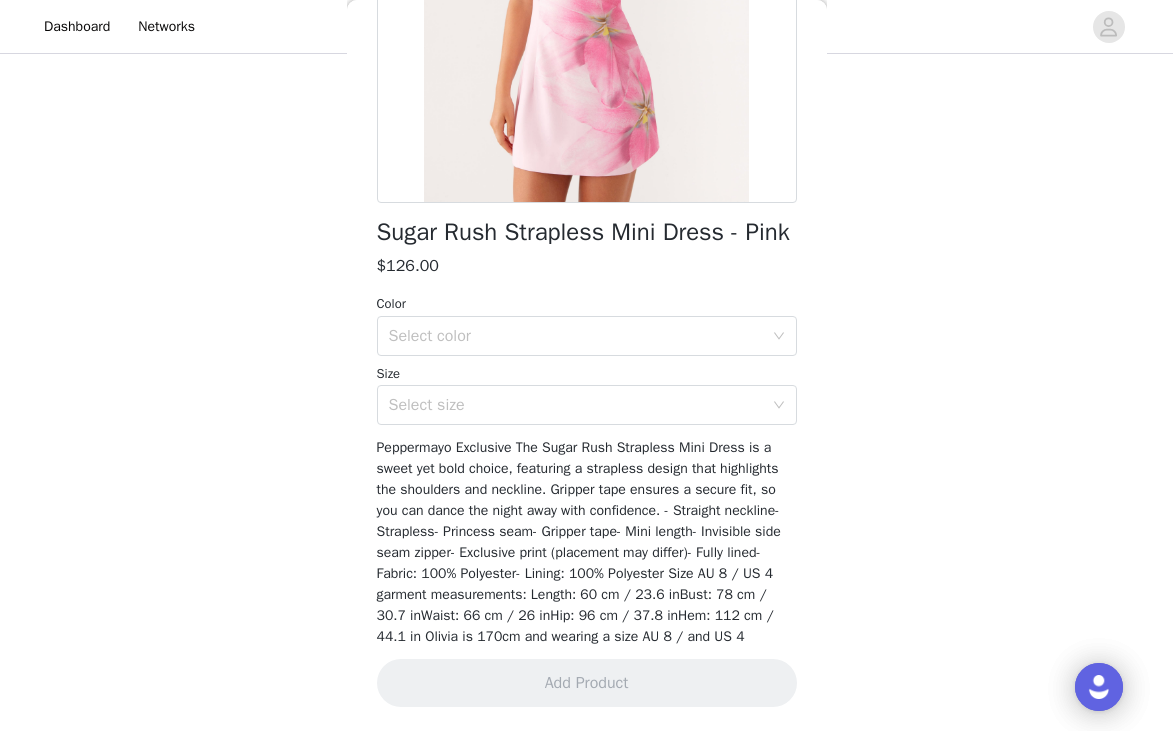 scroll, scrollTop: 401, scrollLeft: 0, axis: vertical 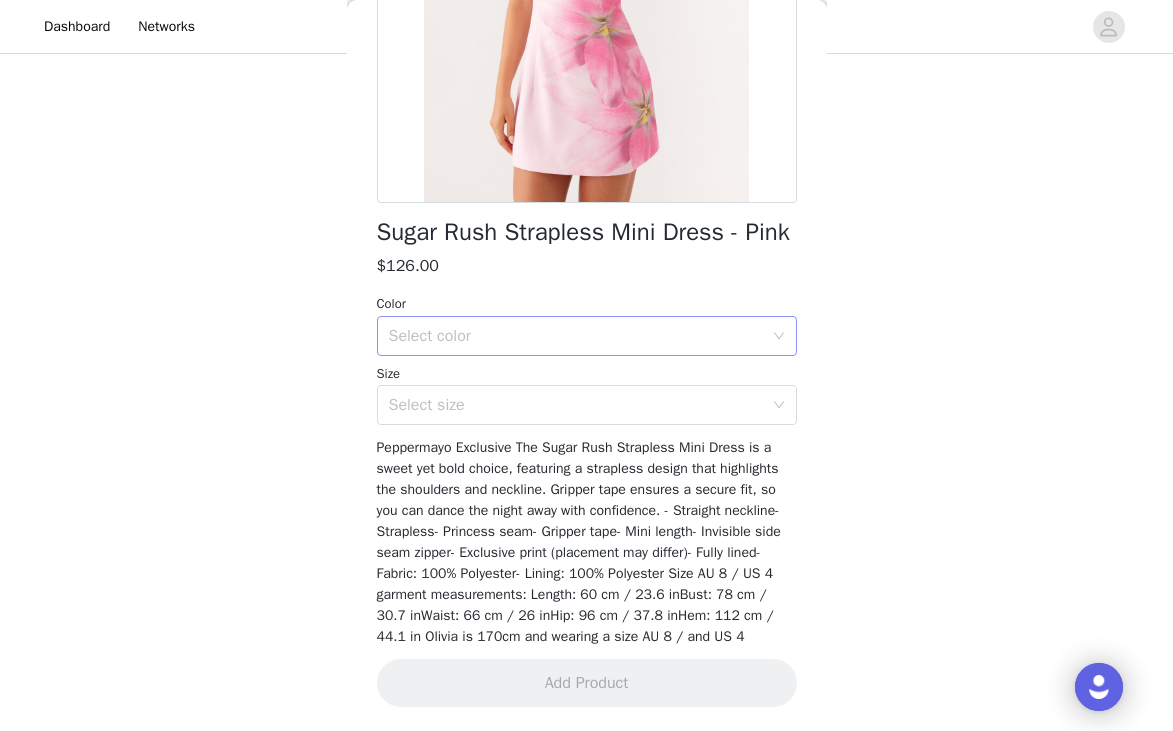 click on "Select color" at bounding box center [576, 336] 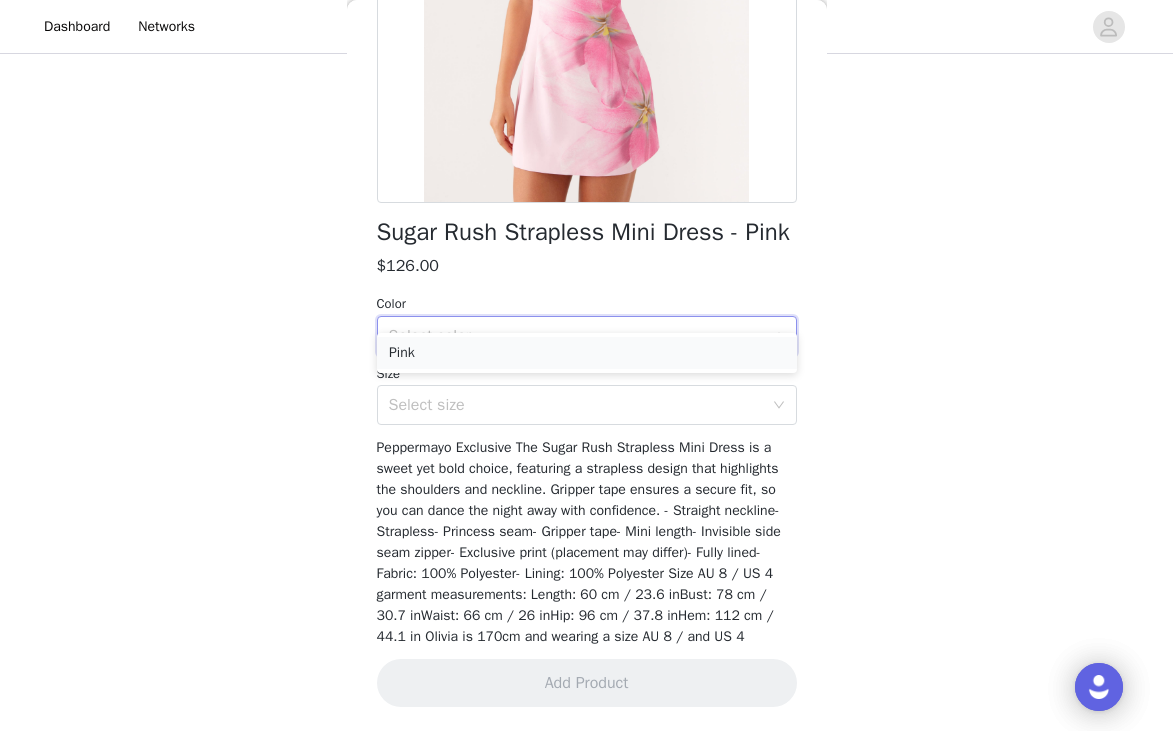 click on "Pink" at bounding box center (587, 353) 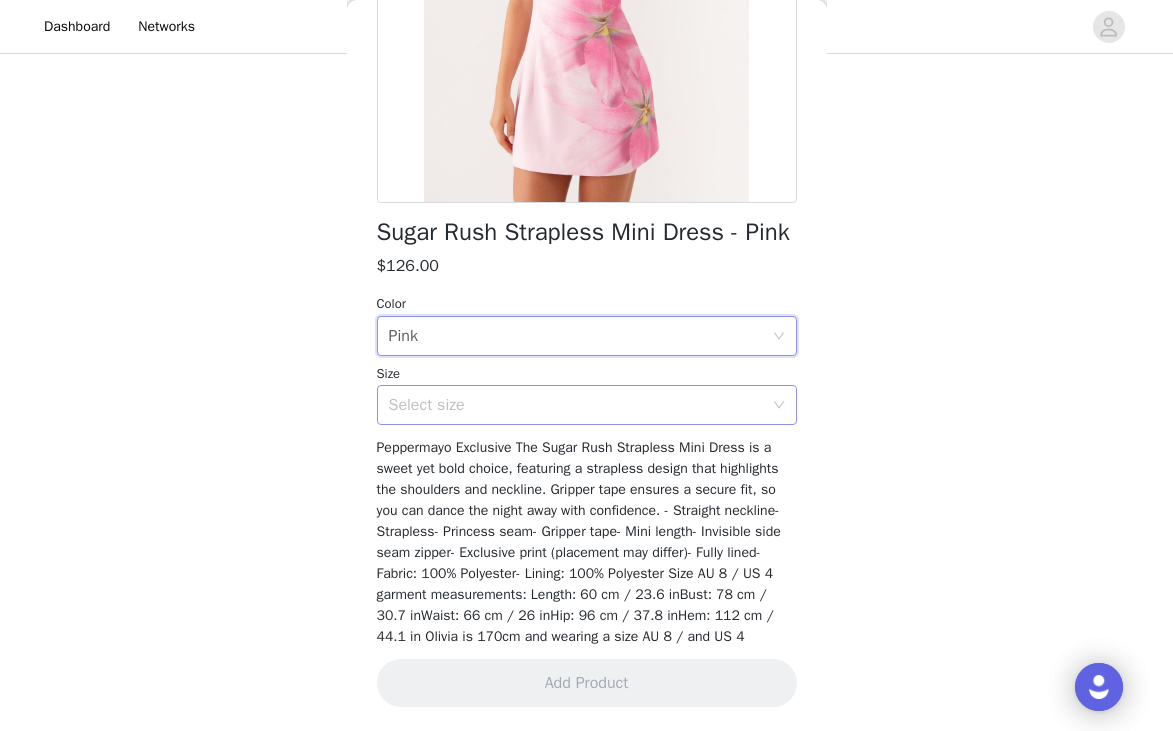 click on "Select size" at bounding box center (576, 405) 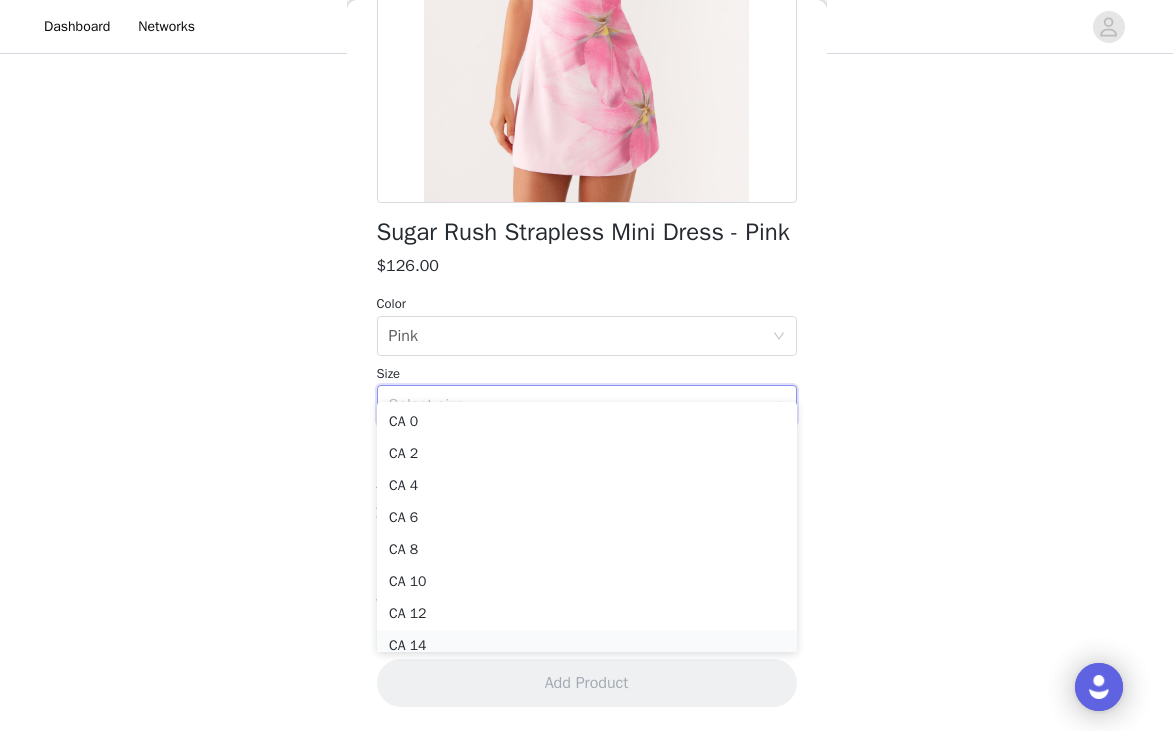 scroll, scrollTop: 10, scrollLeft: 0, axis: vertical 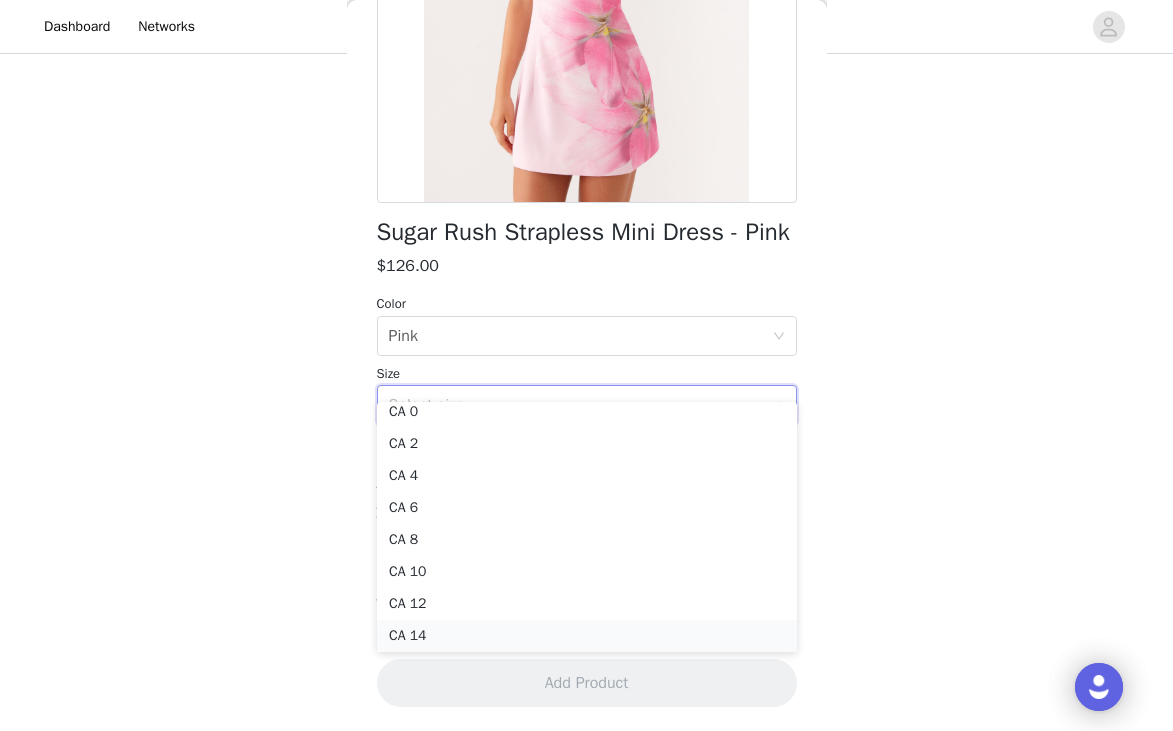 click on "CA 14" at bounding box center (587, 636) 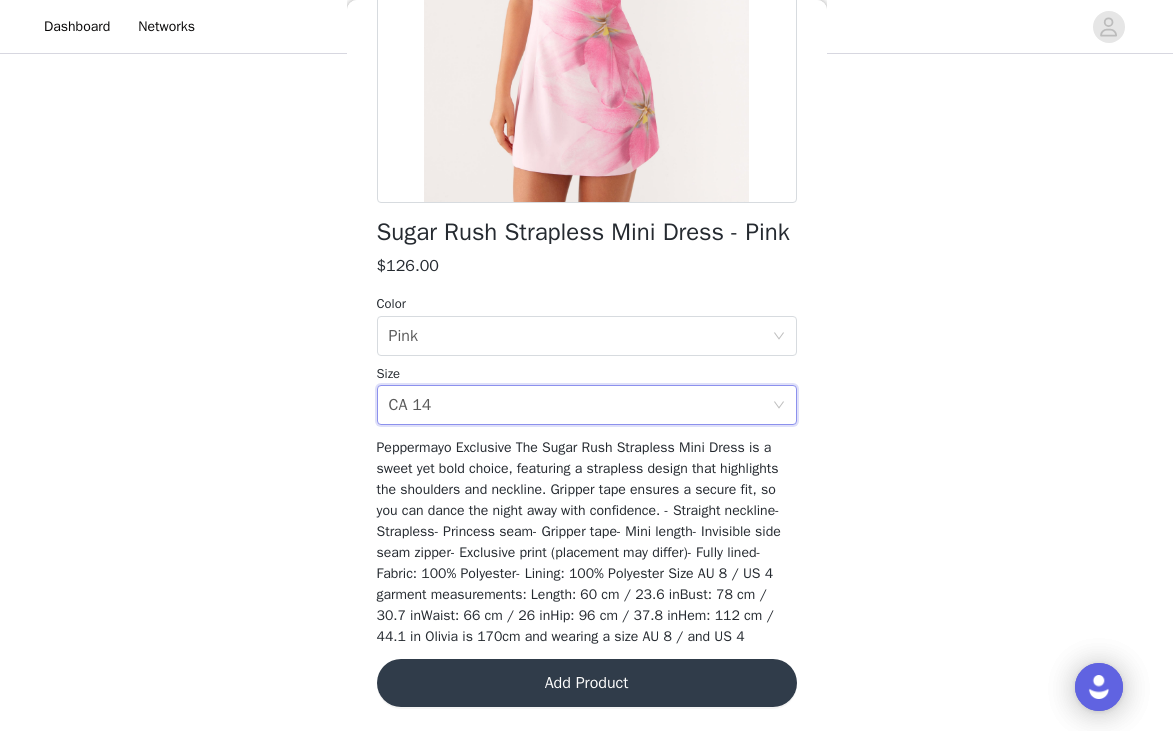 click on "STEP 1 OF 4
Select your styles!
You will receive 6 products.       3/6 Selected           Jasmina Maxi Dress - Blue     $137.00       Blue, [STATE] 14       Edit   Remove     Everett Mini Dress - Pink Tropical     $95.00       Pink Tropical, [STATE] 16       Edit   Remove     Henrietta Mini Dress - Turquoise     $116.00       Turquoise, [STATE] 14       Edit   Remove     Add Product       Back     Sugar Rush Strapless Mini Dress - Pink       $126.00         Color   Select color Pink Size   Select size [STATE] 14     Add Product" at bounding box center [586, 163] 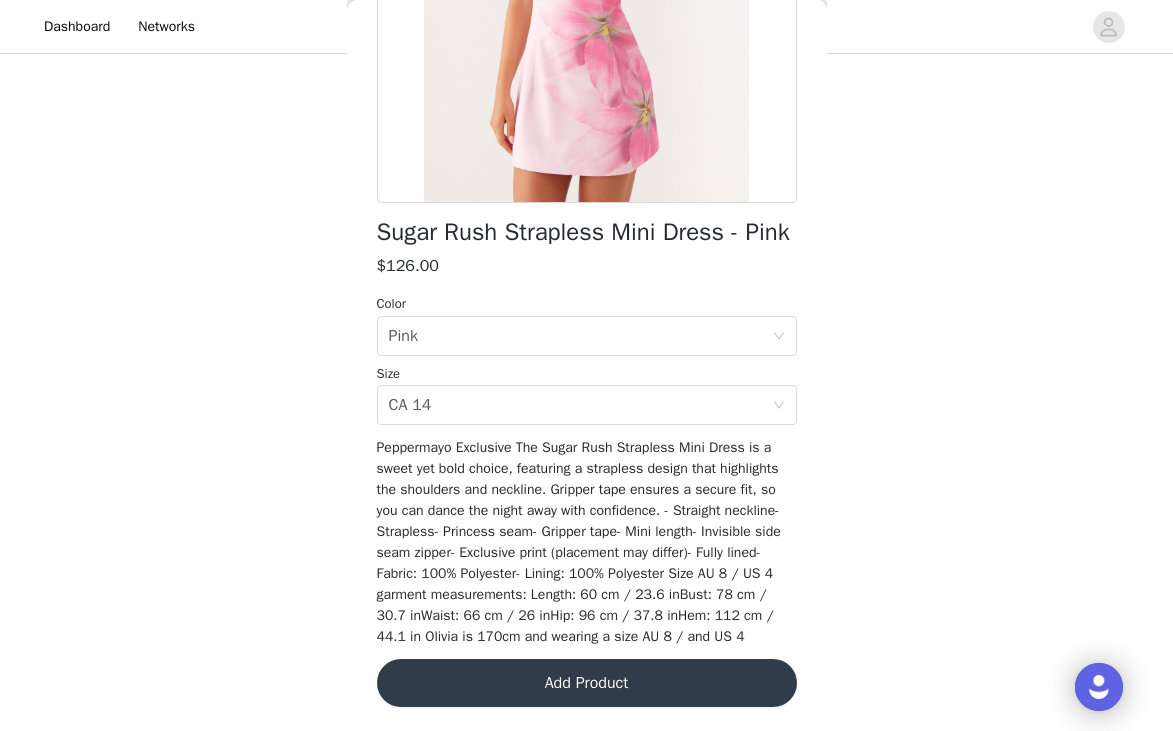 click on "Add Product" at bounding box center (587, 683) 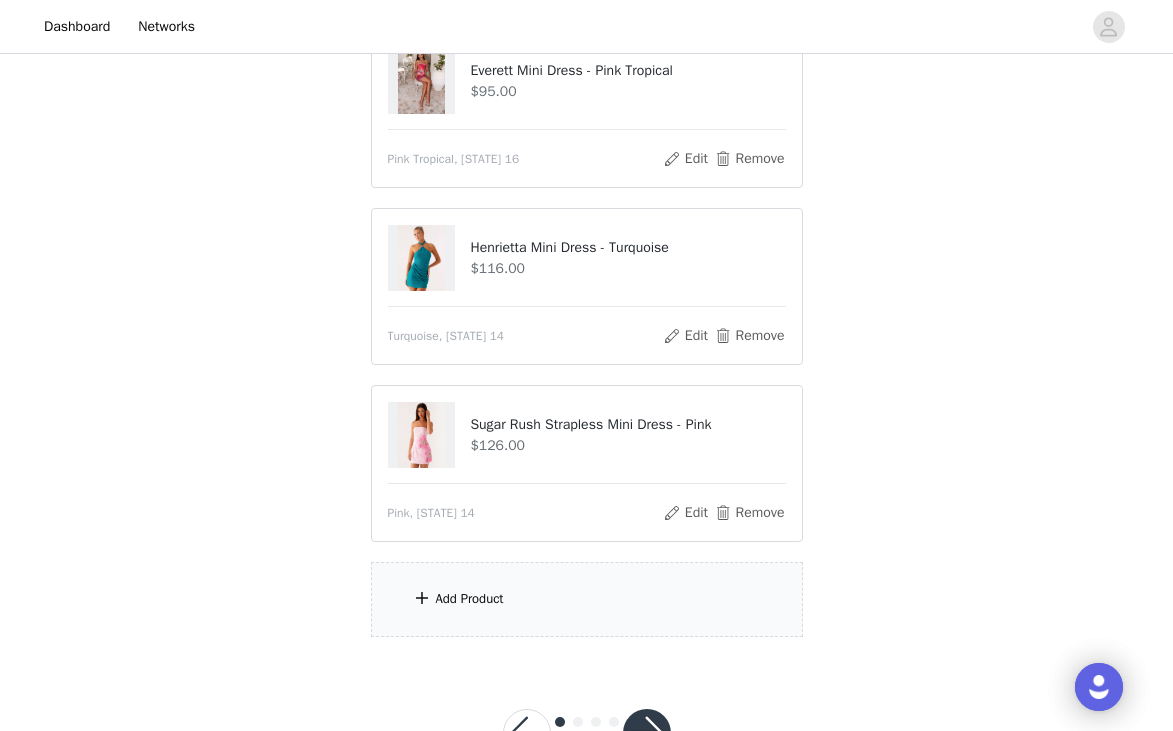 scroll, scrollTop: 496, scrollLeft: 0, axis: vertical 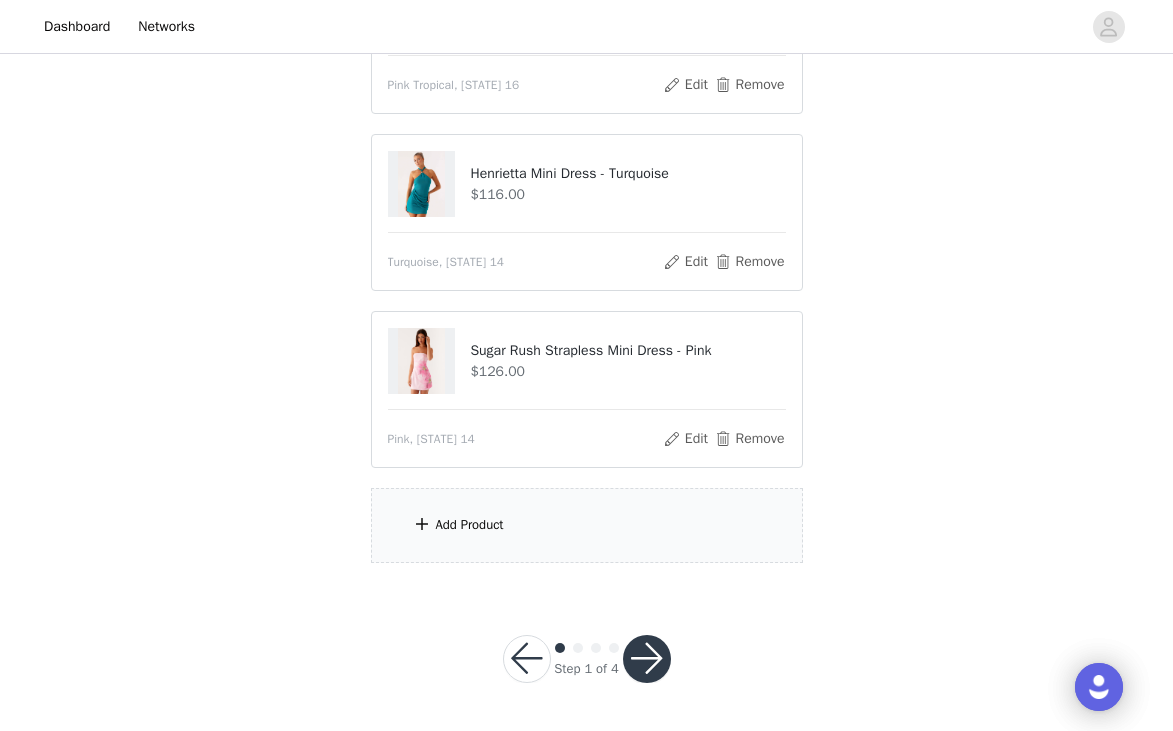 click on "Add Product" at bounding box center [587, 525] 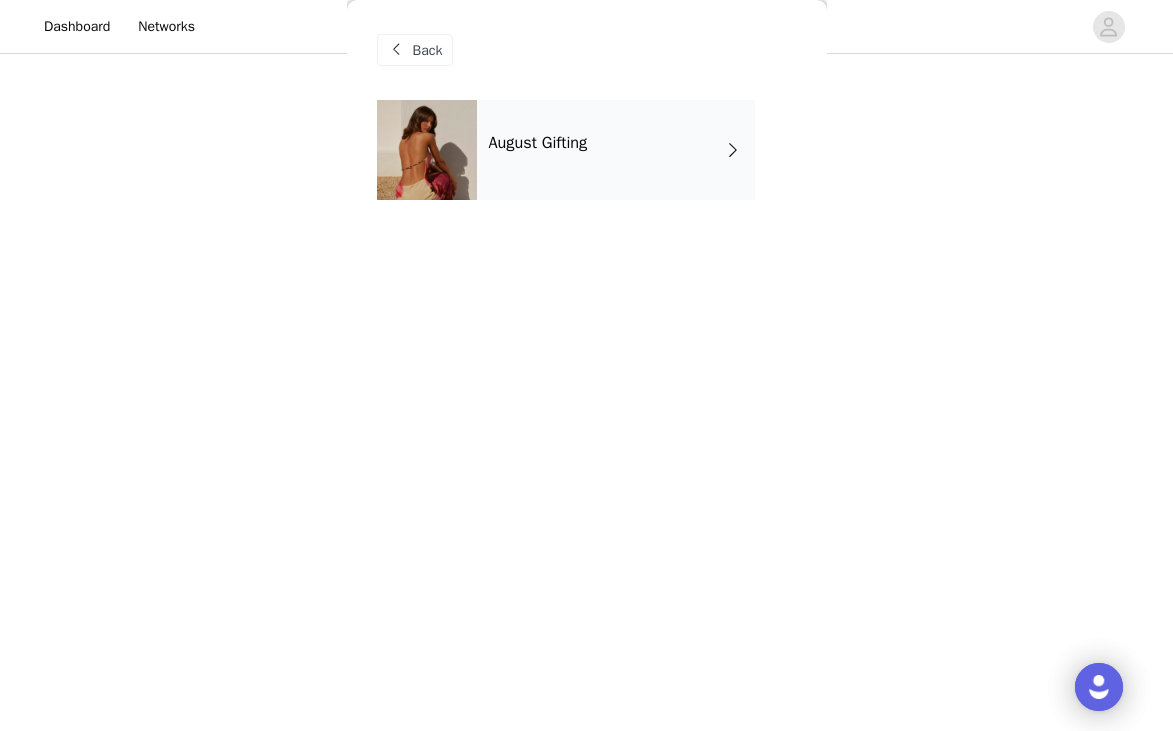 click on "August Gifting" at bounding box center [616, 150] 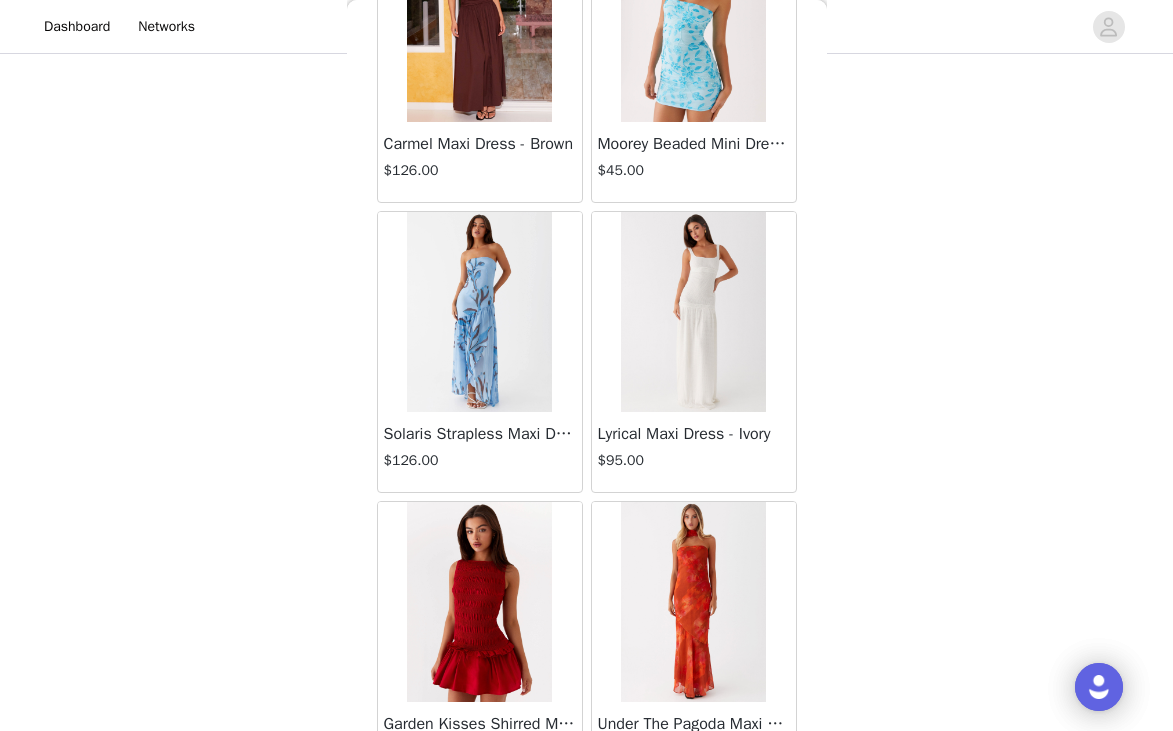 scroll, scrollTop: 2329, scrollLeft: 0, axis: vertical 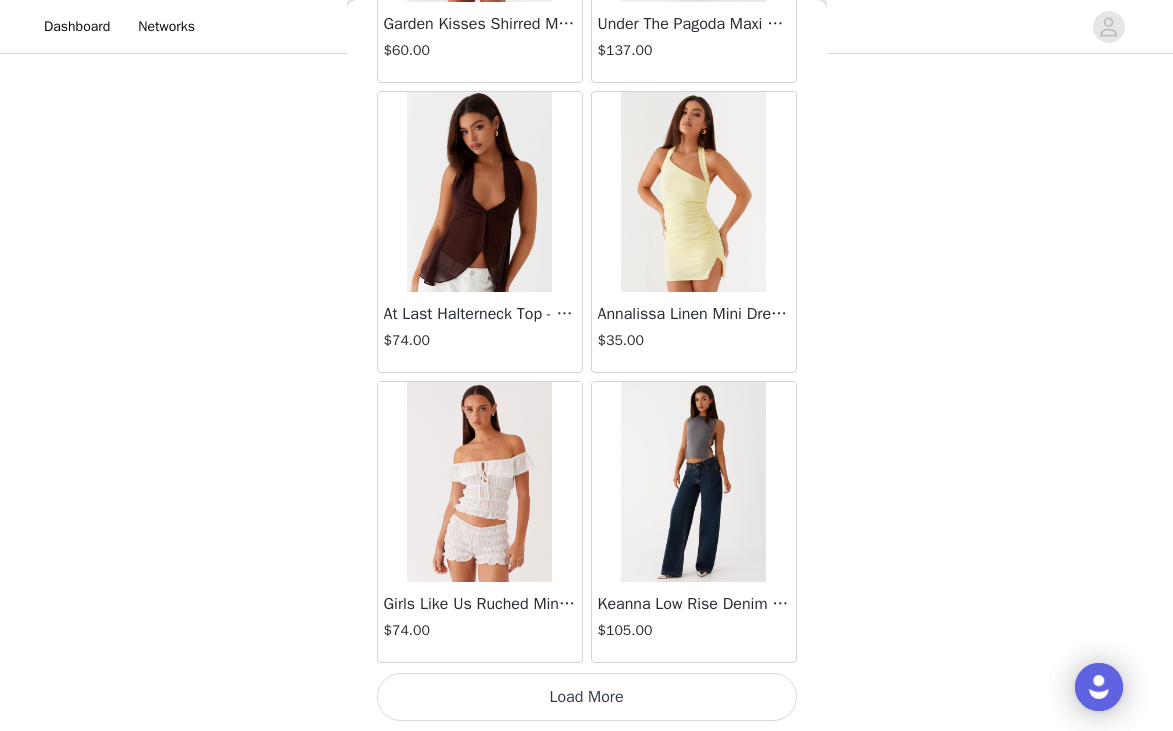 click on "Load More" at bounding box center (587, 697) 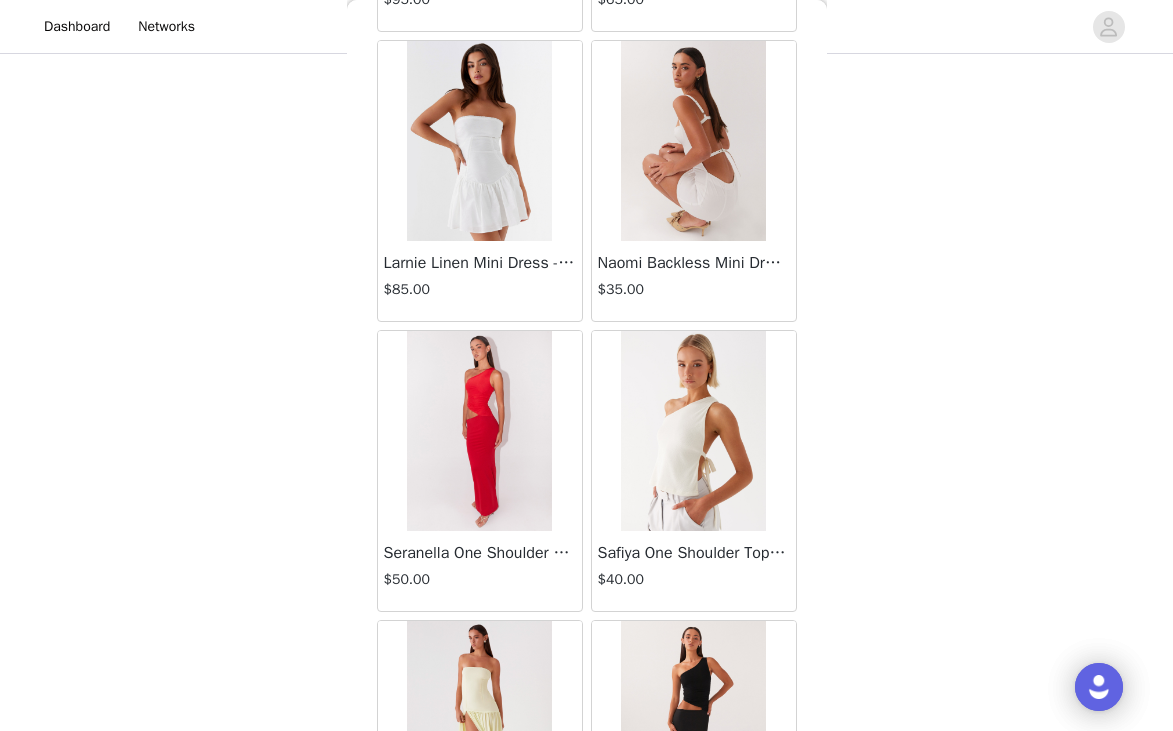 scroll, scrollTop: 5229, scrollLeft: 0, axis: vertical 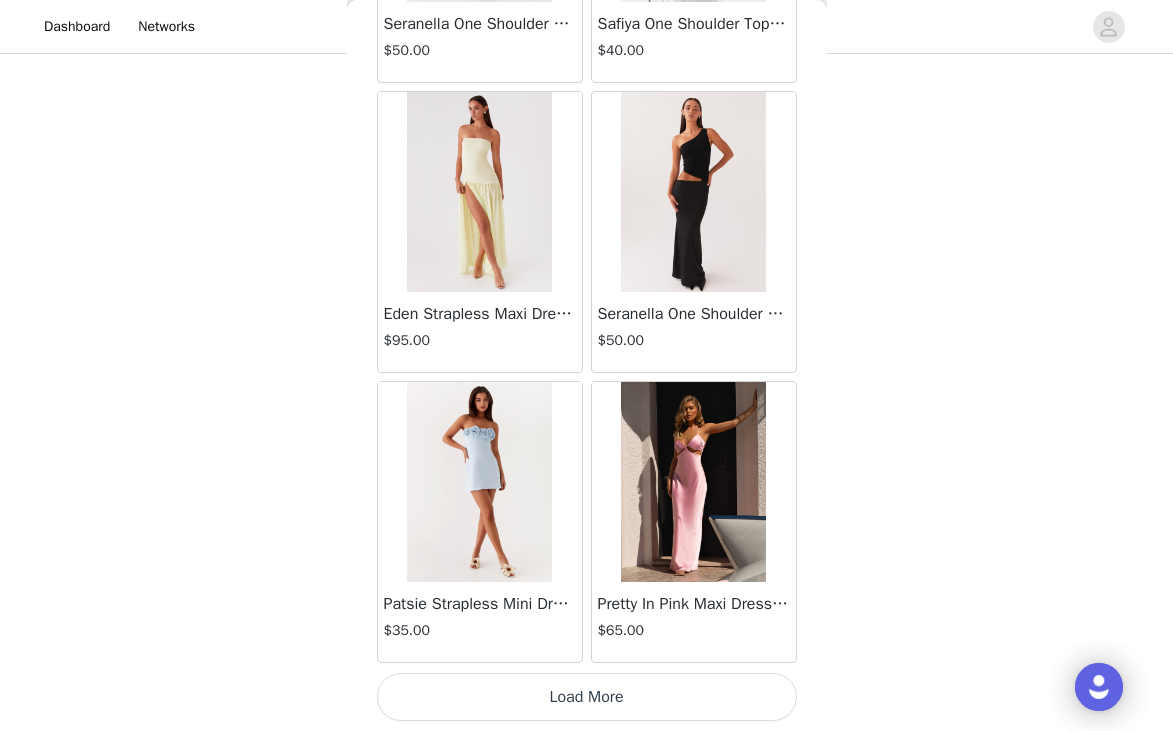 click on "Load More" at bounding box center [587, 697] 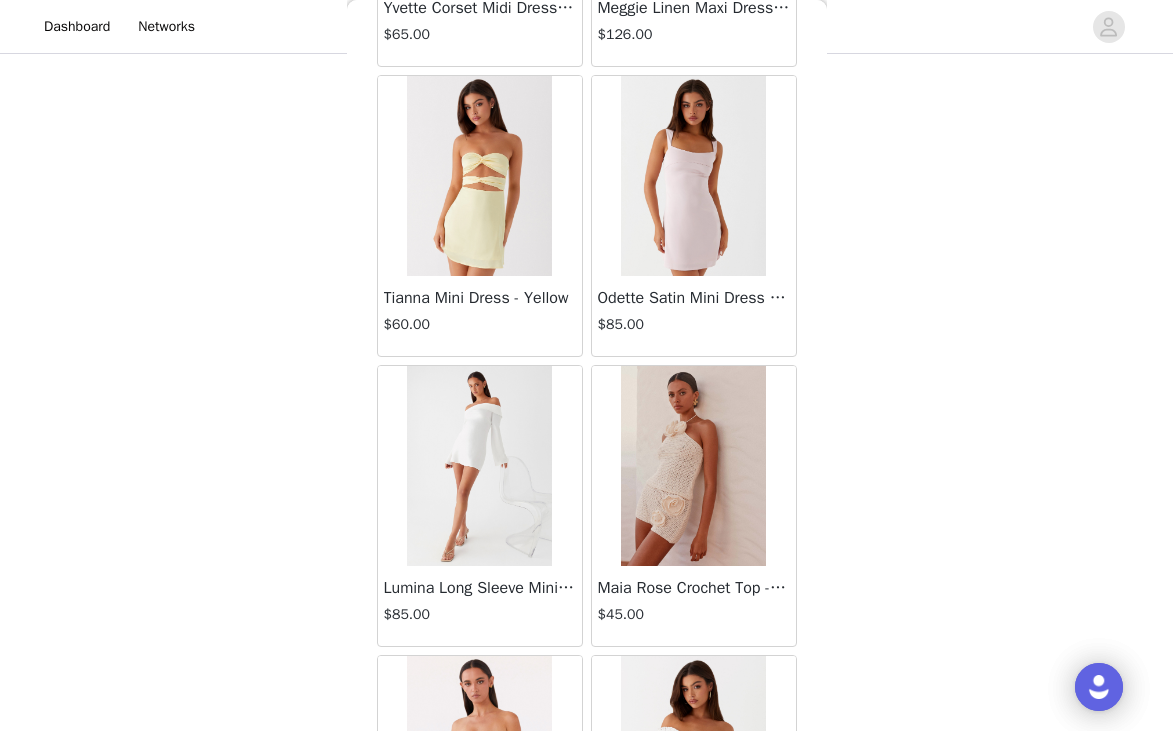 scroll, scrollTop: 8129, scrollLeft: 0, axis: vertical 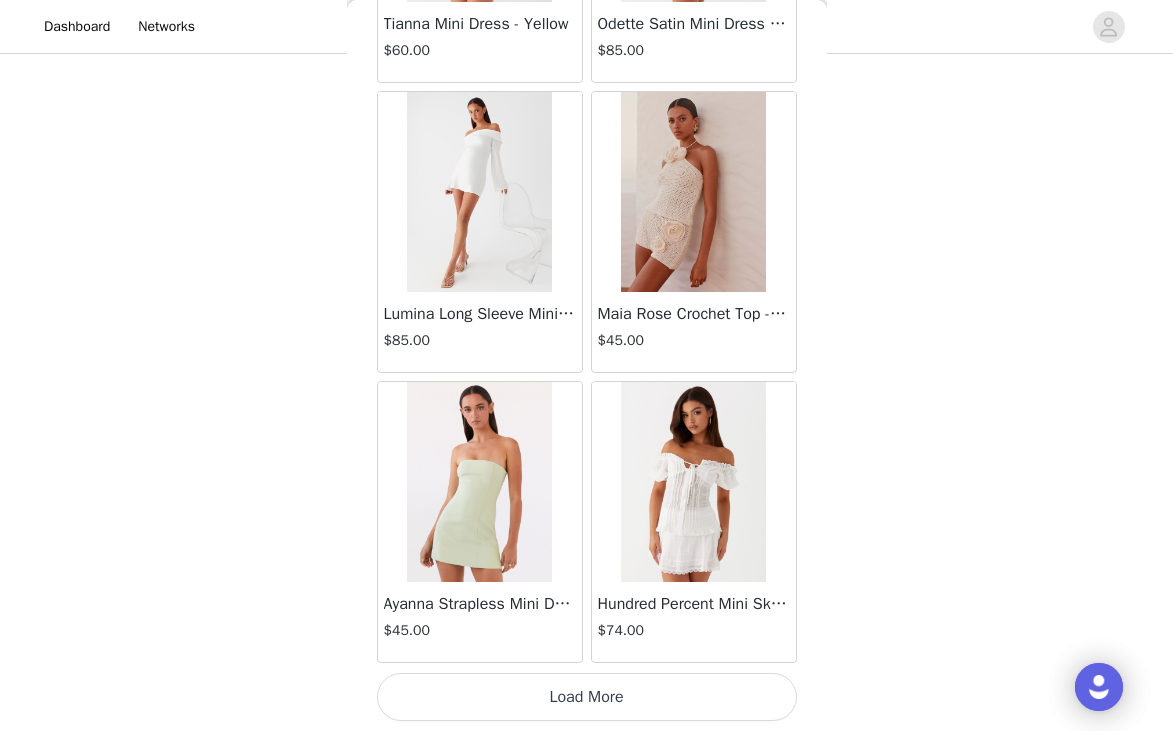 click on "Load More" at bounding box center [587, 697] 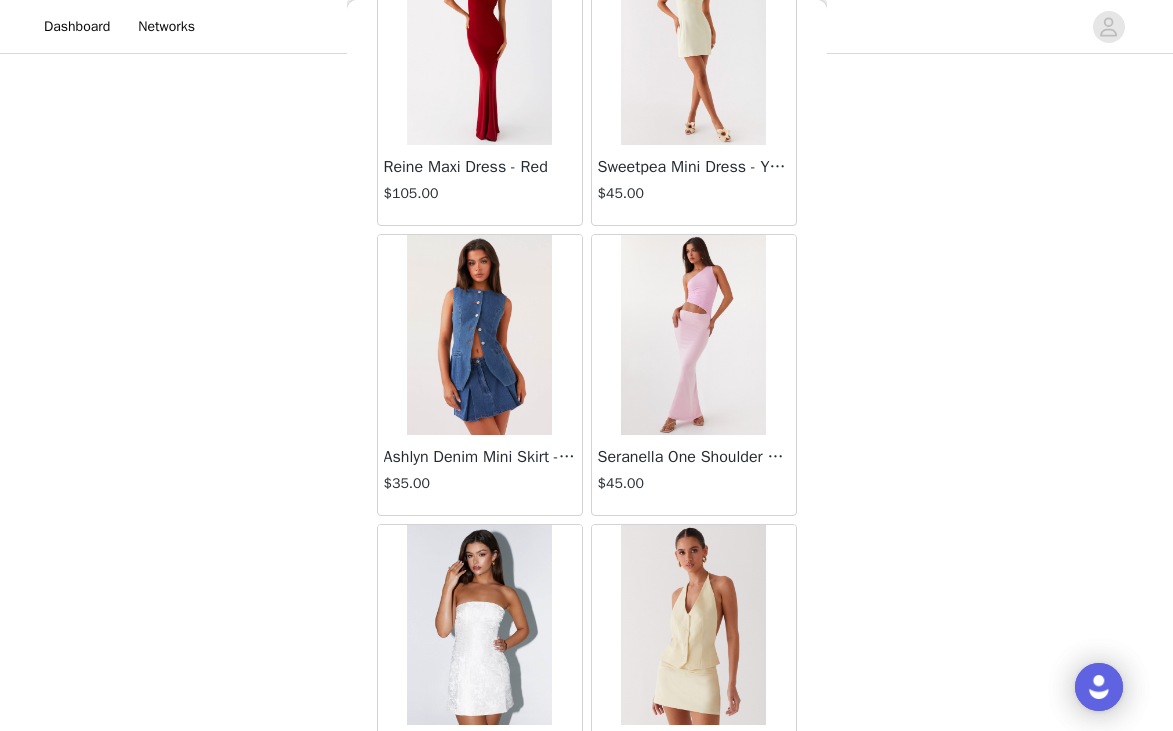scroll, scrollTop: 11029, scrollLeft: 0, axis: vertical 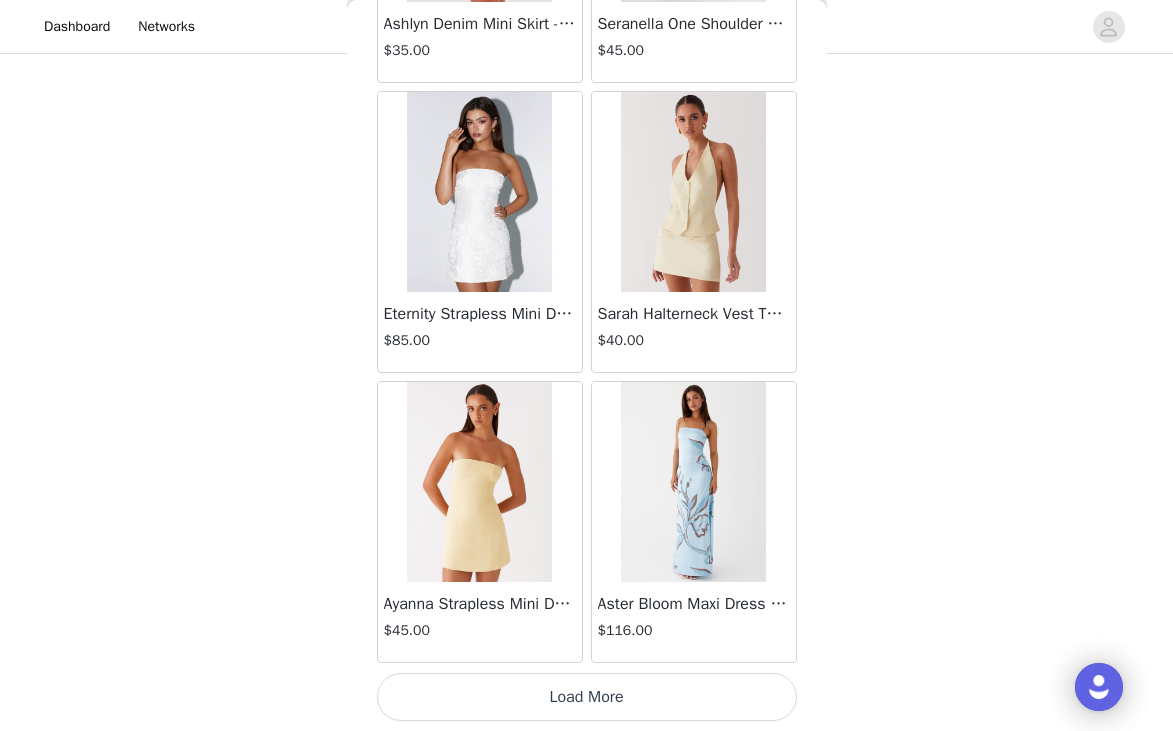 click on "Load More" at bounding box center [587, 697] 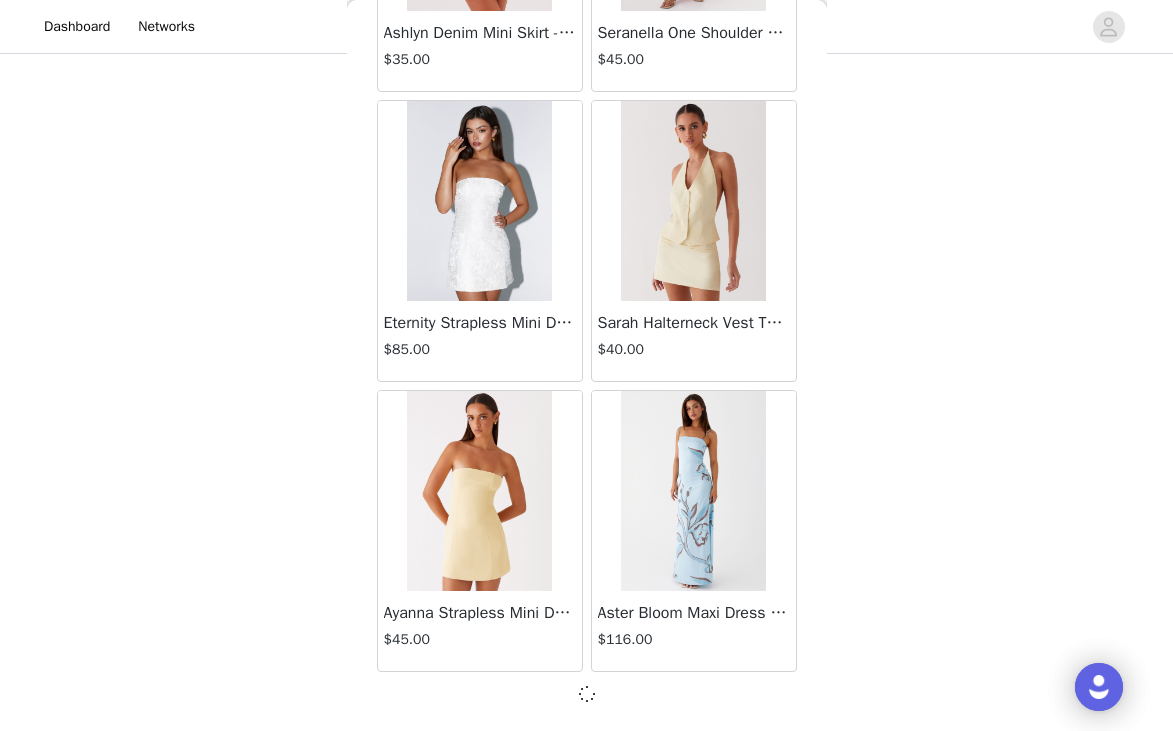 scroll, scrollTop: 11029, scrollLeft: 0, axis: vertical 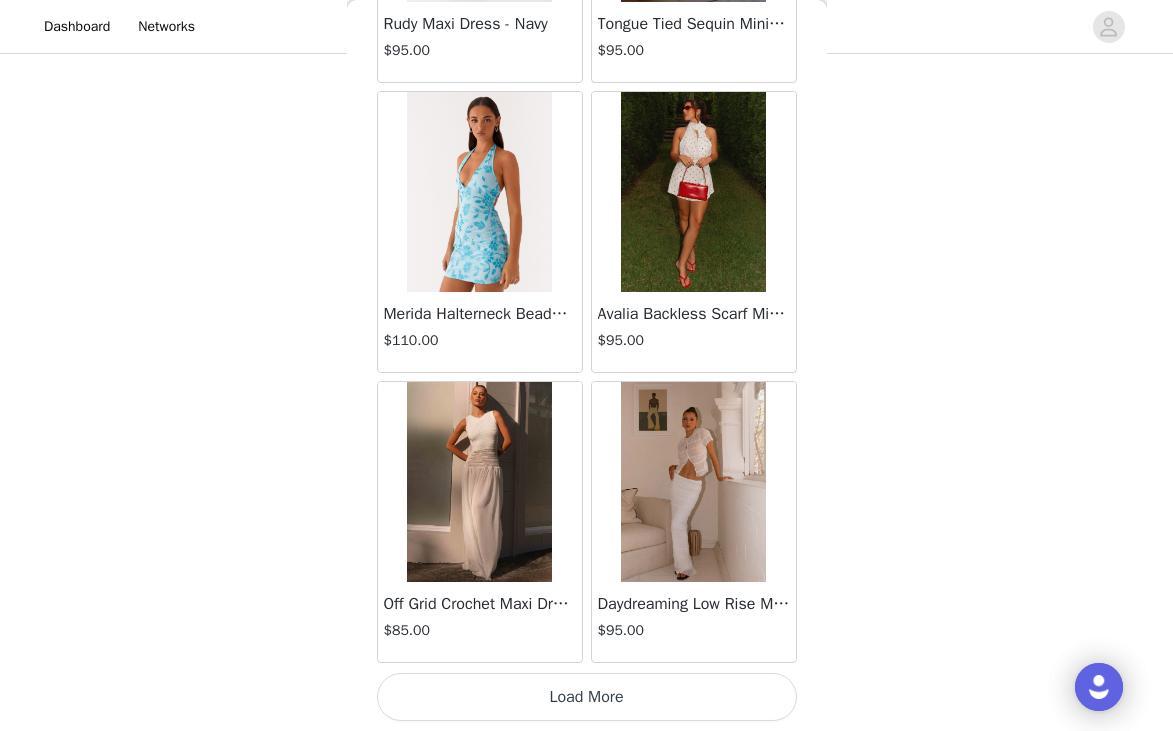 click on "Load More" at bounding box center [587, 697] 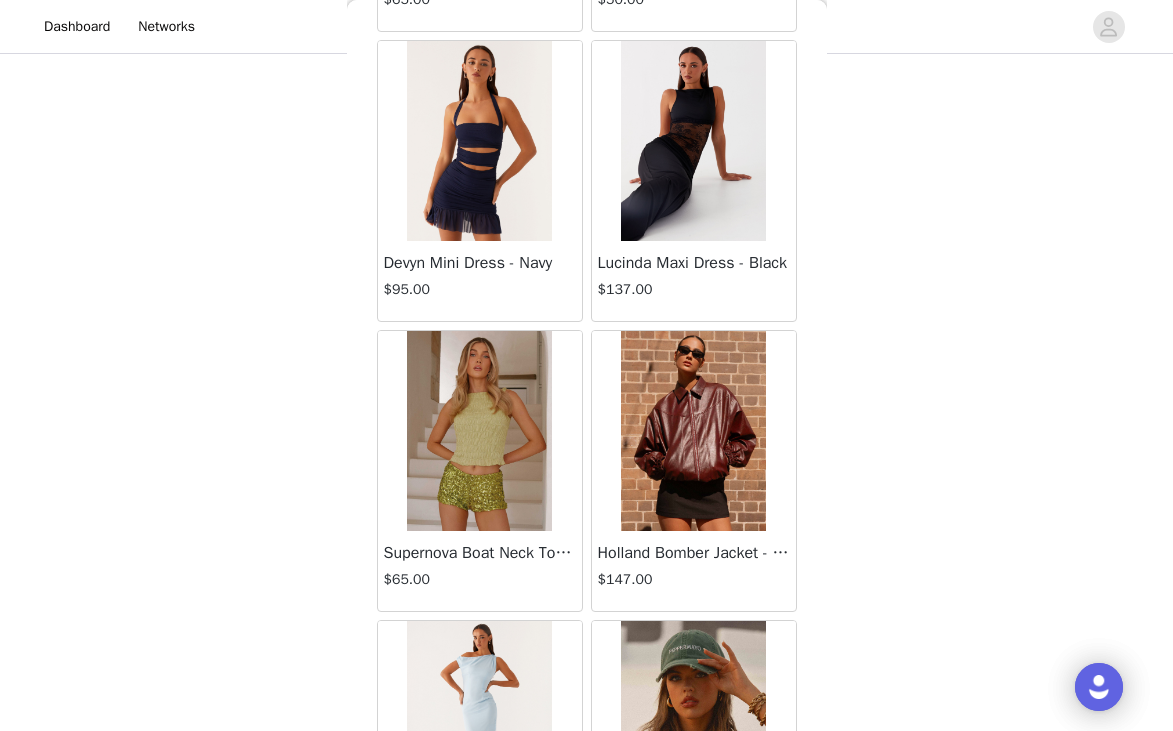 scroll, scrollTop: 16829, scrollLeft: 0, axis: vertical 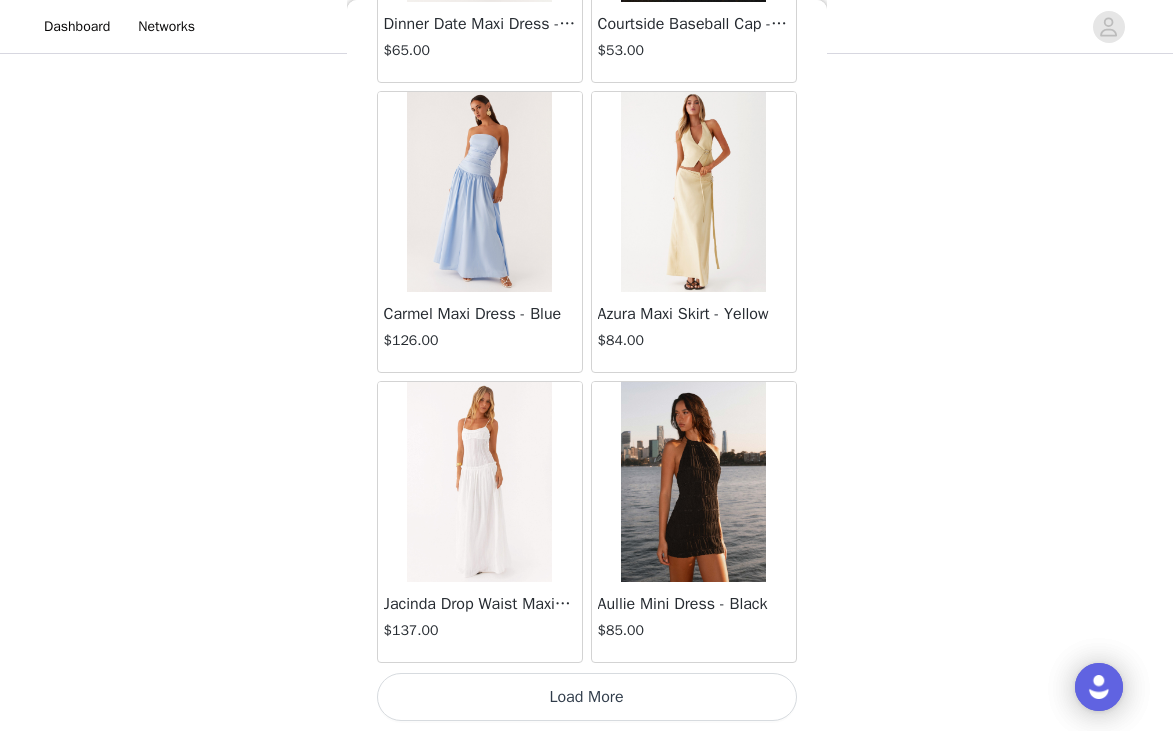 click on "Load More" at bounding box center [587, 697] 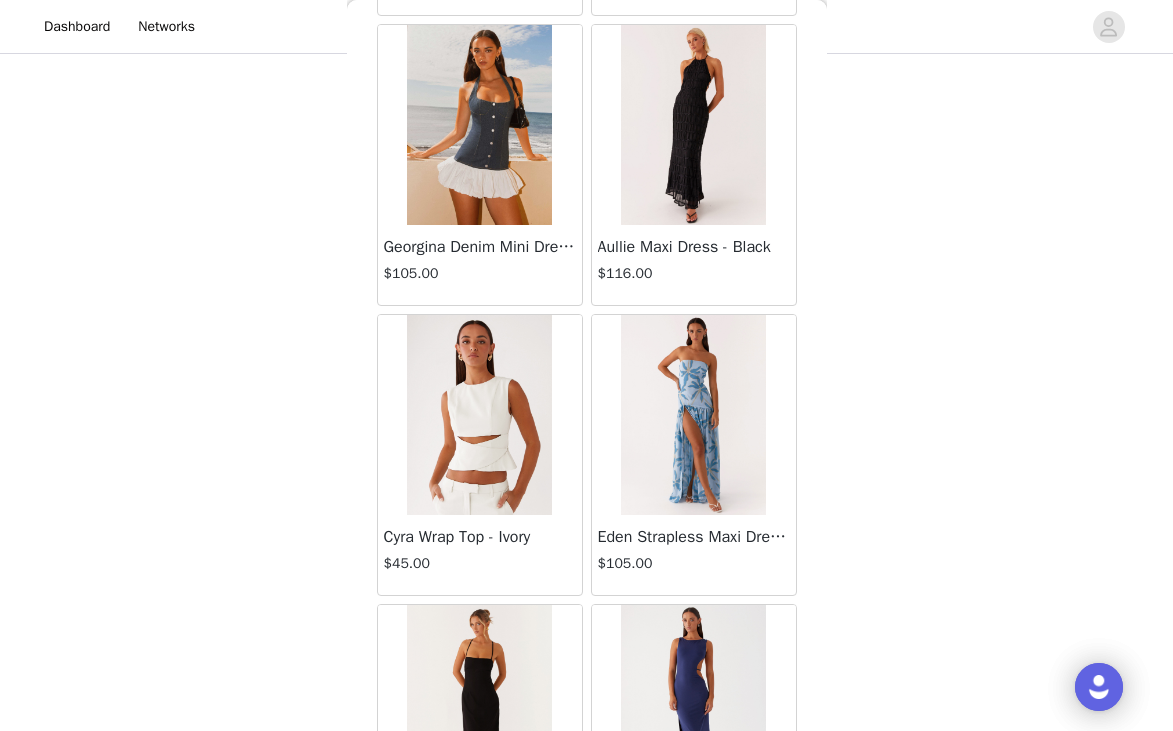 scroll, scrollTop: 19729, scrollLeft: 0, axis: vertical 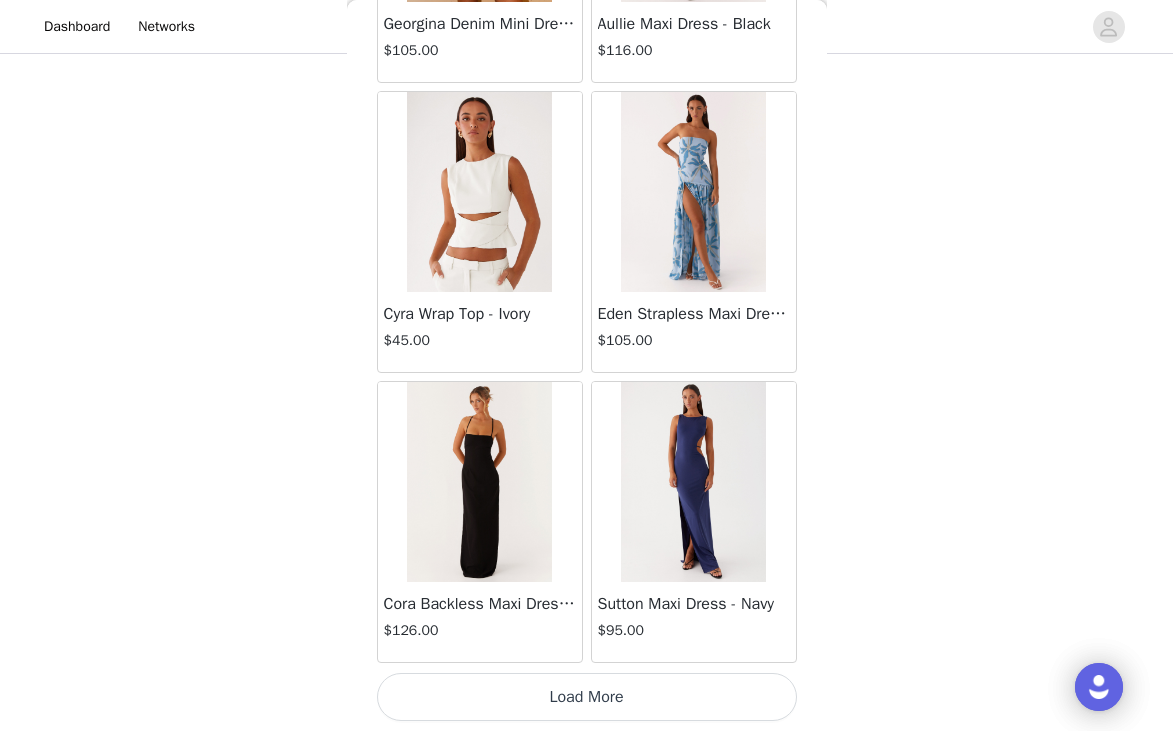 click on "Load More" at bounding box center [587, 697] 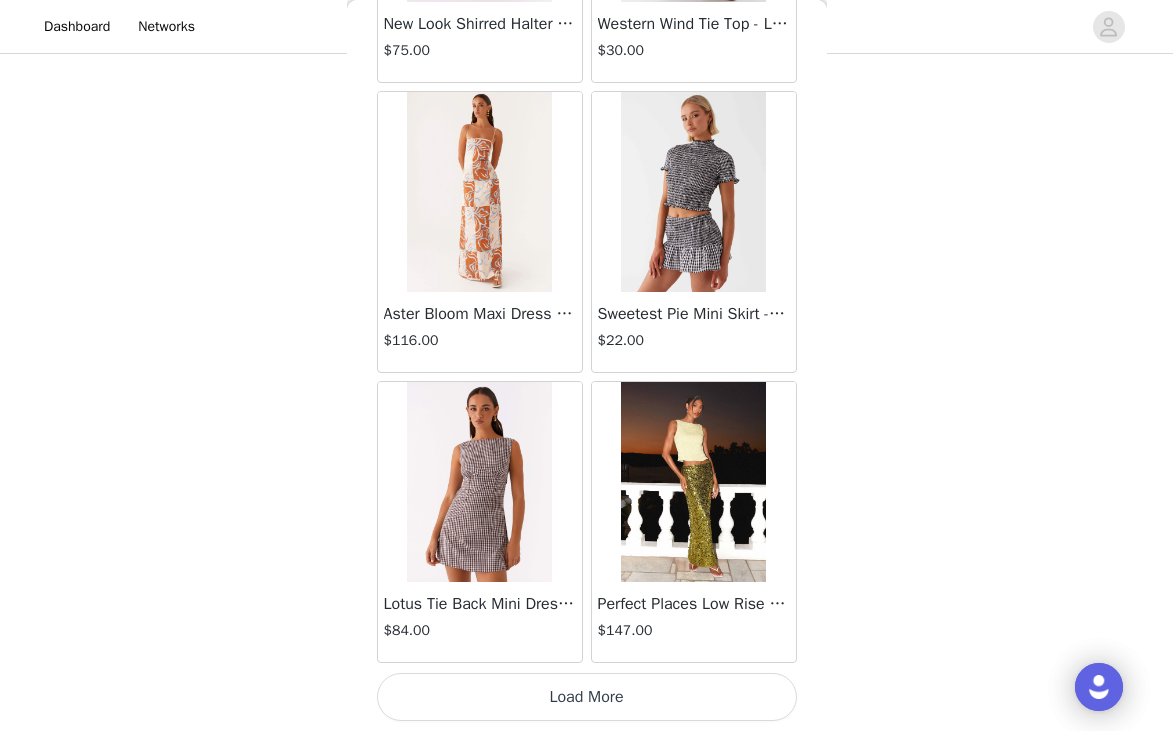 click on "Load More" at bounding box center [587, 697] 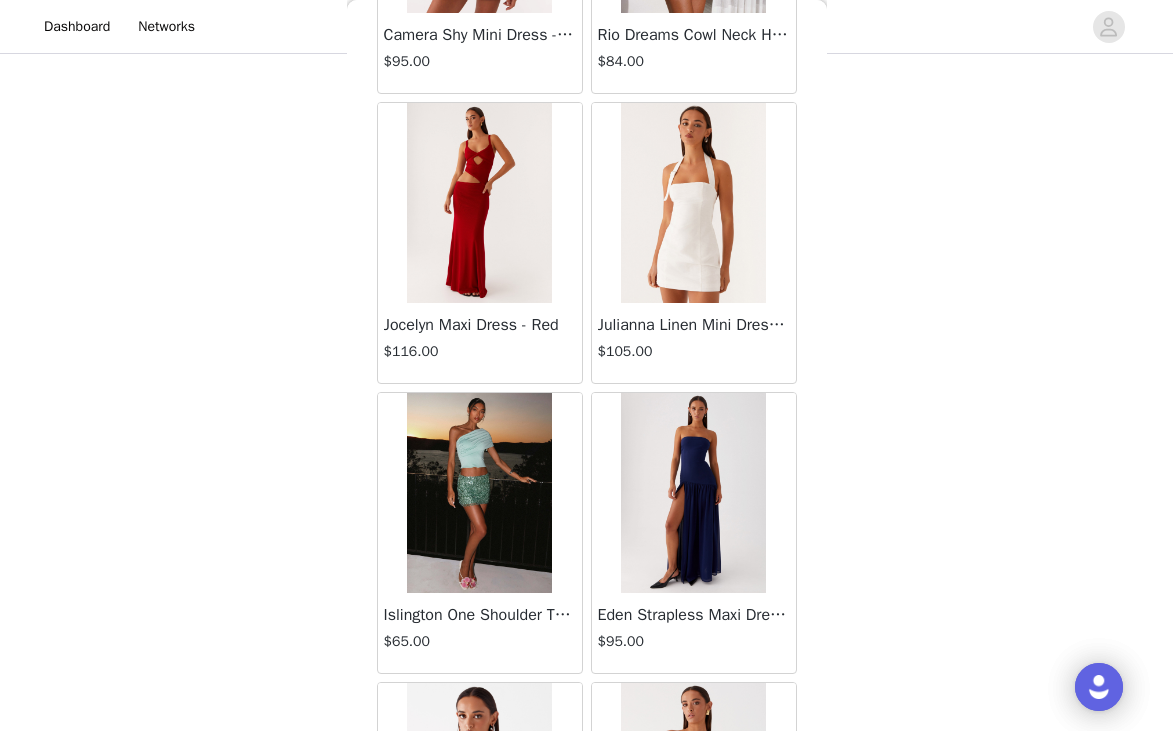 scroll, scrollTop: 25529, scrollLeft: 0, axis: vertical 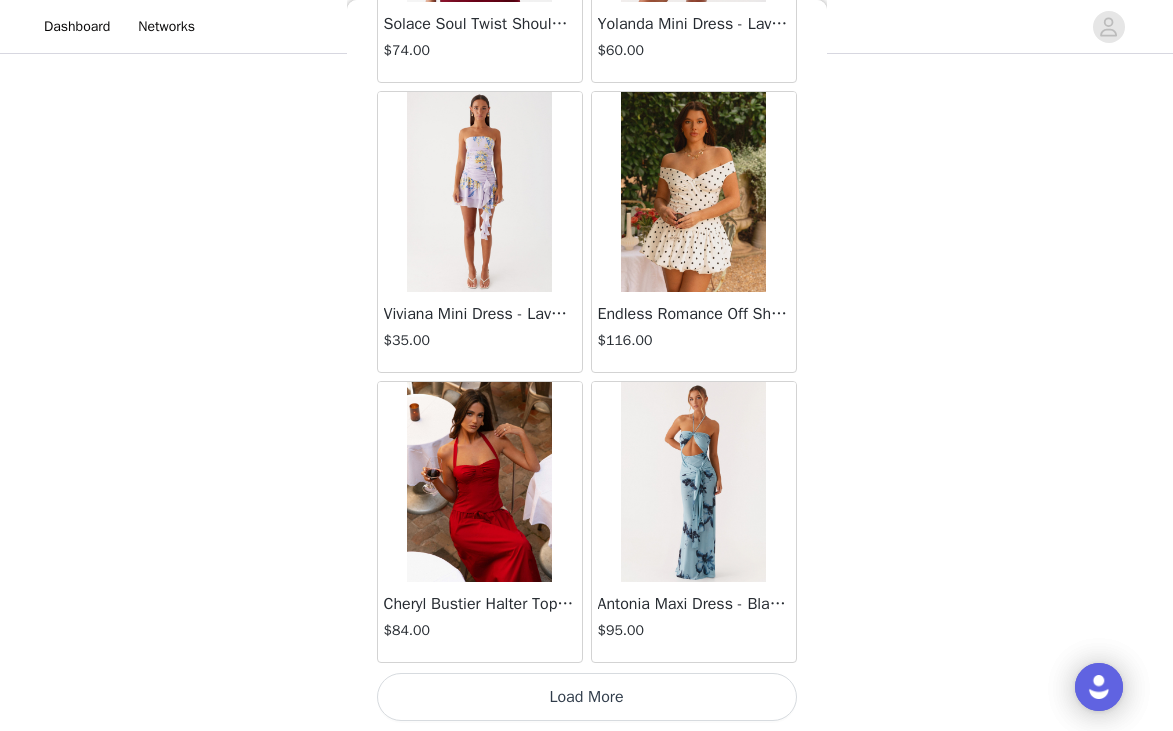 click on "Load More" at bounding box center [587, 697] 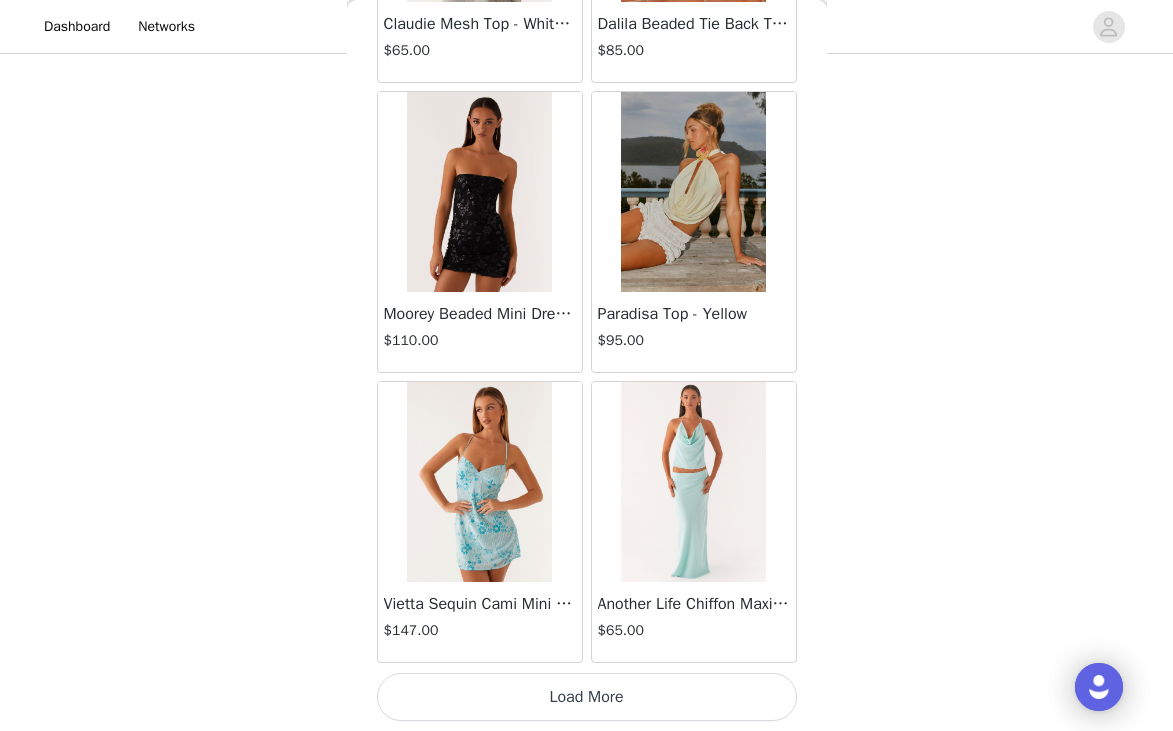 click on "Load More" at bounding box center [587, 697] 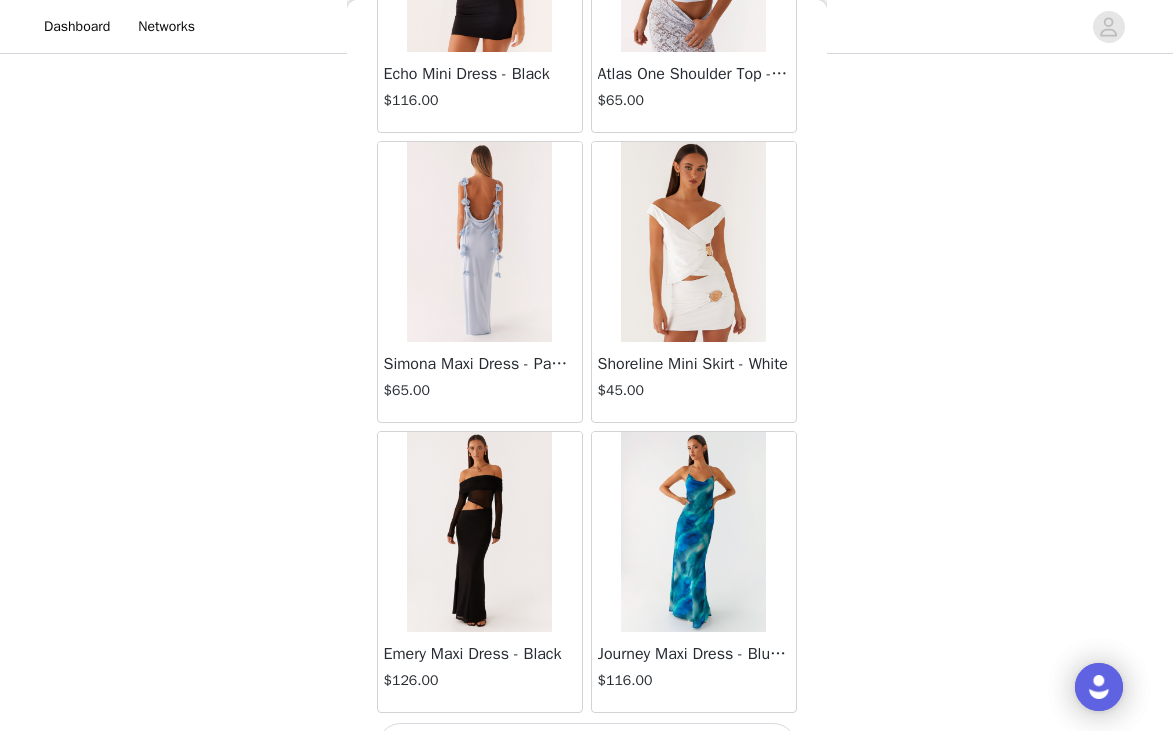 scroll, scrollTop: 31329, scrollLeft: 0, axis: vertical 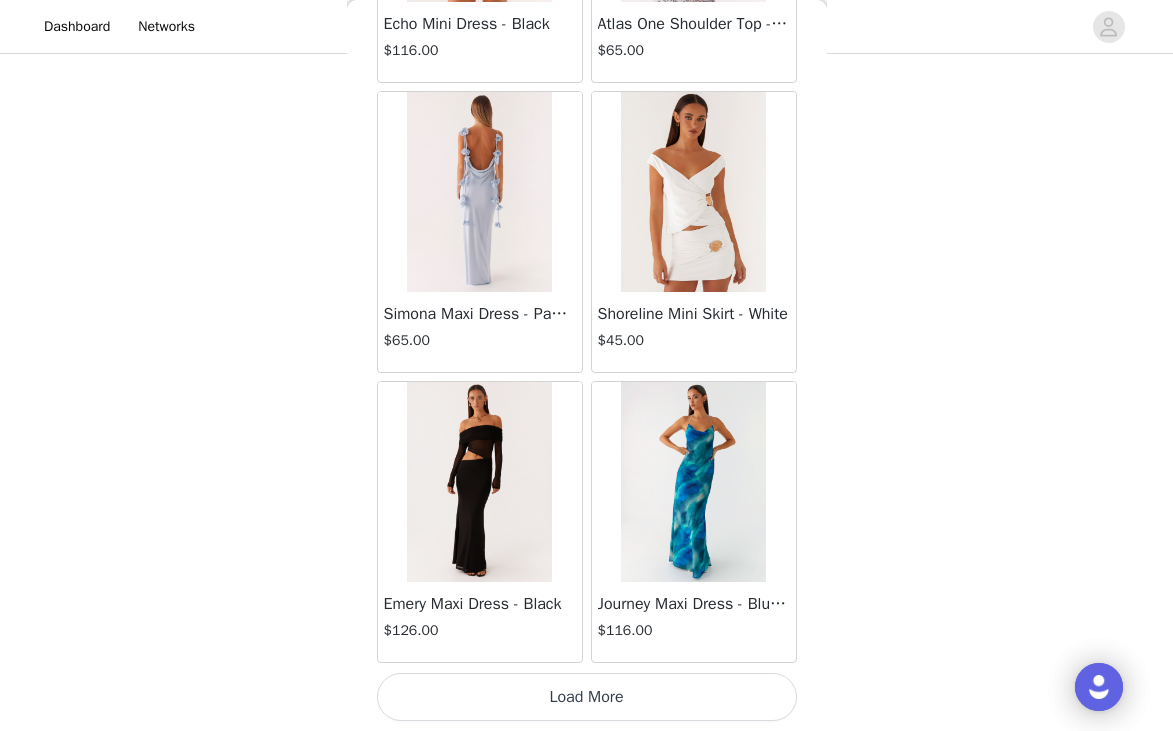click on "Load More" at bounding box center (587, 697) 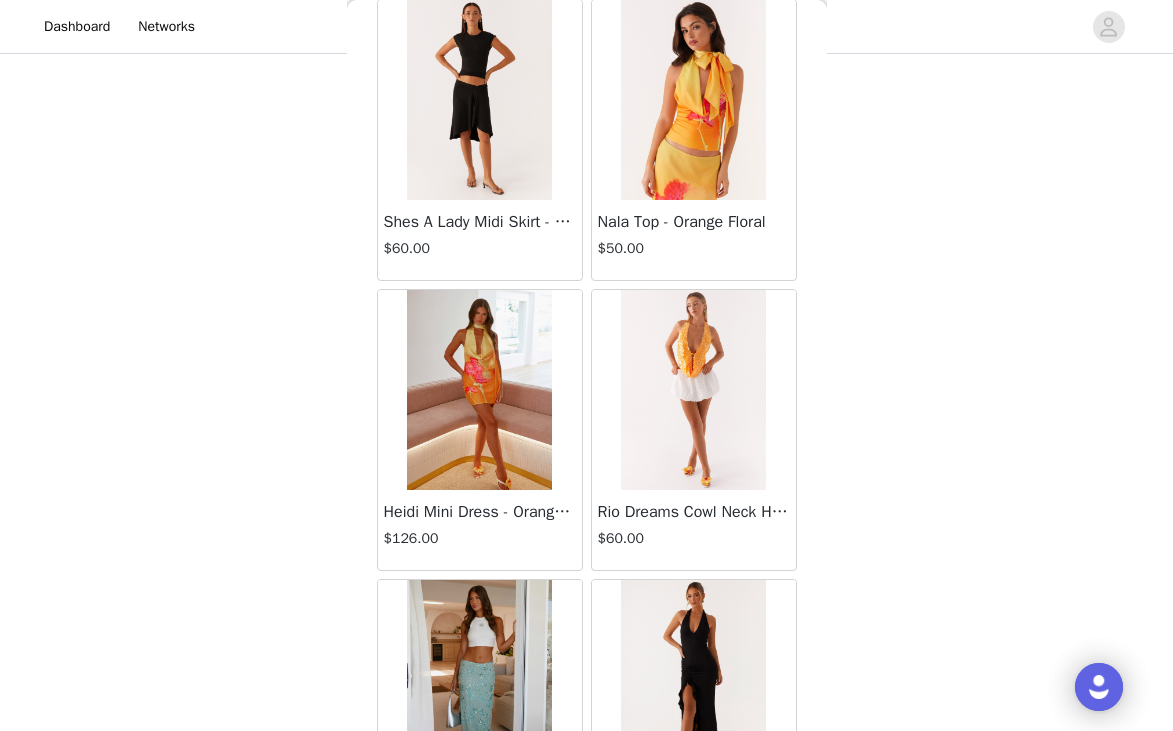 scroll, scrollTop: 34229, scrollLeft: 0, axis: vertical 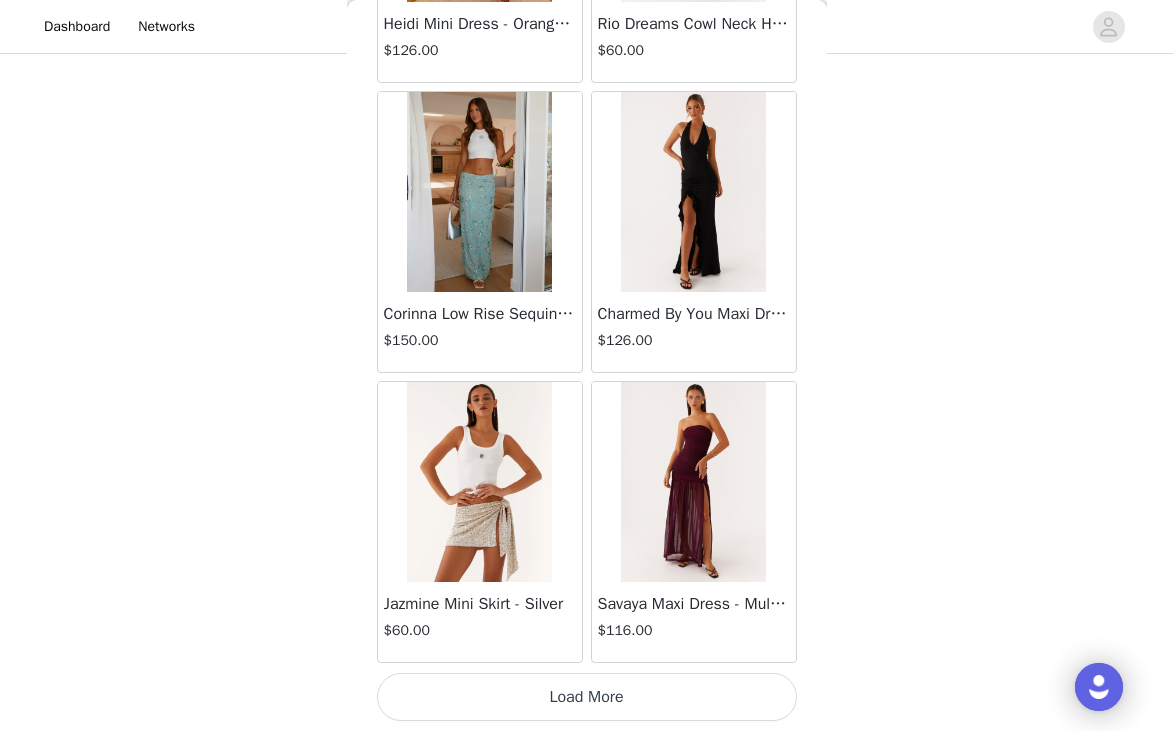 click on "Load More" at bounding box center (587, 697) 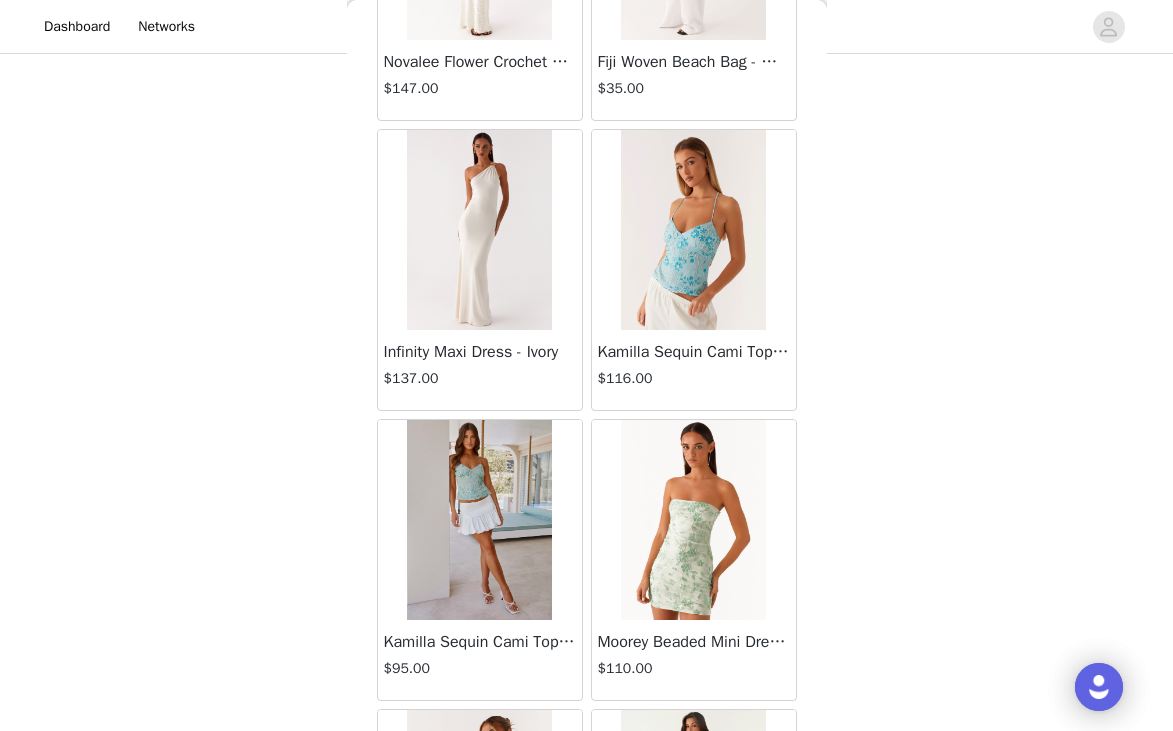 scroll, scrollTop: 37129, scrollLeft: 0, axis: vertical 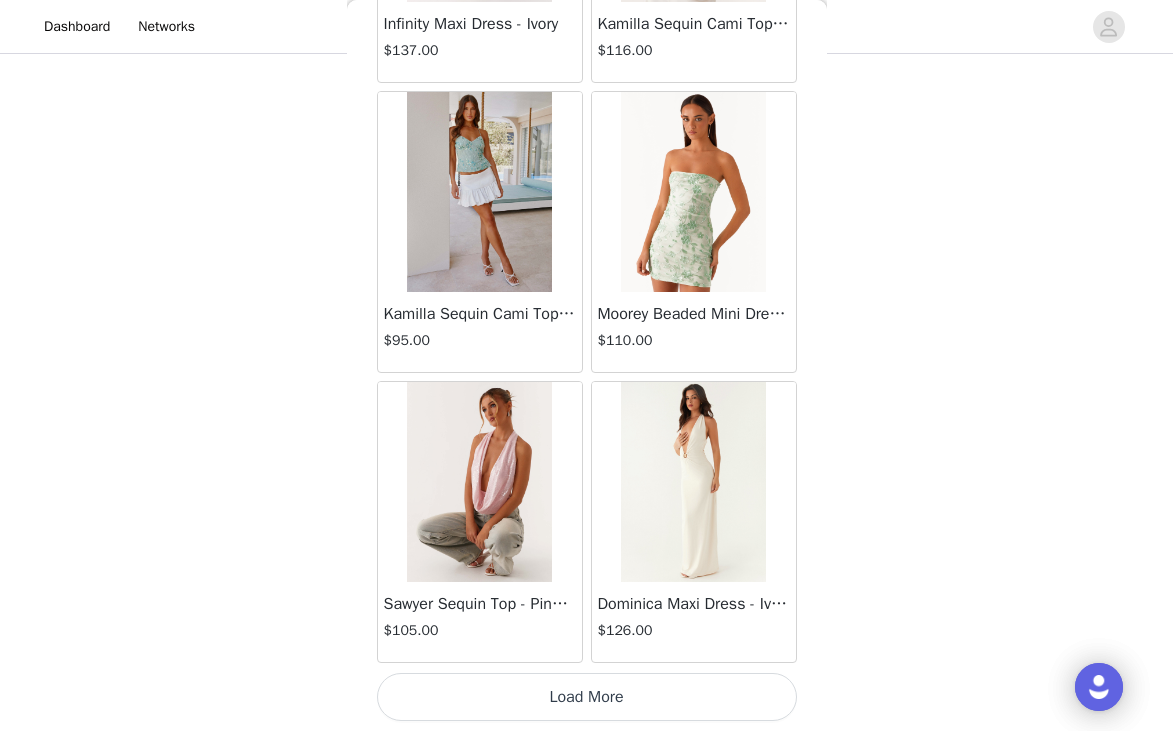 click on "Load More" at bounding box center [587, 697] 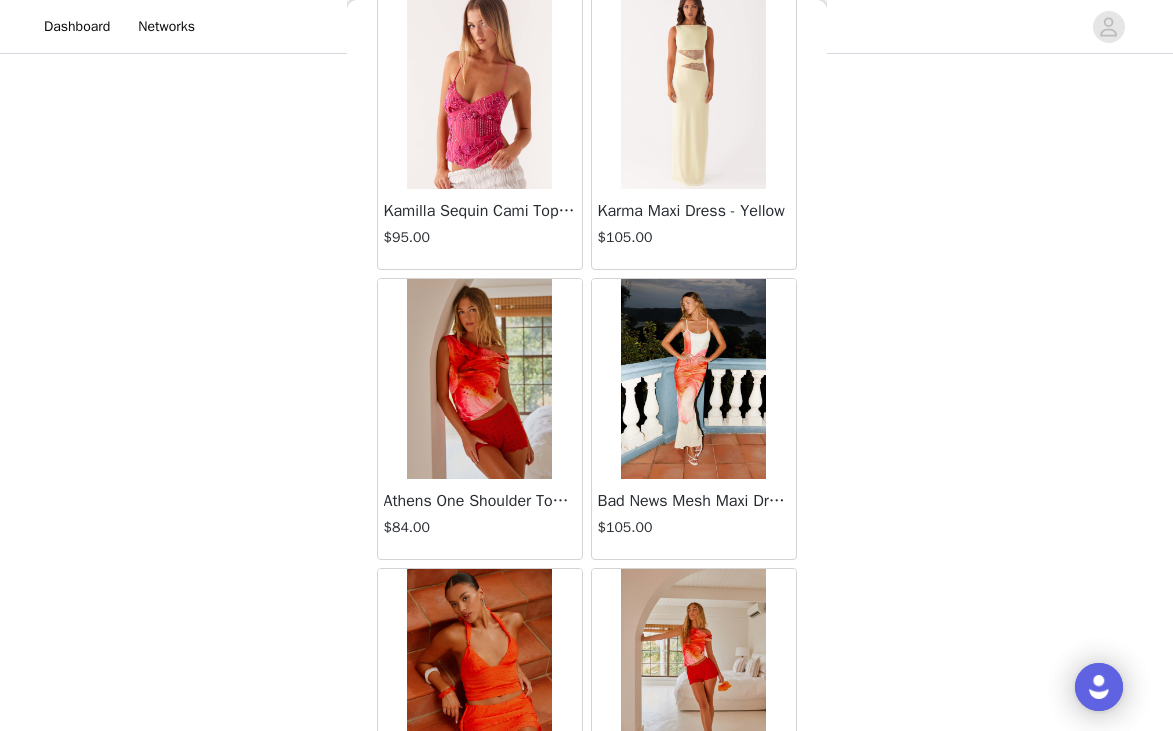 scroll, scrollTop: 40029, scrollLeft: 0, axis: vertical 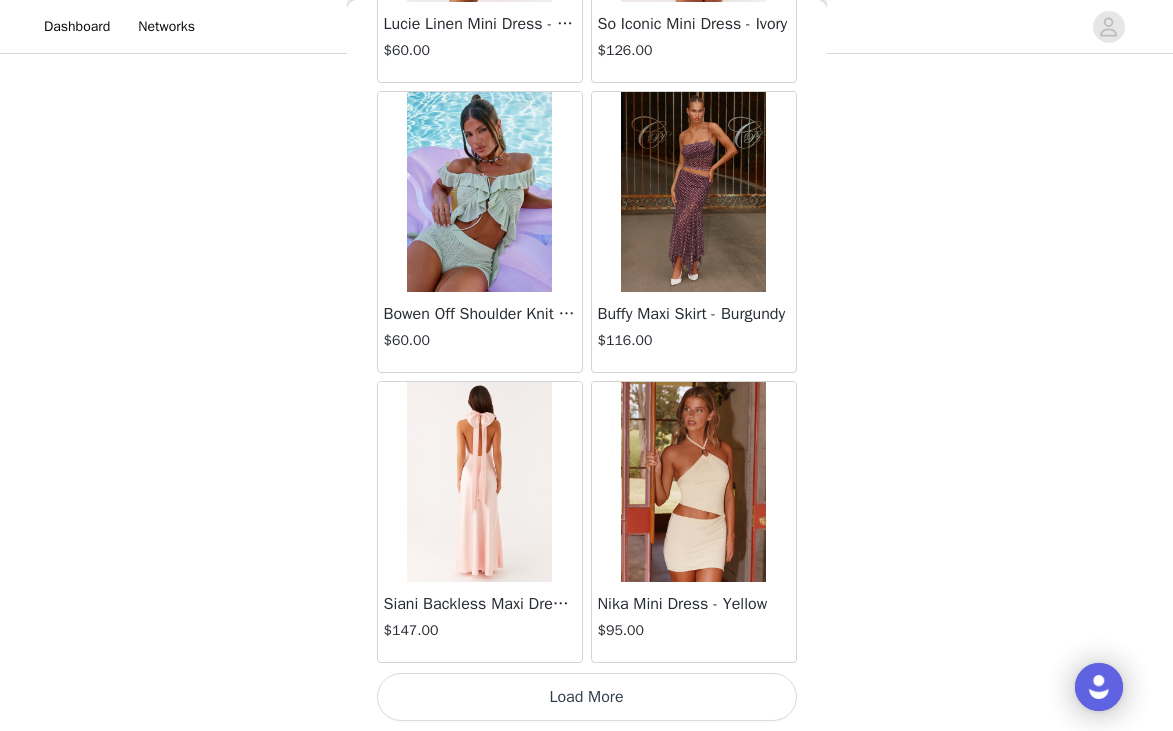 click on "Load More" at bounding box center (587, 697) 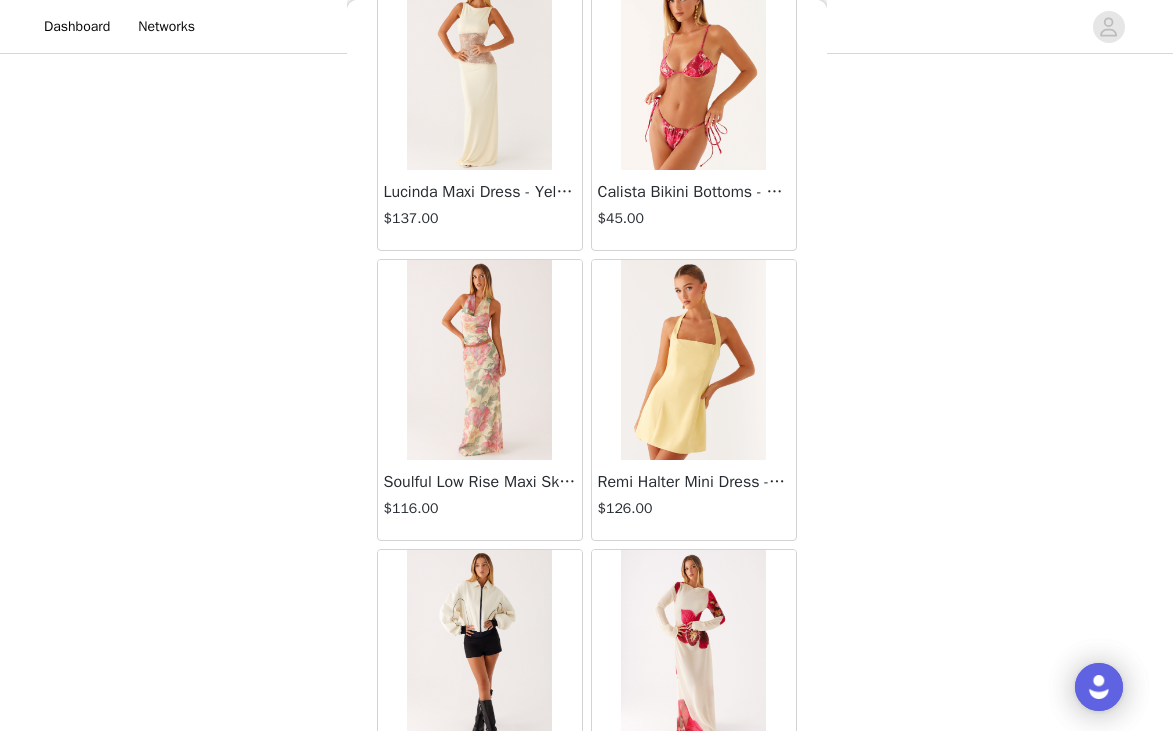 scroll, scrollTop: 42929, scrollLeft: 0, axis: vertical 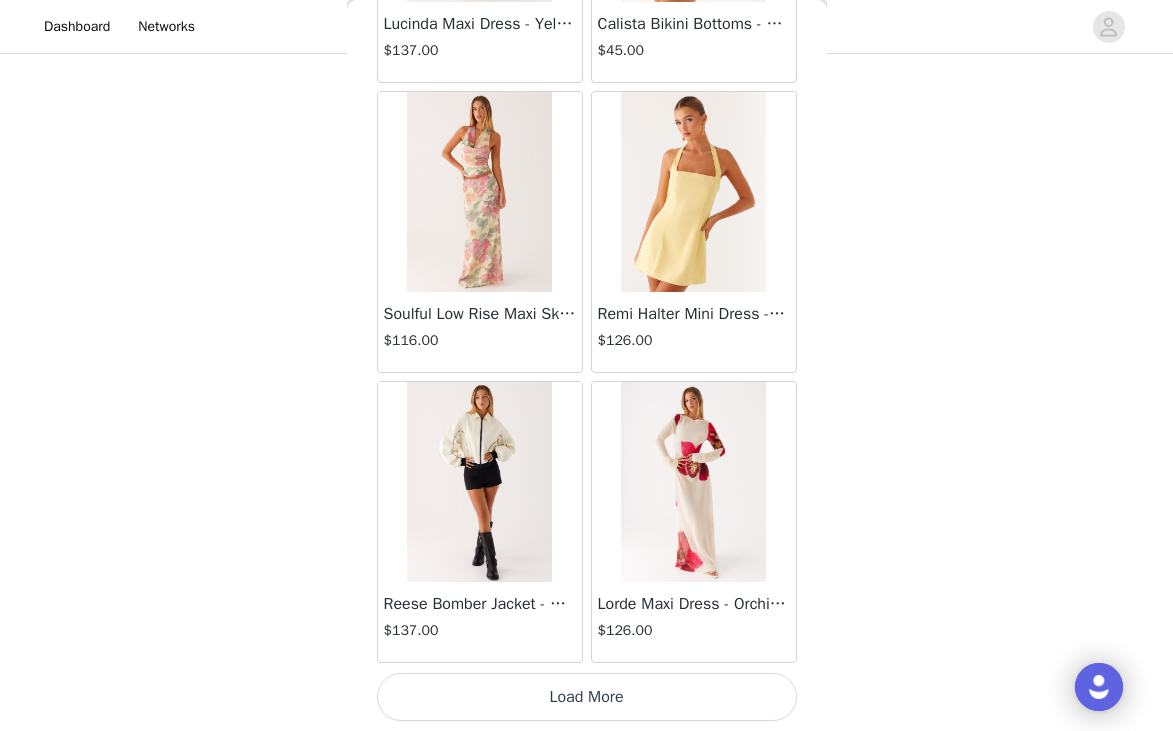 click on "Load More" at bounding box center [587, 697] 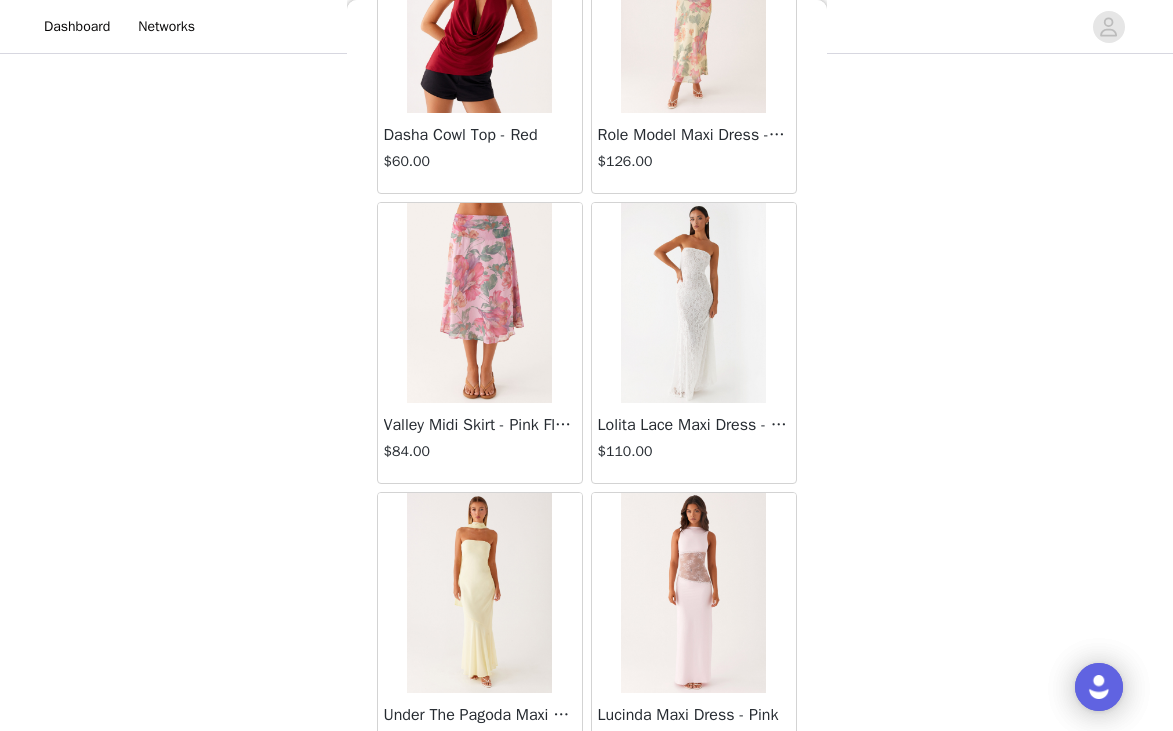 scroll, scrollTop: 45829, scrollLeft: 0, axis: vertical 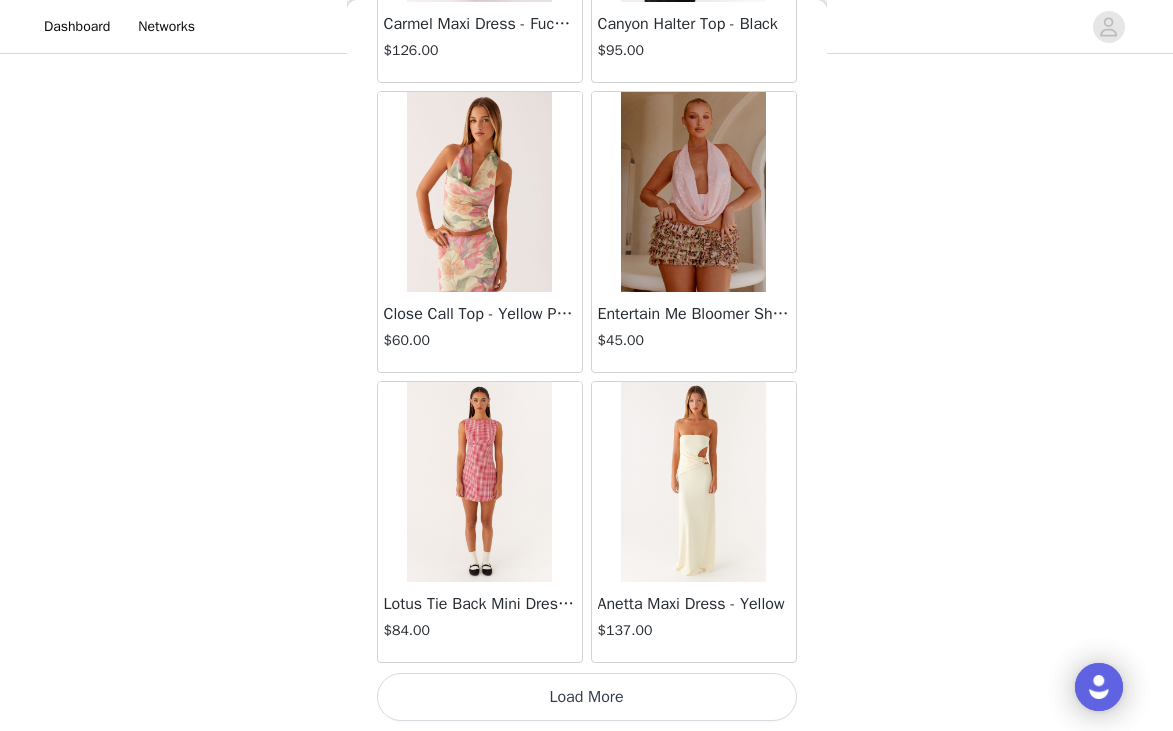 click on "Load More" at bounding box center (587, 697) 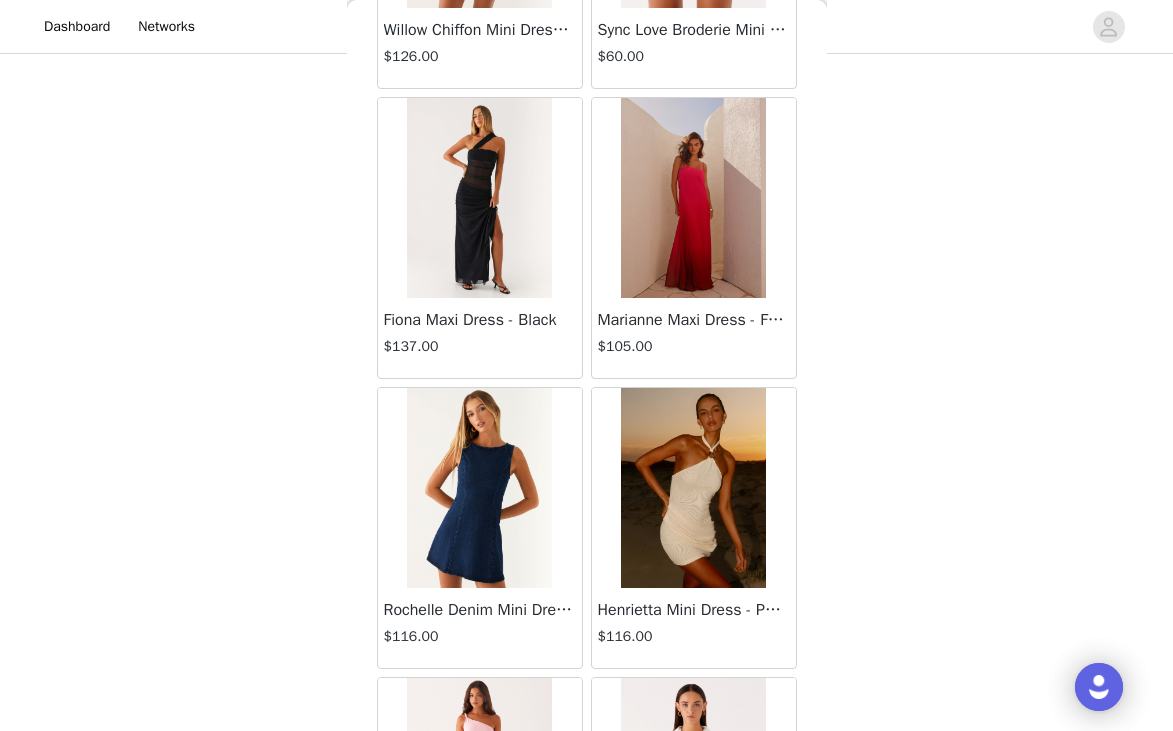 scroll, scrollTop: 48729, scrollLeft: 0, axis: vertical 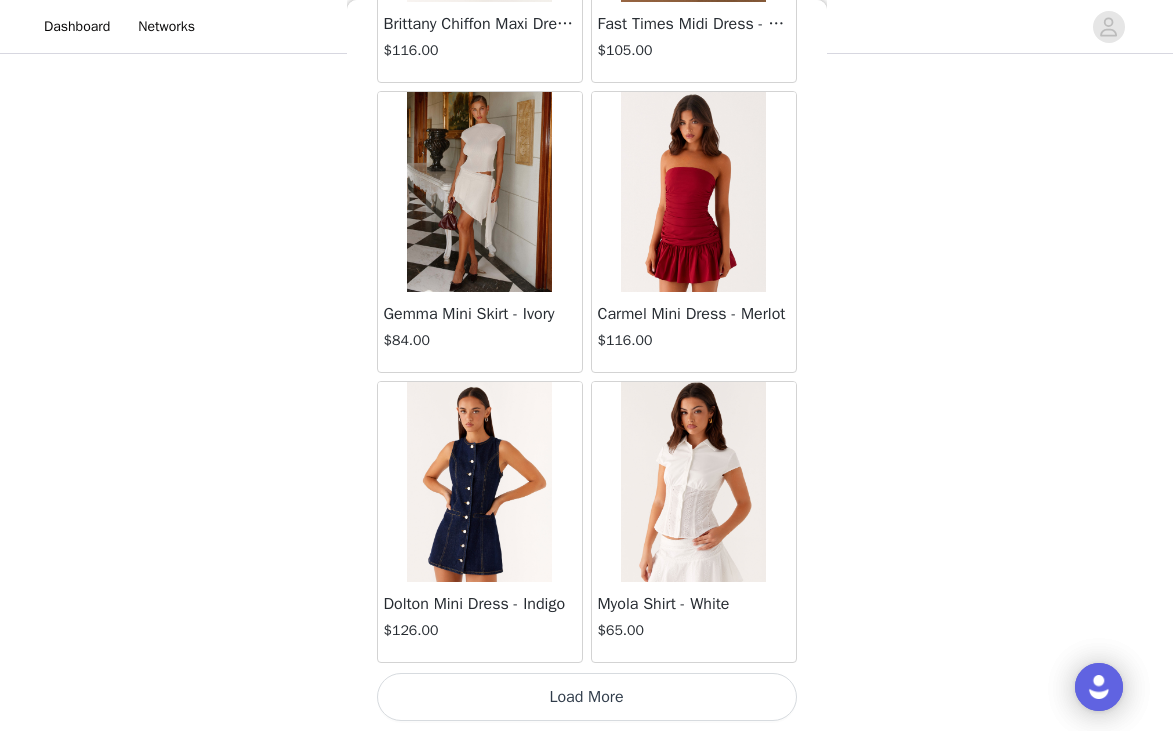 click on "Load More" at bounding box center (587, 697) 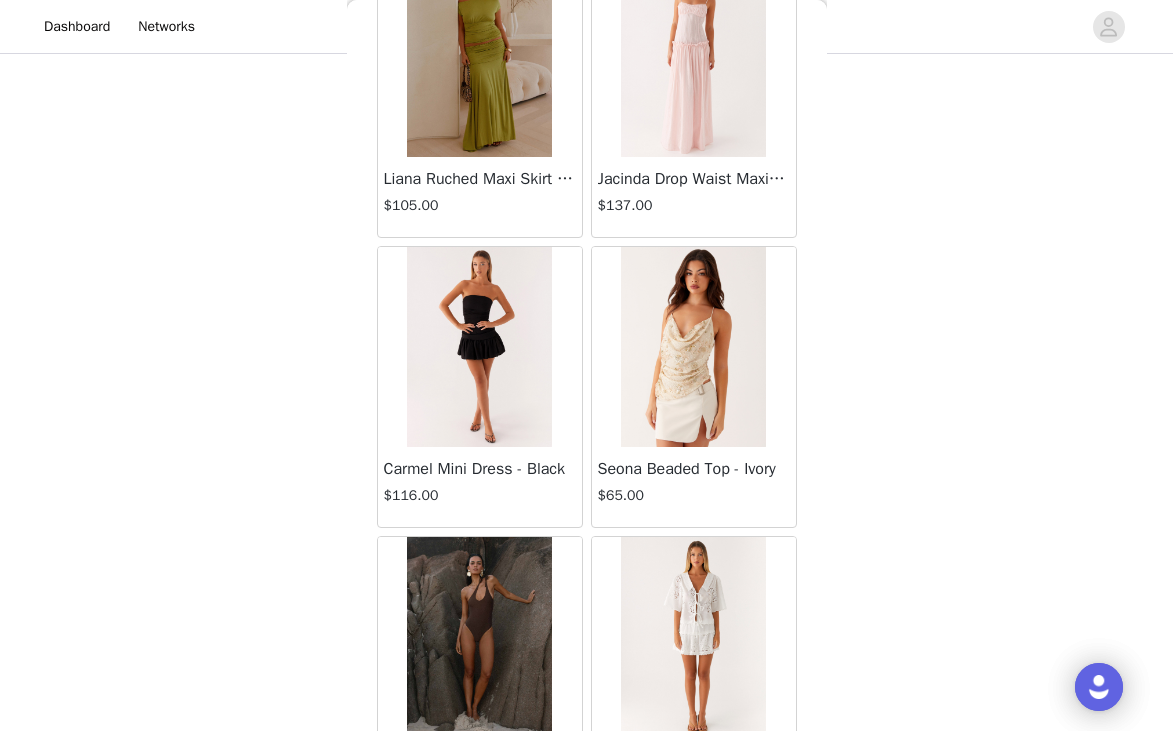 scroll, scrollTop: 51629, scrollLeft: 0, axis: vertical 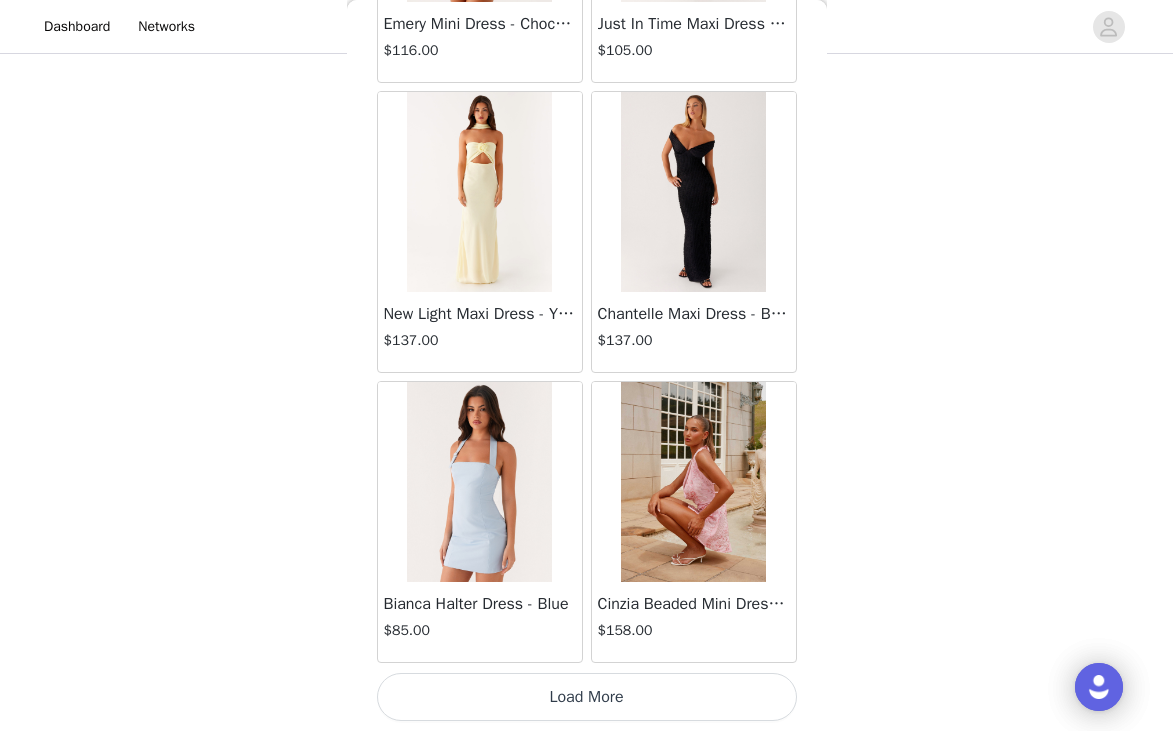 click on "Load More" at bounding box center [587, 697] 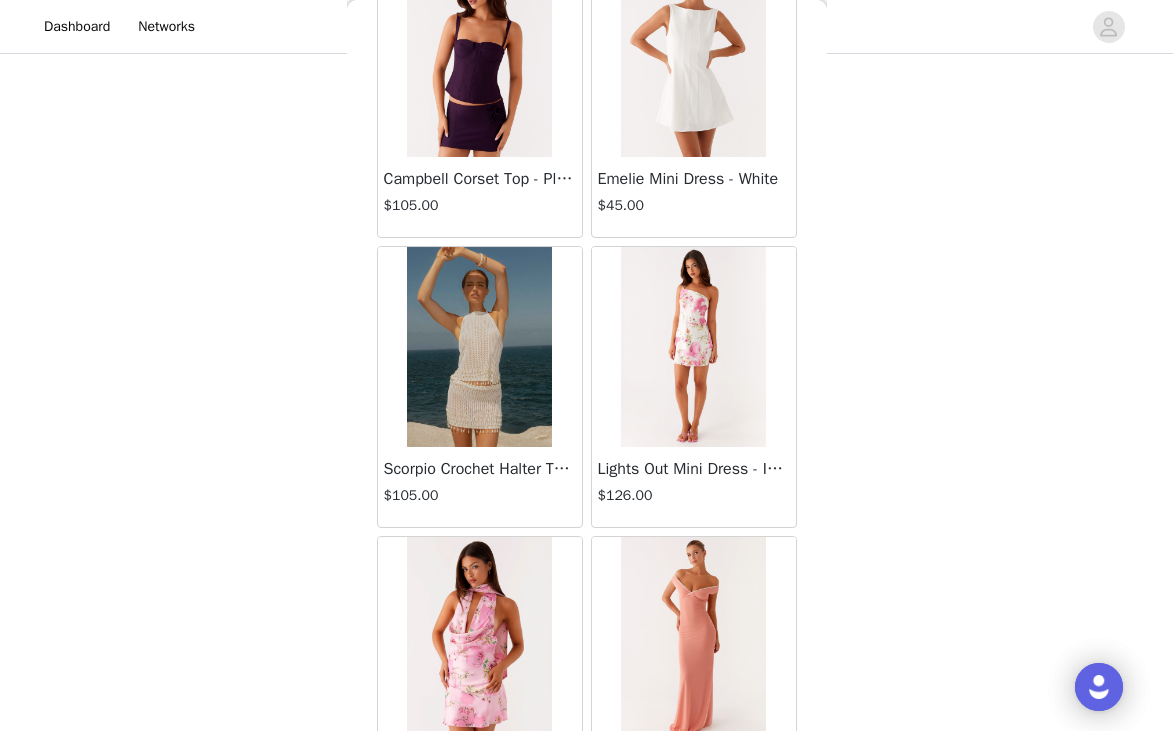 scroll, scrollTop: 54529, scrollLeft: 0, axis: vertical 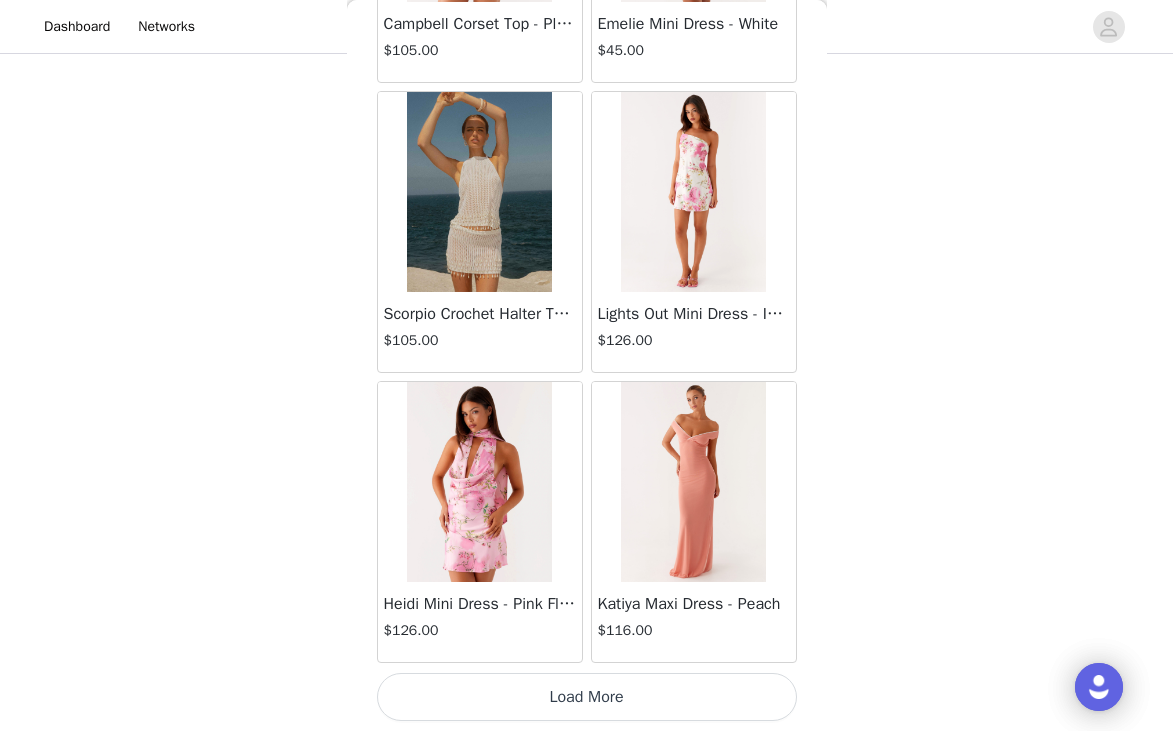 click on "Load More" at bounding box center (587, 697) 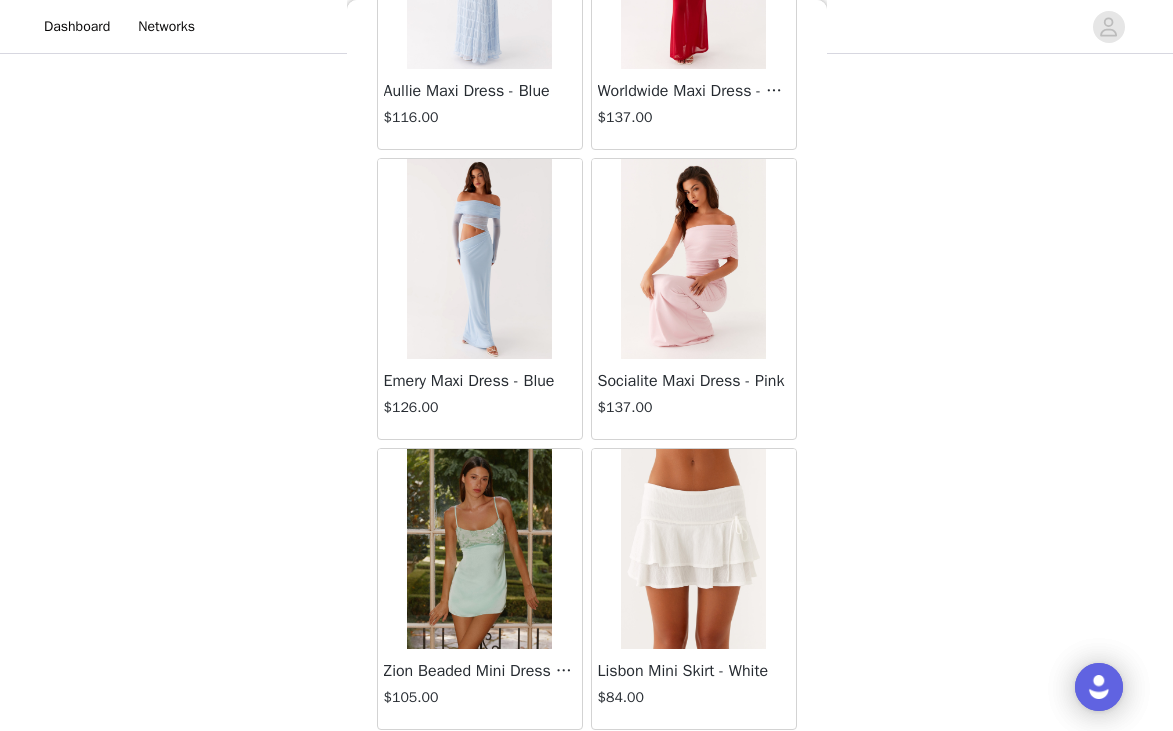 scroll, scrollTop: 57429, scrollLeft: 0, axis: vertical 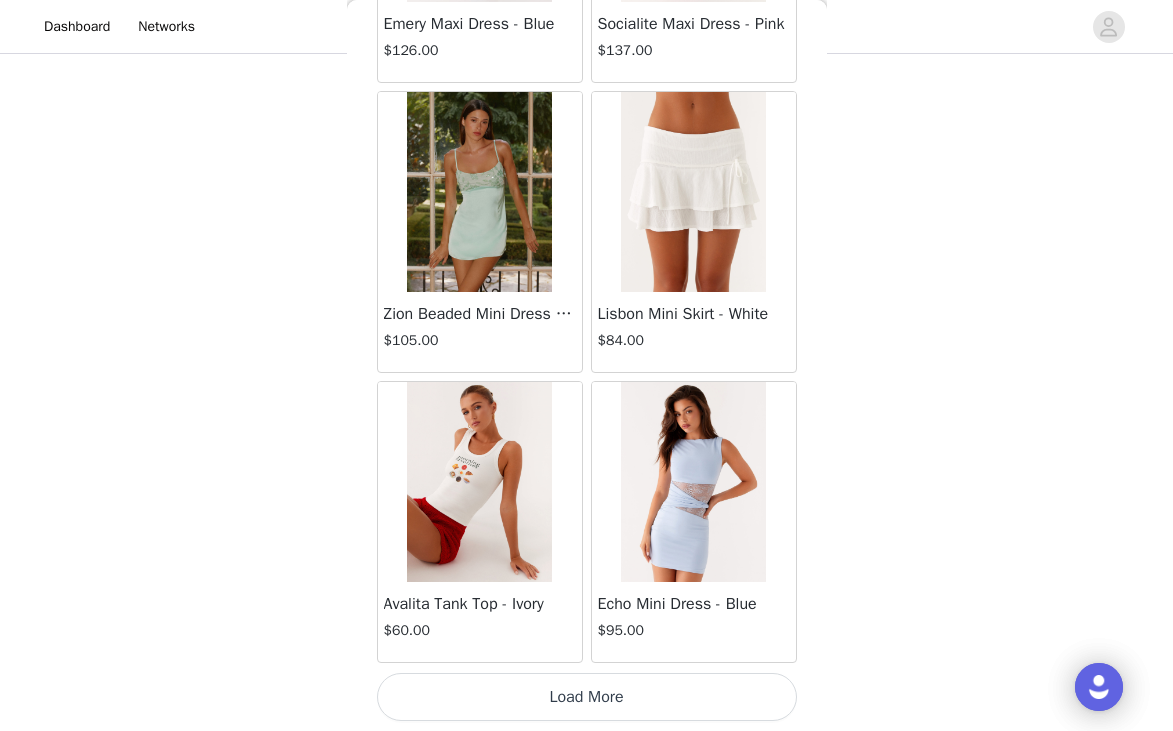 click on "Load More" at bounding box center [587, 697] 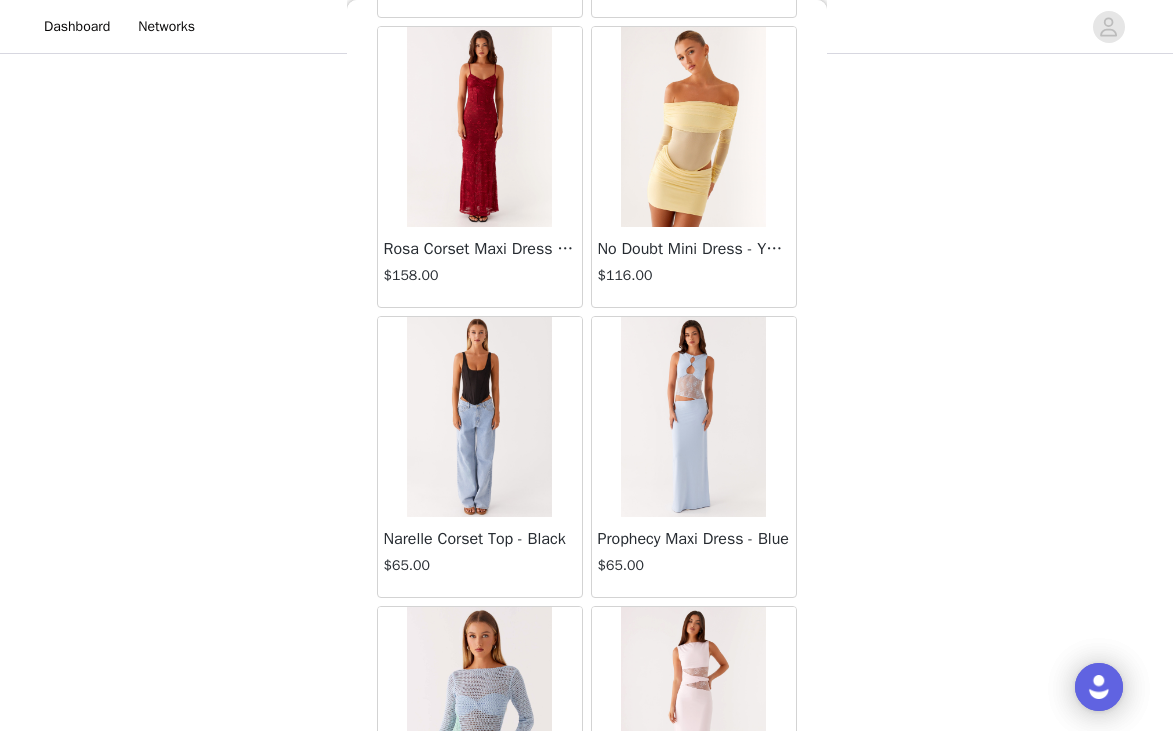 scroll, scrollTop: 60329, scrollLeft: 0, axis: vertical 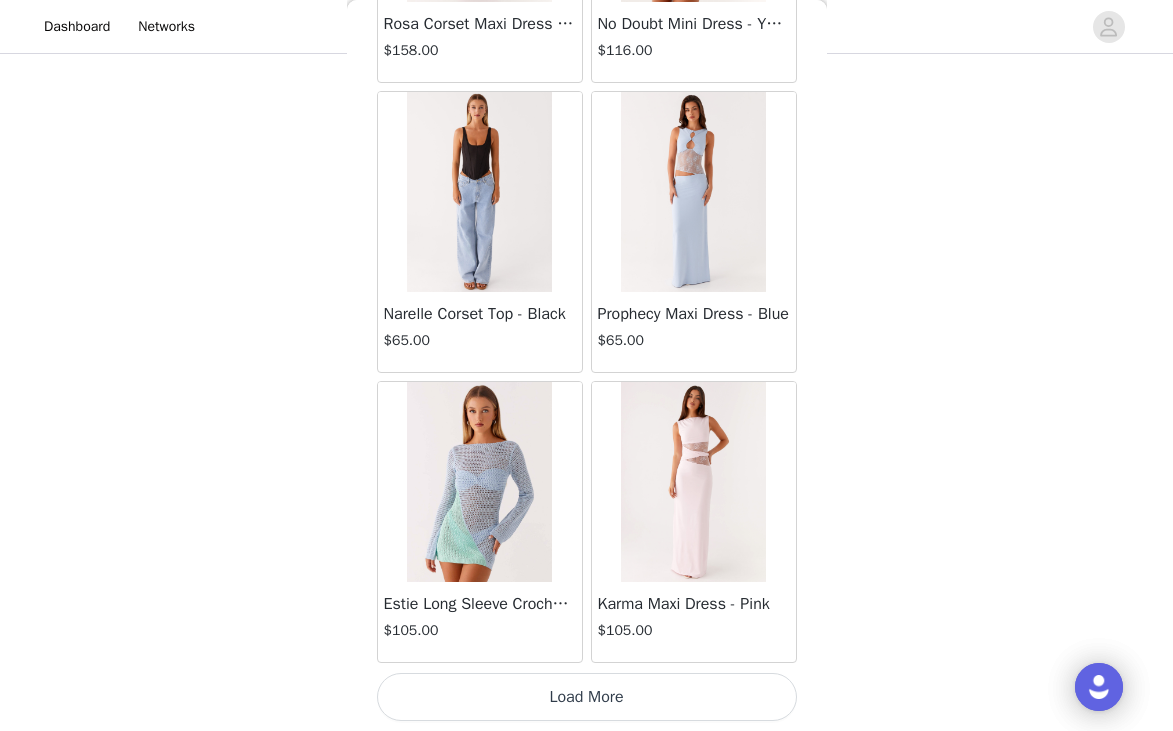 click on "Load More" at bounding box center (587, 697) 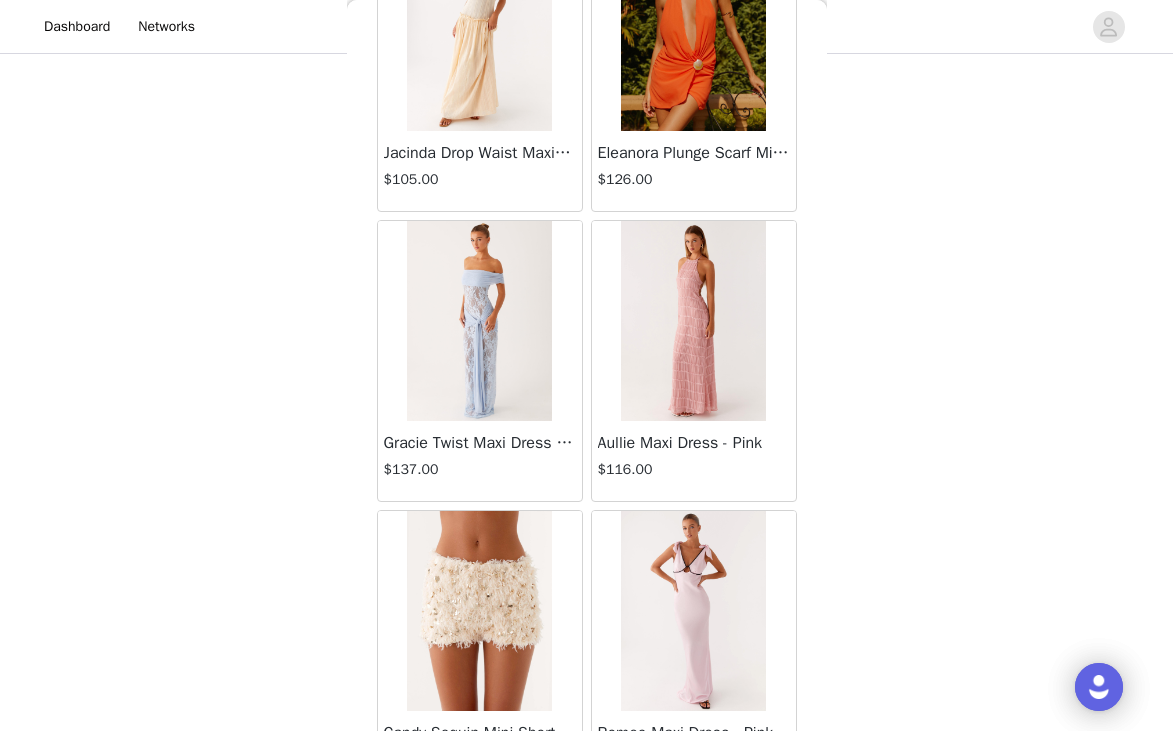 scroll, scrollTop: 63229, scrollLeft: 0, axis: vertical 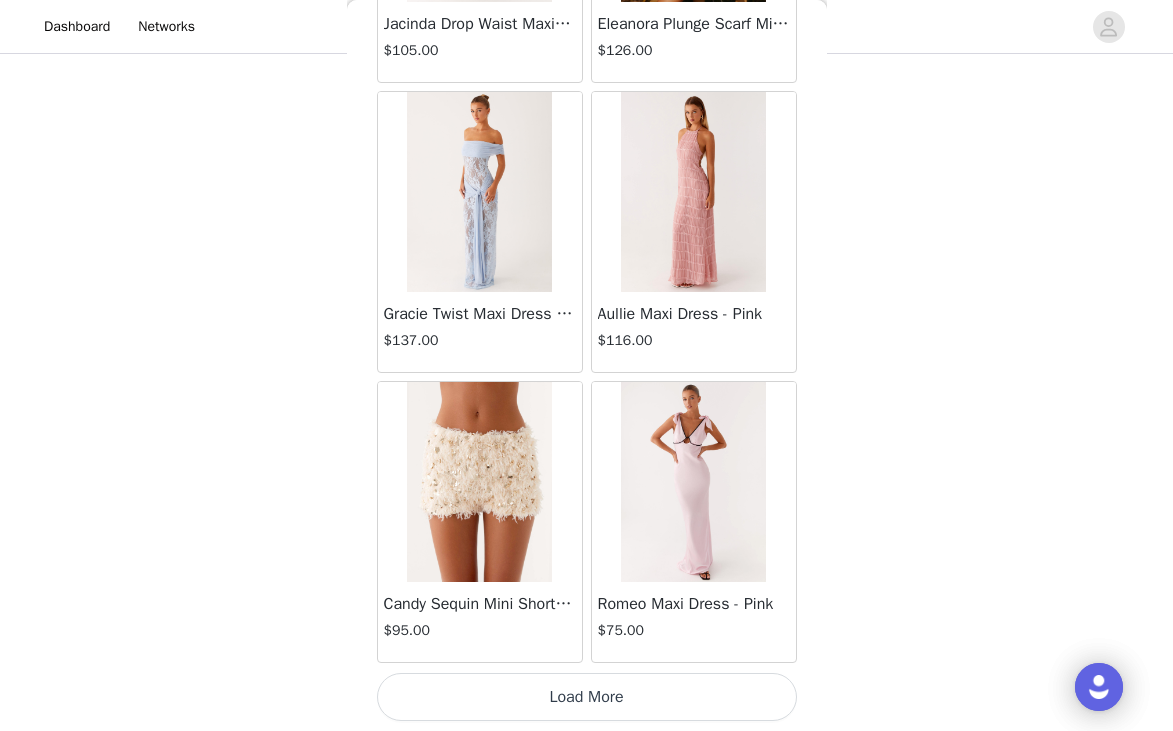 click on "Load More" at bounding box center (587, 697) 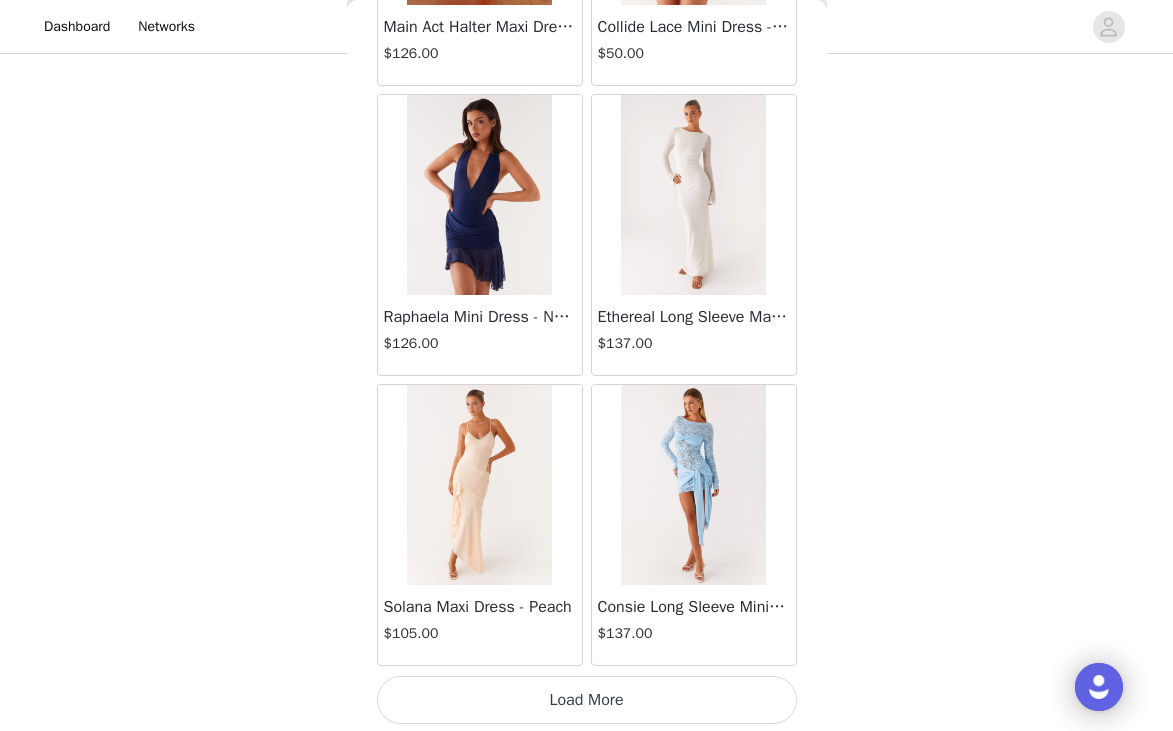 scroll, scrollTop: 66129, scrollLeft: 0, axis: vertical 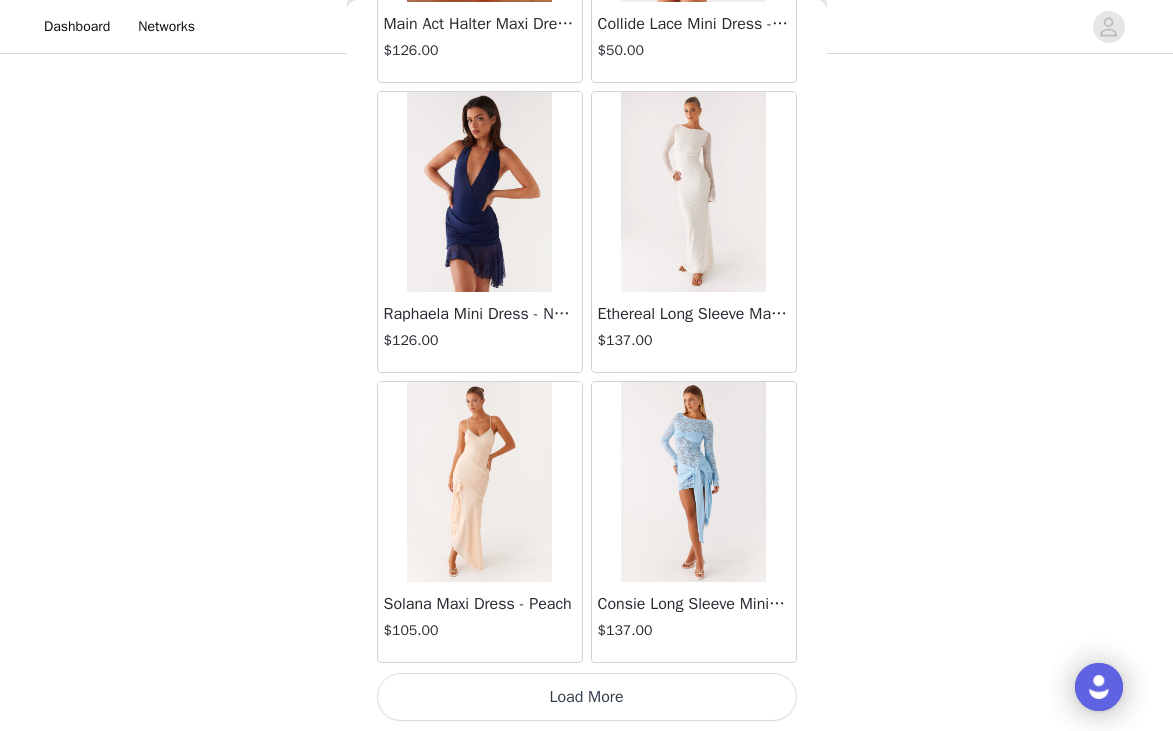 click on "Load More" at bounding box center (587, 697) 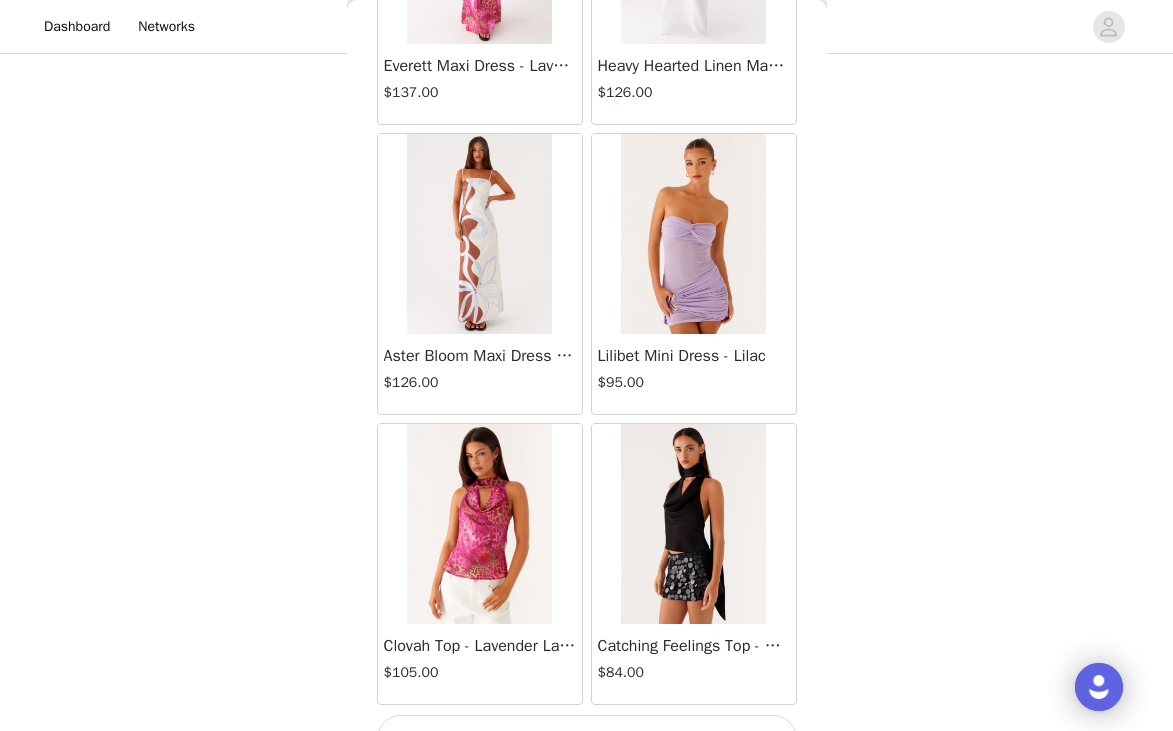 scroll, scrollTop: 69029, scrollLeft: 0, axis: vertical 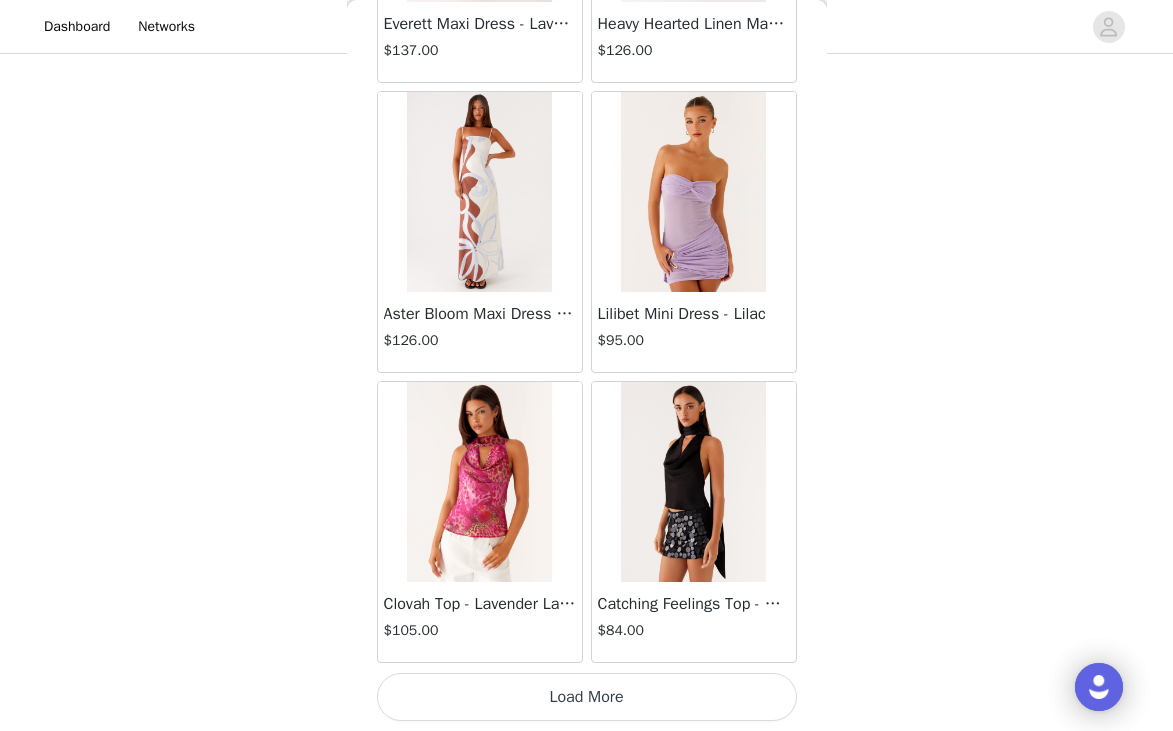 click on "Load More" at bounding box center (587, 697) 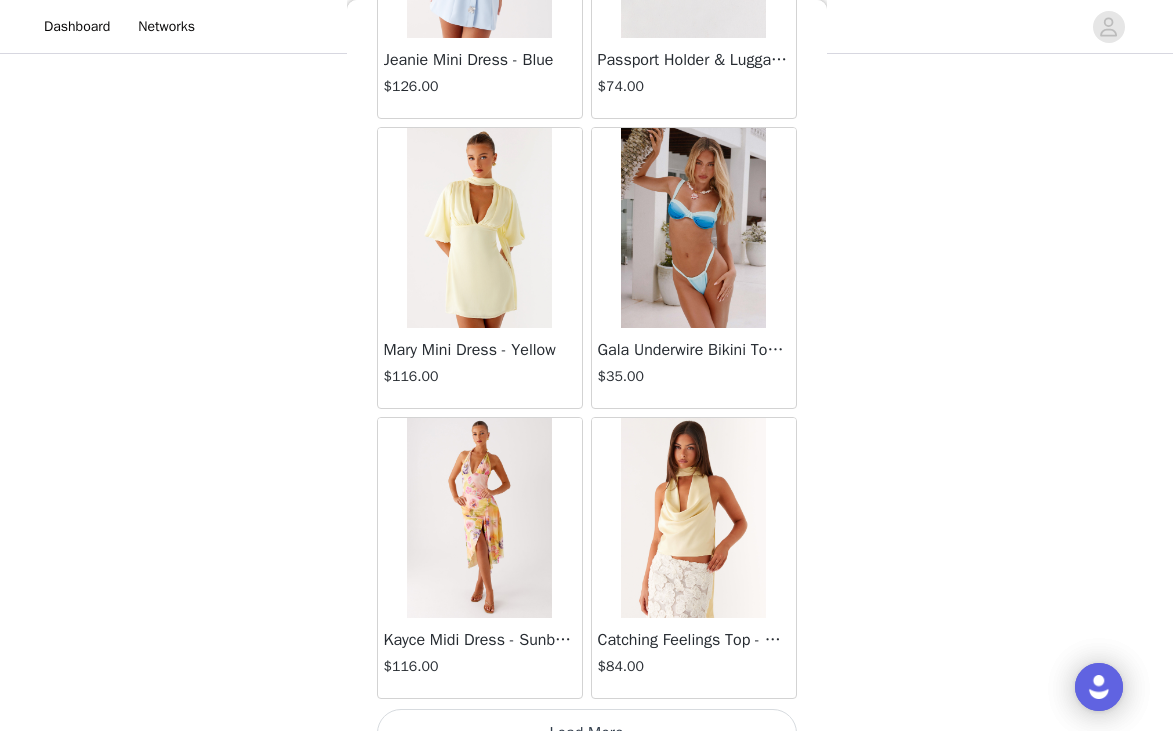 scroll, scrollTop: 71929, scrollLeft: 0, axis: vertical 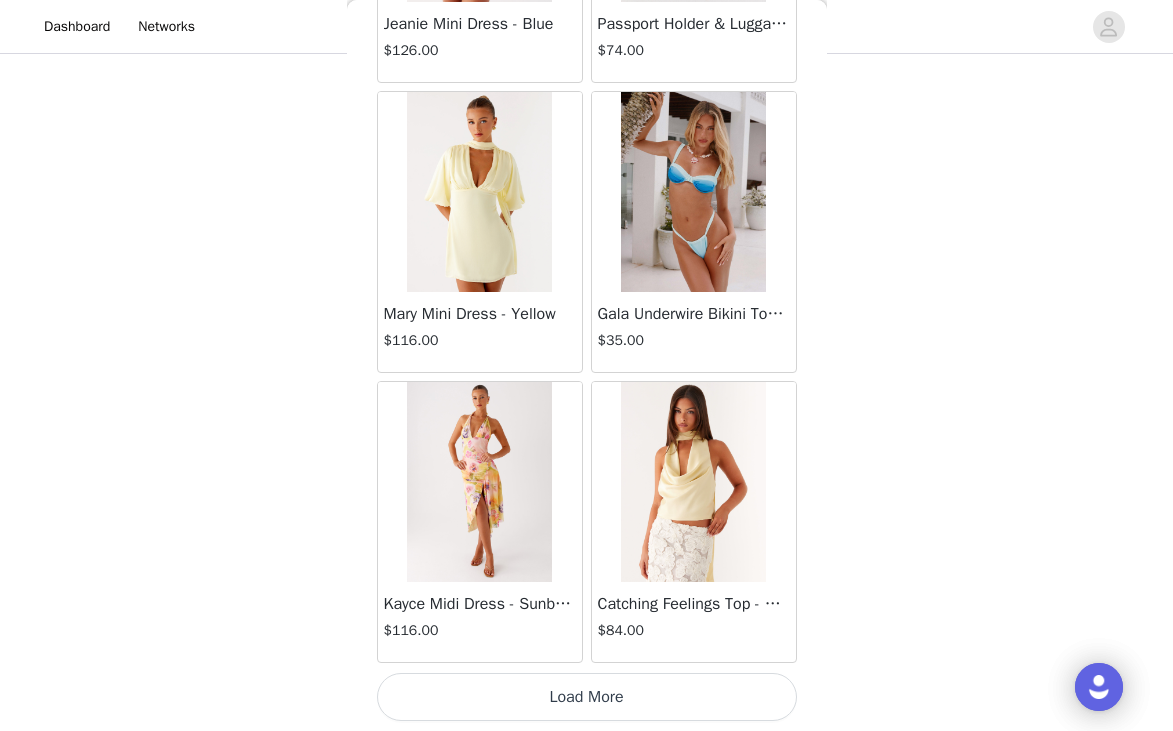 click on "Load More" at bounding box center [587, 697] 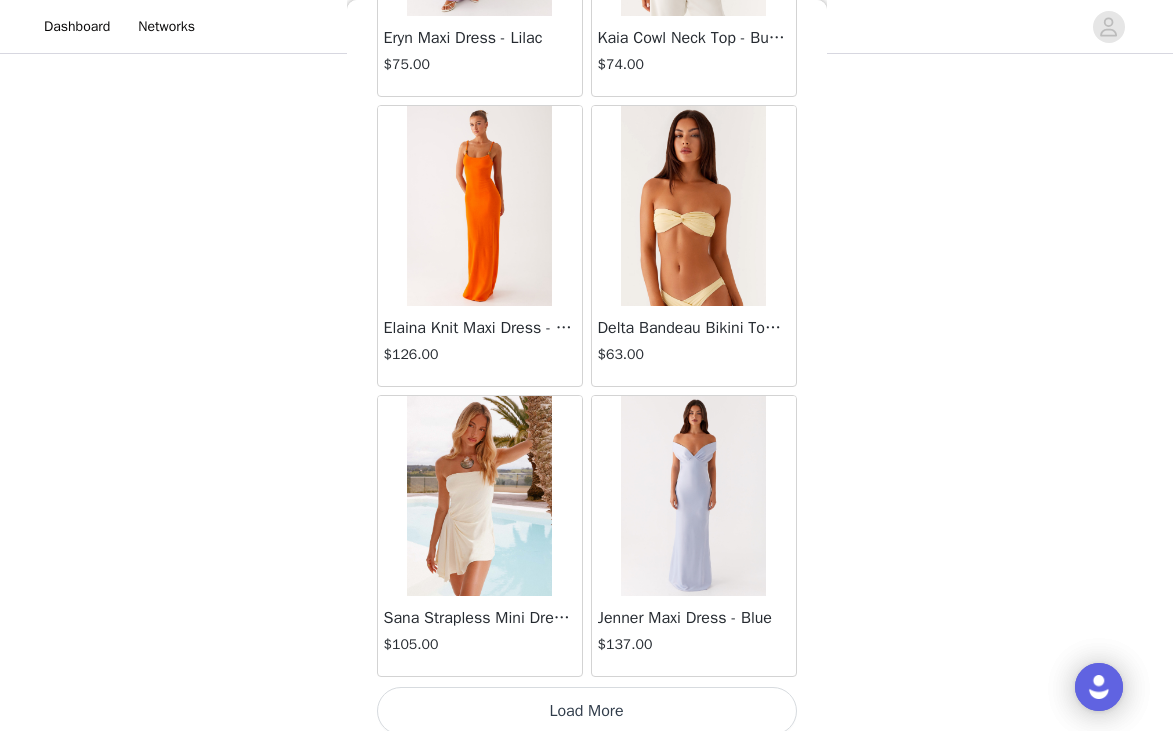 scroll, scrollTop: 74829, scrollLeft: 0, axis: vertical 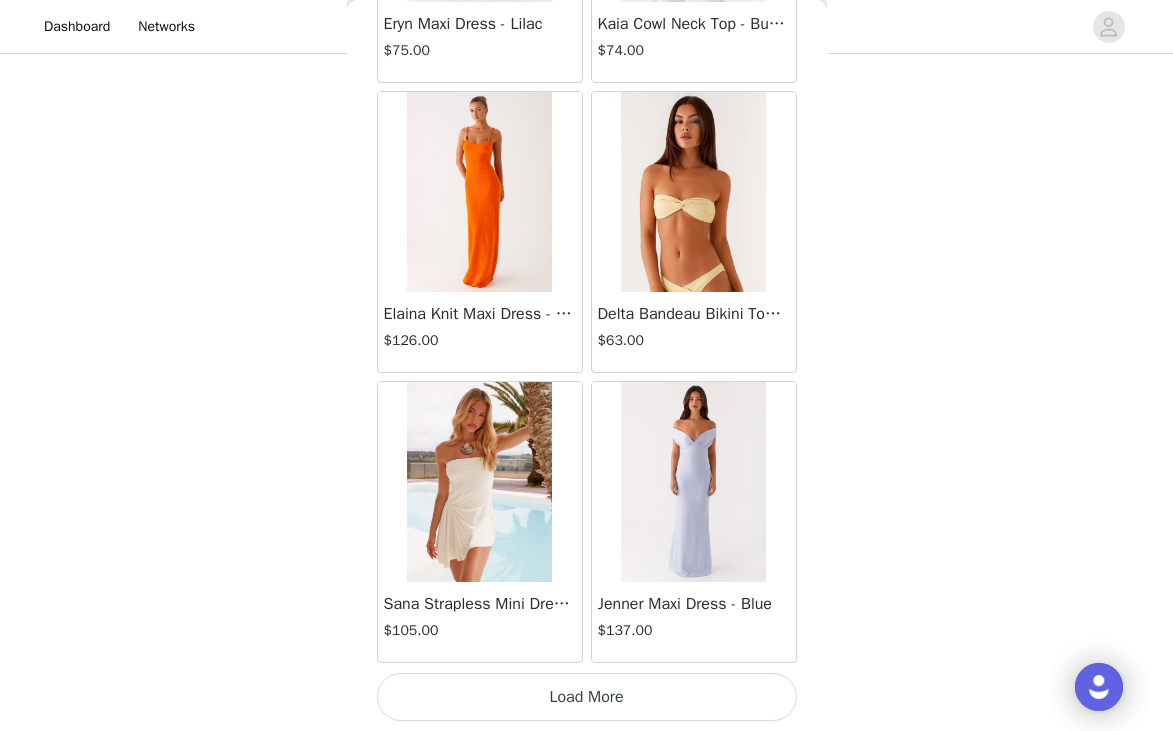 click on "Load More" at bounding box center [587, 697] 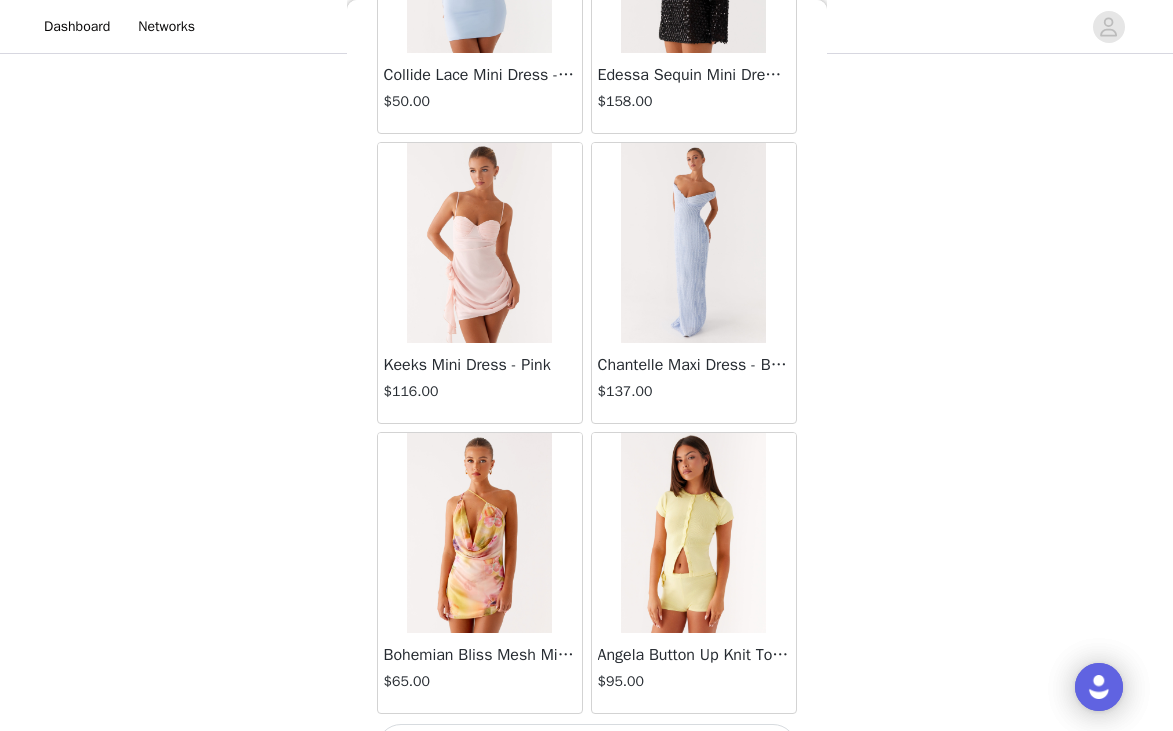 scroll, scrollTop: 77729, scrollLeft: 0, axis: vertical 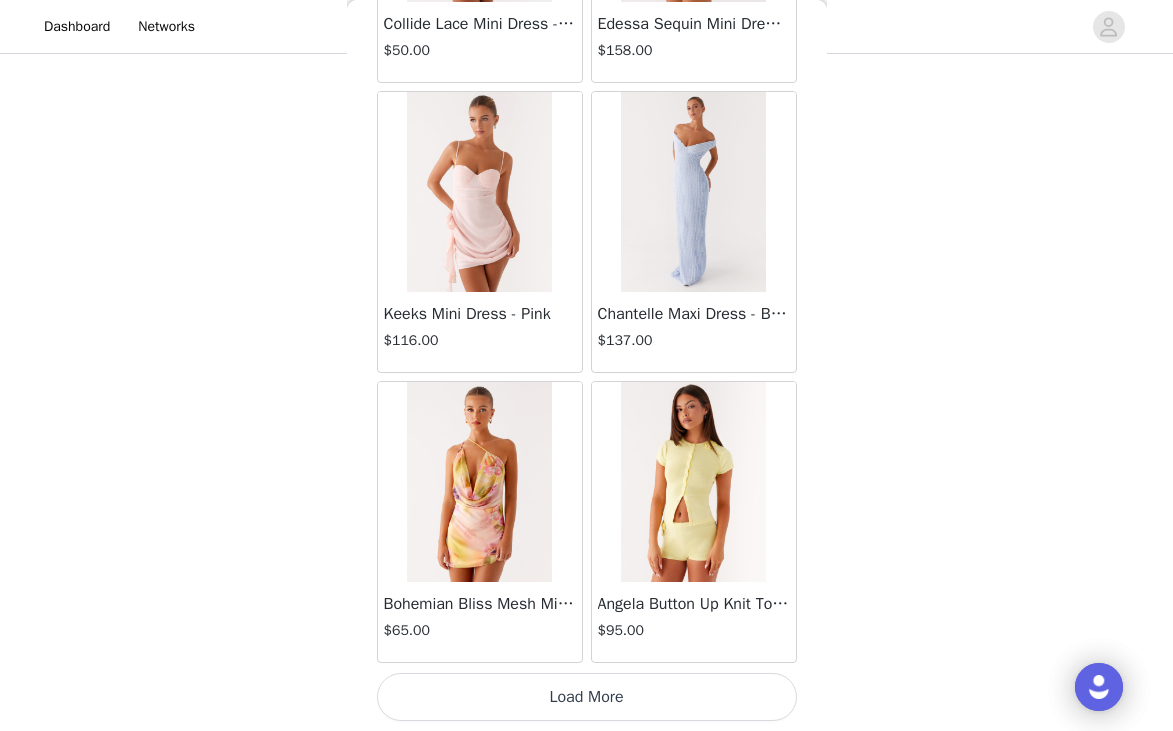 click on "Load More" at bounding box center (587, 697) 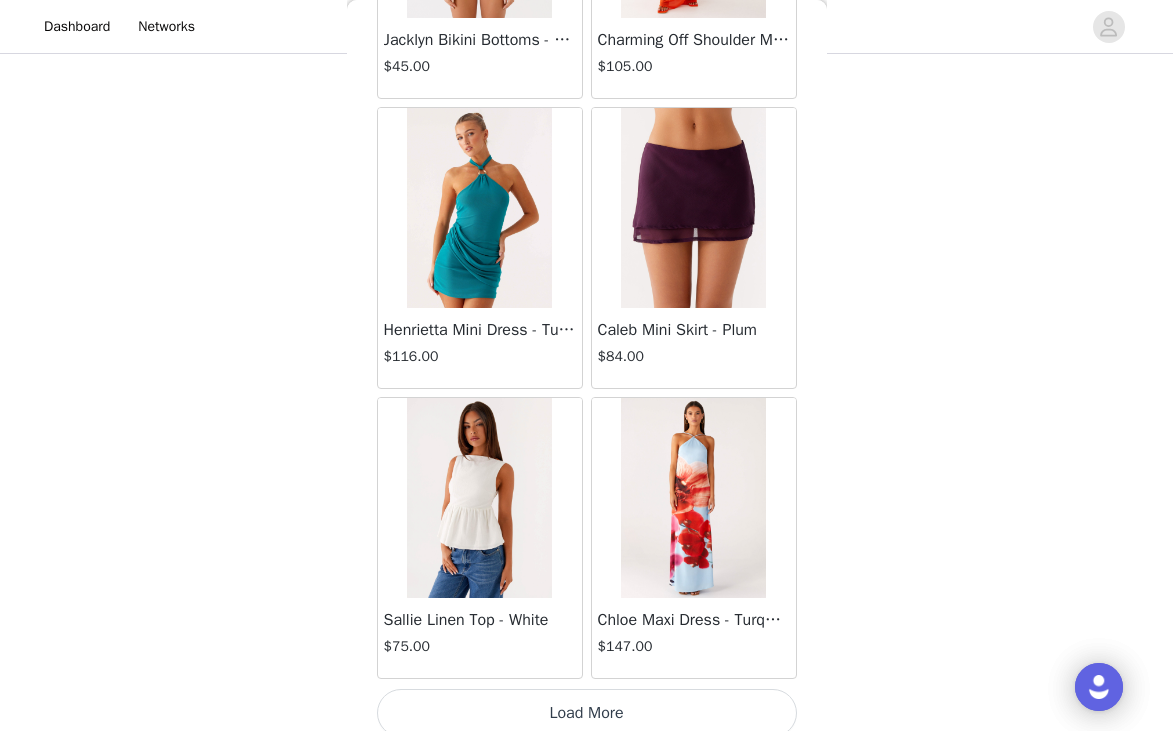 scroll, scrollTop: 80629, scrollLeft: 0, axis: vertical 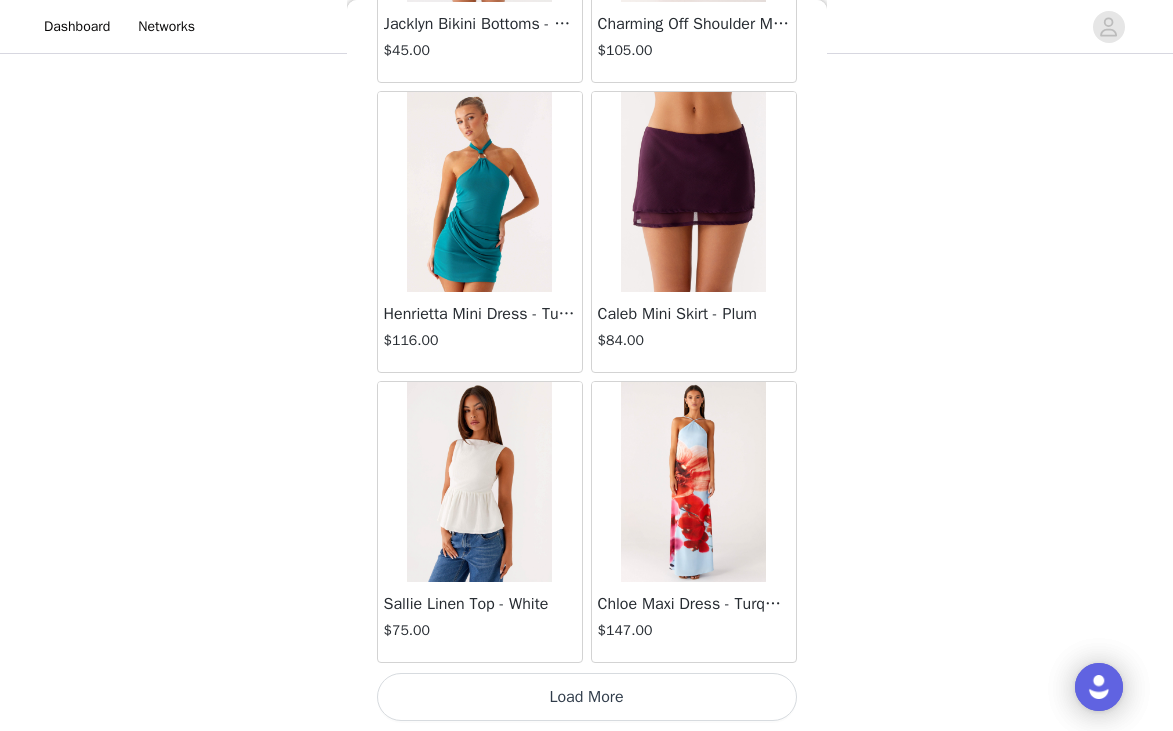click on "Load More" at bounding box center (587, 697) 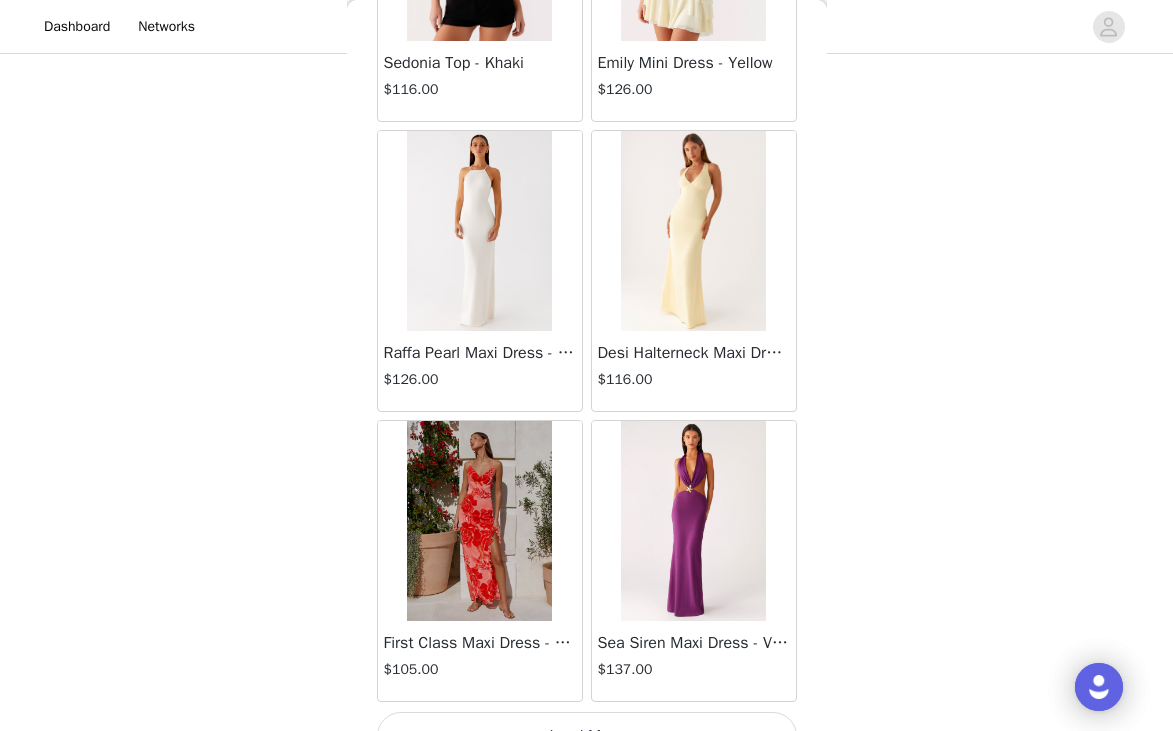 scroll, scrollTop: 83529, scrollLeft: 0, axis: vertical 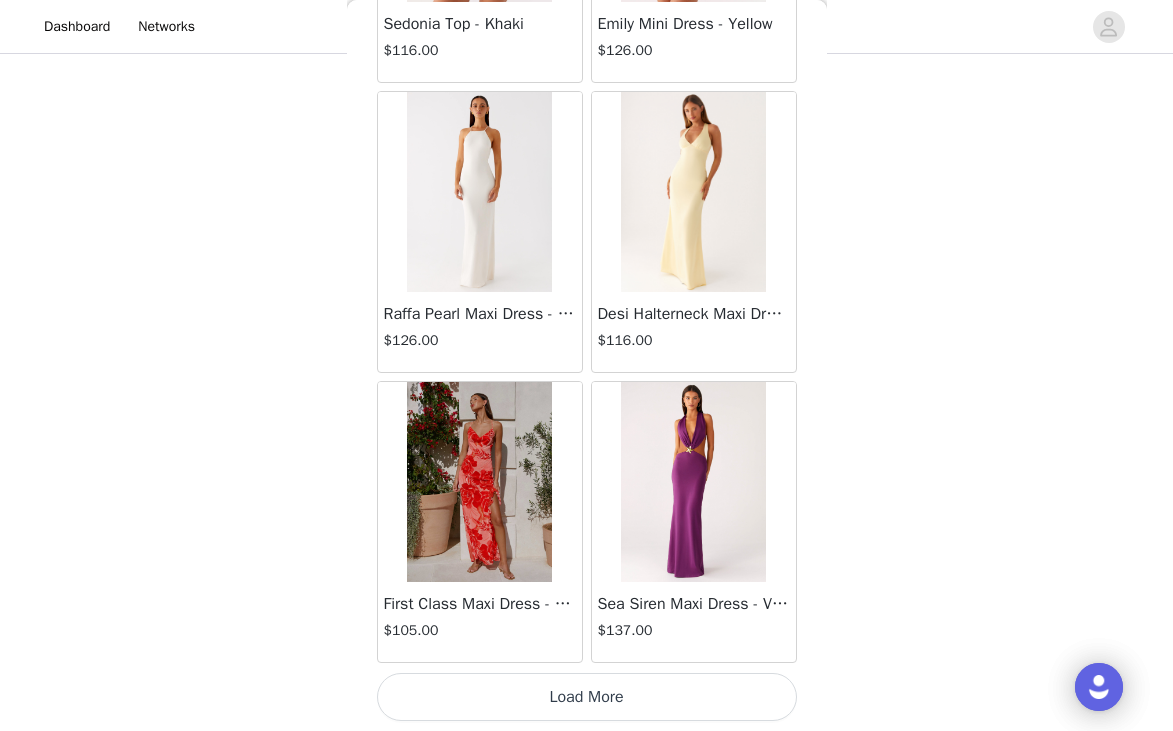 click on "Load More" at bounding box center (587, 697) 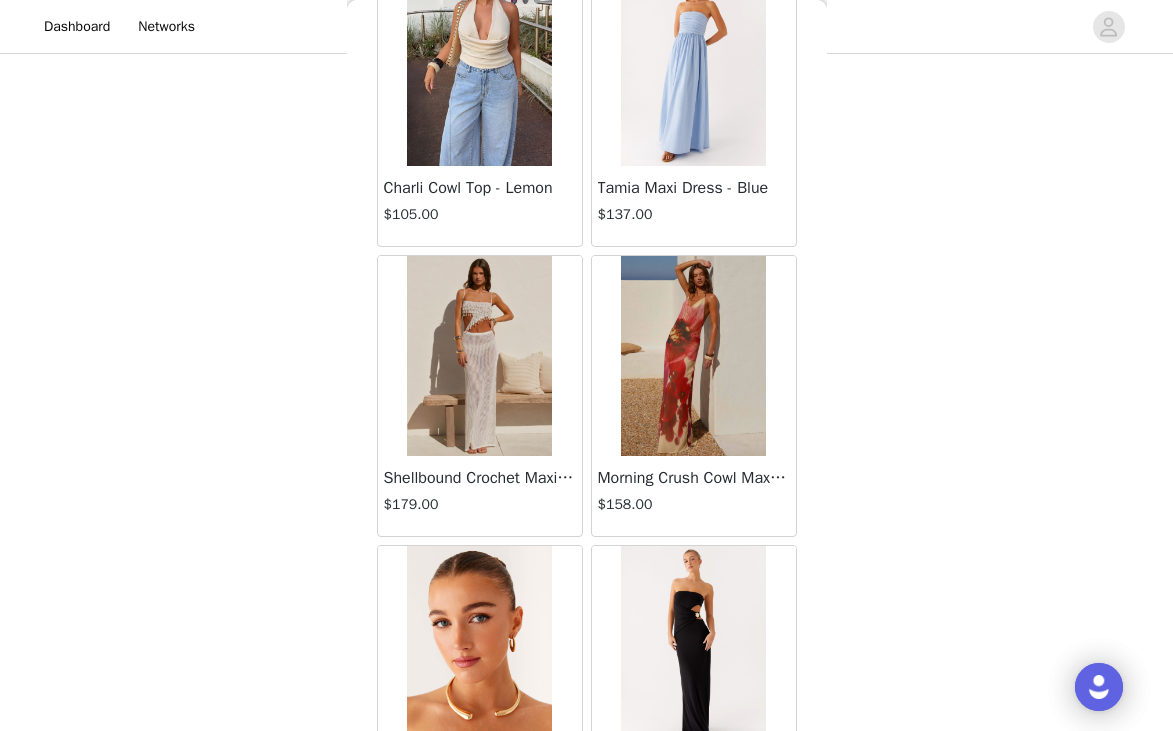 scroll, scrollTop: 86429, scrollLeft: 0, axis: vertical 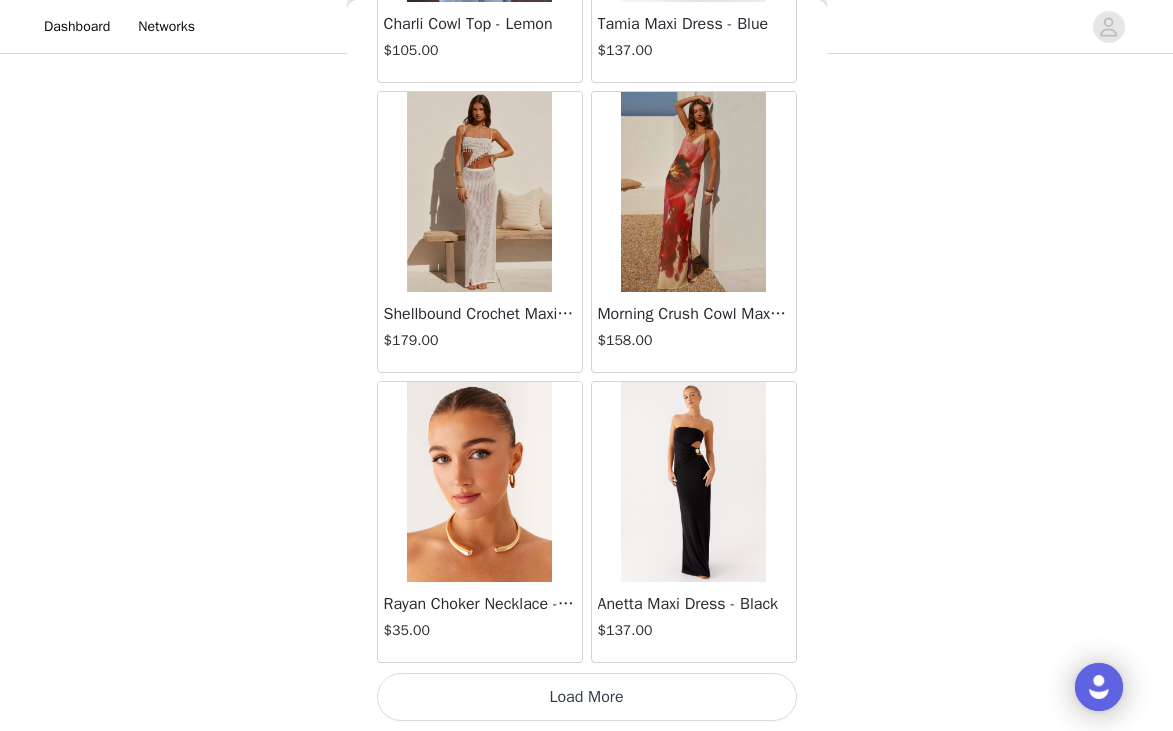 click on "Load More" at bounding box center [587, 697] 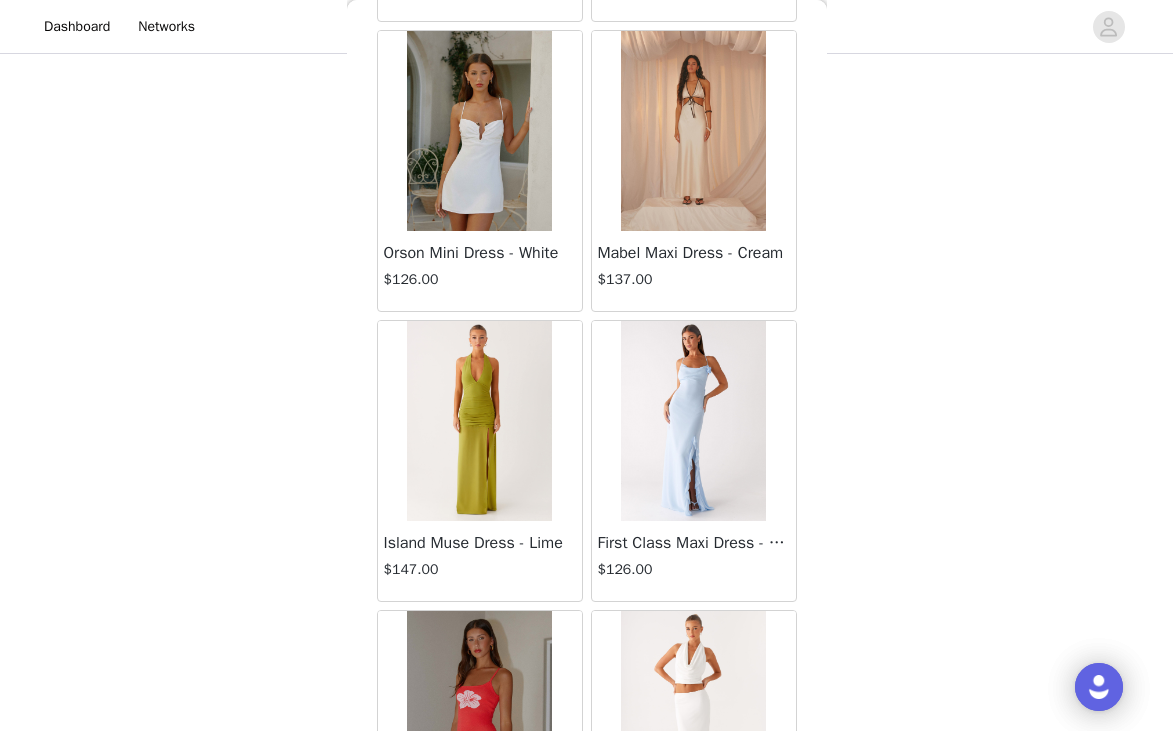 scroll, scrollTop: 88484, scrollLeft: 0, axis: vertical 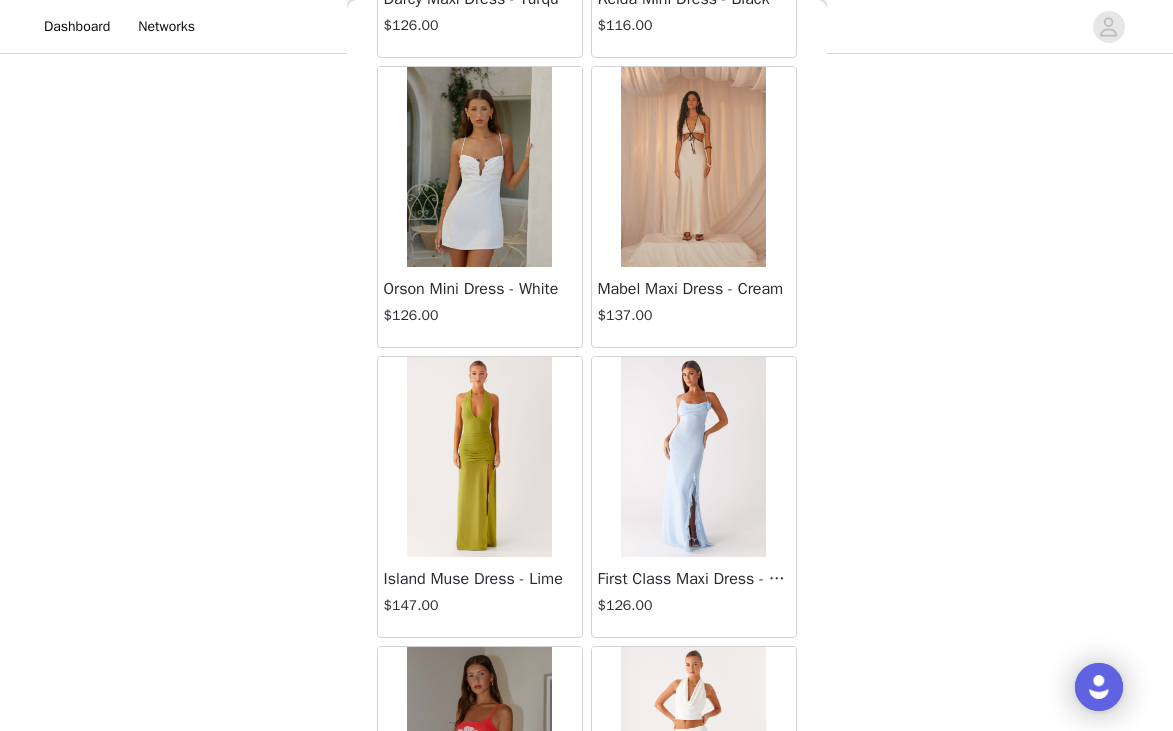 click at bounding box center [479, 167] 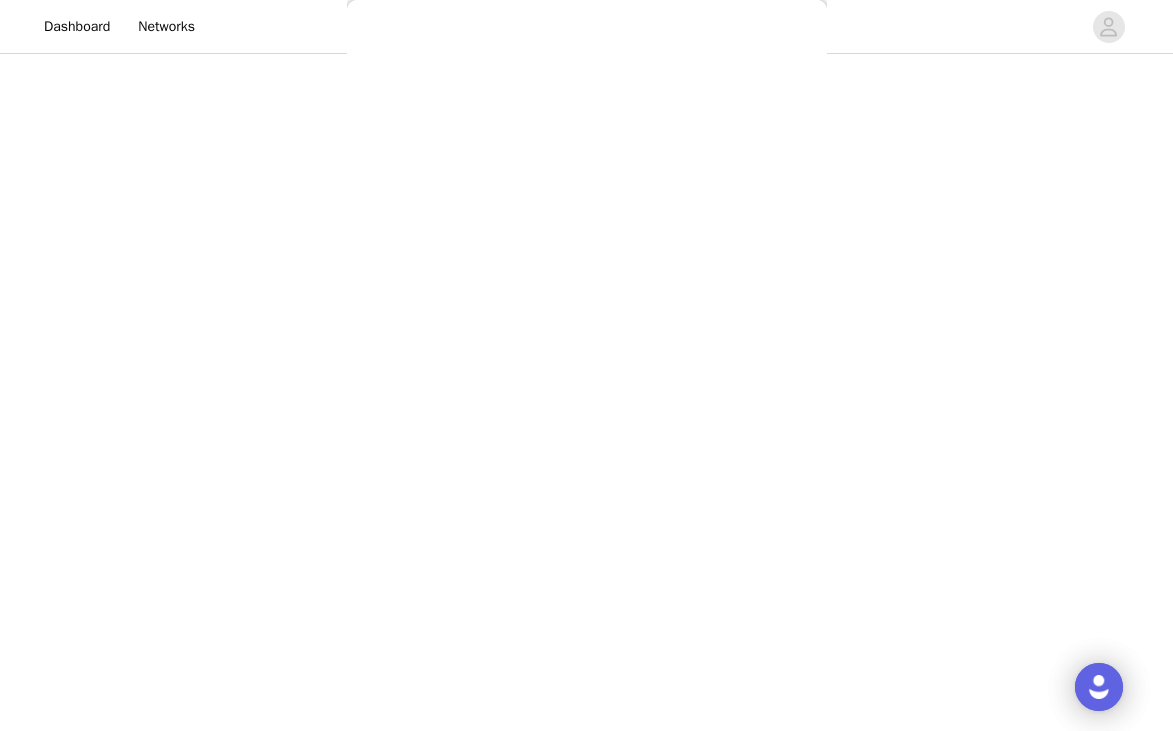 scroll, scrollTop: 374, scrollLeft: 0, axis: vertical 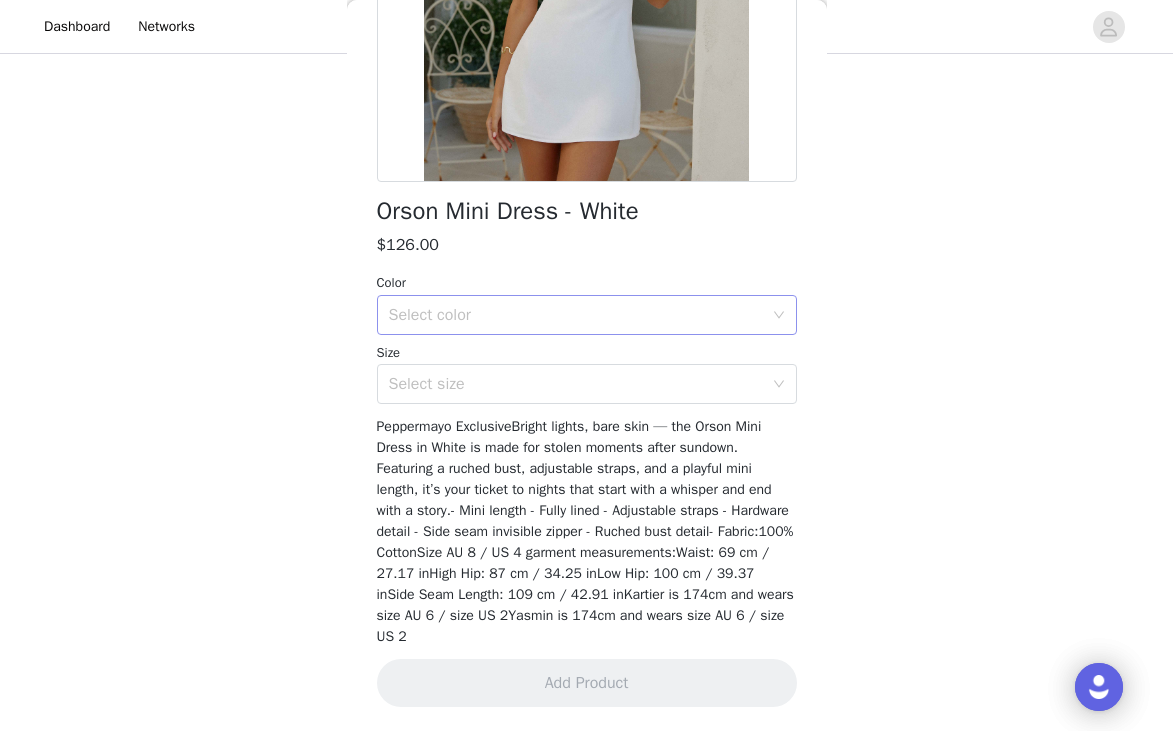 click on "Select color" at bounding box center [576, 315] 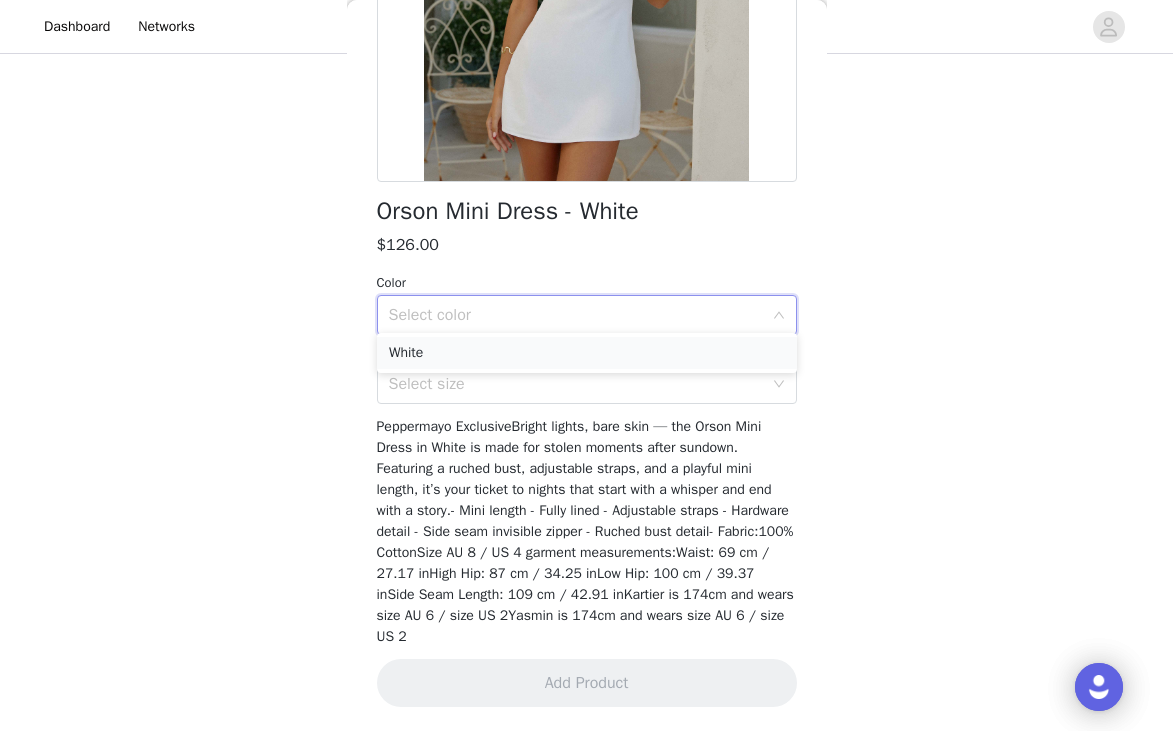 click on "White" at bounding box center (587, 353) 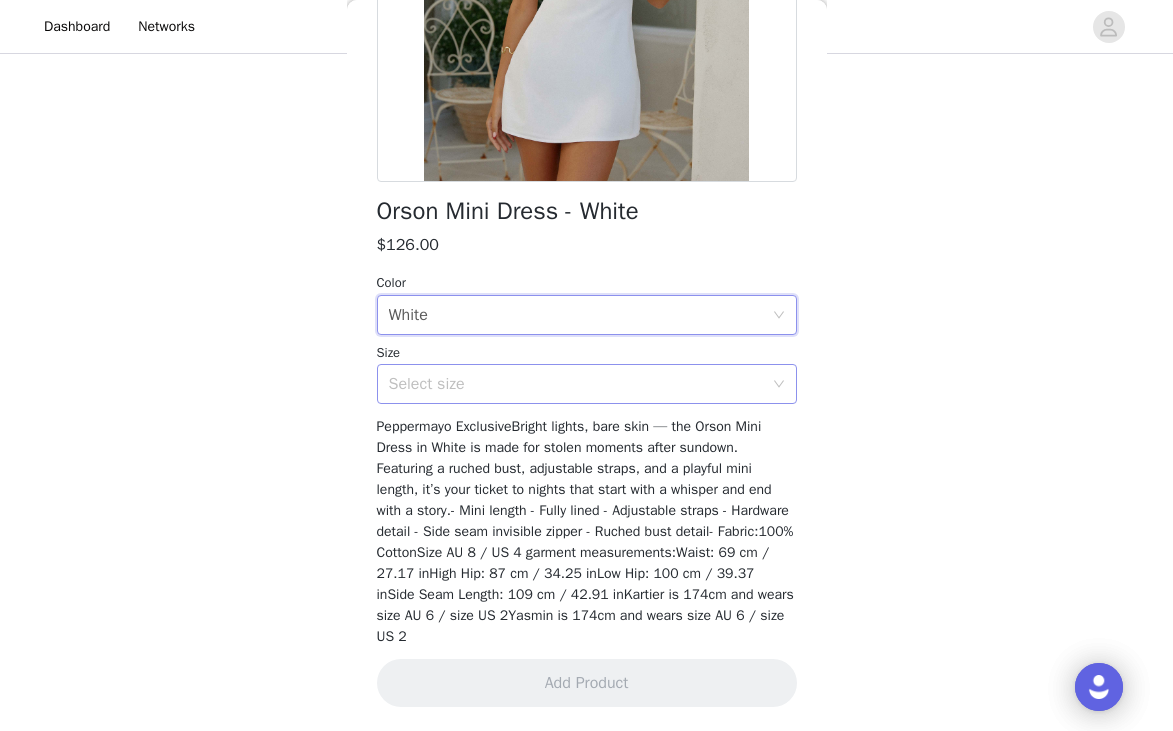 click on "Select size" at bounding box center [576, 384] 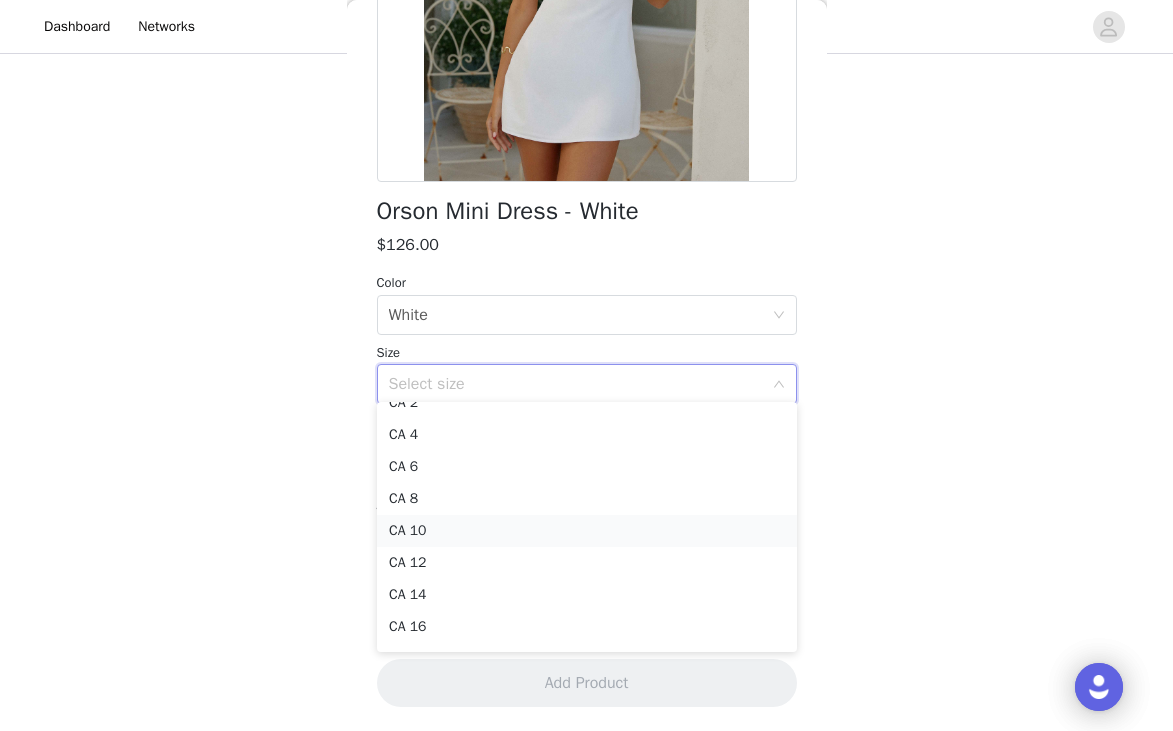 scroll, scrollTop: 53, scrollLeft: 0, axis: vertical 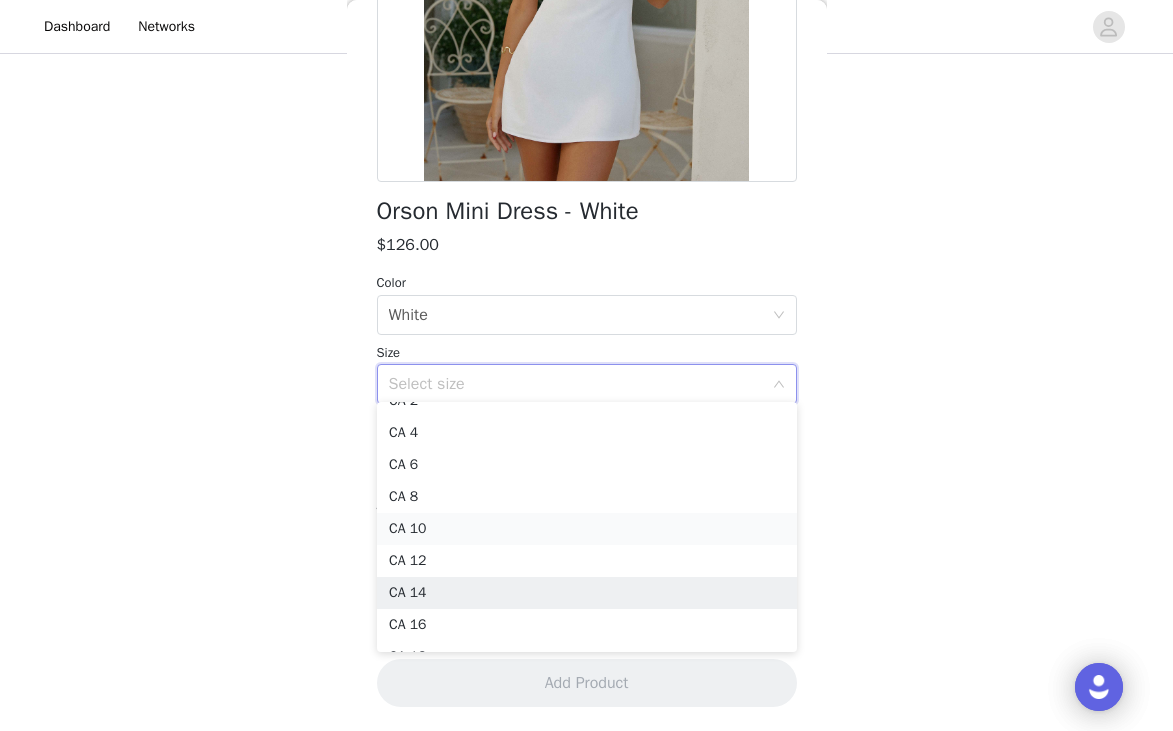 click on "CA 14" at bounding box center [587, 593] 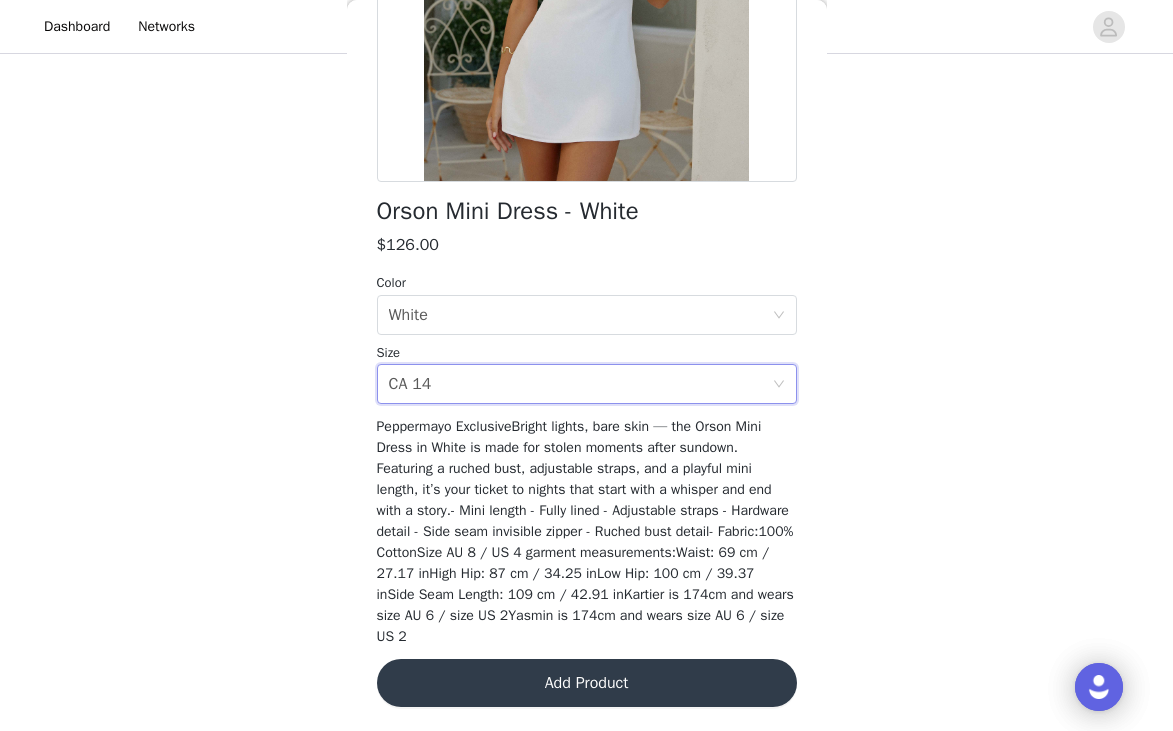 click on "STEP 1 OF 4
Select your styles!
You will receive 6 products.       4/6 Selected           Jasmina Maxi Dress - Blue     $137.00       Blue, [STATE] 14       Edit   Remove     Everett Mini Dress - Pink Tropical     $95.00       Pink Tropical, [STATE] 16       Edit   Remove     Henrietta Mini Dress - Turquoise     $116.00       Turquoise, [STATE] 14       Edit   Remove     Sugar Rush Strapless Mini Dress - Pink     $126.00       Pink, [STATE] 14       Edit   Remove     Add Product       Back     Orson Mini Dress - White       $126.00         Color   Select color White Size   Select size [STATE] 14     Add Product" at bounding box center (586, 74) 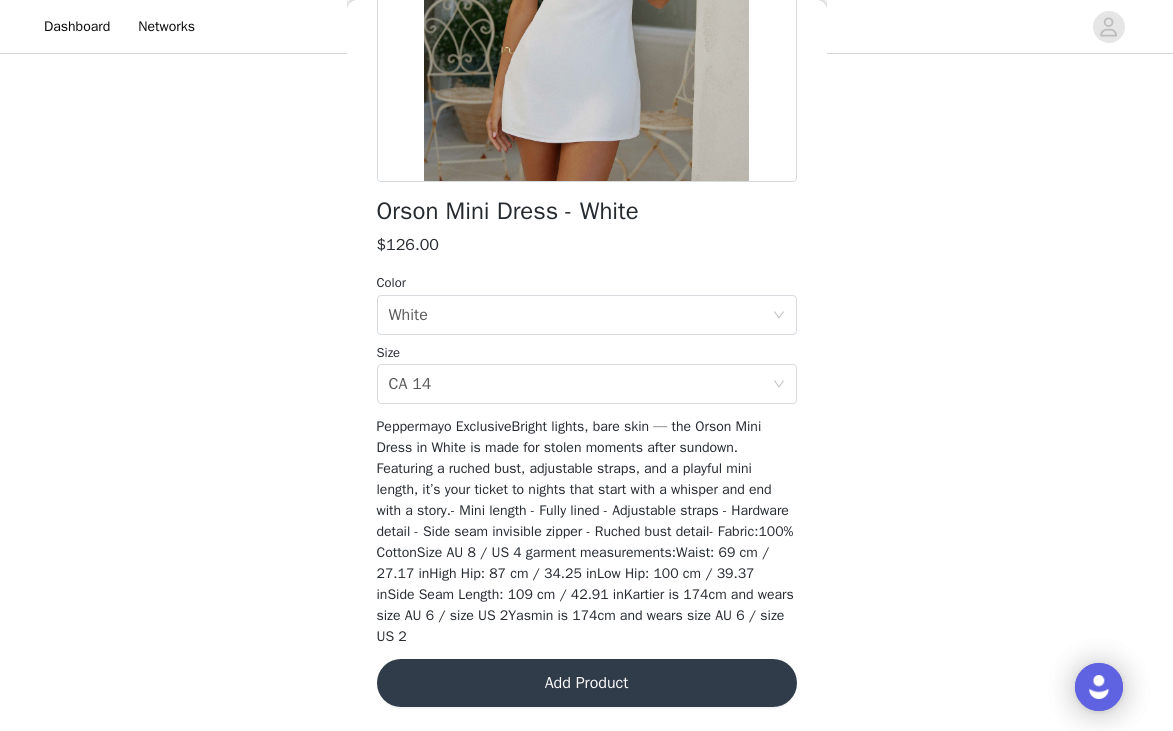 scroll, scrollTop: 246, scrollLeft: 0, axis: vertical 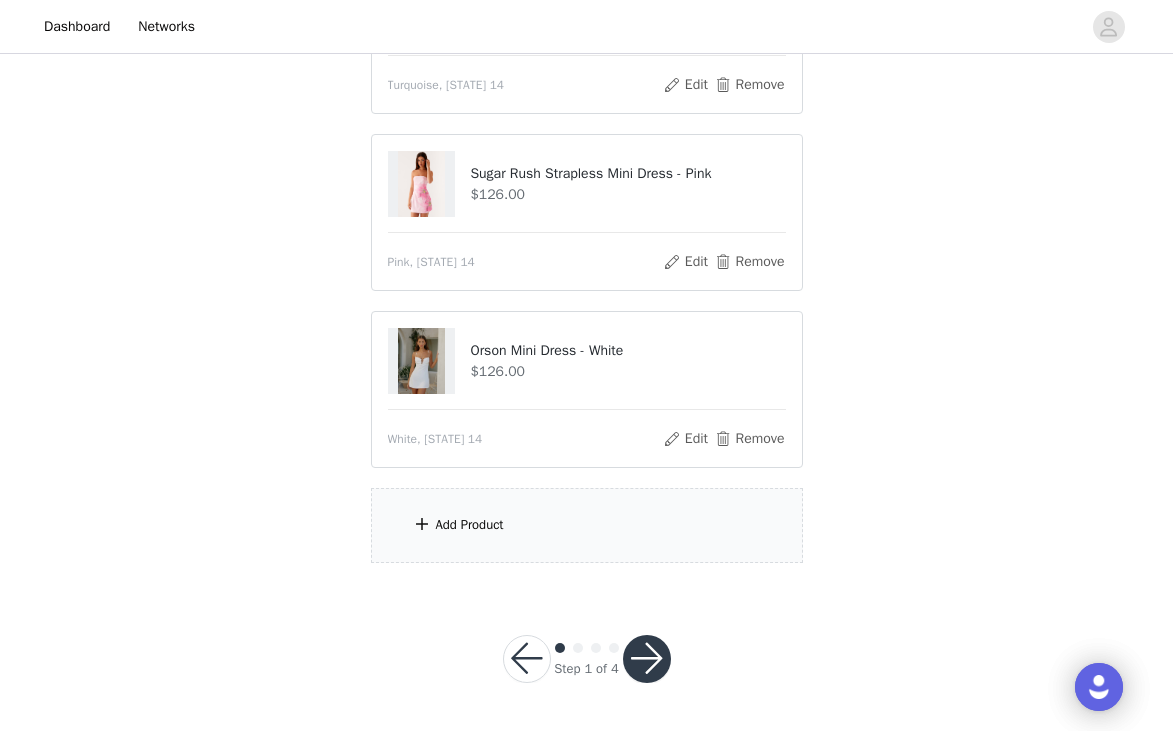 click on "STEP 1 OF 4
Select your styles!
You will receive 6 products.       5/6 Selected           Jasmina Maxi Dress - Blue     $137.00       Blue, [STATE] 14       Edit   Remove     Everett Mini Dress - Pink Tropical     $95.00       Pink Tropical, [STATE] 16       Edit   Remove     Henrietta Mini Dress - Turquoise     $116.00       Turquoise, [STATE] 14       Edit   Remove     Sugar Rush Strapless Mini Dress - Pink     $126.00       Pink, [STATE] 14       Edit   Remove     Orson Mini Dress - White     $126.00       White, [STATE] 14       Edit   Remove     Add Product" at bounding box center [586, -14] 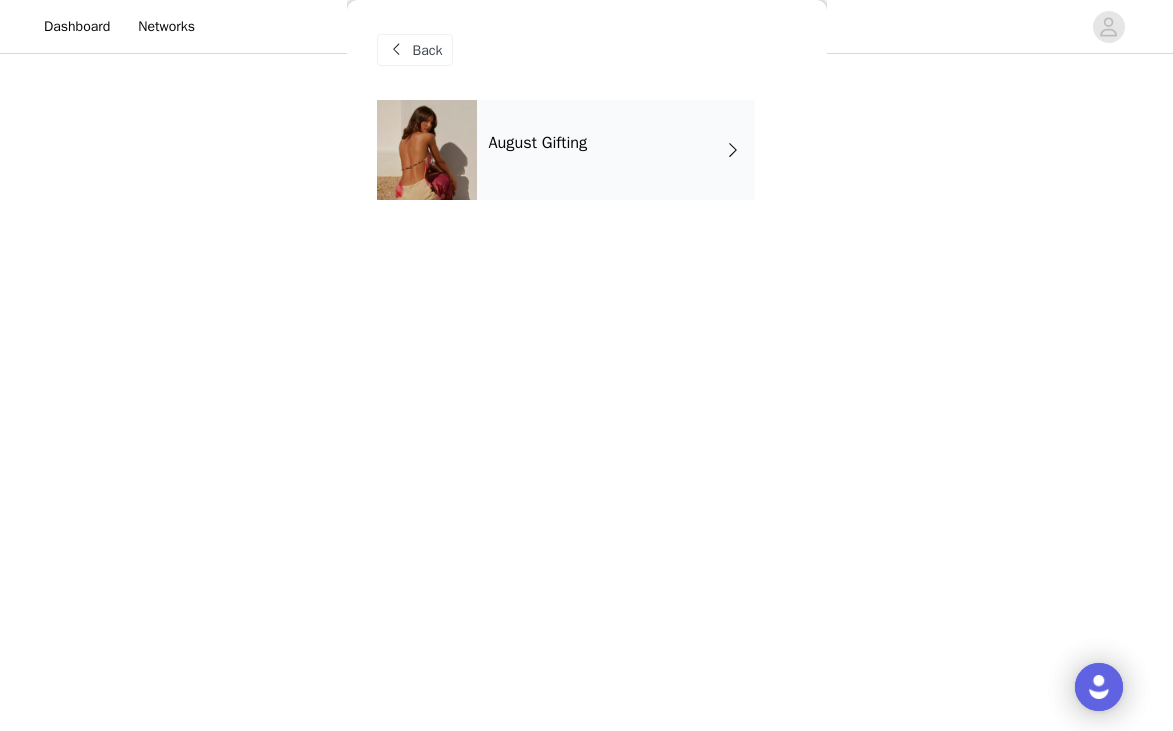 click on "August Gifting" at bounding box center (616, 150) 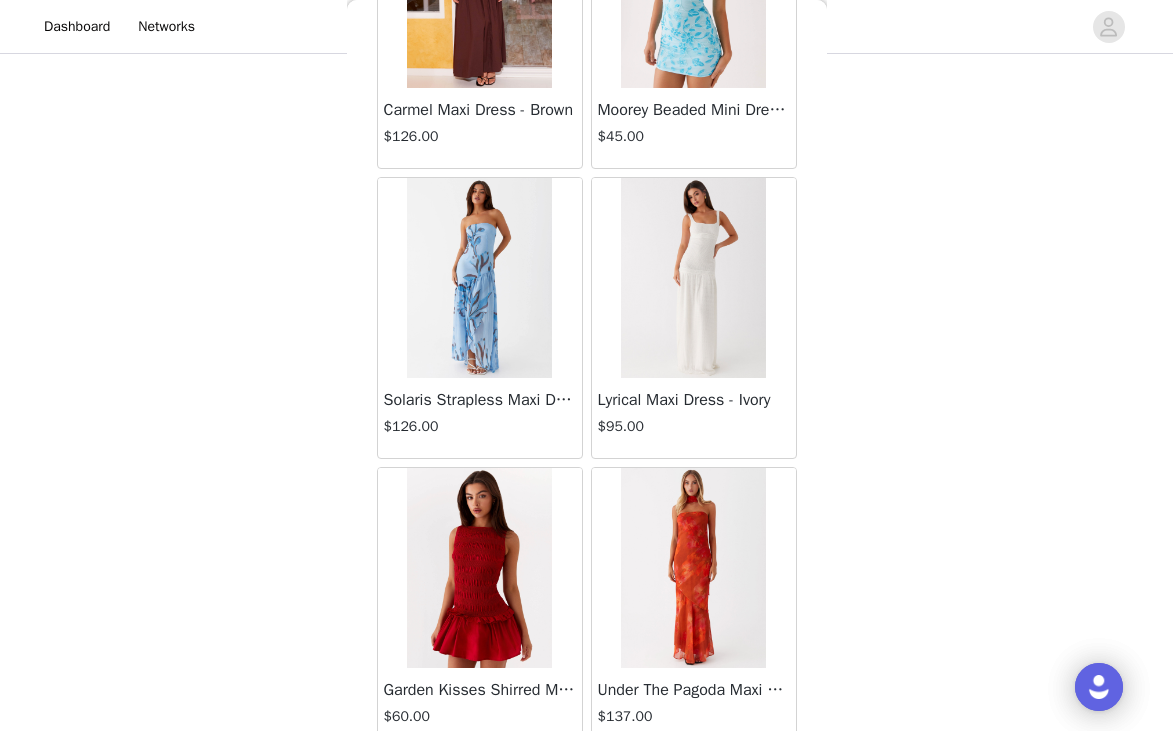 scroll, scrollTop: 2329, scrollLeft: 0, axis: vertical 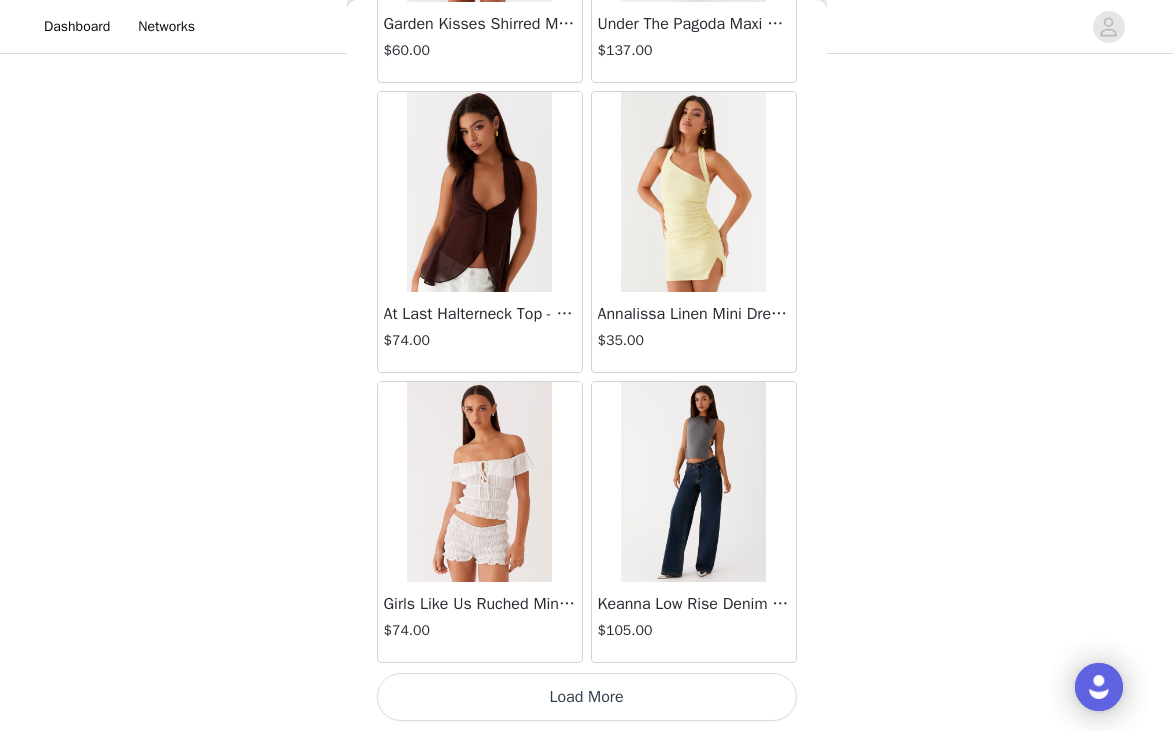 click on "Load More" at bounding box center [587, 697] 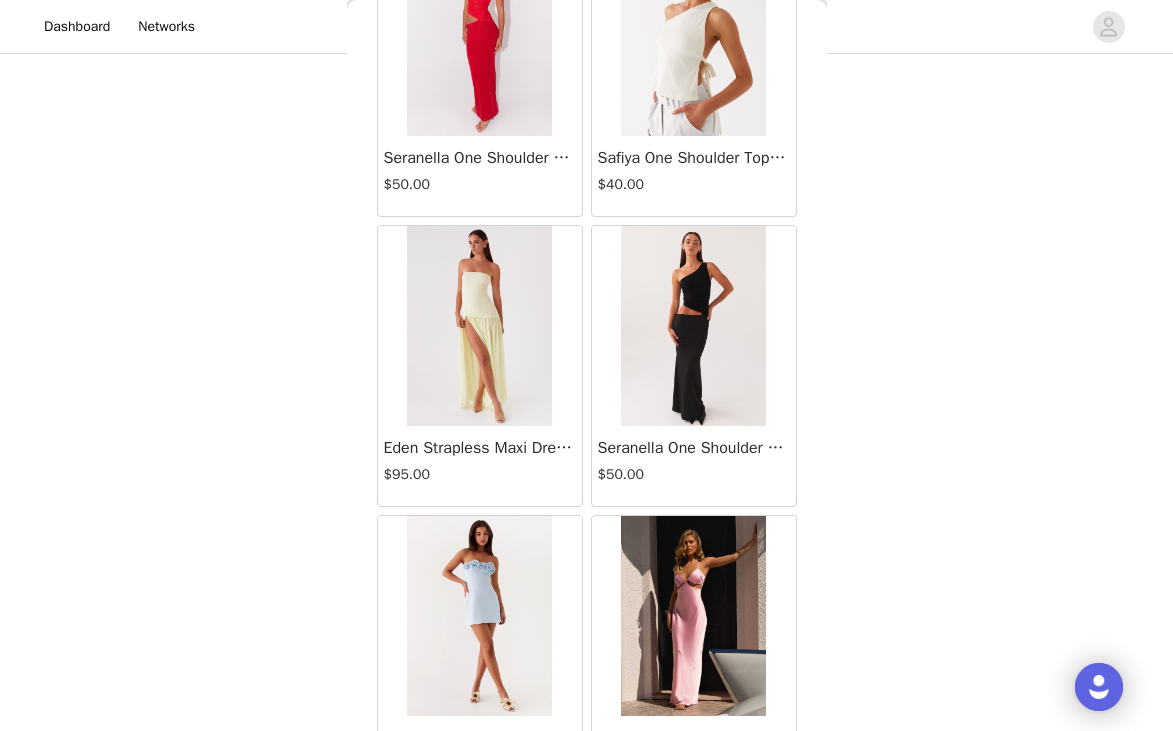 scroll, scrollTop: 5229, scrollLeft: 0, axis: vertical 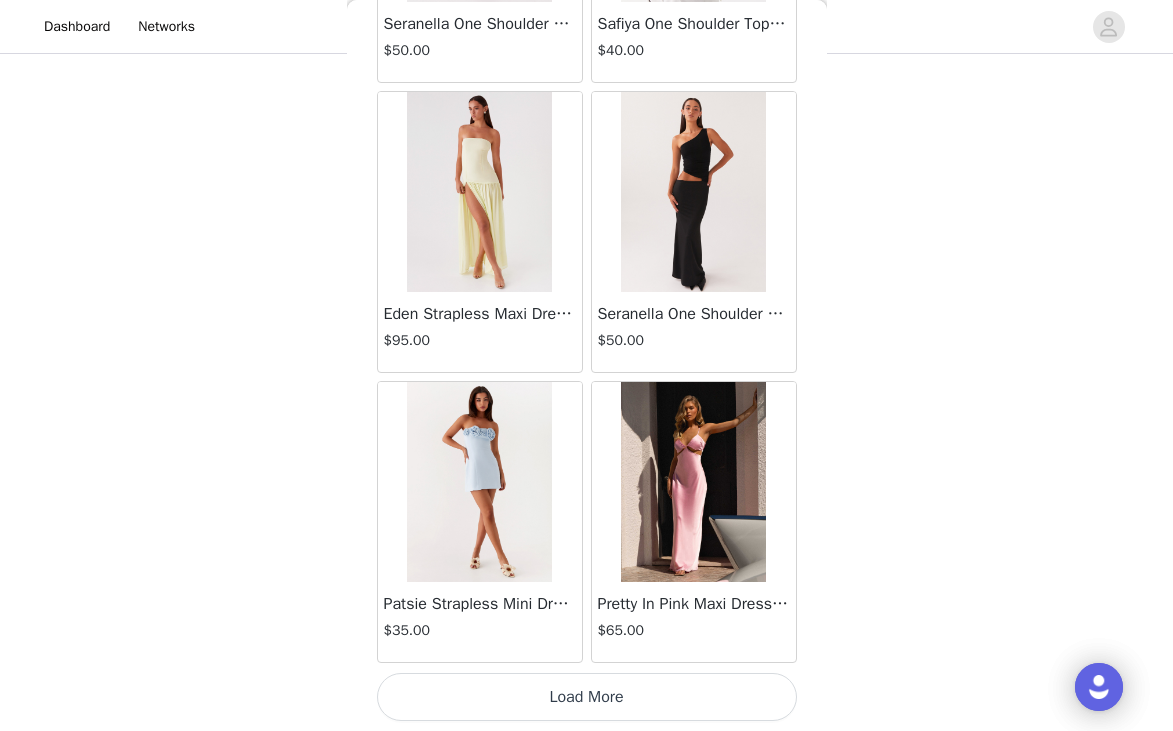 click on "Load More" at bounding box center (587, 697) 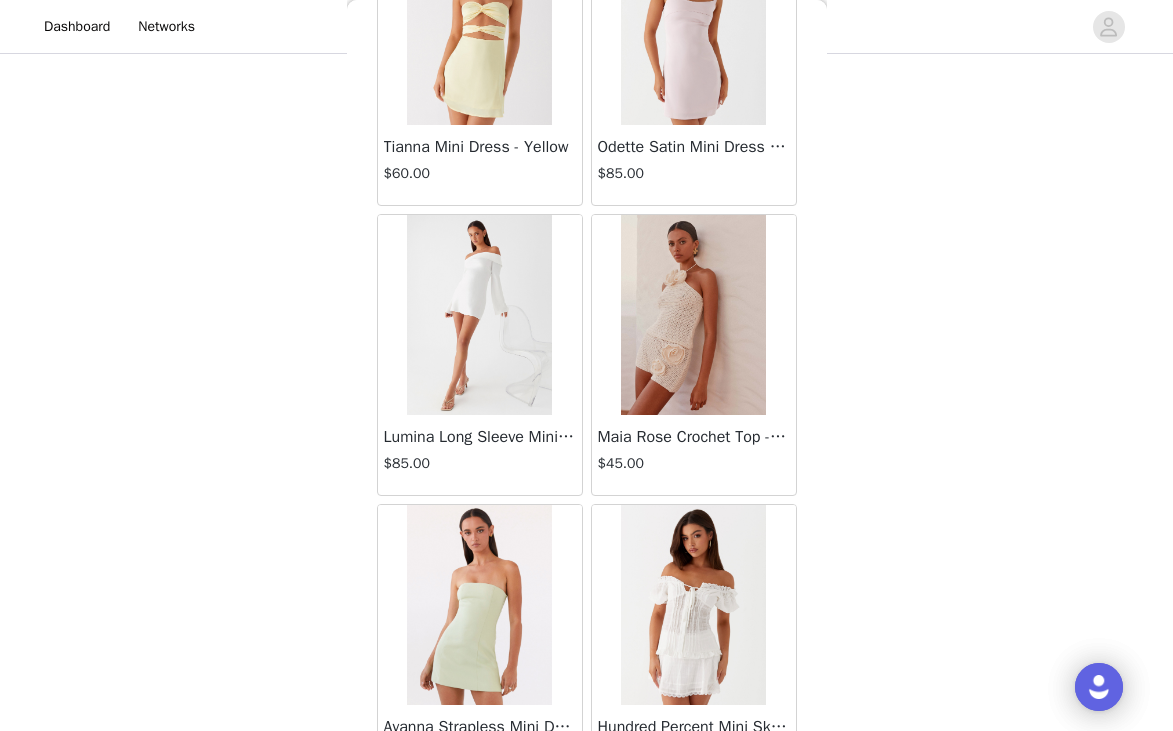 scroll, scrollTop: 8129, scrollLeft: 0, axis: vertical 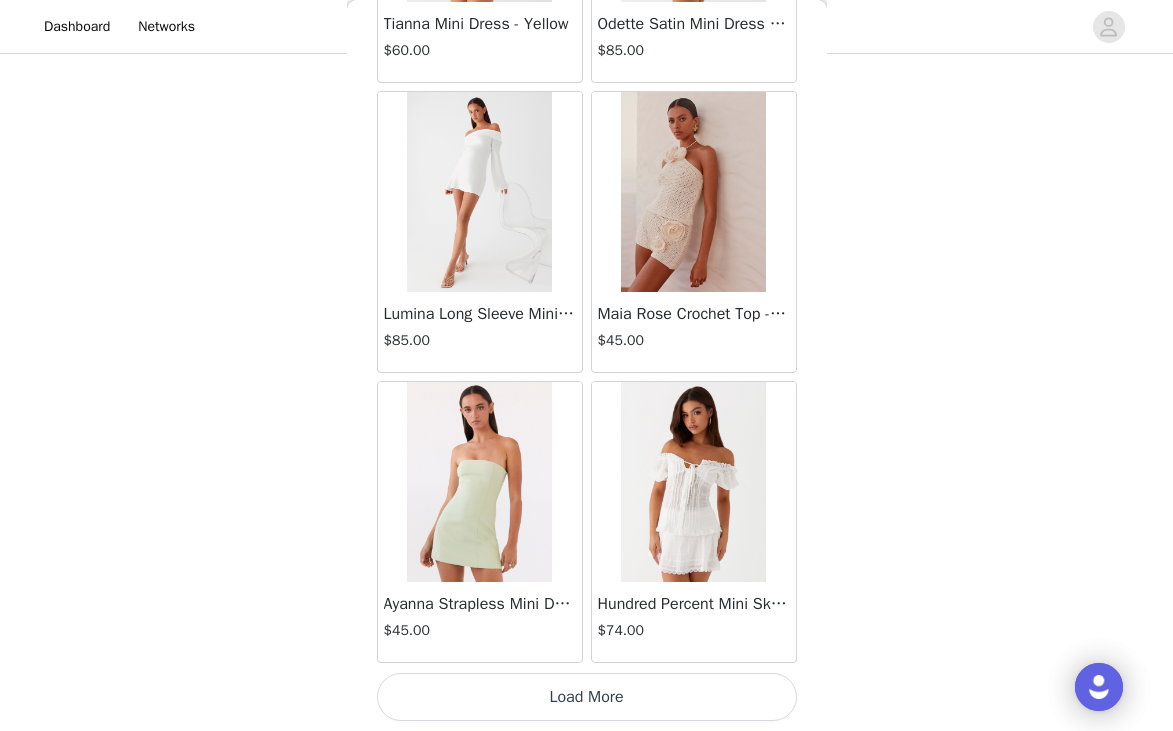 click on "Load More" at bounding box center (587, 697) 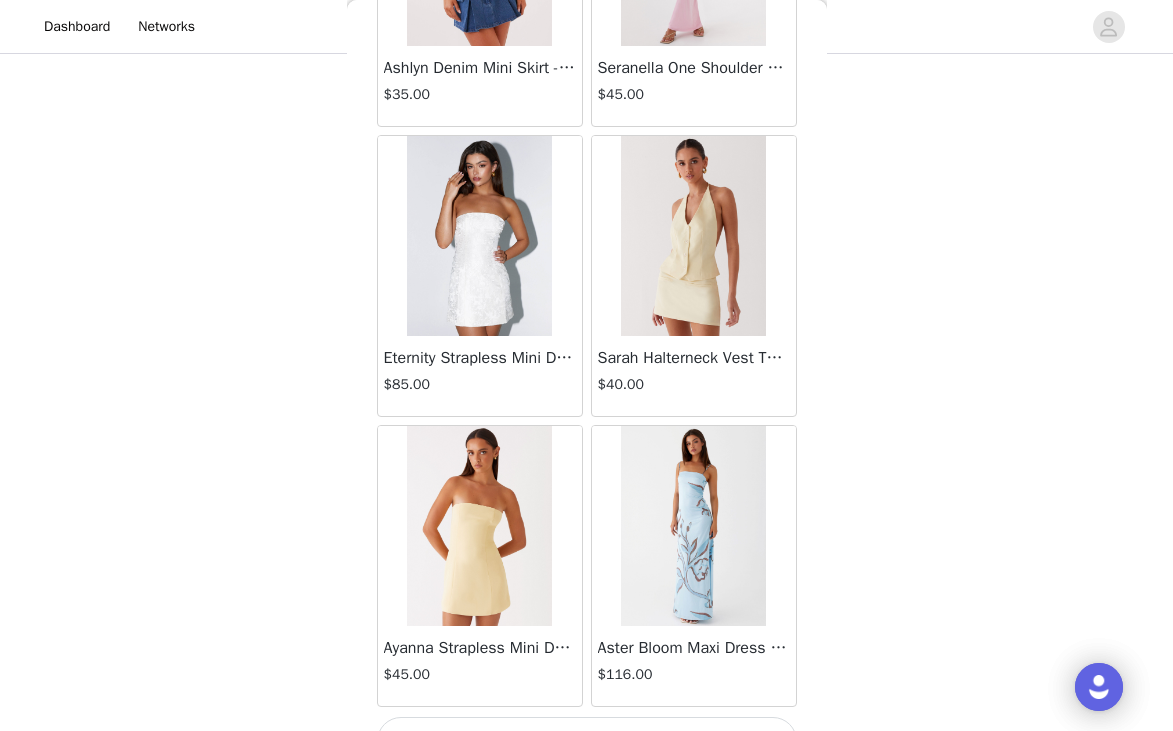 scroll, scrollTop: 11029, scrollLeft: 0, axis: vertical 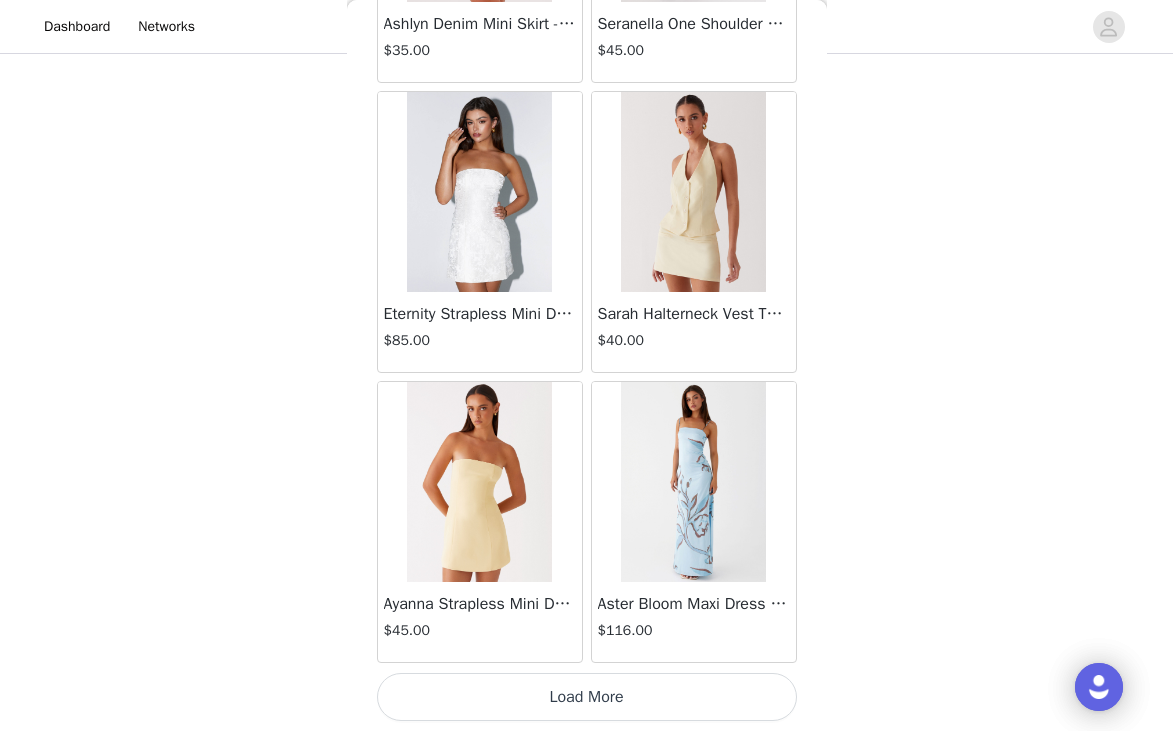 click on "Load More" at bounding box center [587, 697] 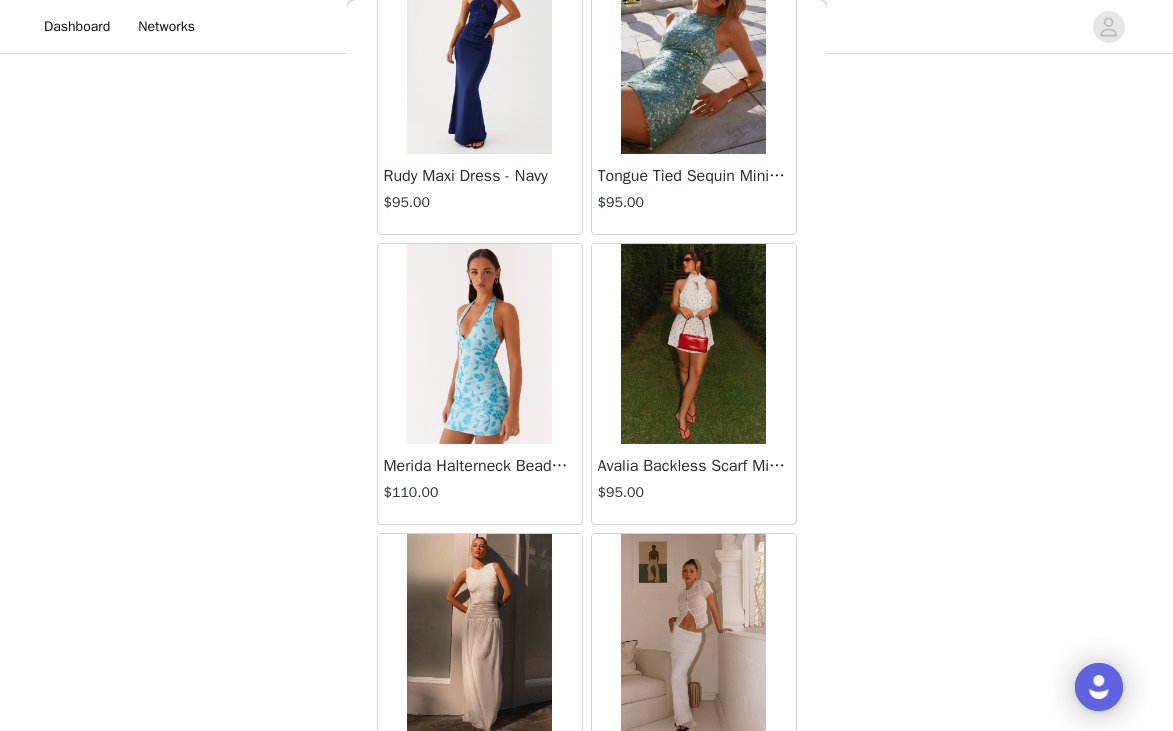 scroll, scrollTop: 13929, scrollLeft: 0, axis: vertical 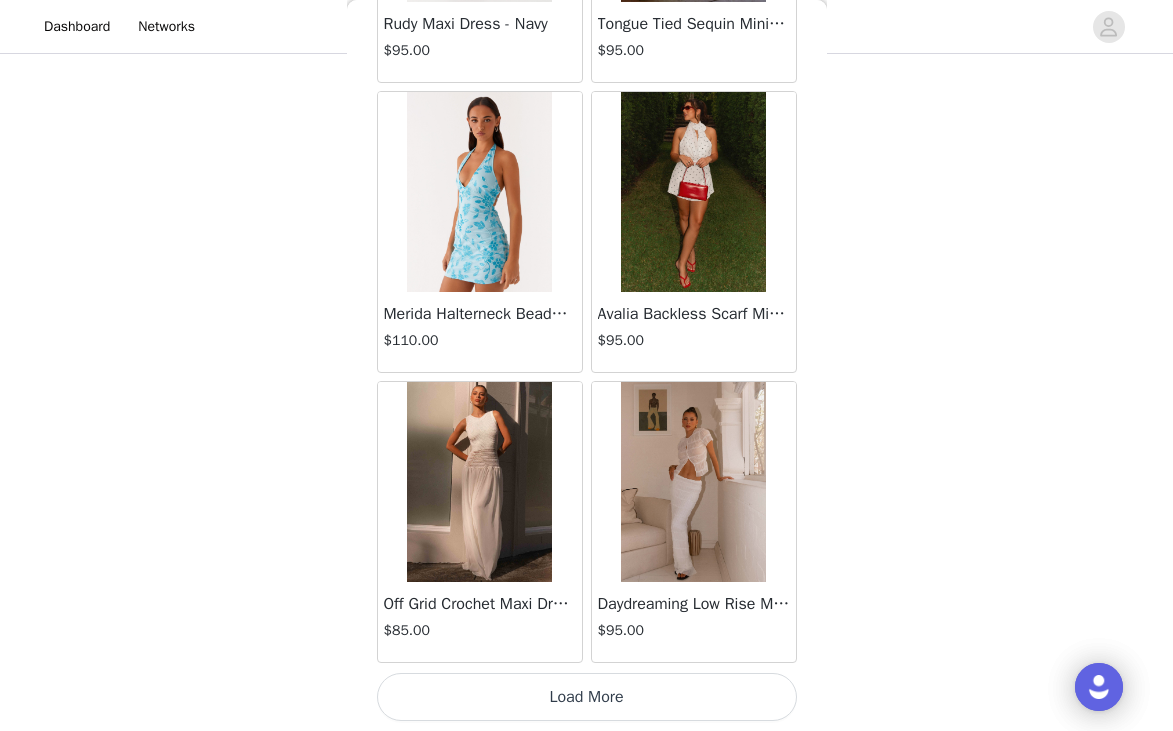 click on "Load More" at bounding box center [587, 697] 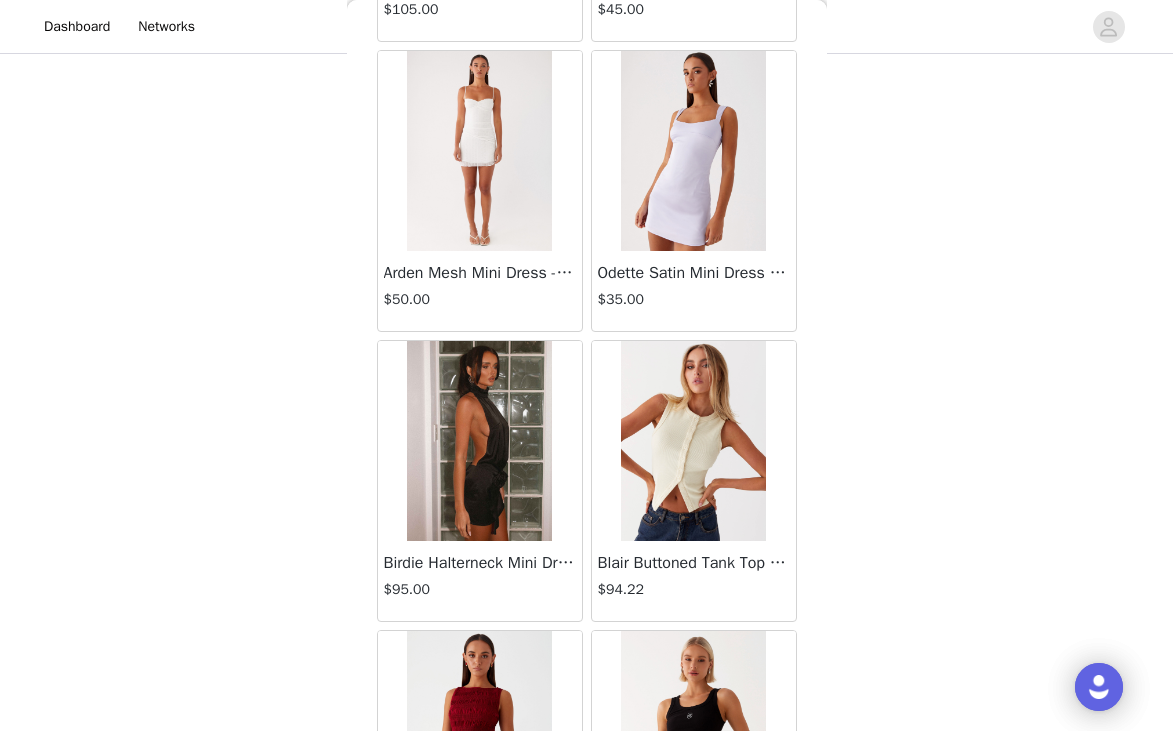 scroll, scrollTop: 16829, scrollLeft: 0, axis: vertical 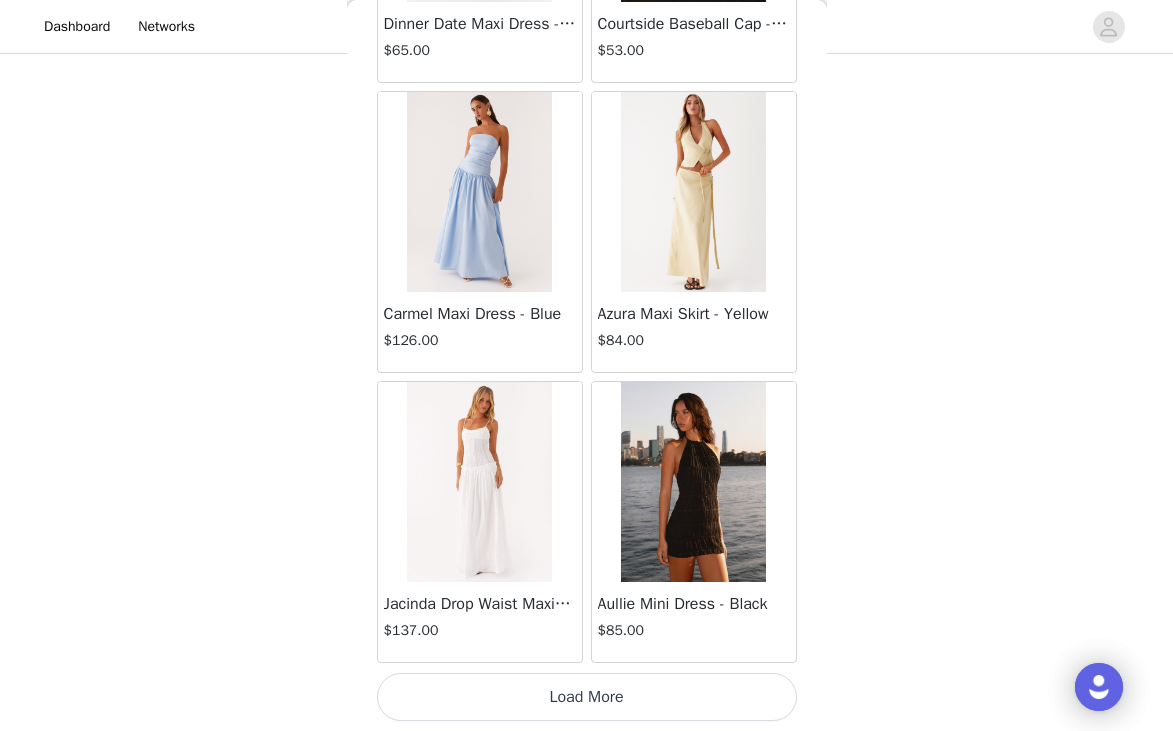 click on "Load More" at bounding box center [587, 697] 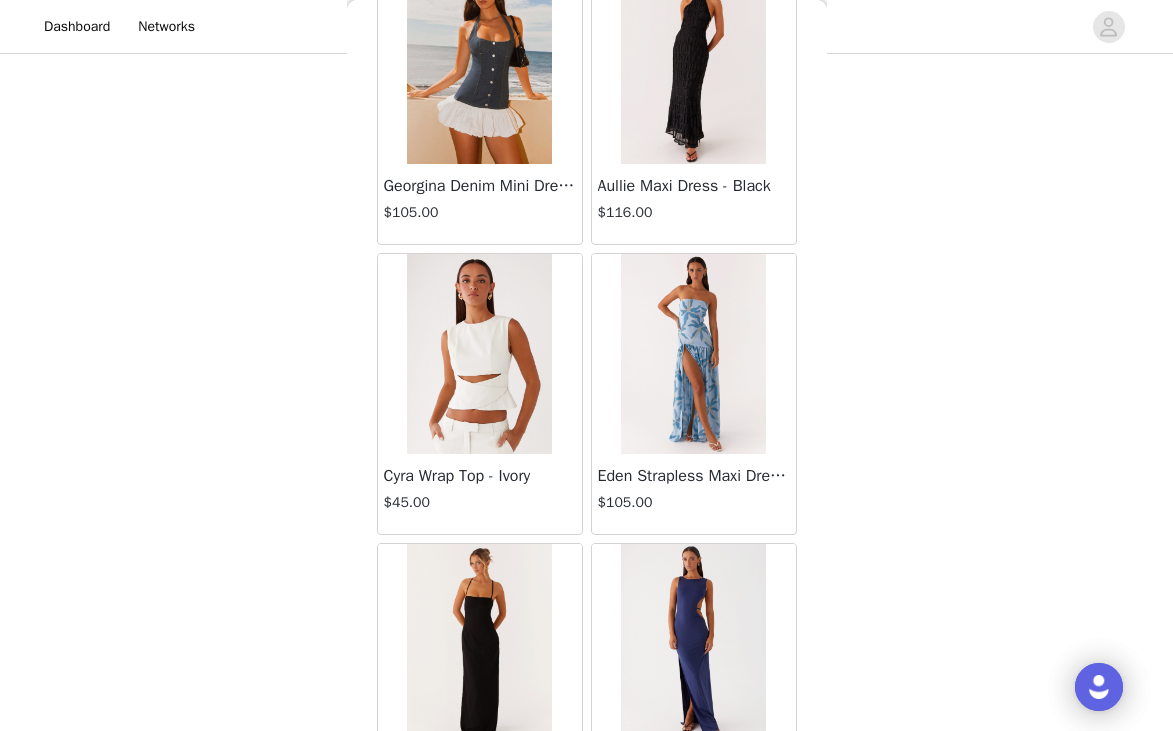 scroll, scrollTop: 19729, scrollLeft: 0, axis: vertical 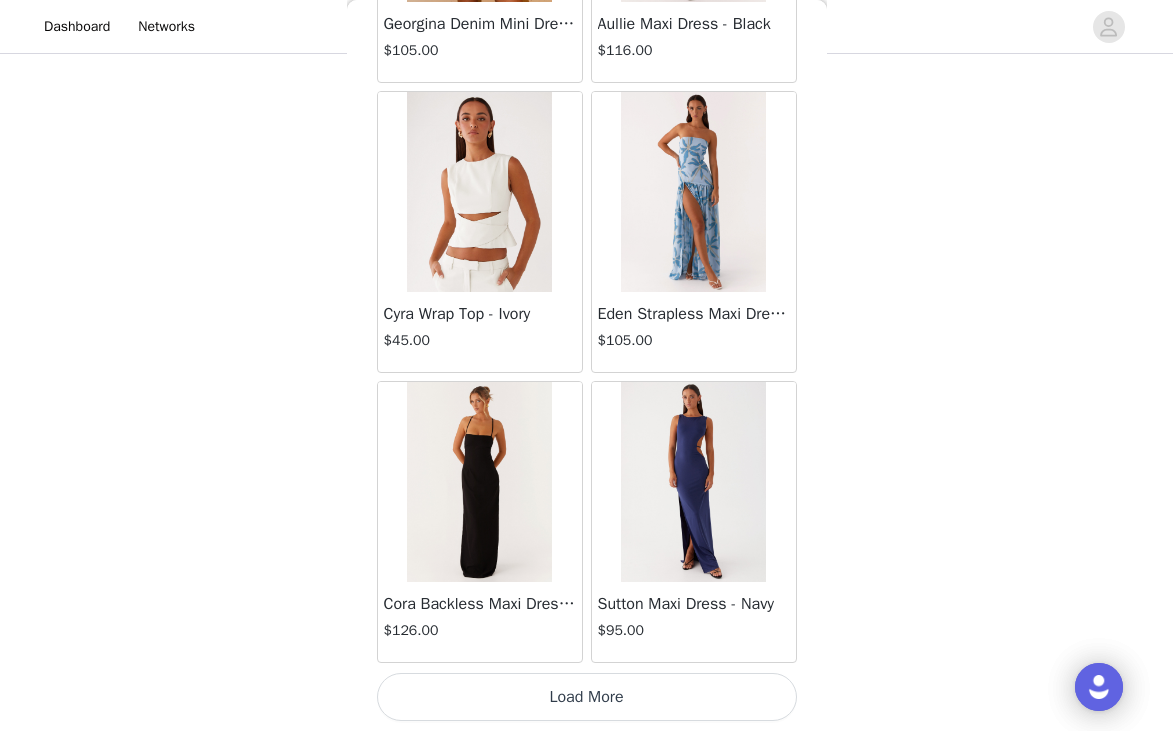 click on "Load More" at bounding box center (587, 697) 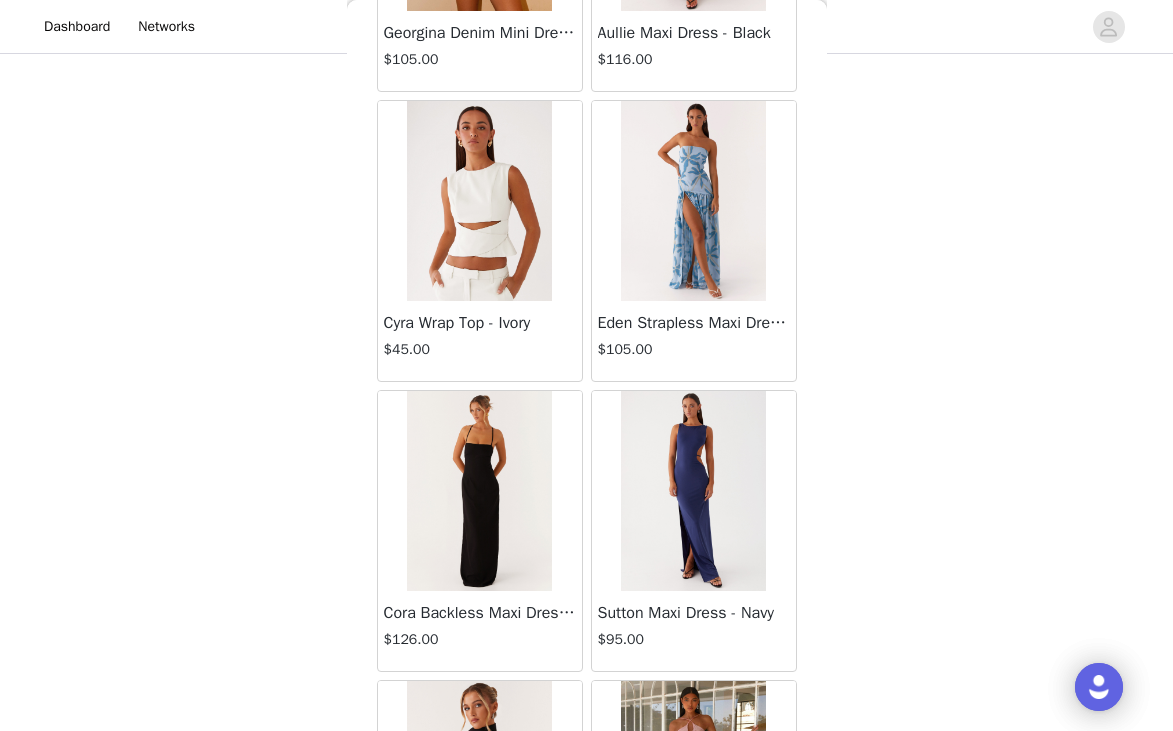 scroll, scrollTop: 19729, scrollLeft: 0, axis: vertical 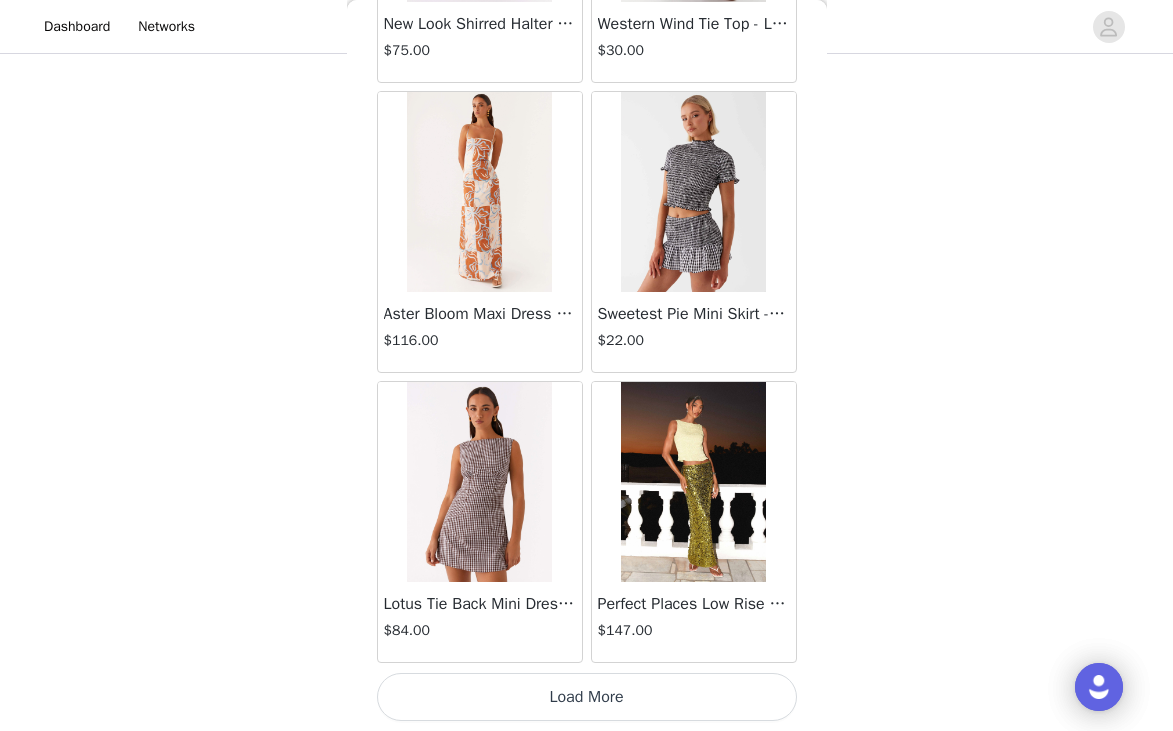 click on "Load More" at bounding box center (587, 697) 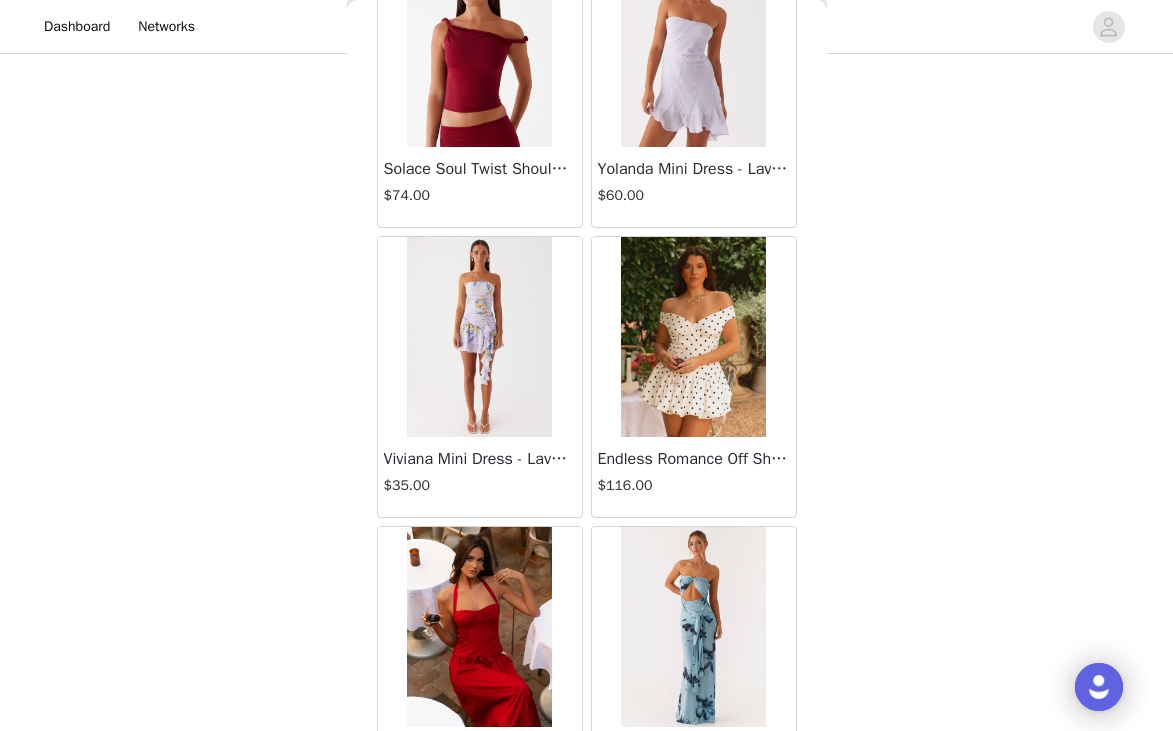 scroll, scrollTop: 25529, scrollLeft: 0, axis: vertical 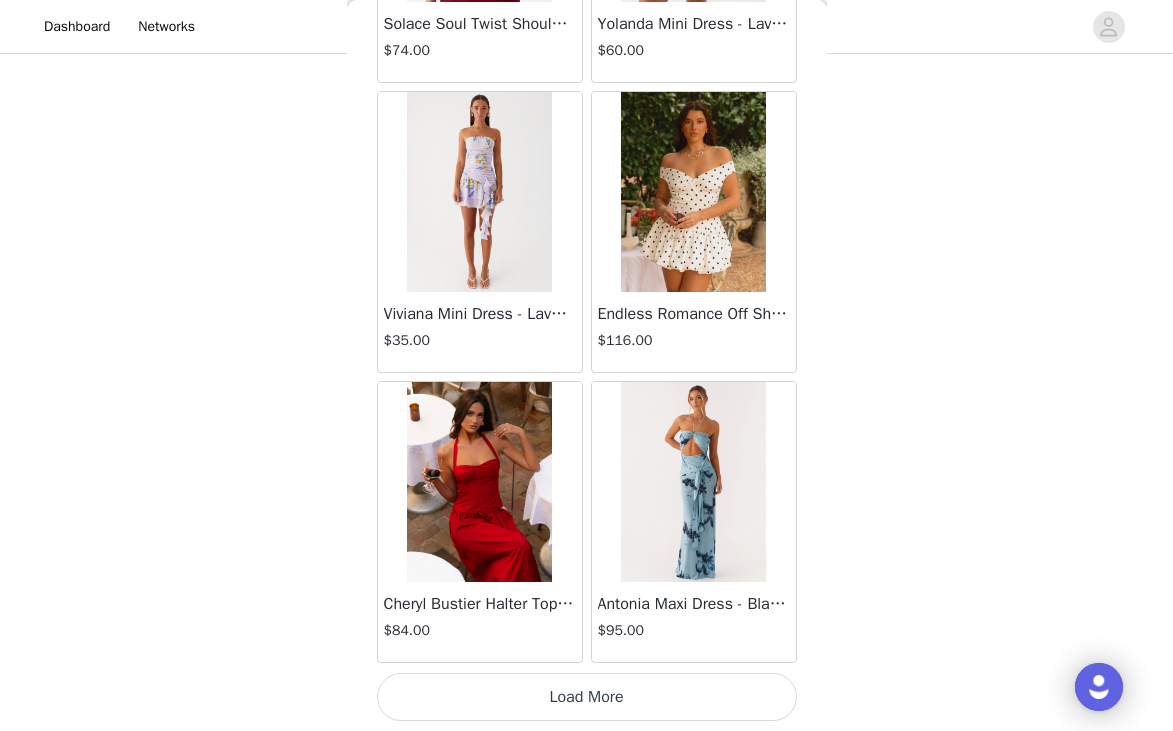 click on "Load More" at bounding box center [587, 697] 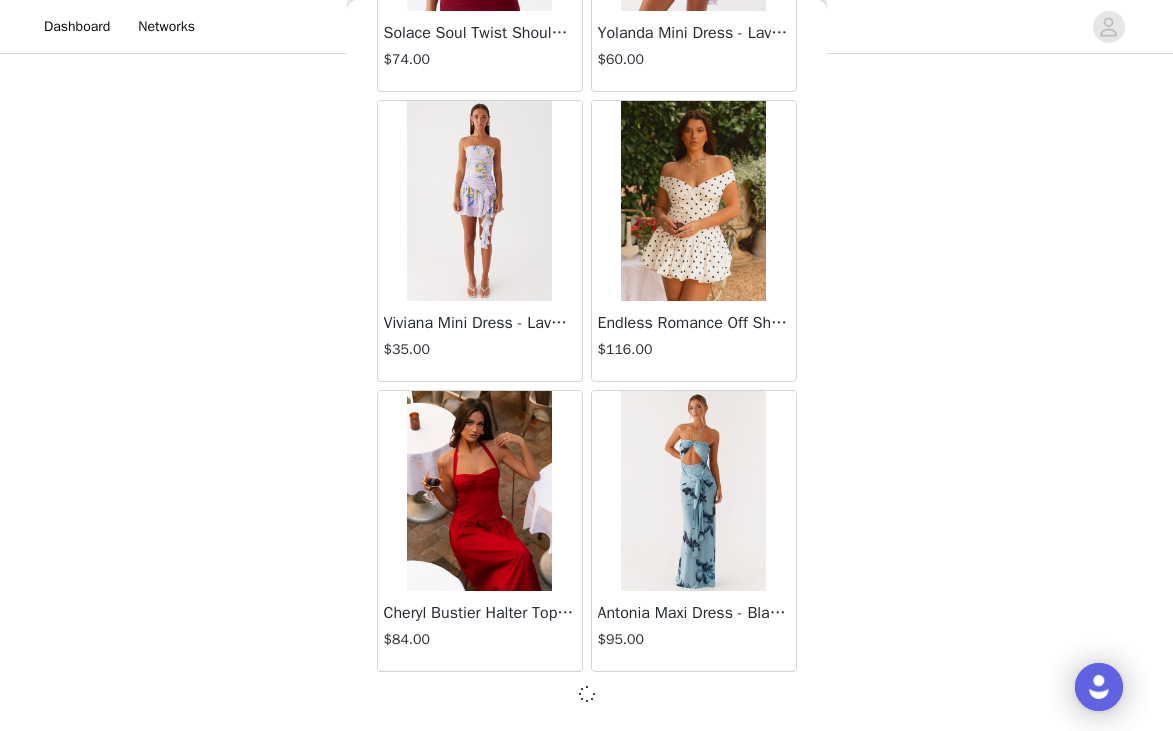 scroll, scrollTop: 25520, scrollLeft: 0, axis: vertical 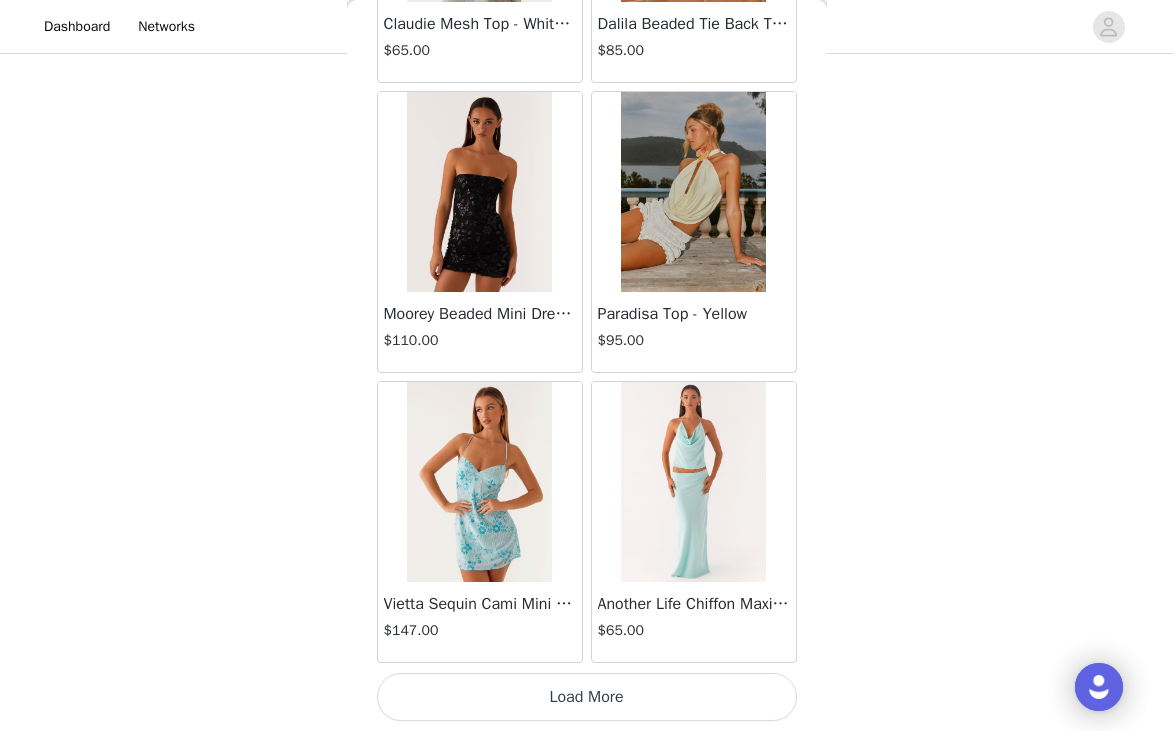 click on "Load More" at bounding box center (587, 697) 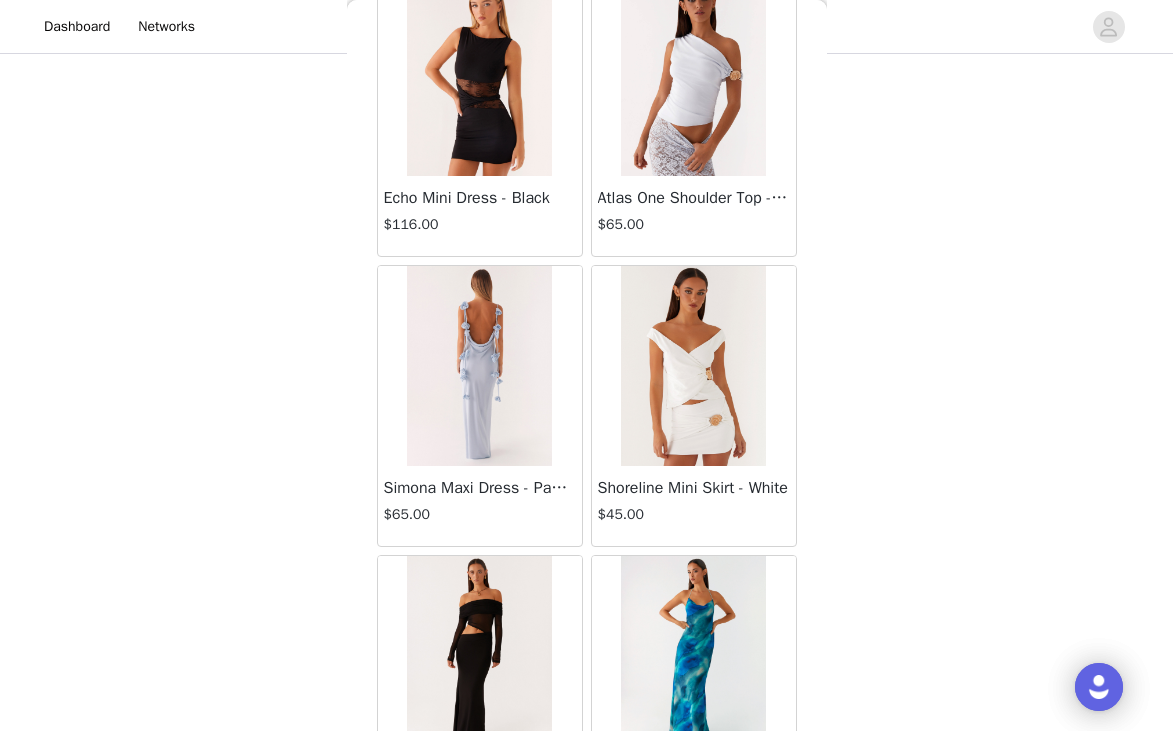 scroll, scrollTop: 31329, scrollLeft: 0, axis: vertical 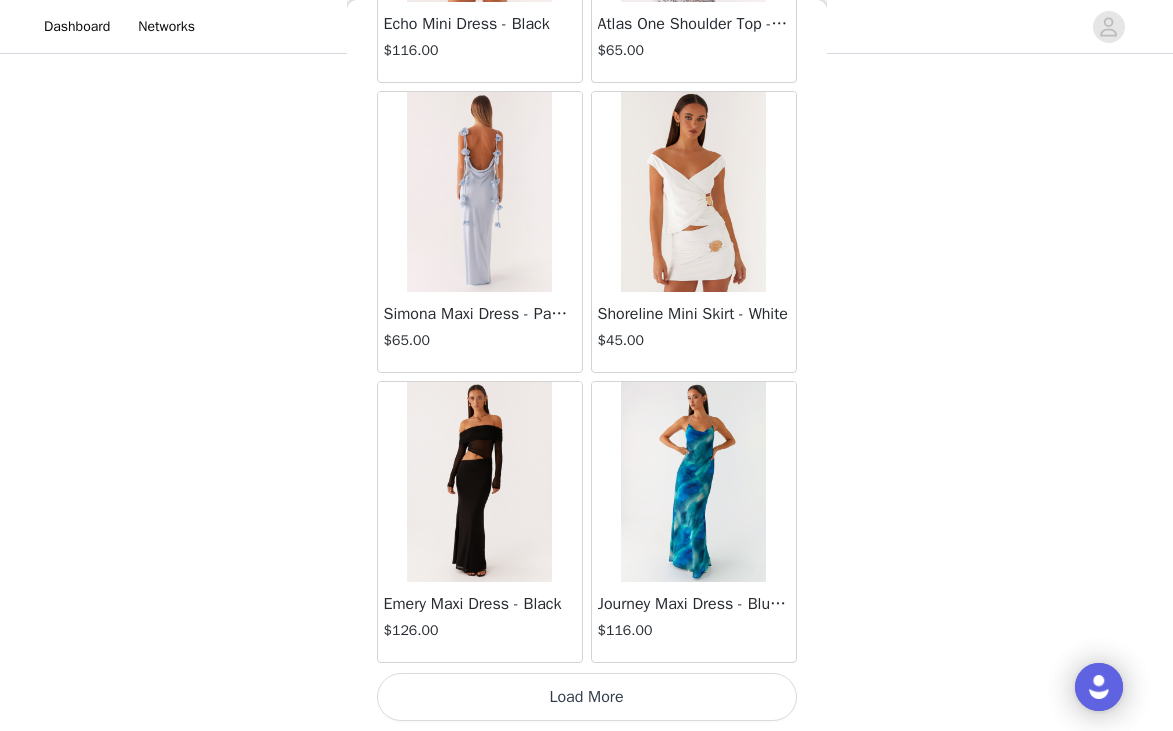 click on "Load More" at bounding box center [587, 697] 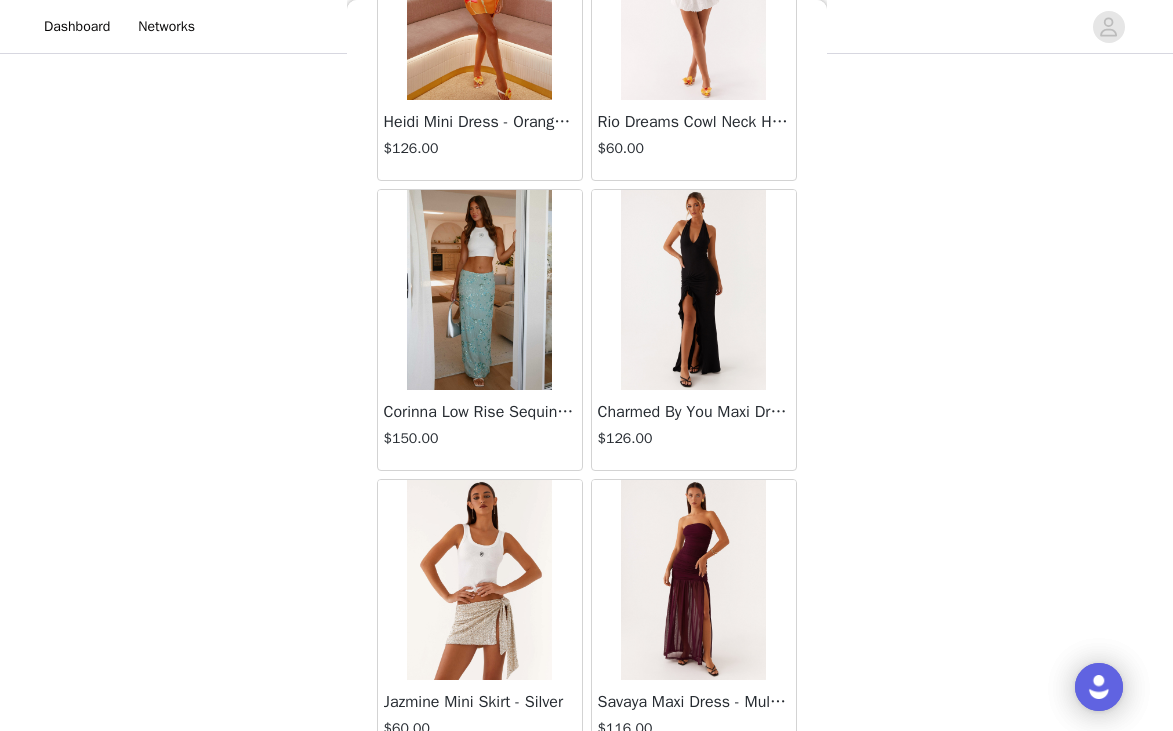 scroll, scrollTop: 34229, scrollLeft: 0, axis: vertical 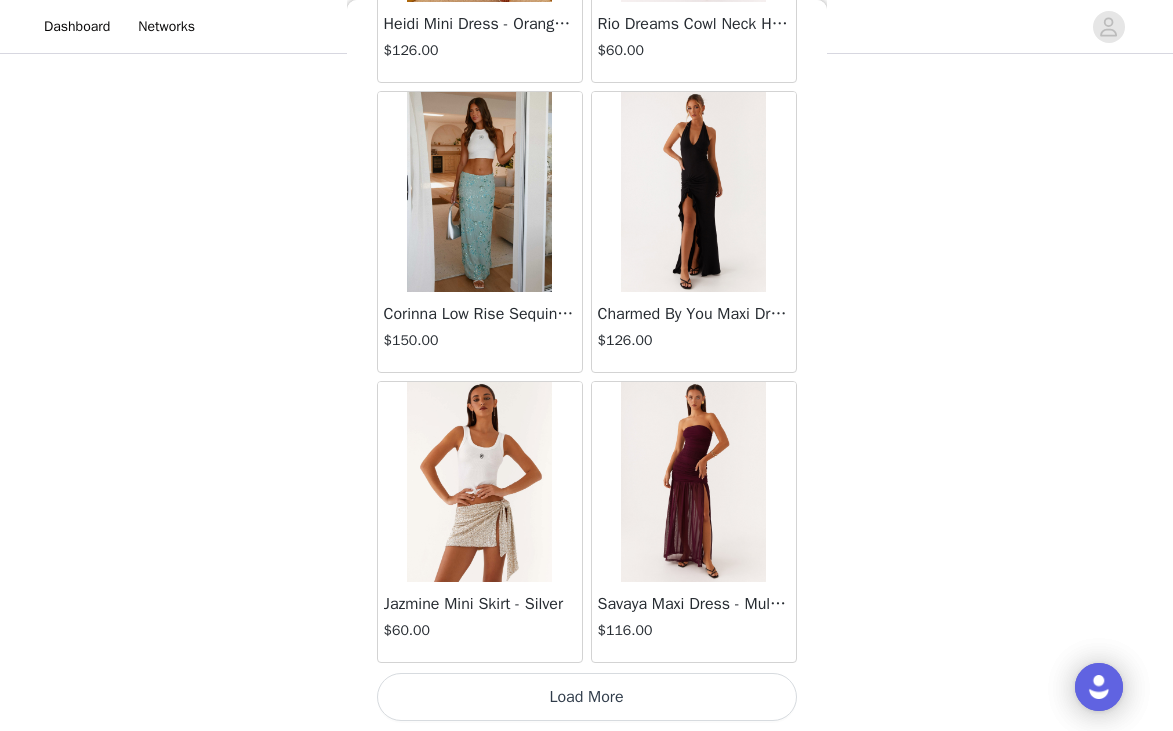 click on "Load More" at bounding box center (587, 697) 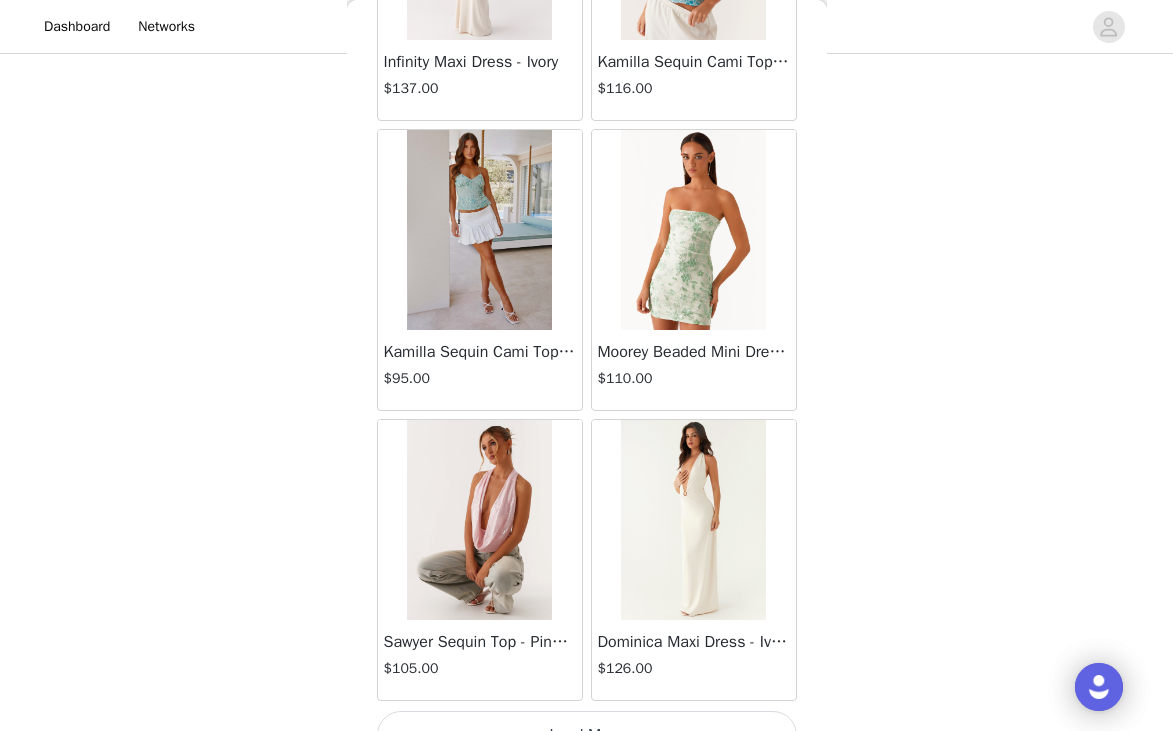 scroll, scrollTop: 37129, scrollLeft: 0, axis: vertical 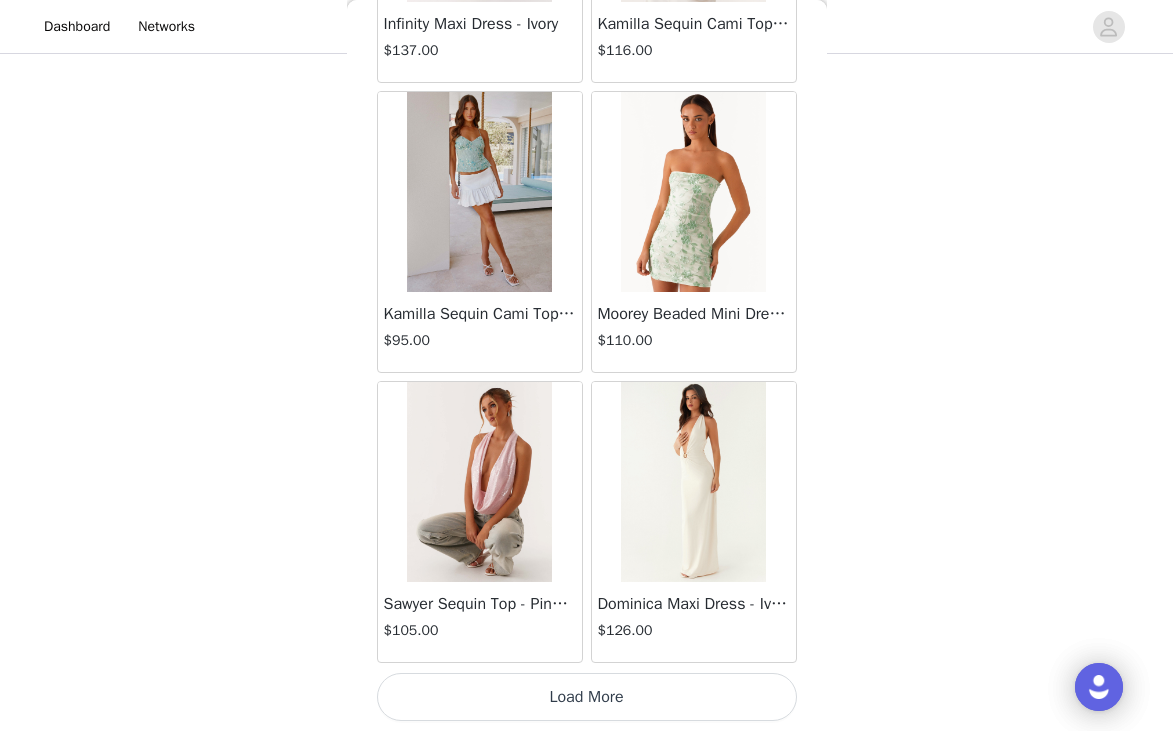 click on "Load More" at bounding box center [587, 697] 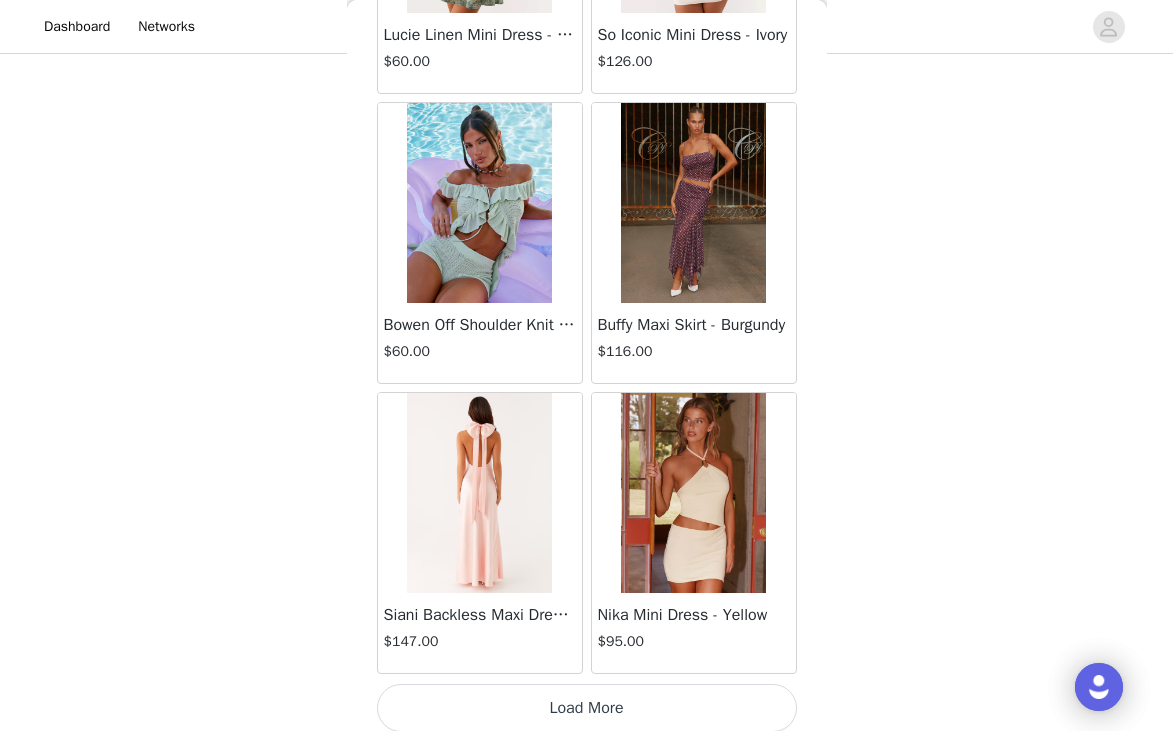 scroll, scrollTop: 40029, scrollLeft: 0, axis: vertical 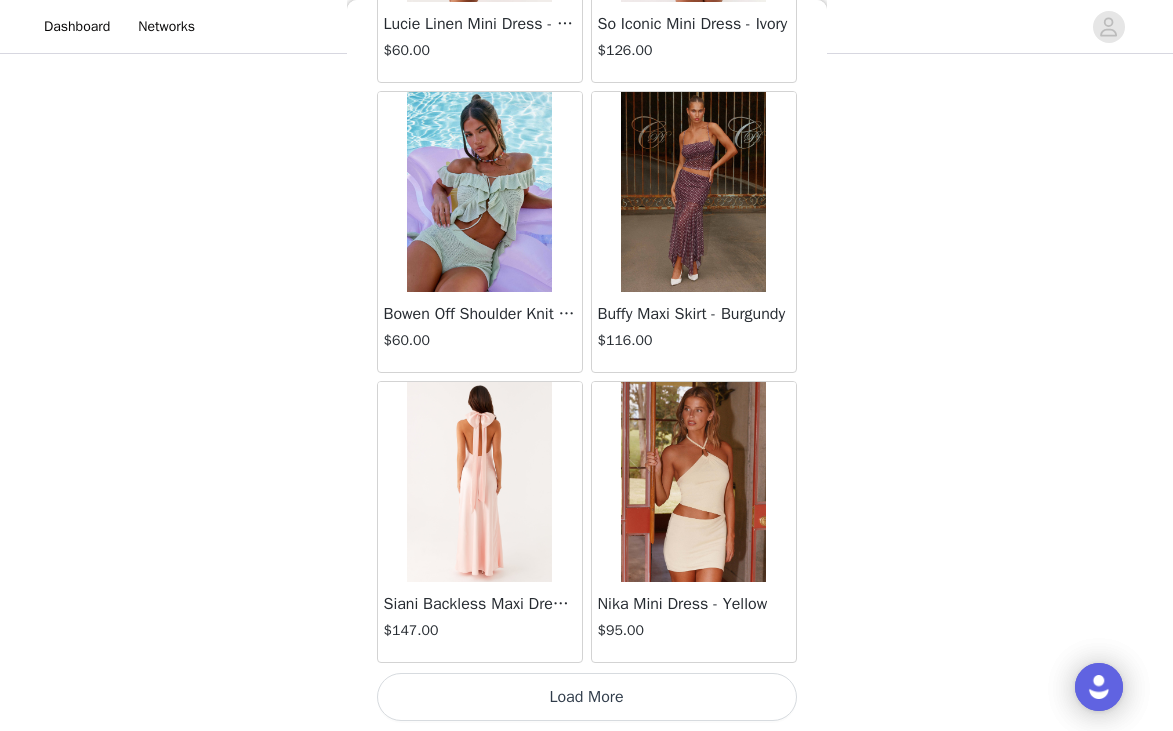 click on "Load More" at bounding box center [587, 697] 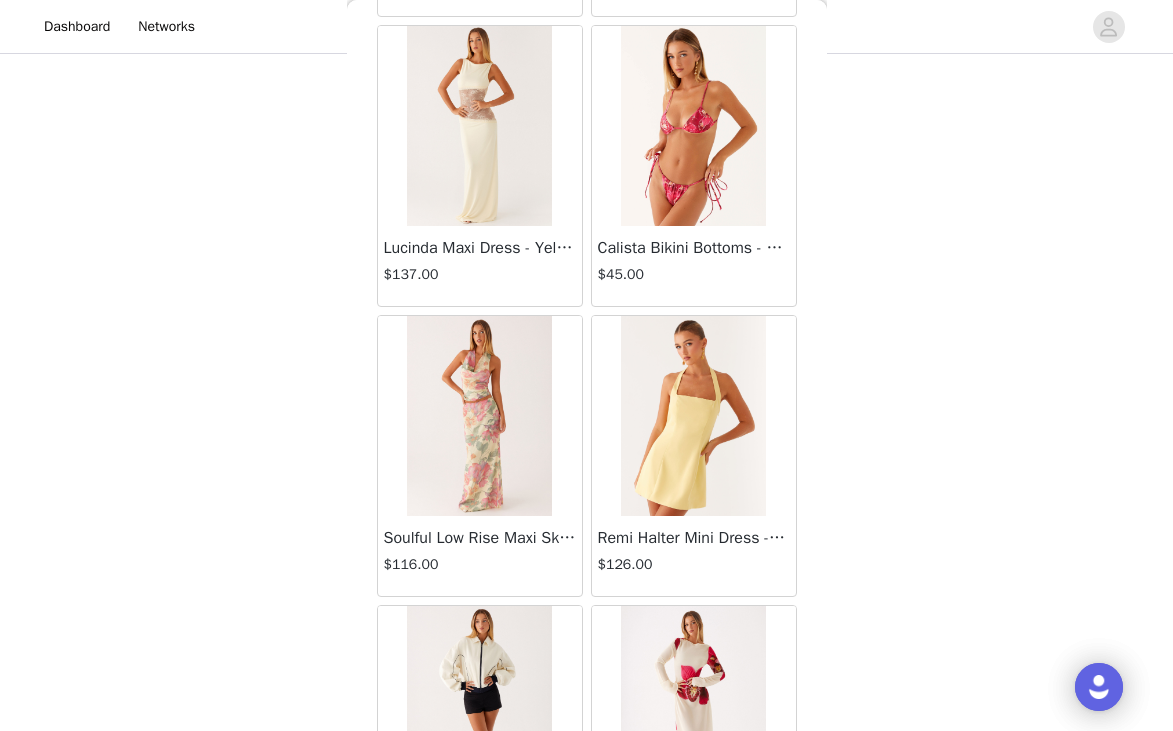 scroll, scrollTop: 42929, scrollLeft: 0, axis: vertical 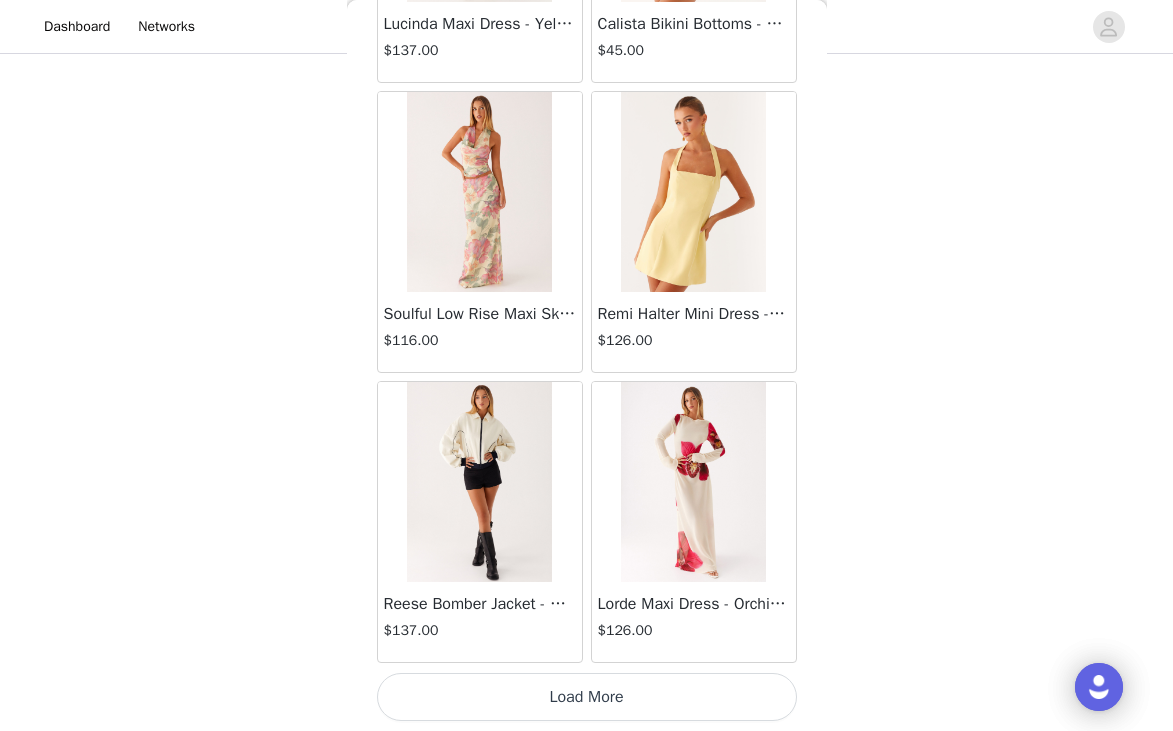 click on "Load More" at bounding box center (587, 697) 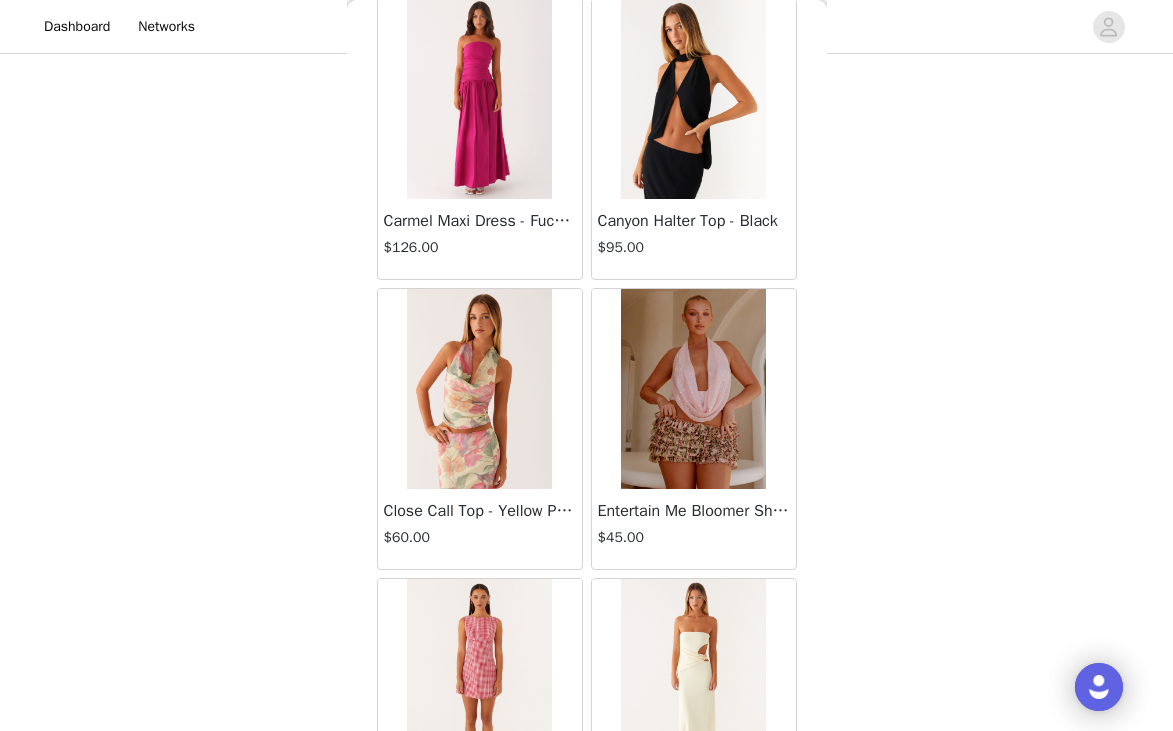 scroll, scrollTop: 45829, scrollLeft: 0, axis: vertical 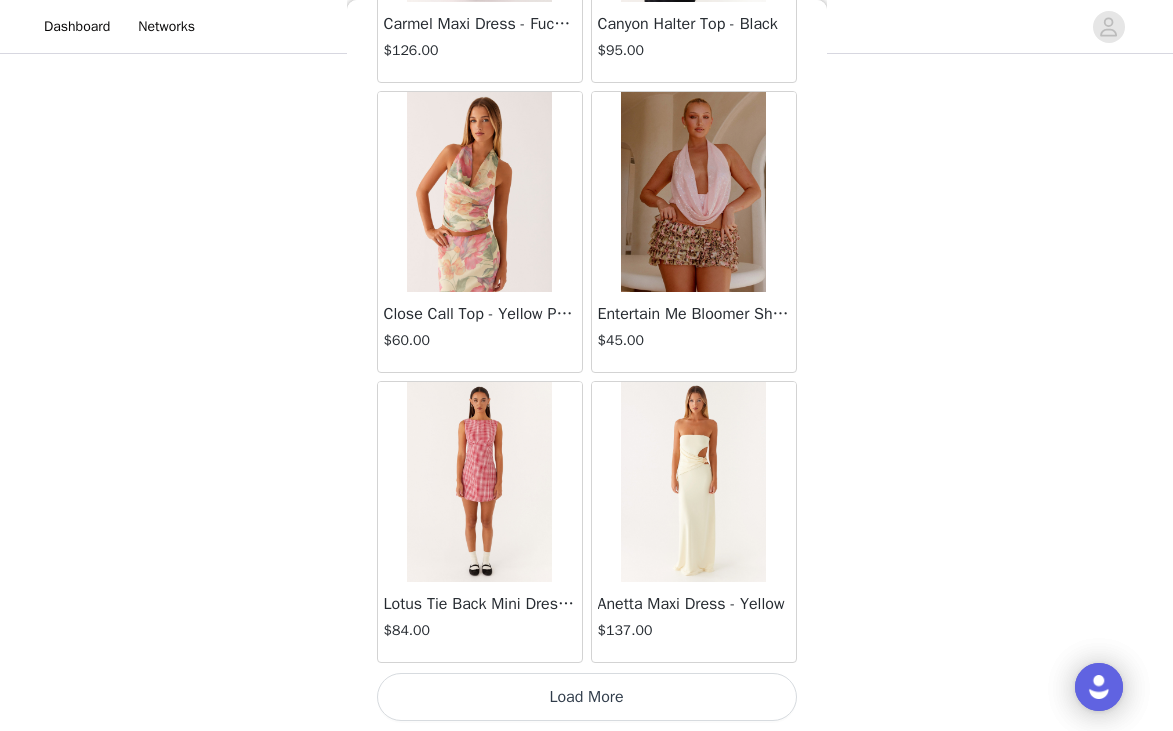 click on "Load More" at bounding box center (587, 697) 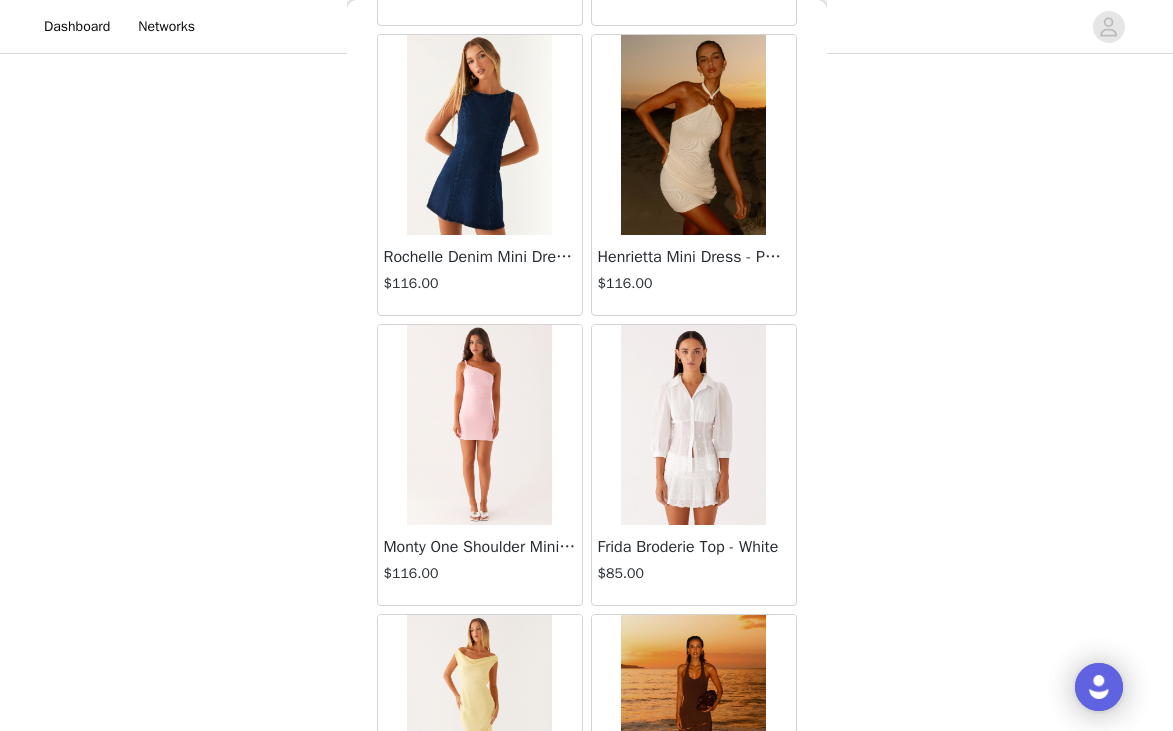 scroll, scrollTop: 48729, scrollLeft: 0, axis: vertical 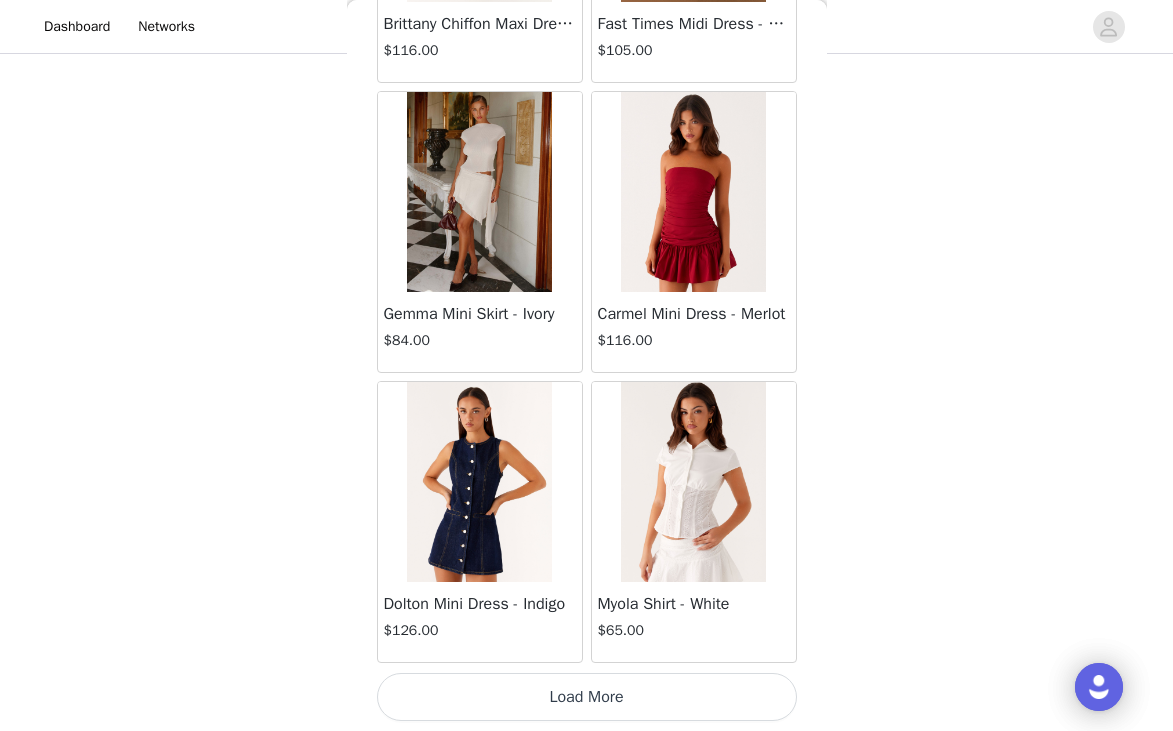 click on "Load More" at bounding box center [587, 697] 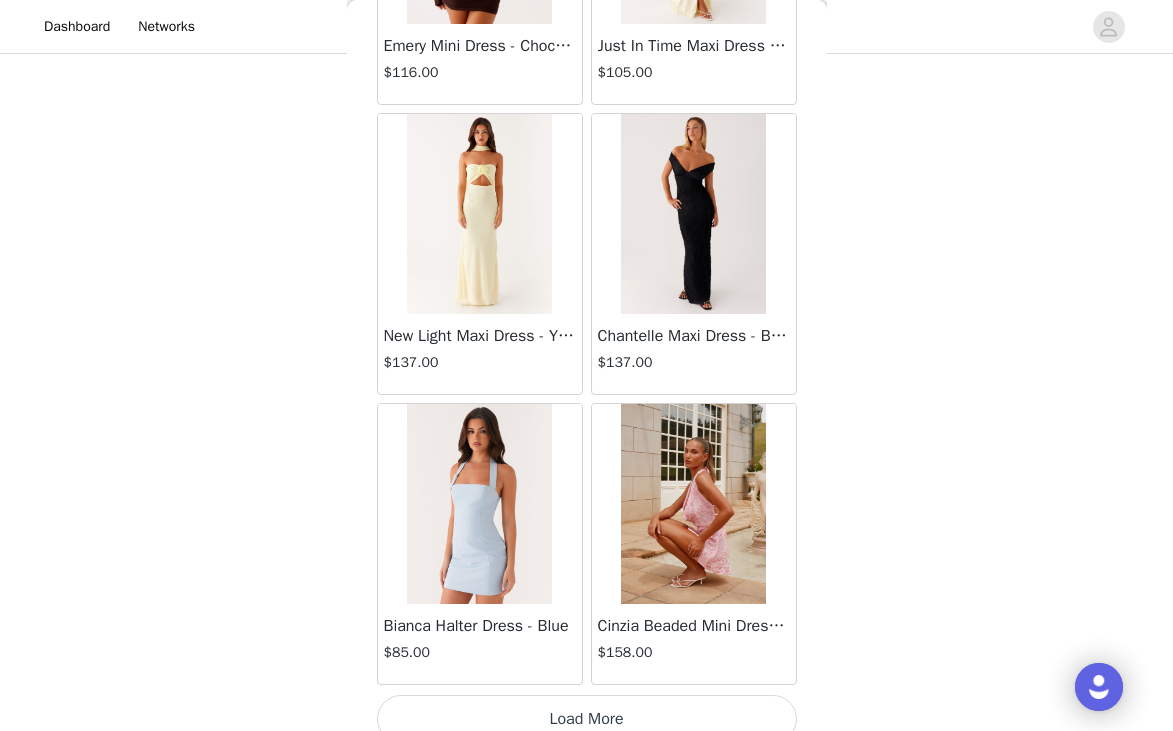 scroll, scrollTop: 51629, scrollLeft: 0, axis: vertical 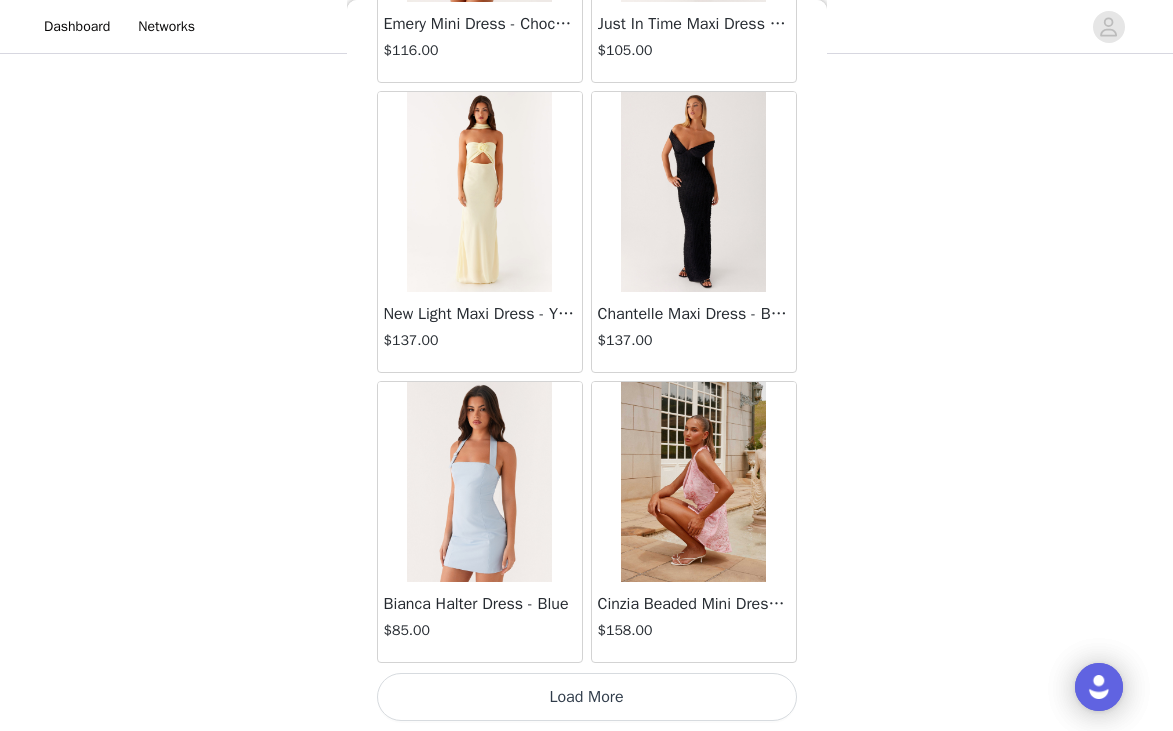 click on "Load More" at bounding box center [587, 697] 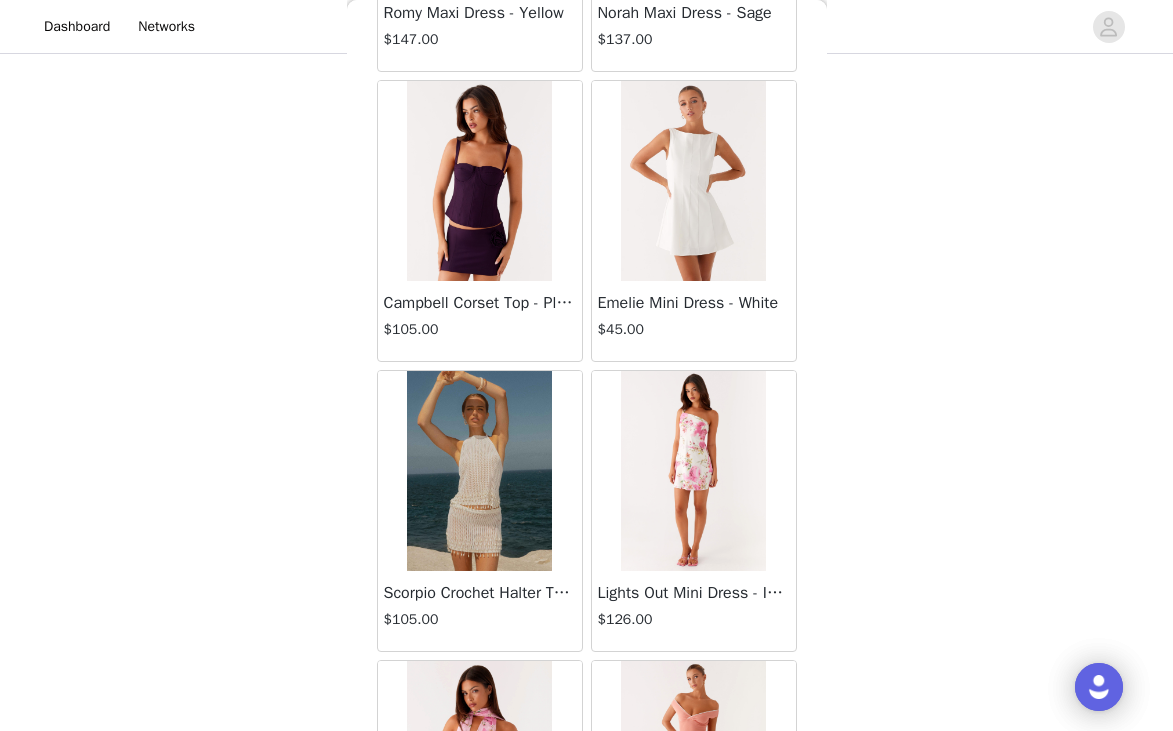 scroll, scrollTop: 54529, scrollLeft: 0, axis: vertical 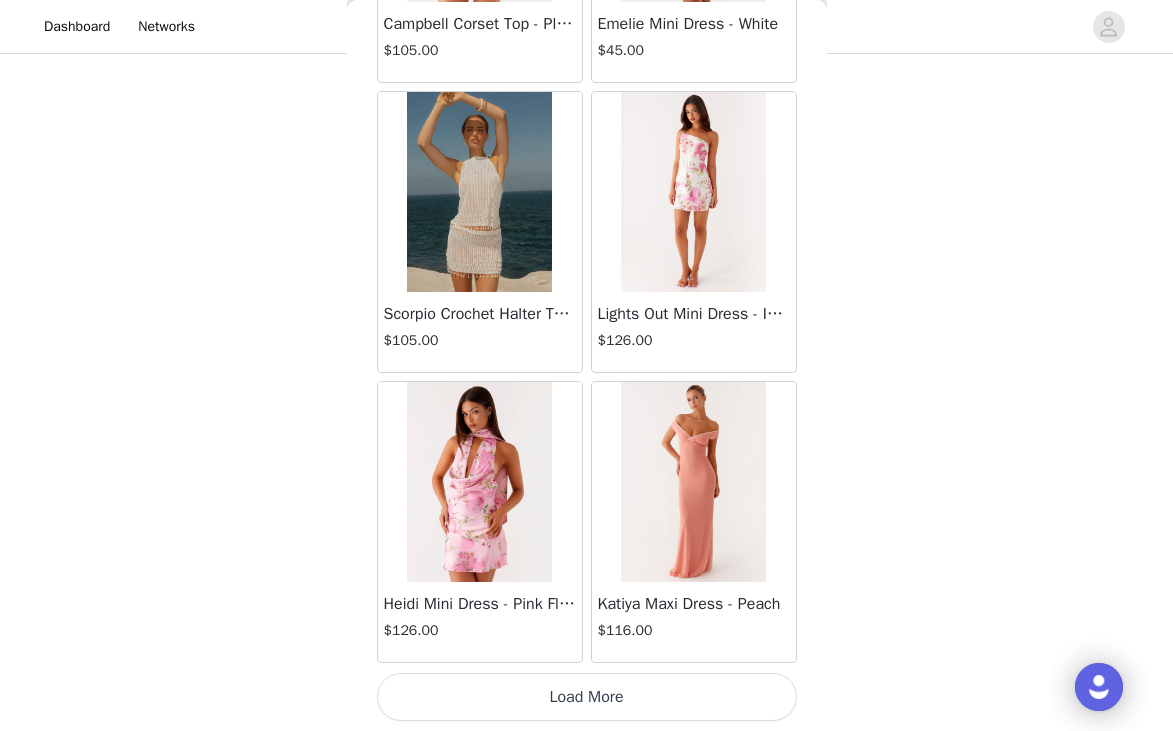 click on "Load More" at bounding box center [587, 697] 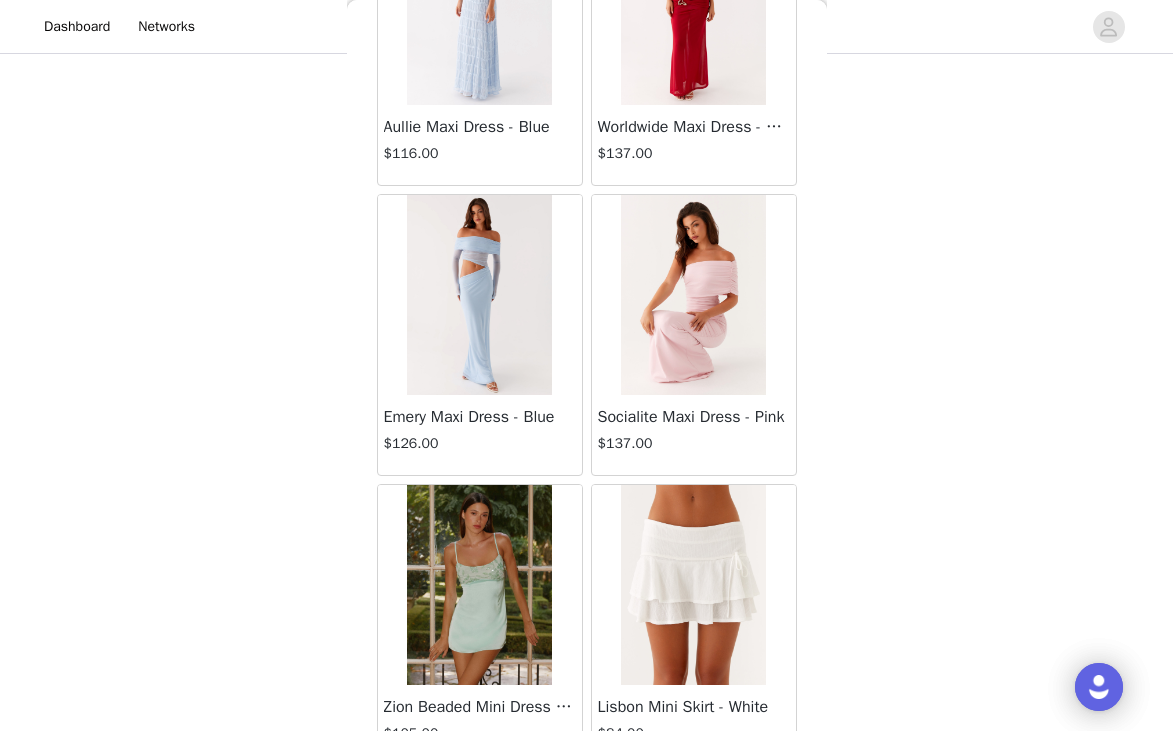 scroll, scrollTop: 57429, scrollLeft: 0, axis: vertical 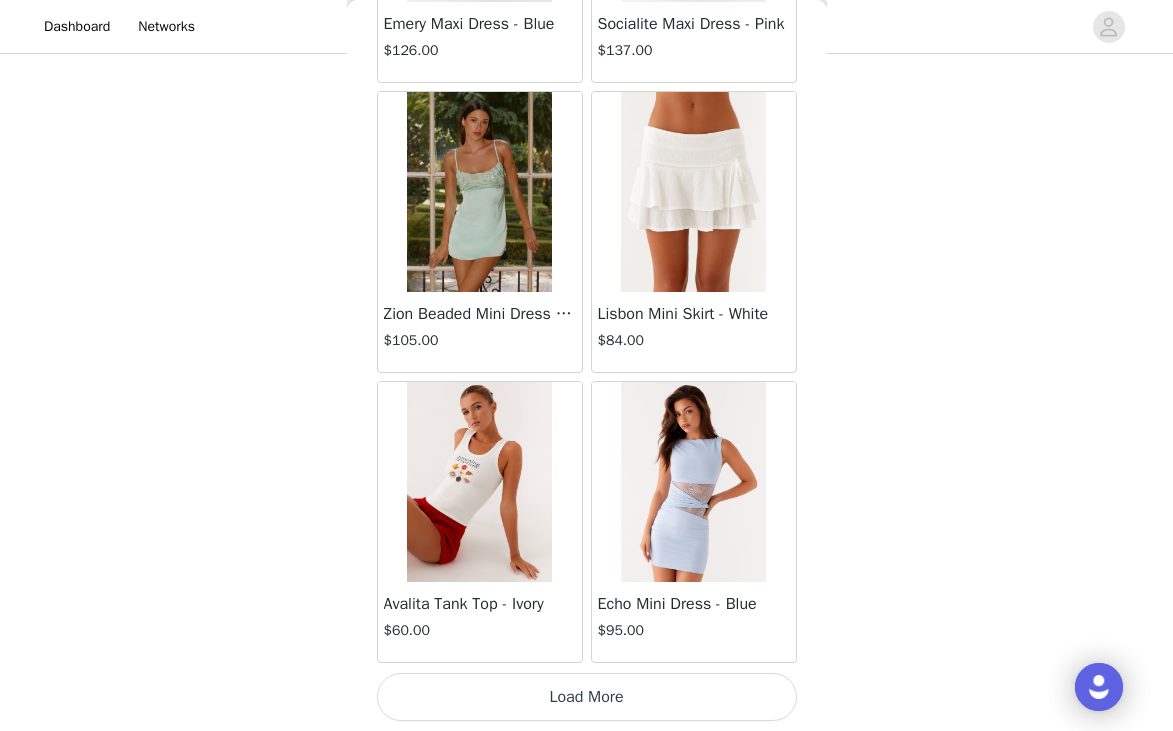 click on "Load More" at bounding box center [587, 697] 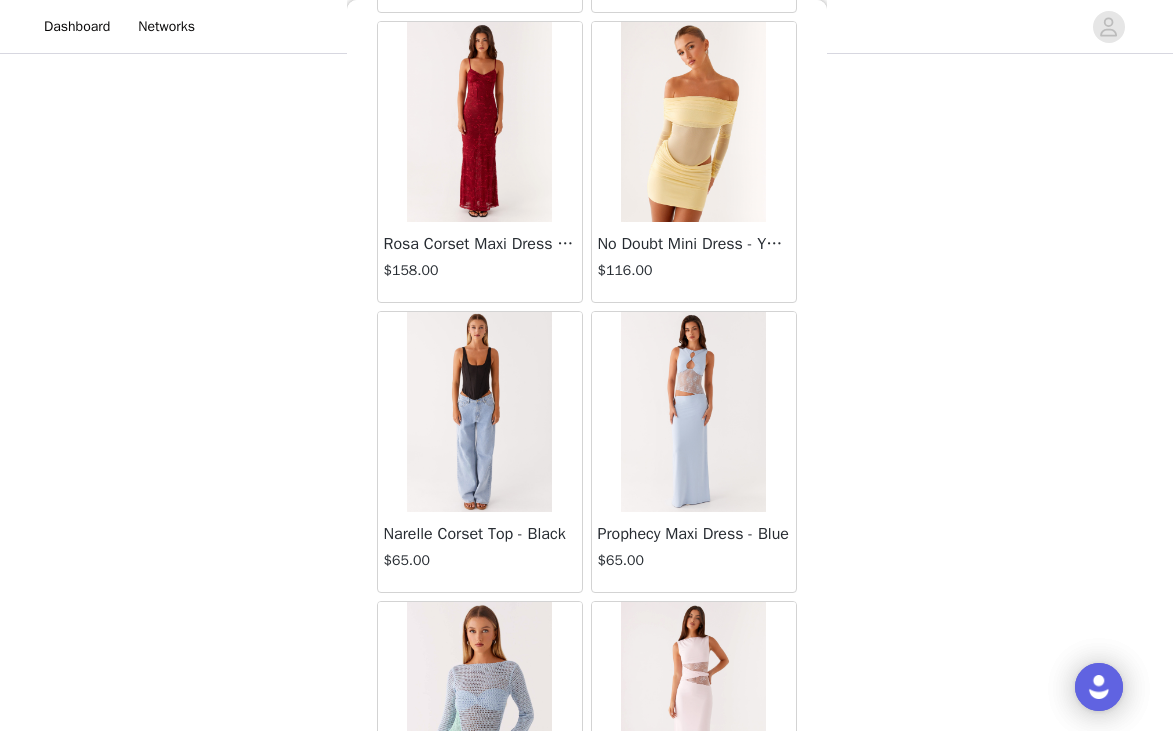 scroll, scrollTop: 60329, scrollLeft: 0, axis: vertical 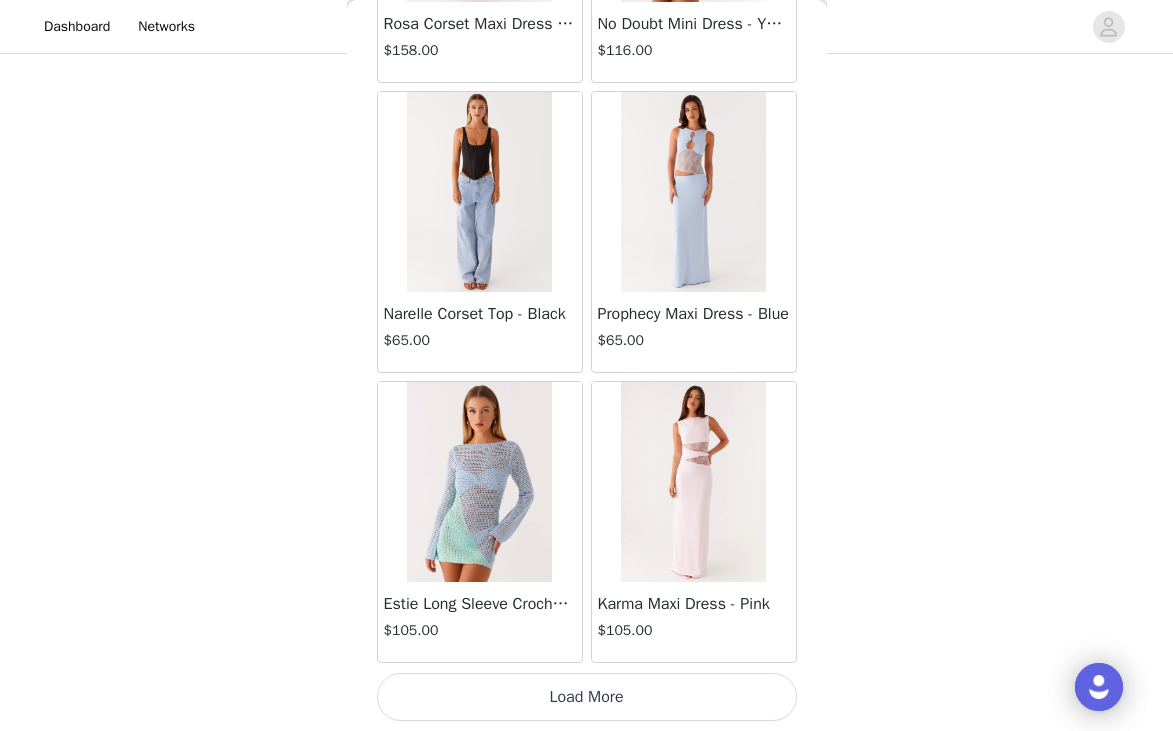 click on "Load More" at bounding box center (587, 697) 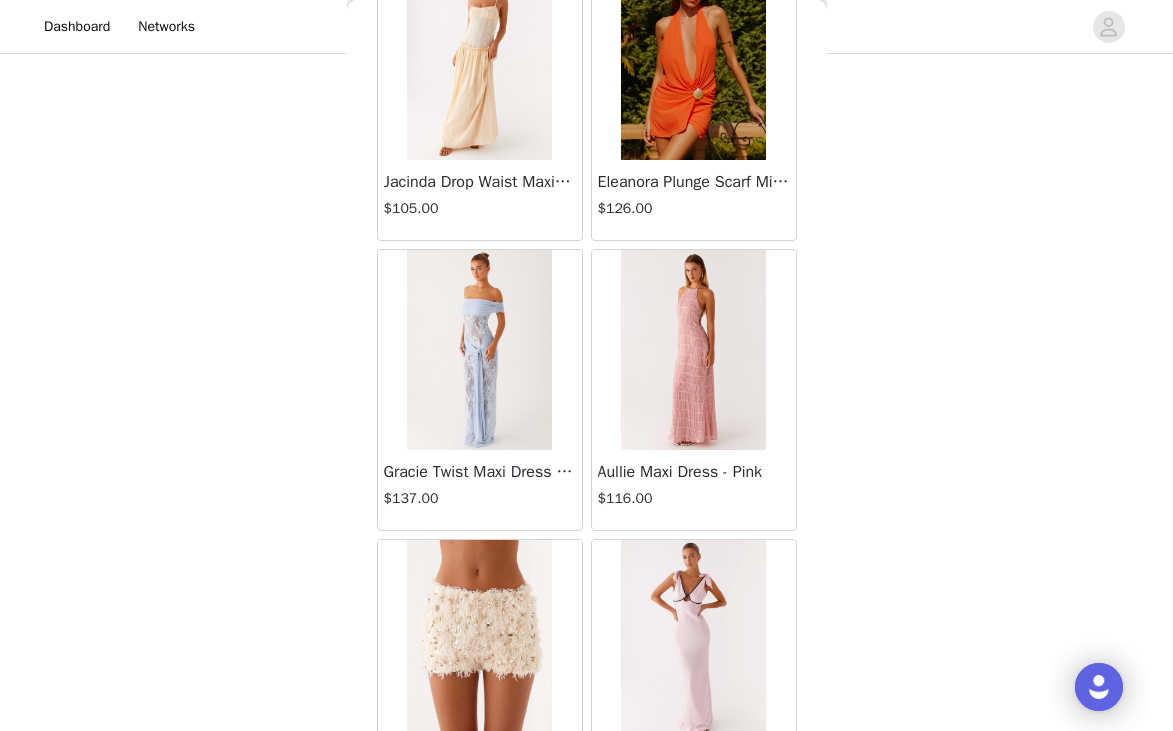 scroll, scrollTop: 63229, scrollLeft: 0, axis: vertical 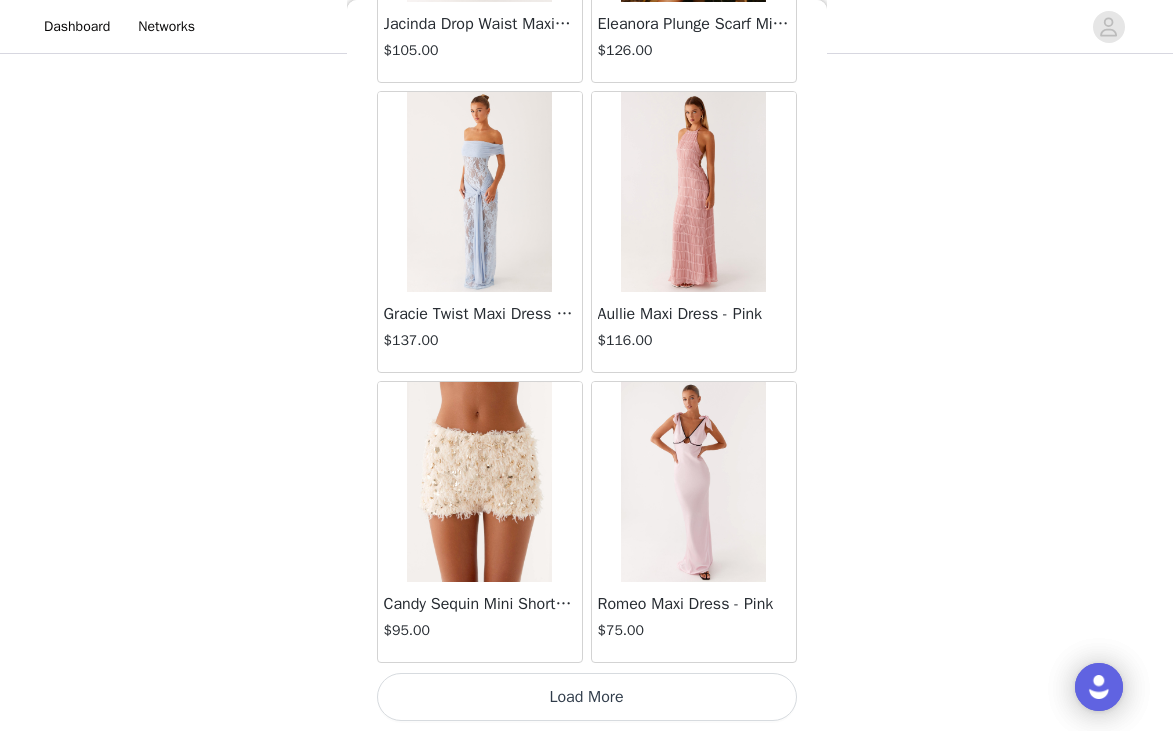 click on "Load More" at bounding box center [587, 697] 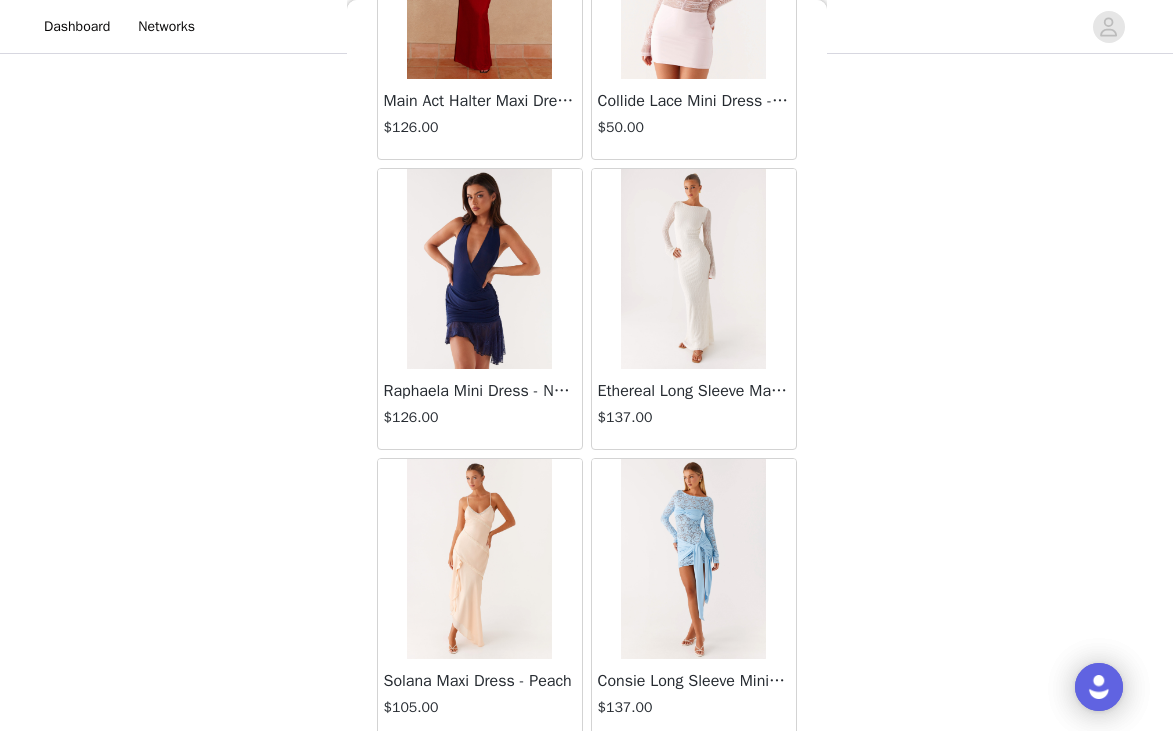 scroll, scrollTop: 66129, scrollLeft: 0, axis: vertical 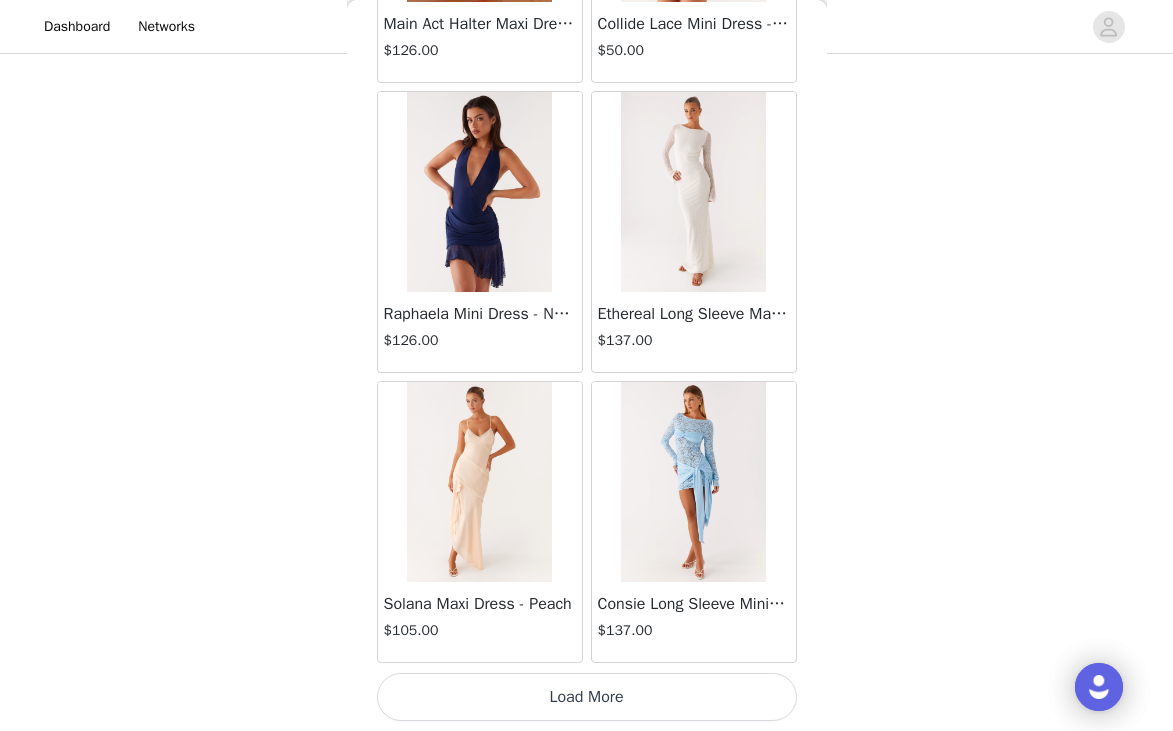 click on "Load More" at bounding box center (587, 697) 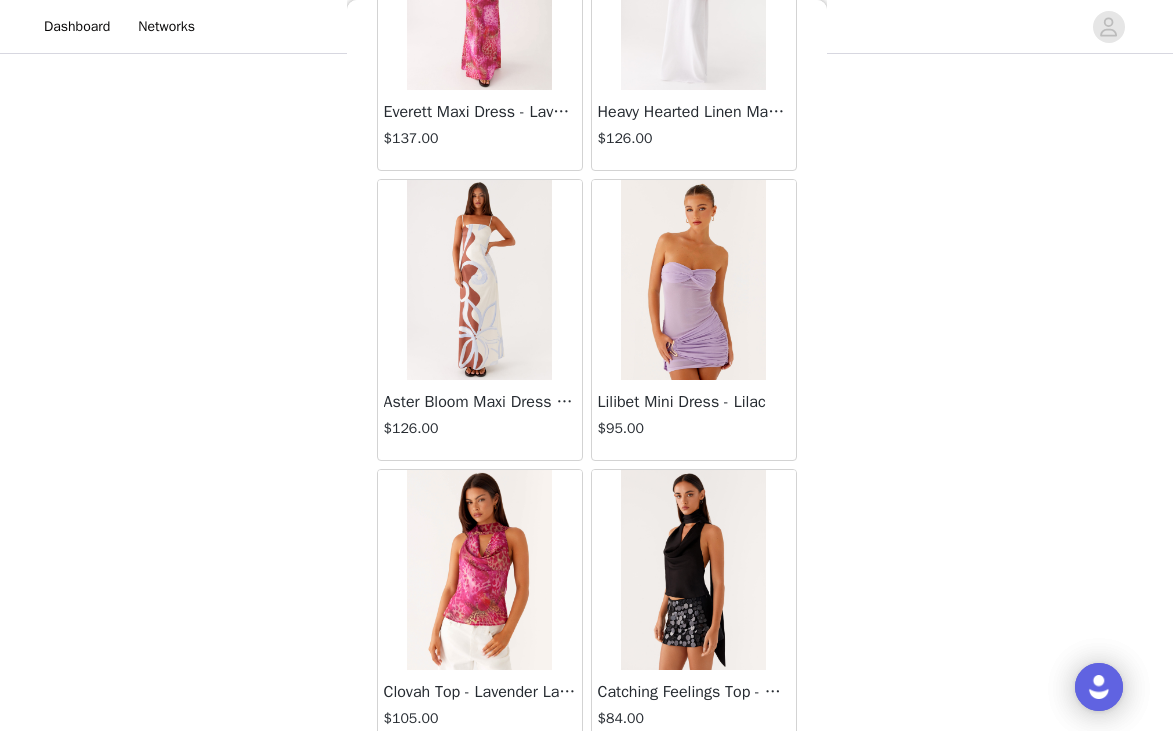 scroll, scrollTop: 69029, scrollLeft: 0, axis: vertical 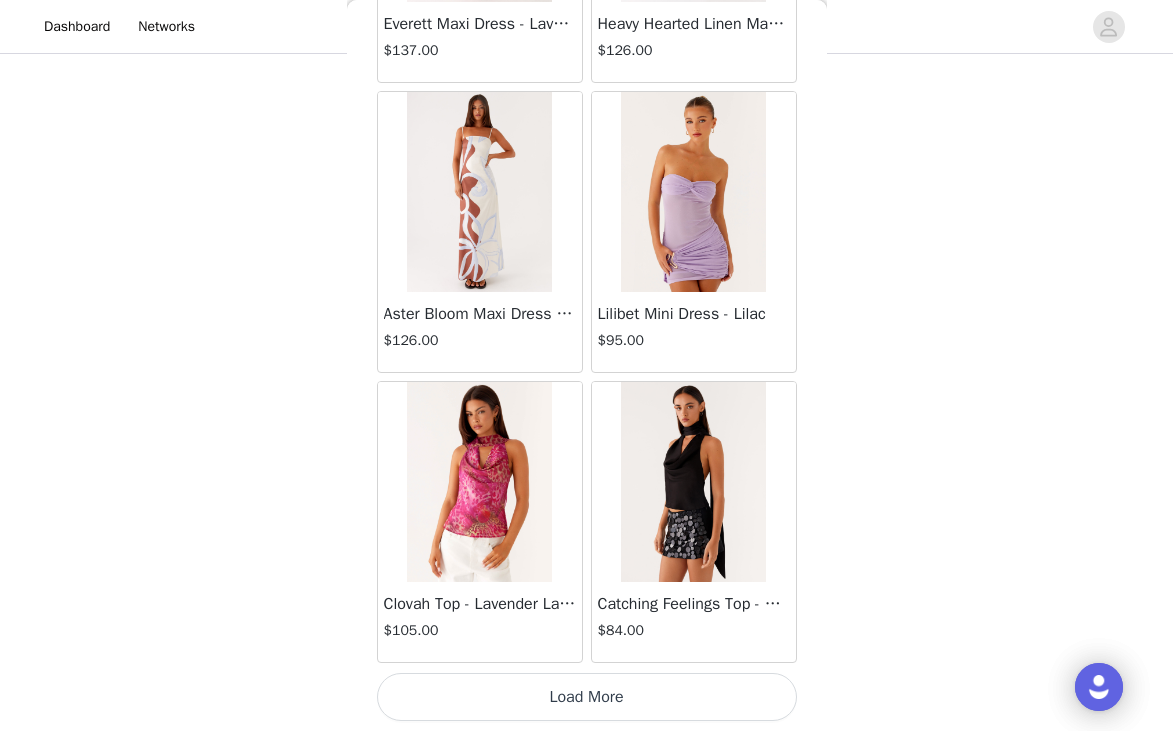 click on "Load More" at bounding box center [587, 697] 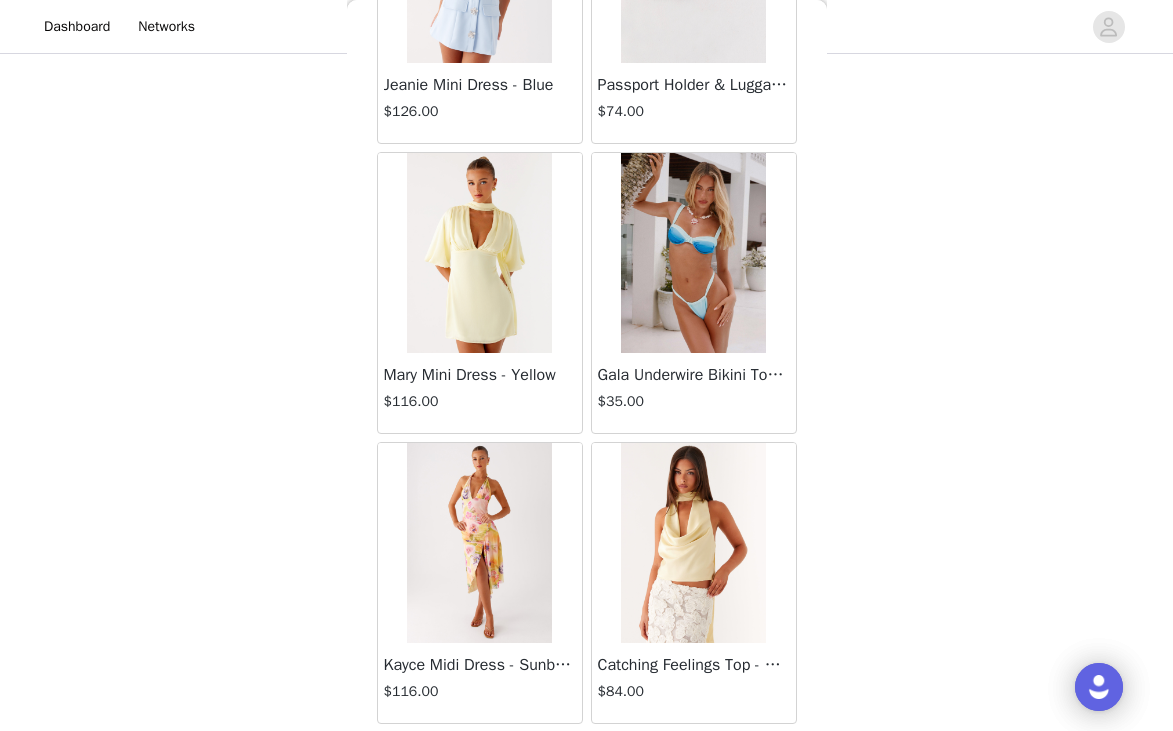 scroll, scrollTop: 71929, scrollLeft: 0, axis: vertical 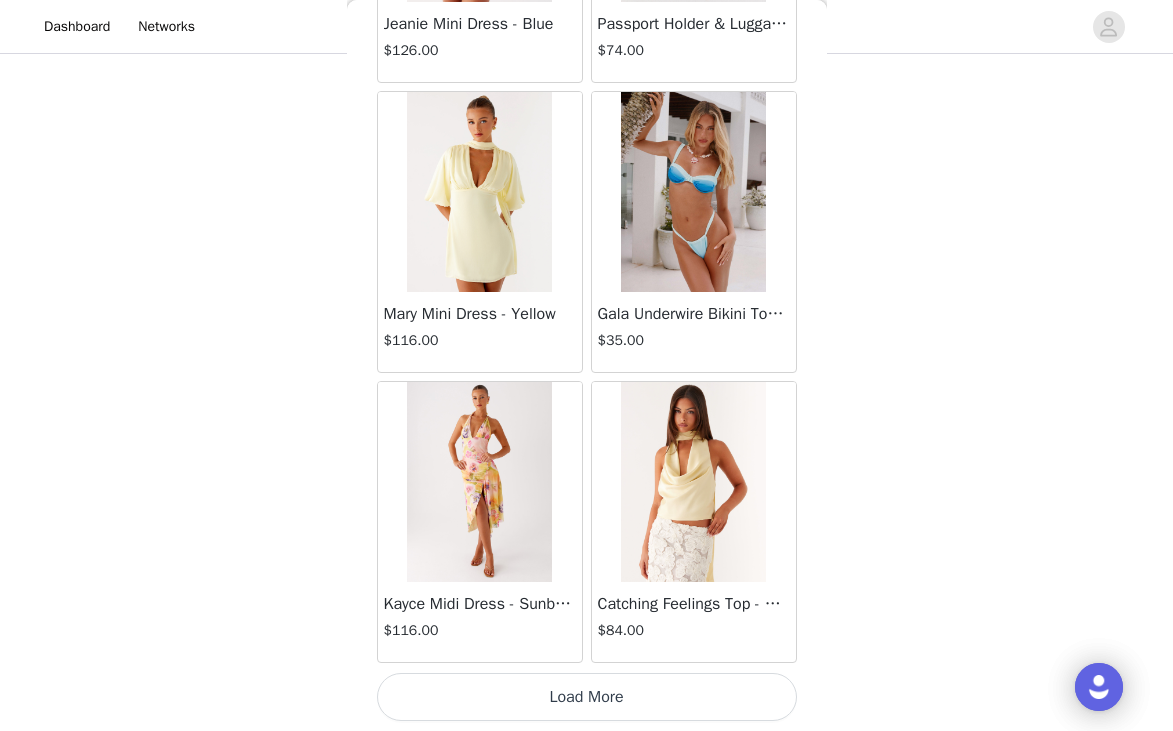 click on "Load More" at bounding box center (587, 697) 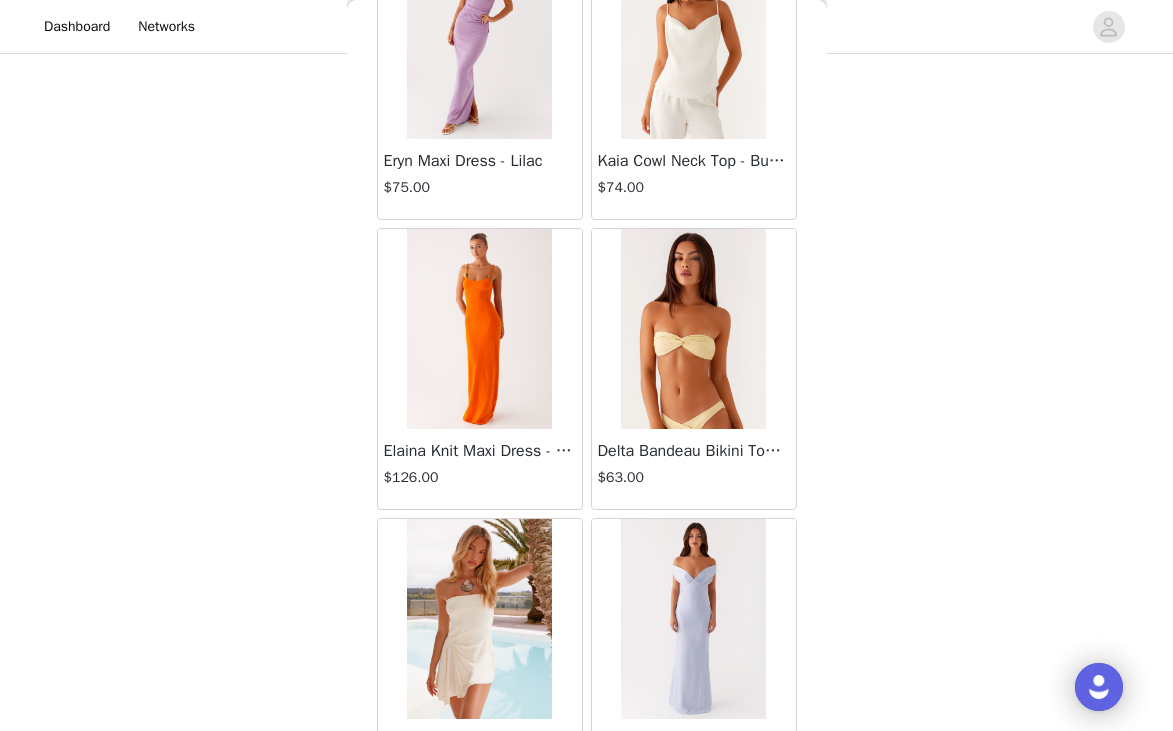 scroll, scrollTop: 74829, scrollLeft: 0, axis: vertical 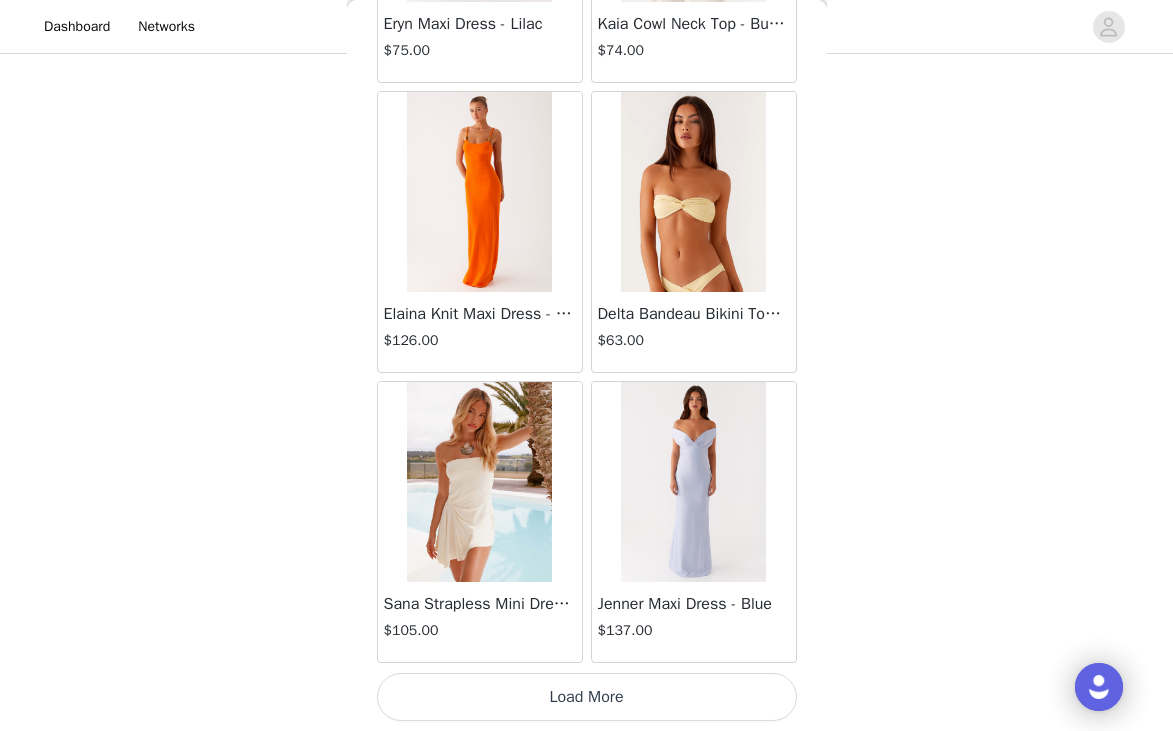 click on "Load More" at bounding box center (587, 697) 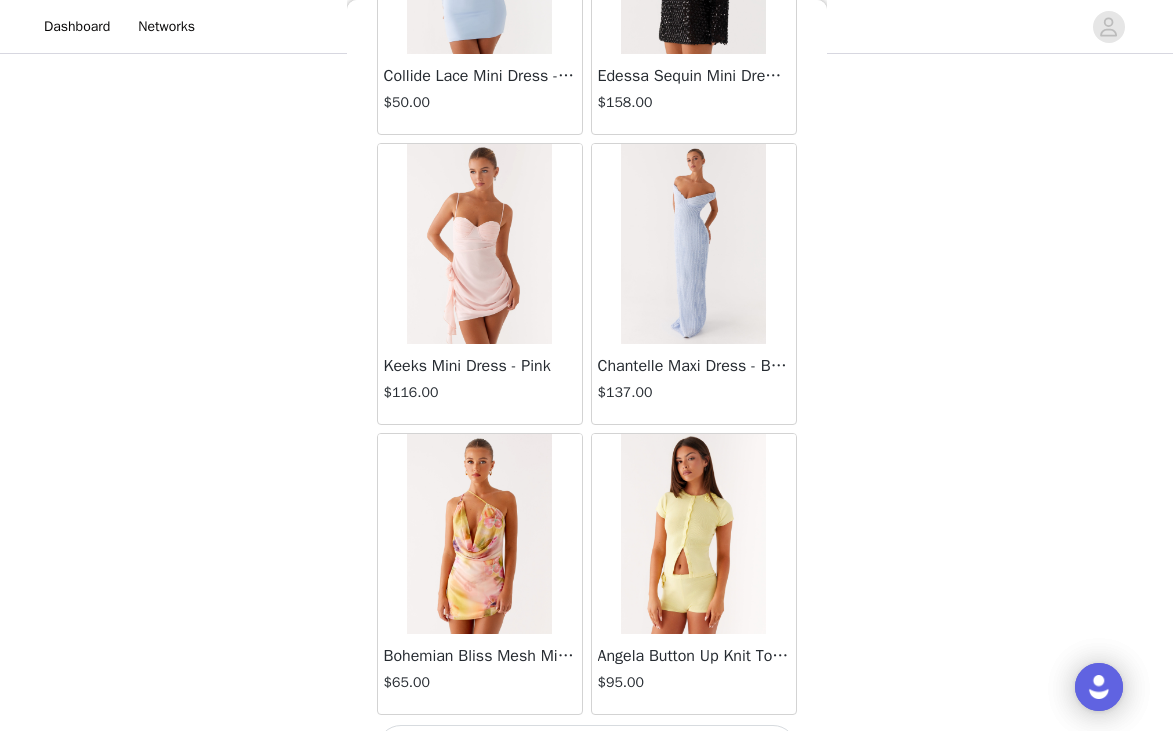 scroll, scrollTop: 77729, scrollLeft: 0, axis: vertical 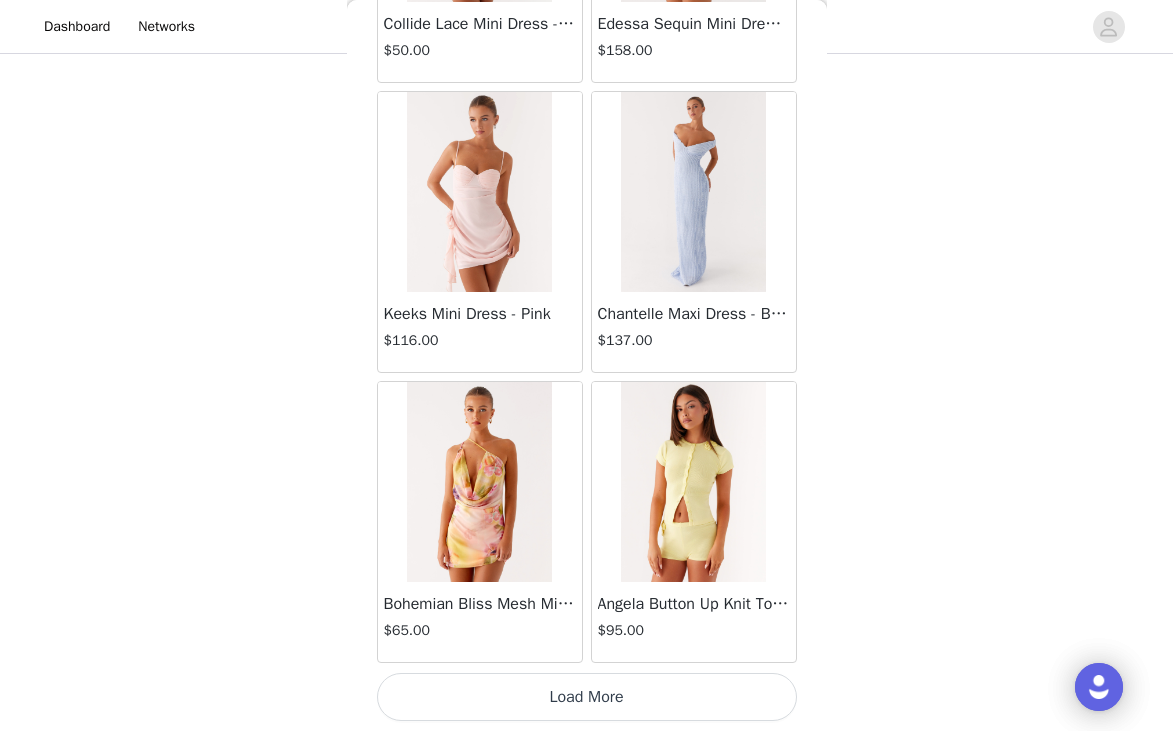 click on "Load More" at bounding box center (587, 697) 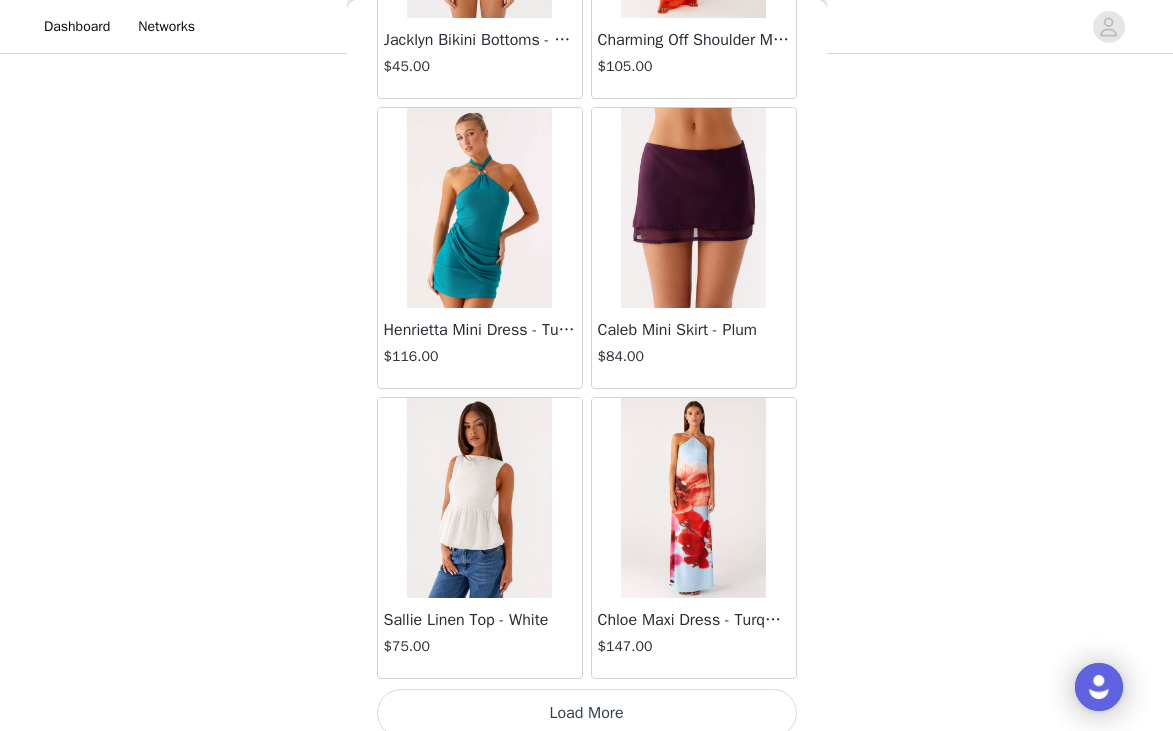 scroll, scrollTop: 80629, scrollLeft: 0, axis: vertical 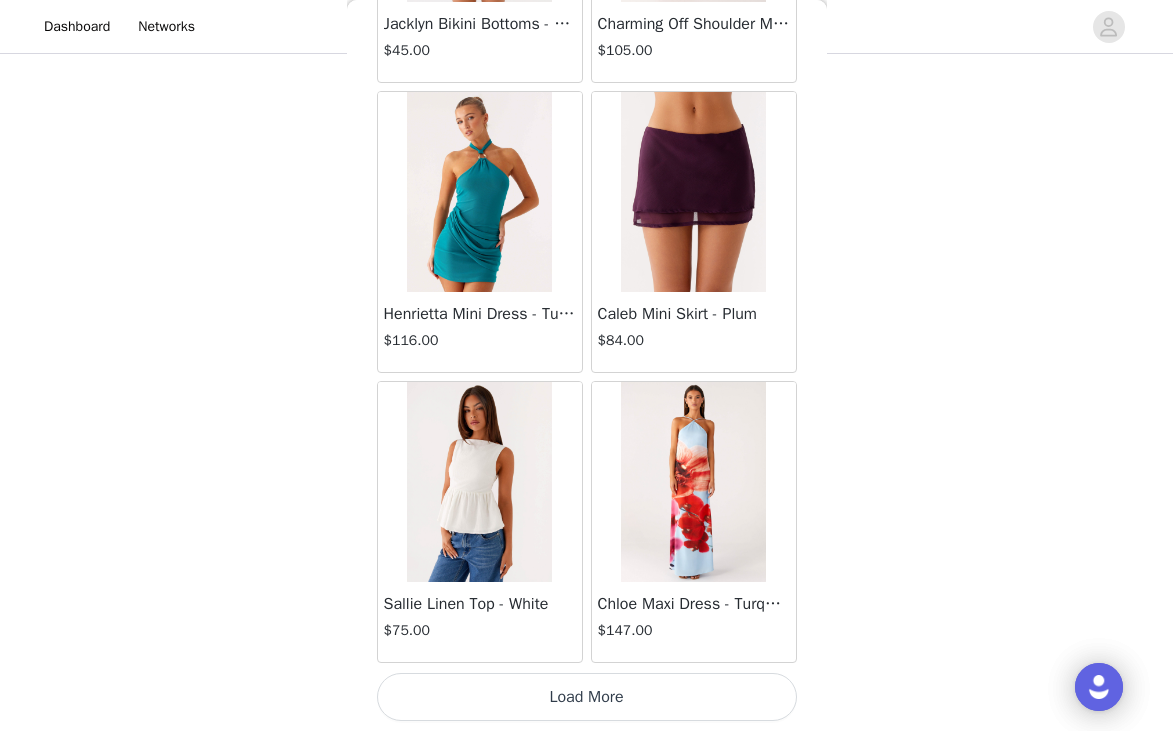 click on "Load More" at bounding box center (587, 697) 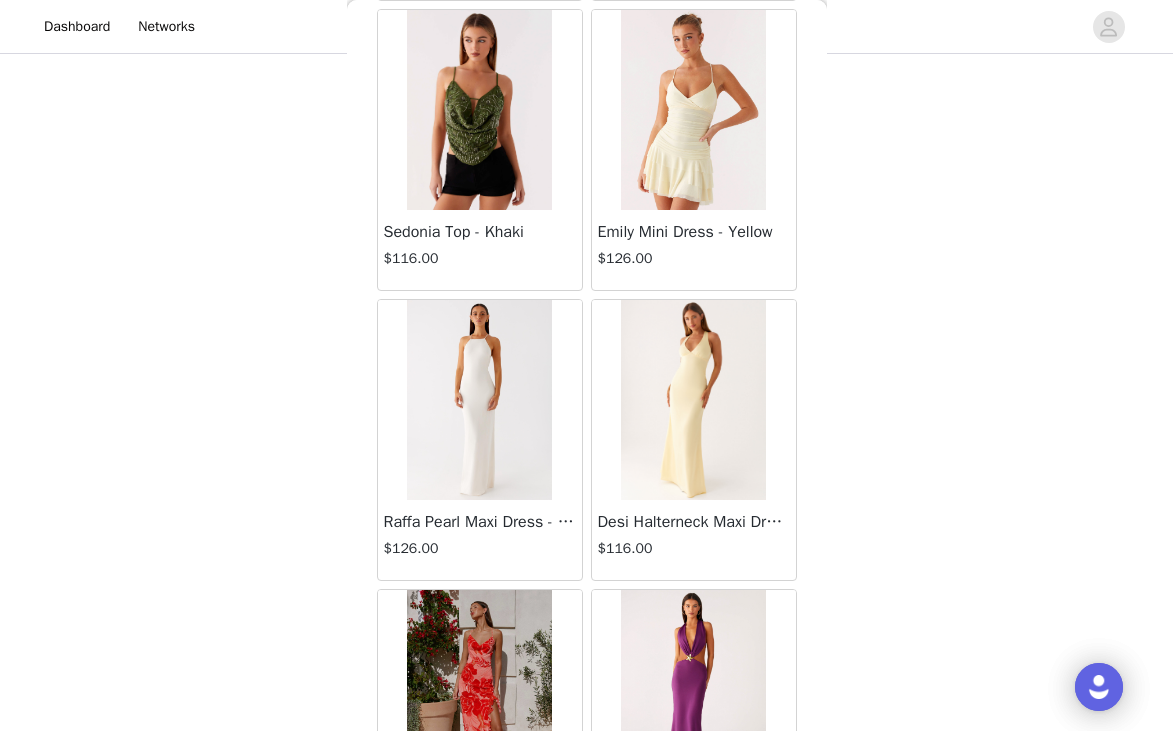 scroll, scrollTop: 83529, scrollLeft: 0, axis: vertical 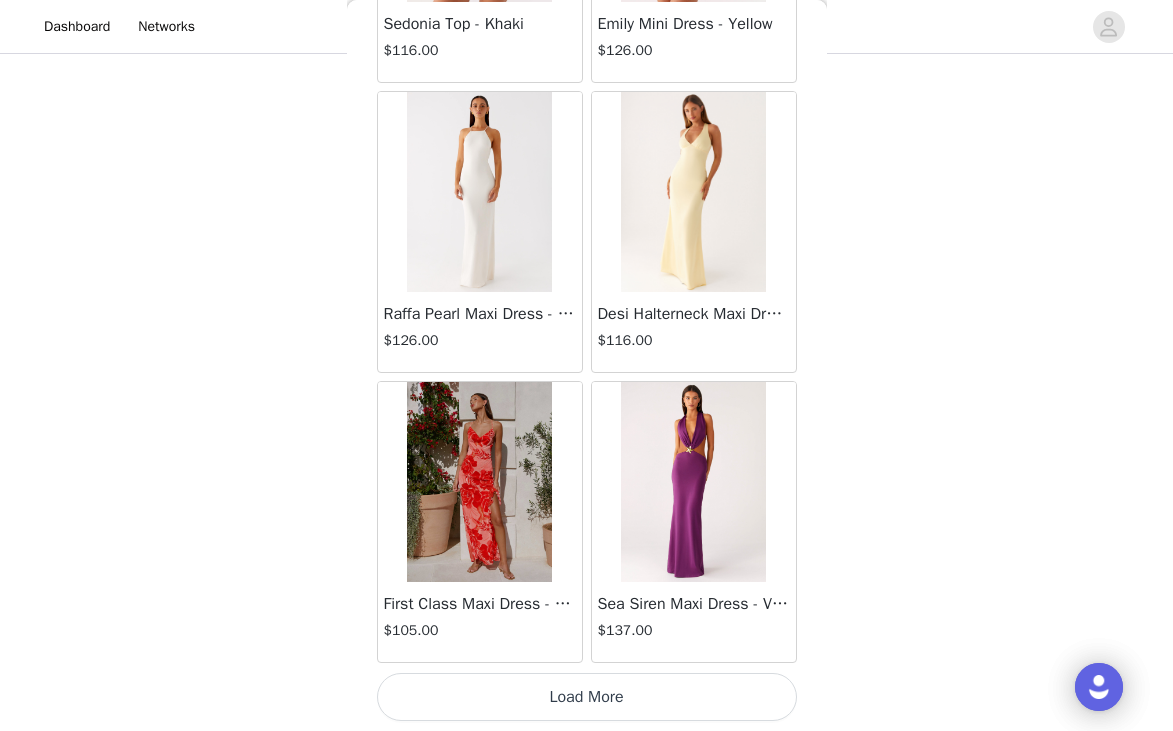 click on "Load More" at bounding box center (587, 697) 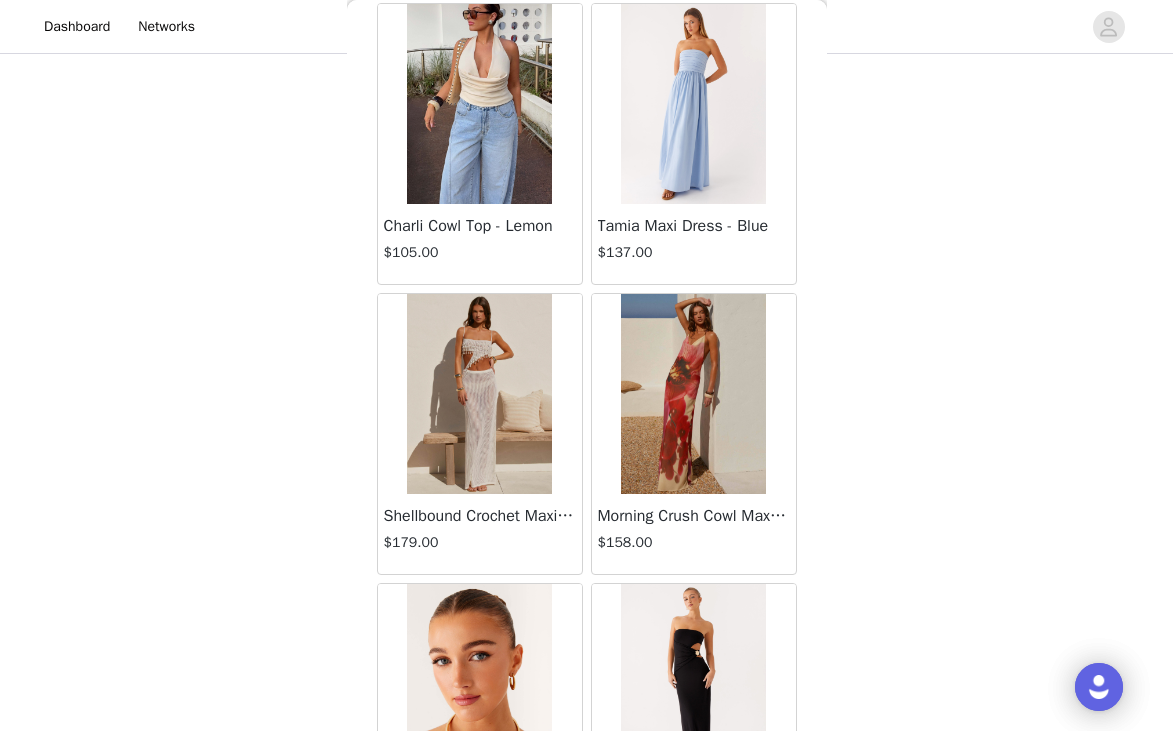 scroll, scrollTop: 86429, scrollLeft: 0, axis: vertical 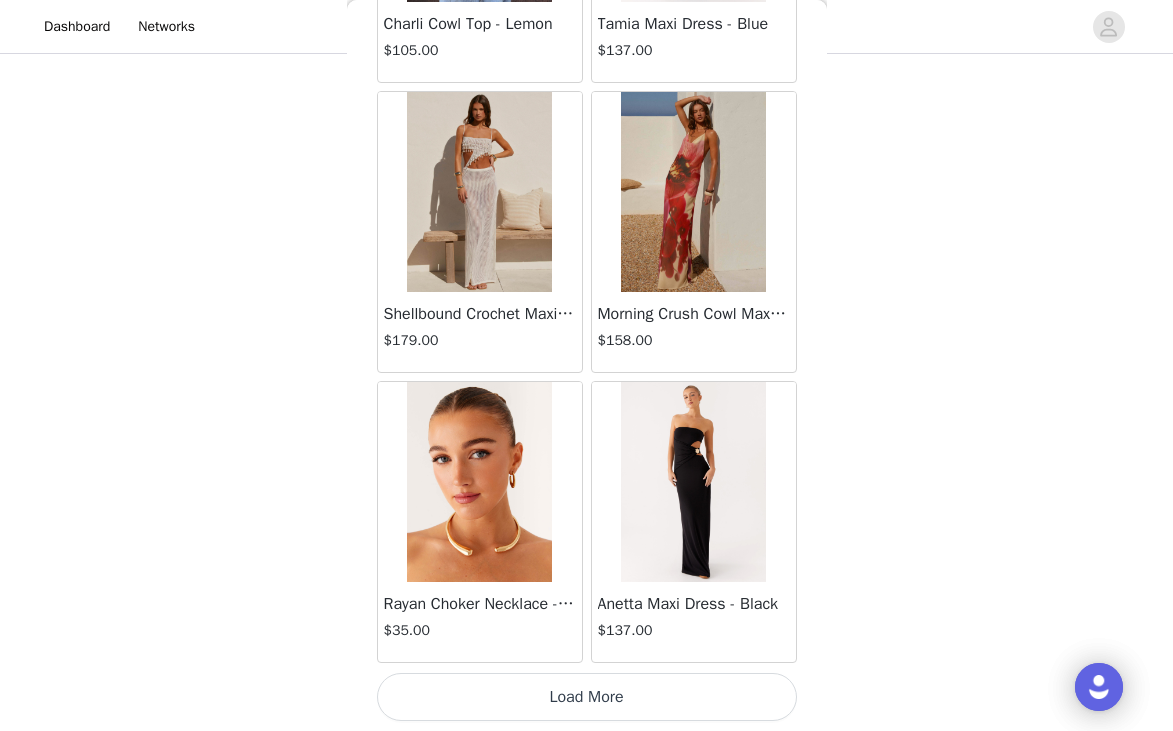 click on "Load More" at bounding box center [587, 697] 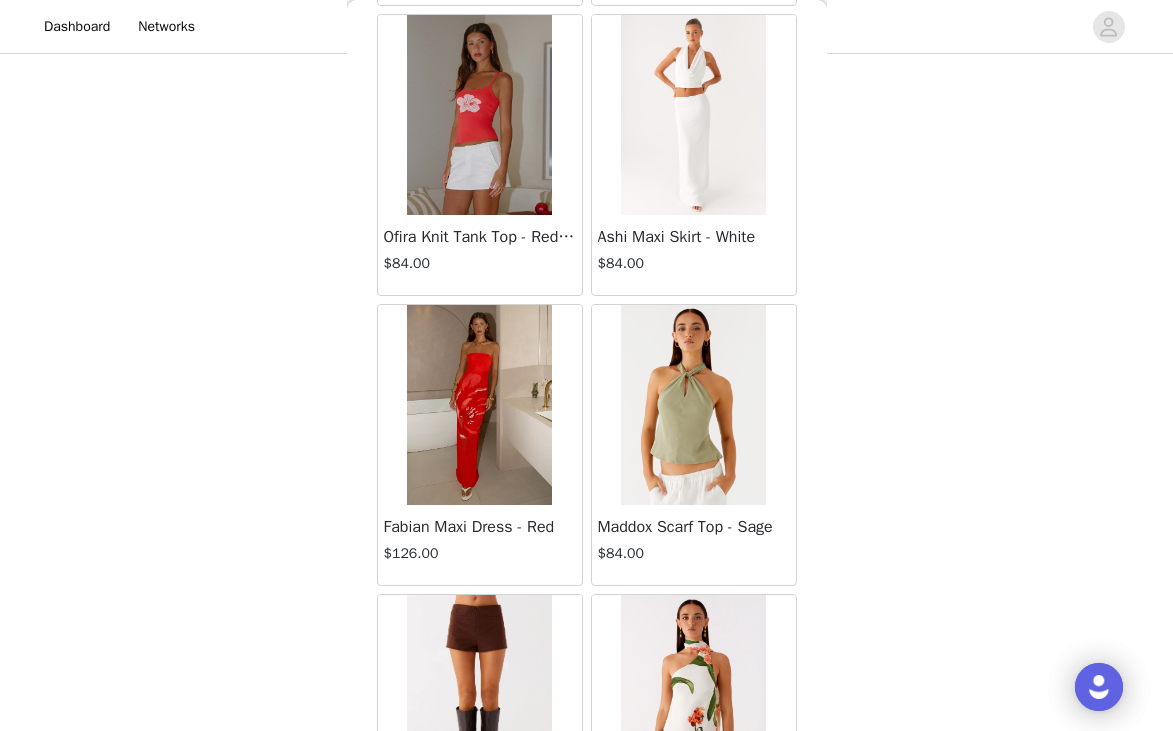 scroll, scrollTop: 89329, scrollLeft: 0, axis: vertical 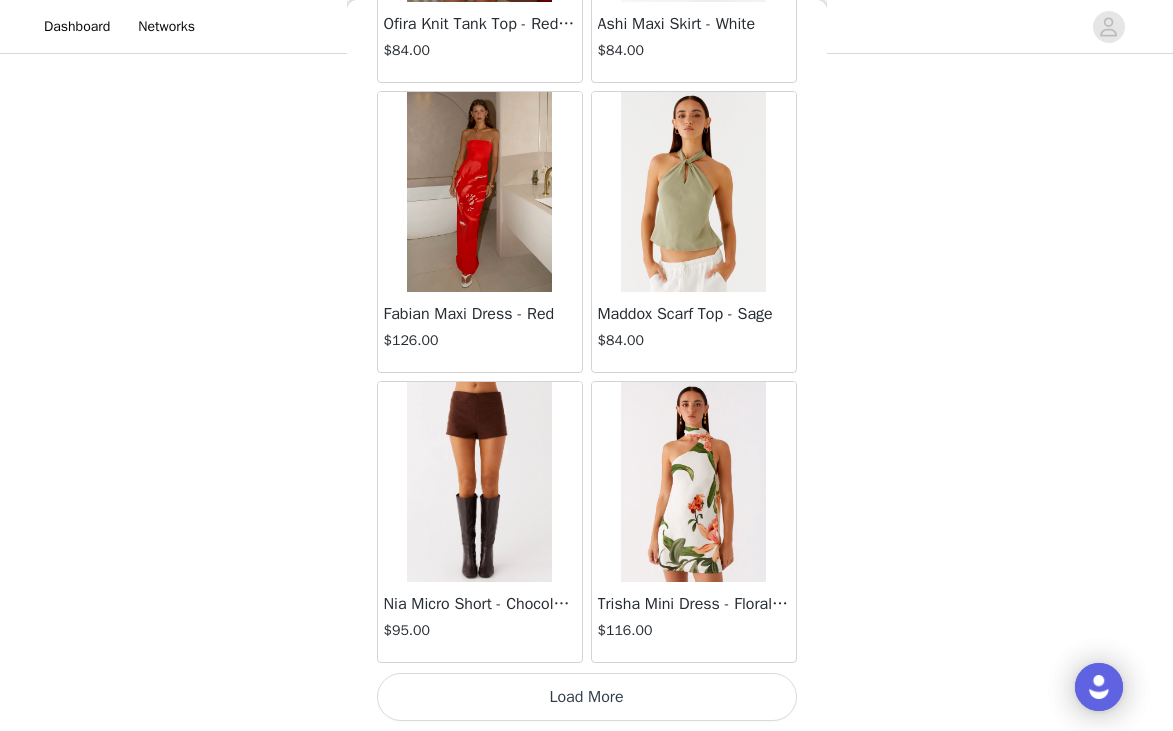 click on "Load More" at bounding box center [587, 697] 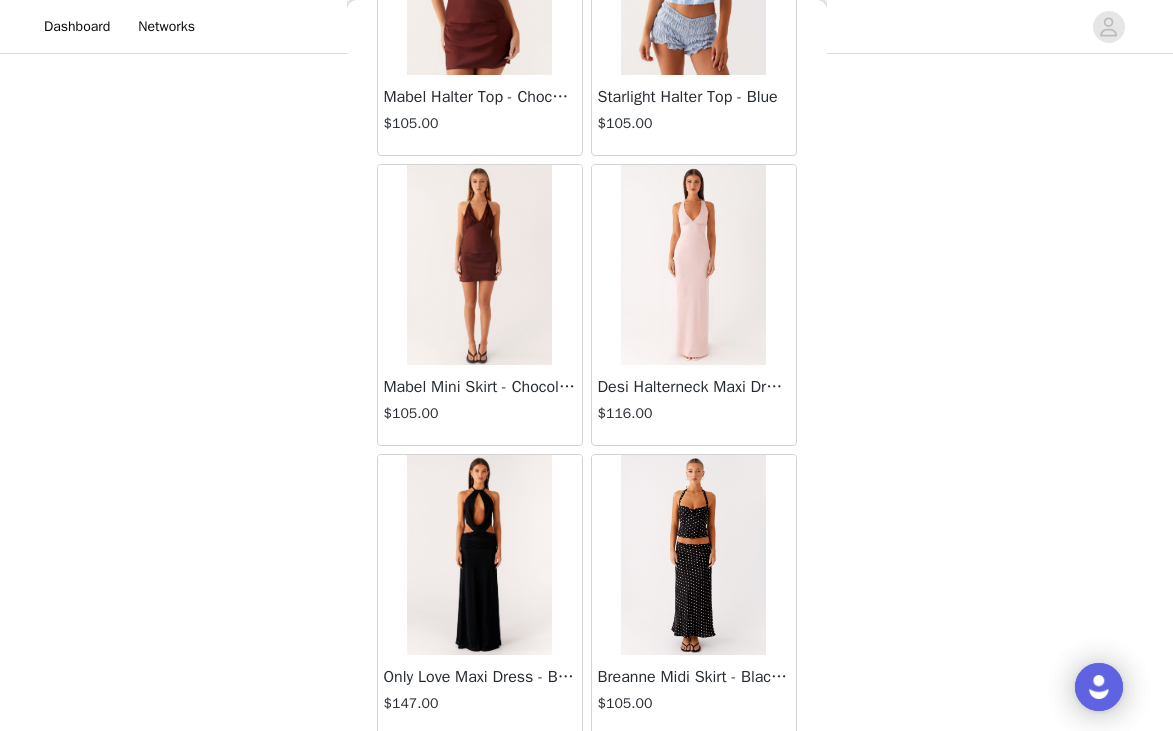 scroll, scrollTop: 92229, scrollLeft: 0, axis: vertical 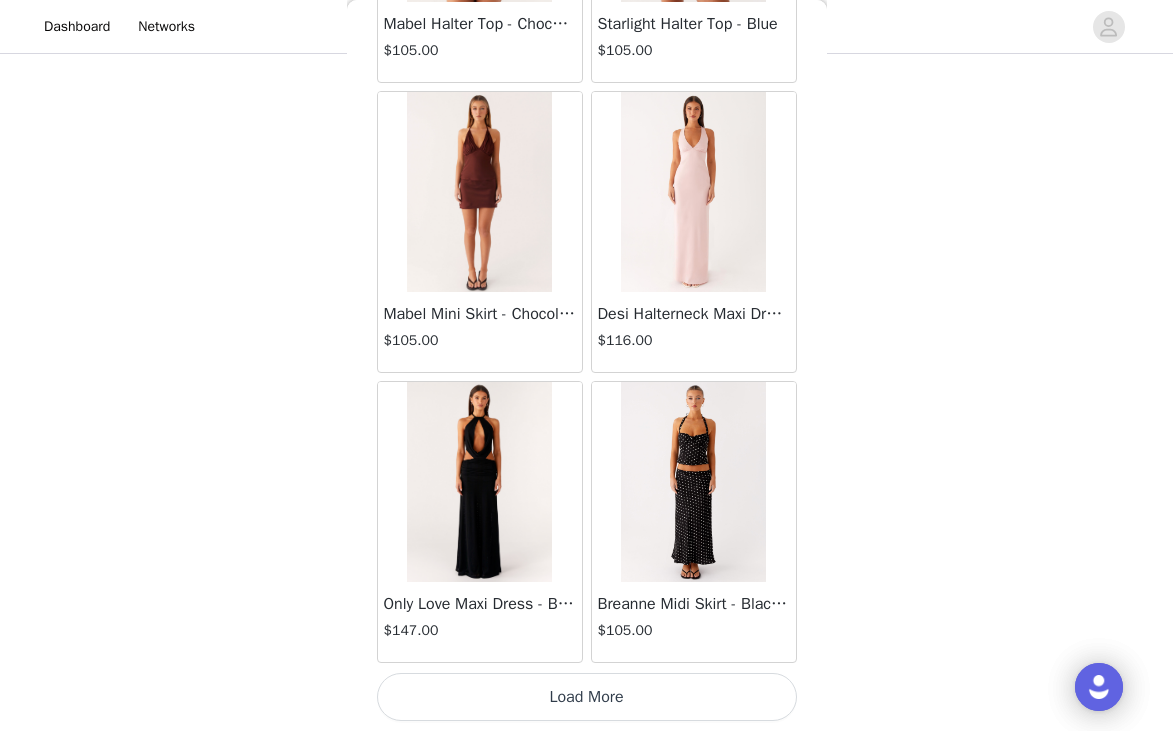 click on "Load More" at bounding box center [587, 697] 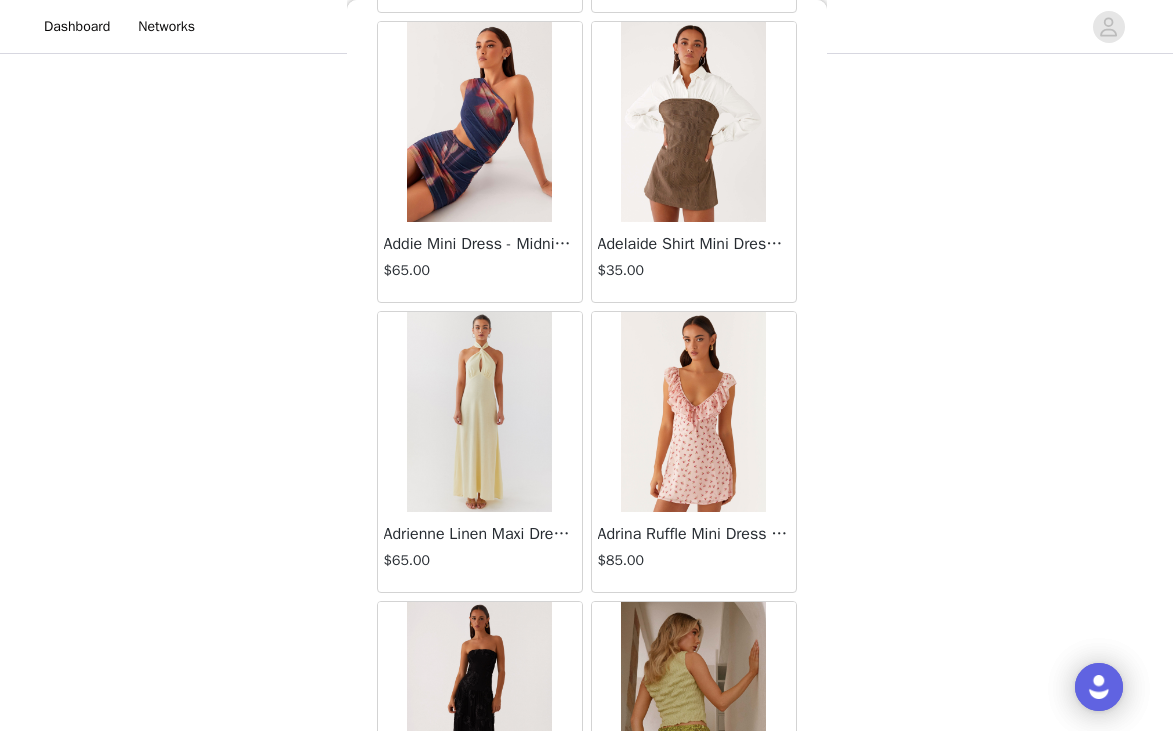 scroll, scrollTop: 95129, scrollLeft: 0, axis: vertical 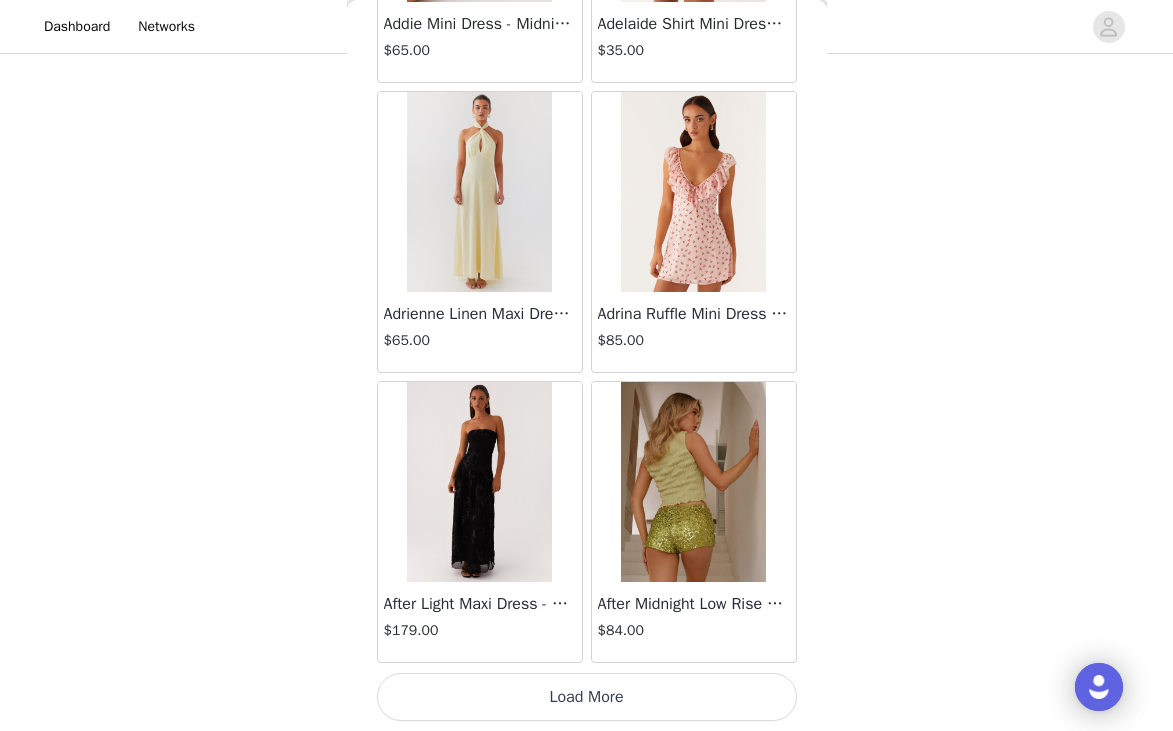 click on "Load More" at bounding box center [587, 697] 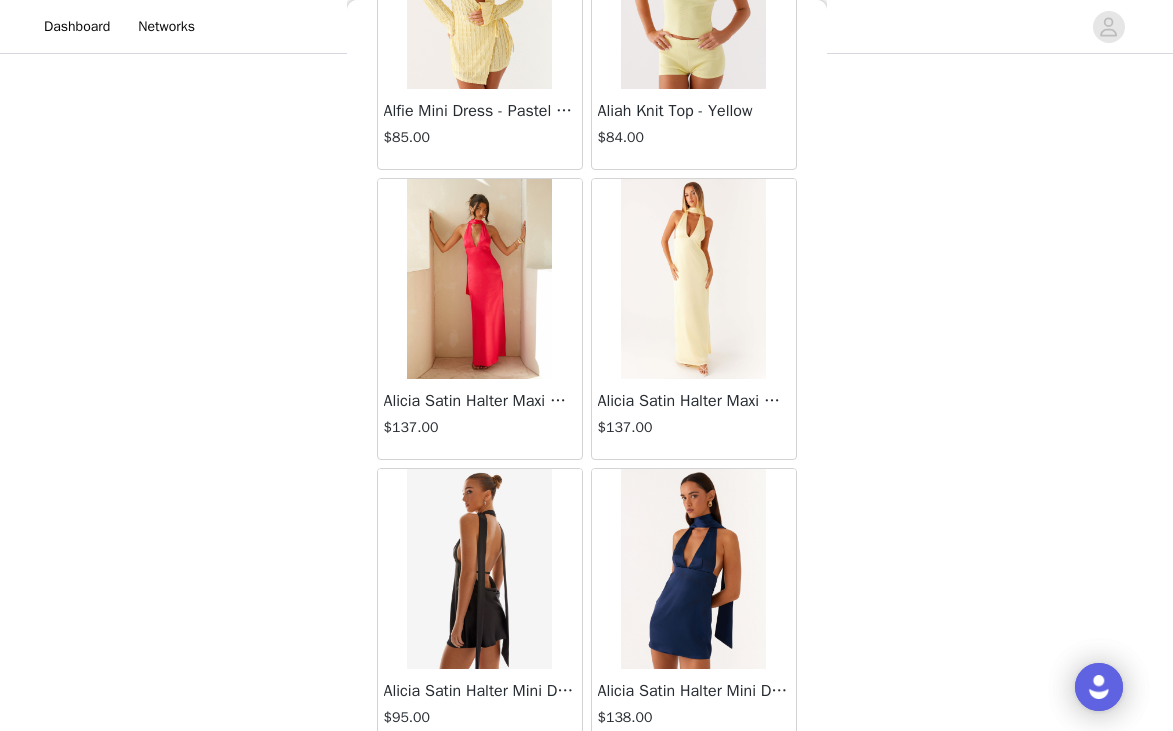 scroll, scrollTop: 98029, scrollLeft: 0, axis: vertical 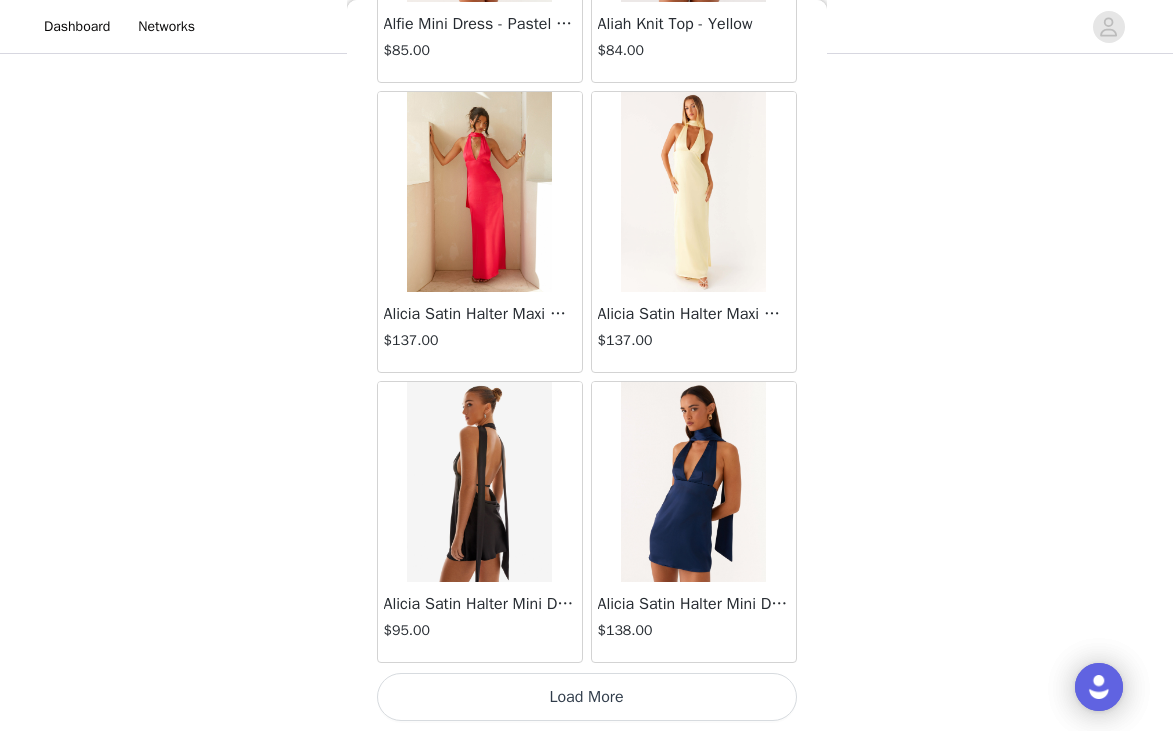 click on "Load More" at bounding box center (587, 697) 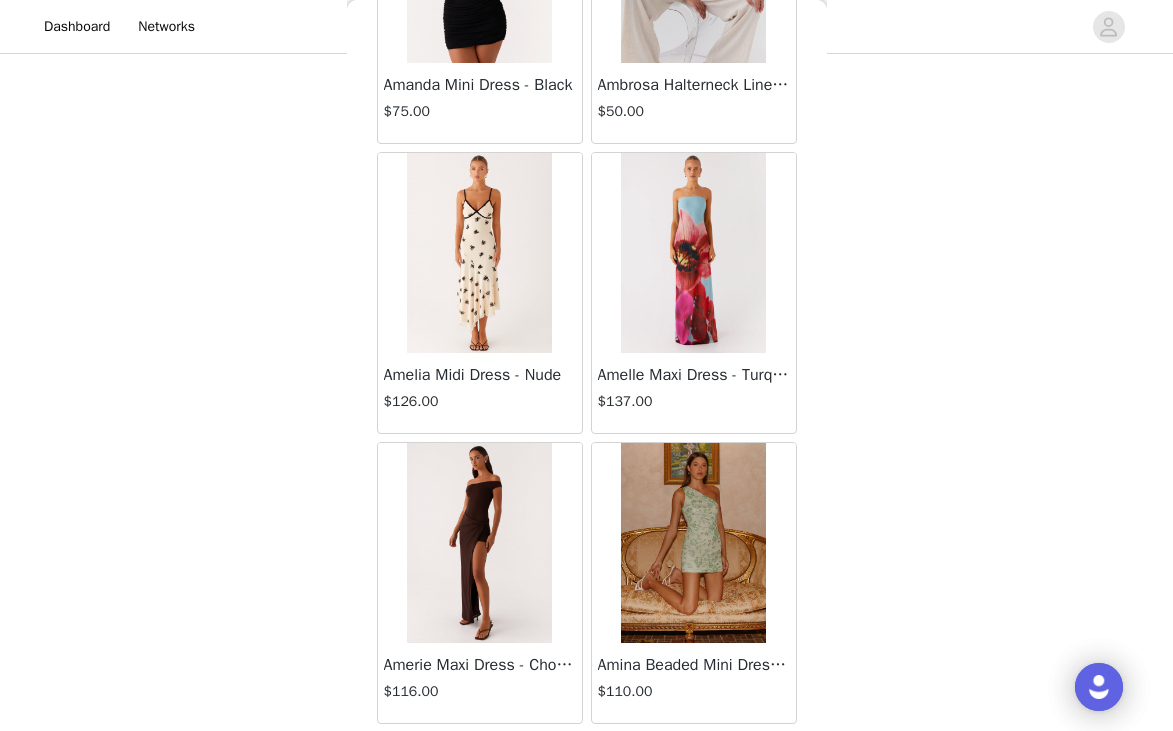 scroll, scrollTop: 100929, scrollLeft: 0, axis: vertical 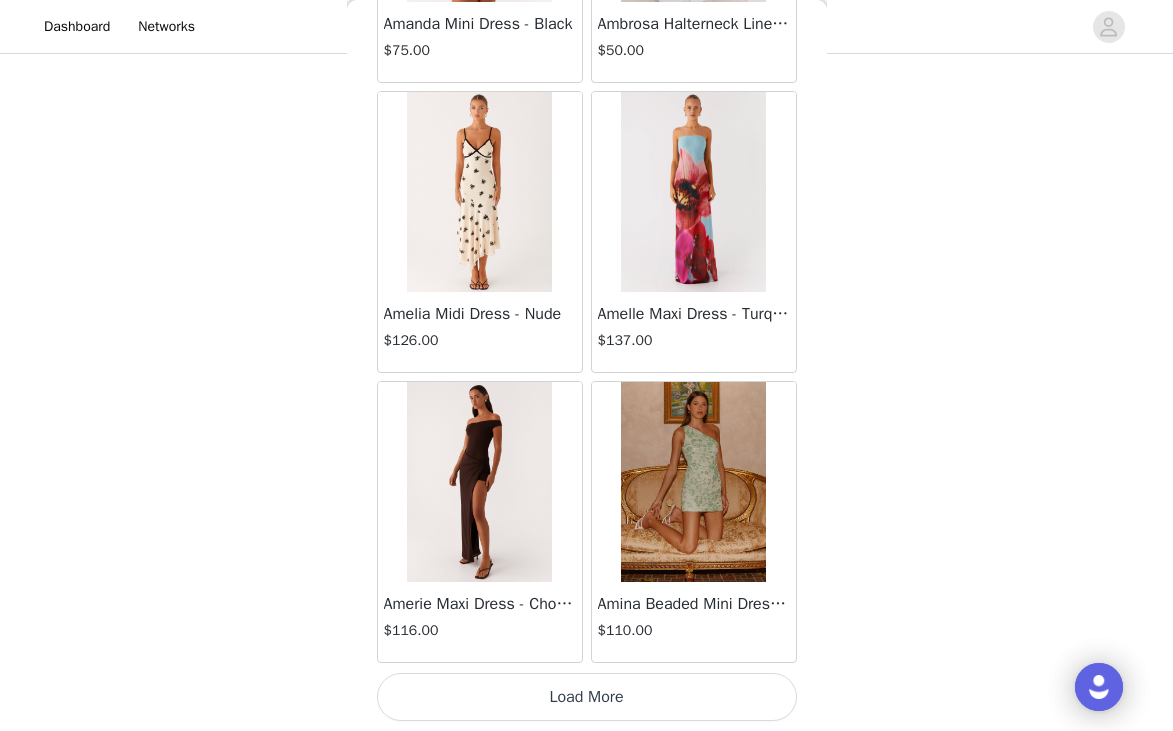 click on "Load More" at bounding box center (587, 697) 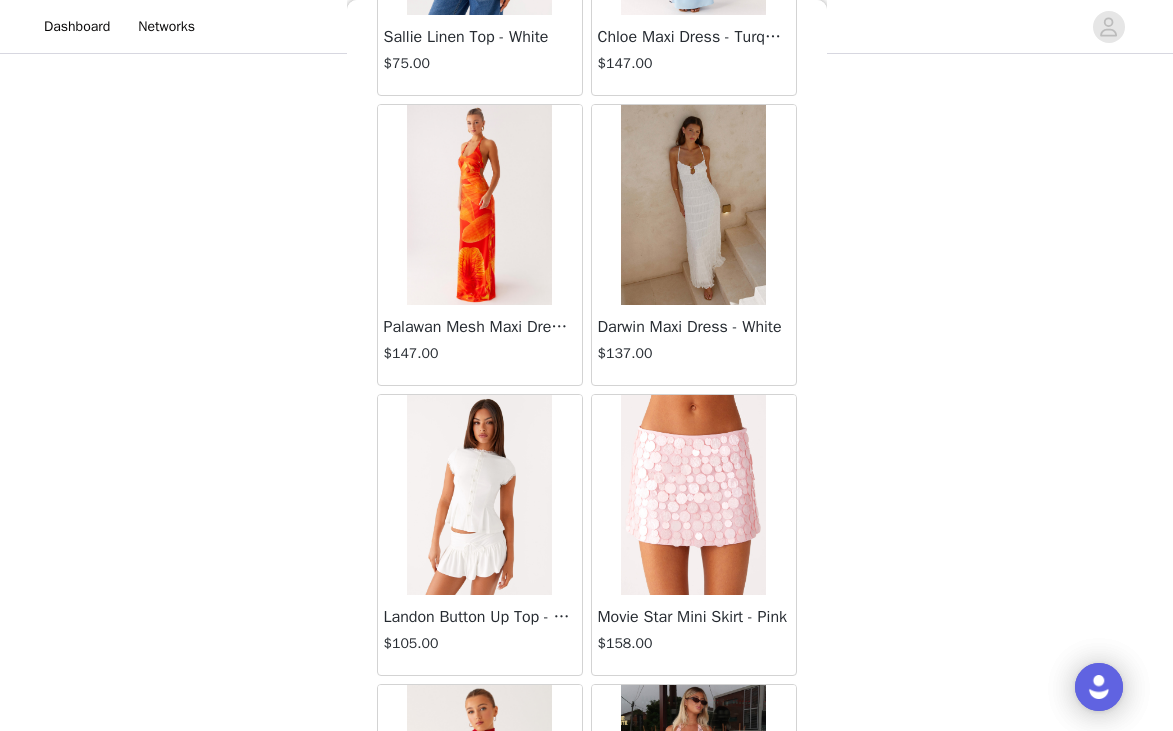 scroll, scrollTop: 81200, scrollLeft: 0, axis: vertical 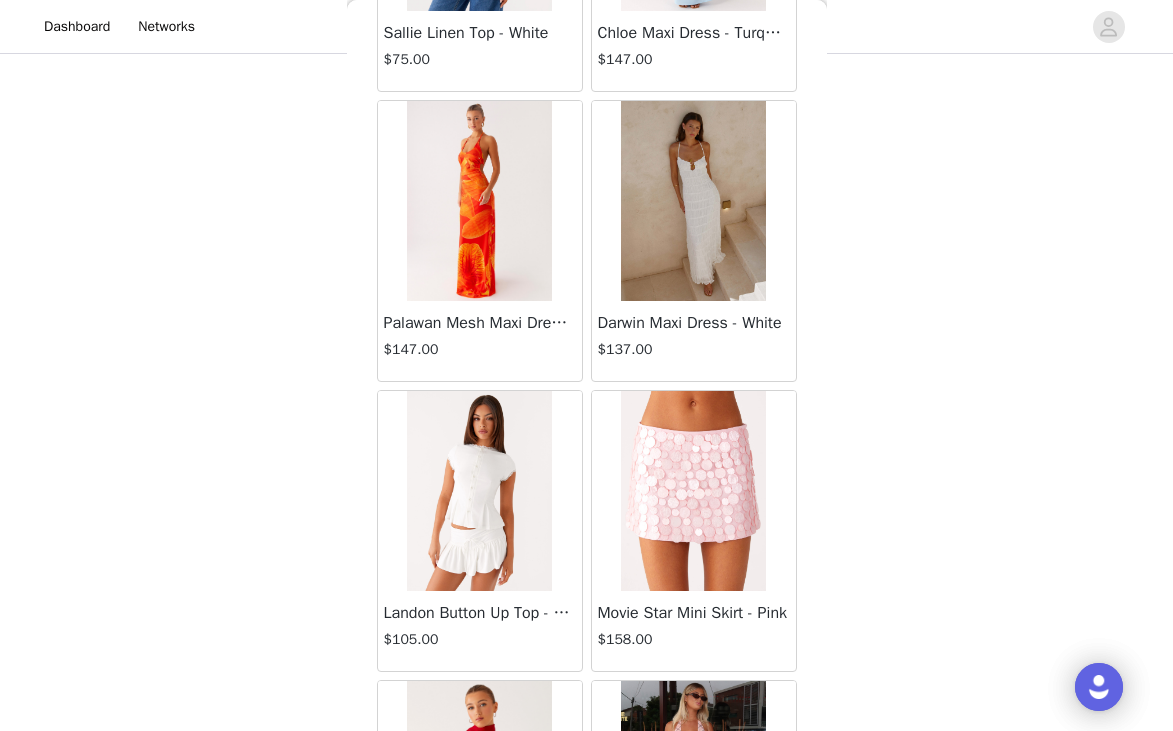 click at bounding box center [693, 491] 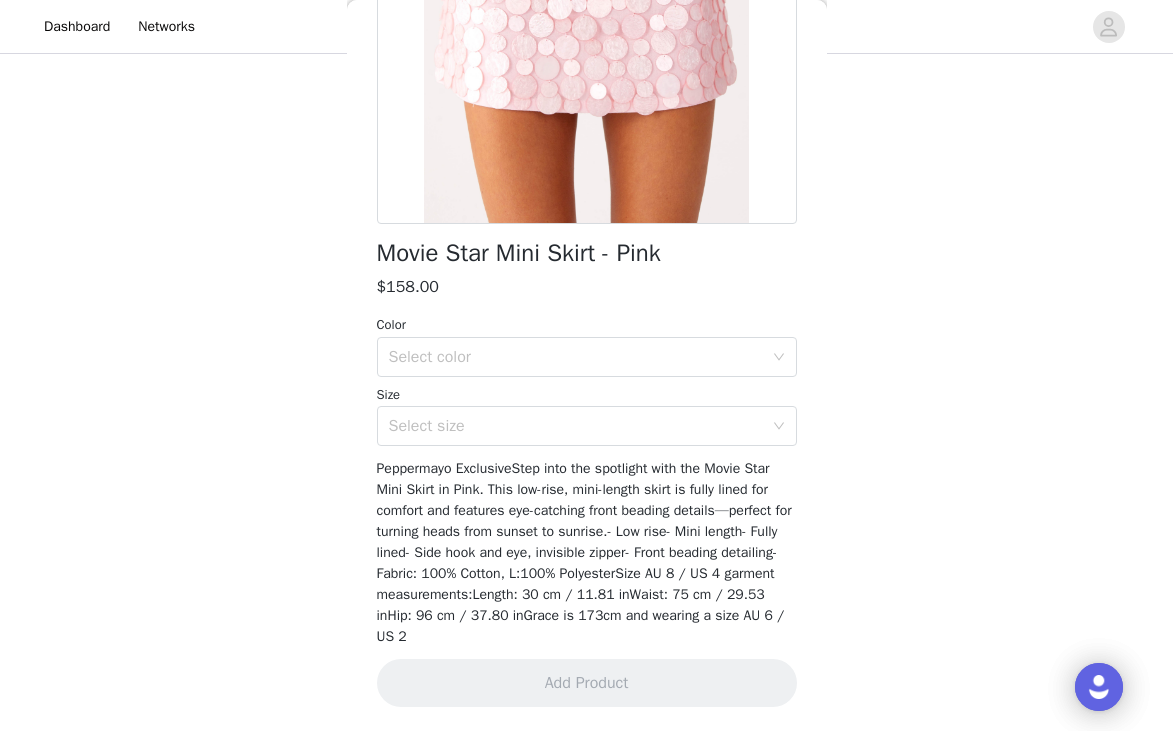 scroll, scrollTop: 331, scrollLeft: 0, axis: vertical 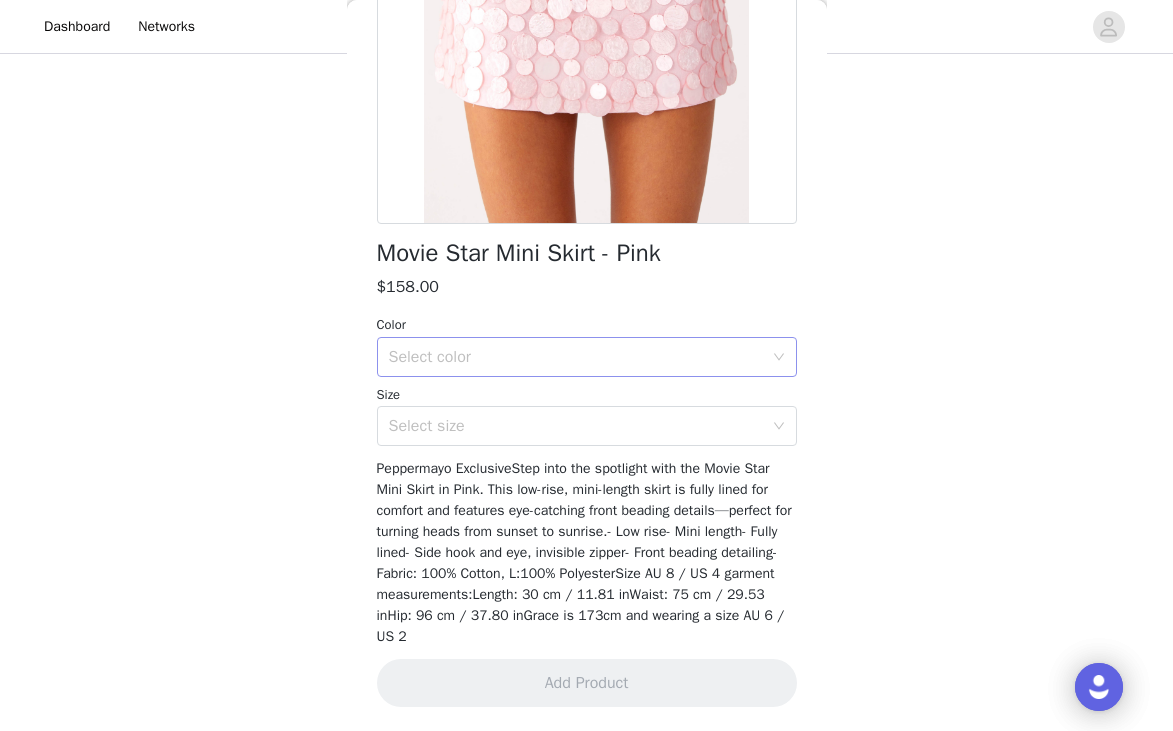 click on "Select color" at bounding box center (576, 357) 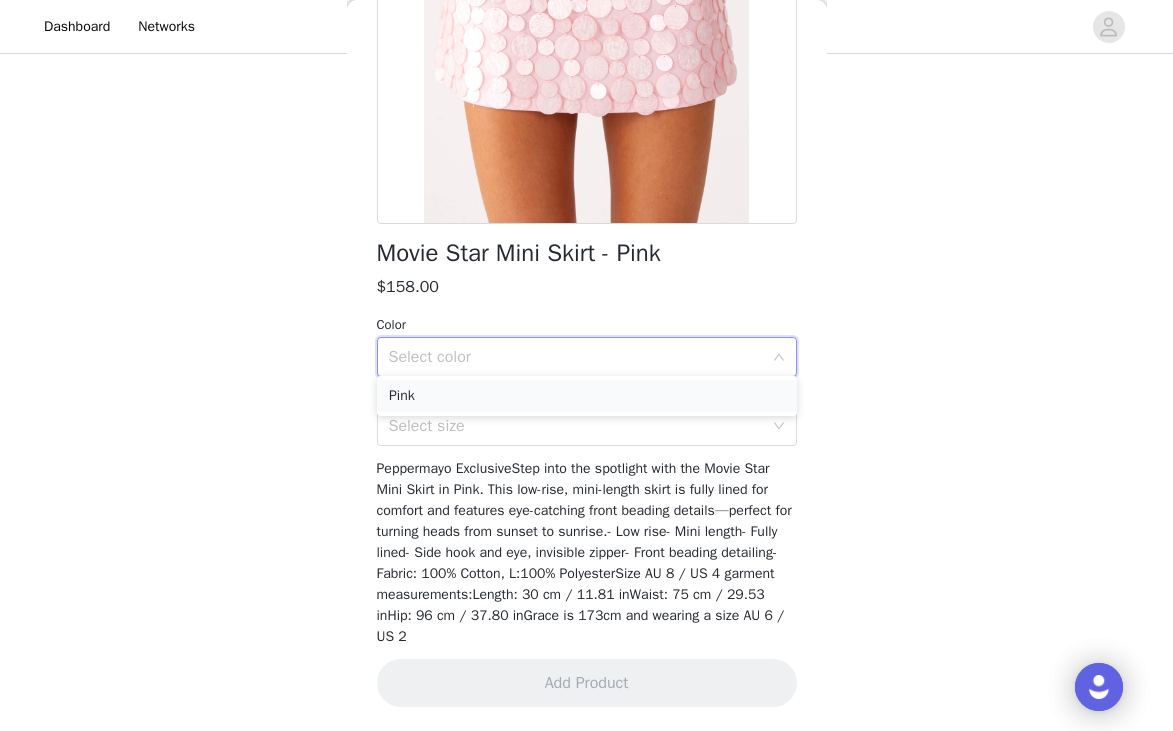click on "Pink" at bounding box center (587, 396) 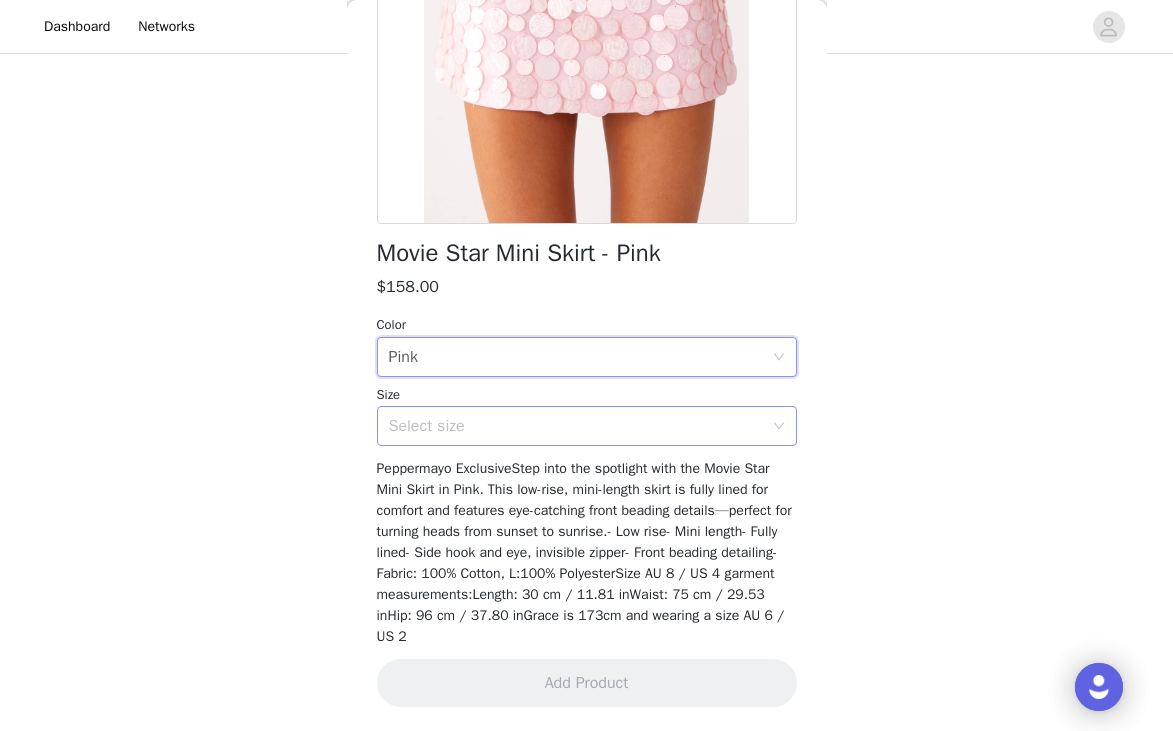 click on "Select size" at bounding box center (576, 426) 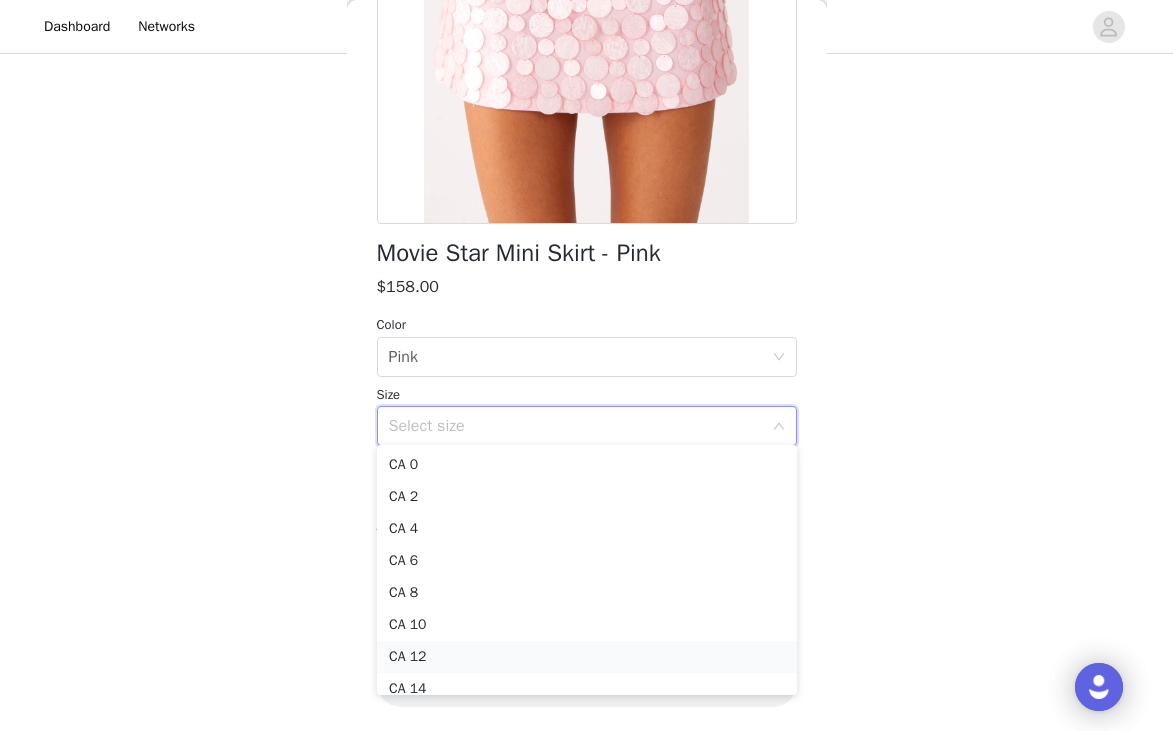 click on "CA 12" at bounding box center (587, 657) 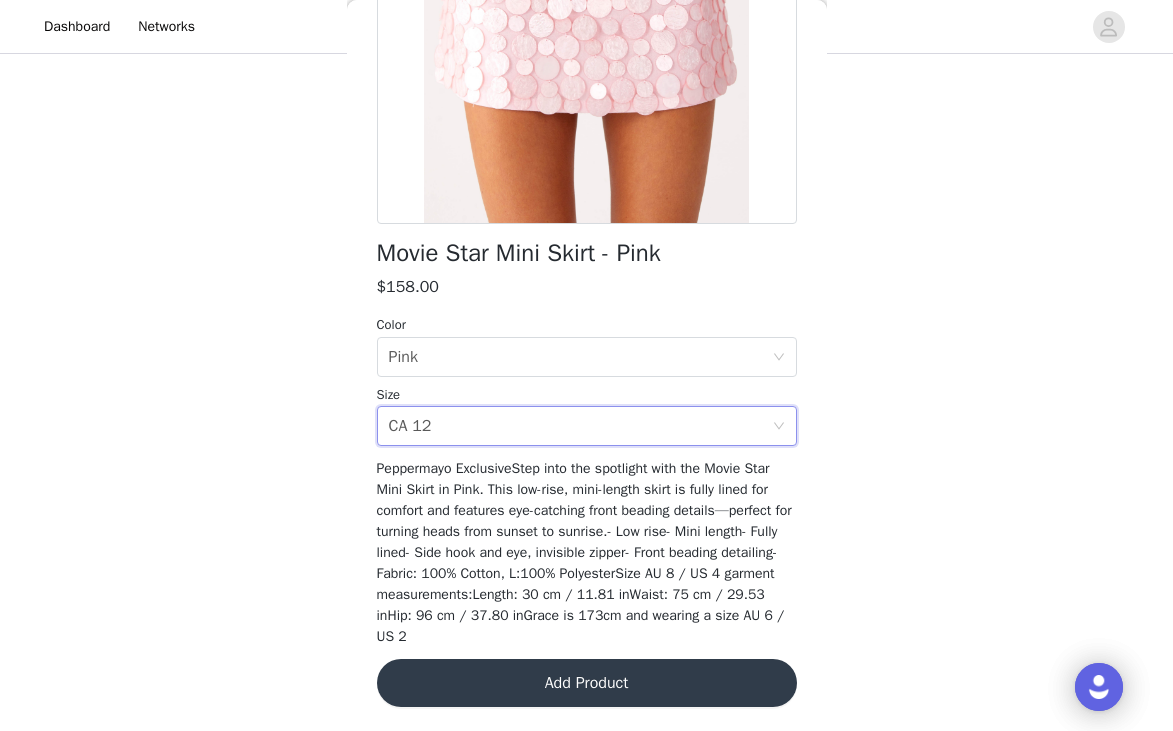 click on "STEP 1 OF 4
Select your styles!
You will receive 6 products.       5/6 Selected           Jasmina Maxi Dress - Blue     $137.00       Blue, [STATE] 14       Edit   Remove     Everett Mini Dress - Pink Tropical     $95.00       Pink Tropical, [STATE] 16       Edit   Remove     Henrietta Mini Dress - Turquoise     $116.00       Turquoise, [STATE] 14       Edit   Remove     Sugar Rush Strapless Mini Dress - Pink     $126.00       Pink, [STATE] 14       Edit   Remove     Orson Mini Dress - White     $126.00       White, [STATE] 14       Edit   Remove     Add Product       Back     Movie Star Mini Skirt - Pink       $158.00         Color   Select color Pink Size   Select size [STATE] 12     Add Product" at bounding box center [586, -14] 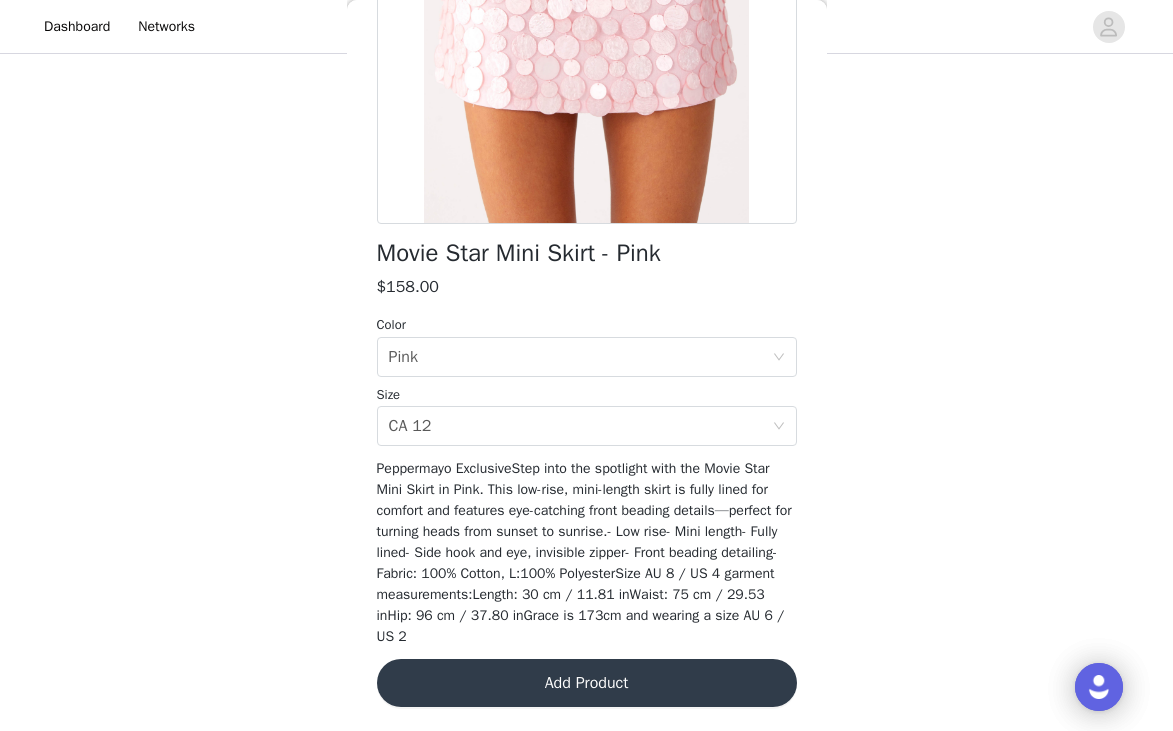 click on "Add Product" at bounding box center (587, 683) 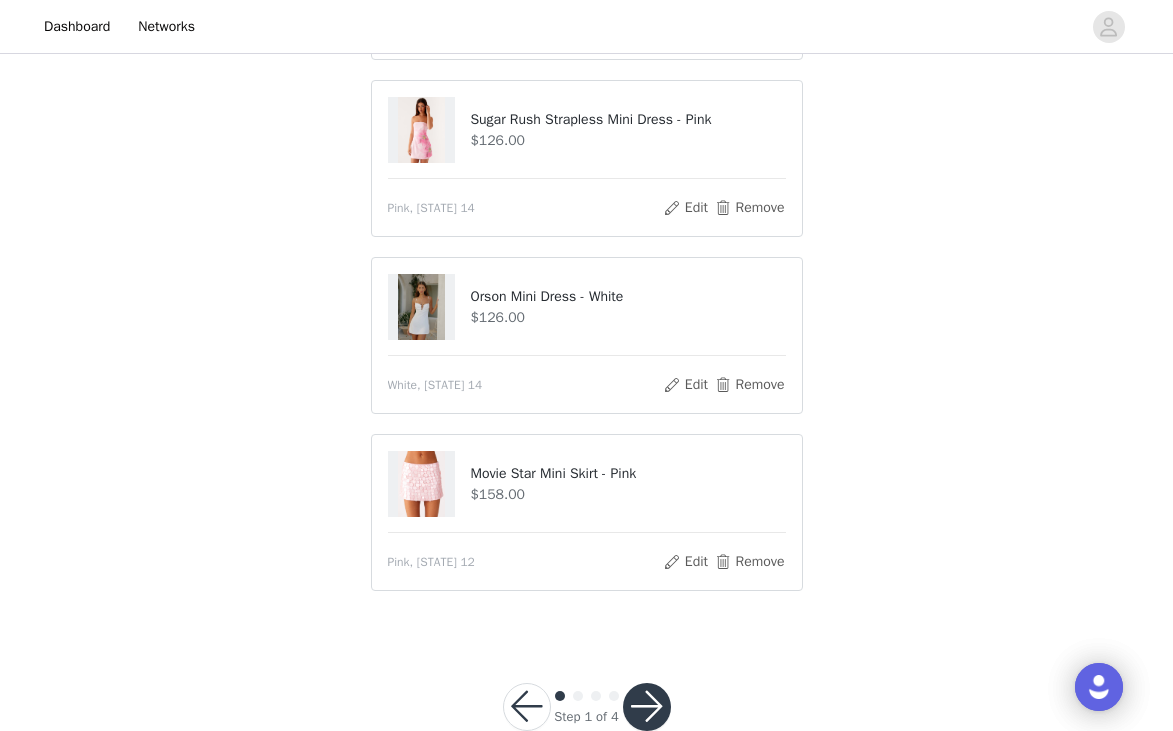 click at bounding box center [647, 707] 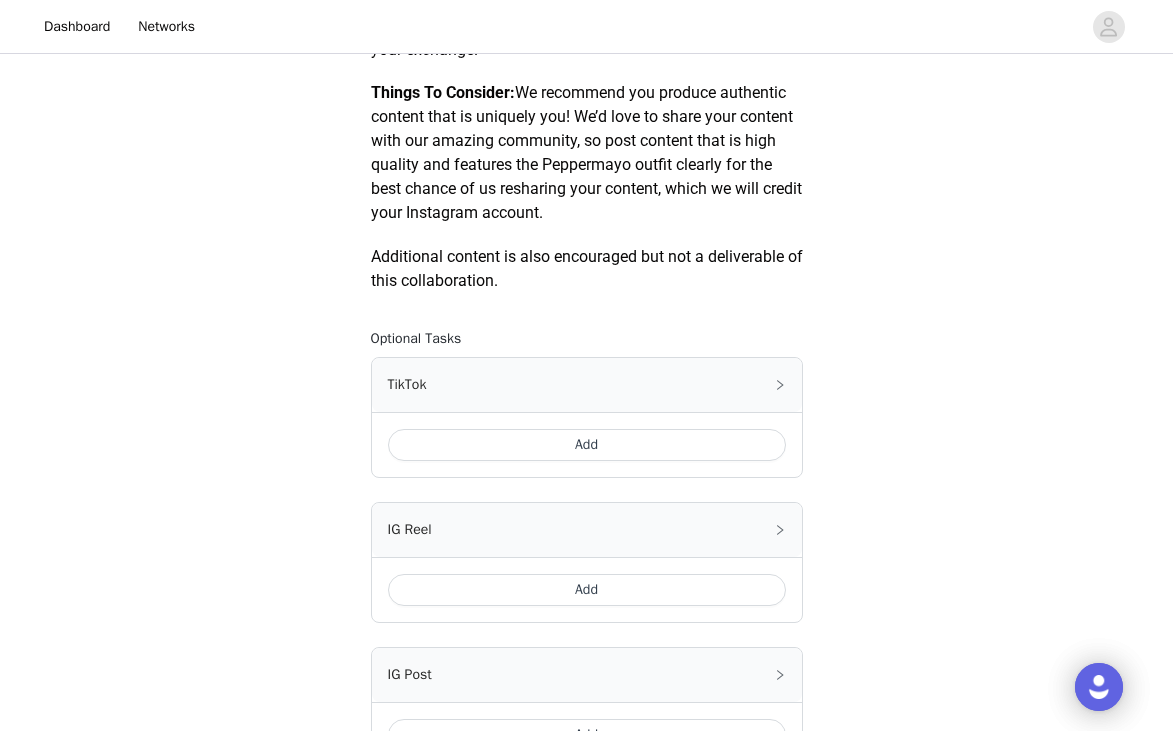 scroll, scrollTop: 990, scrollLeft: 0, axis: vertical 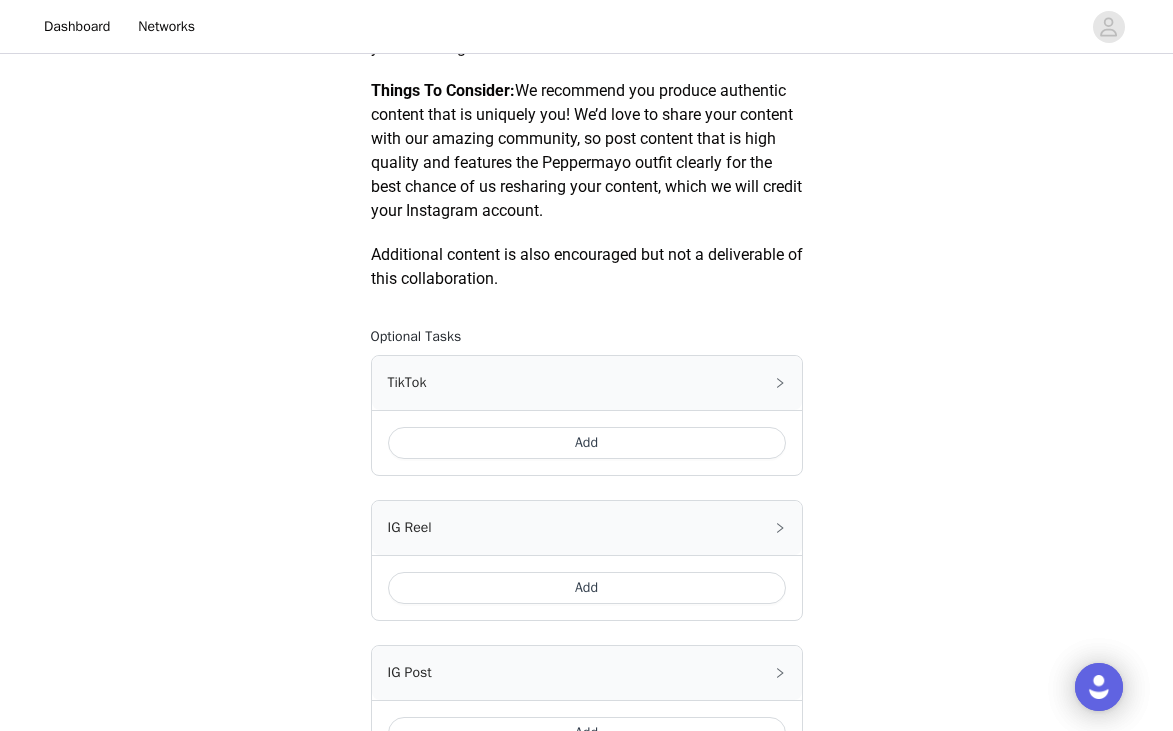 click on "Add" at bounding box center (587, 443) 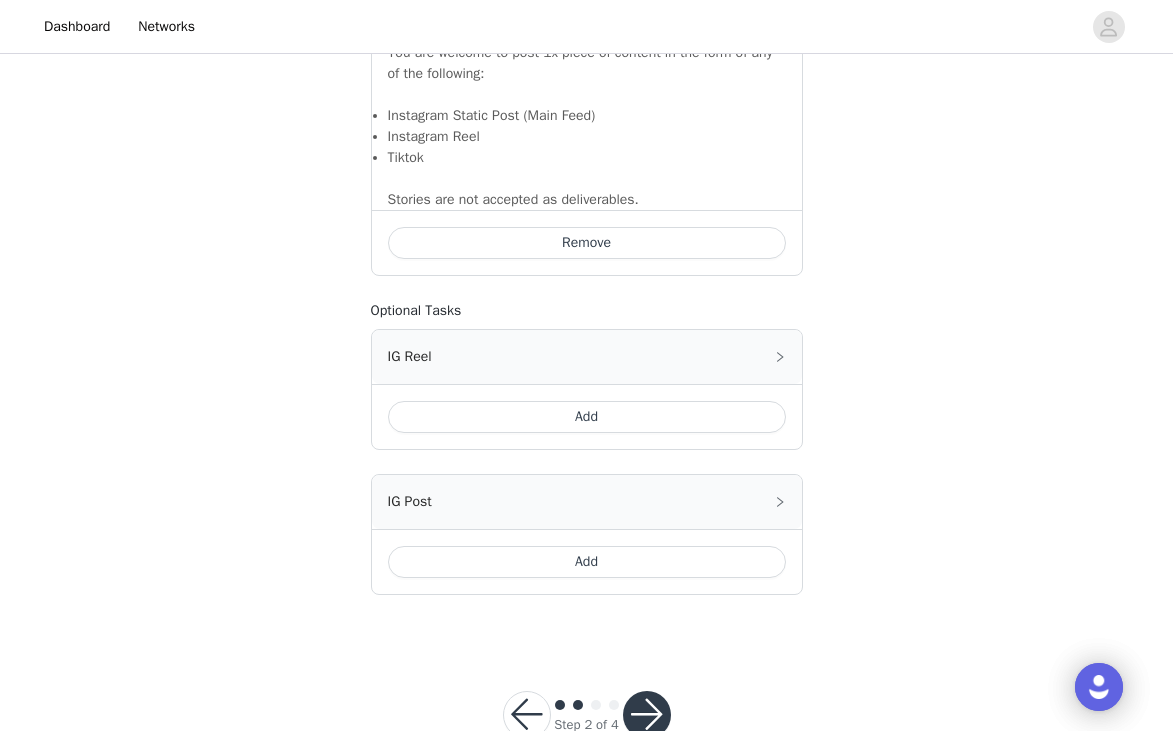 scroll, scrollTop: 1491, scrollLeft: 0, axis: vertical 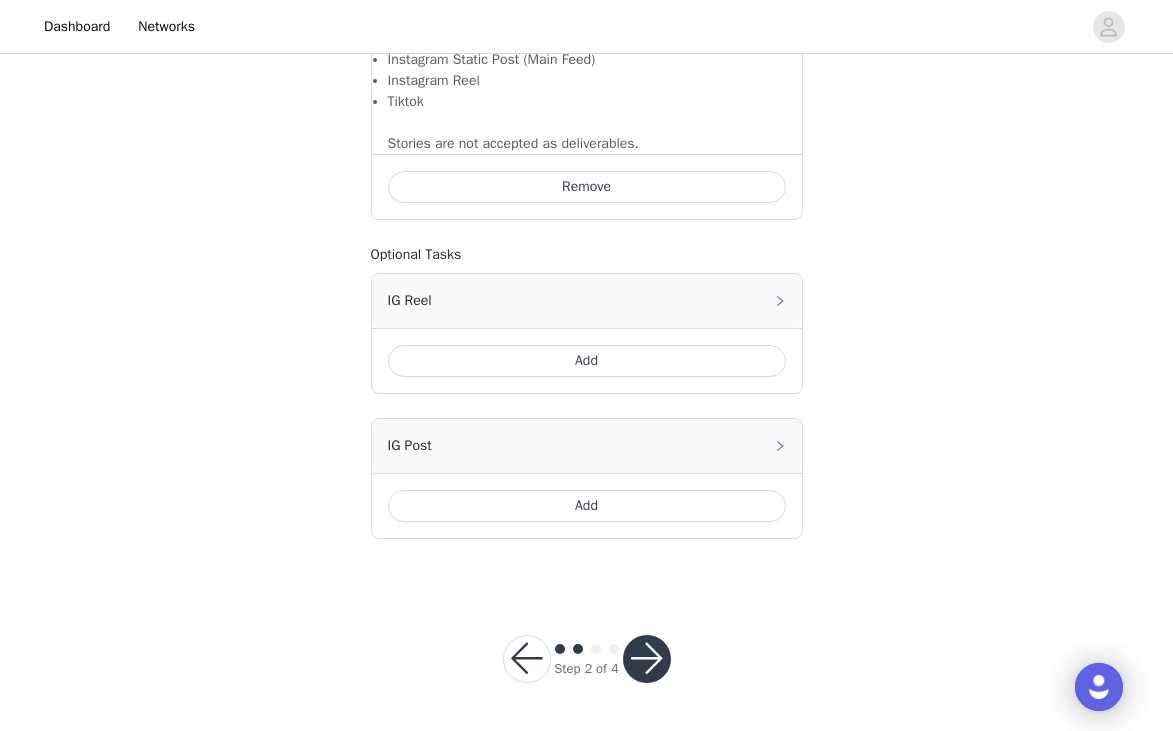 click at bounding box center (647, 659) 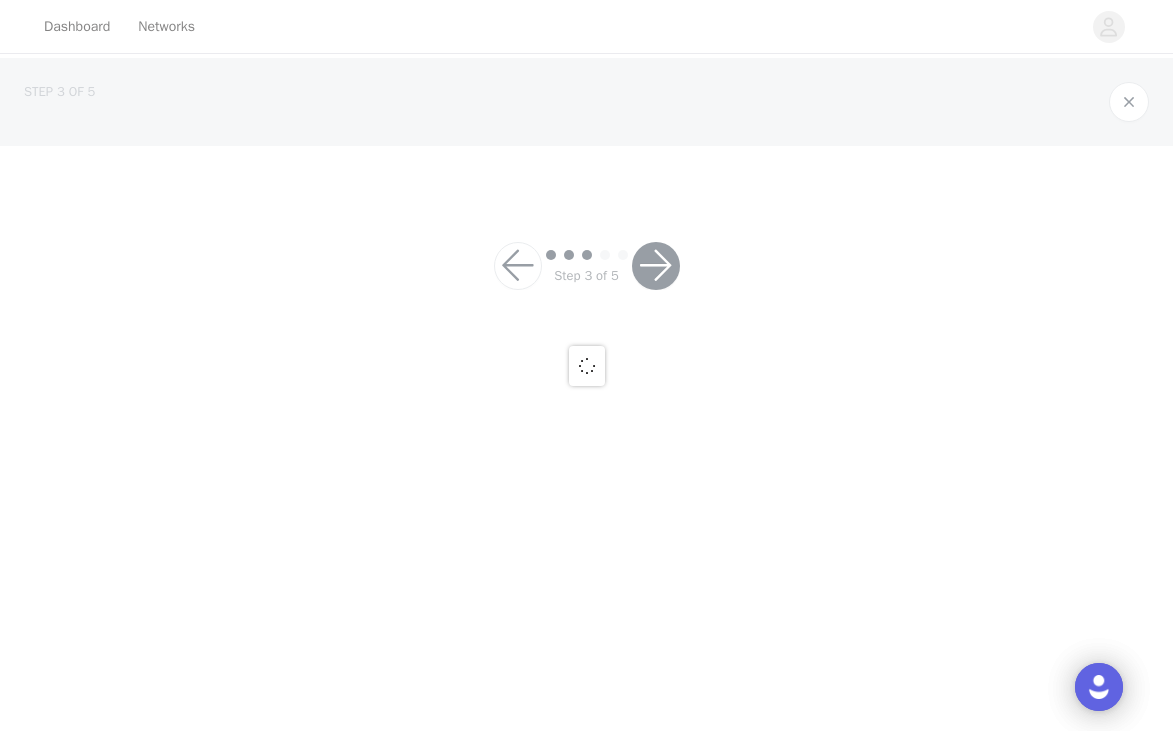 scroll, scrollTop: 0, scrollLeft: 0, axis: both 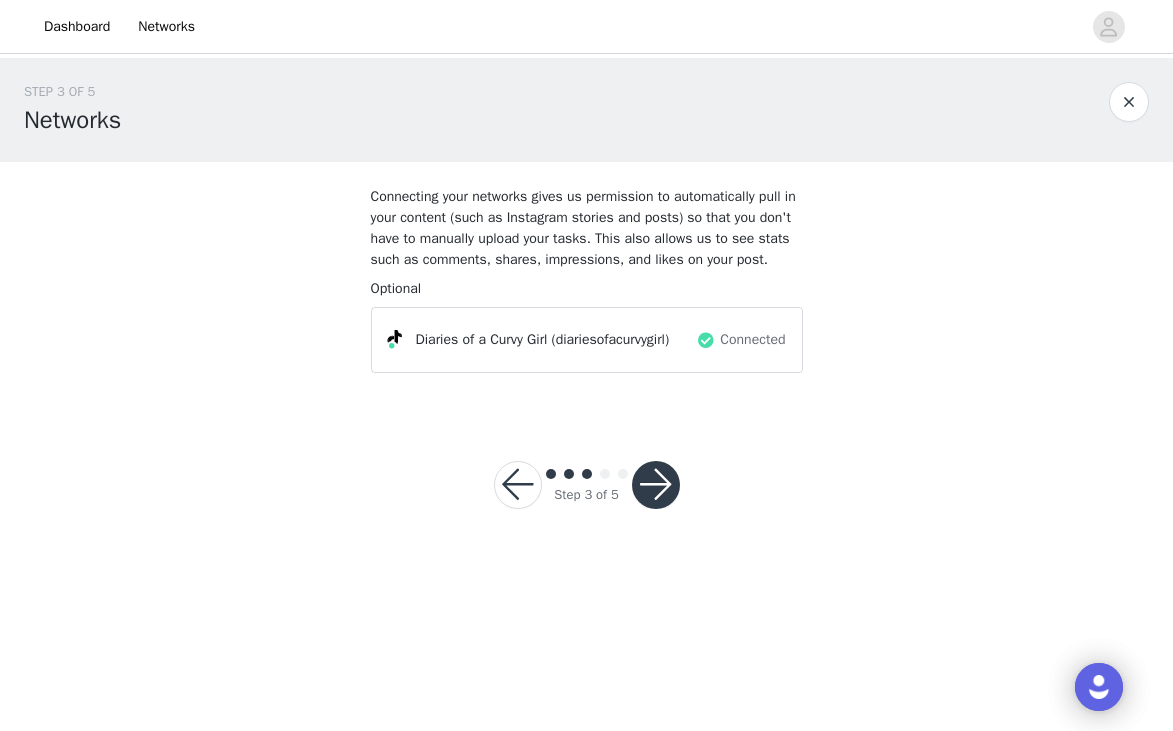 click at bounding box center (656, 485) 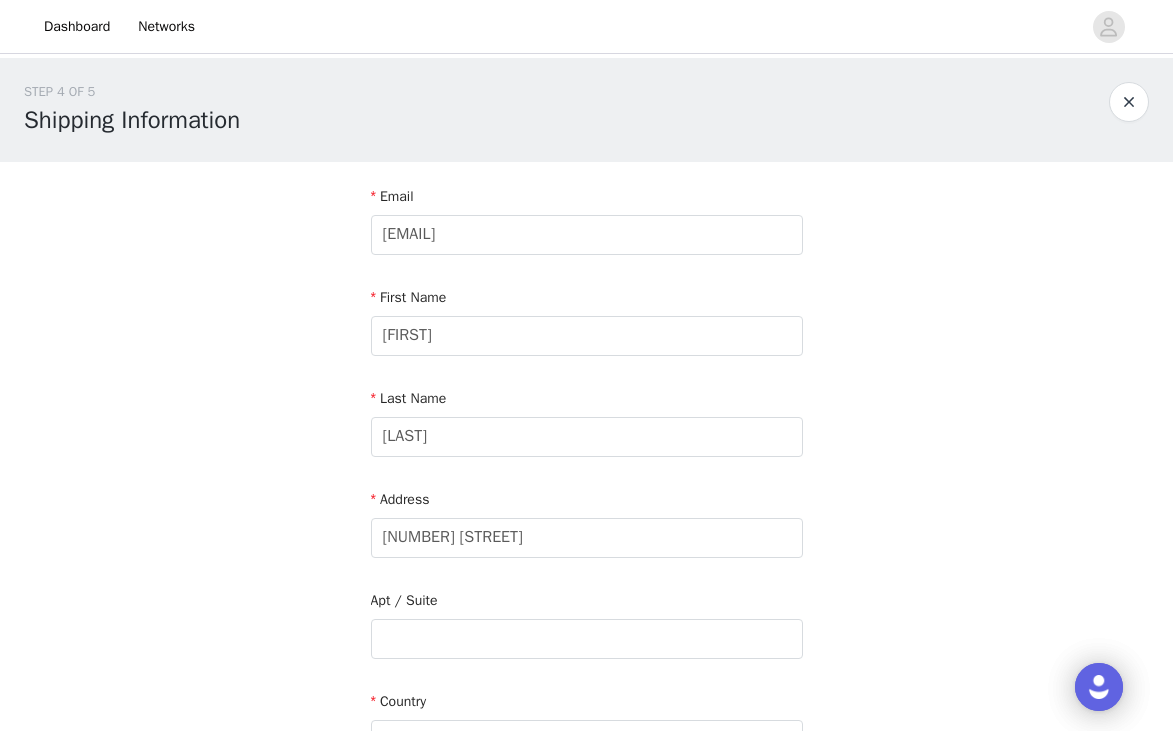 scroll, scrollTop: 5, scrollLeft: 0, axis: vertical 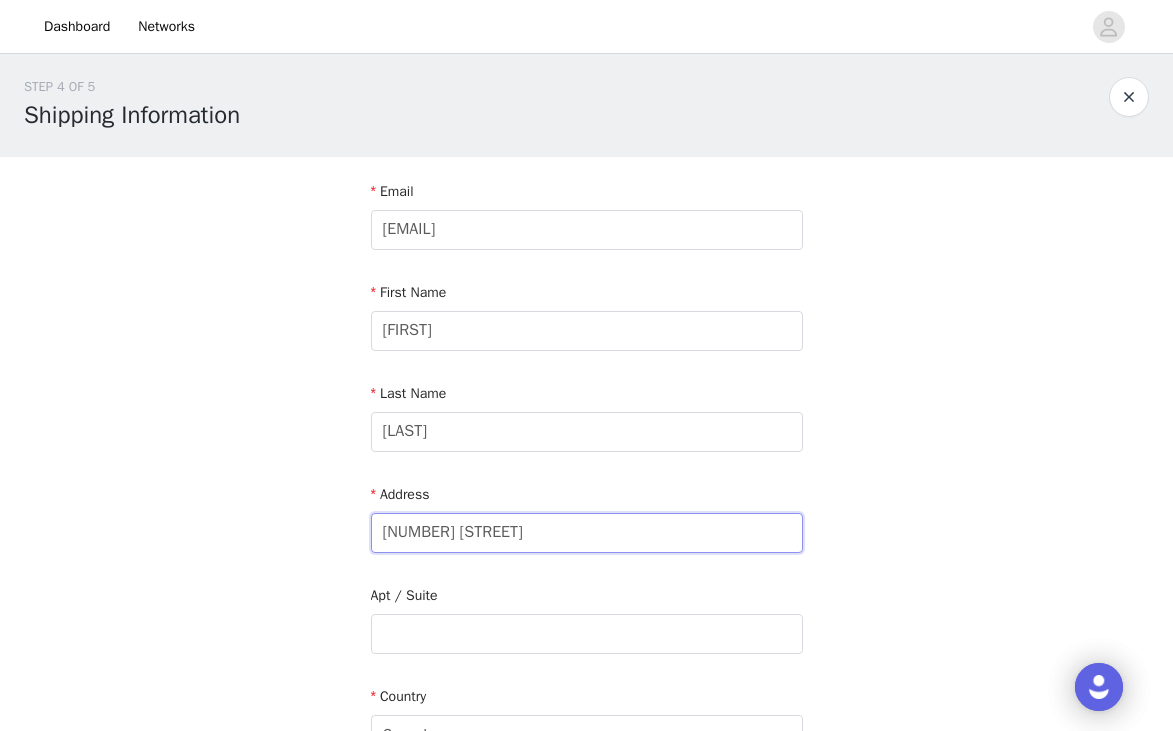 drag, startPoint x: 566, startPoint y: 536, endPoint x: 274, endPoint y: 486, distance: 296.2499 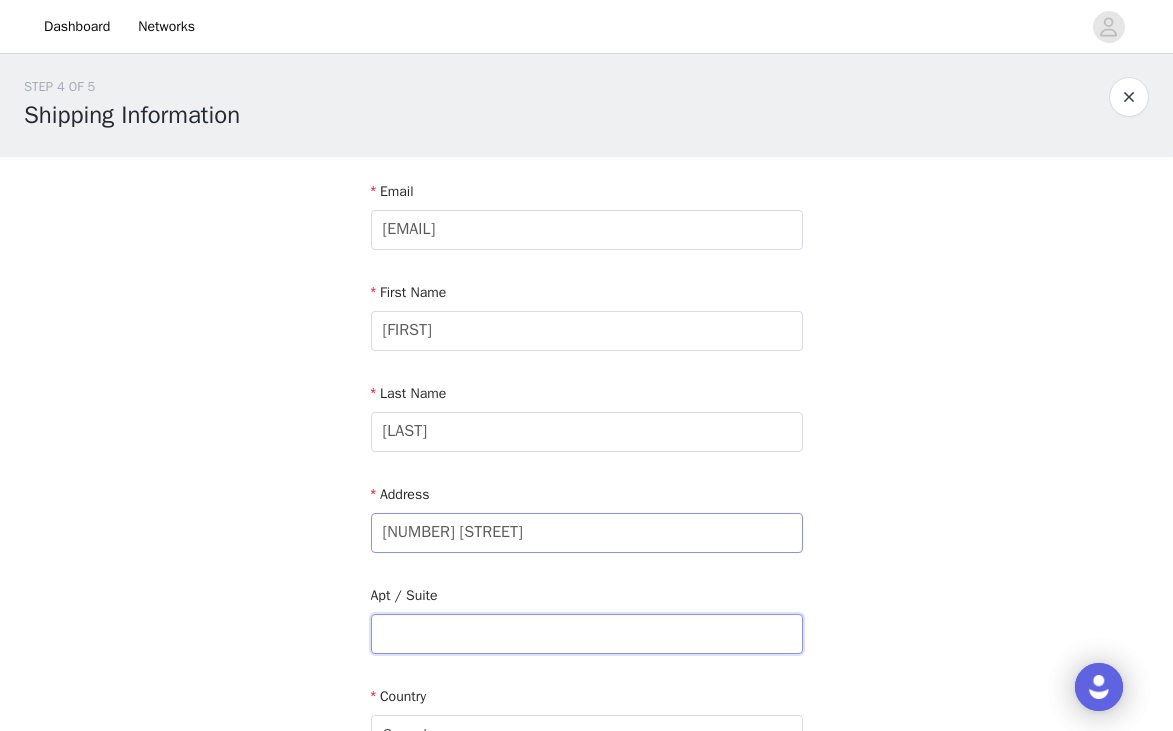 type on "Unit [UNIT]" 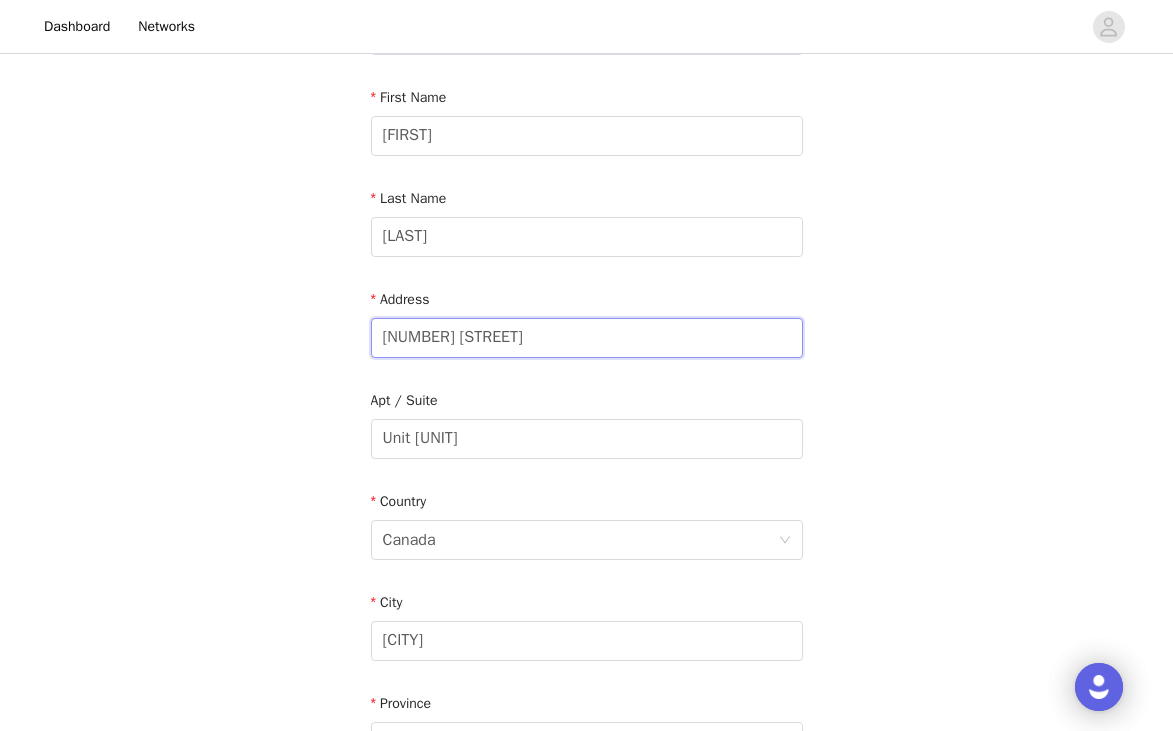 scroll, scrollTop: 202, scrollLeft: 0, axis: vertical 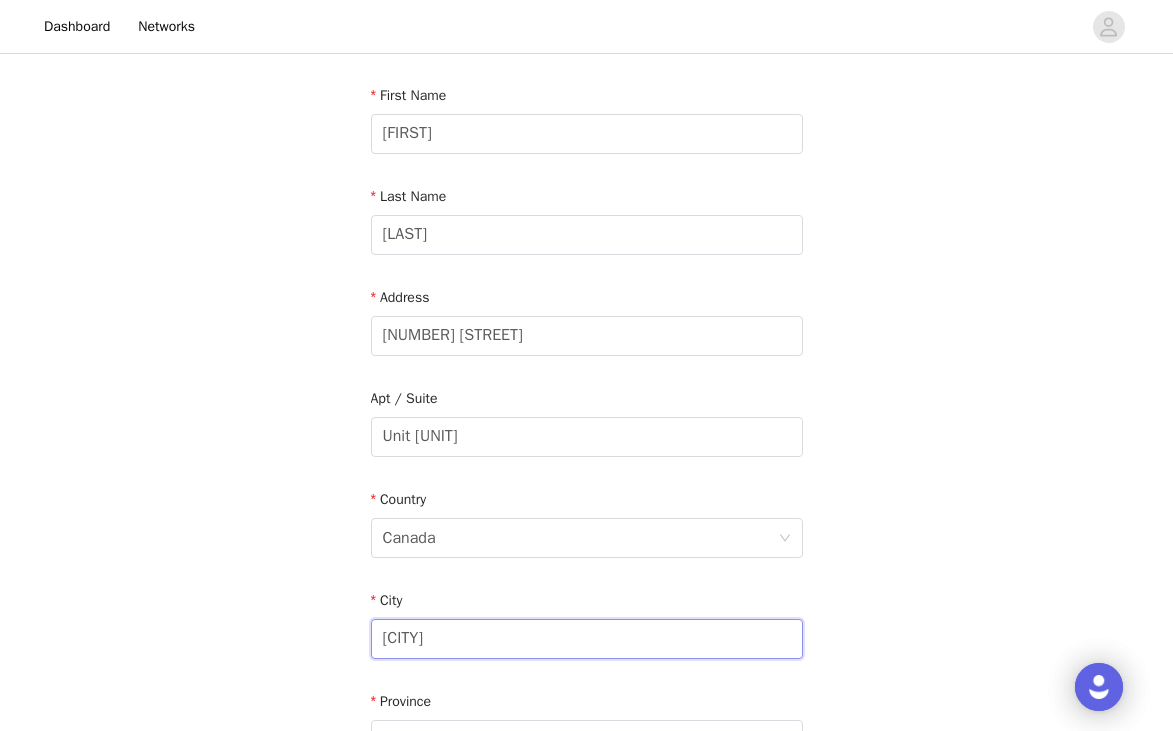 drag, startPoint x: 502, startPoint y: 648, endPoint x: 283, endPoint y: 591, distance: 226.29626 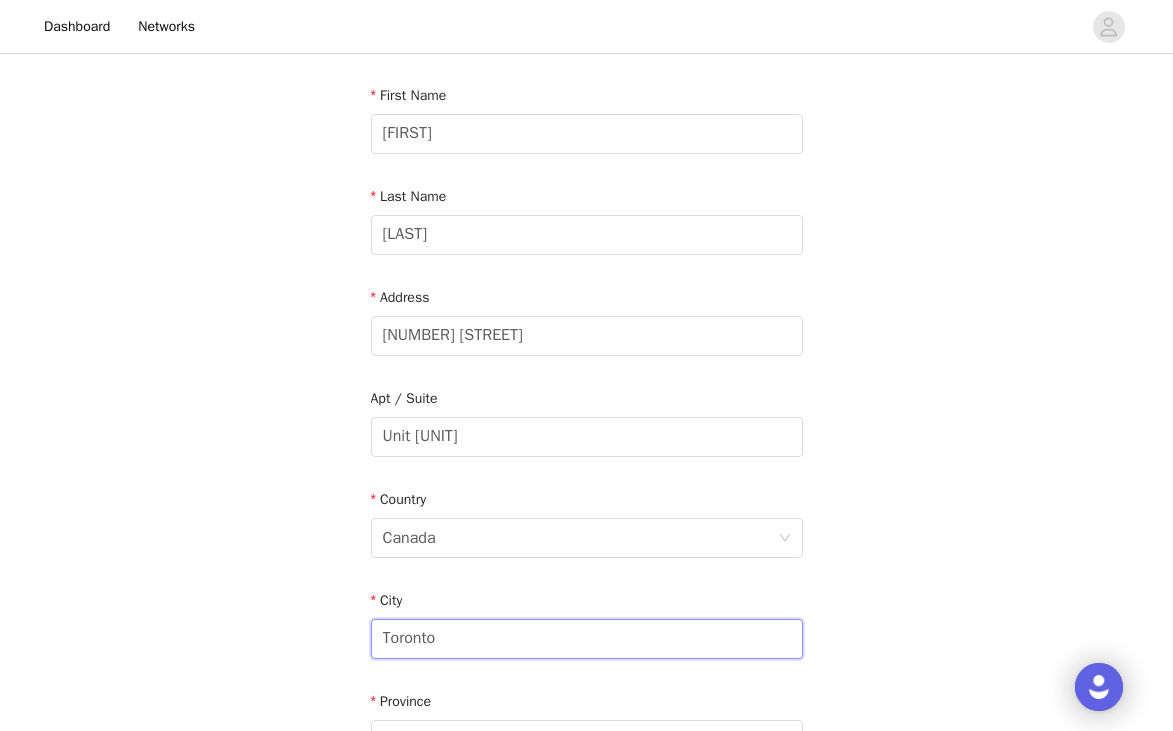type on "Toronto" 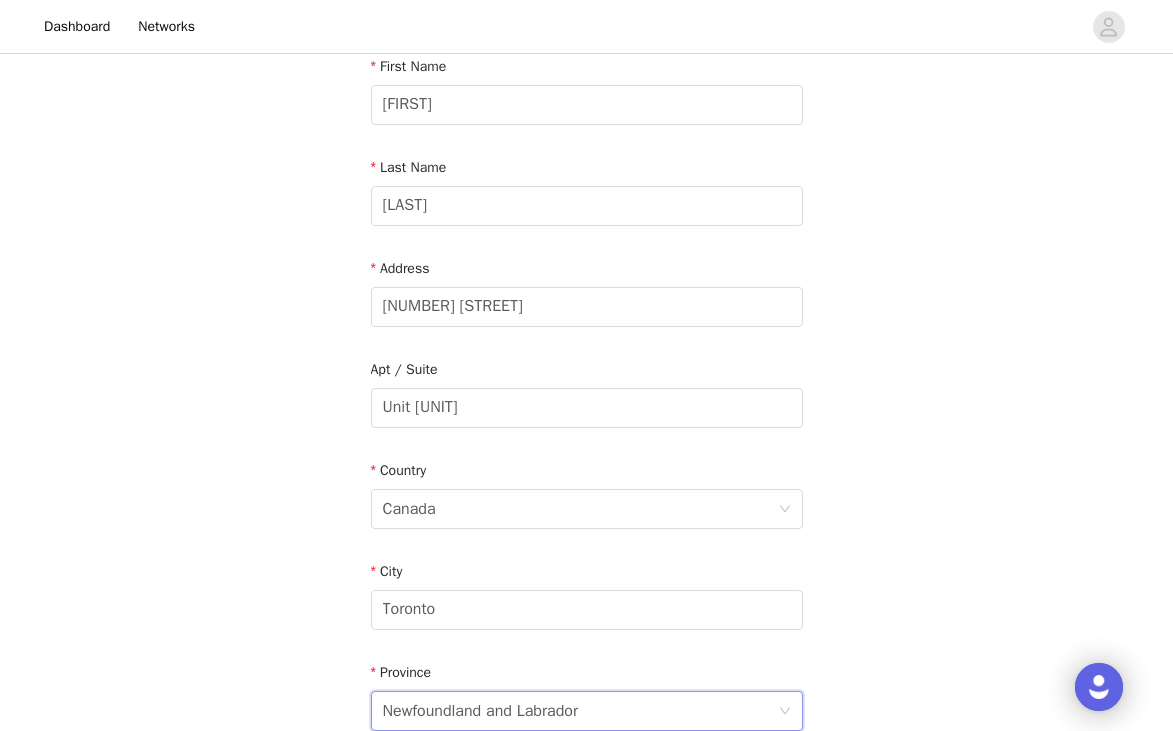 scroll, scrollTop: 379, scrollLeft: 0, axis: vertical 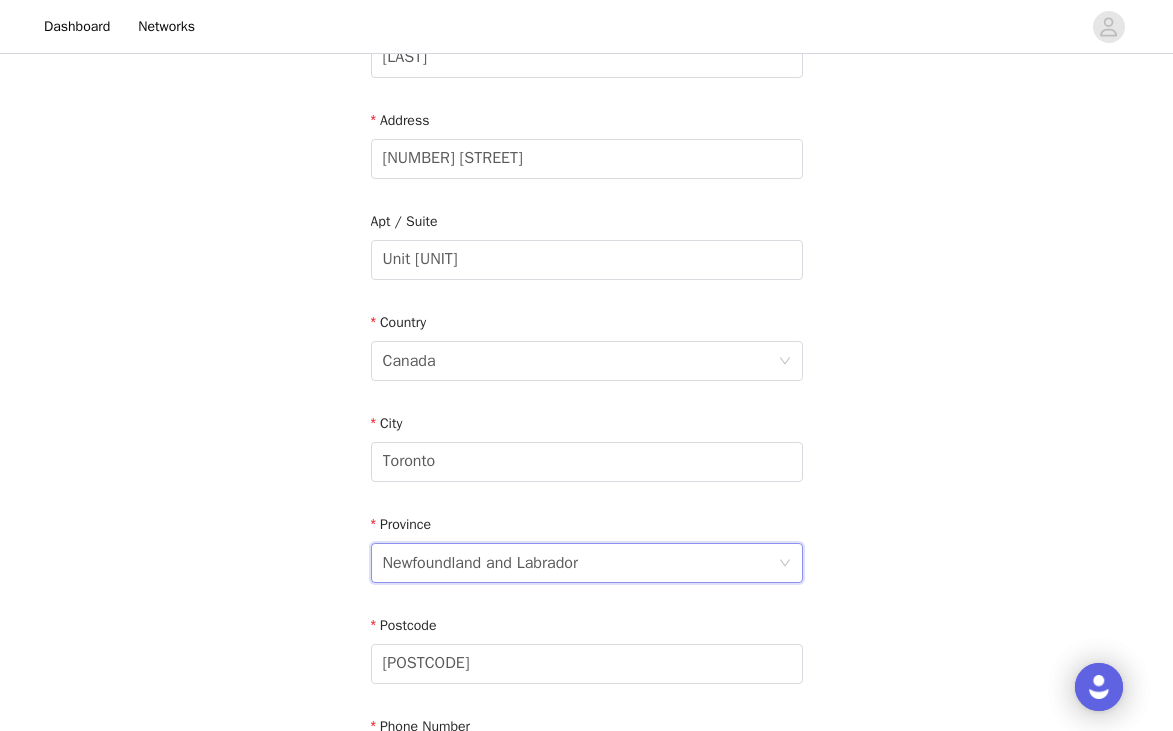 click on "Newfoundland and Labrador" at bounding box center [580, 563] 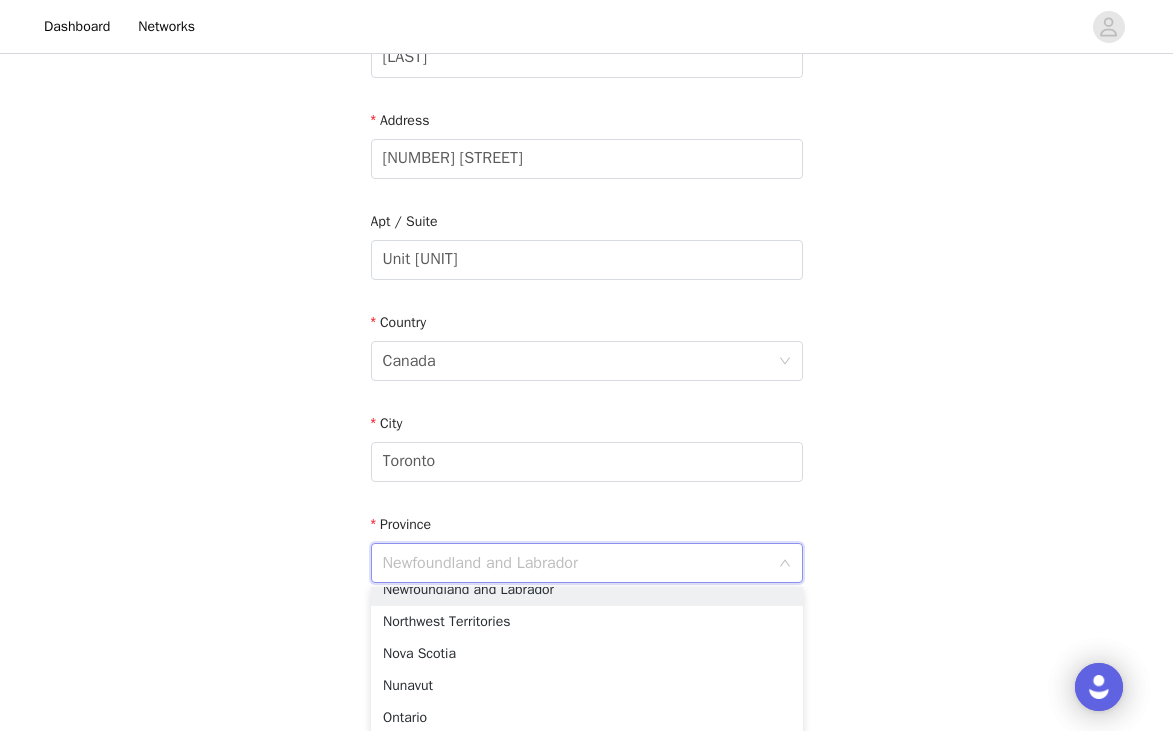 scroll, scrollTop: 155, scrollLeft: 0, axis: vertical 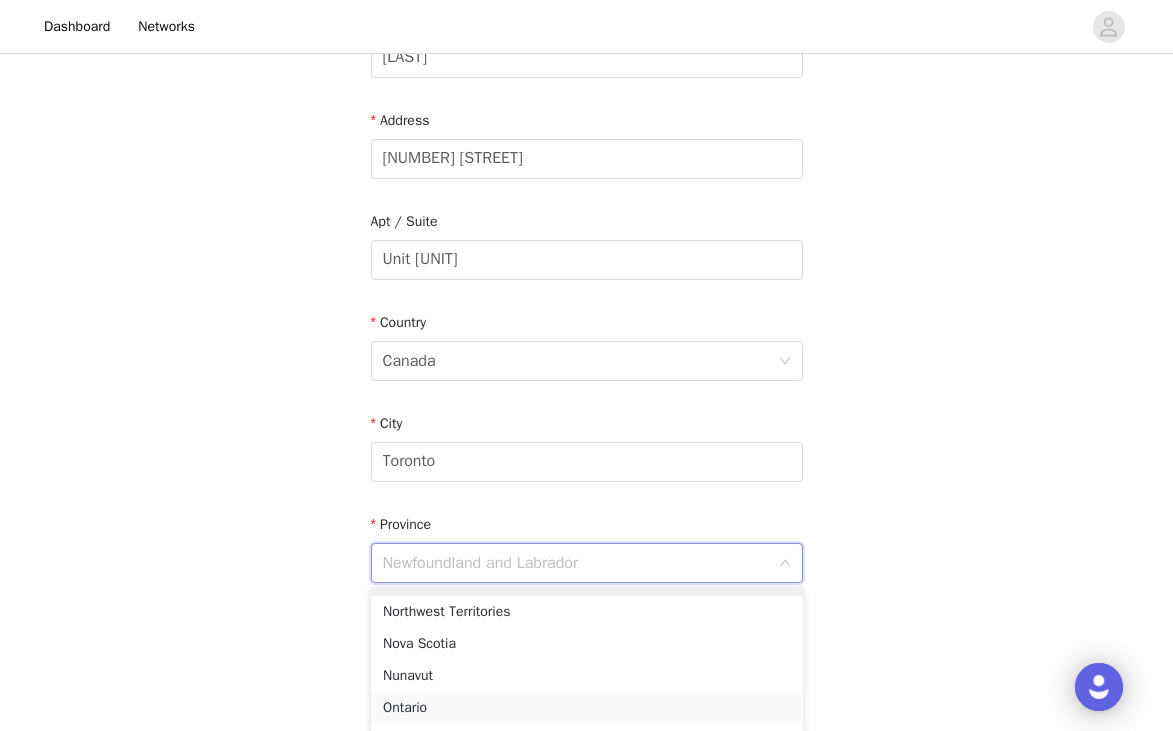 click on "Ontario" at bounding box center (587, 708) 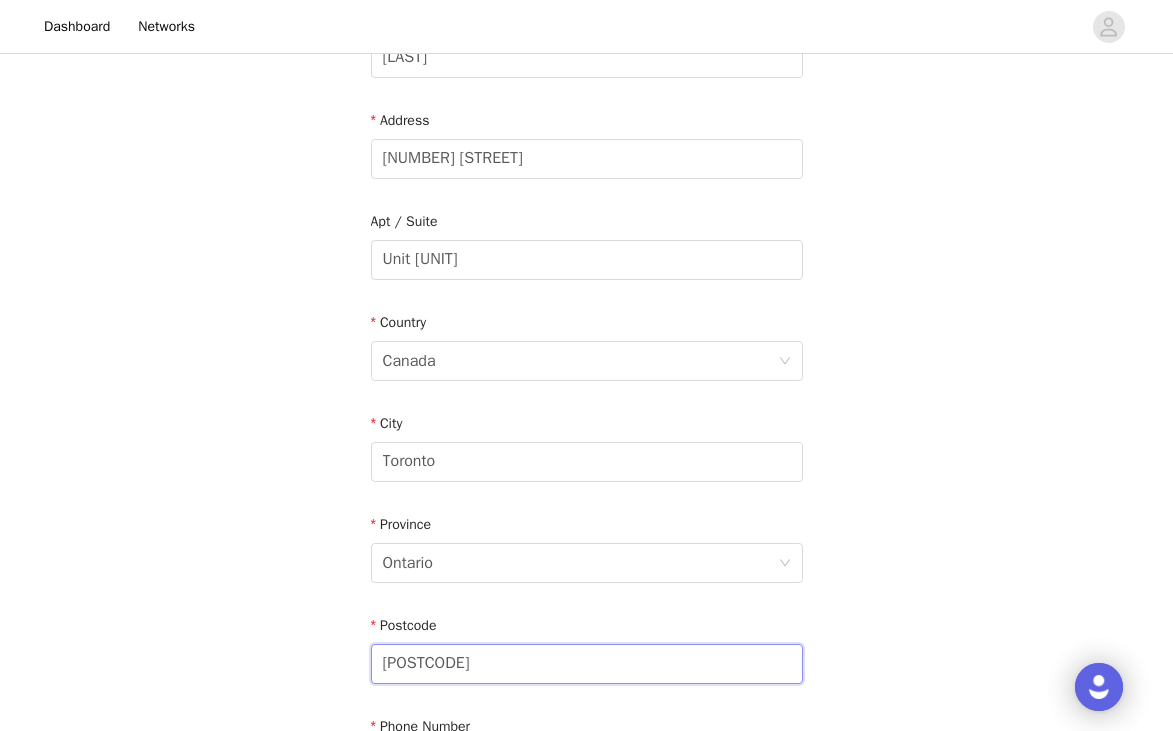 click on "[POSTCODE]" at bounding box center (587, 664) 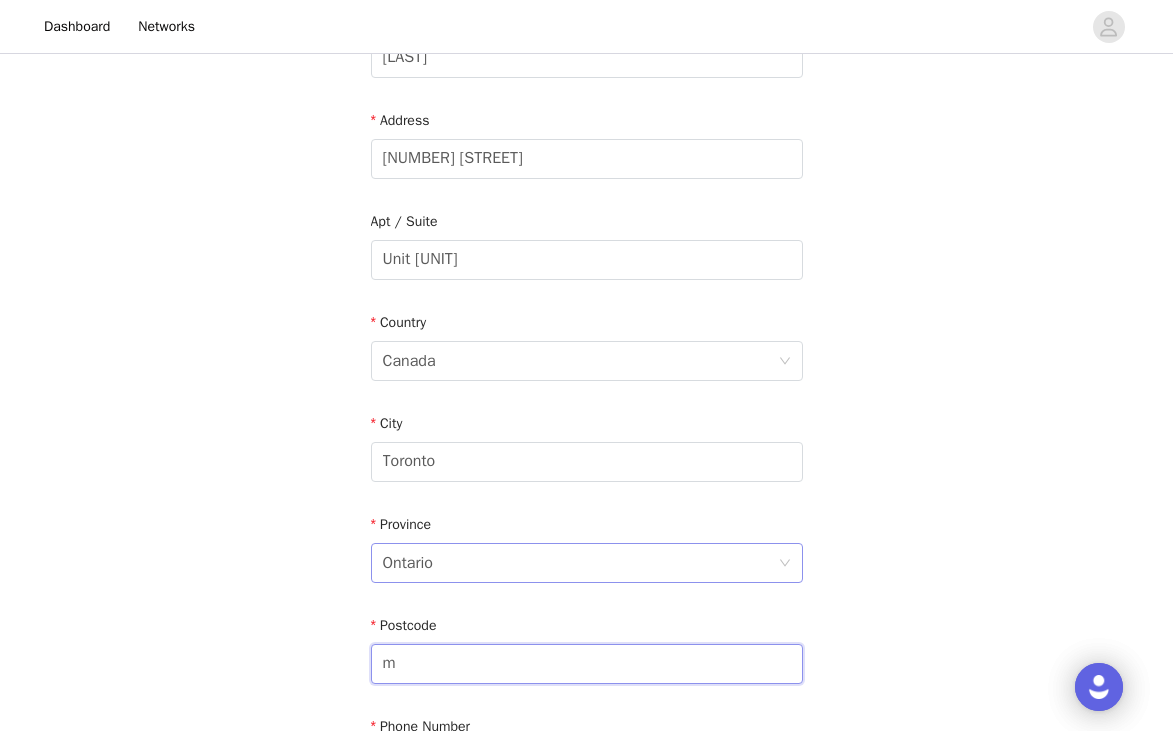 type on "M5E 0C4" 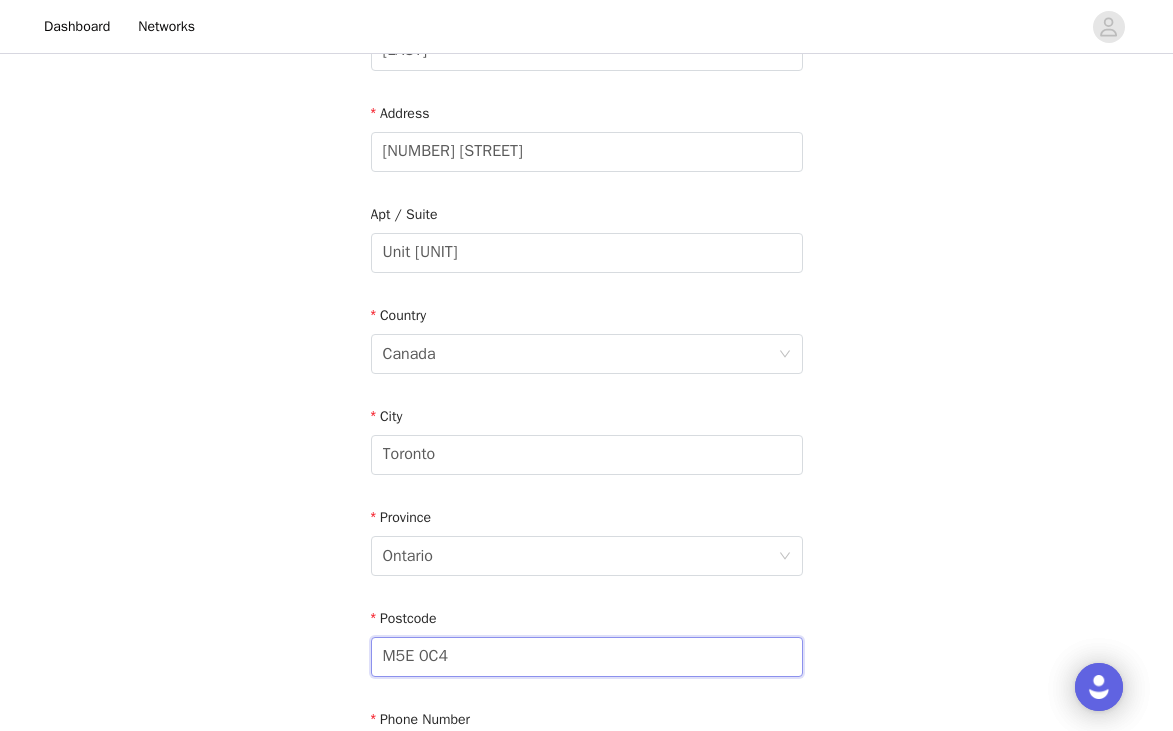 scroll, scrollTop: 633, scrollLeft: 0, axis: vertical 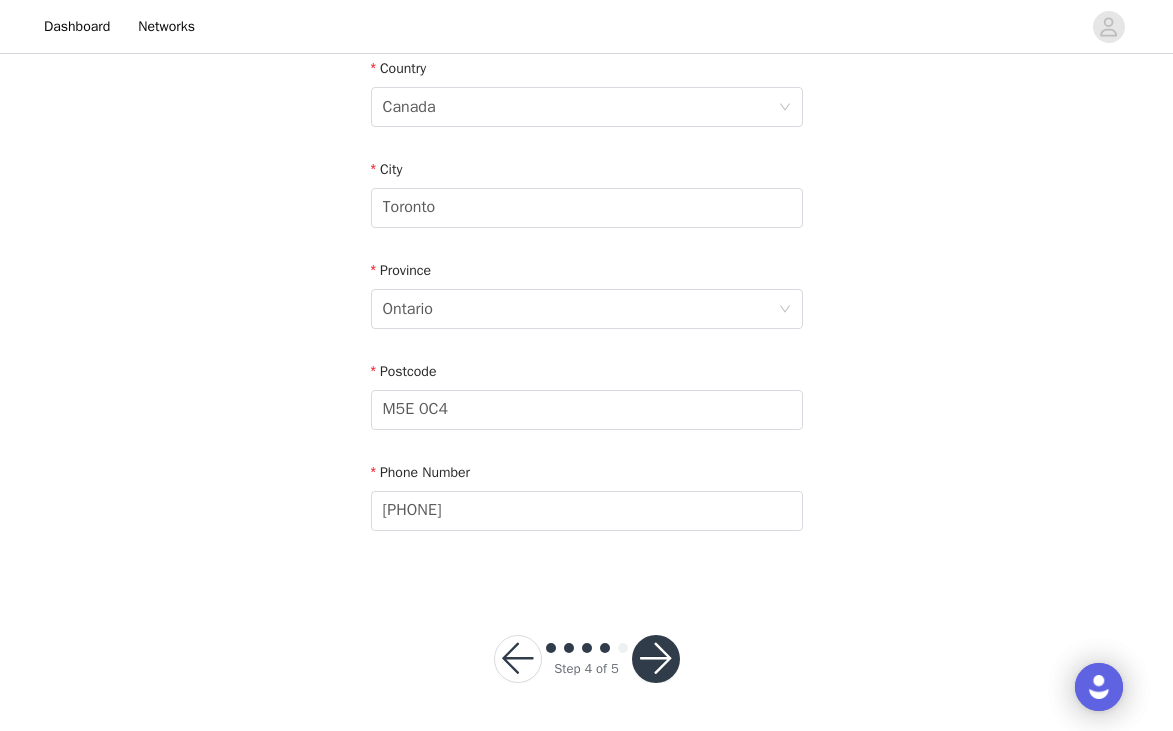 click at bounding box center (656, 659) 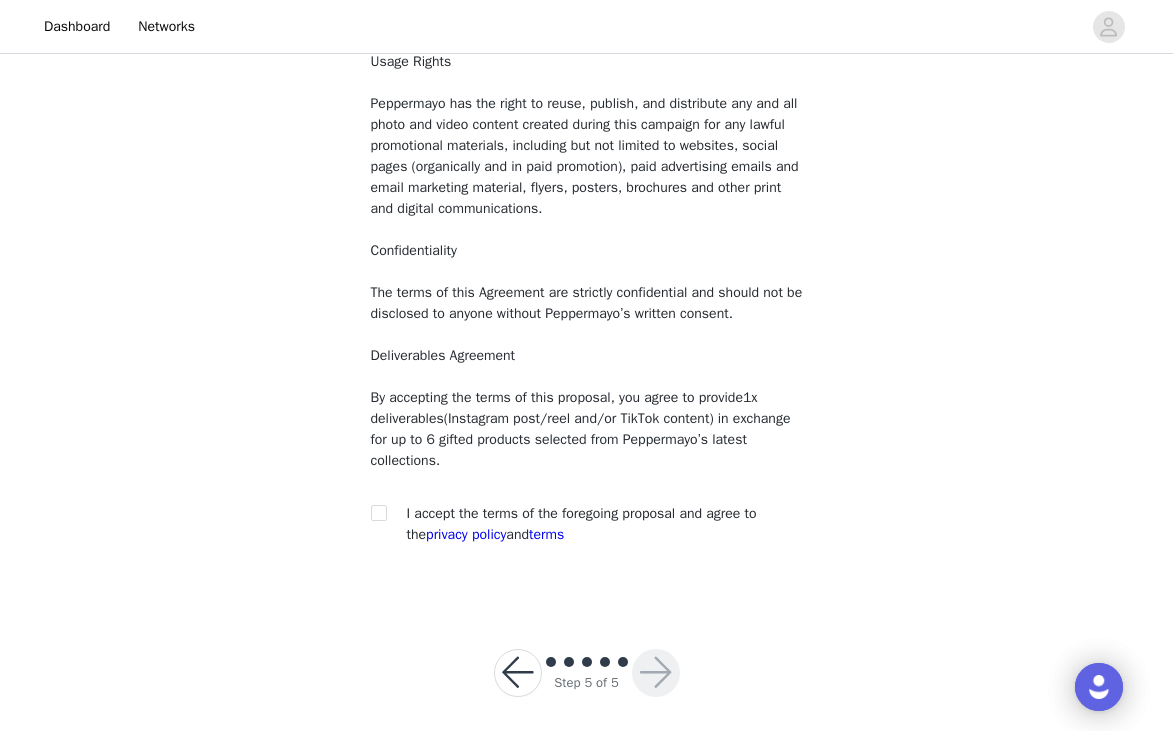 scroll, scrollTop: 194, scrollLeft: 0, axis: vertical 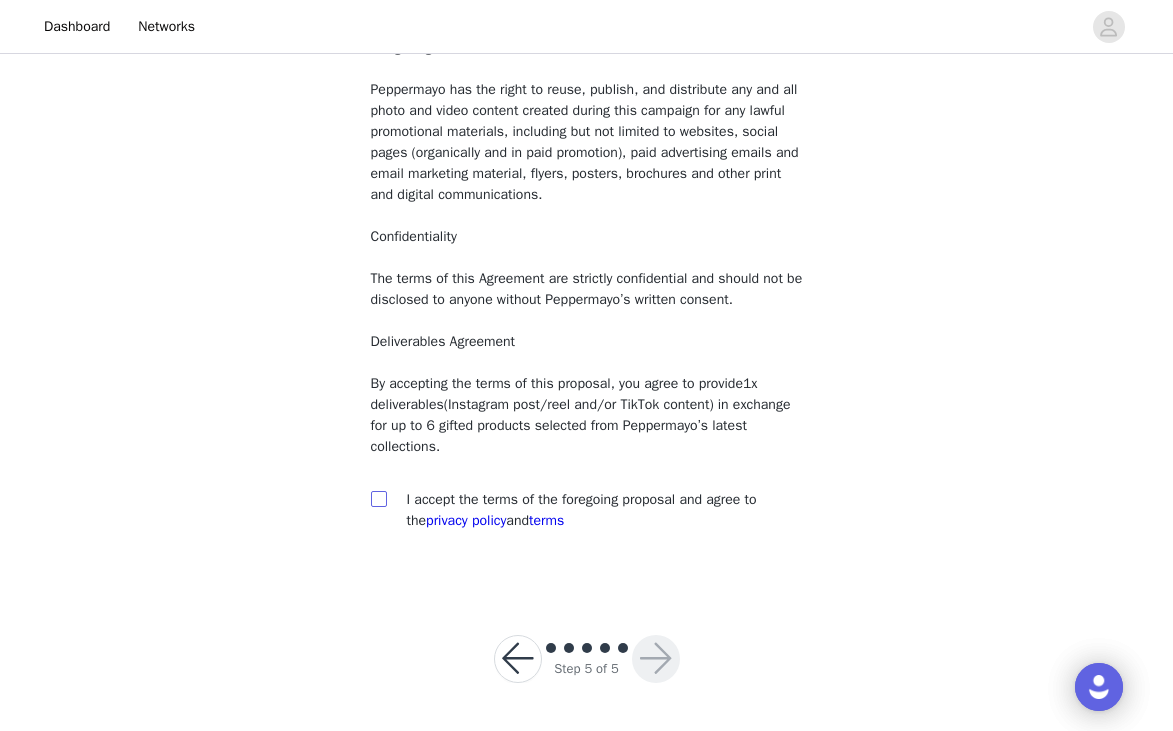 click at bounding box center (378, 498) 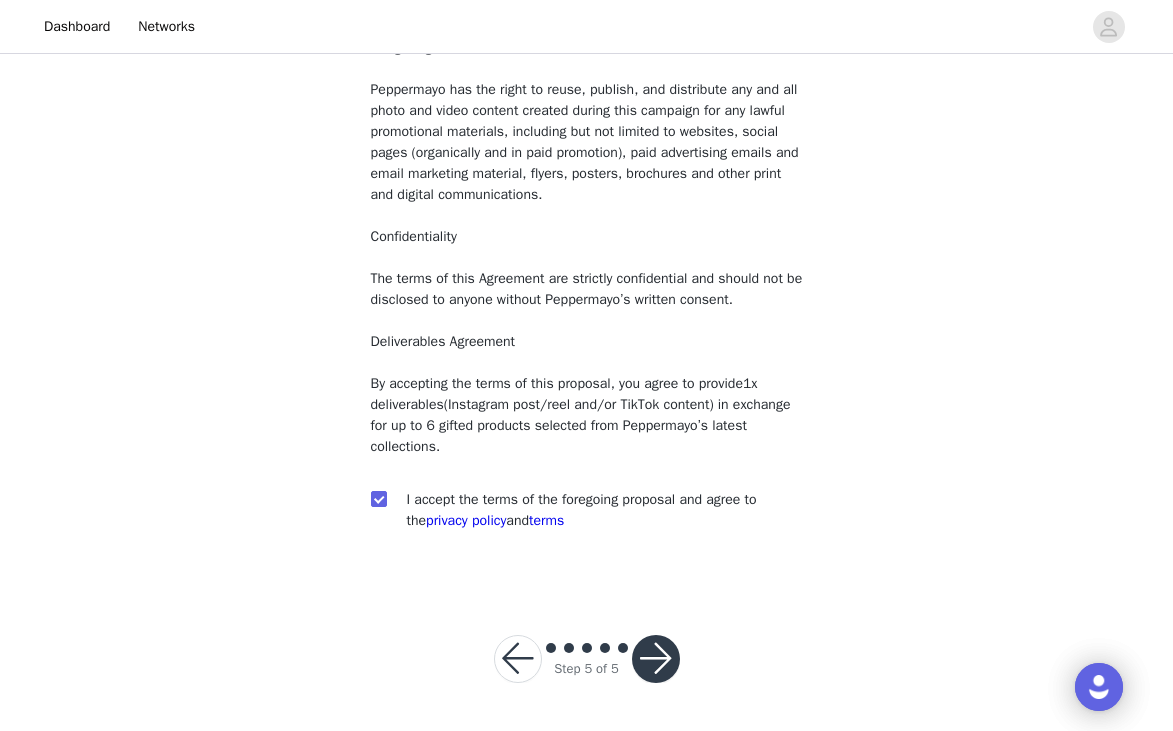 click at bounding box center [656, 659] 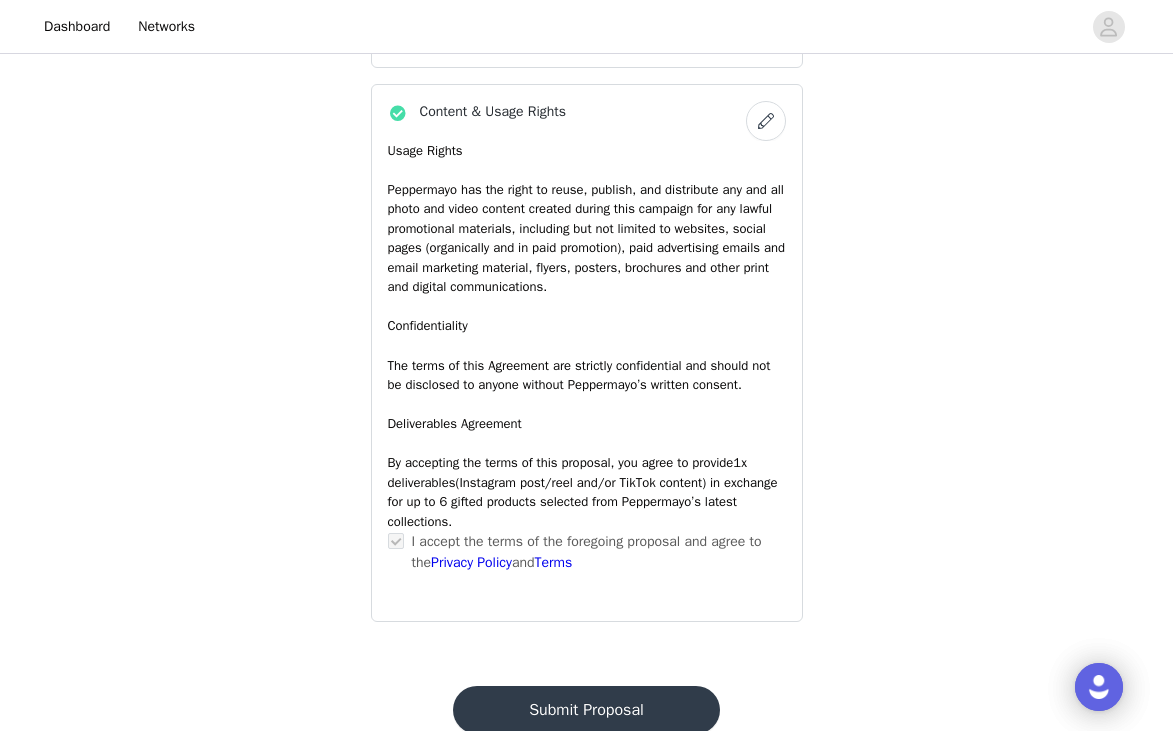 scroll, scrollTop: 1851, scrollLeft: 0, axis: vertical 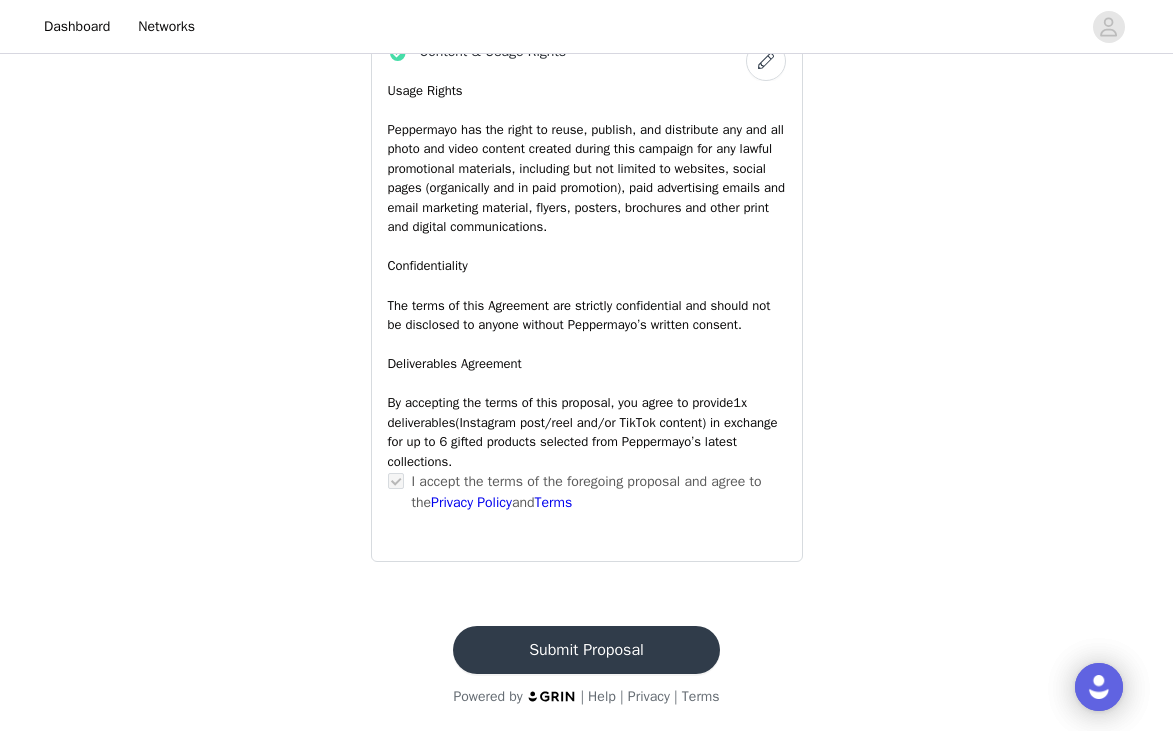 click on "Submit Proposal" at bounding box center (586, 650) 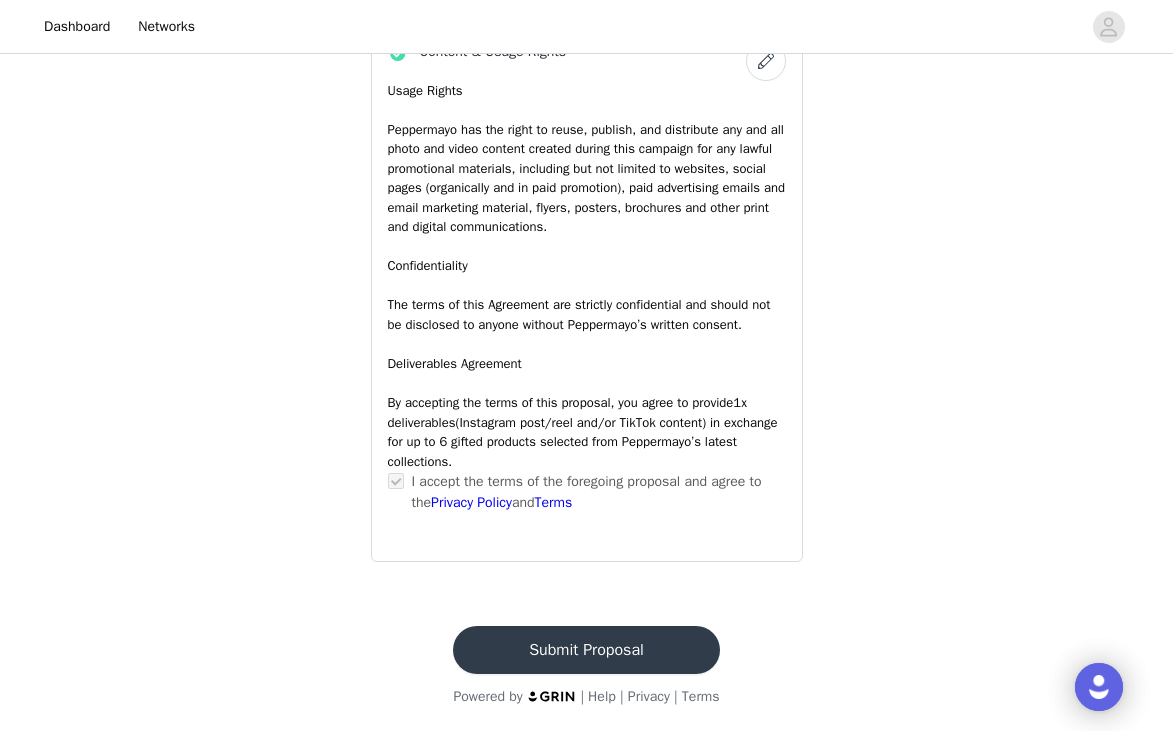 scroll, scrollTop: 0, scrollLeft: 0, axis: both 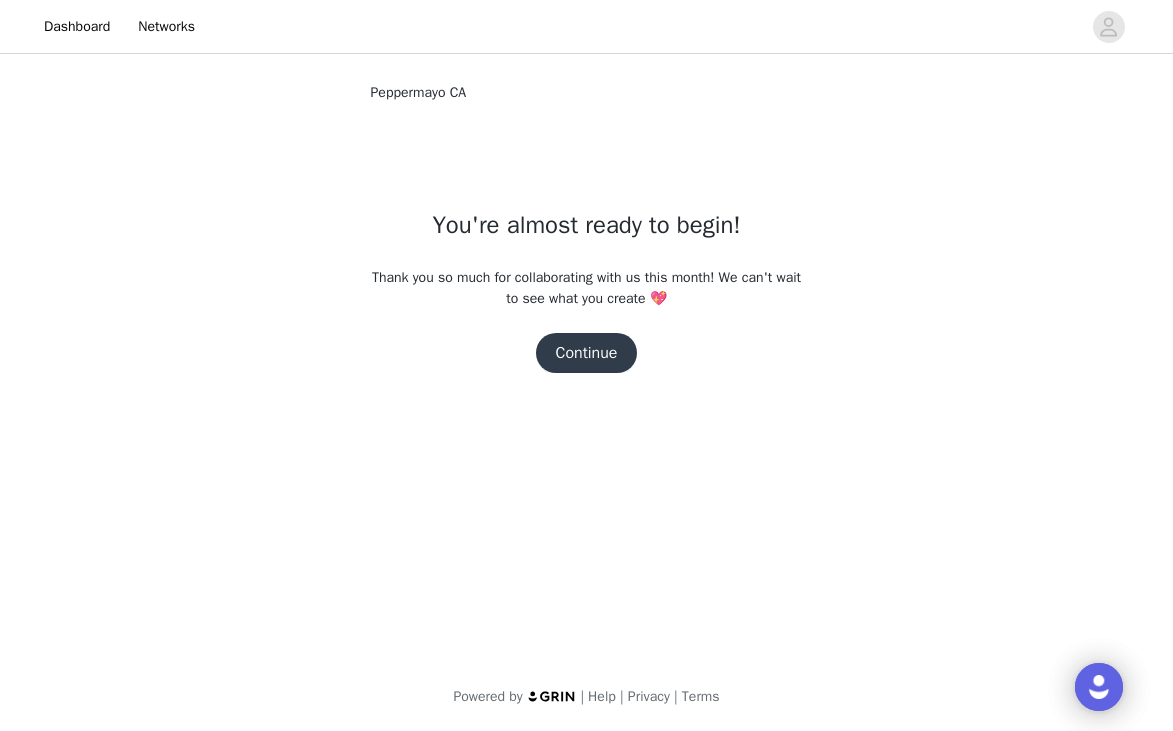 click on "Continue" at bounding box center [587, 353] 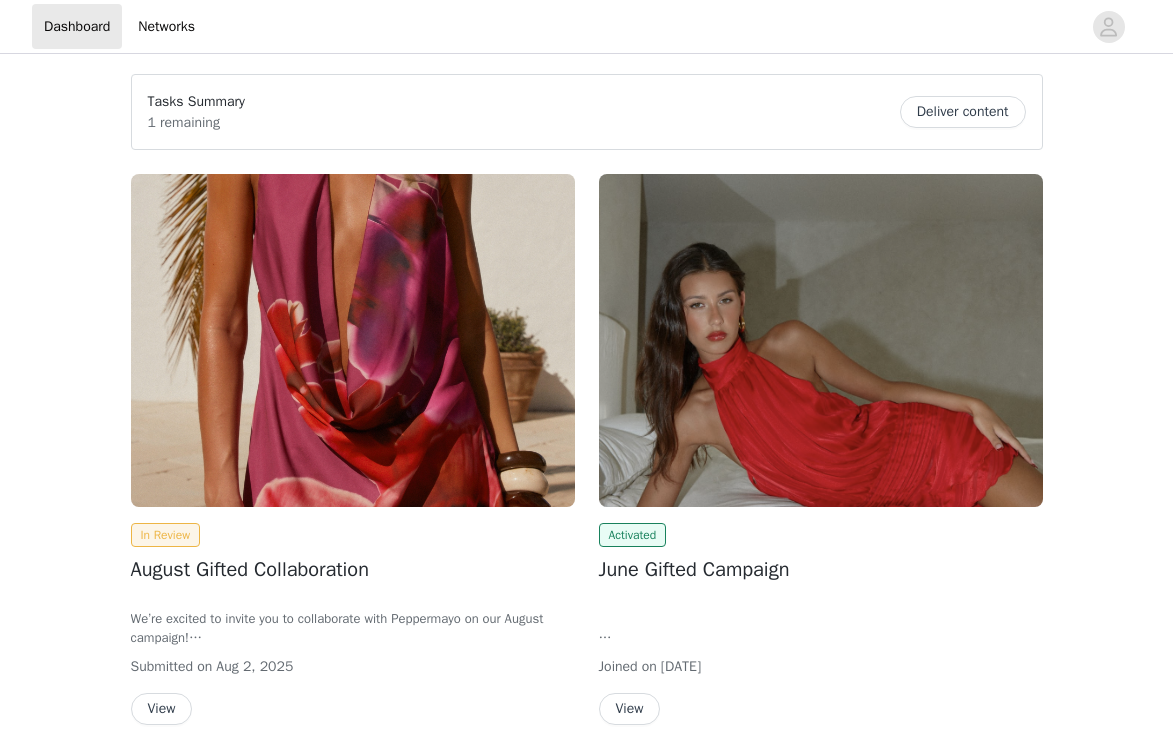 scroll, scrollTop: 0, scrollLeft: 0, axis: both 